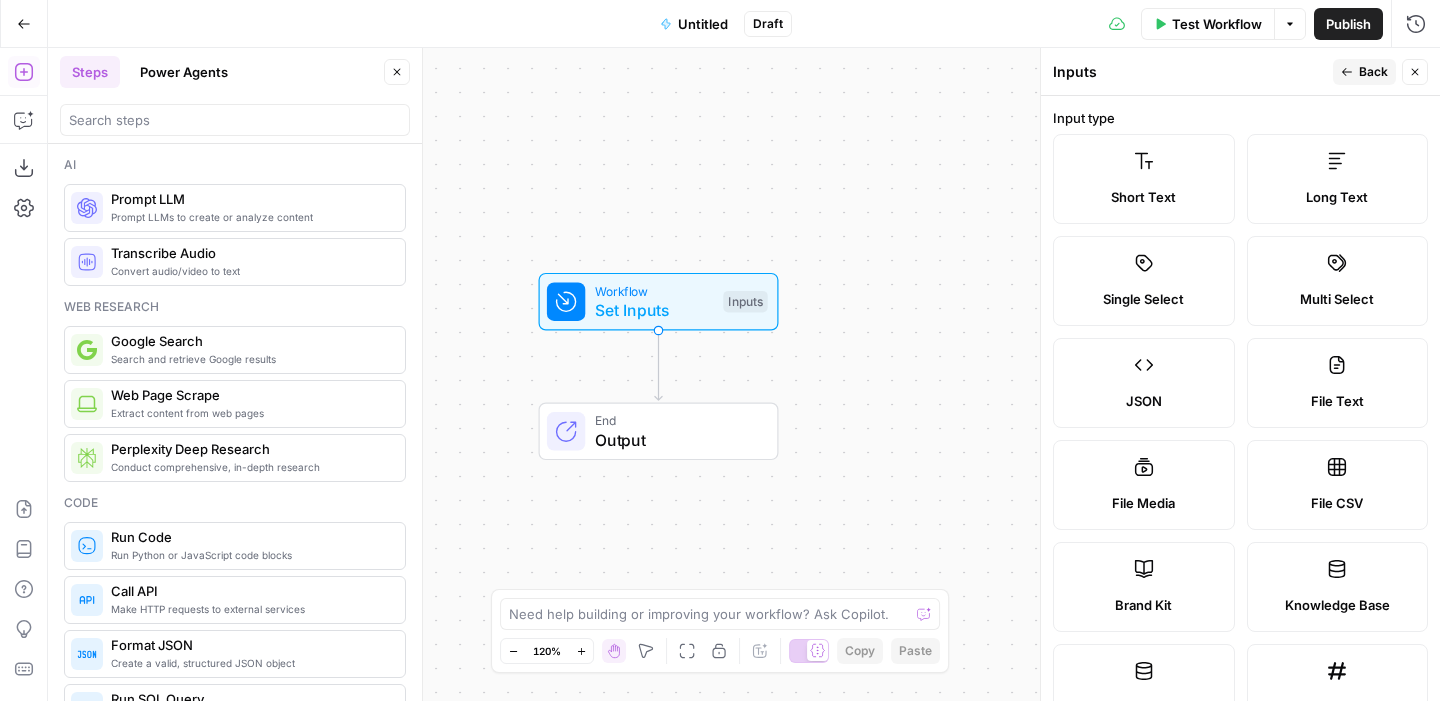 scroll, scrollTop: 0, scrollLeft: 0, axis: both 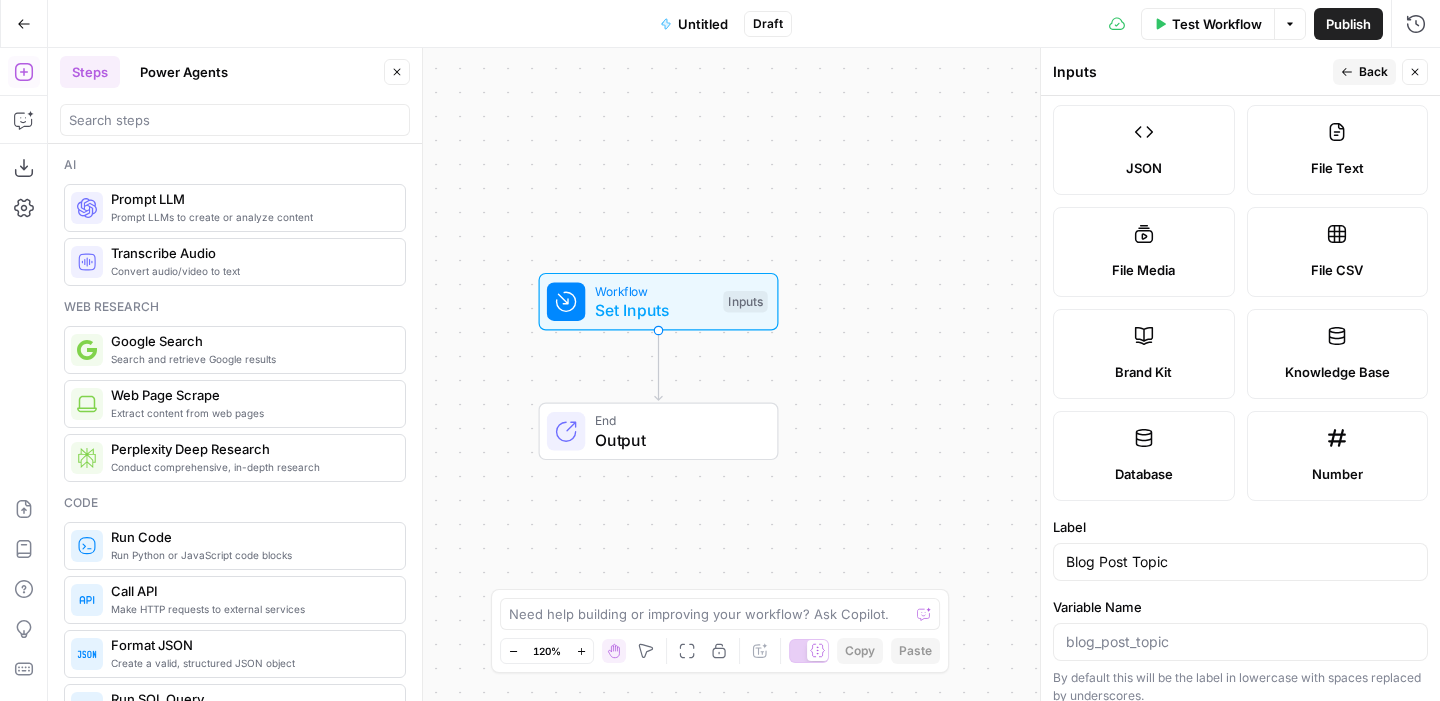 click on "Blog Post Topic" at bounding box center [1240, 562] 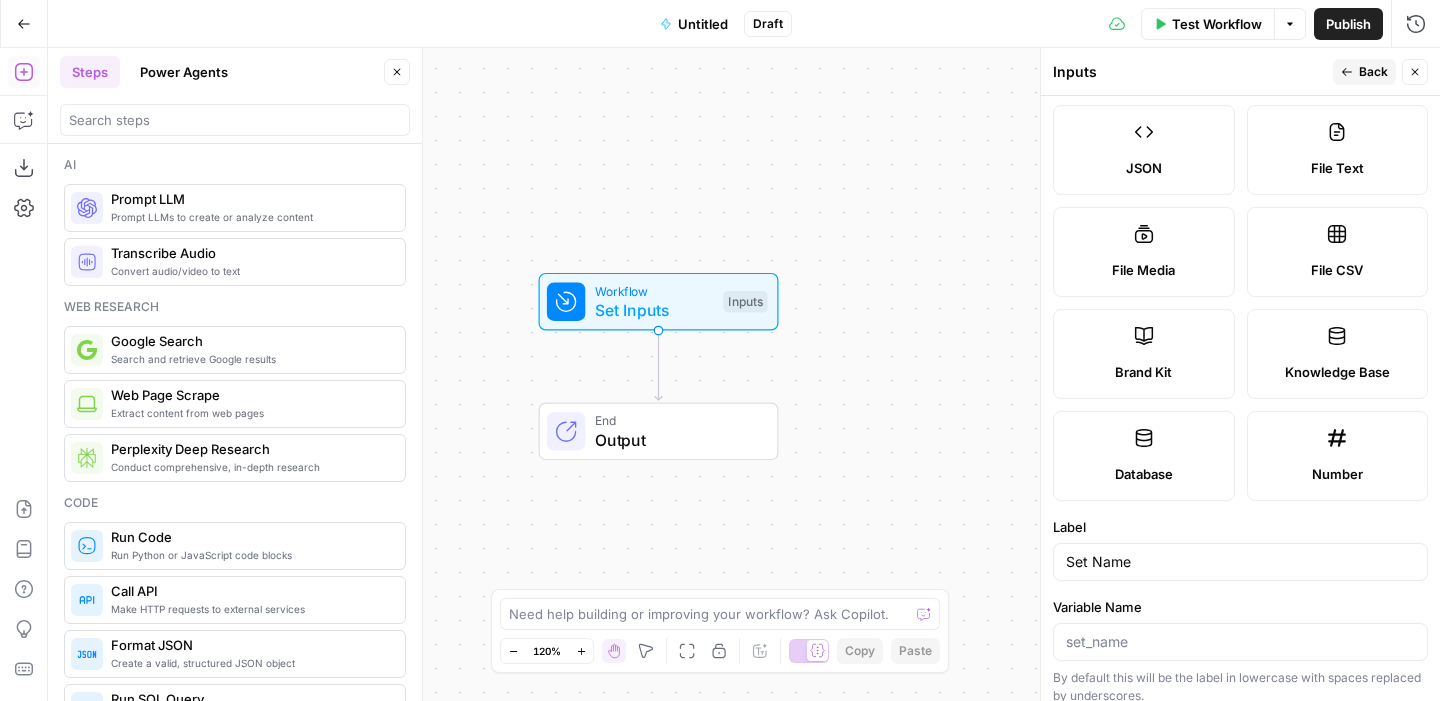 type on "Set Name" 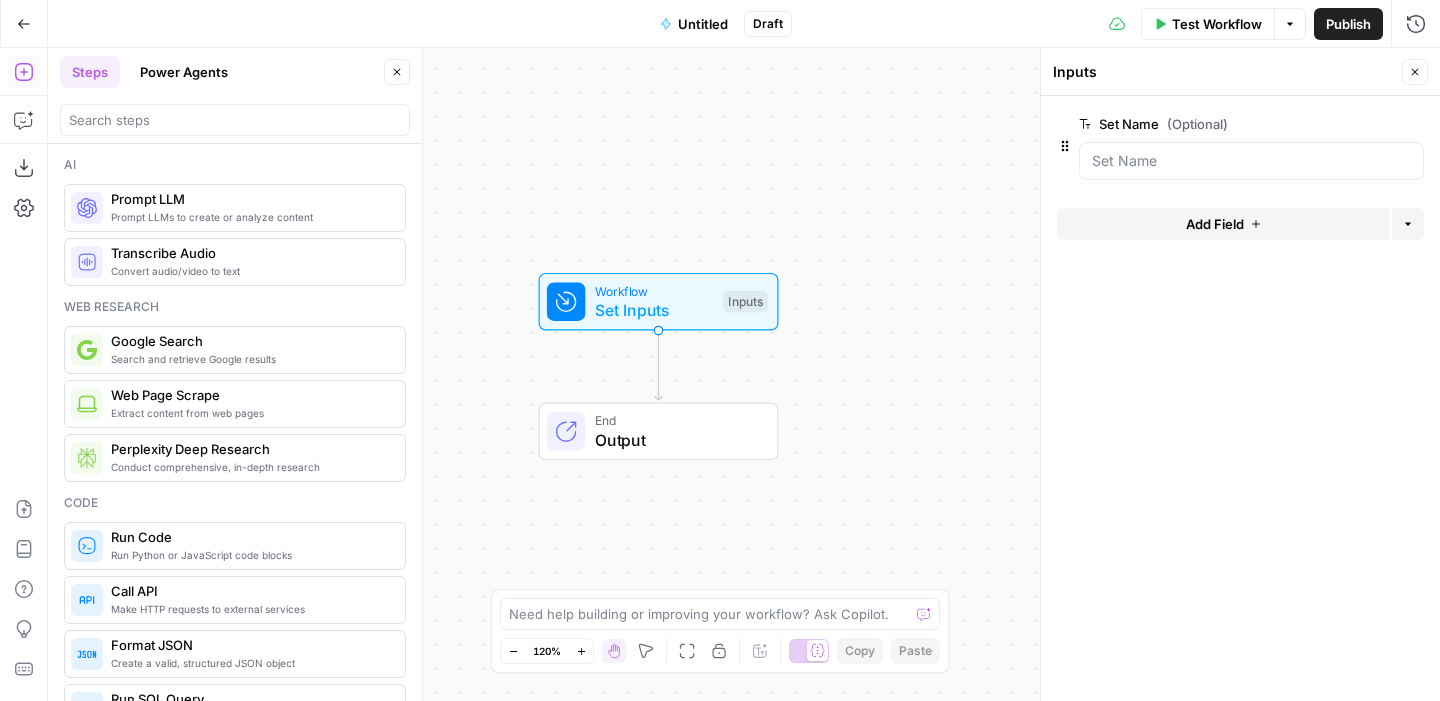 click on "Close" at bounding box center [1415, 72] 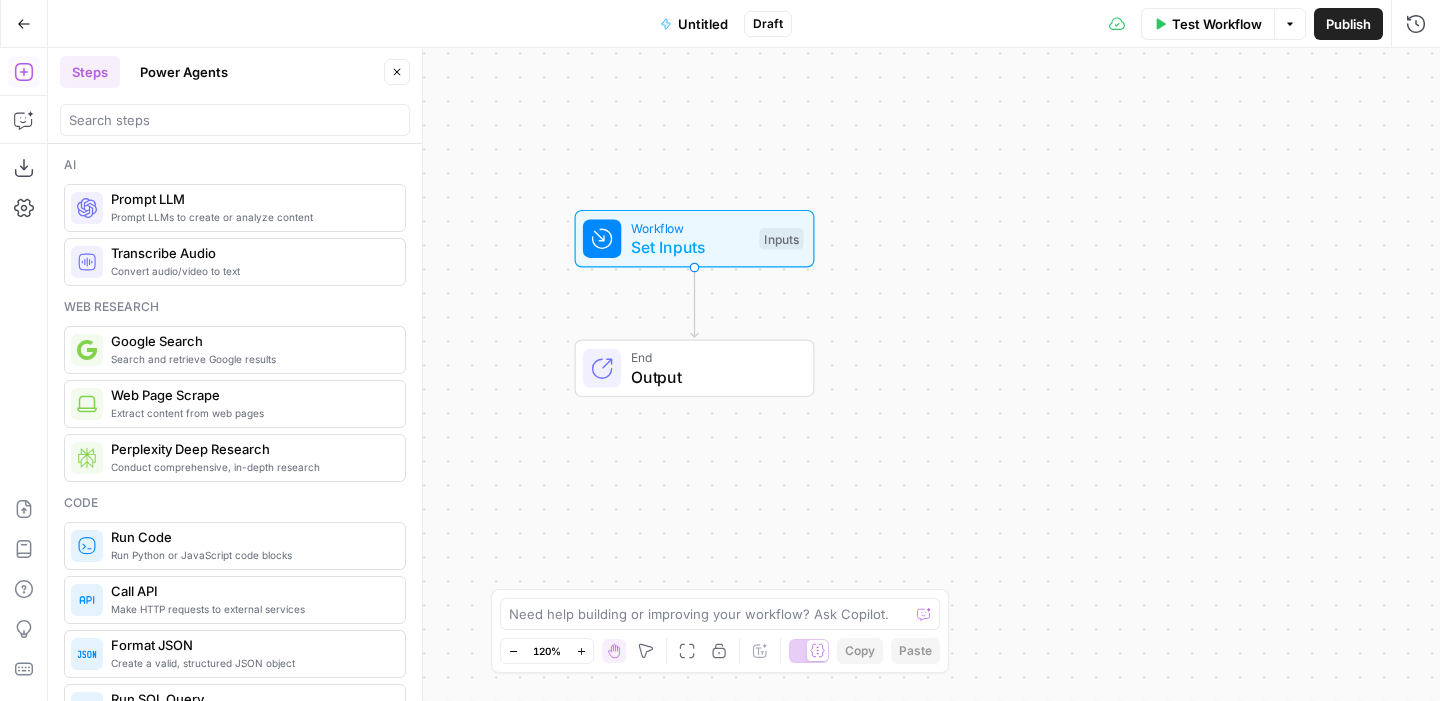drag, startPoint x: 664, startPoint y: 424, endPoint x: 688, endPoint y: 353, distance: 74.94665 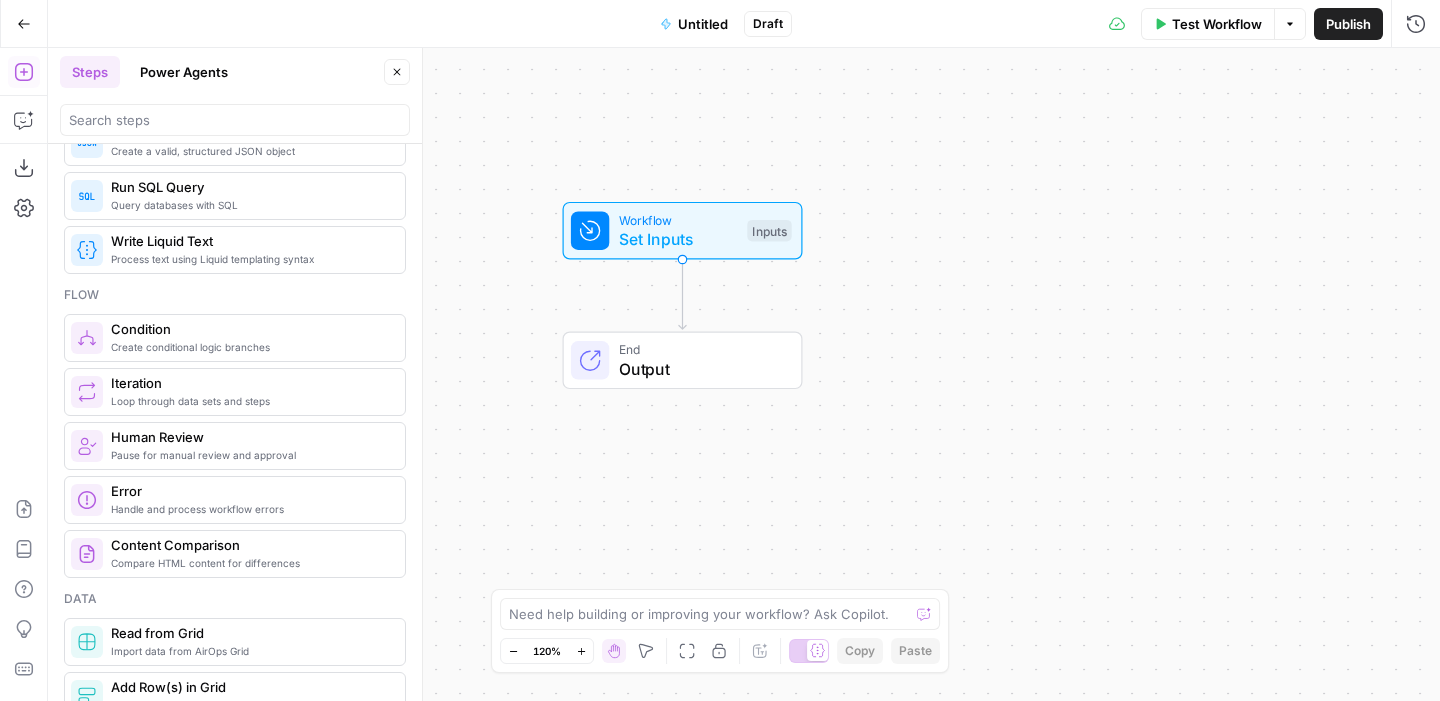 scroll, scrollTop: 0, scrollLeft: 0, axis: both 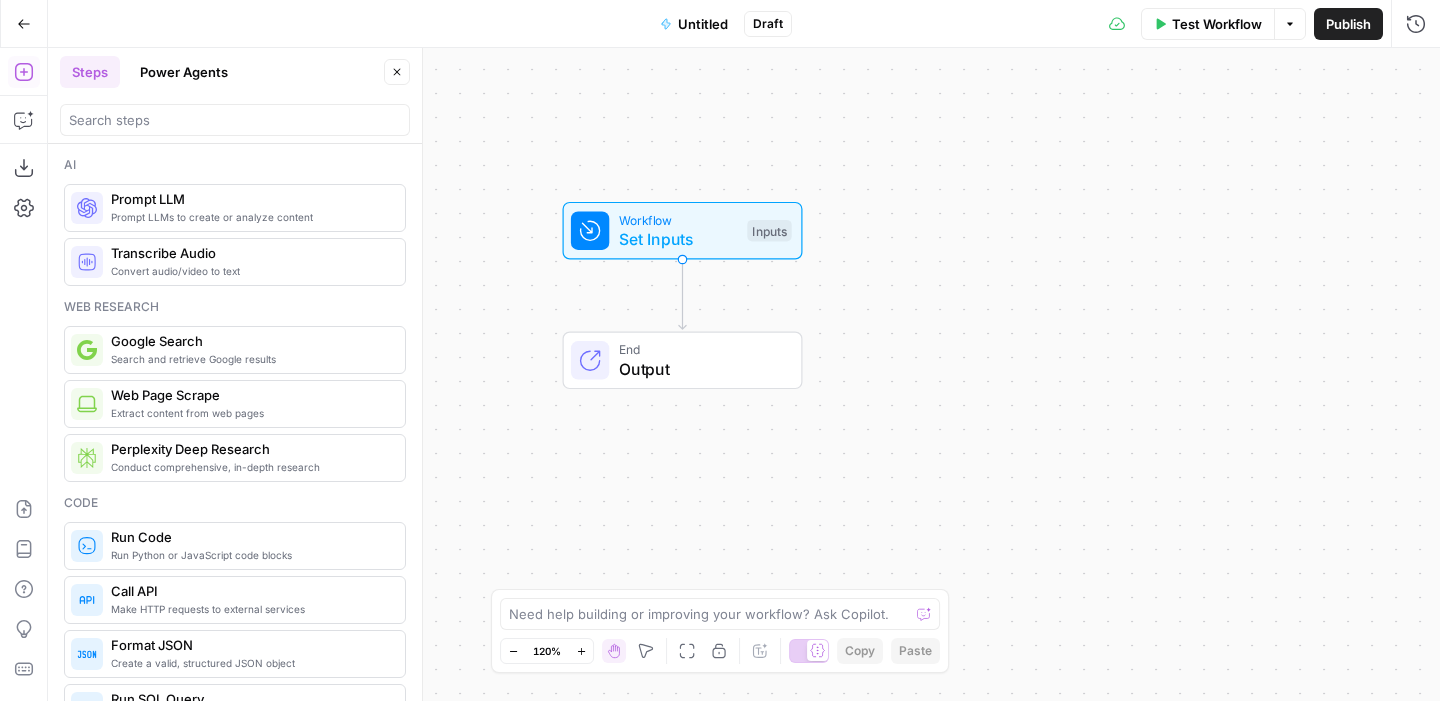 click on "Prompt LLMs to create or analyze content" at bounding box center [250, 217] 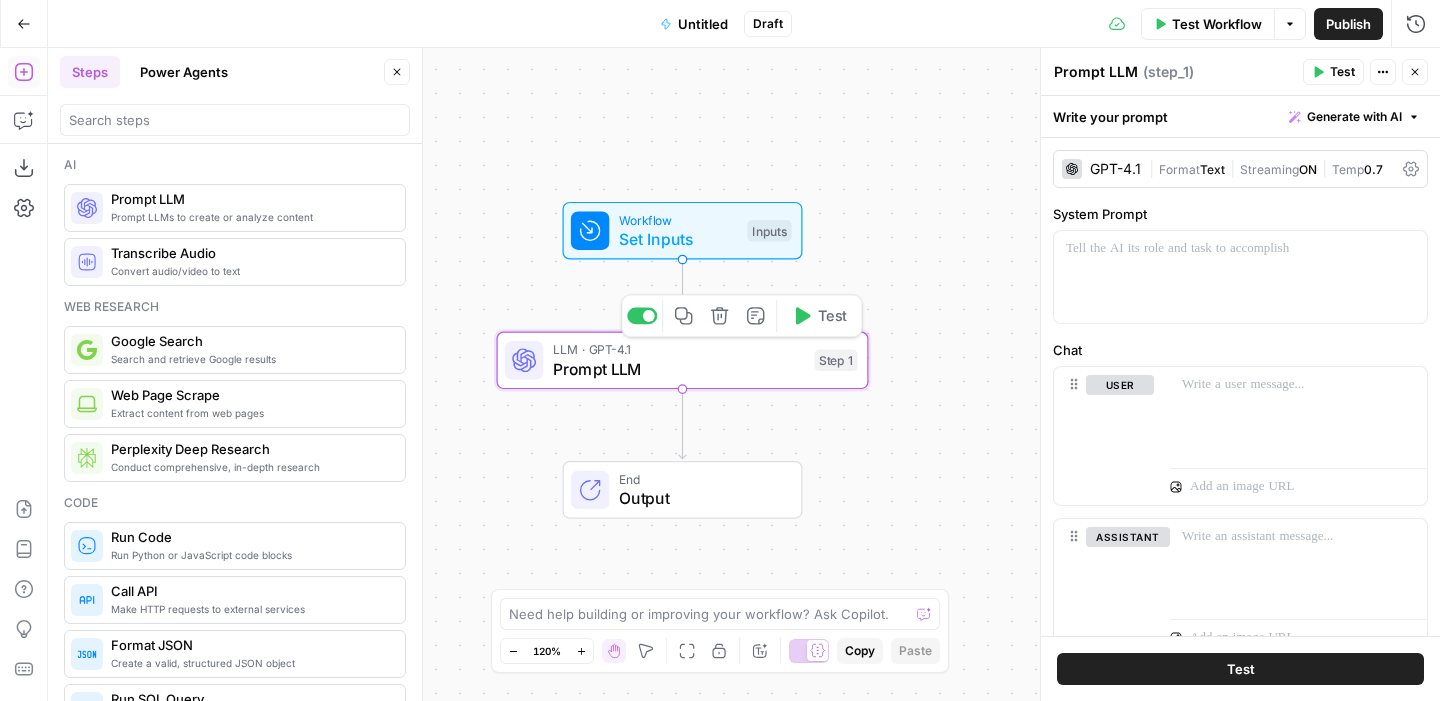 click on "Prompt LLM" at bounding box center (679, 369) 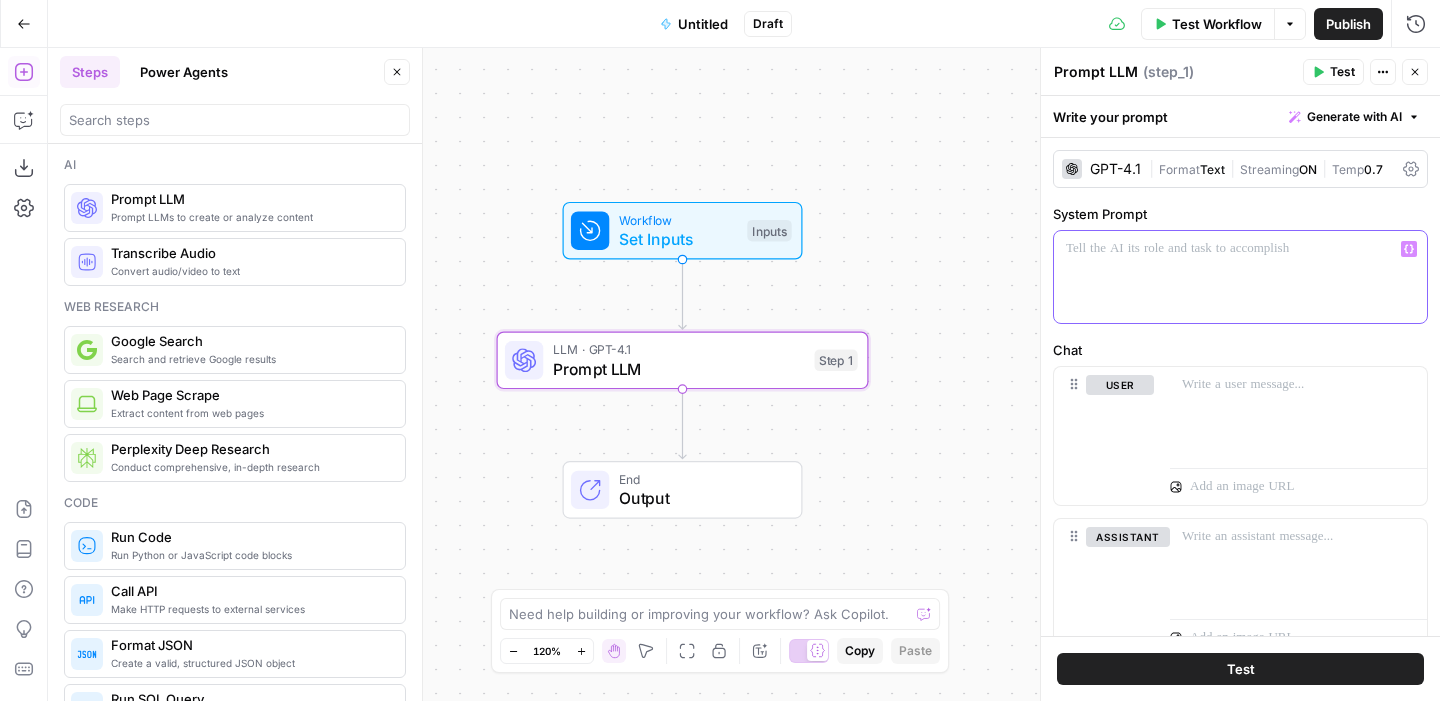 click at bounding box center [1240, 277] 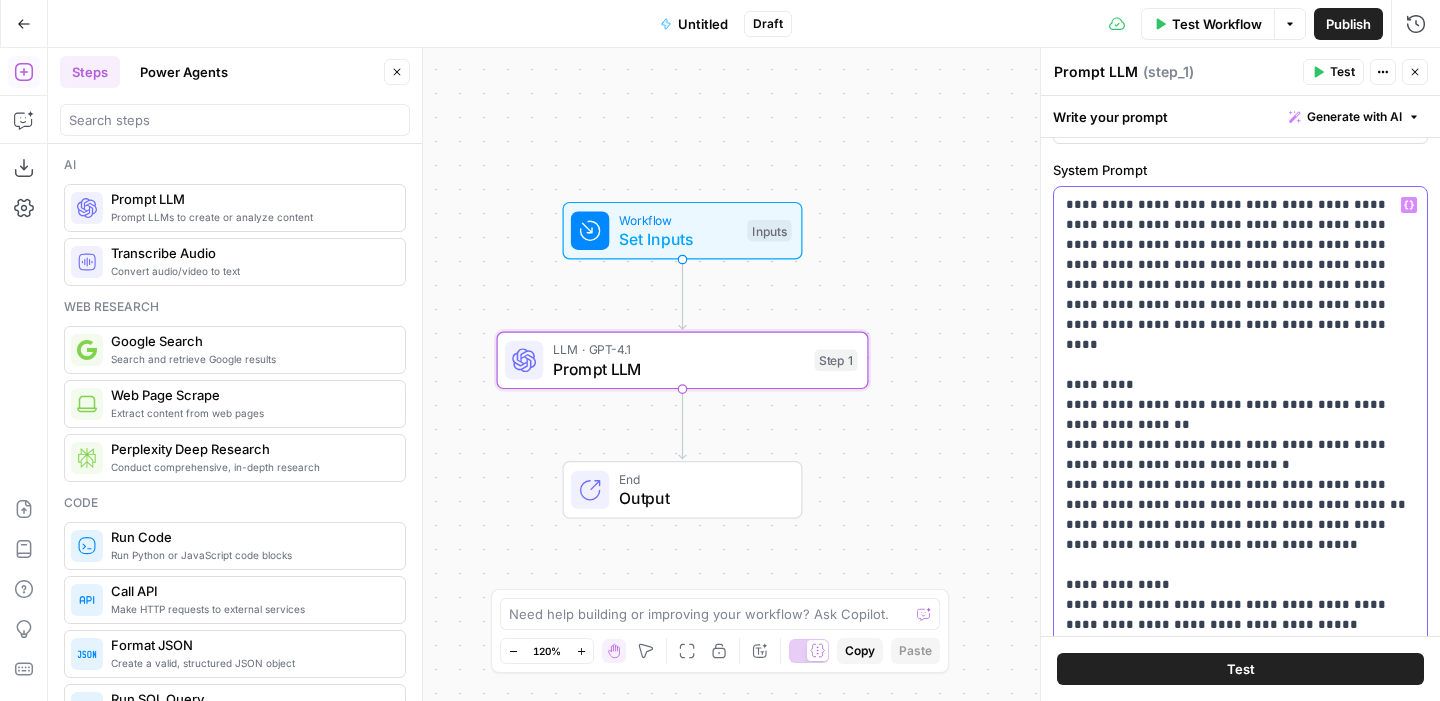 scroll, scrollTop: 42, scrollLeft: 0, axis: vertical 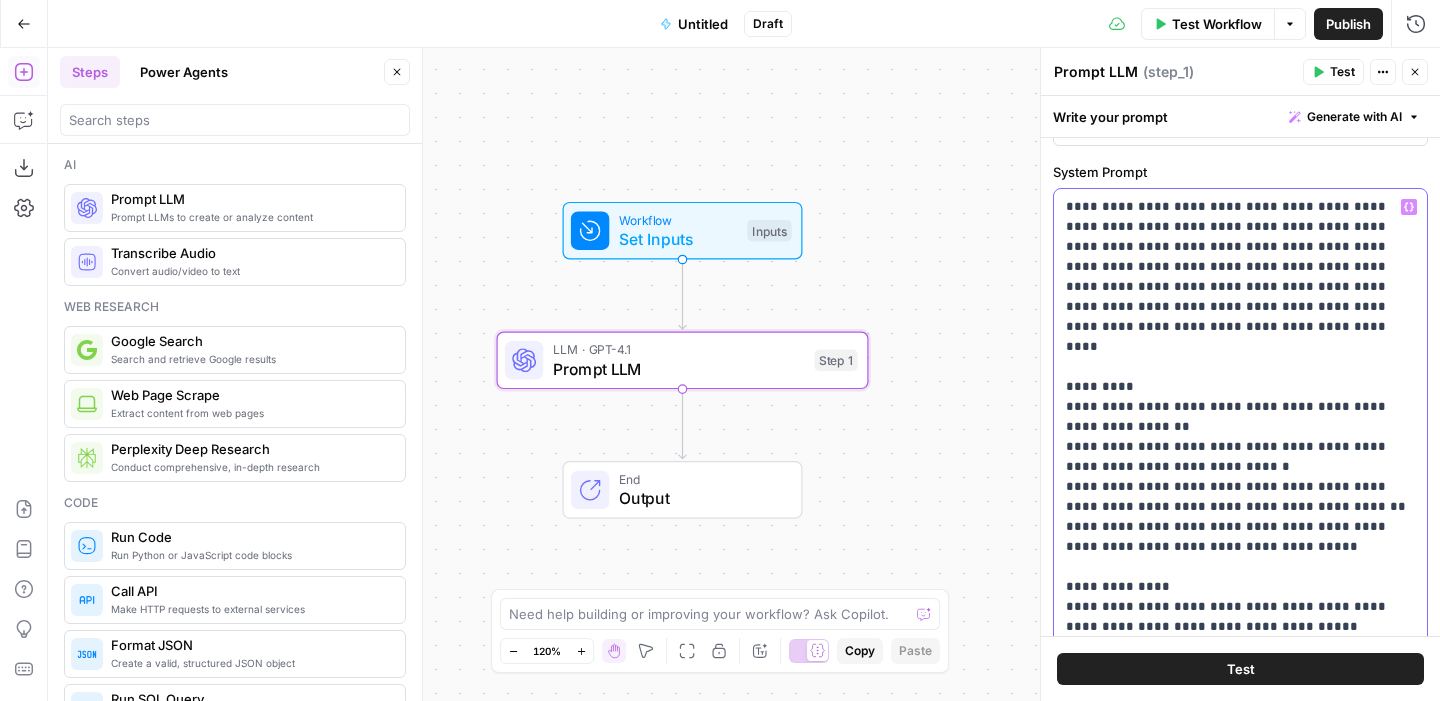 drag, startPoint x: 1178, startPoint y: 321, endPoint x: 1156, endPoint y: 326, distance: 22.561028 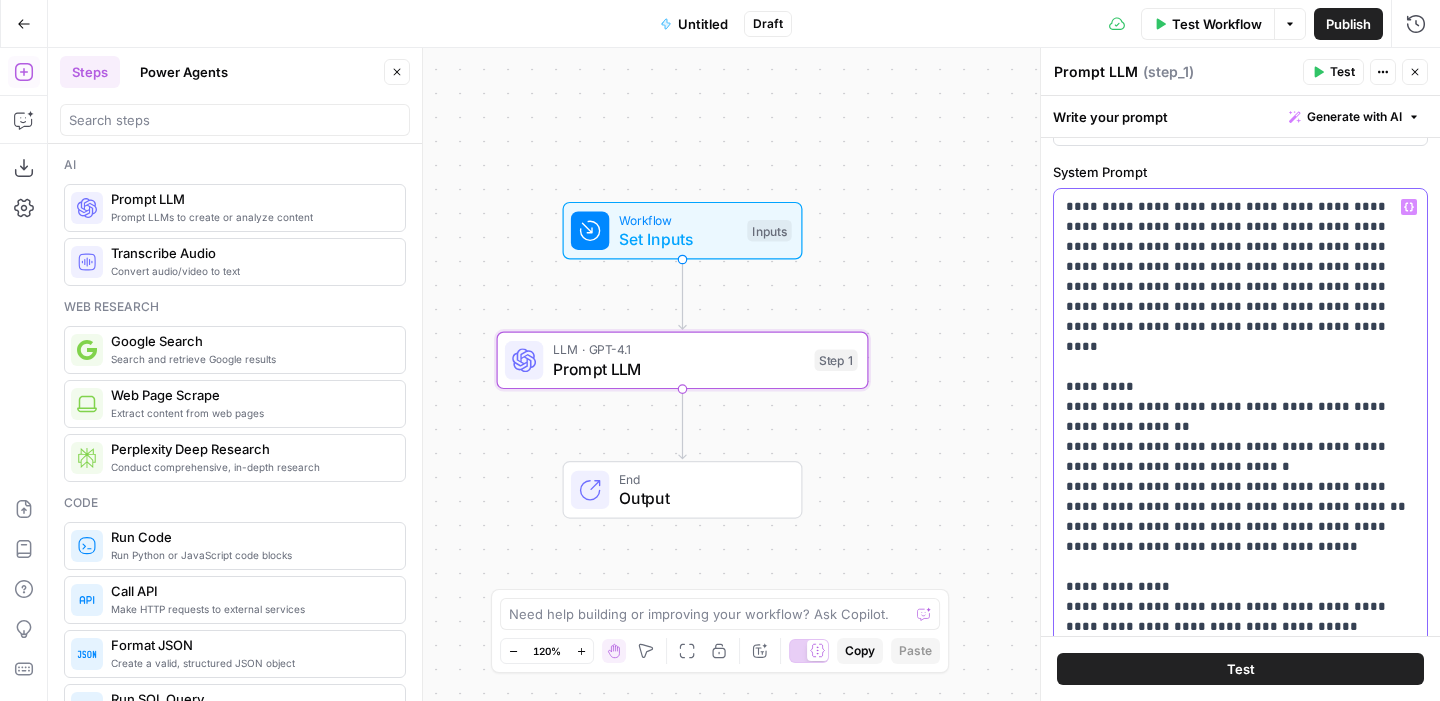 click on "**********" at bounding box center [1240, 467] 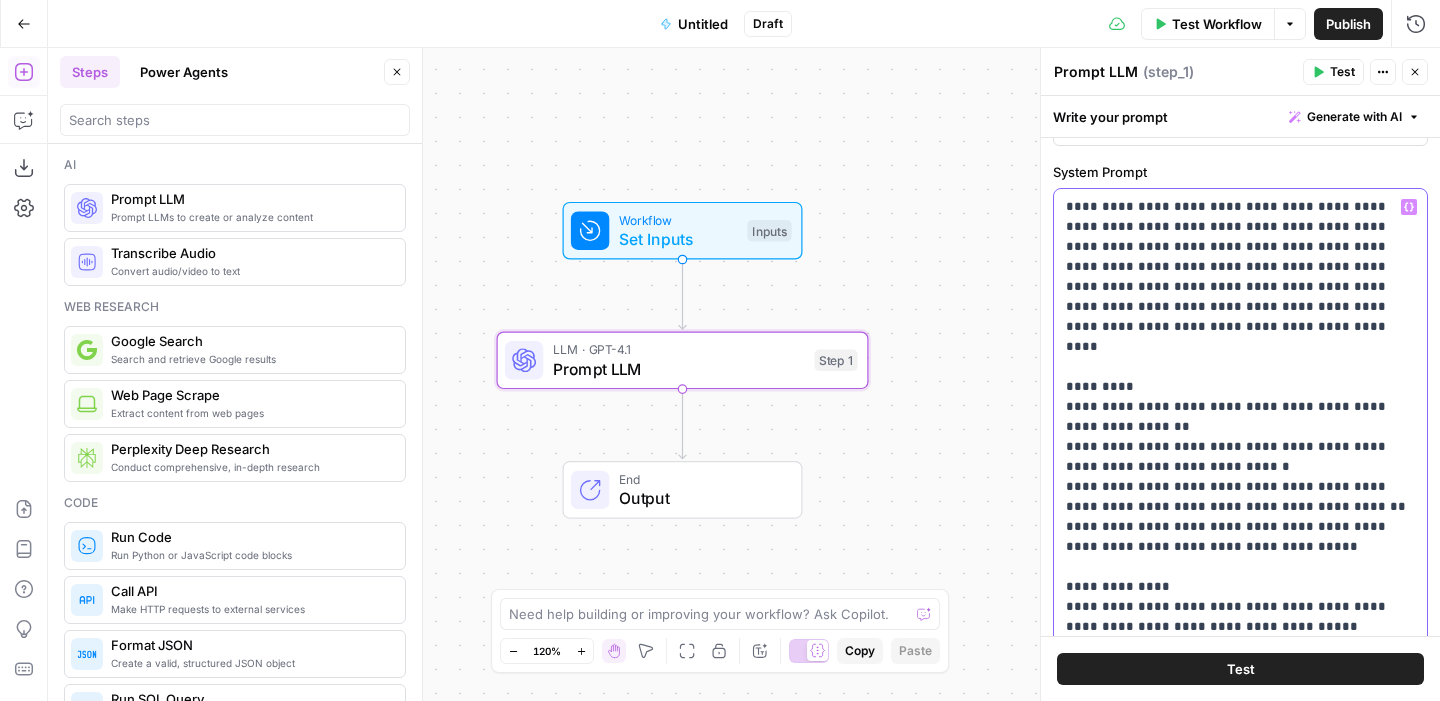 click 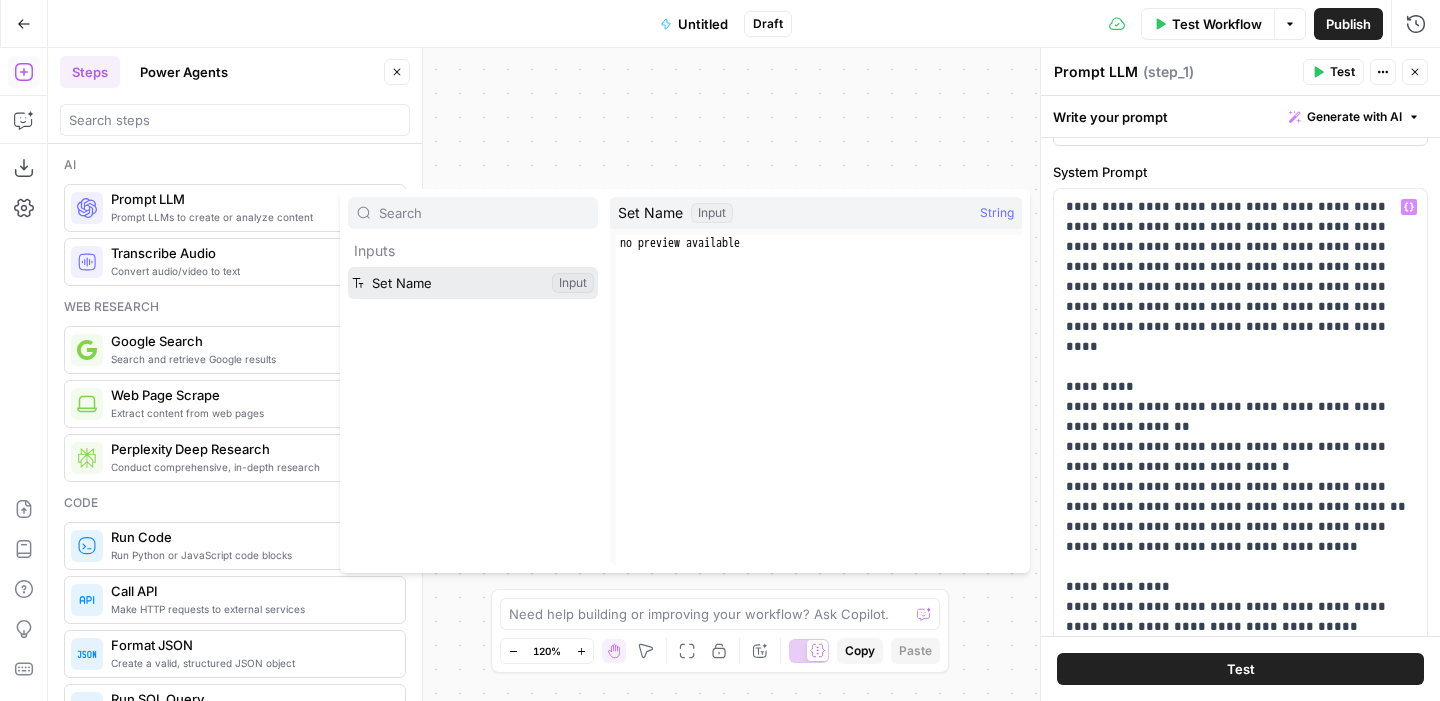 click at bounding box center [473, 283] 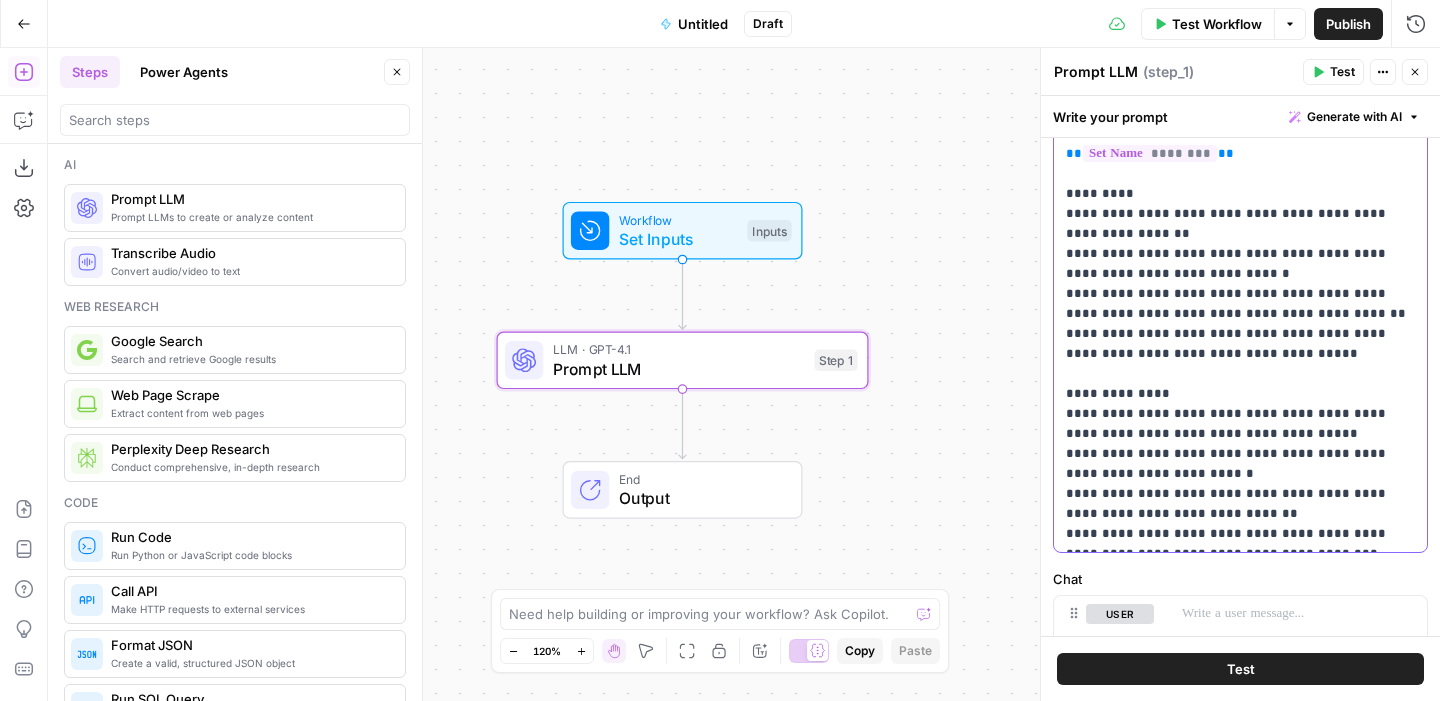 scroll, scrollTop: 241, scrollLeft: 0, axis: vertical 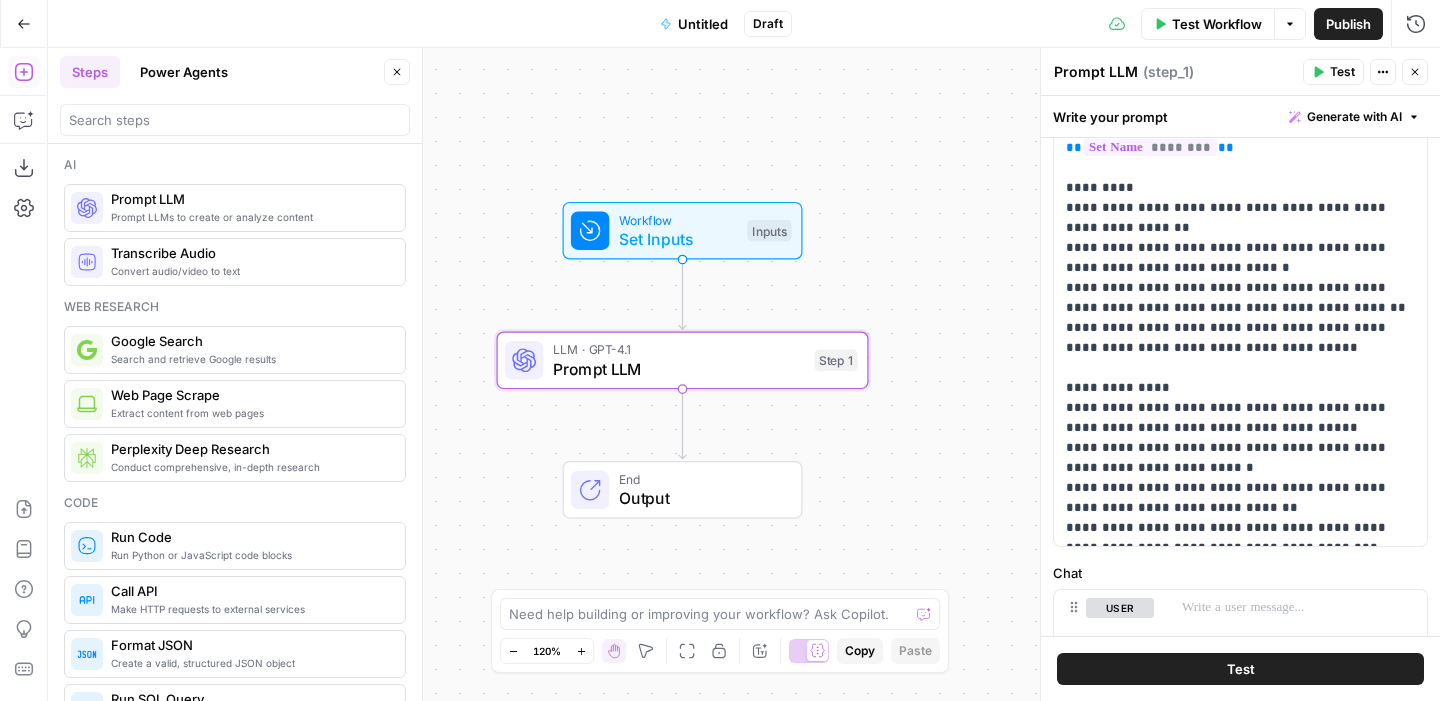 click on "( step_1 )" at bounding box center [1168, 72] 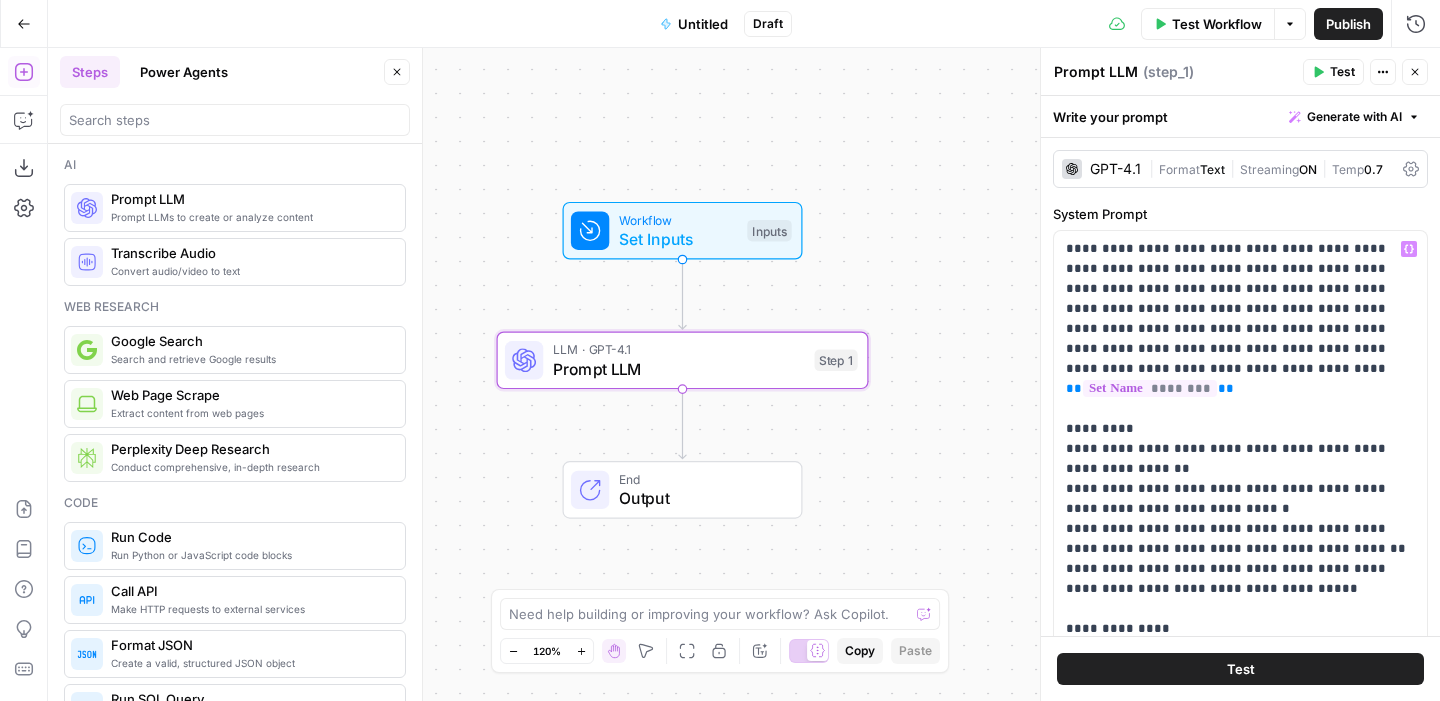 scroll, scrollTop: 16, scrollLeft: 0, axis: vertical 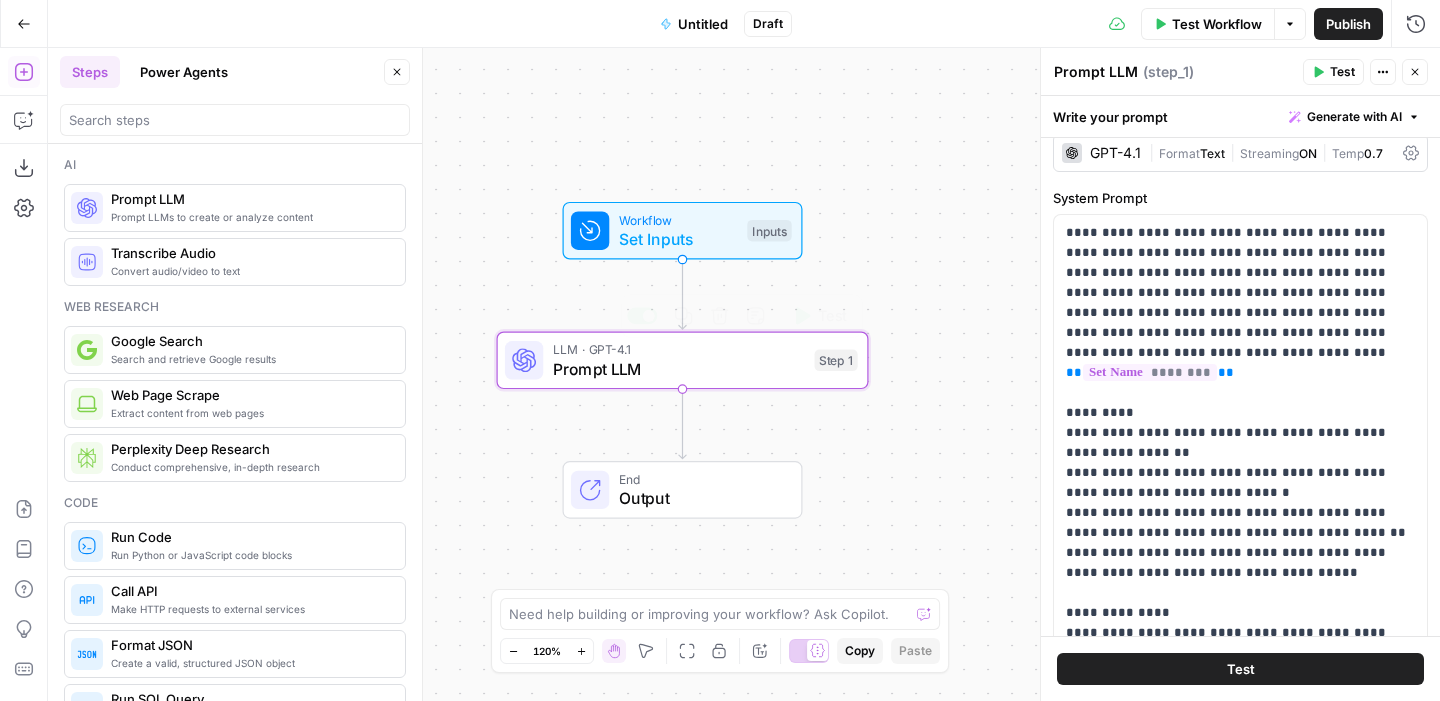 click on "LLM · GPT-4.1" at bounding box center [679, 349] 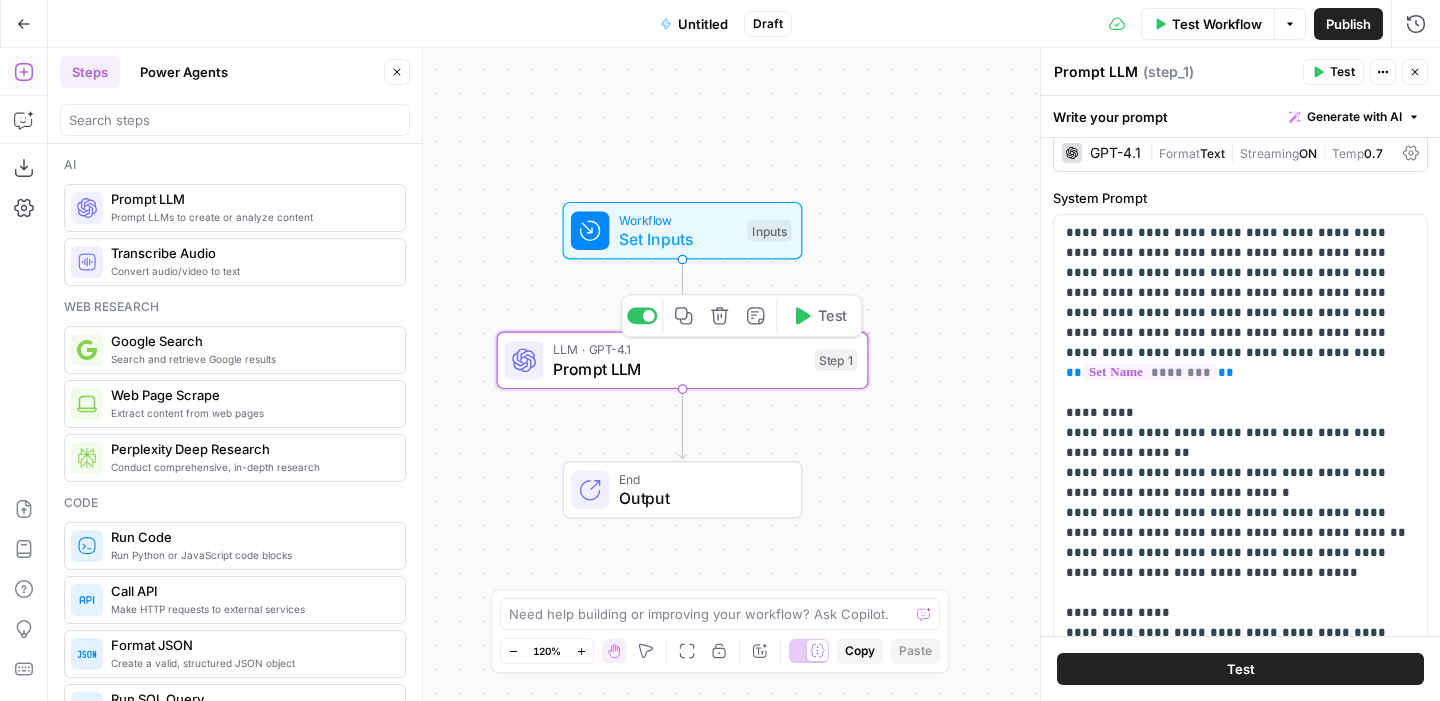 click on "Step 1" at bounding box center [836, 361] 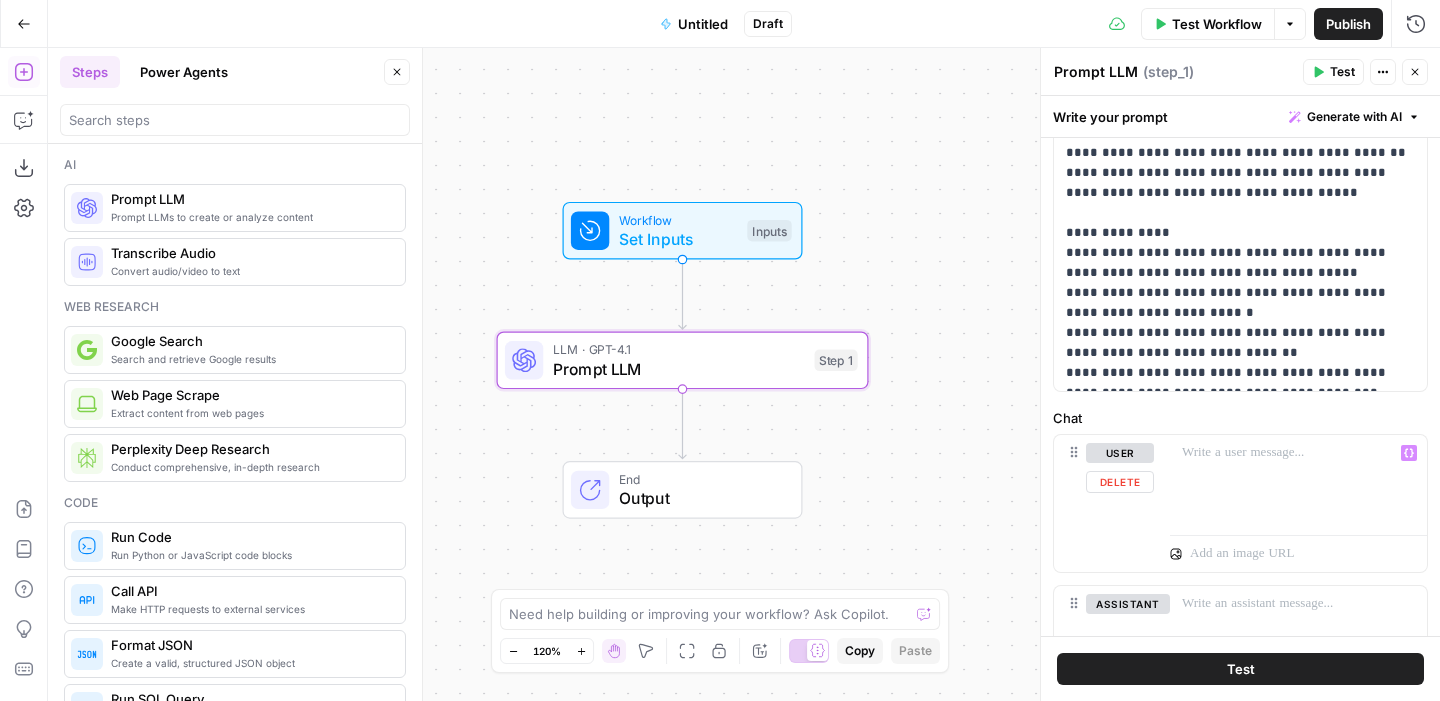 scroll, scrollTop: 391, scrollLeft: 0, axis: vertical 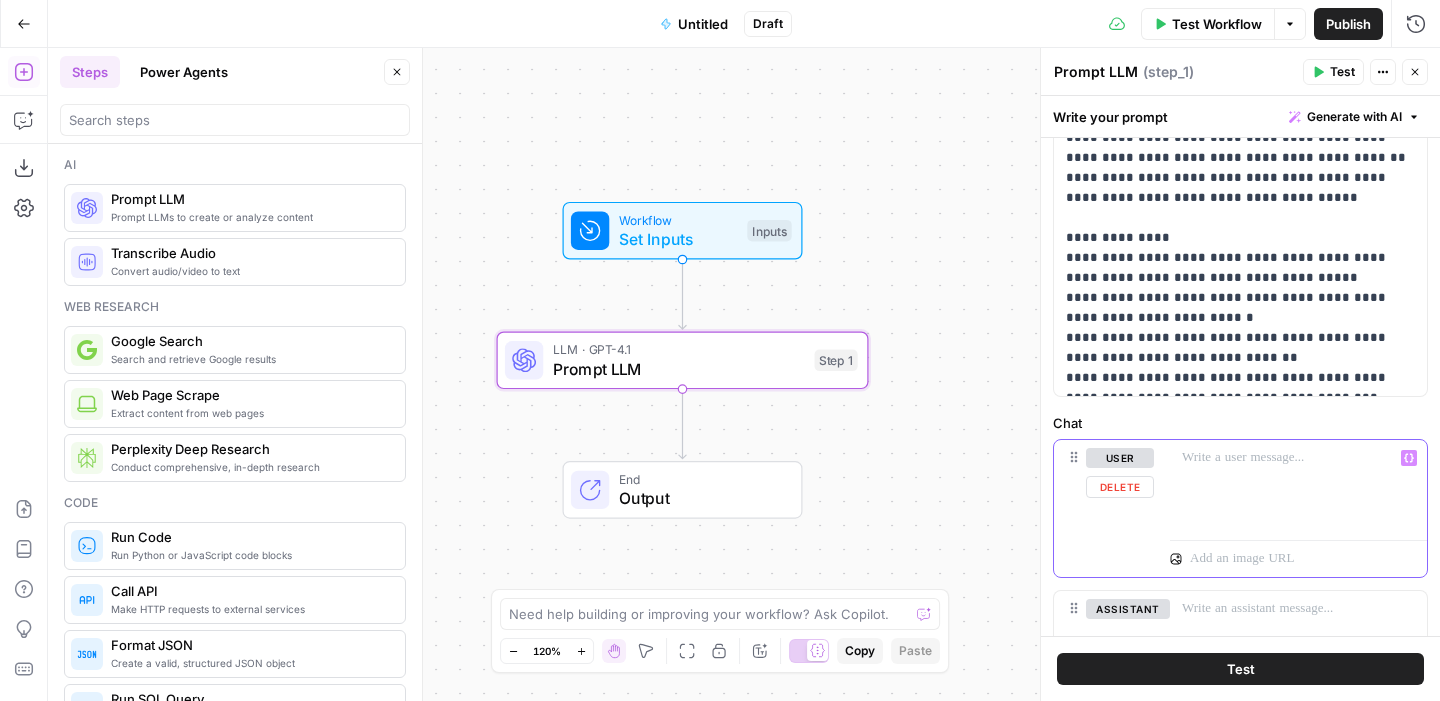 click at bounding box center (1298, 486) 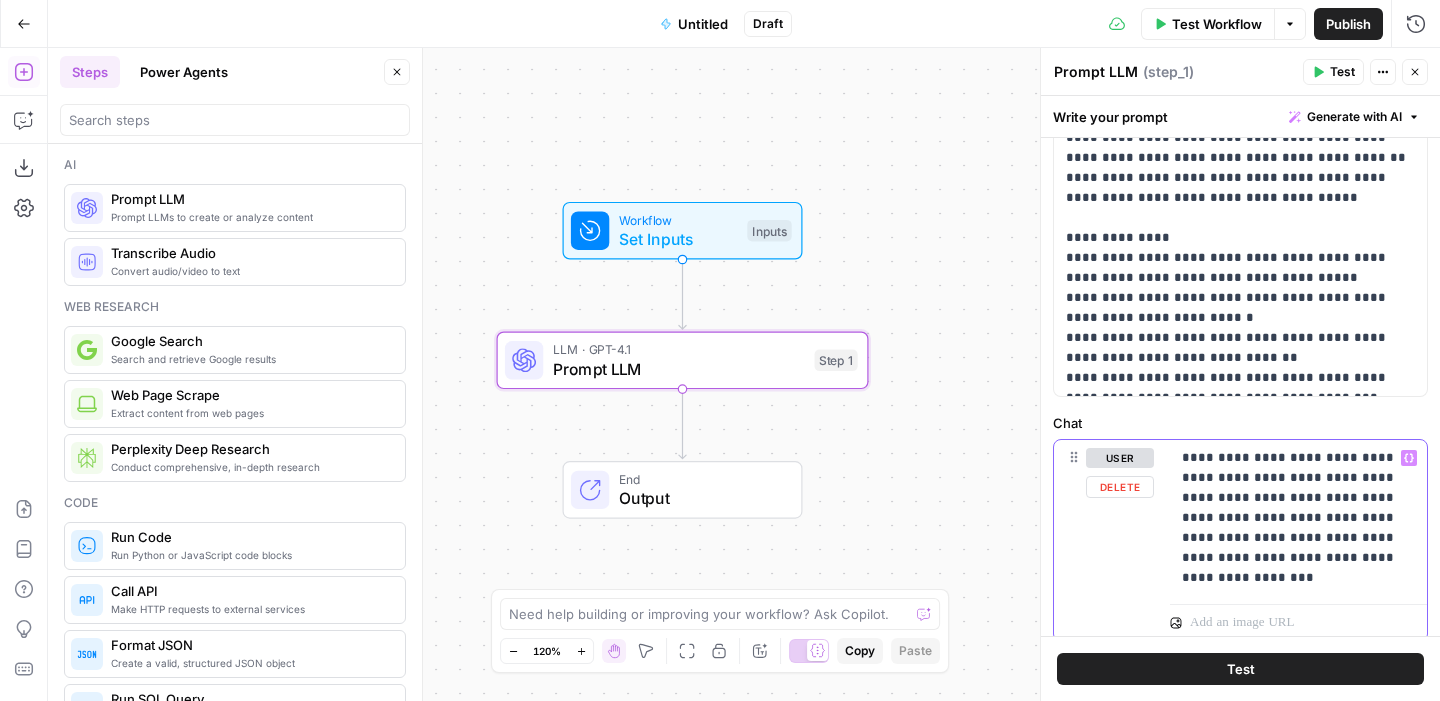 click on "**********" at bounding box center (1298, 518) 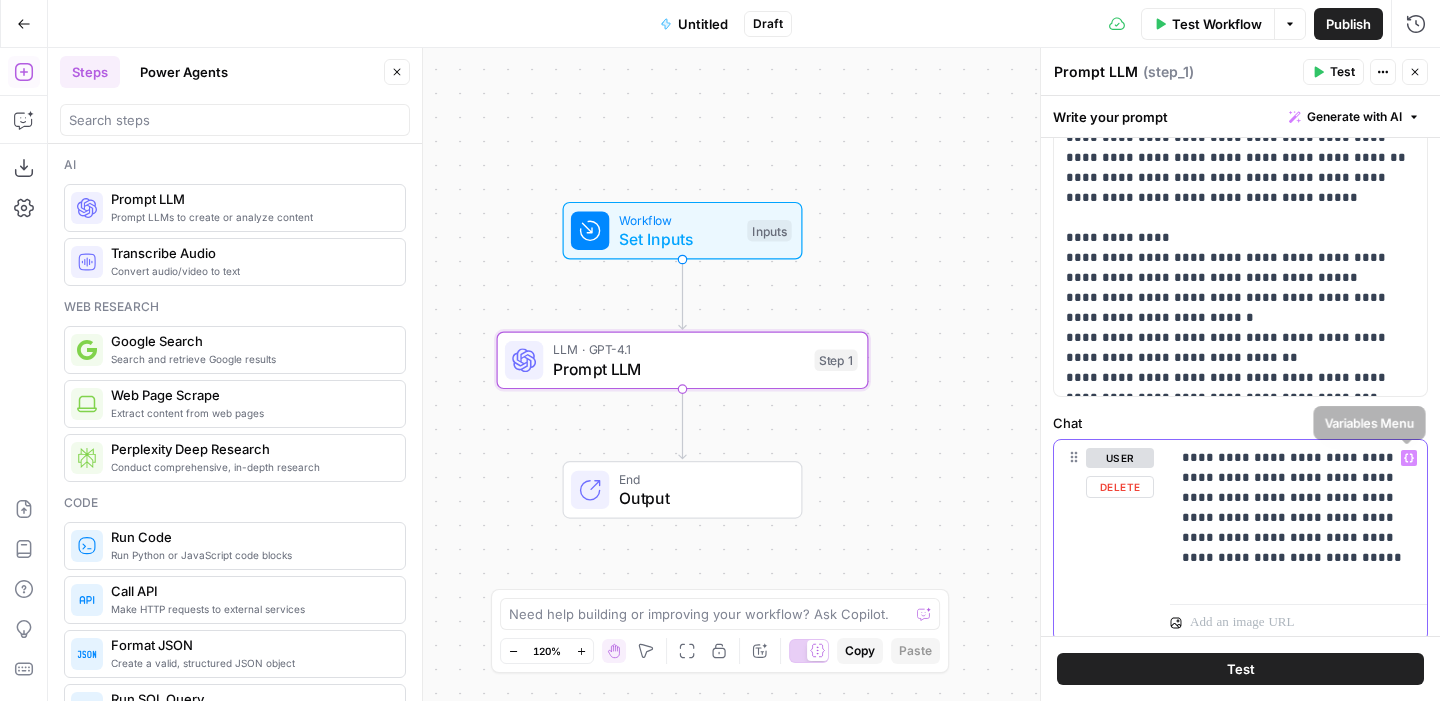 click 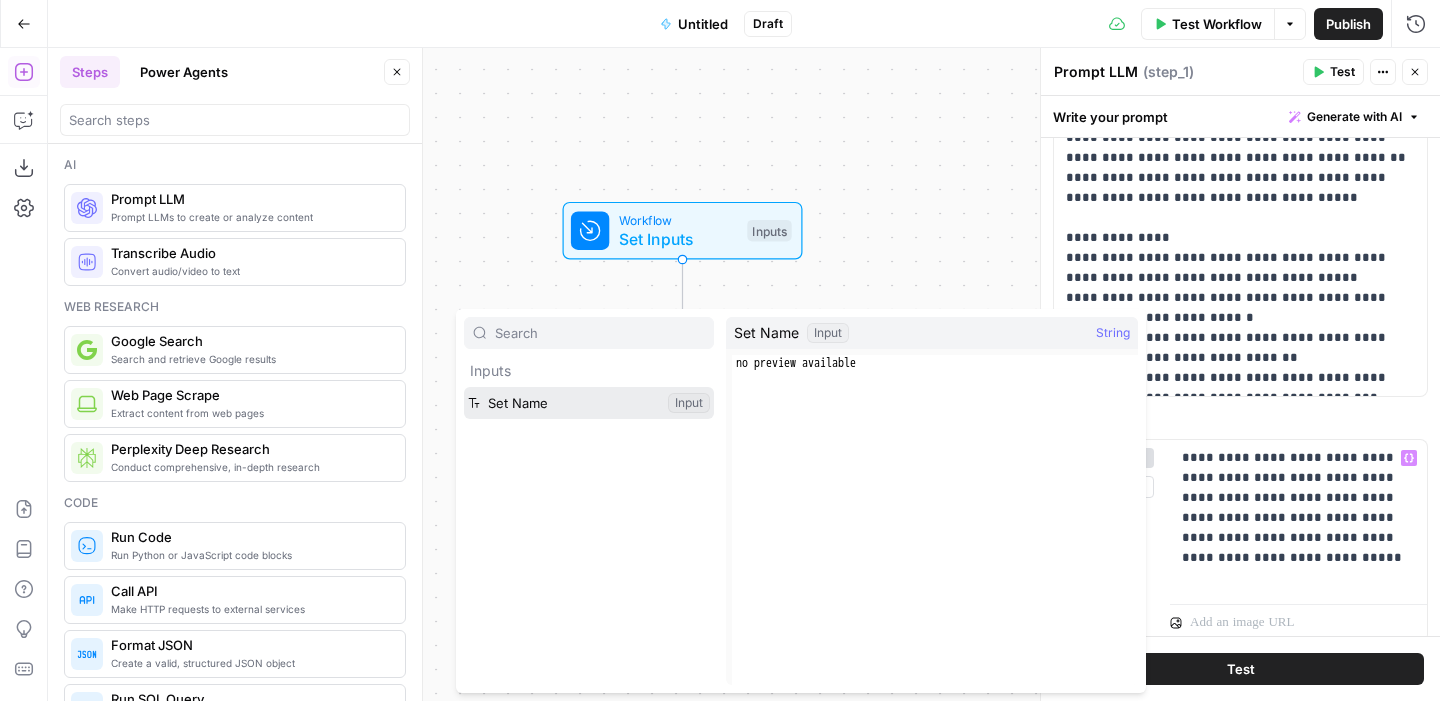 click at bounding box center (589, 403) 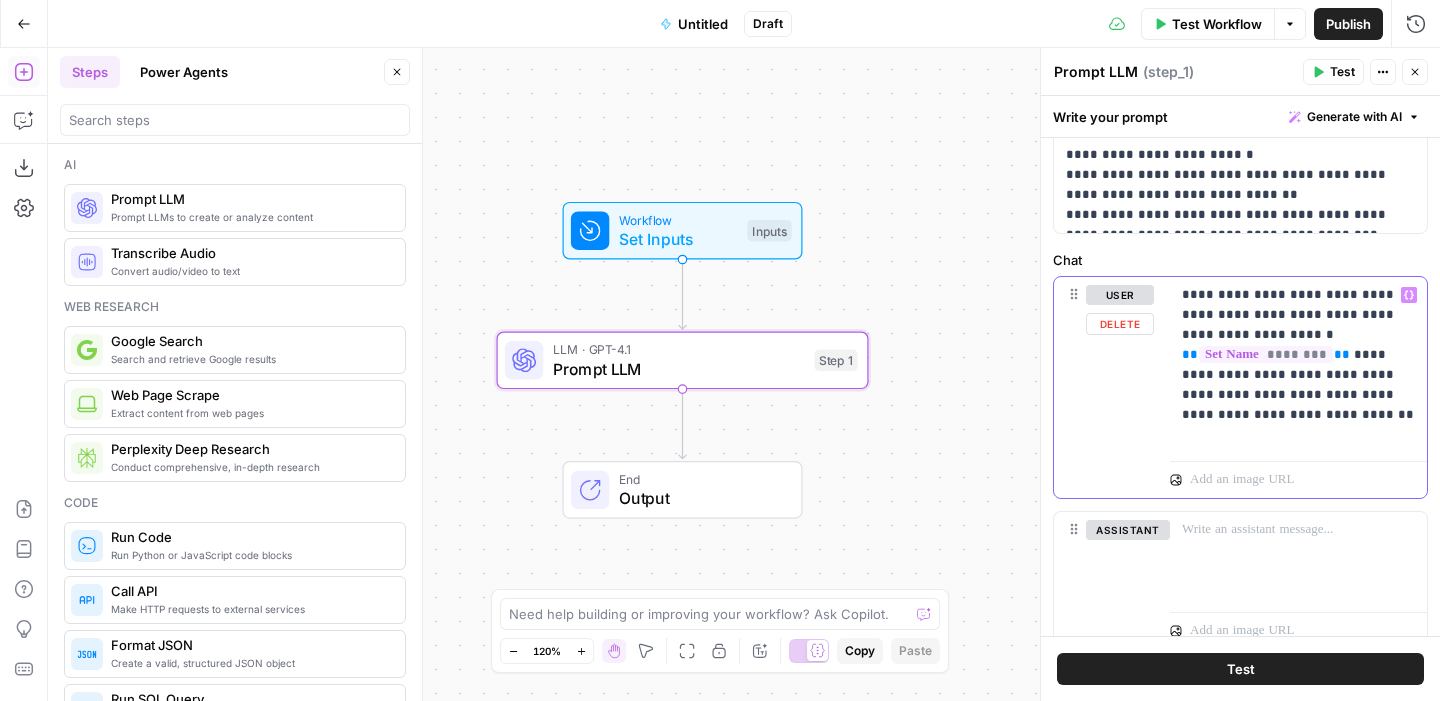 scroll, scrollTop: 574, scrollLeft: 0, axis: vertical 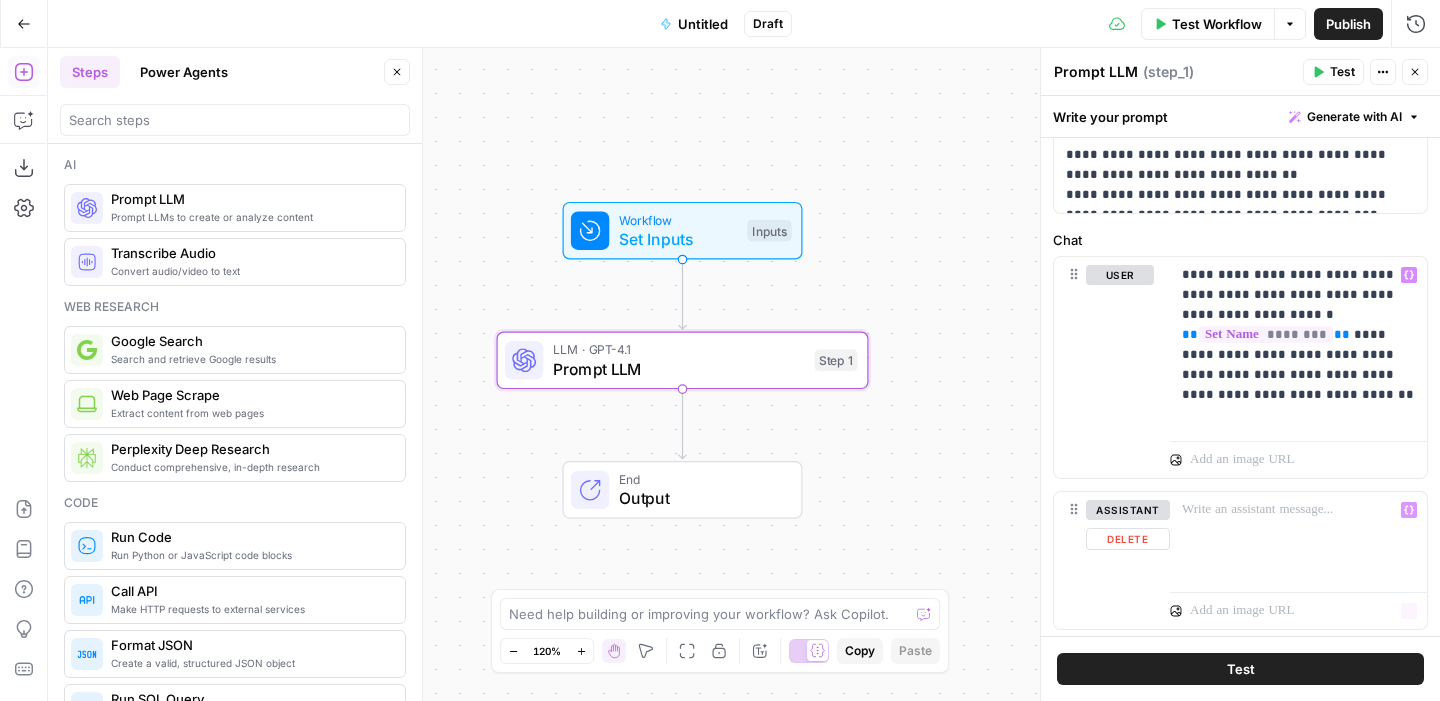 click on "Test" at bounding box center (1240, 669) 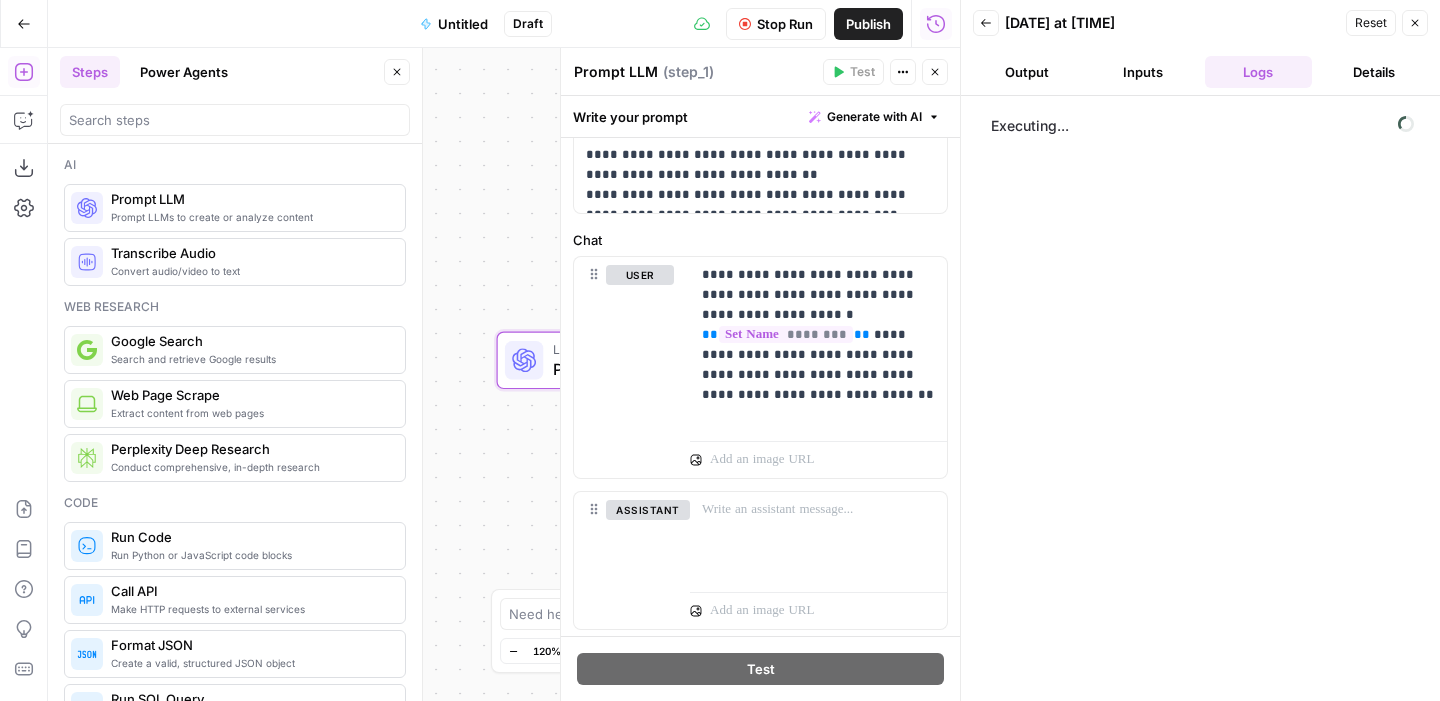 click 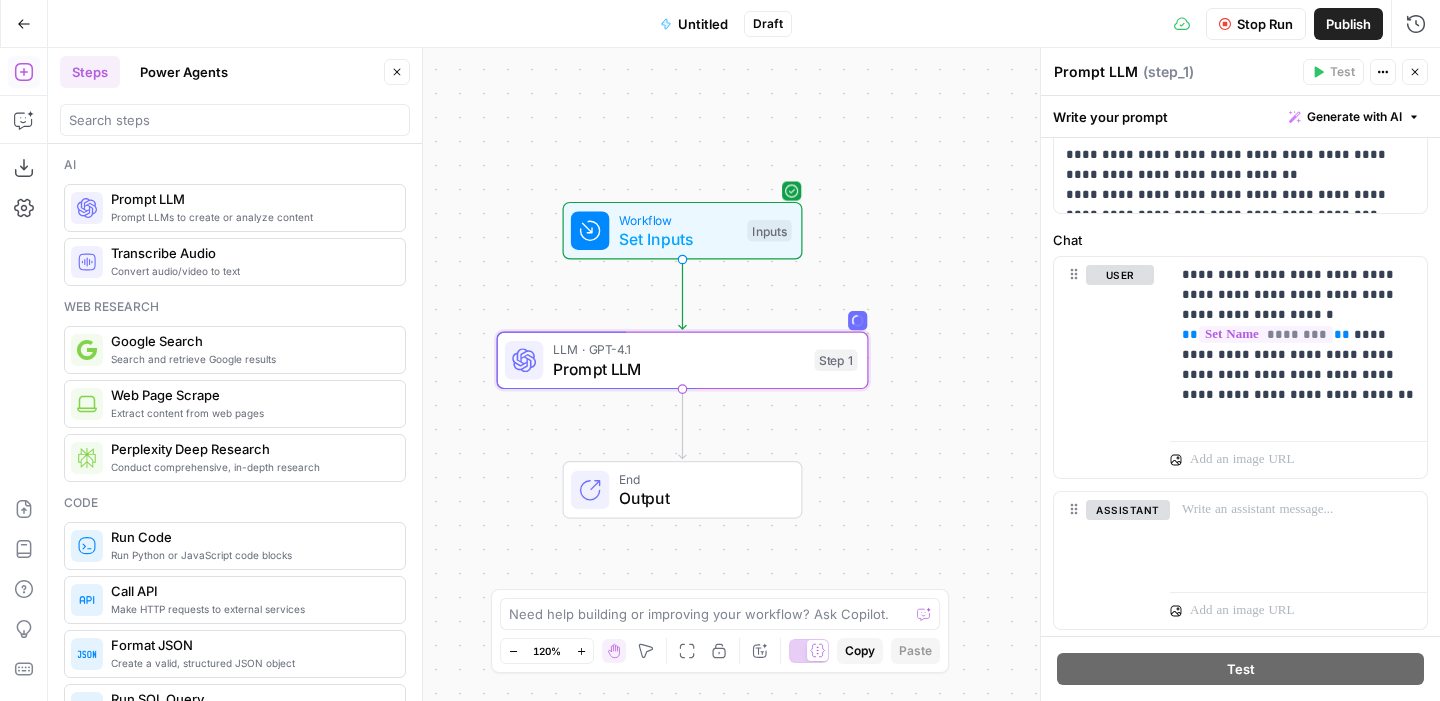 click on "Set Inputs" at bounding box center (678, 239) 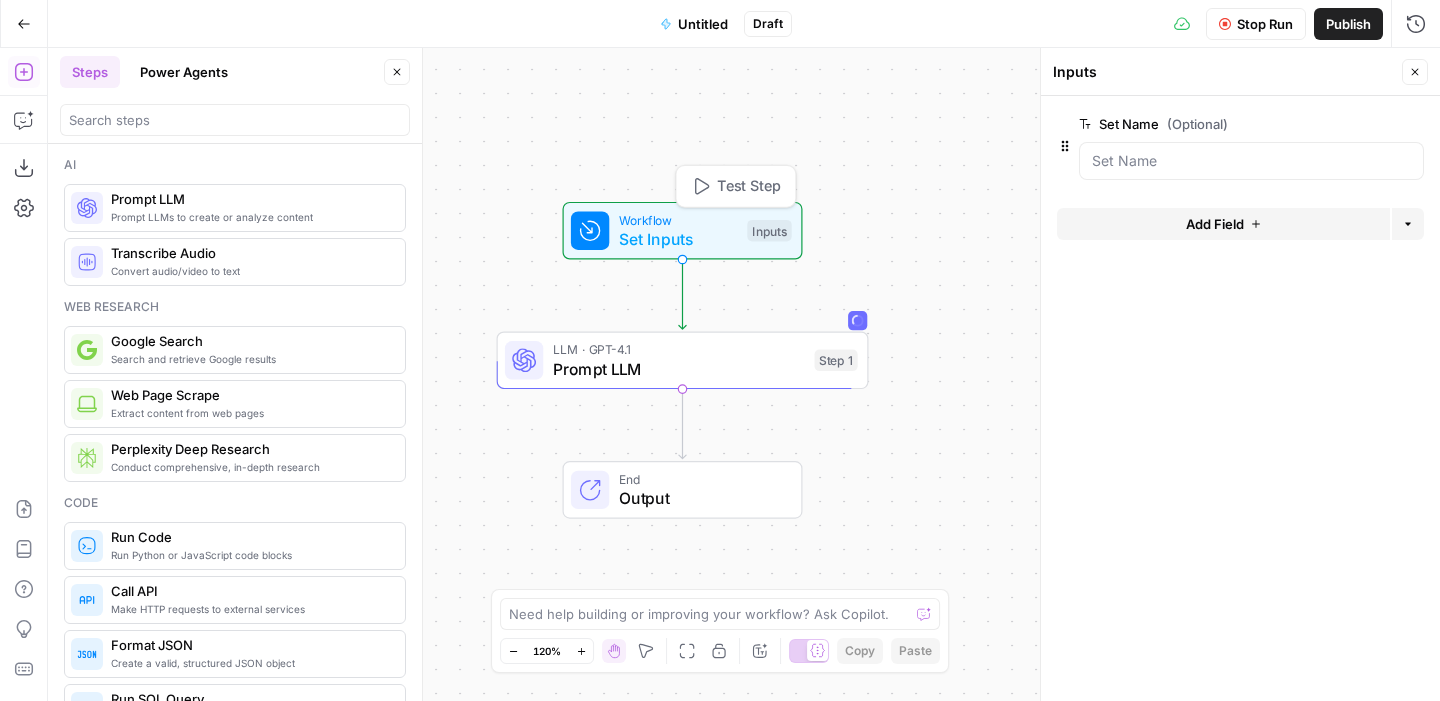 click on "Stop Run" at bounding box center (1265, 24) 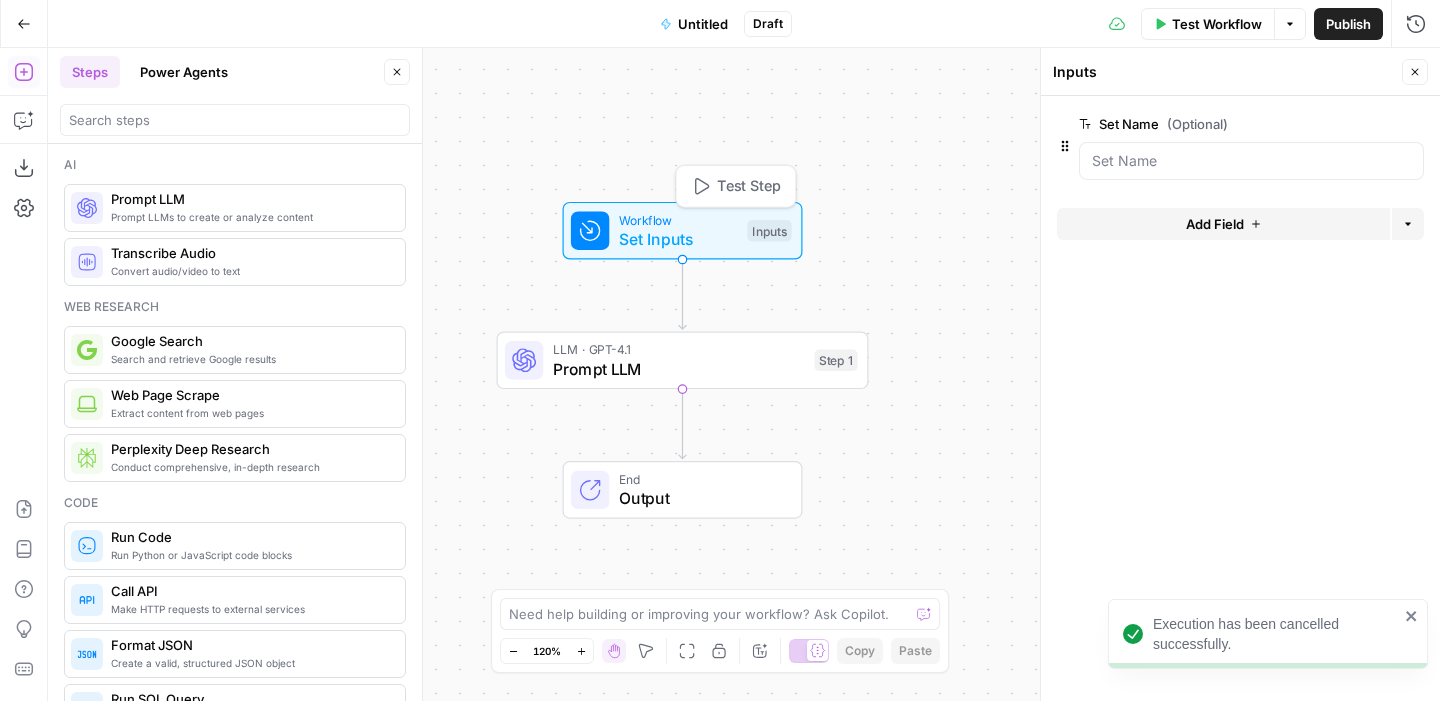 click on "Inputs" at bounding box center [769, 231] 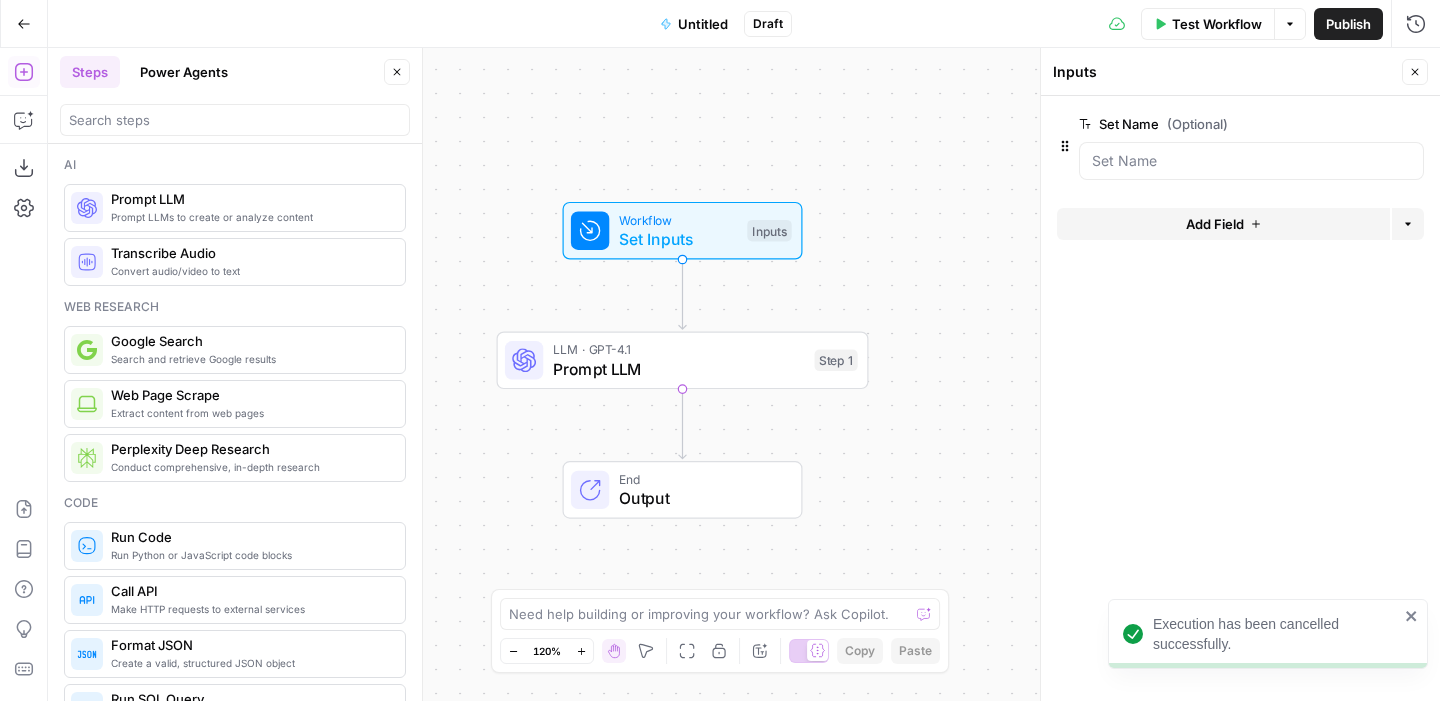 click on "edit field" at bounding box center (1349, 124) 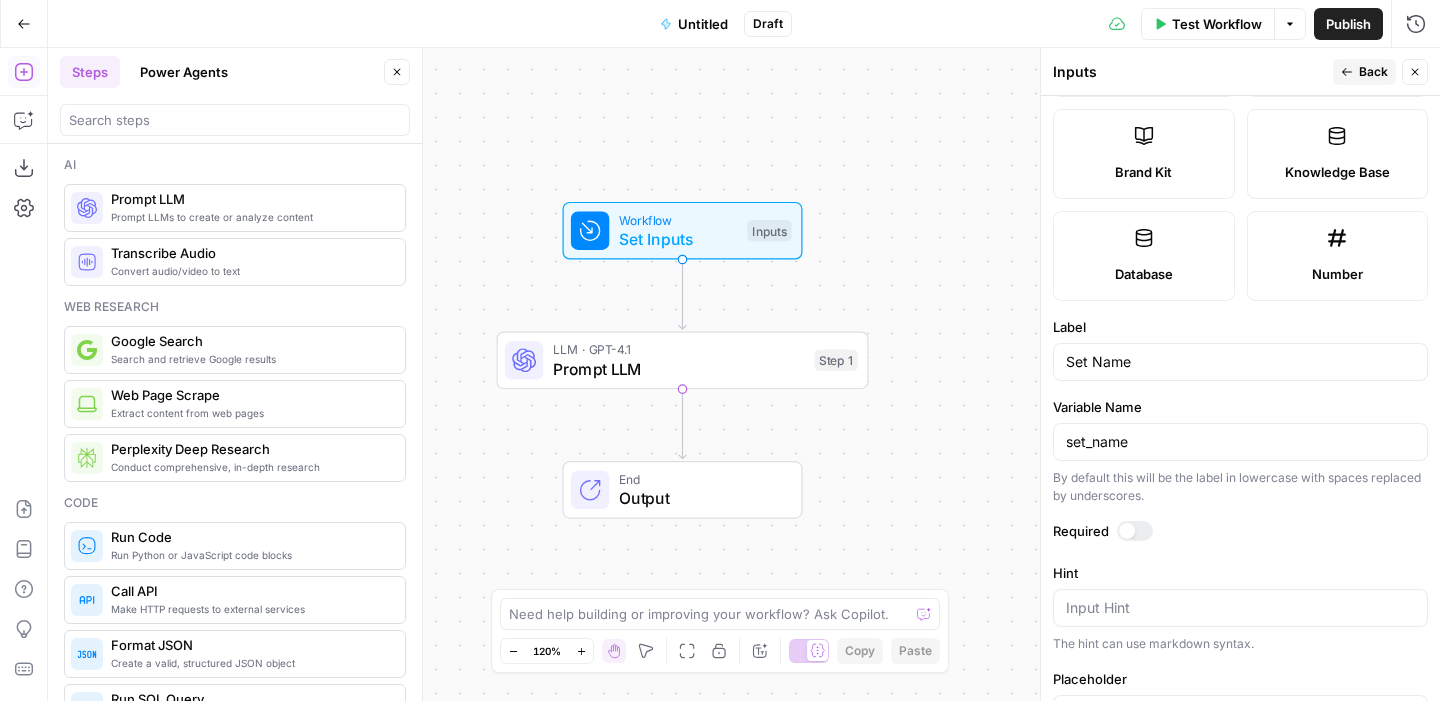 scroll, scrollTop: 438, scrollLeft: 0, axis: vertical 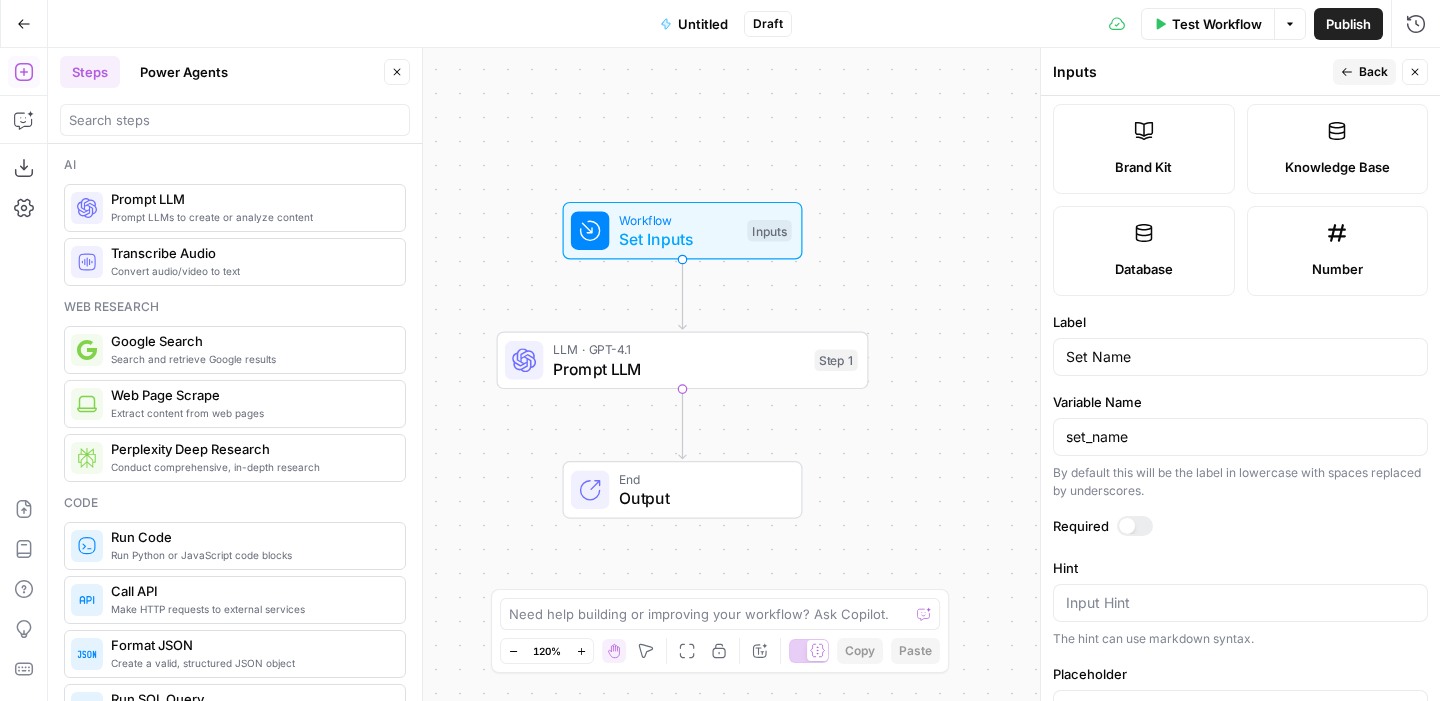 click at bounding box center (1127, 526) 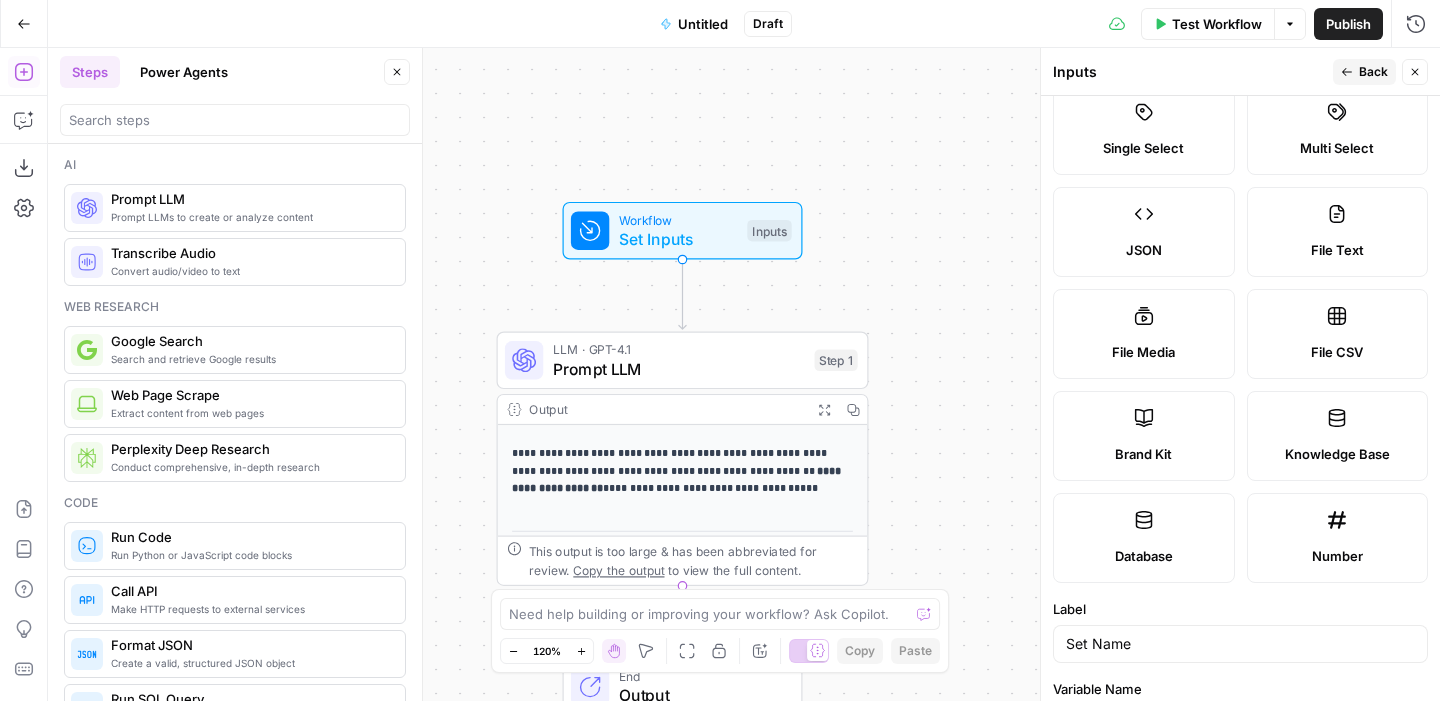 scroll, scrollTop: 0, scrollLeft: 0, axis: both 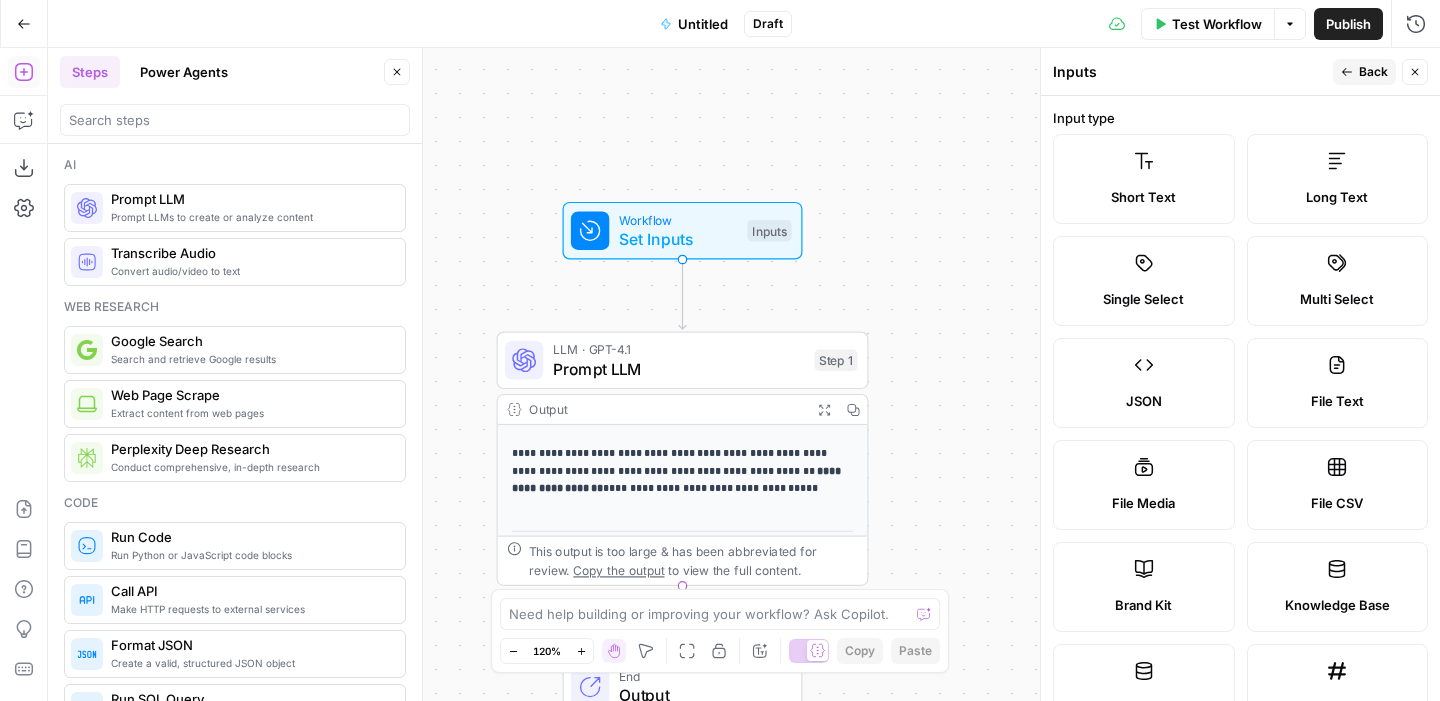click on "Set Inputs" at bounding box center (678, 239) 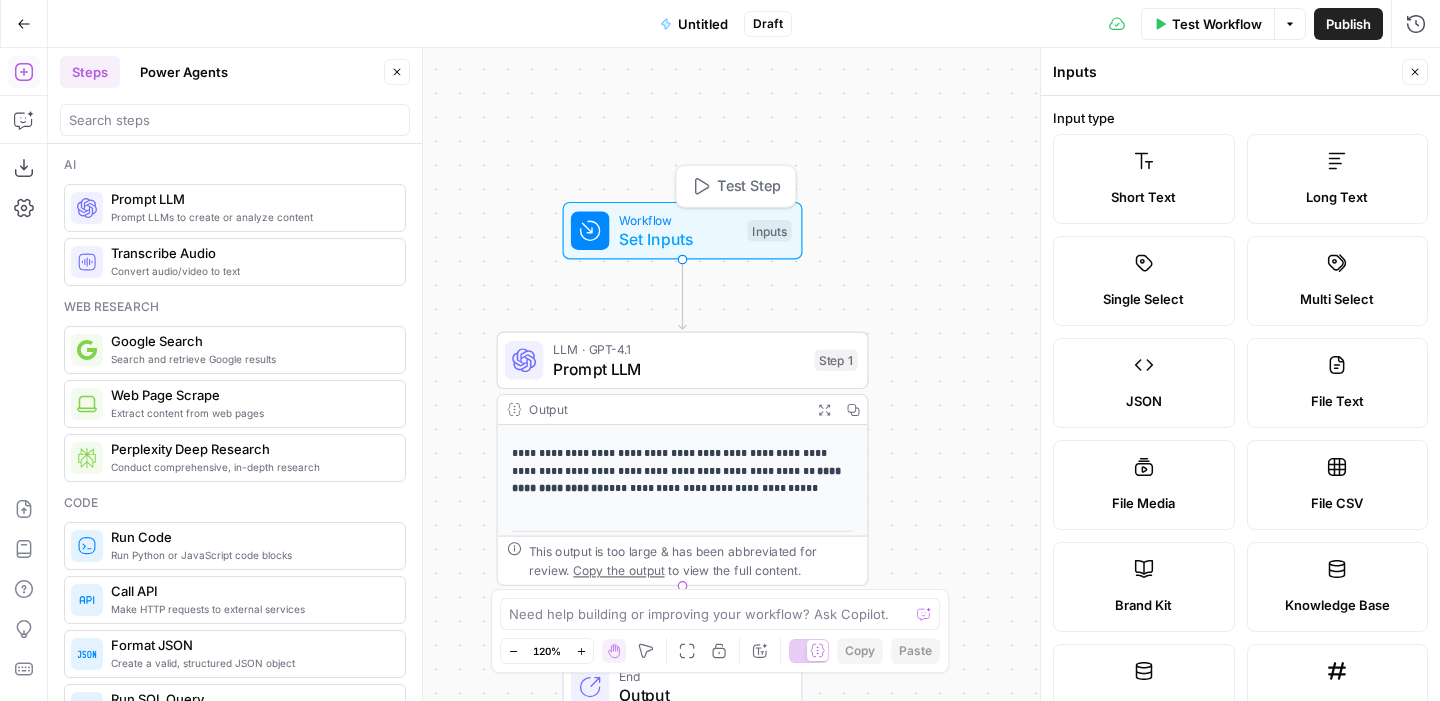click on "Test Step" at bounding box center [749, 187] 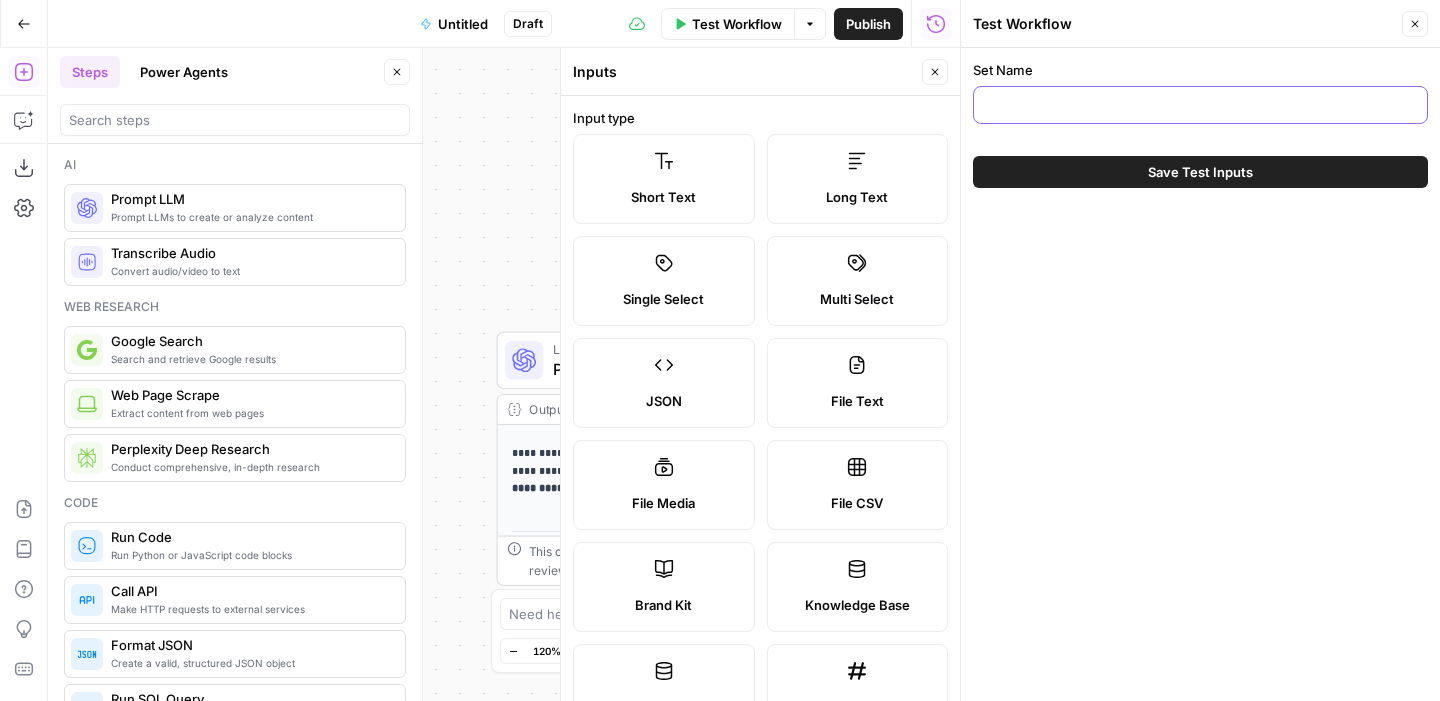 click on "Set Name" at bounding box center [1200, 105] 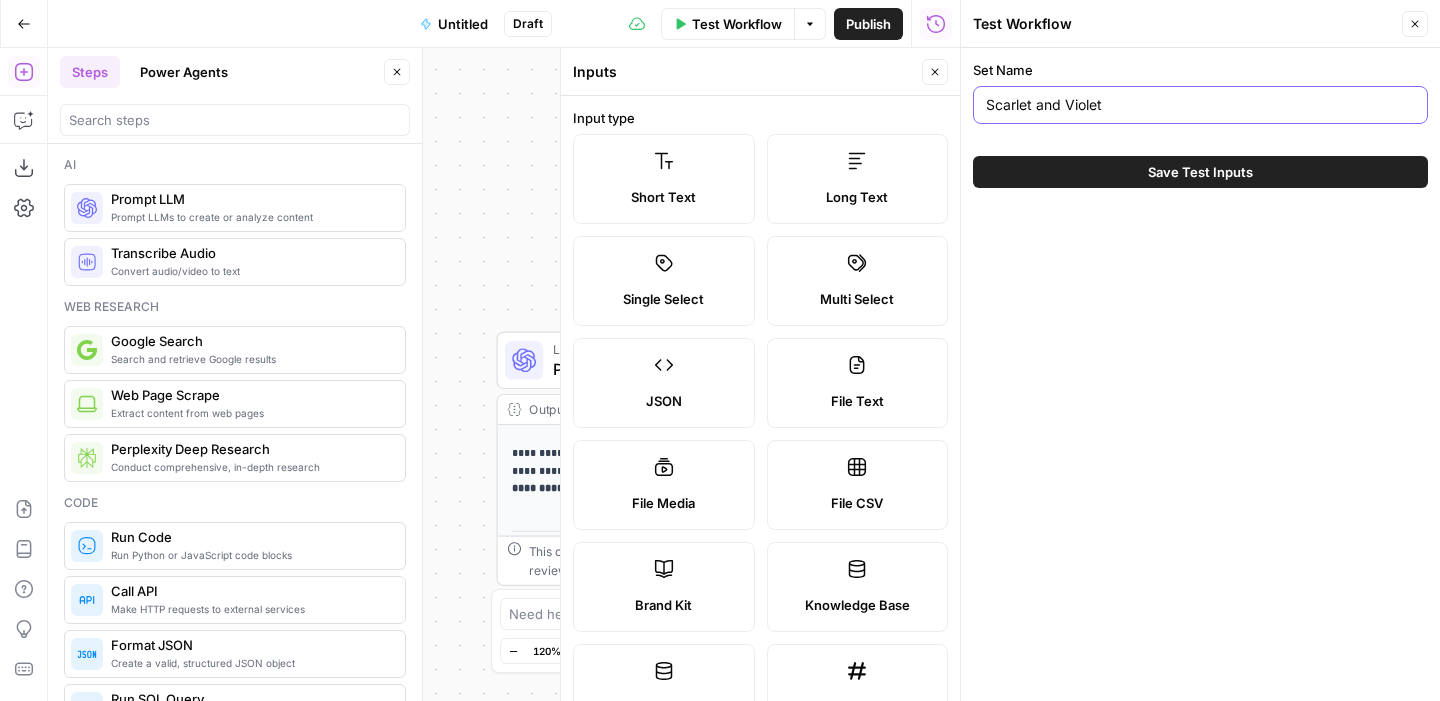 type on "Scarlet and Violet" 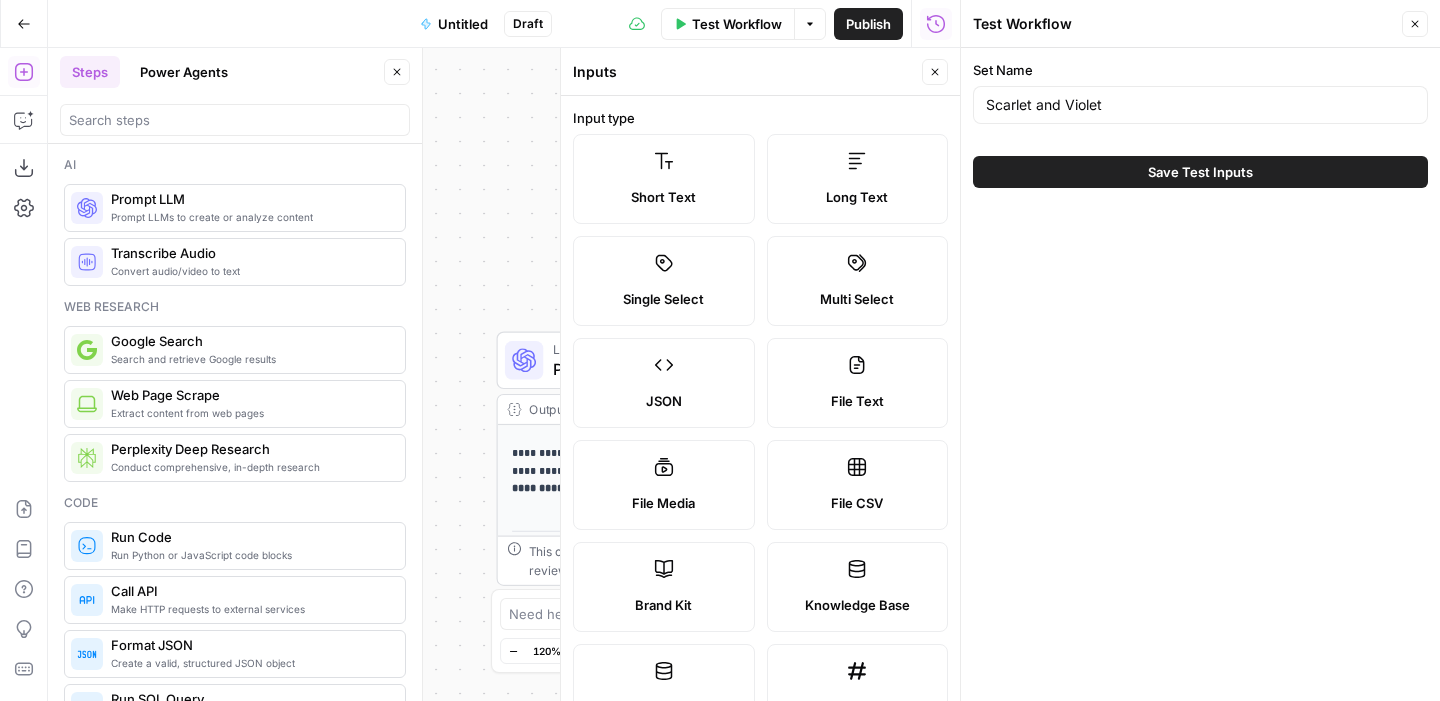 click on "Save Test Inputs" at bounding box center [1200, 172] 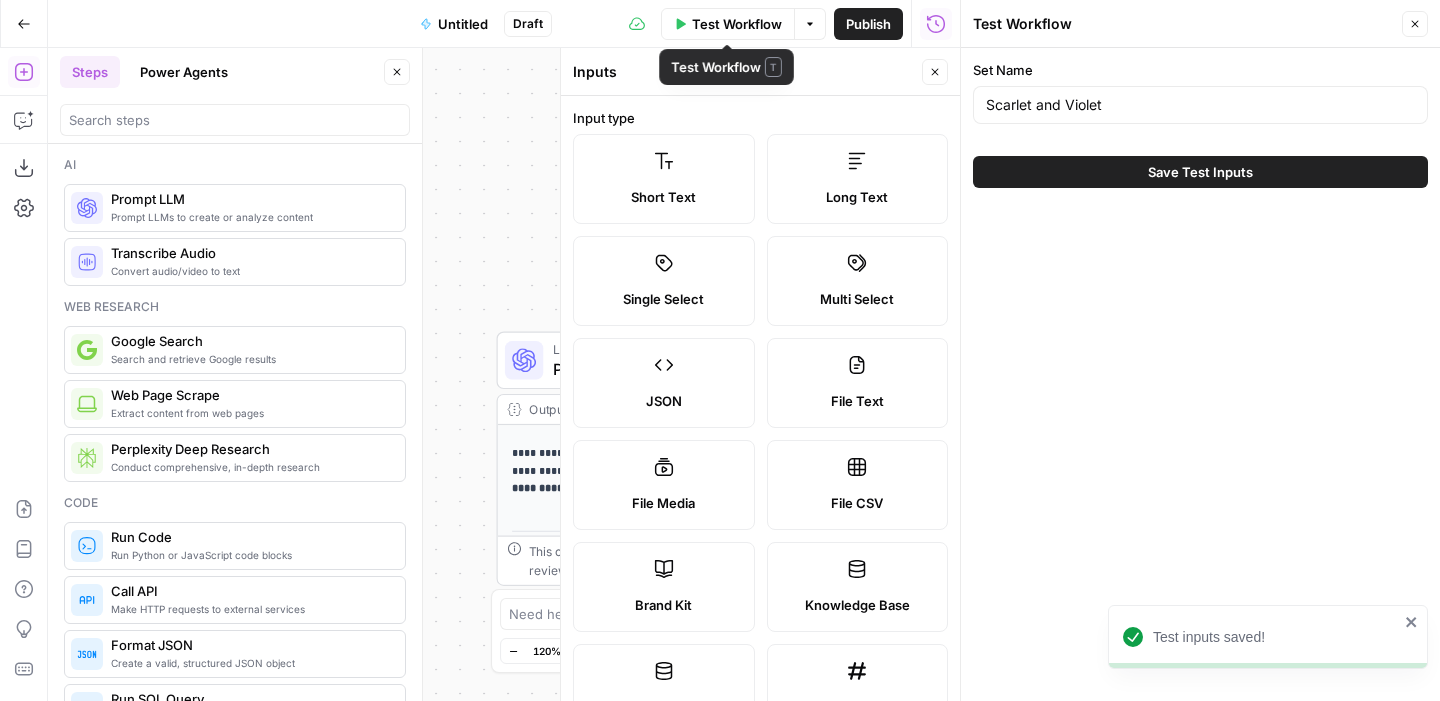 click on "Test Workflow" at bounding box center (737, 24) 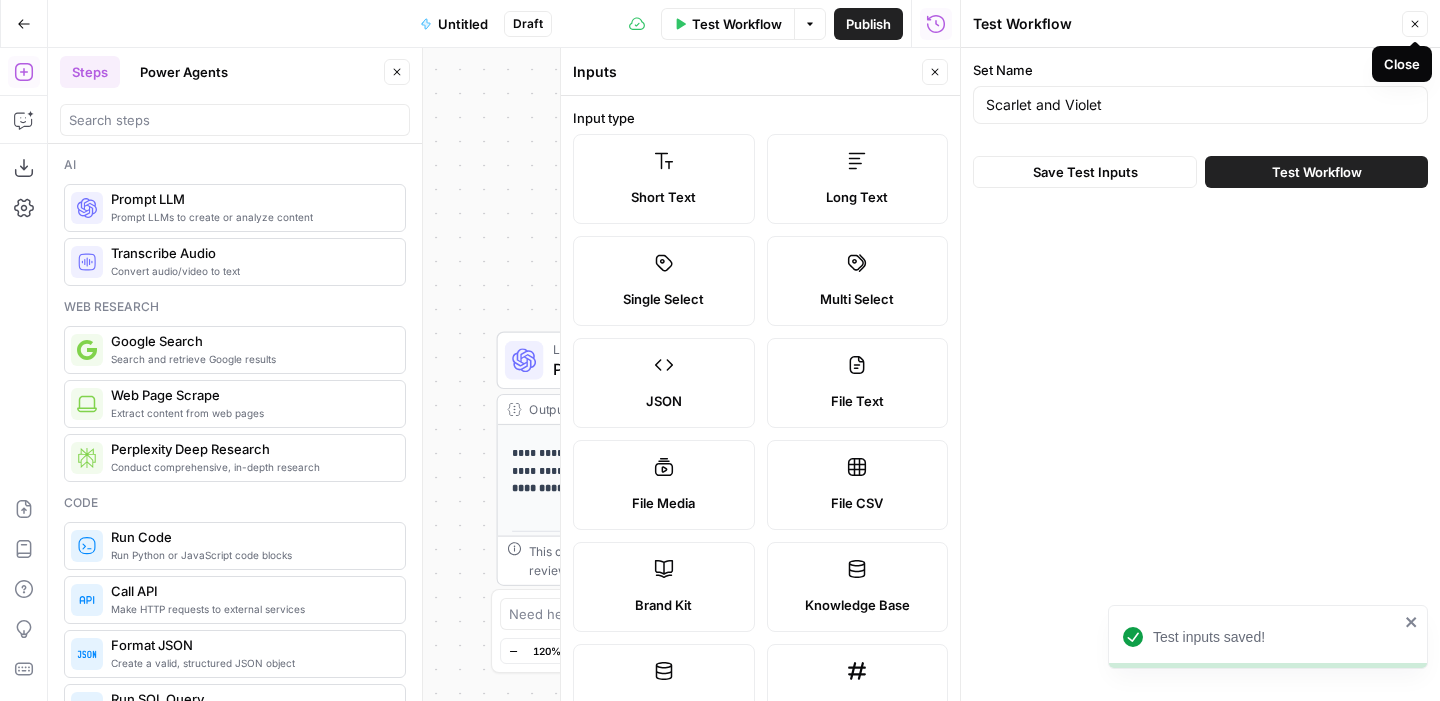 click 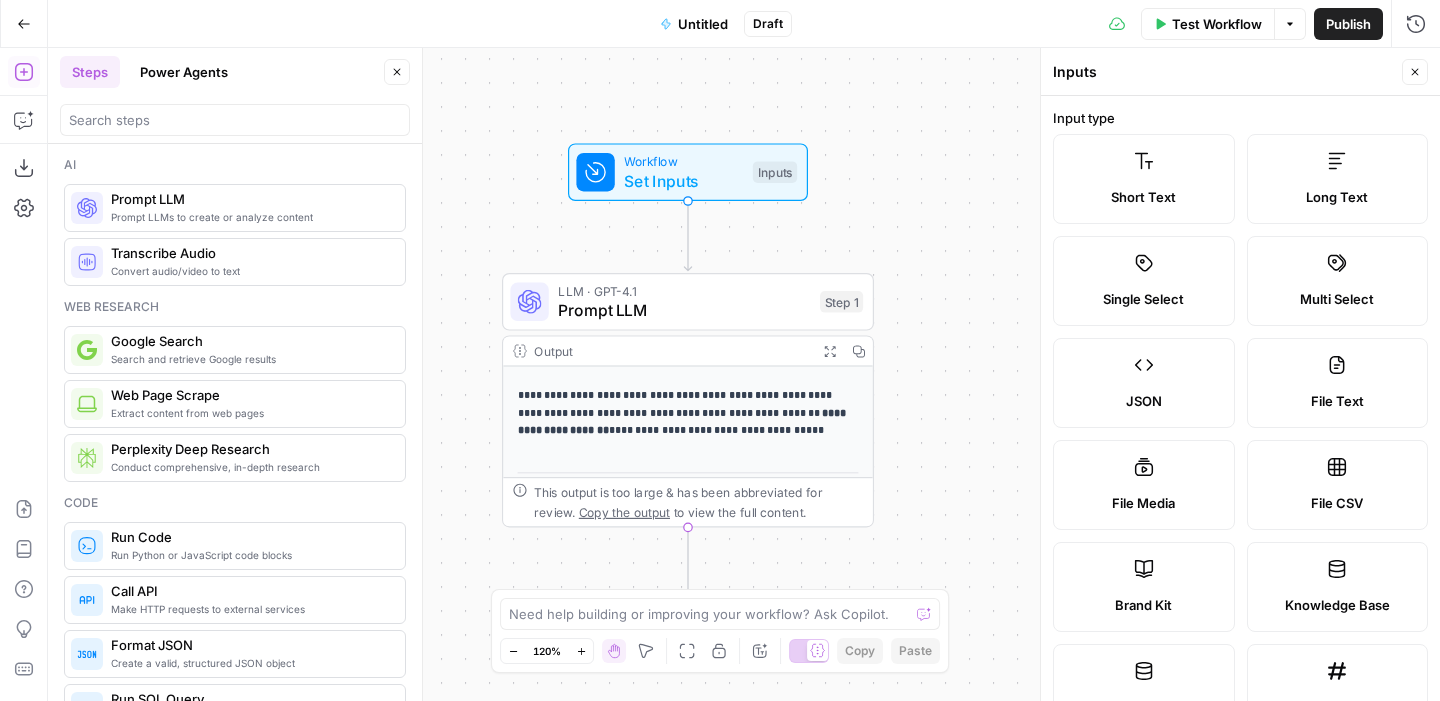 click on "Test Workflow" at bounding box center (1217, 24) 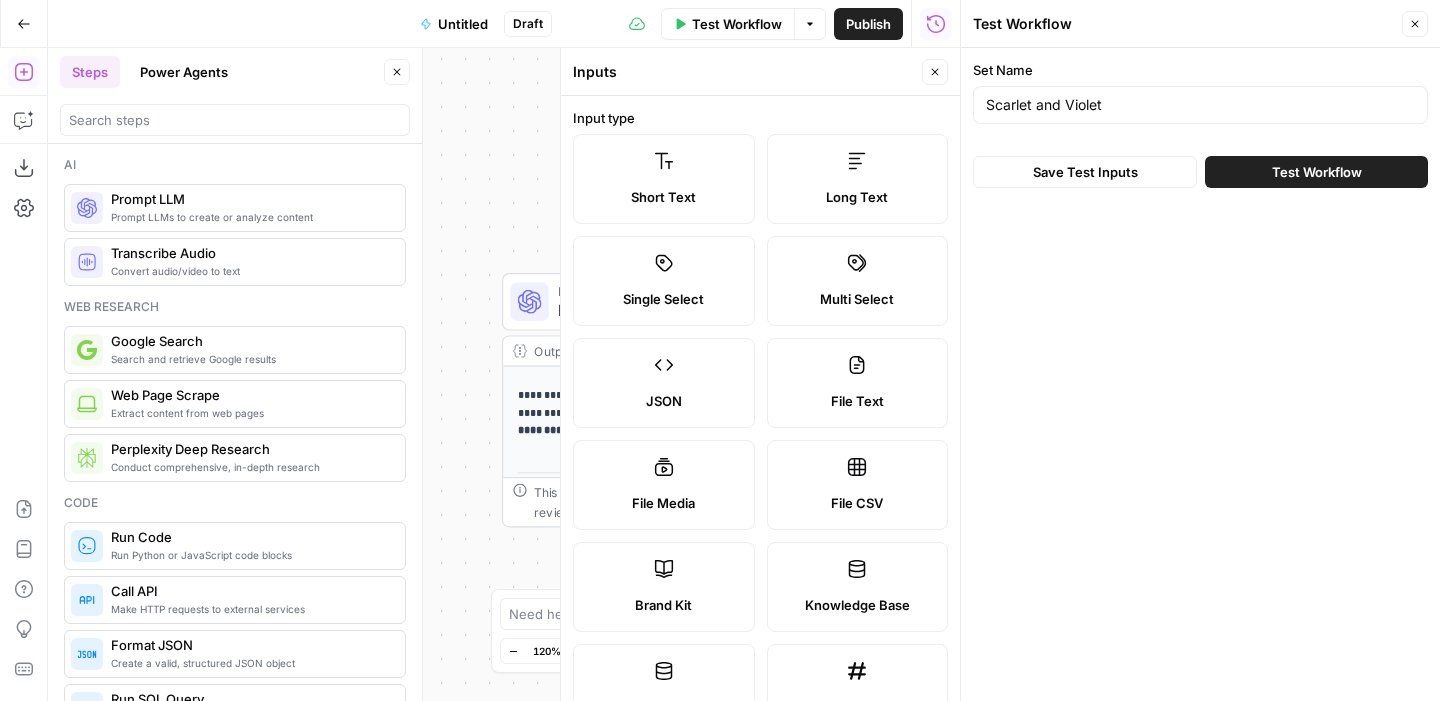 click on "Test Workflow" at bounding box center (1317, 172) 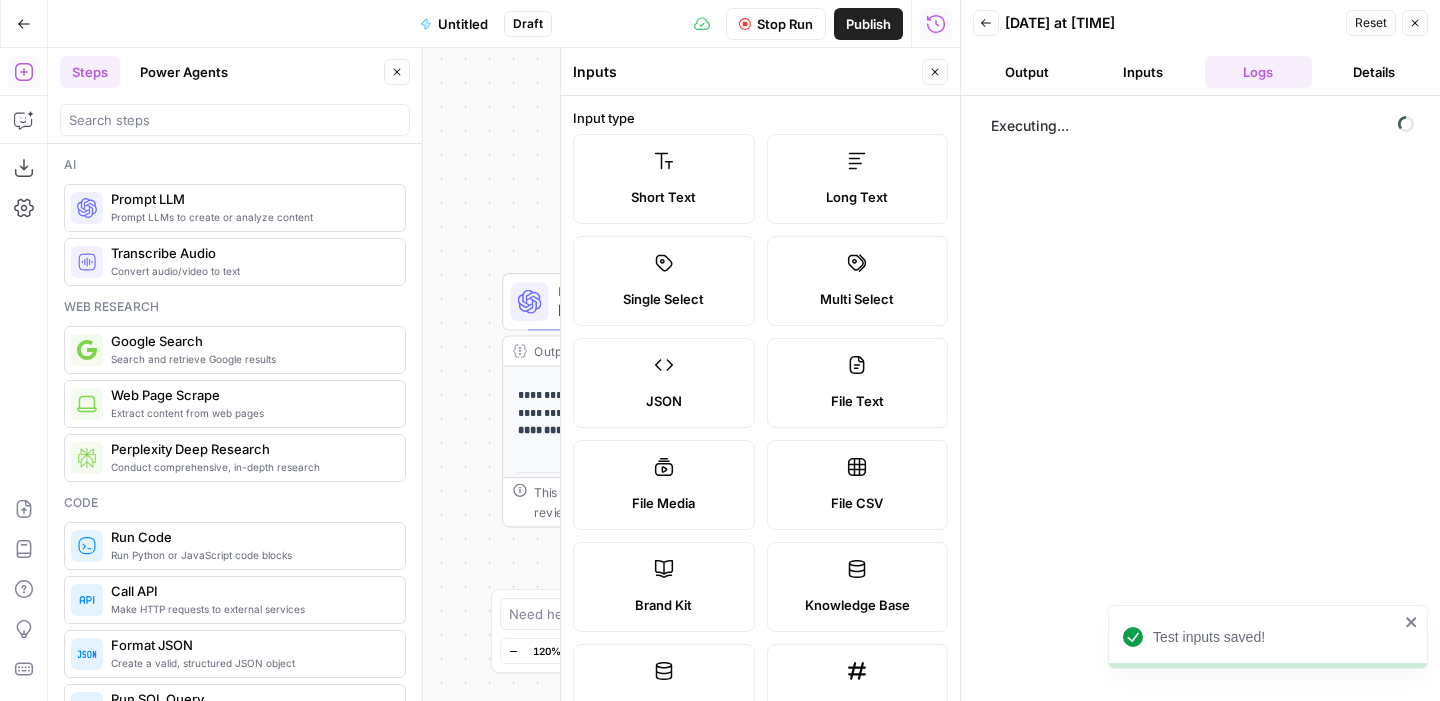 click on "Close" at bounding box center (935, 72) 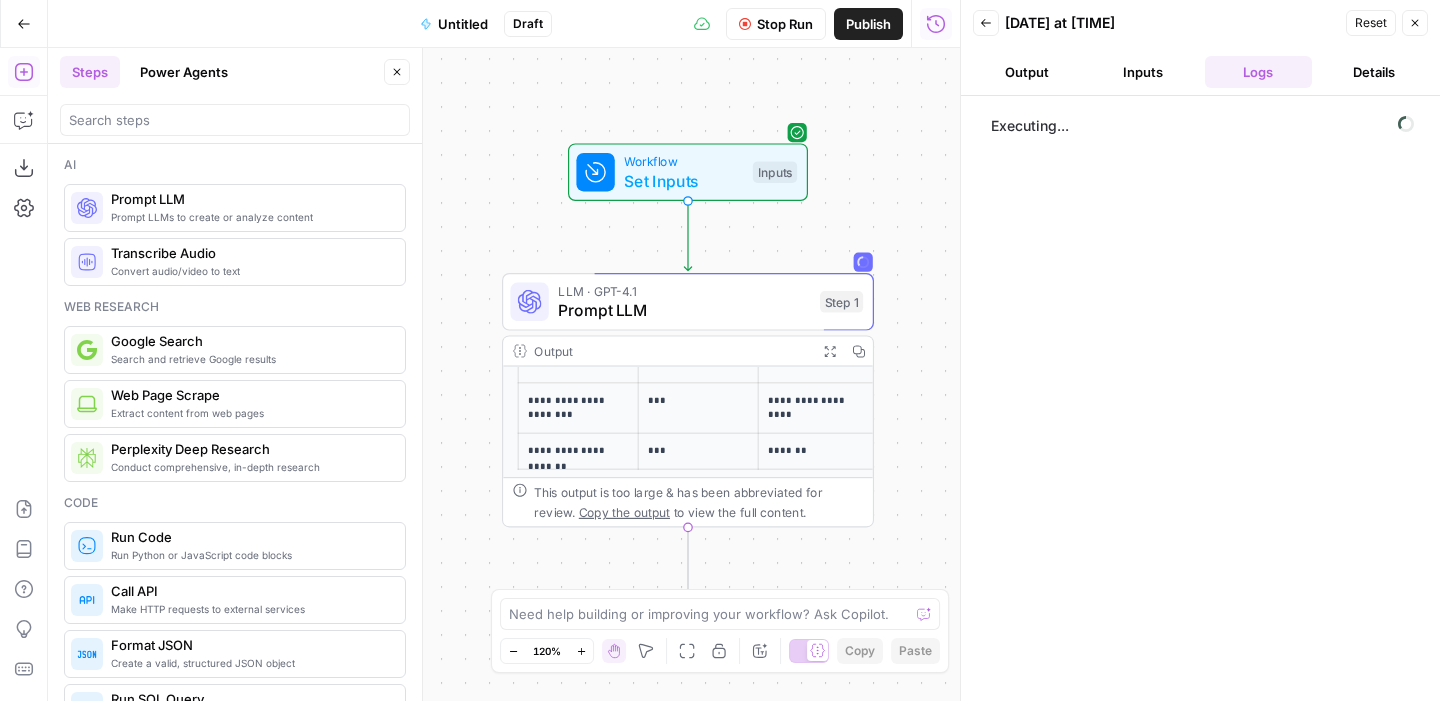 scroll, scrollTop: 246, scrollLeft: 0, axis: vertical 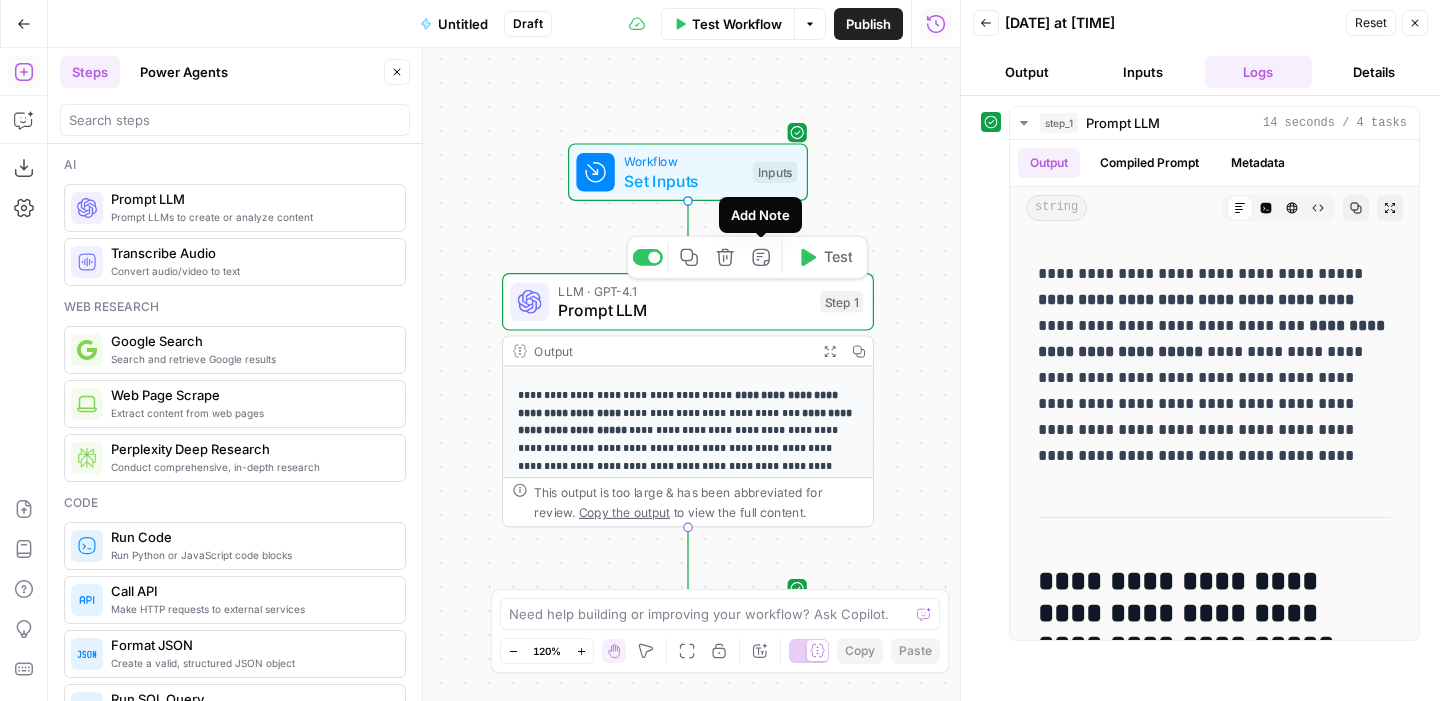 click on "Prompt LLM" at bounding box center (684, 310) 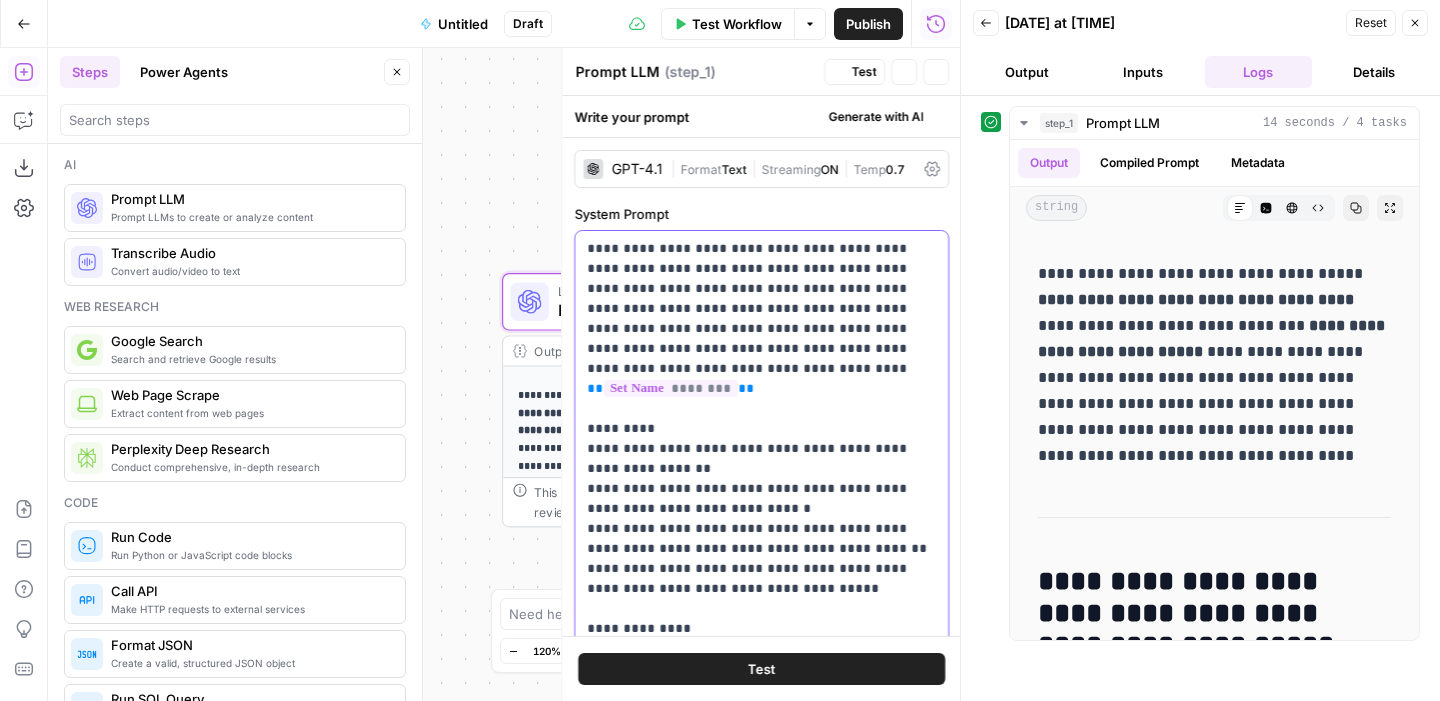 click on "**********" at bounding box center (761, 509) 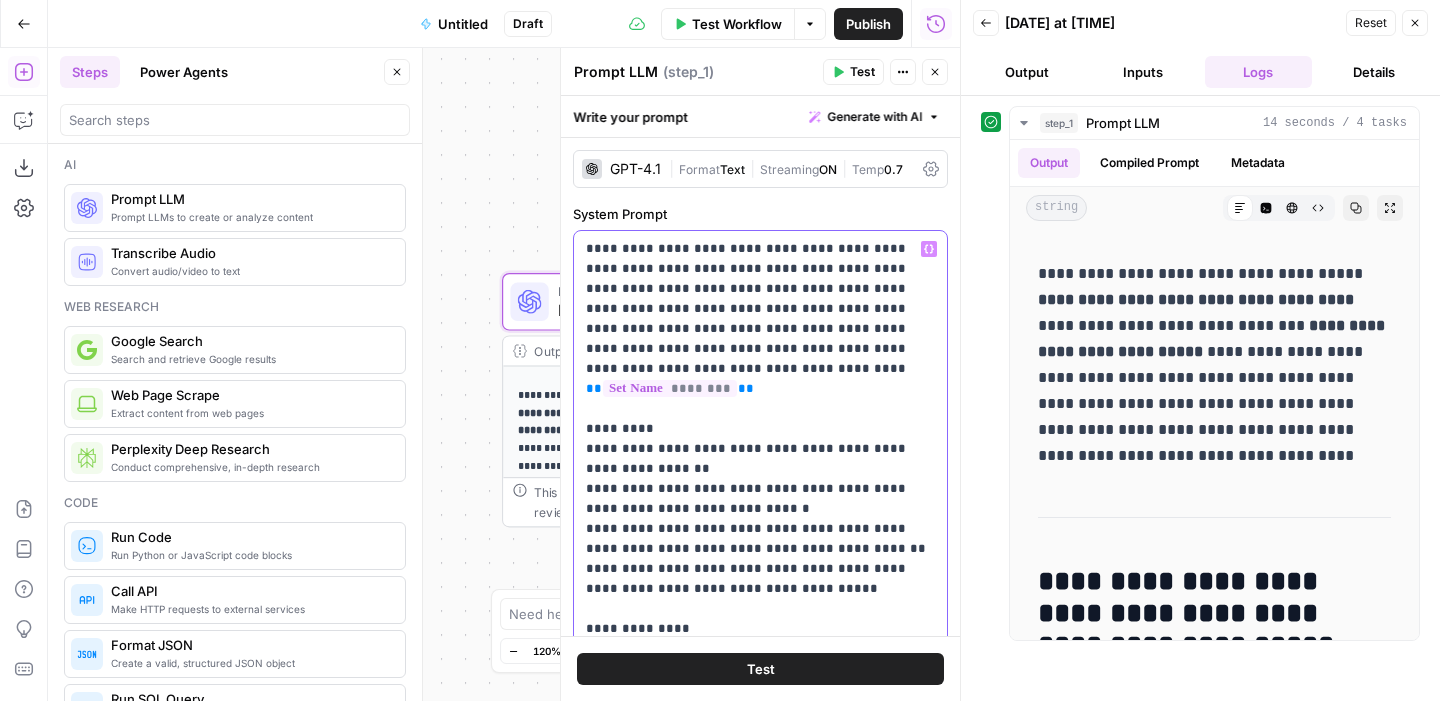 click on "**********" at bounding box center (760, 509) 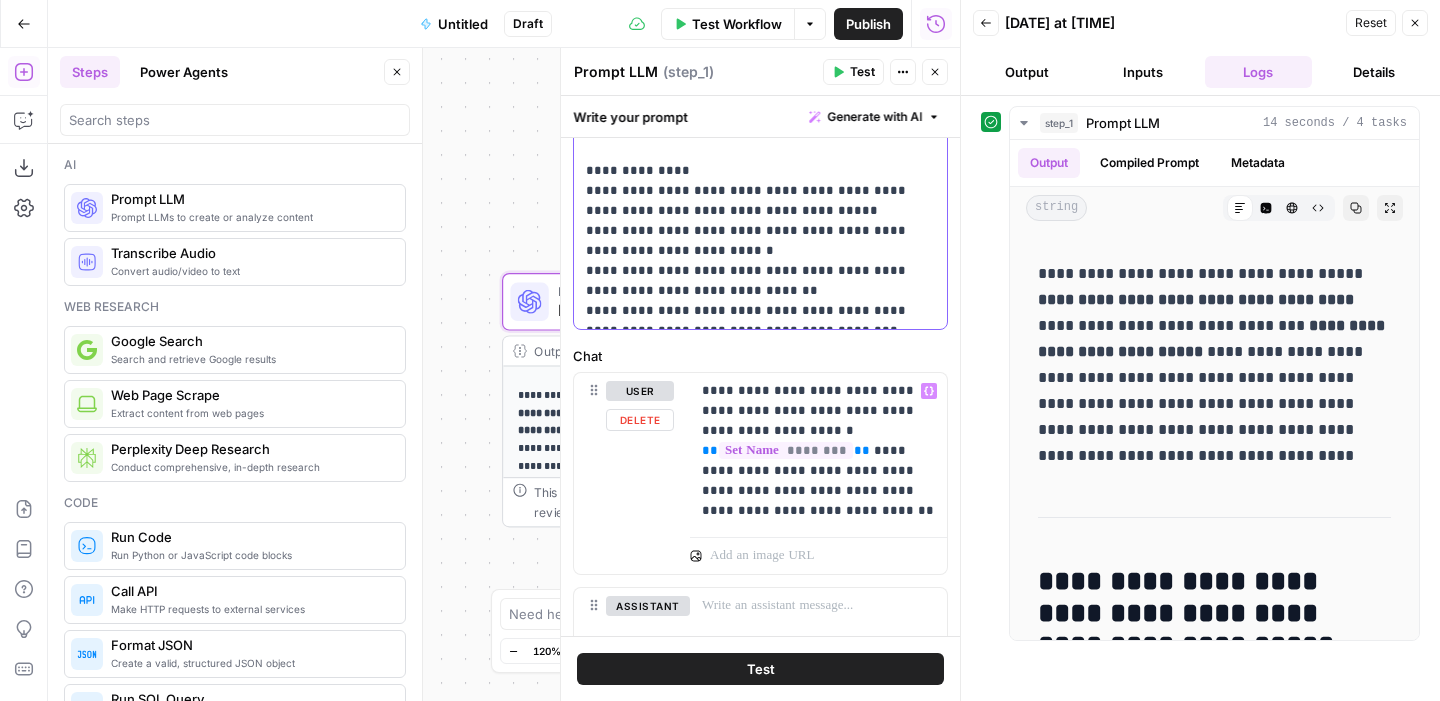 scroll, scrollTop: 0, scrollLeft: 0, axis: both 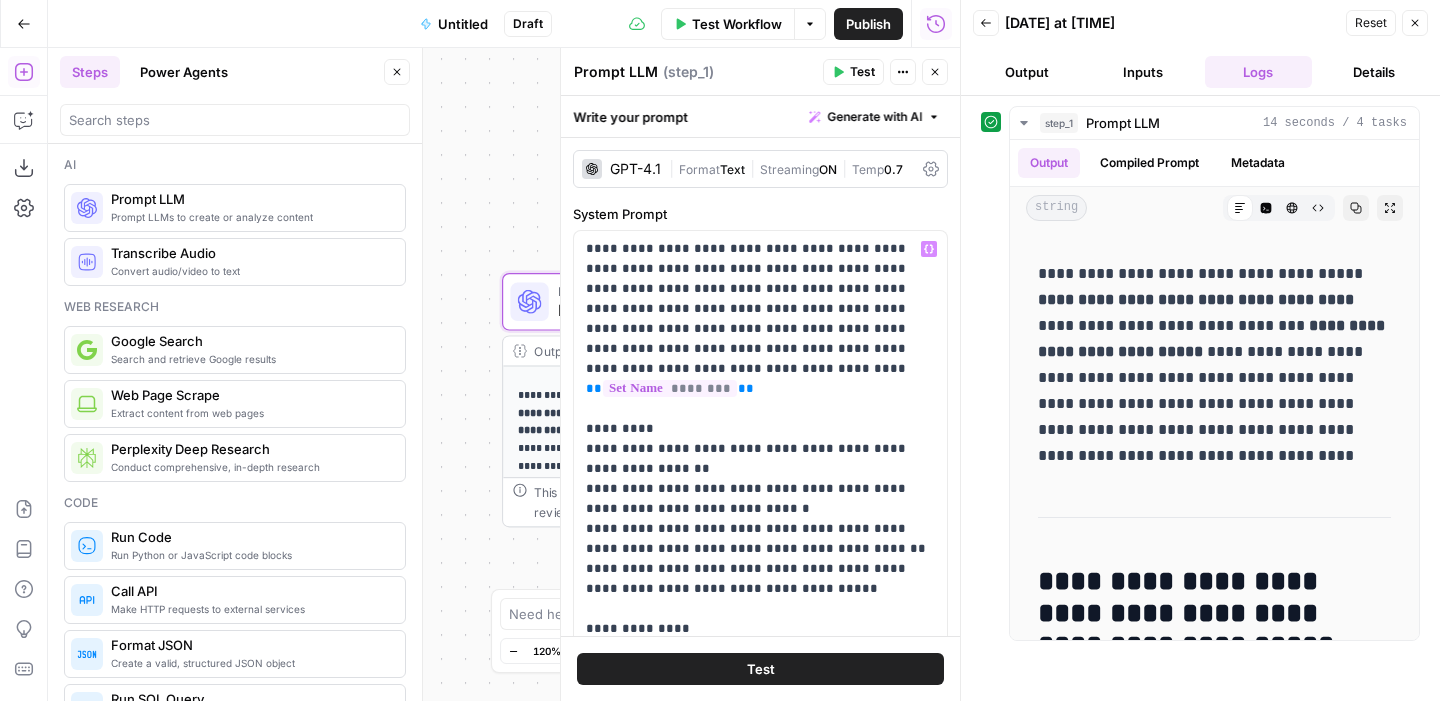 click 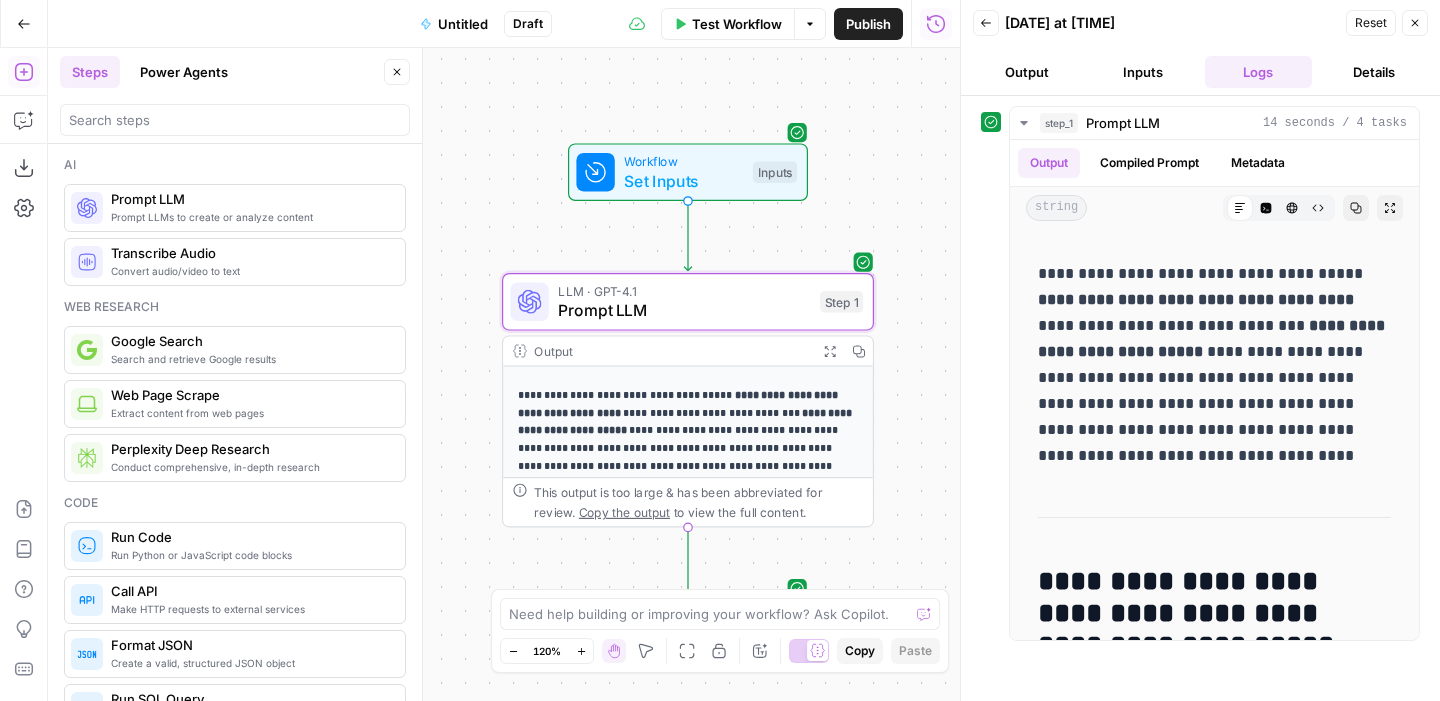 click 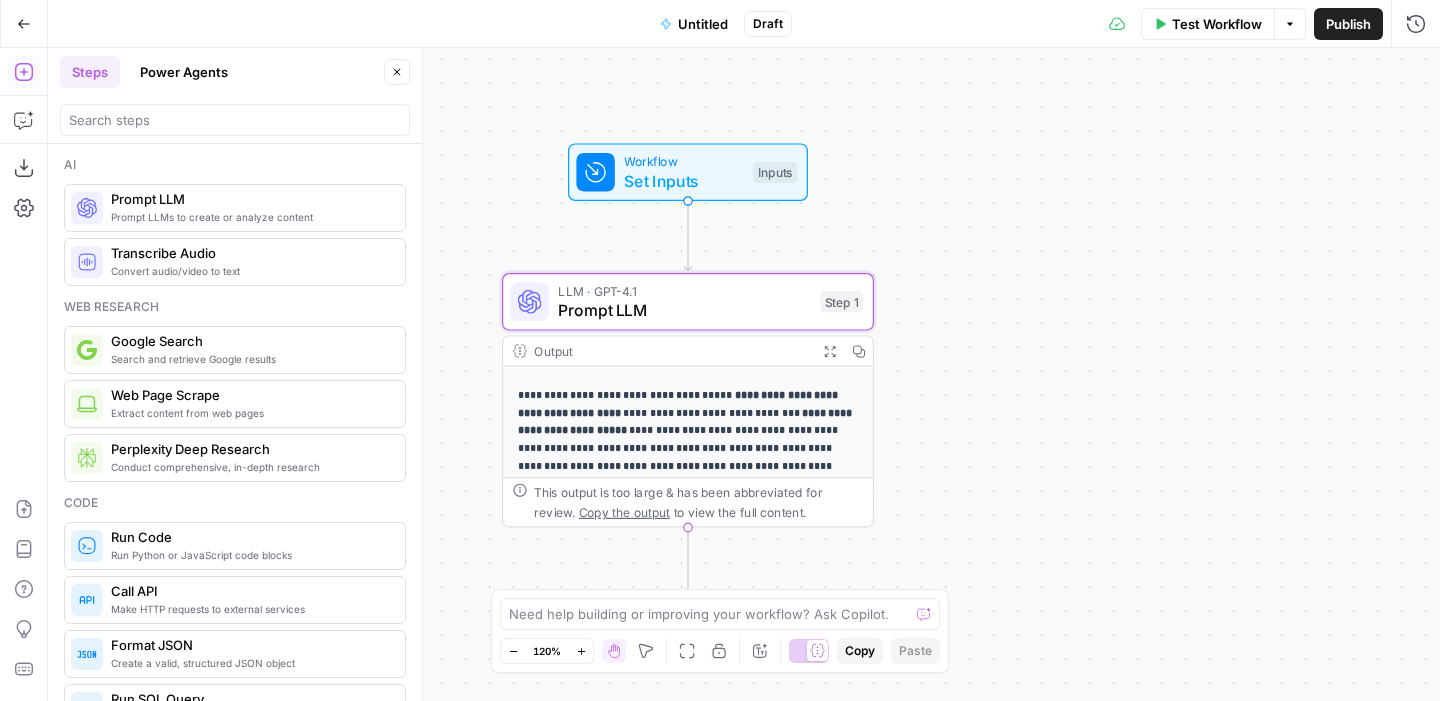 click on "Set Inputs" at bounding box center (683, 181) 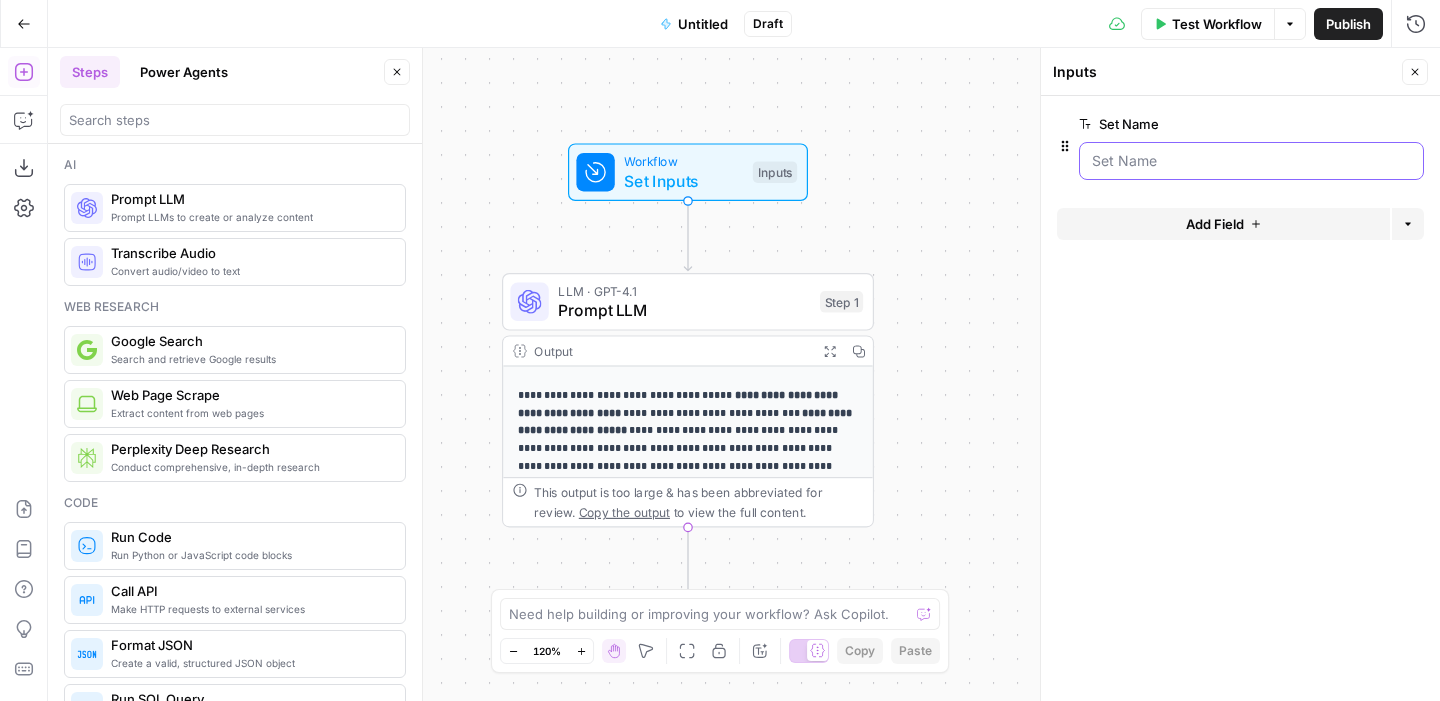 click on "Set Name" at bounding box center (1251, 161) 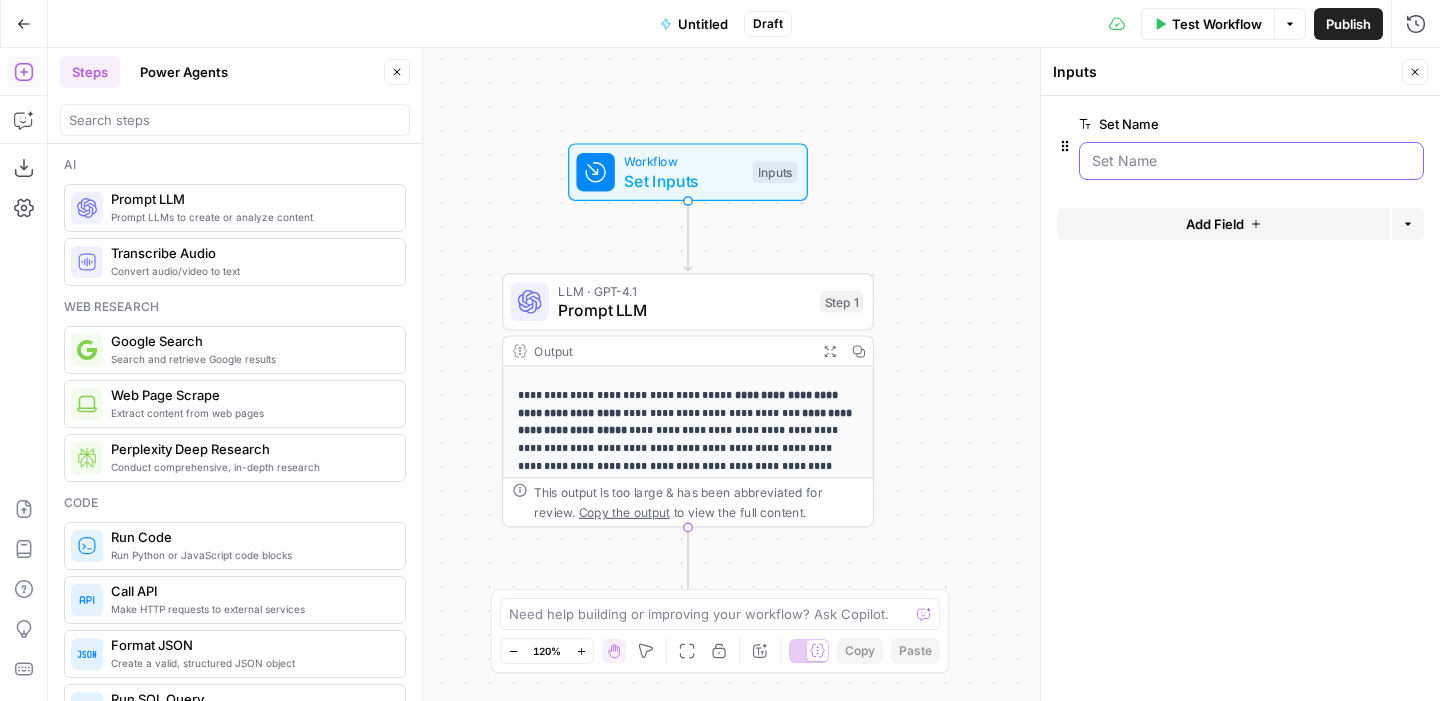 click on "Set Name" at bounding box center [1251, 161] 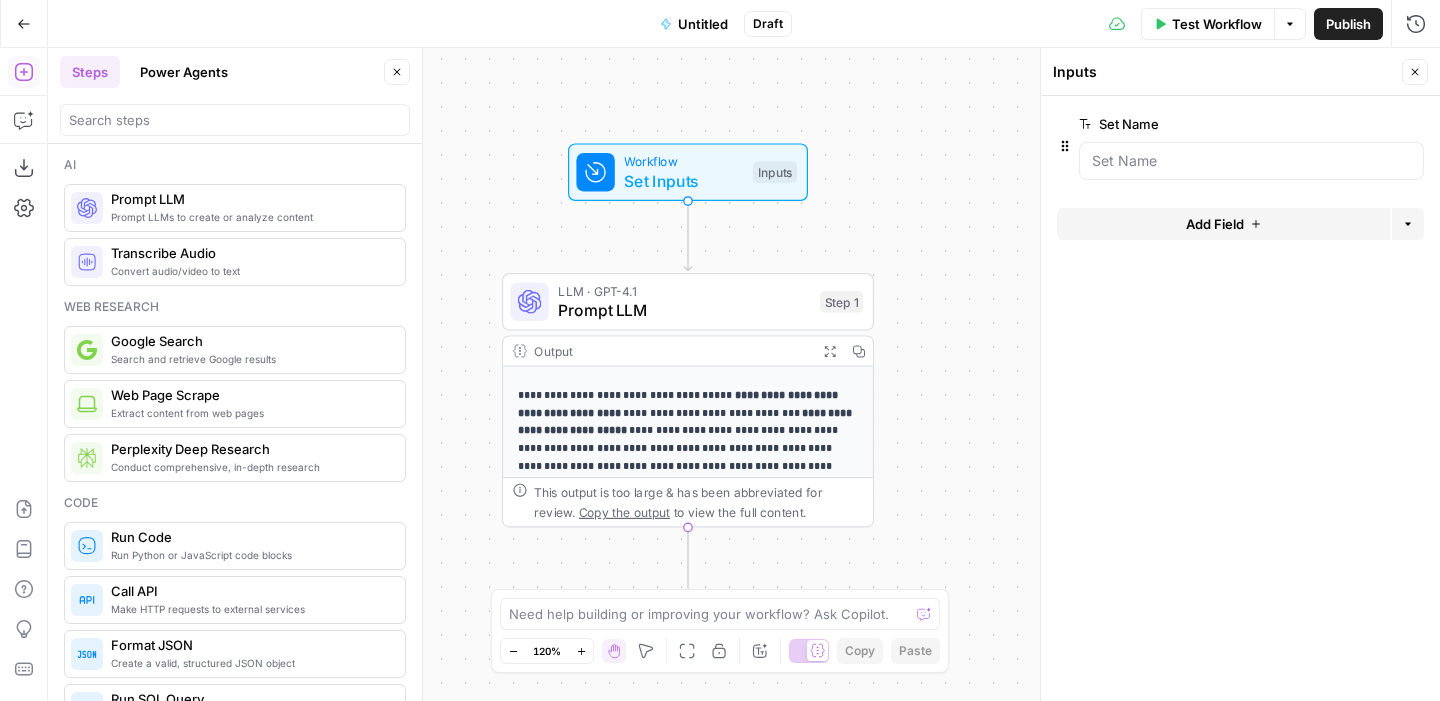click on "edit field" at bounding box center (1357, 124) 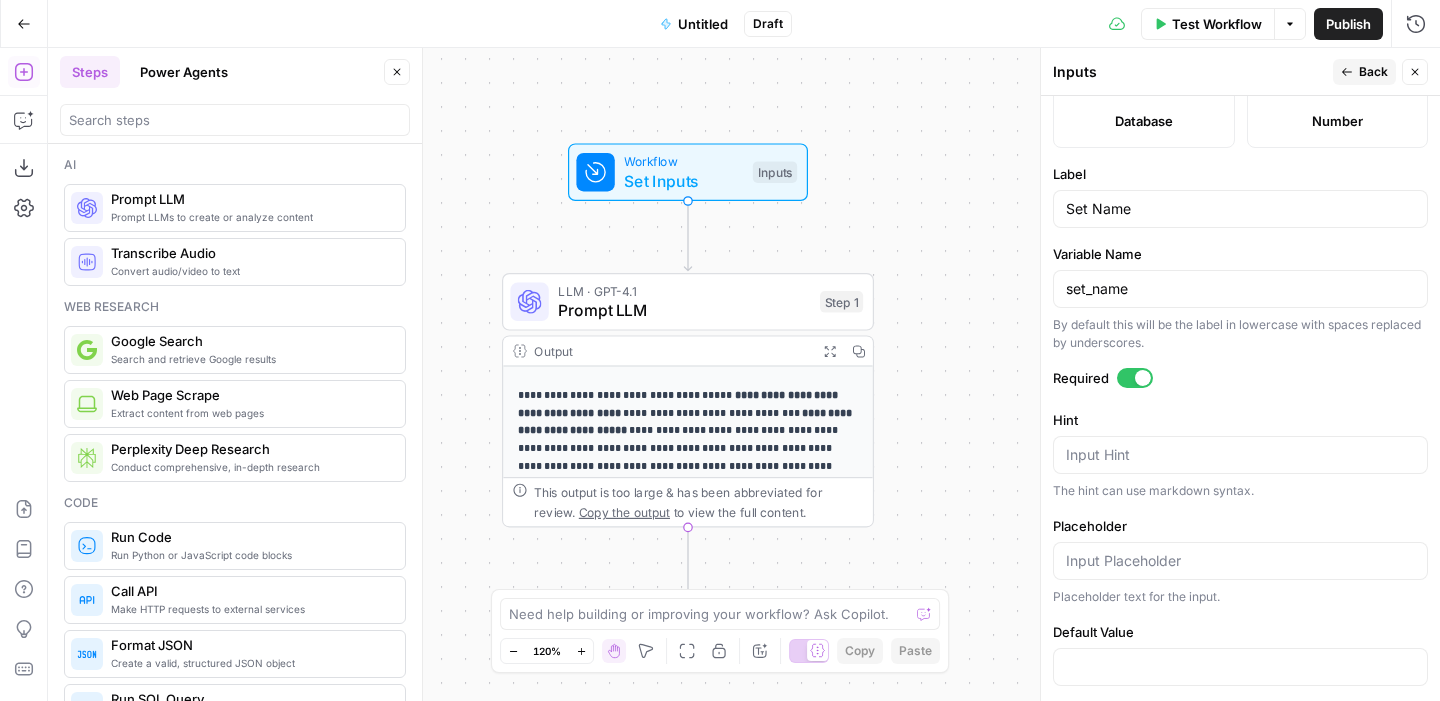 scroll, scrollTop: 622, scrollLeft: 0, axis: vertical 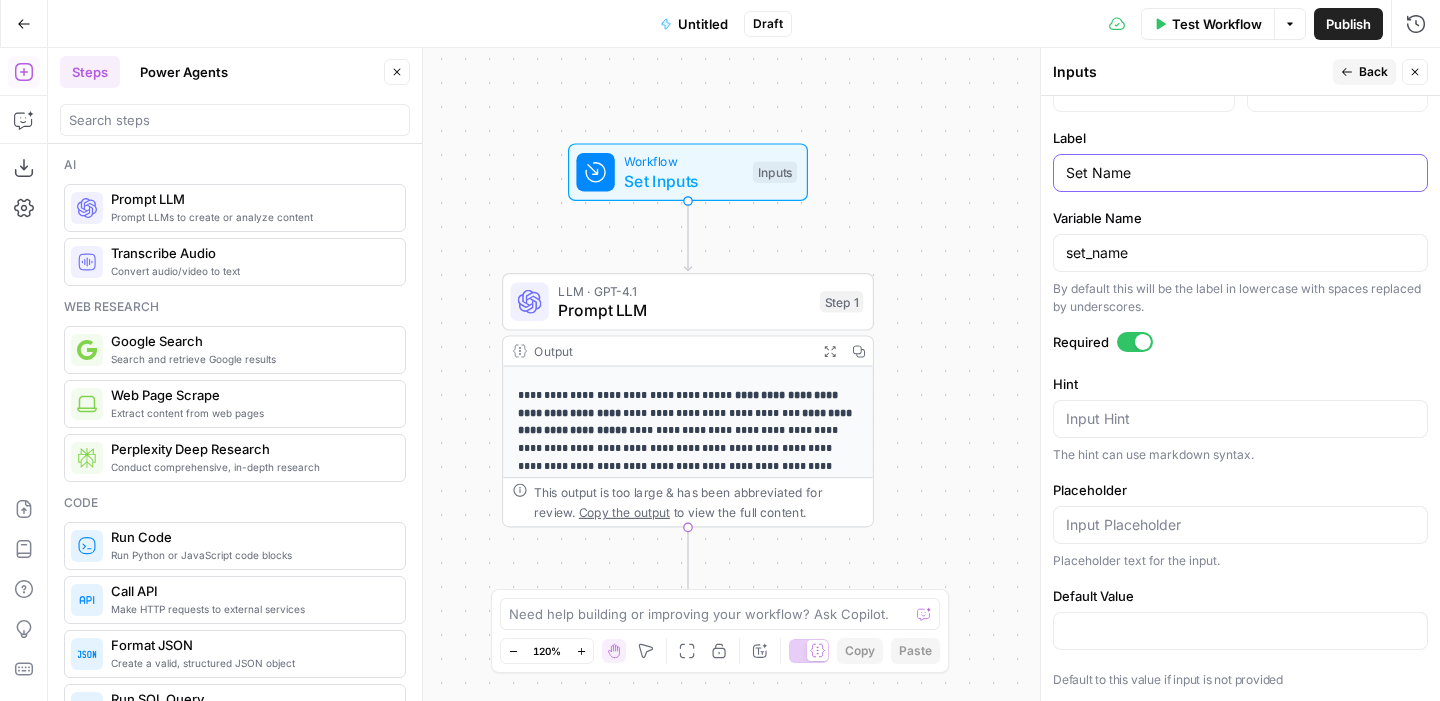 drag, startPoint x: 1164, startPoint y: 175, endPoint x: 1066, endPoint y: 170, distance: 98.12747 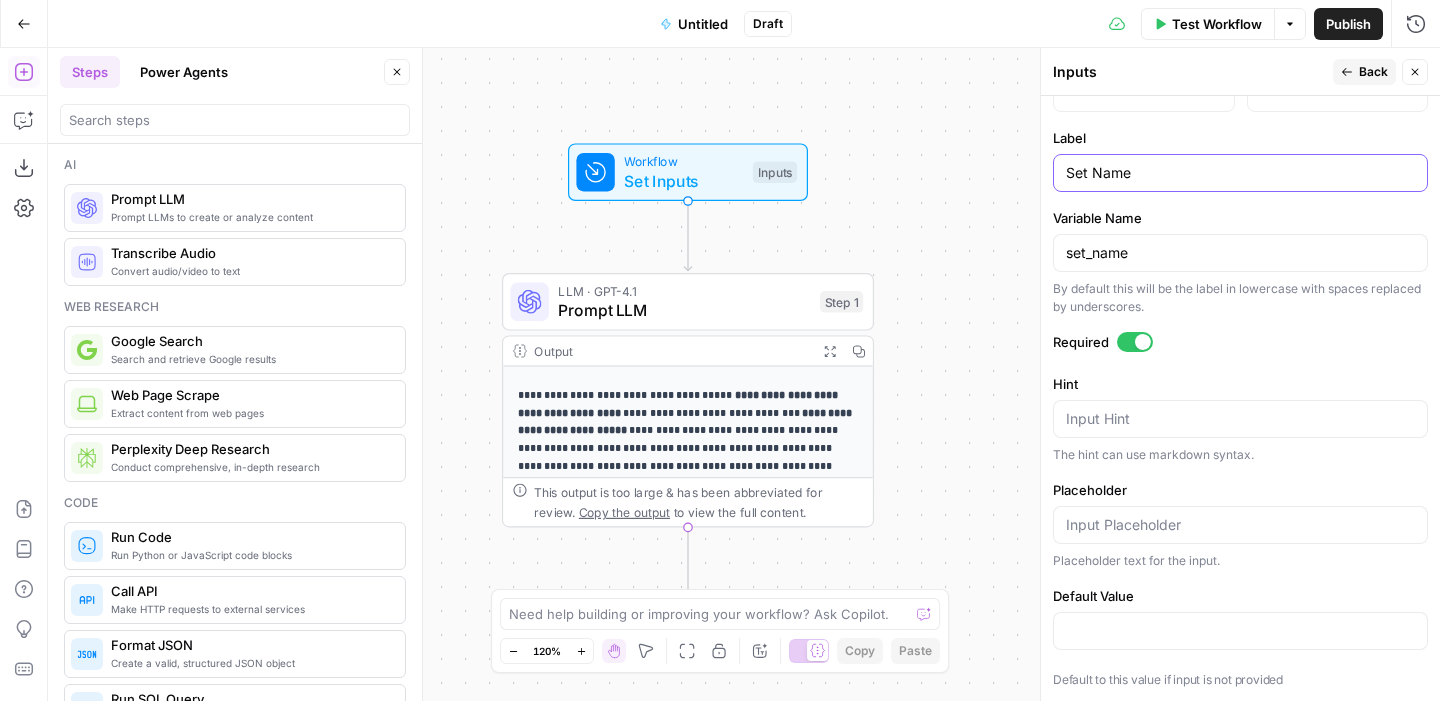 click on "Set Name" at bounding box center (1240, 173) 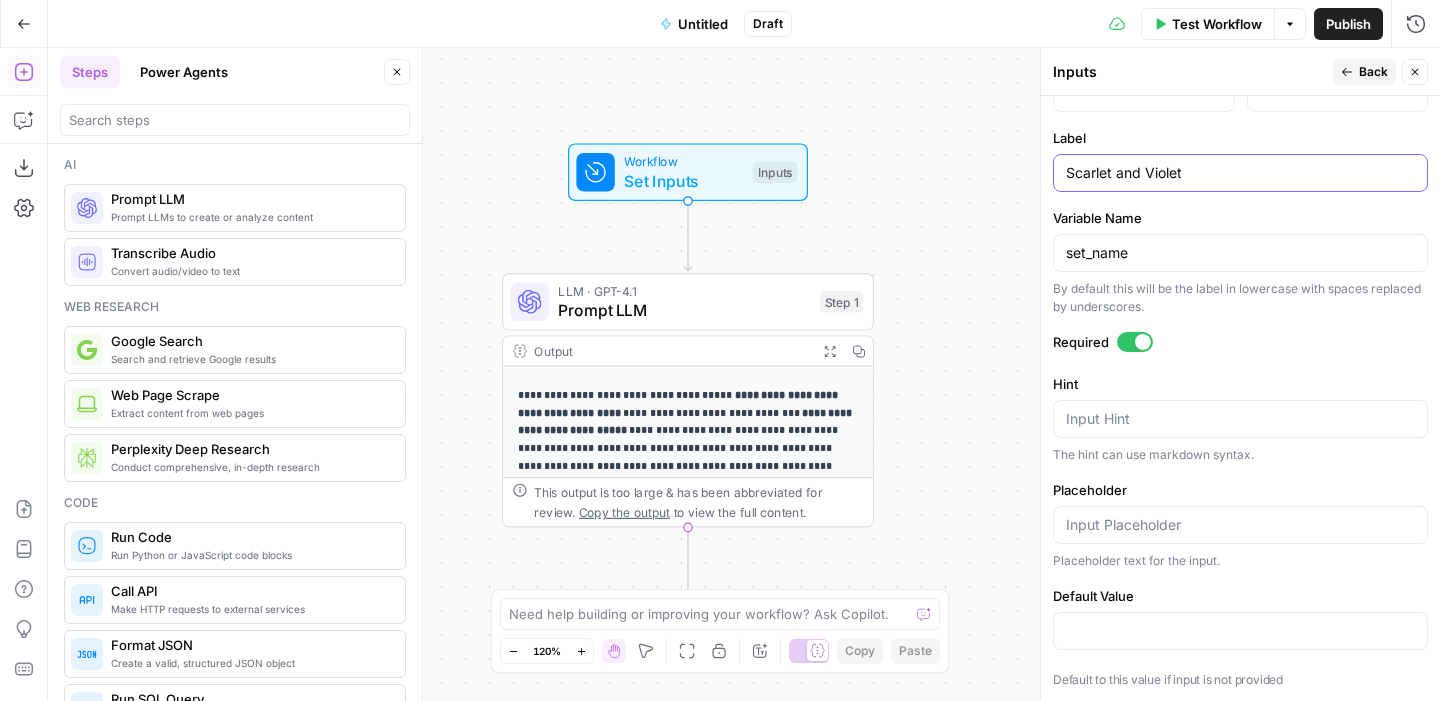 type on "Scarlet and Violet" 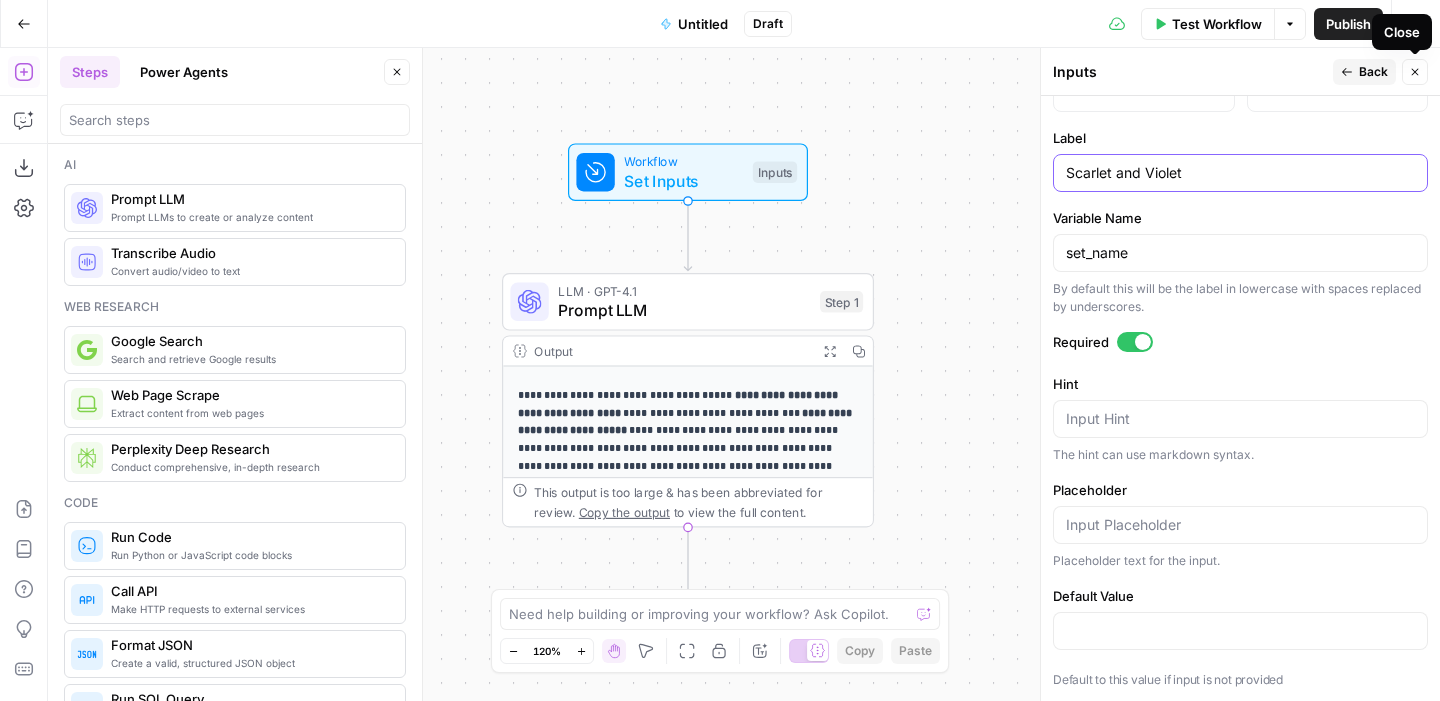 scroll, scrollTop: 0, scrollLeft: 0, axis: both 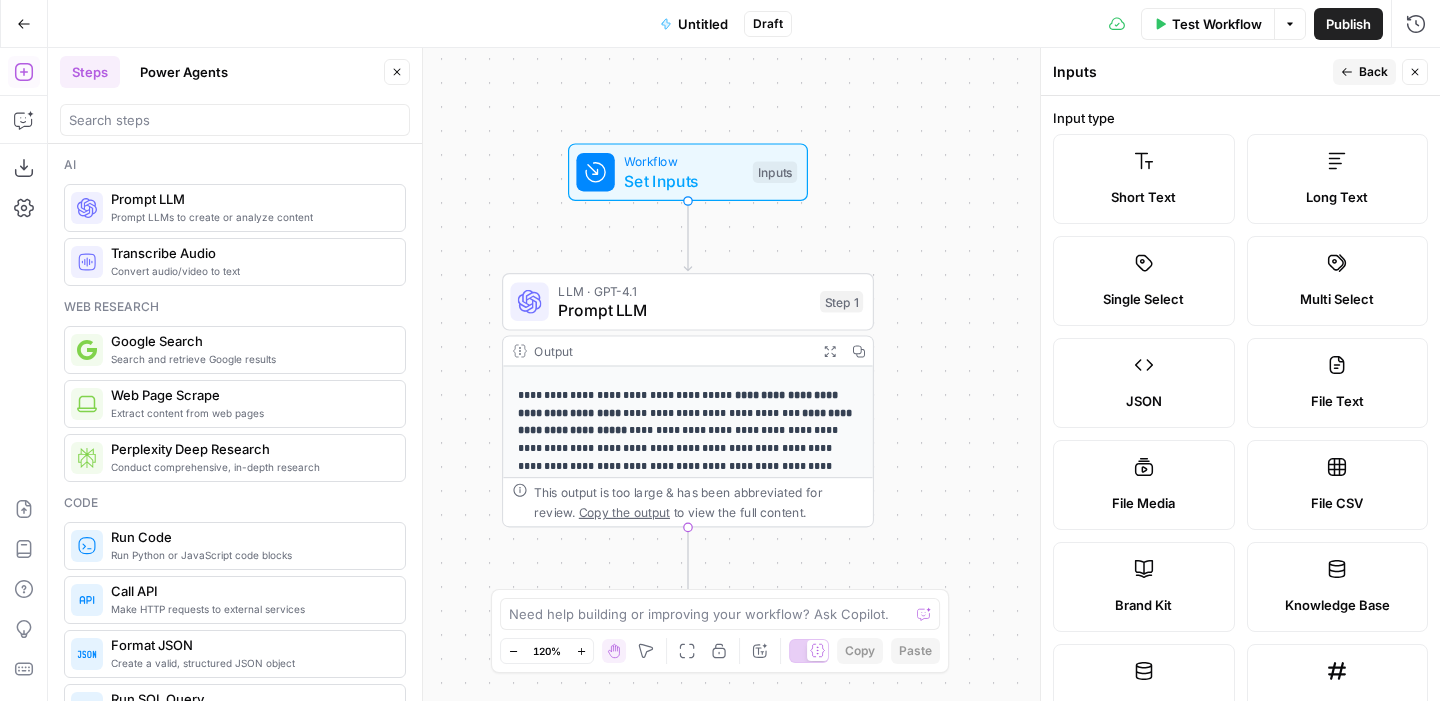 click on "Close" at bounding box center (1415, 72) 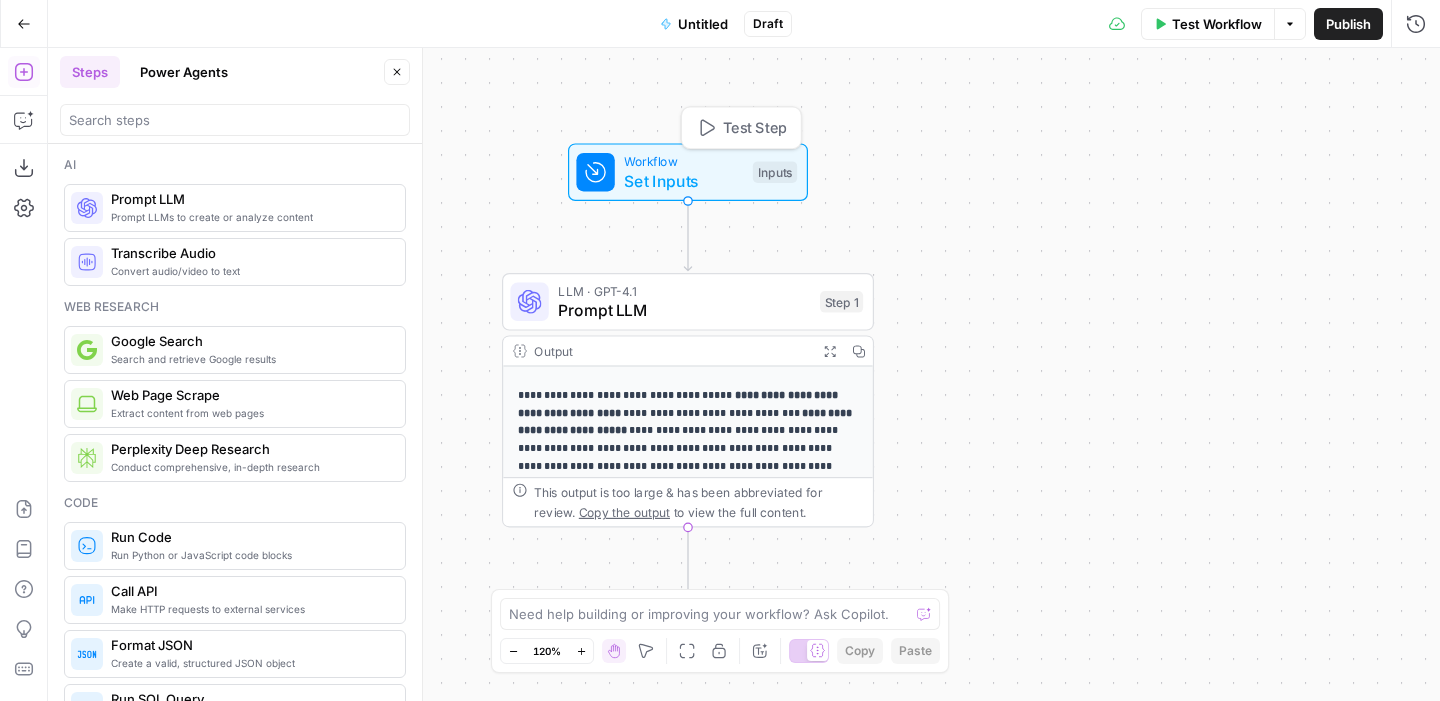 click on "Set Inputs" at bounding box center (683, 181) 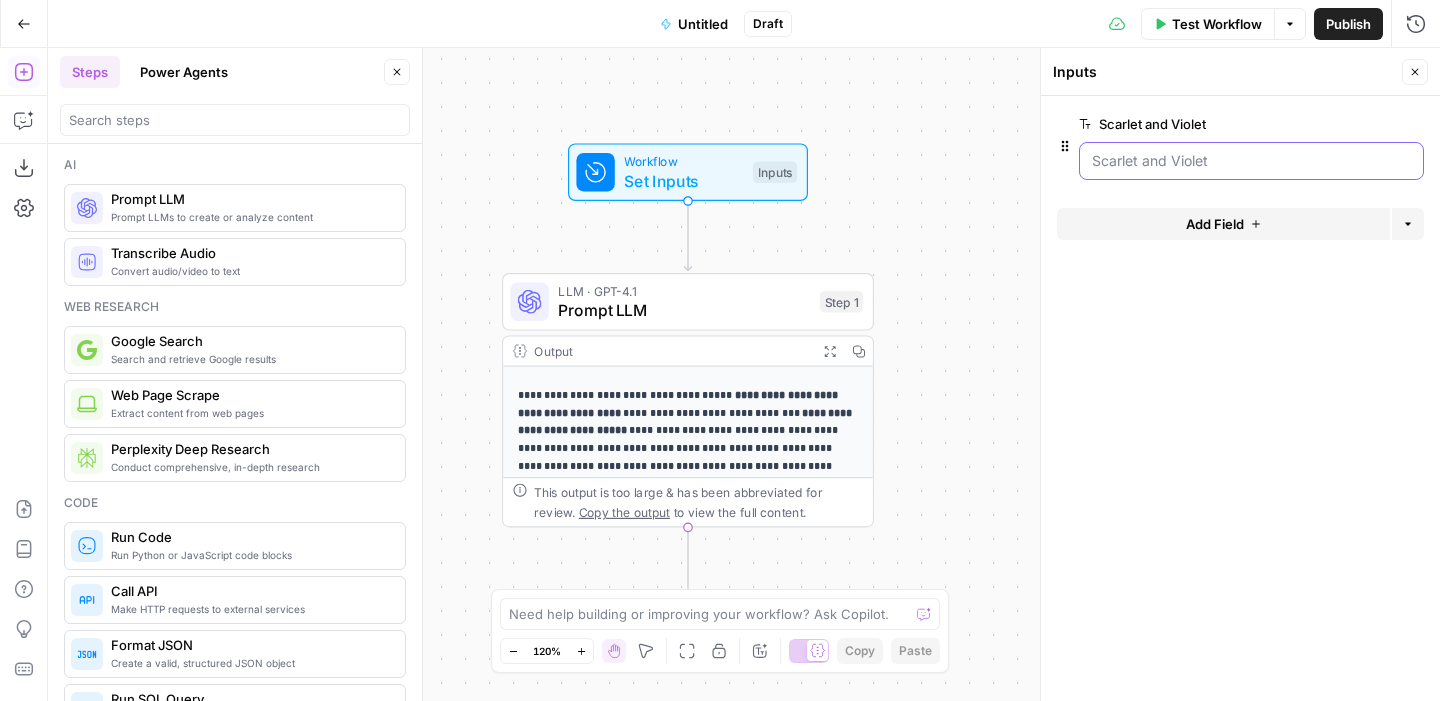 click on "Scarlet and Violet" at bounding box center [1251, 161] 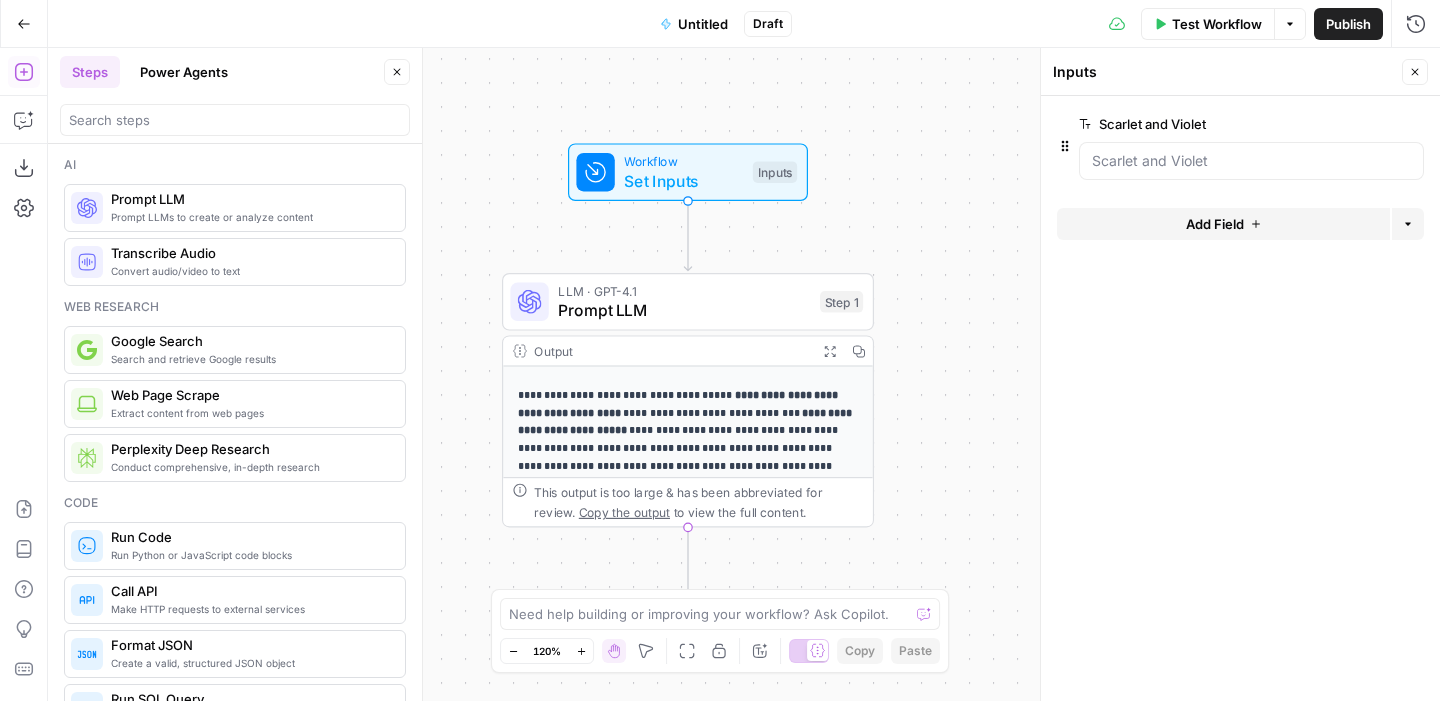 click on "edit field" at bounding box center (1349, 124) 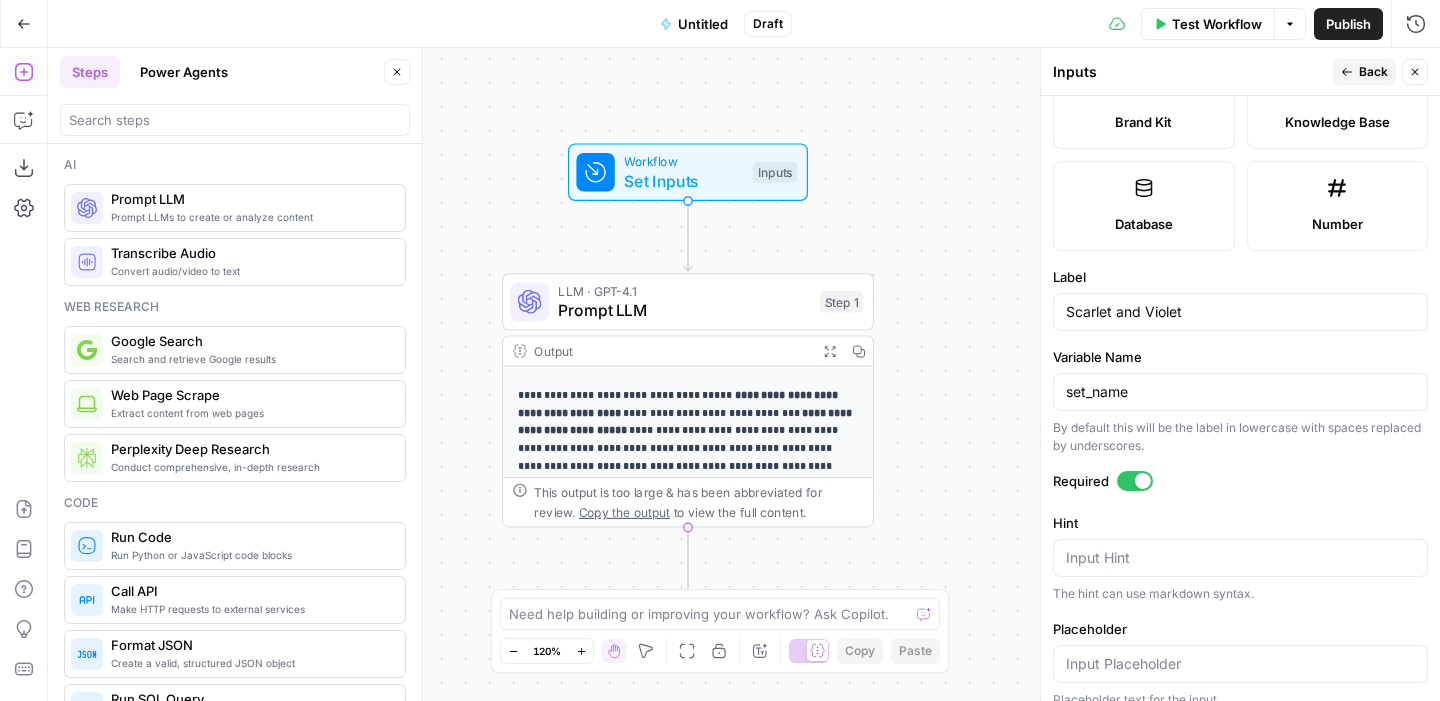 scroll, scrollTop: 476, scrollLeft: 0, axis: vertical 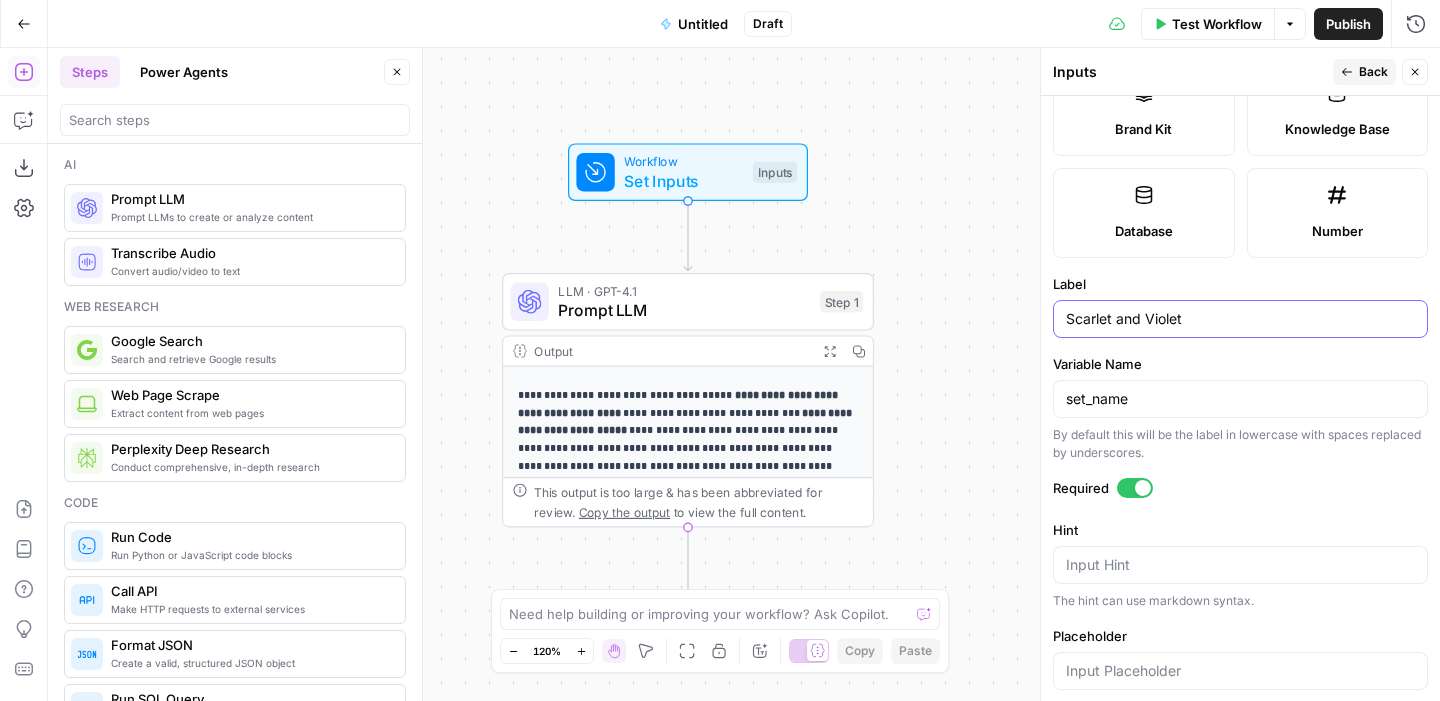 click on "Scarlet and Violet" at bounding box center (1240, 319) 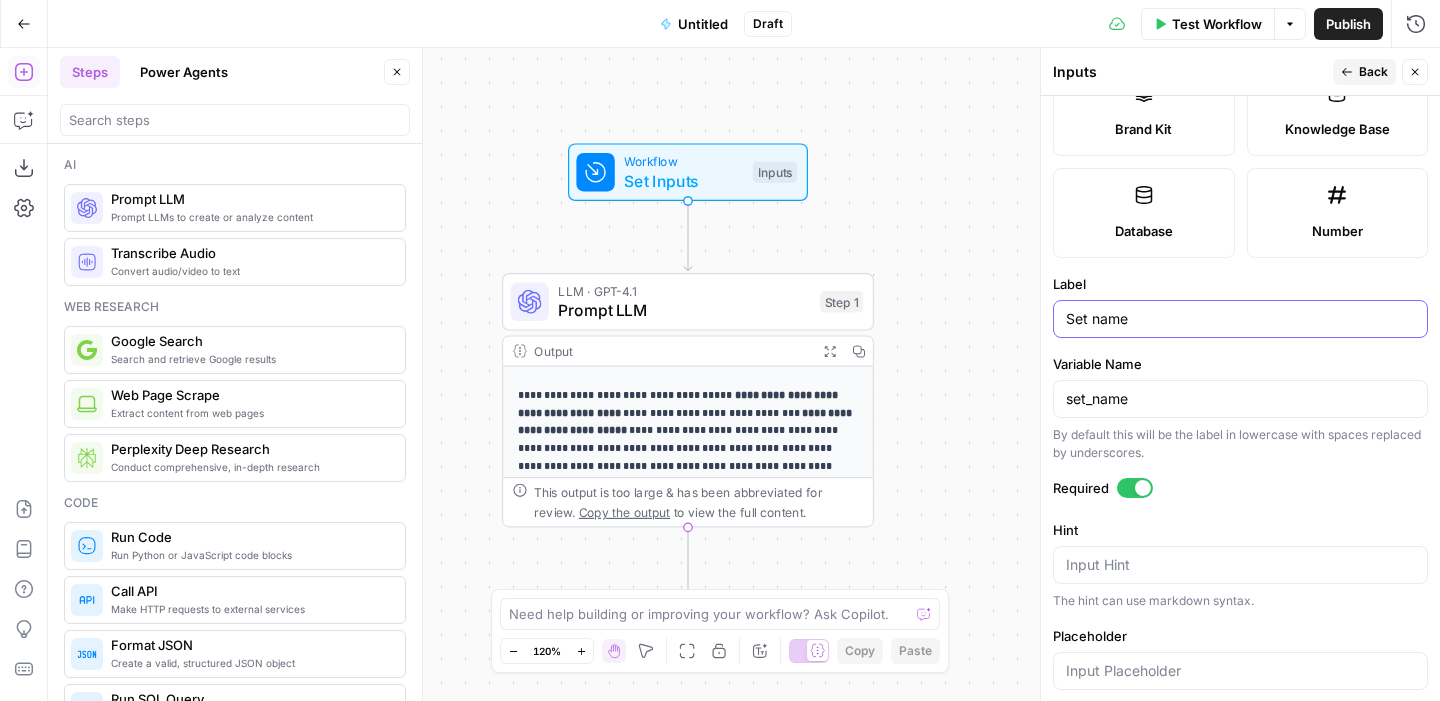 type on "Set name" 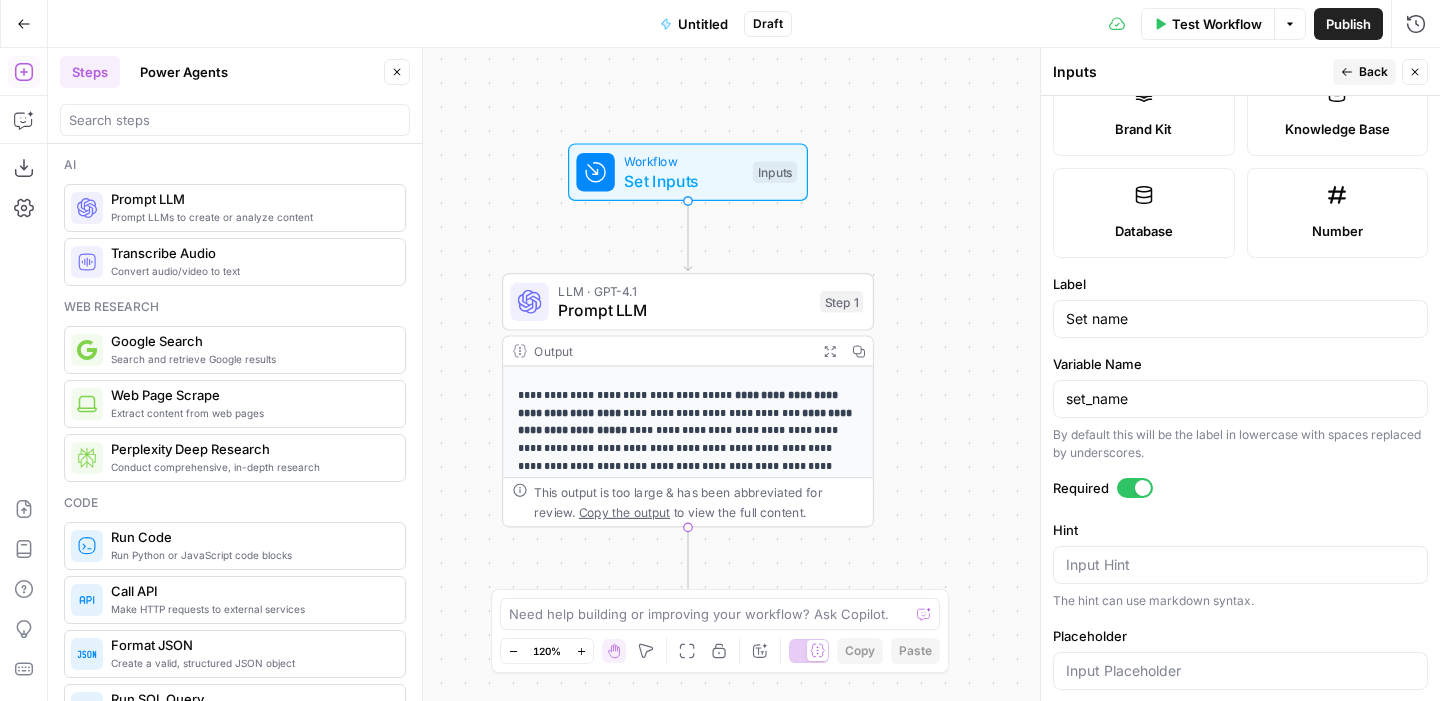 click on "Required" at bounding box center (1240, 491) 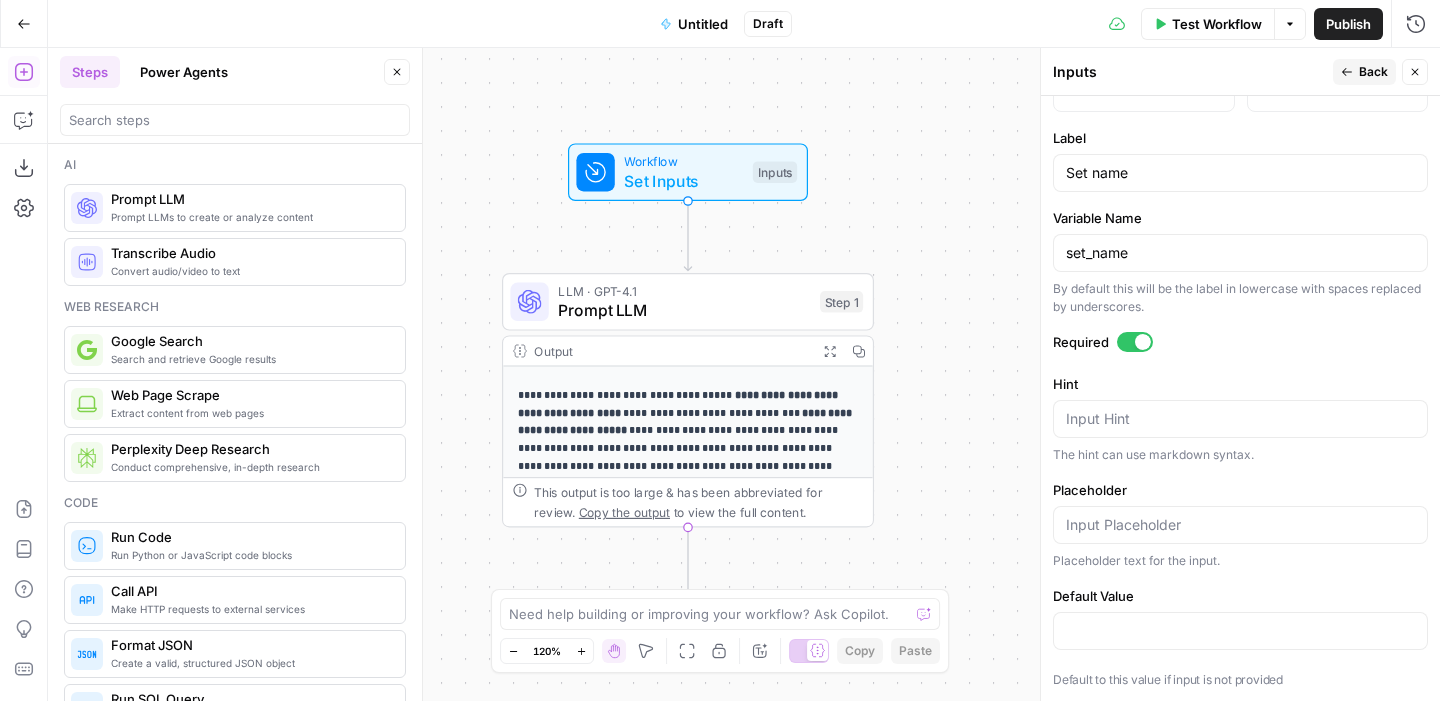 scroll, scrollTop: 0, scrollLeft: 0, axis: both 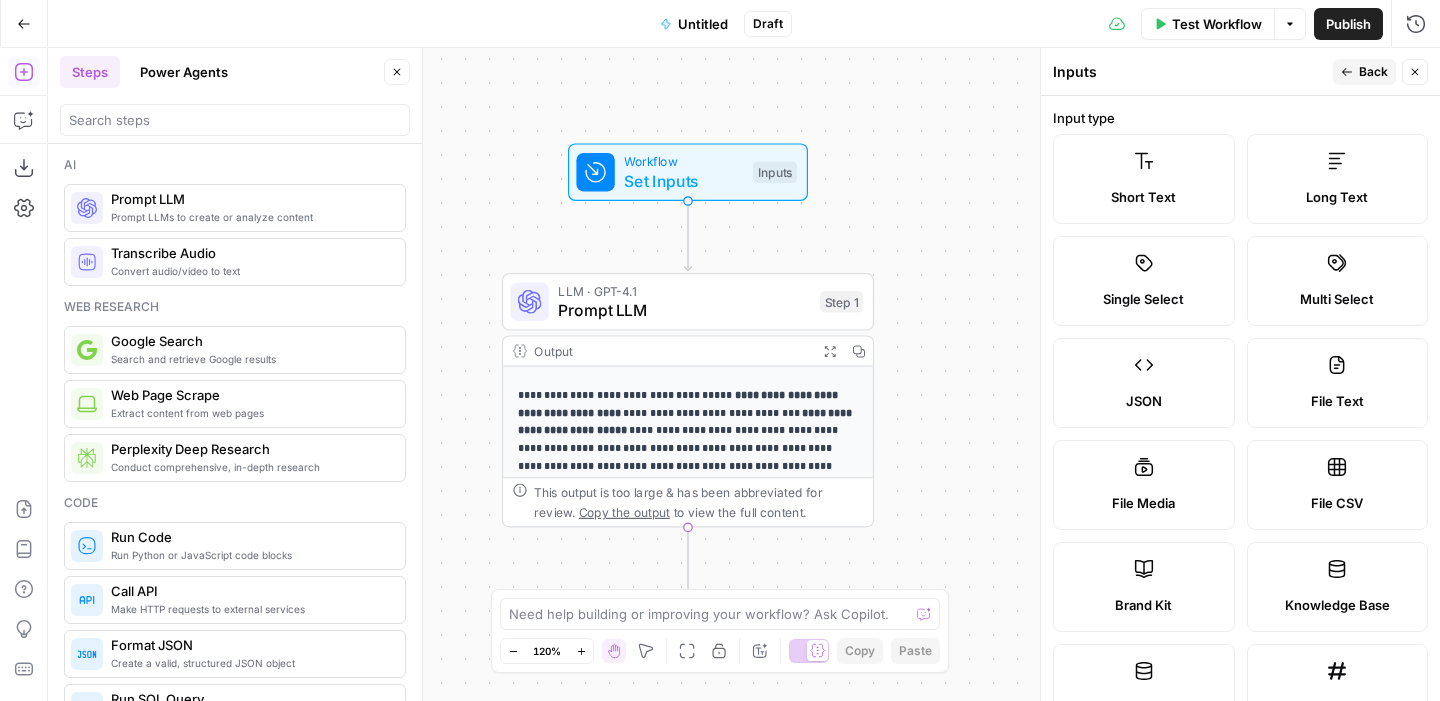 click on "Back" at bounding box center (1373, 72) 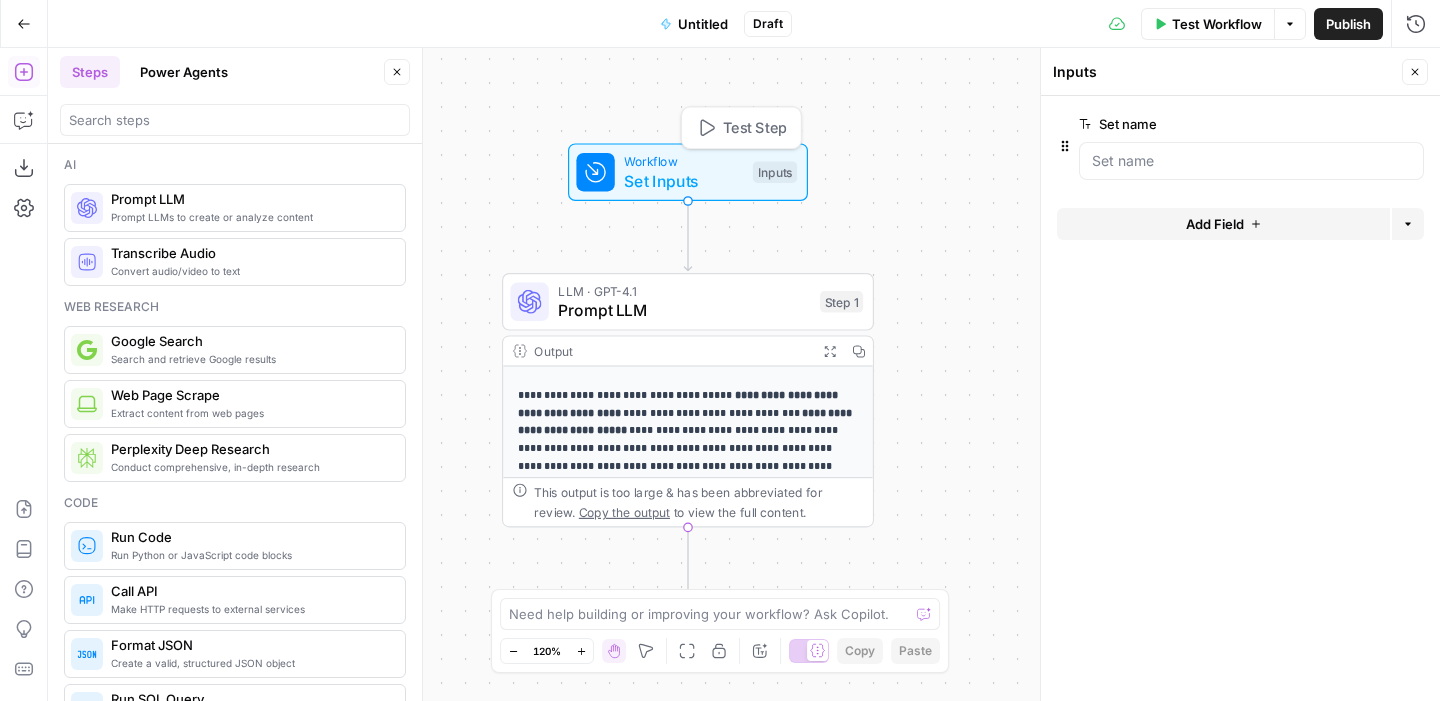 click on "Set Inputs" at bounding box center (683, 181) 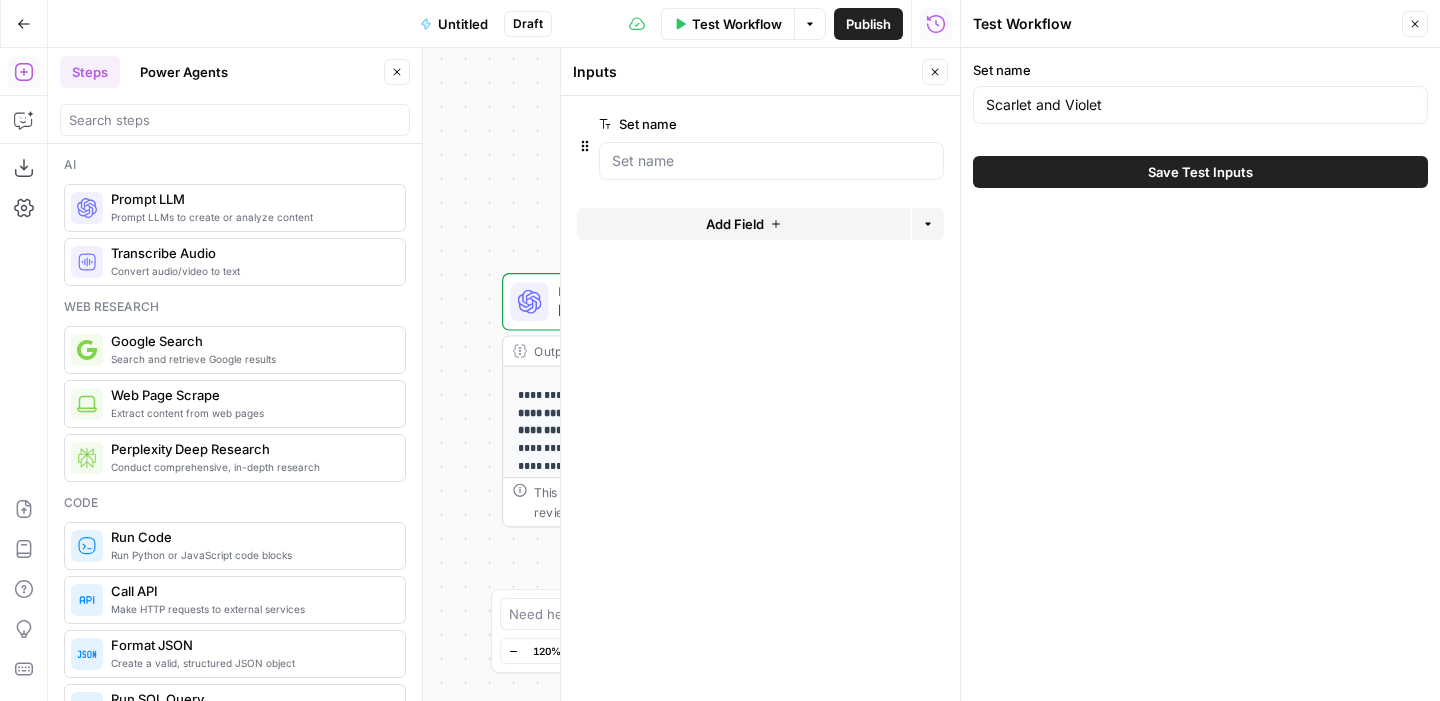 click on "Save Test Inputs" at bounding box center [1200, 172] 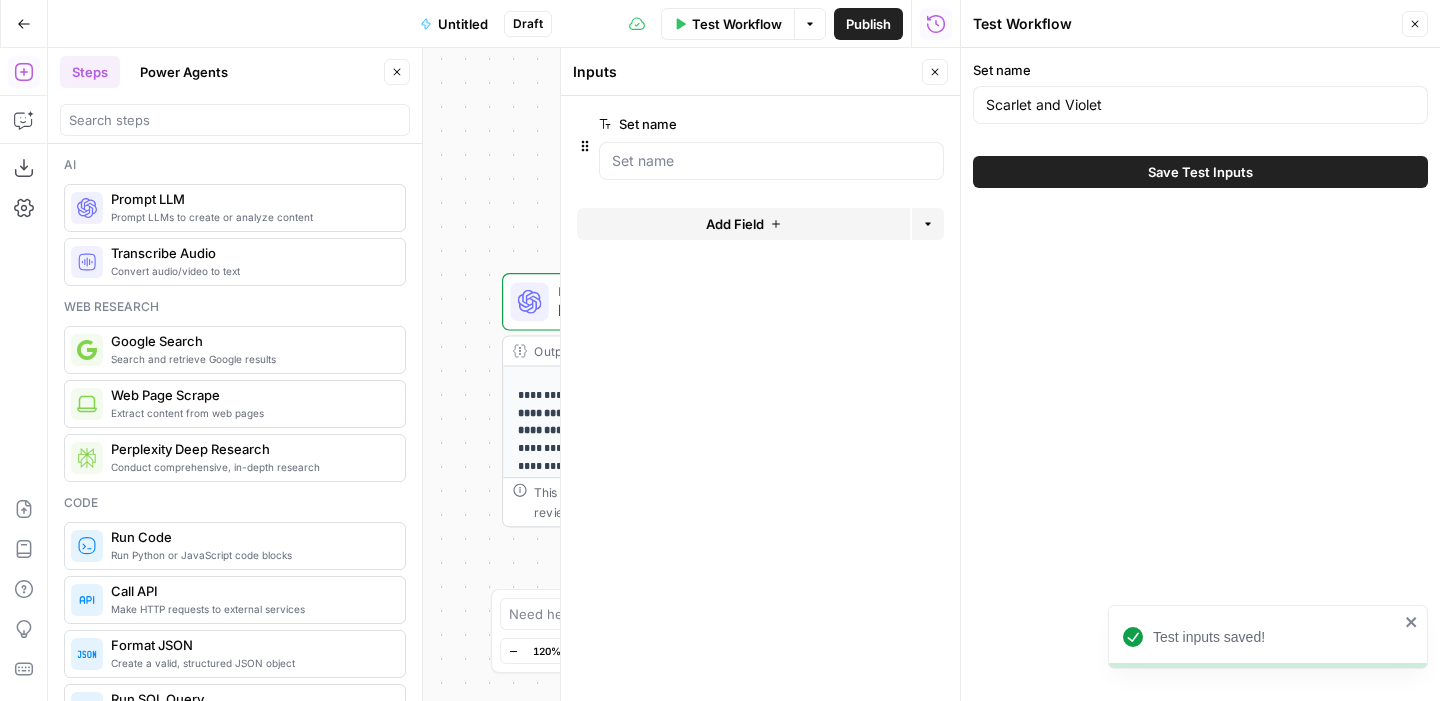 click on "Workflow Set Inputs Inputs" at bounding box center (688, 172) 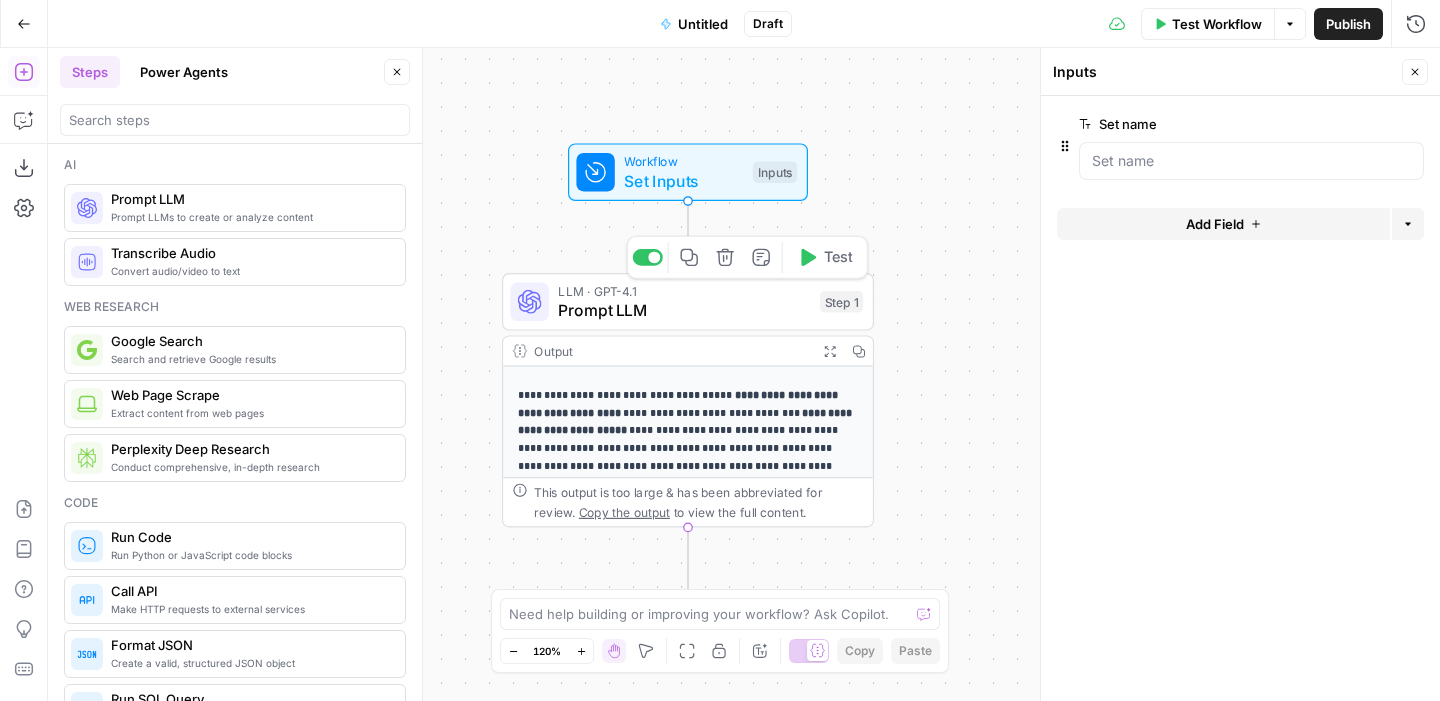 click on "Test" at bounding box center [825, 257] 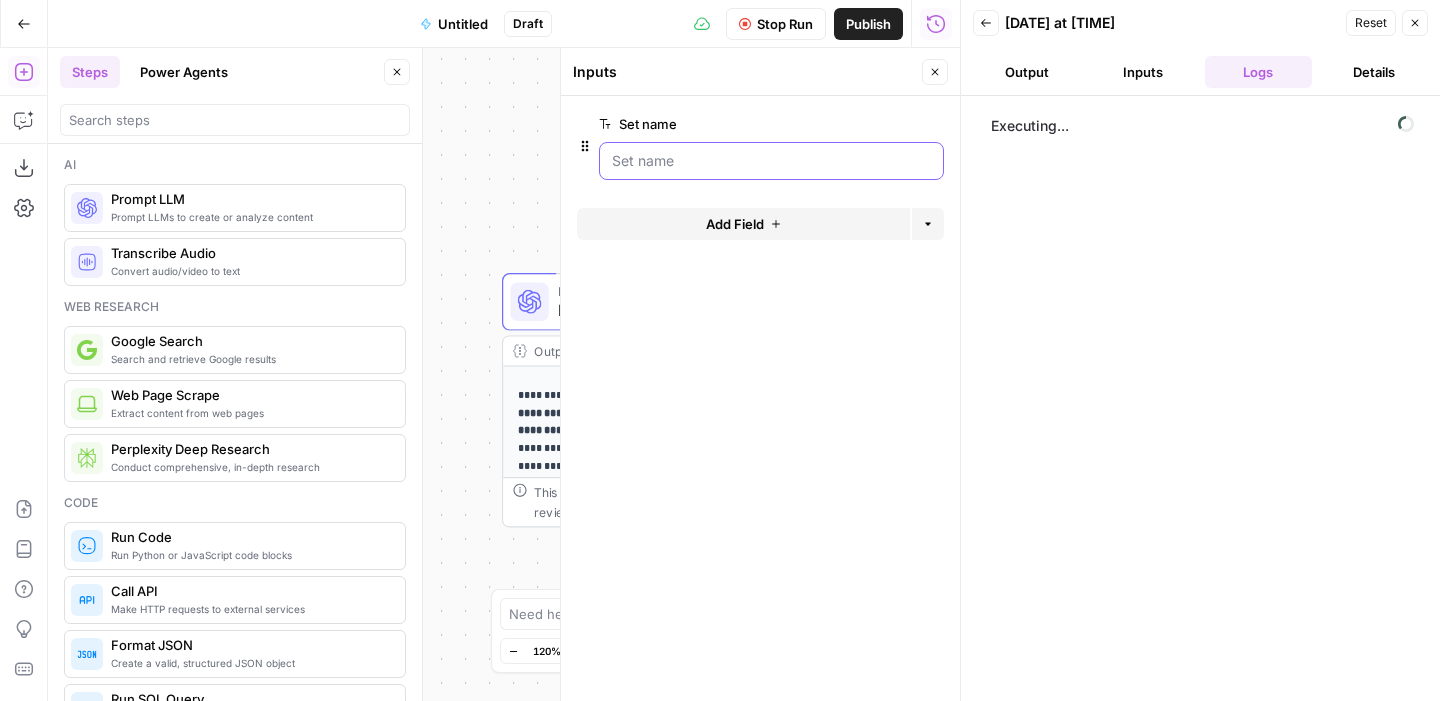 click on "Set name" at bounding box center [771, 161] 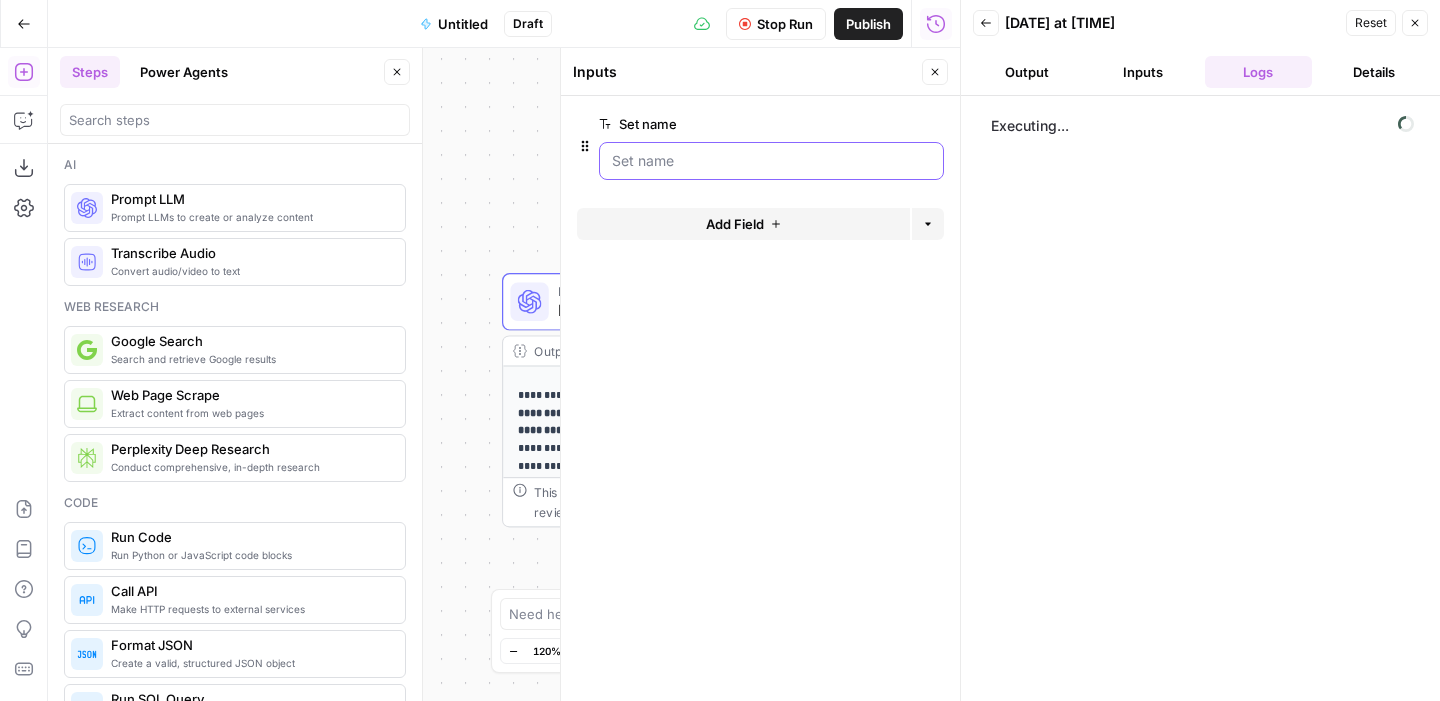 click on "Set name" at bounding box center [771, 161] 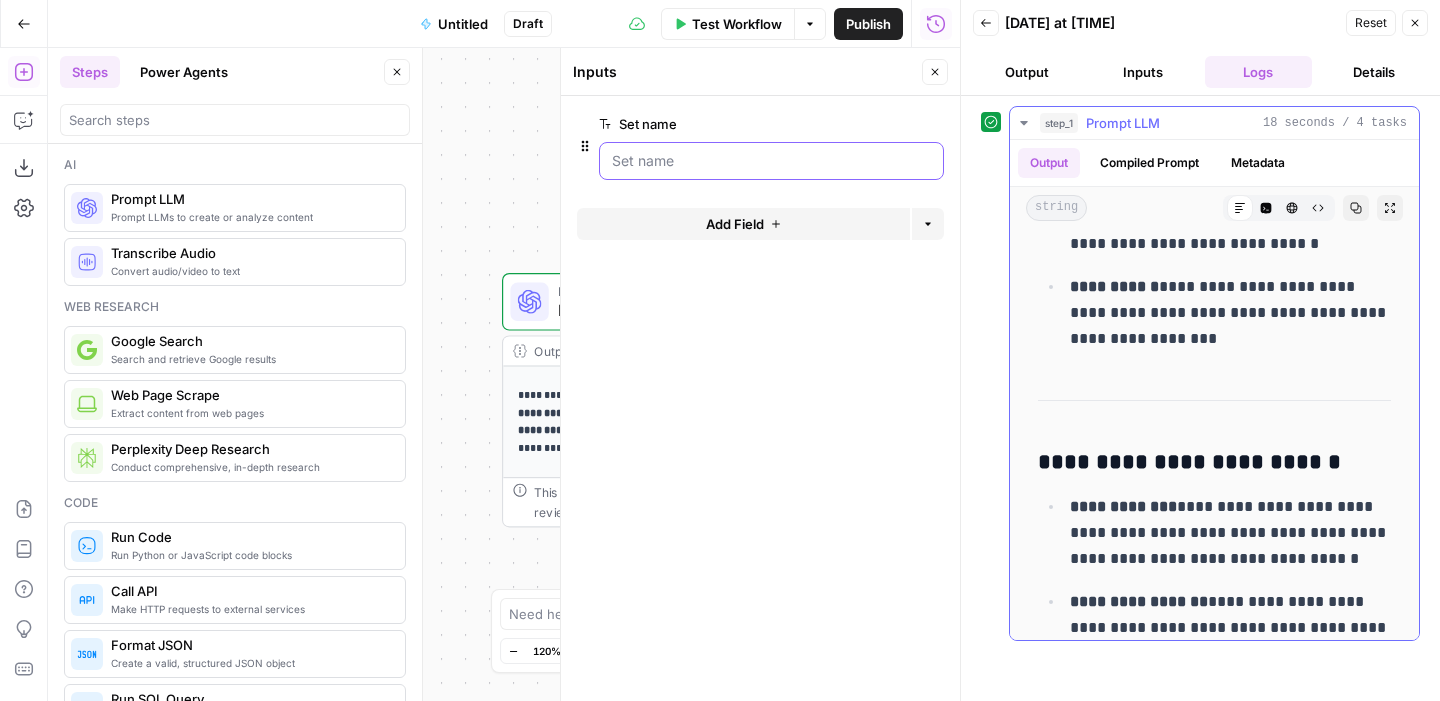 scroll, scrollTop: 1705, scrollLeft: 0, axis: vertical 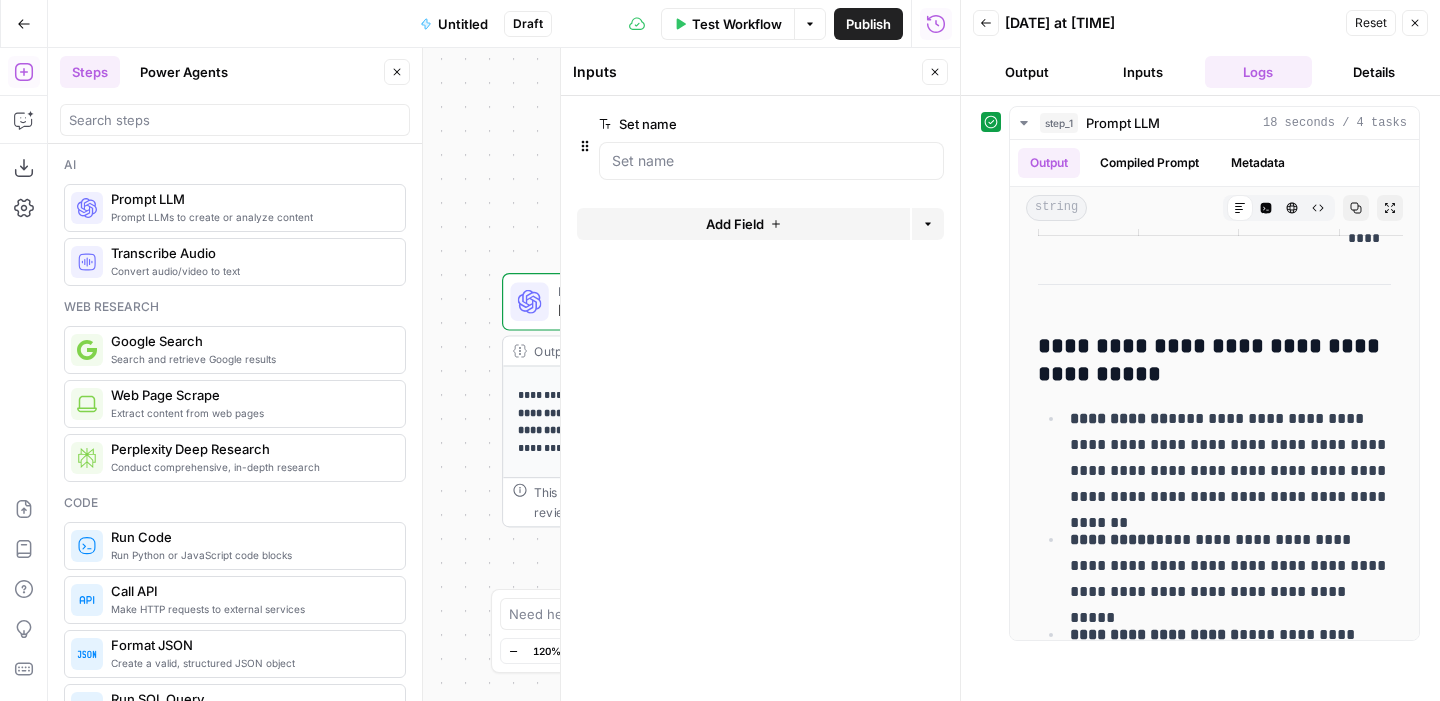 click on "Workflow Set Inputs Inputs" at bounding box center (688, 172) 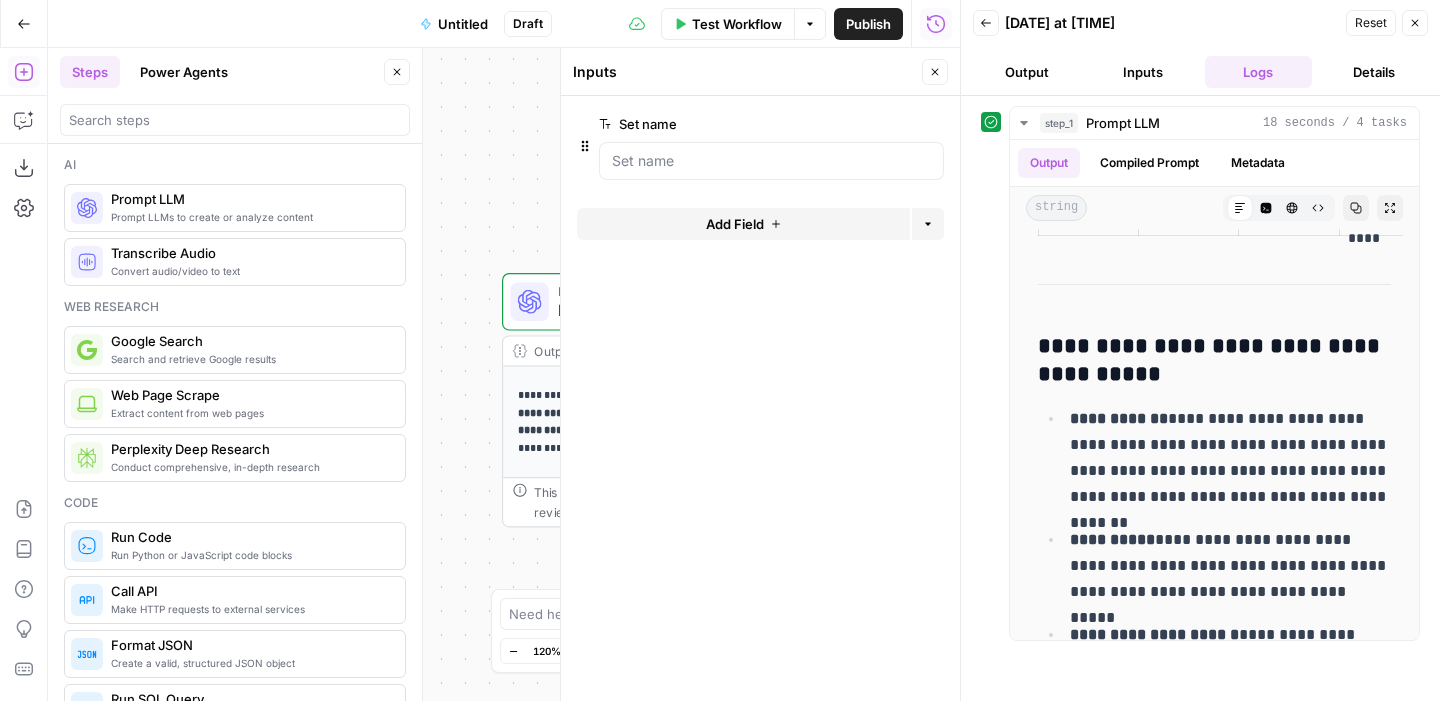click 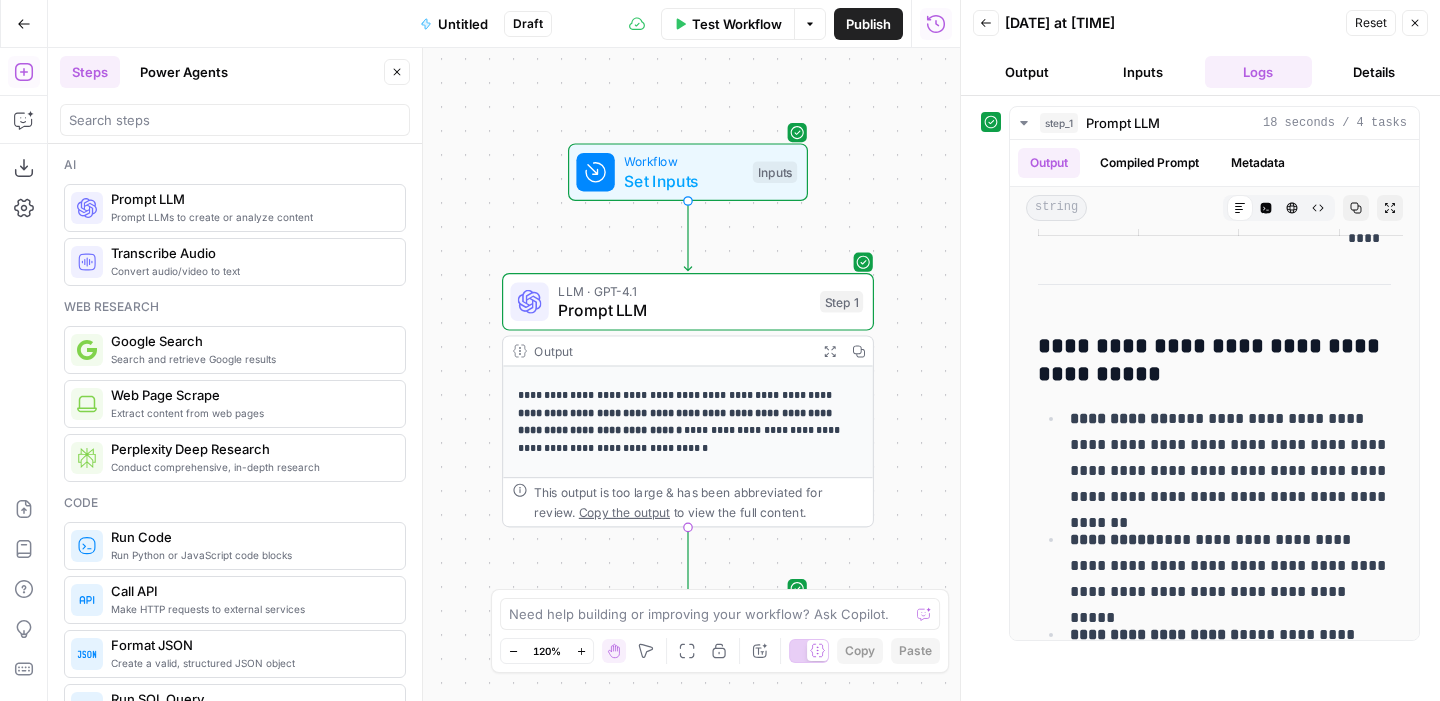 click 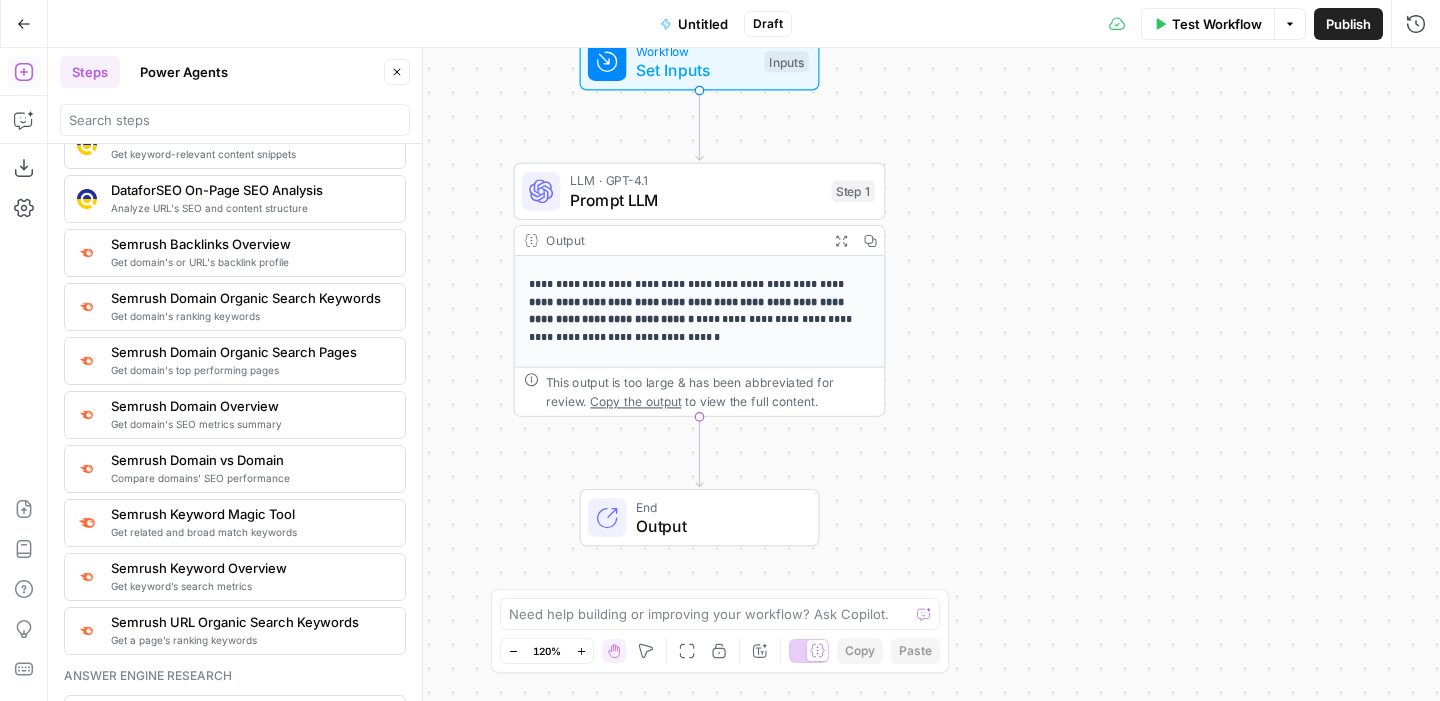scroll, scrollTop: 2195, scrollLeft: 0, axis: vertical 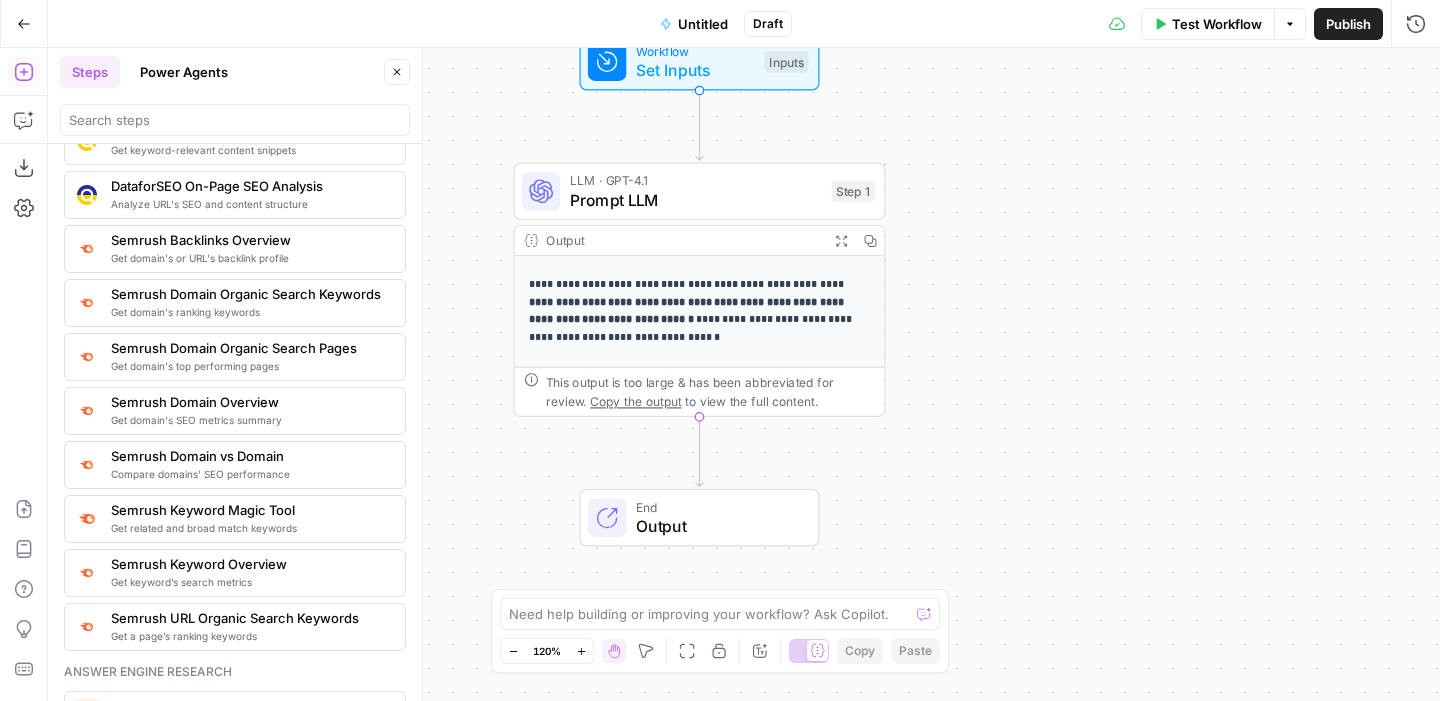 click on "Semrush Domain Overview" at bounding box center (250, 402) 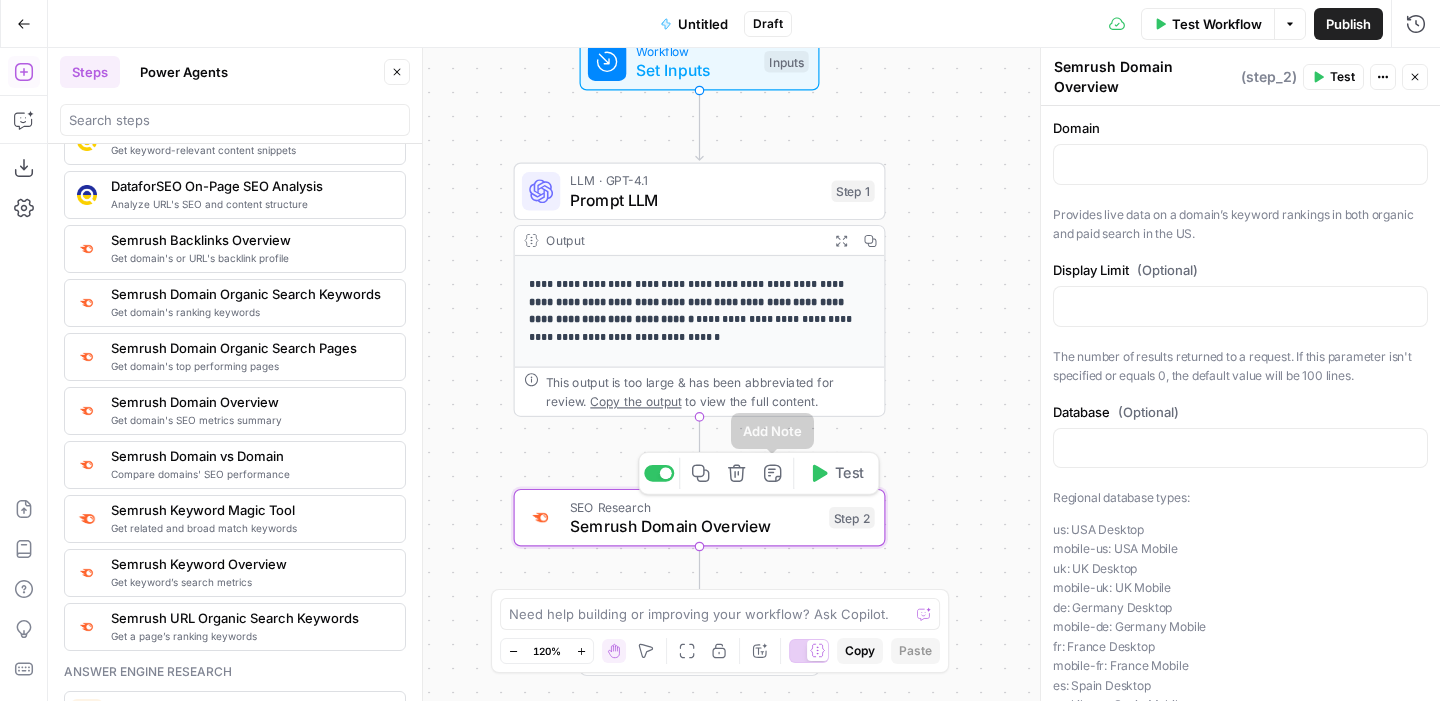 click 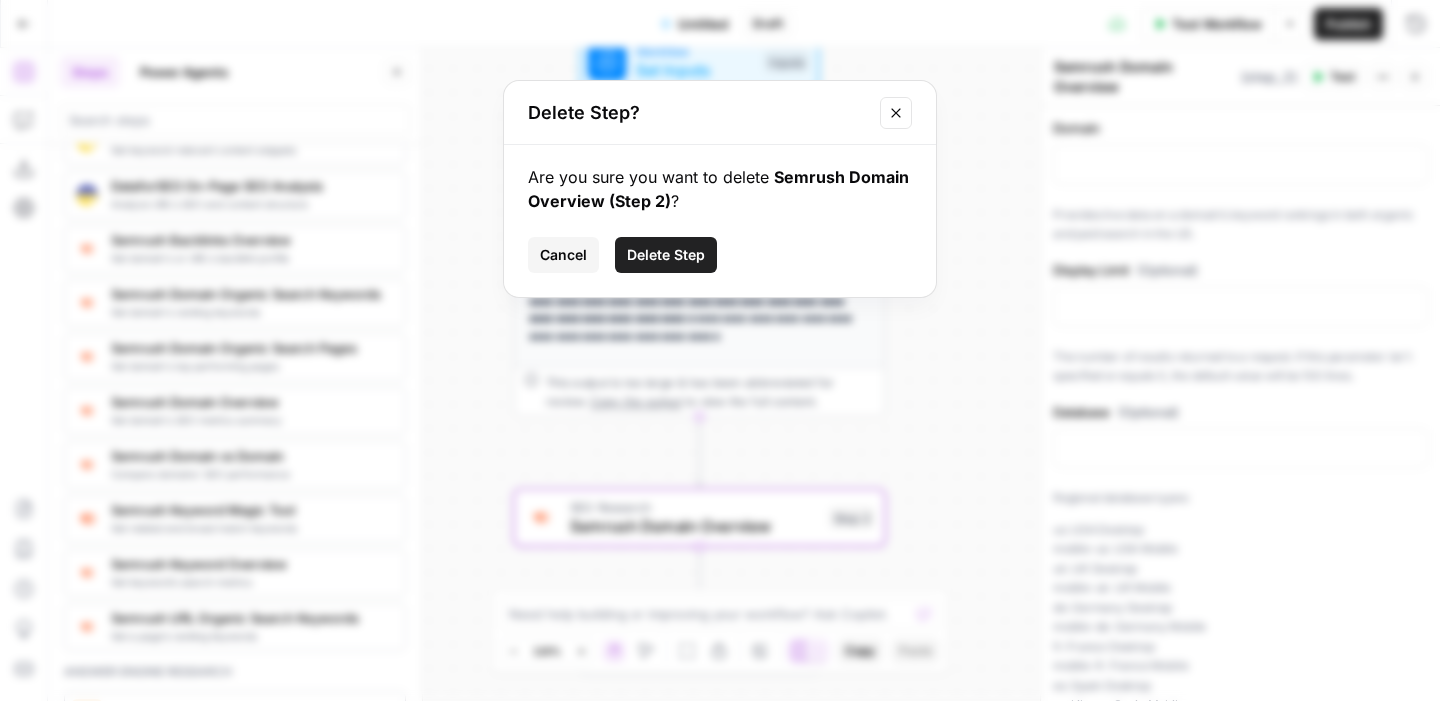 click on "Delete Step" at bounding box center (666, 255) 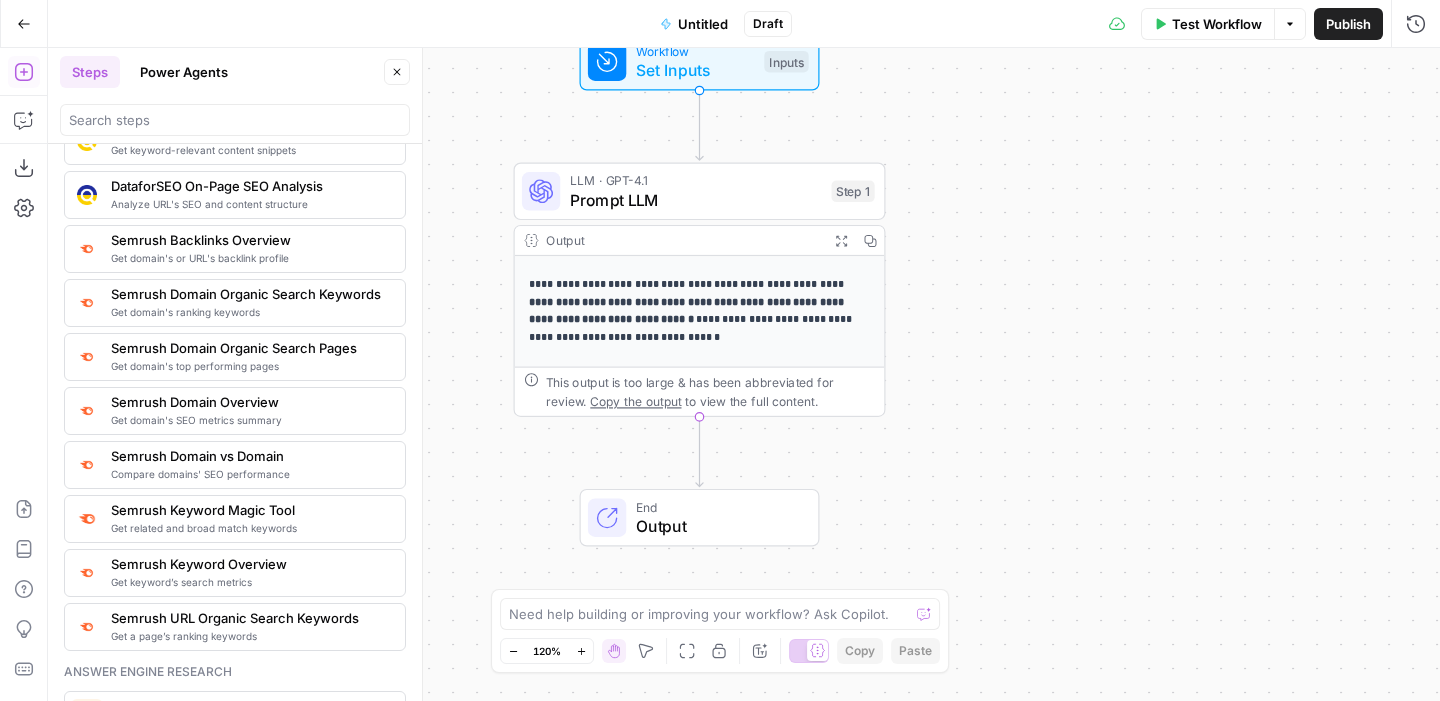 click on "Get keyword’s search metrics" at bounding box center [250, 582] 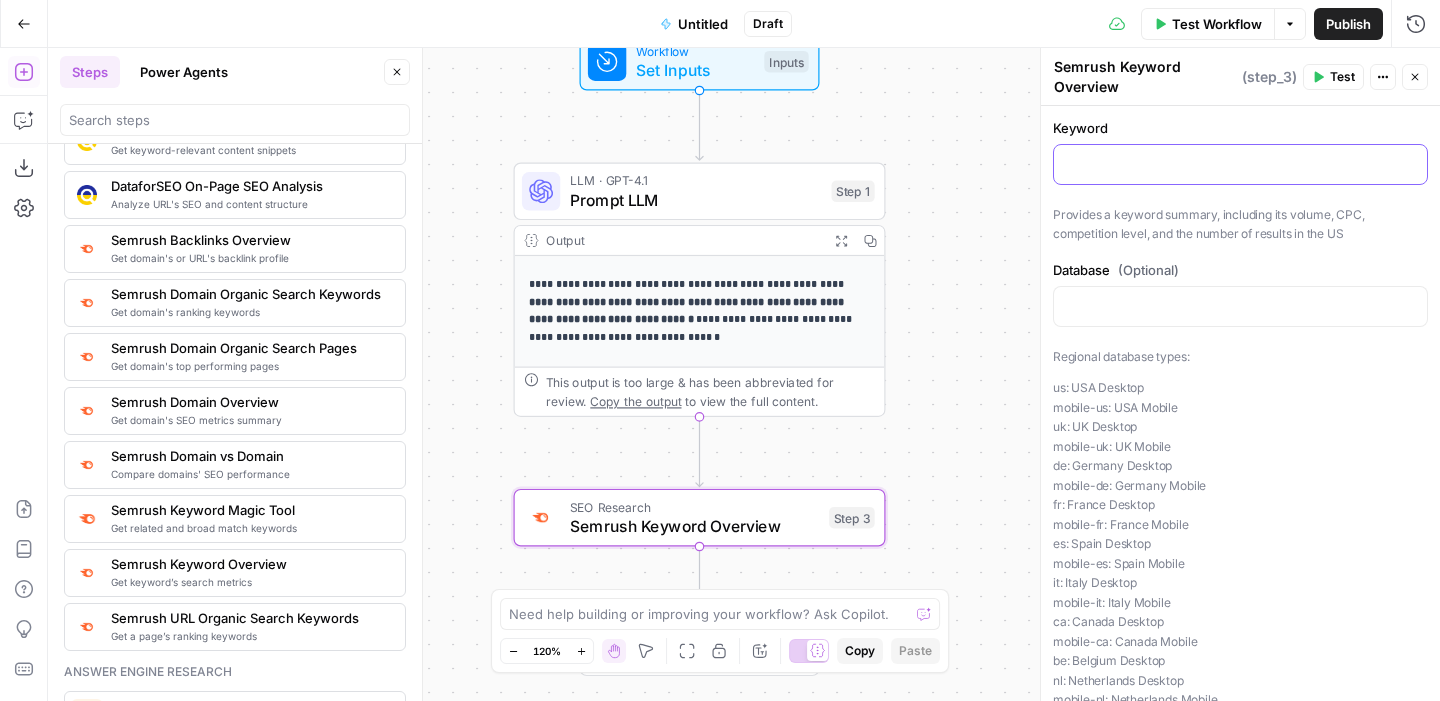 click at bounding box center (1240, 164) 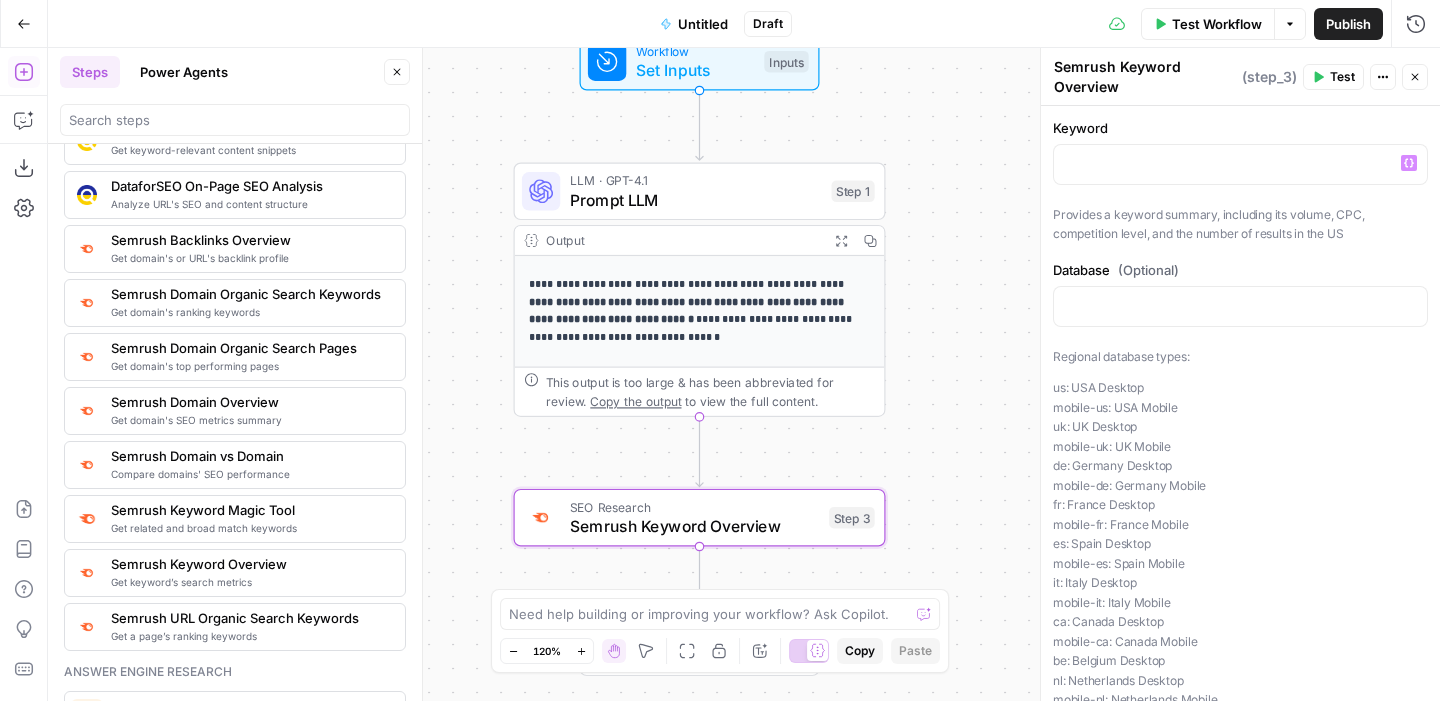click on "LLM · GPT-4.1 Prompt LLM Step 1 Copy step Delete step Add Note Test" at bounding box center [700, 192] 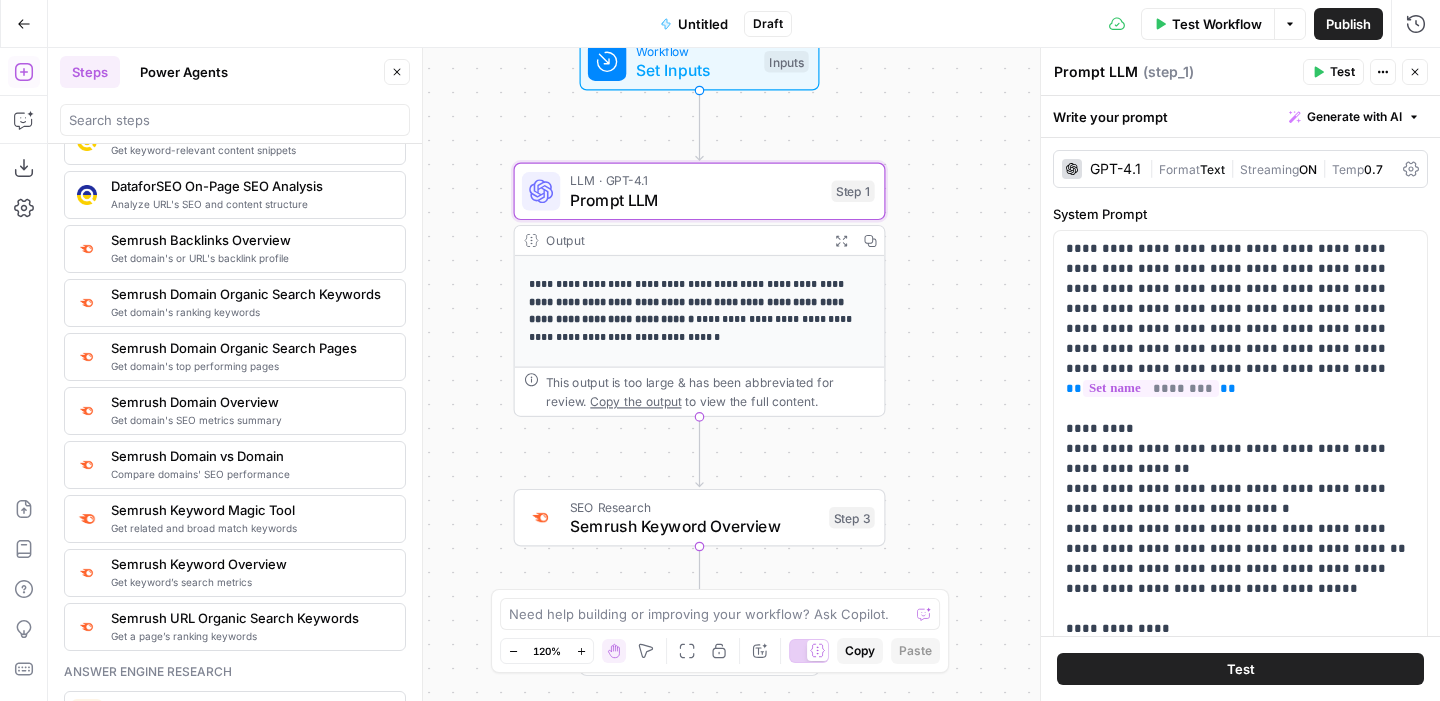 click on "**********" at bounding box center [700, 480] 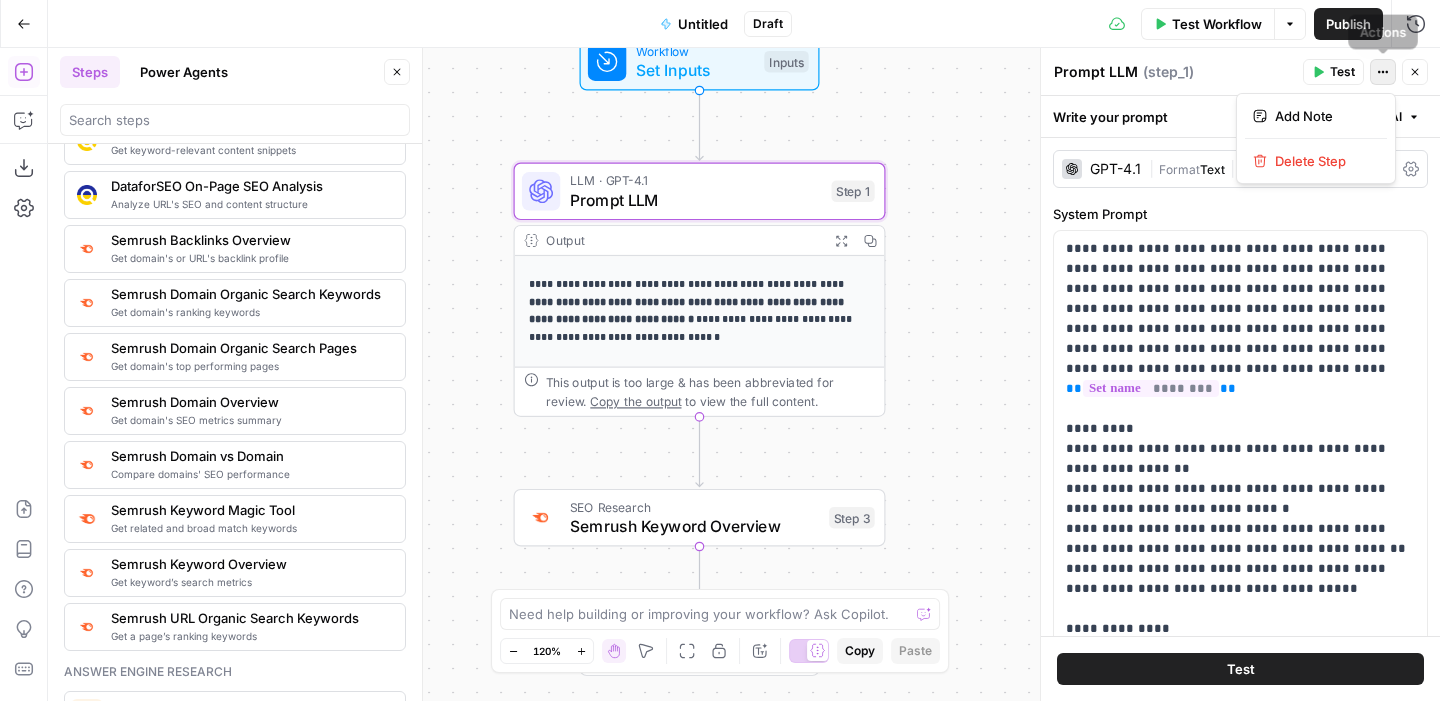 click 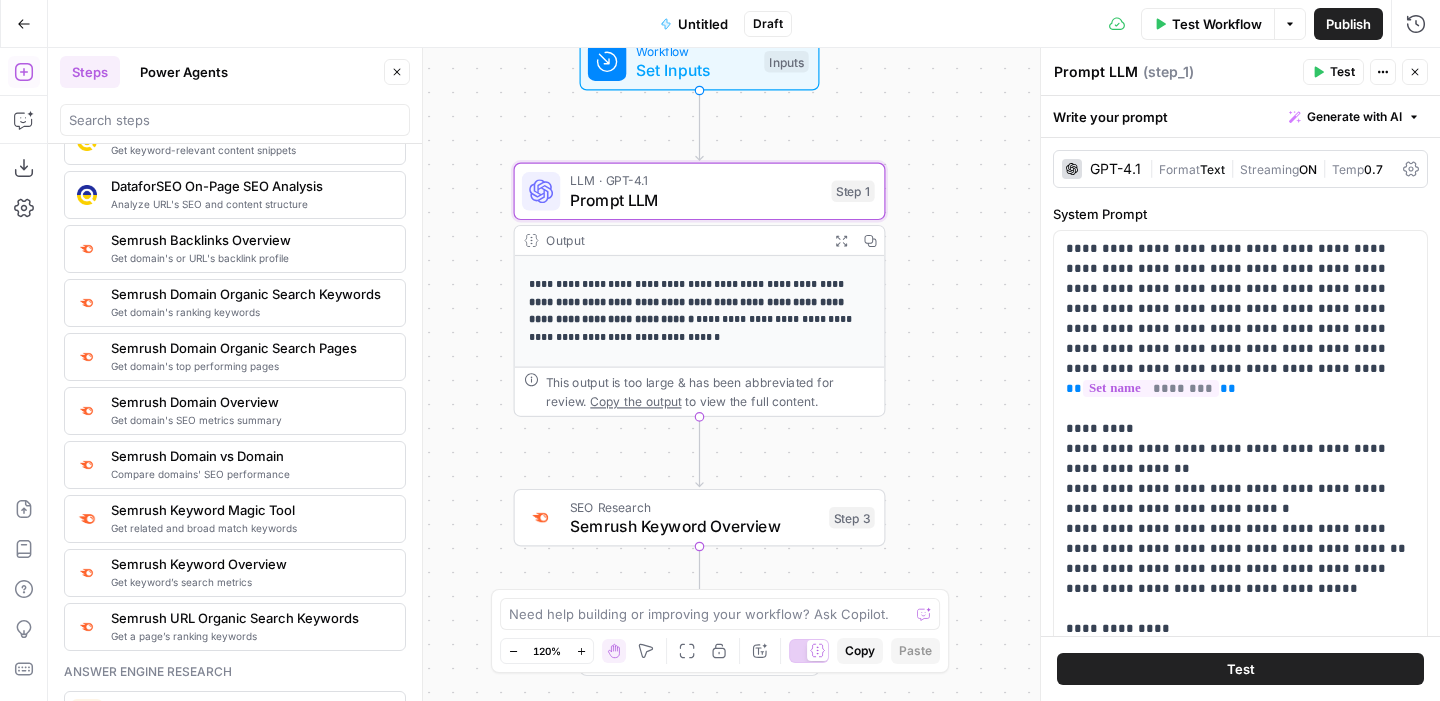 click 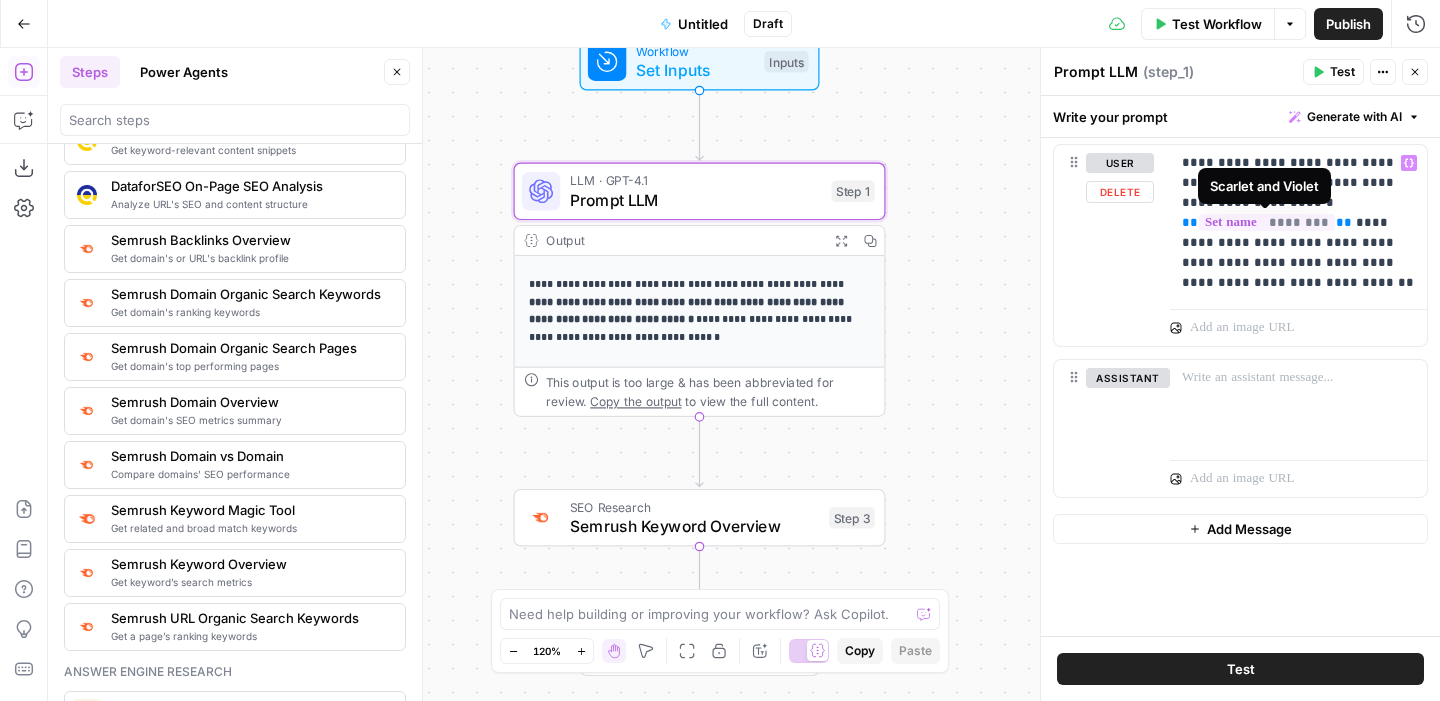 scroll, scrollTop: 0, scrollLeft: 0, axis: both 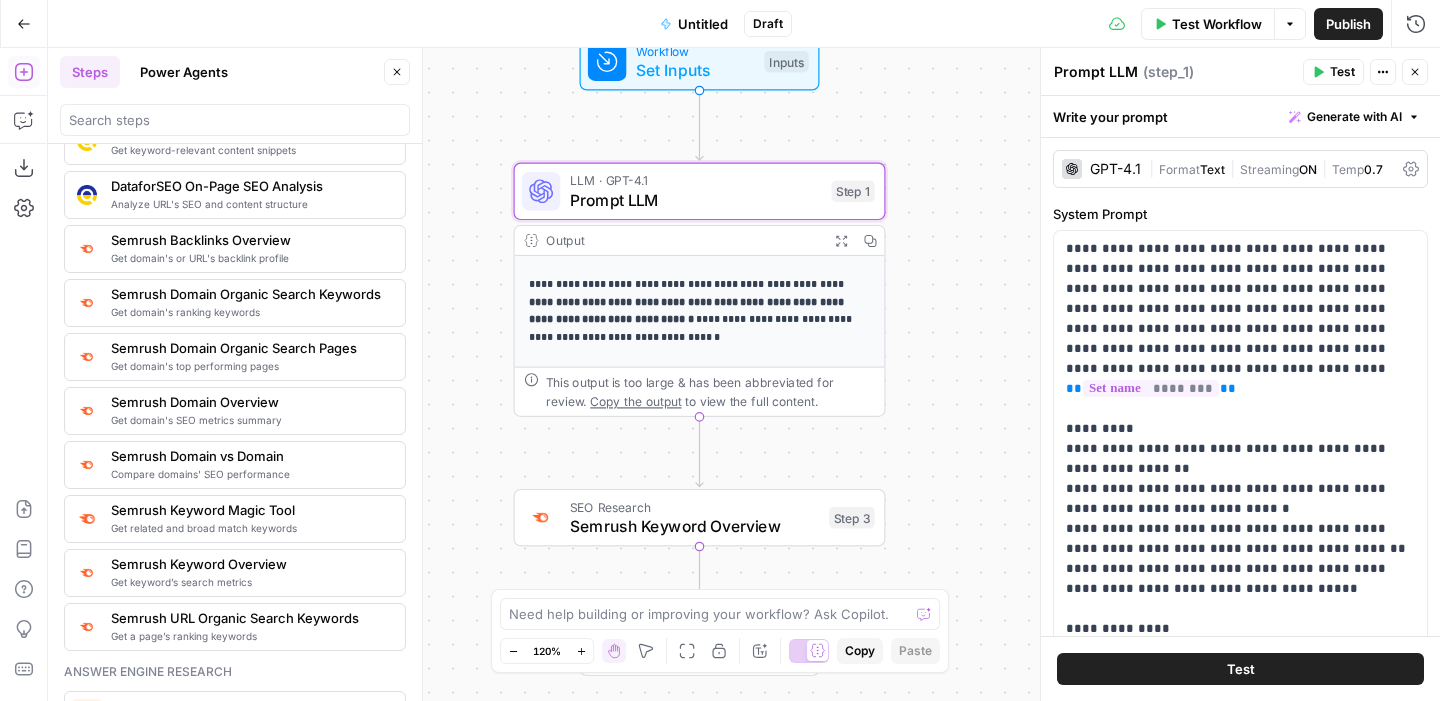 click 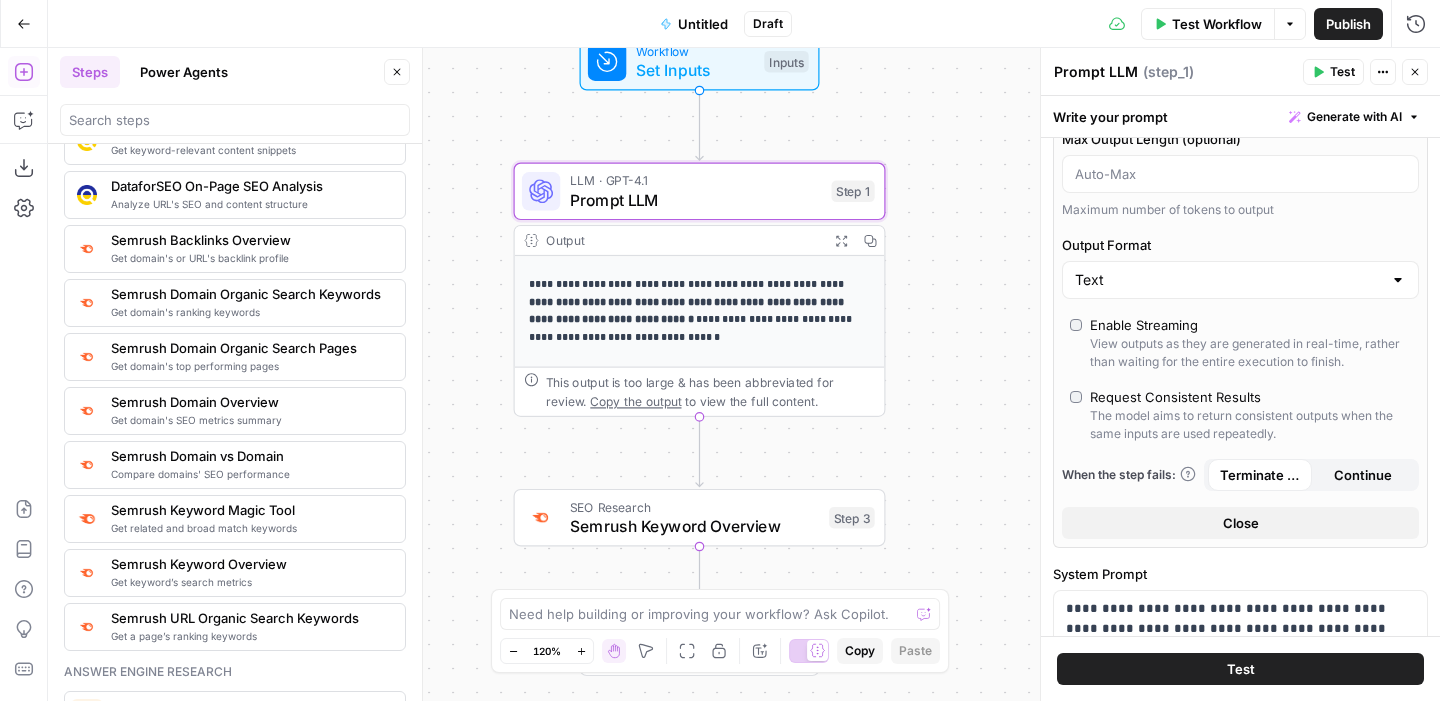 scroll, scrollTop: 0, scrollLeft: 0, axis: both 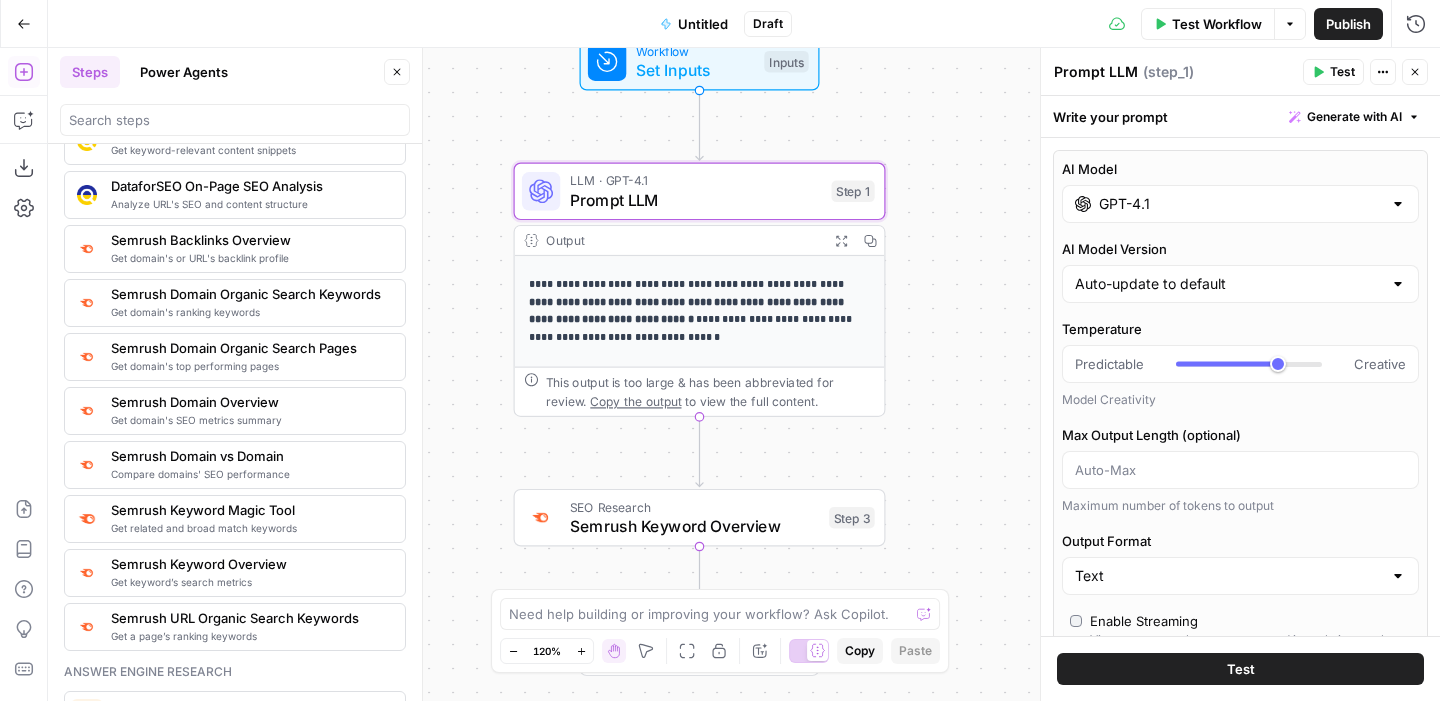 click on "Write your prompt Generate with AI" at bounding box center [1240, 116] 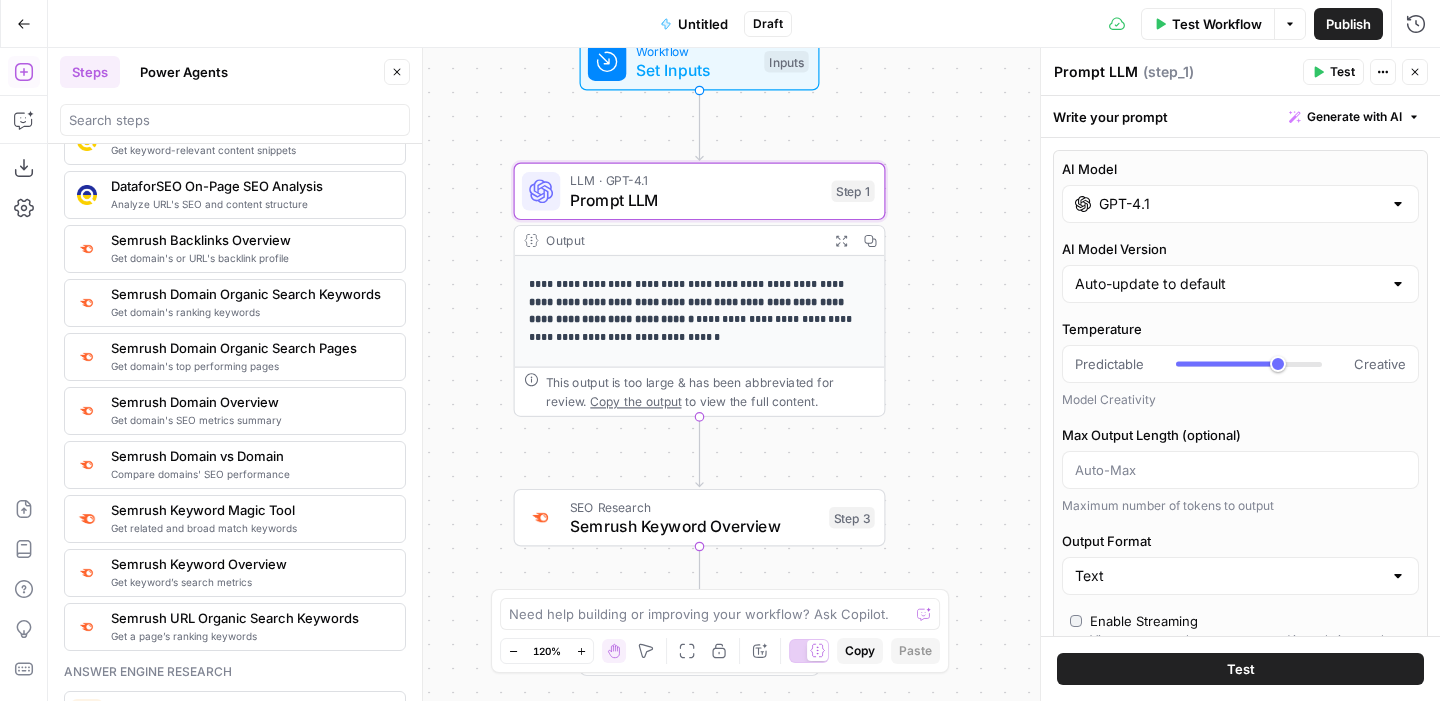 click on "Prompt LLM" at bounding box center [1096, 72] 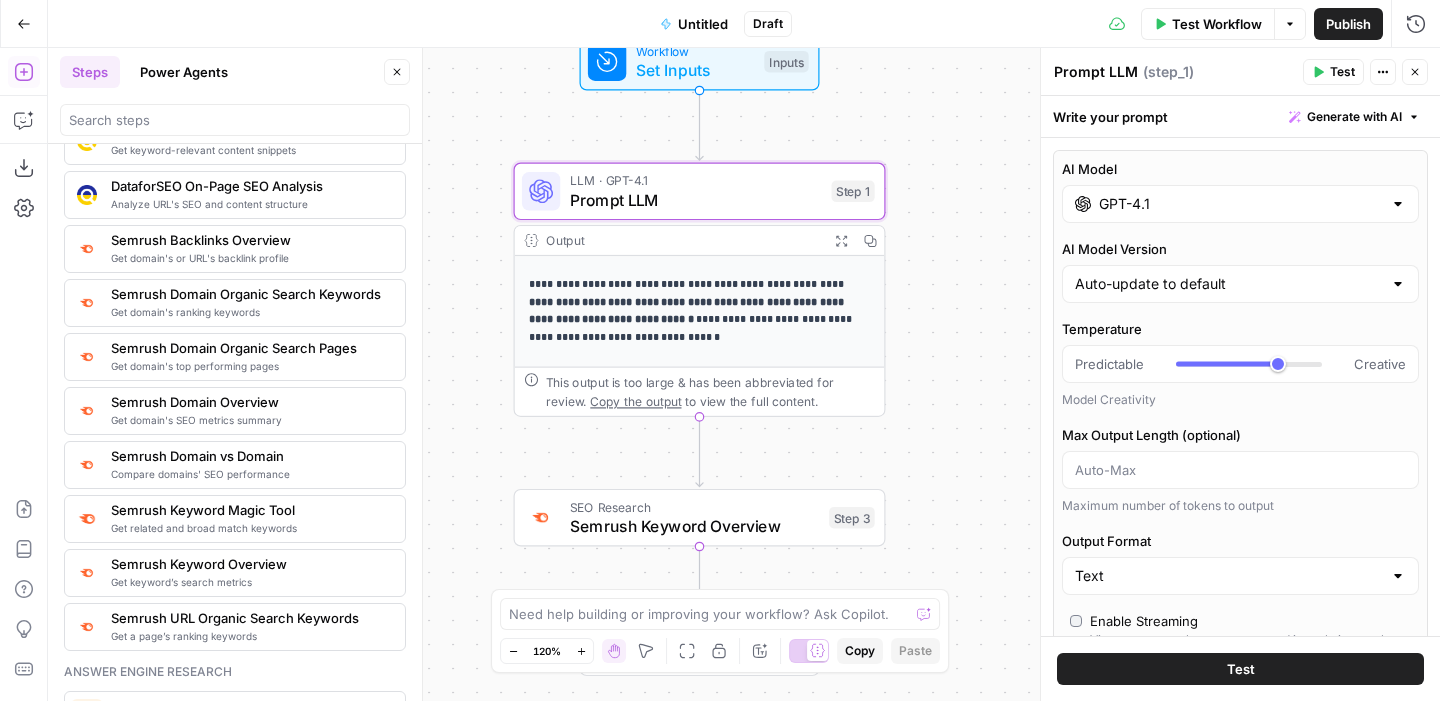 click on "Prompt LLM" at bounding box center (1096, 72) 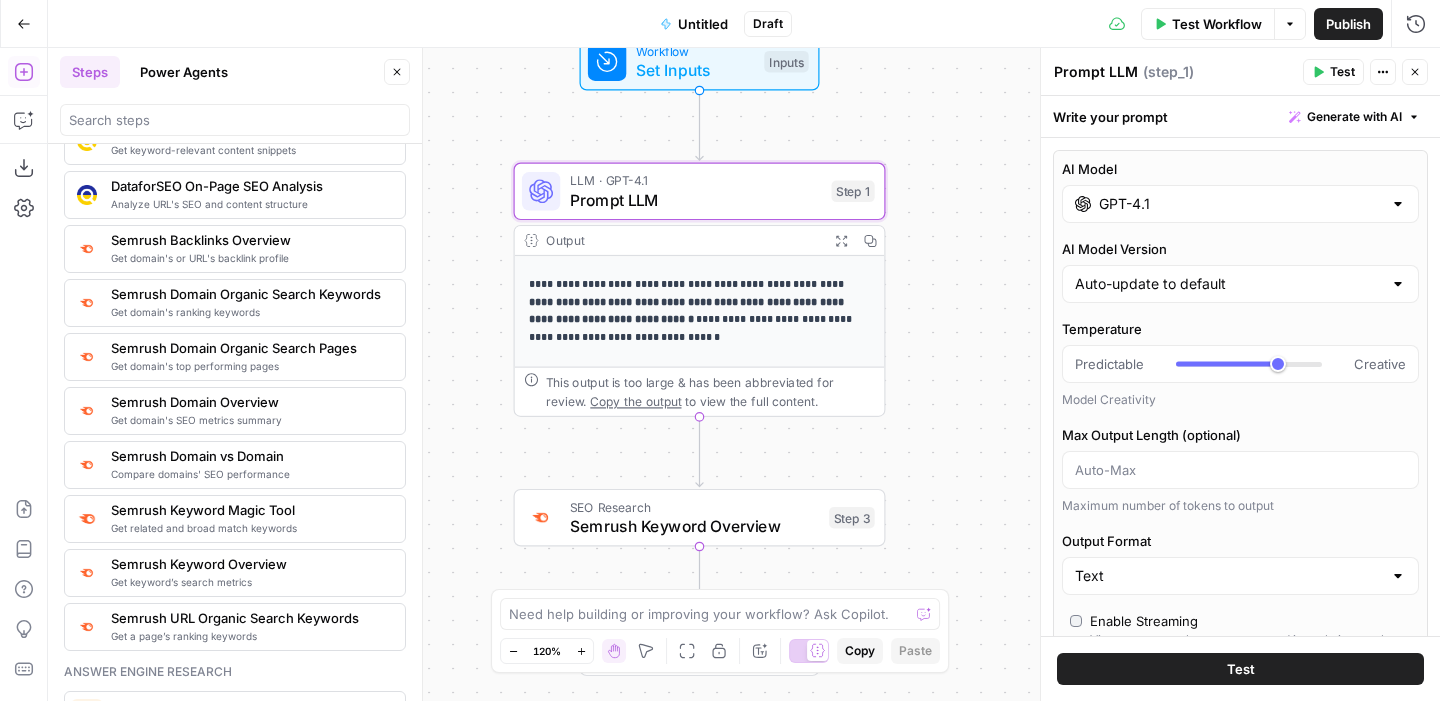 type on "/" 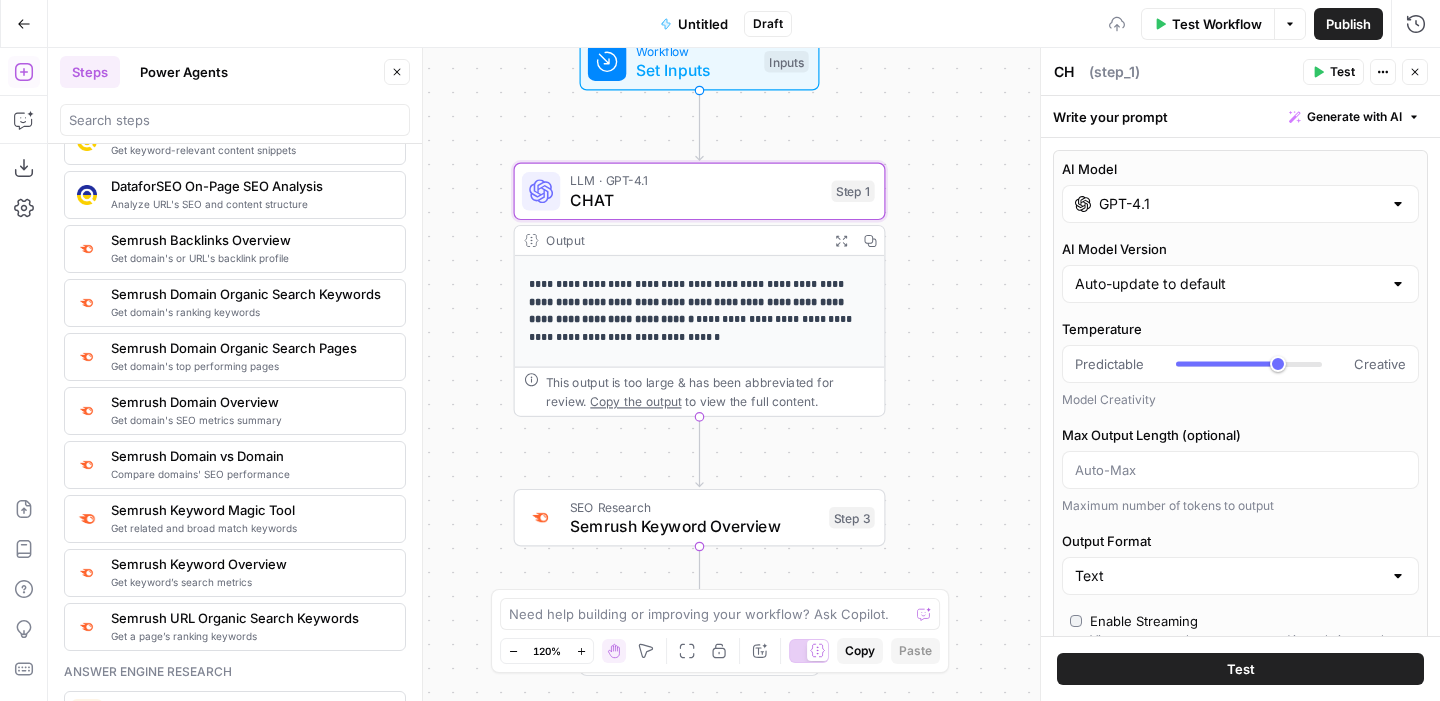 type on "C" 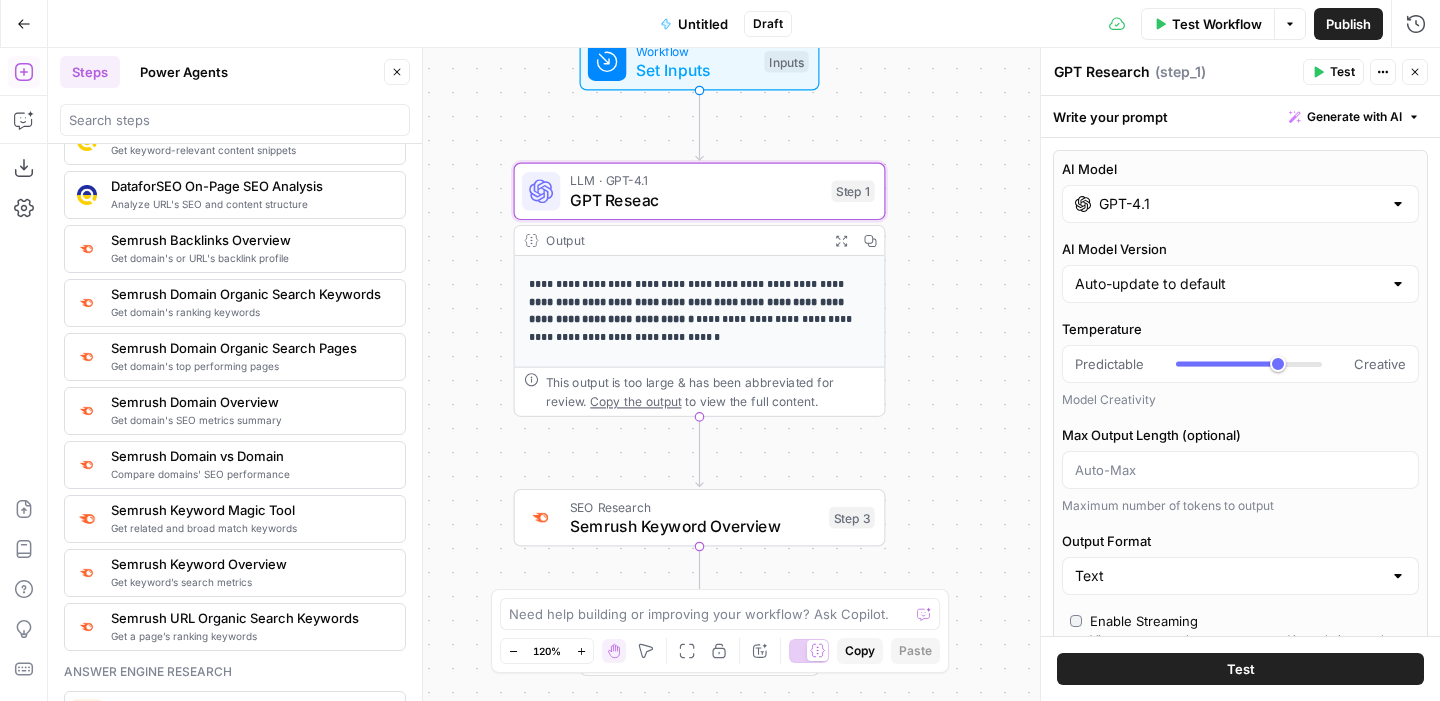 type on "GPT Research" 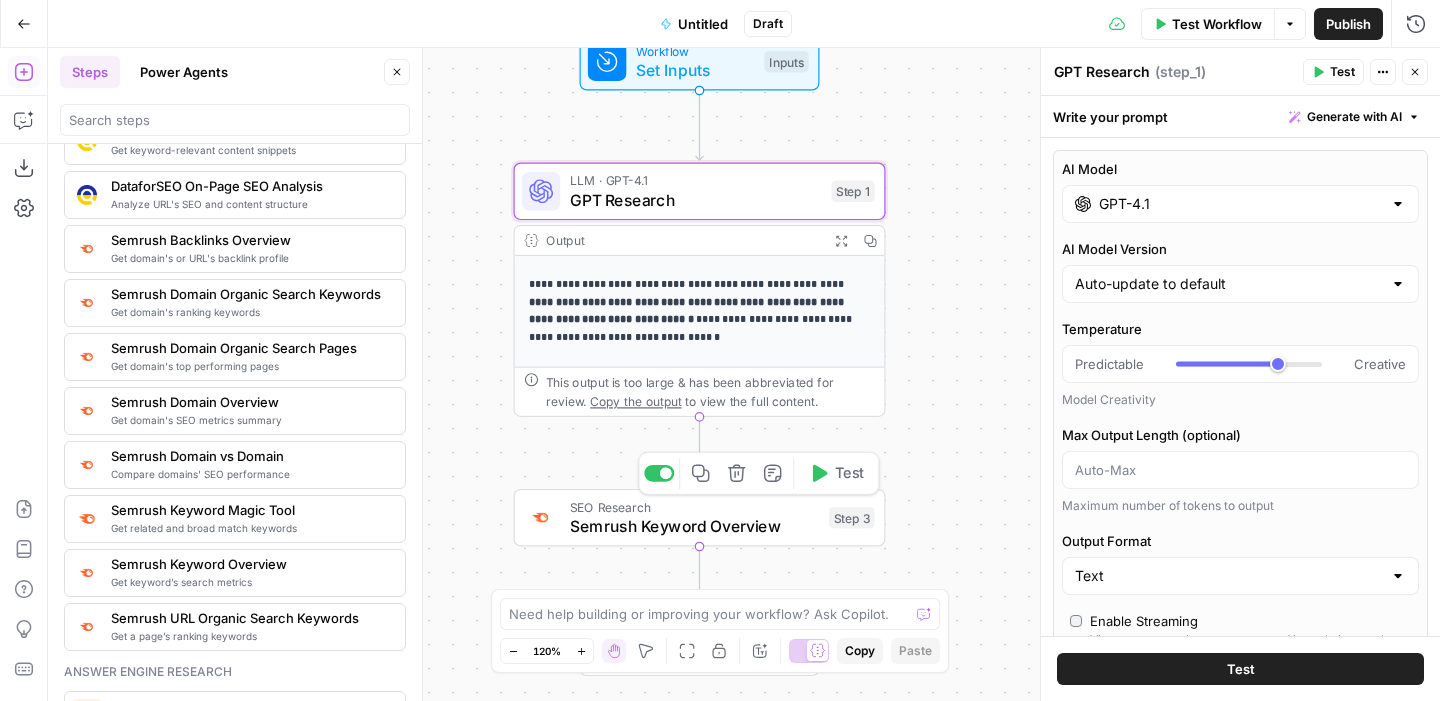 click on "Semrush Keyword Overview" at bounding box center [695, 526] 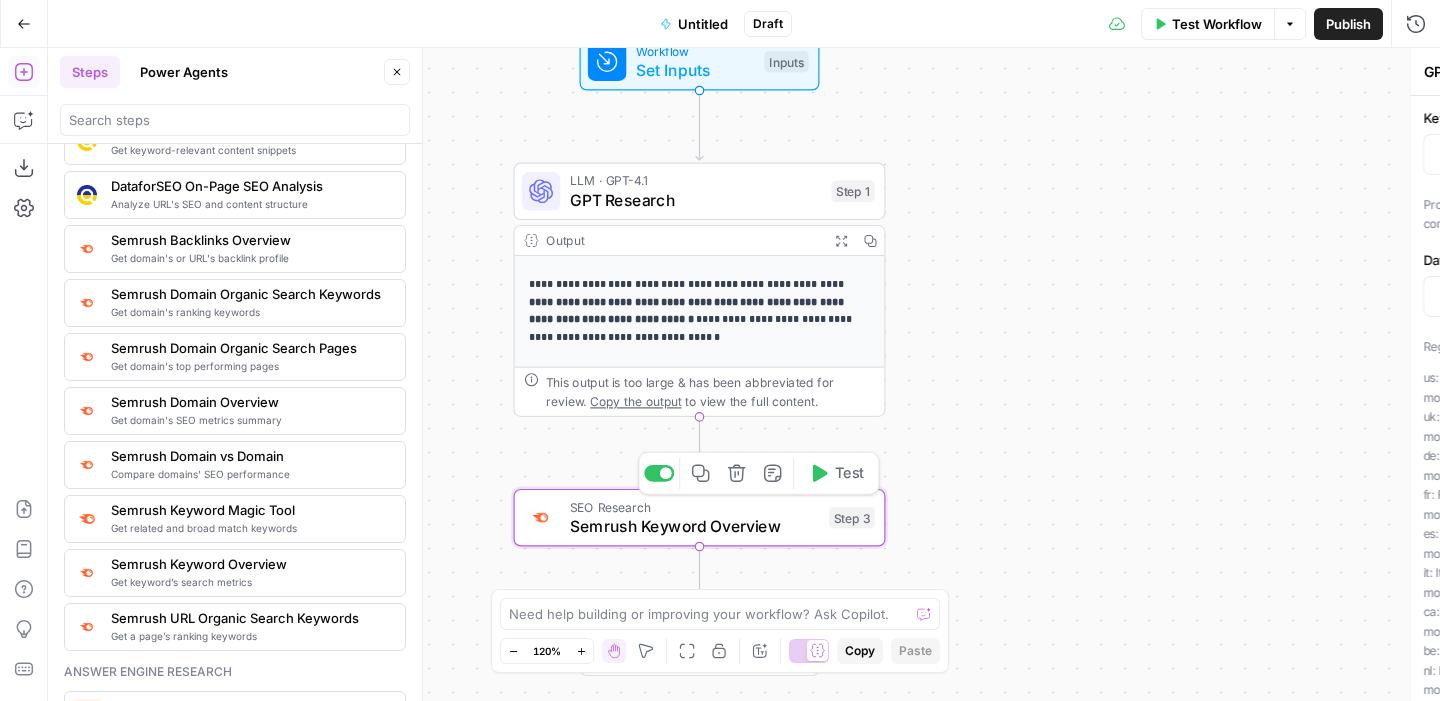 type on "Semrush Keyword Overview" 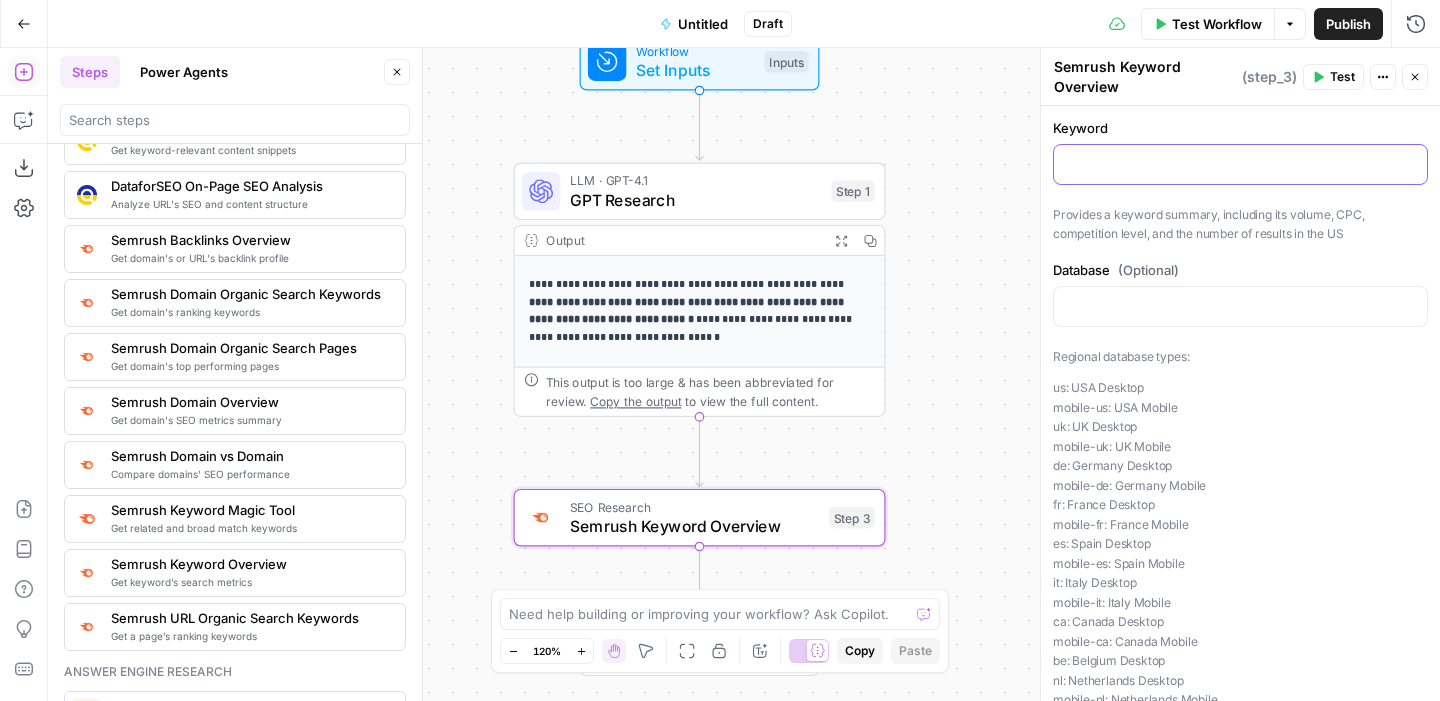 click at bounding box center [1240, 164] 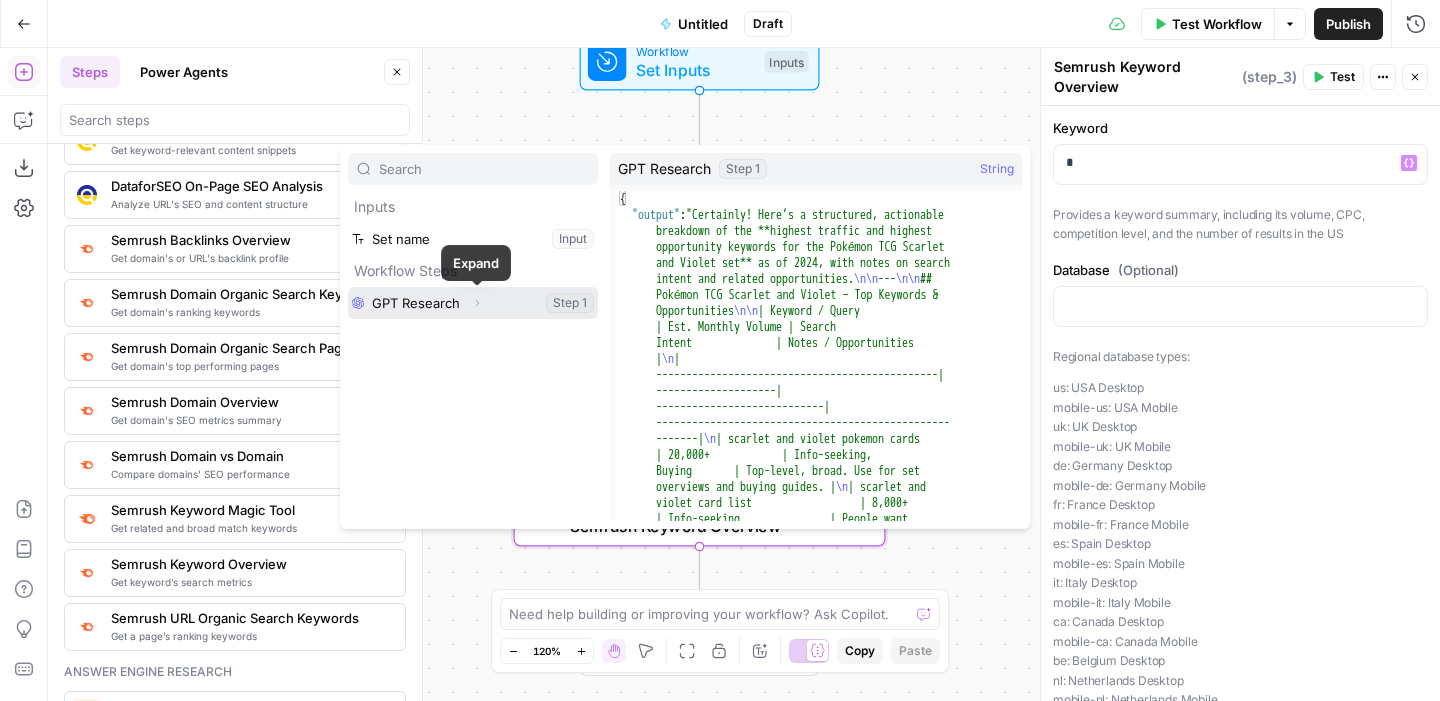 click on "Expand" at bounding box center (477, 303) 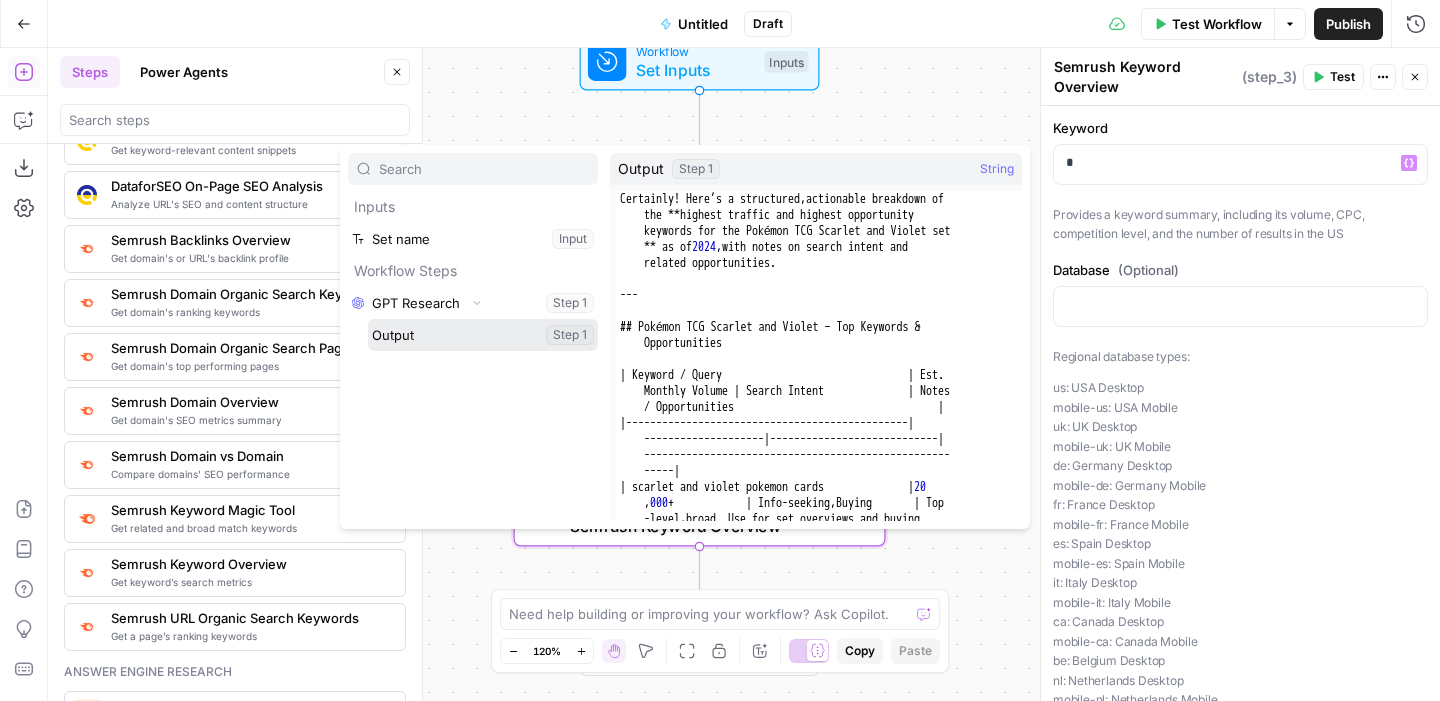 click at bounding box center (483, 335) 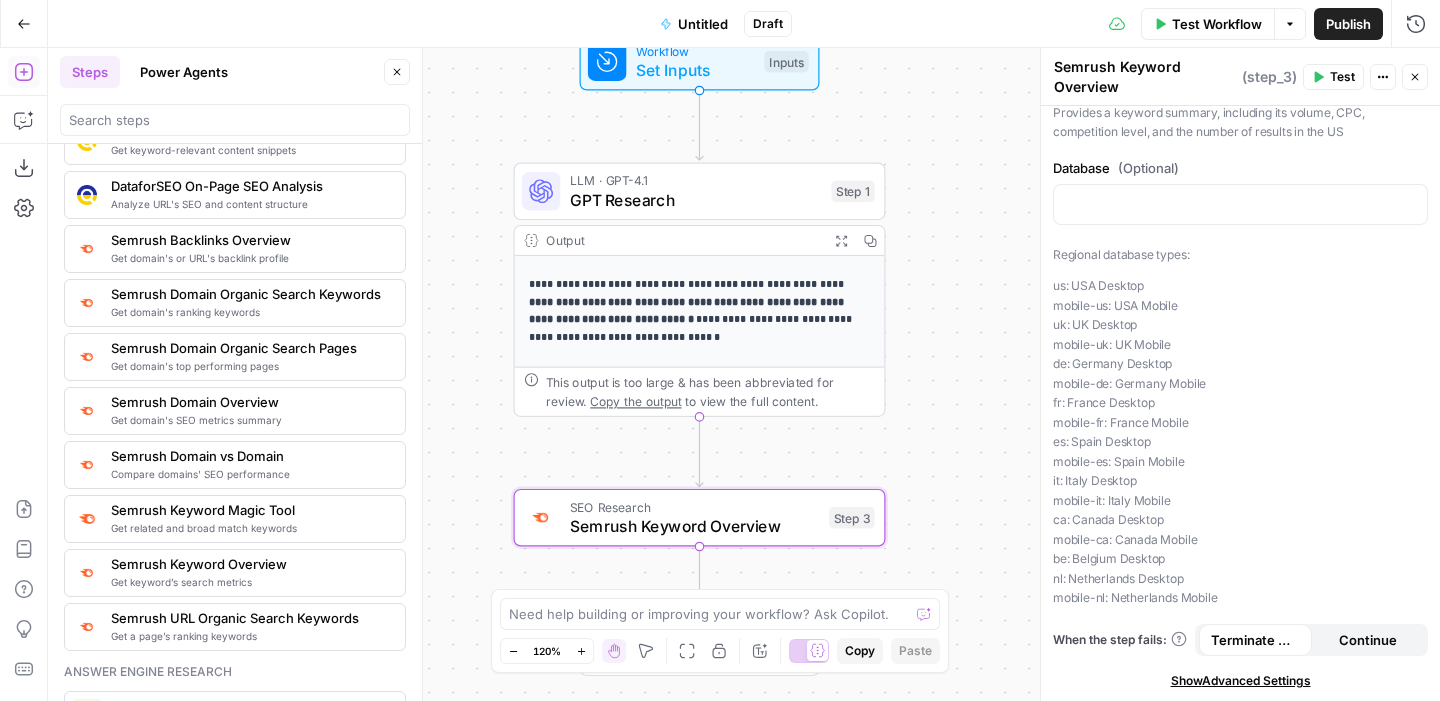 scroll, scrollTop: 0, scrollLeft: 0, axis: both 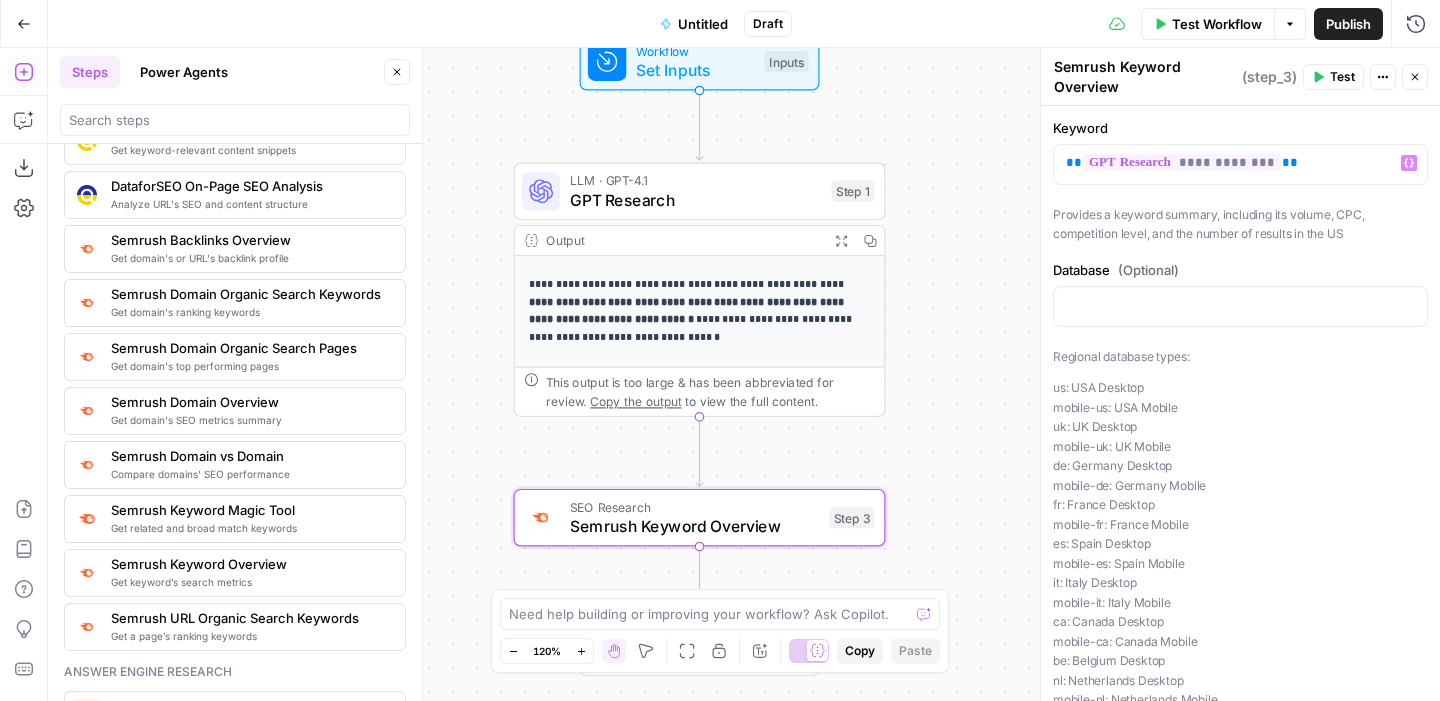 click on "Test" at bounding box center (1342, 77) 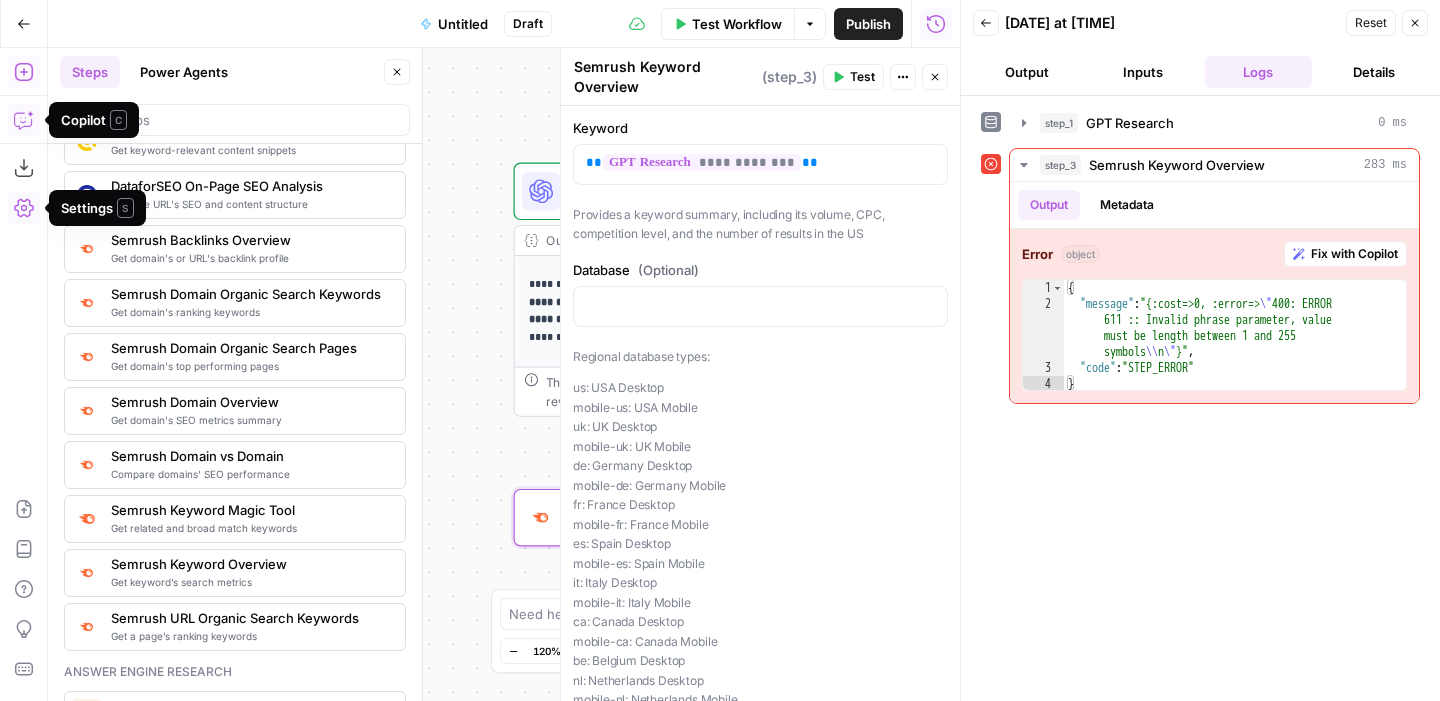 click 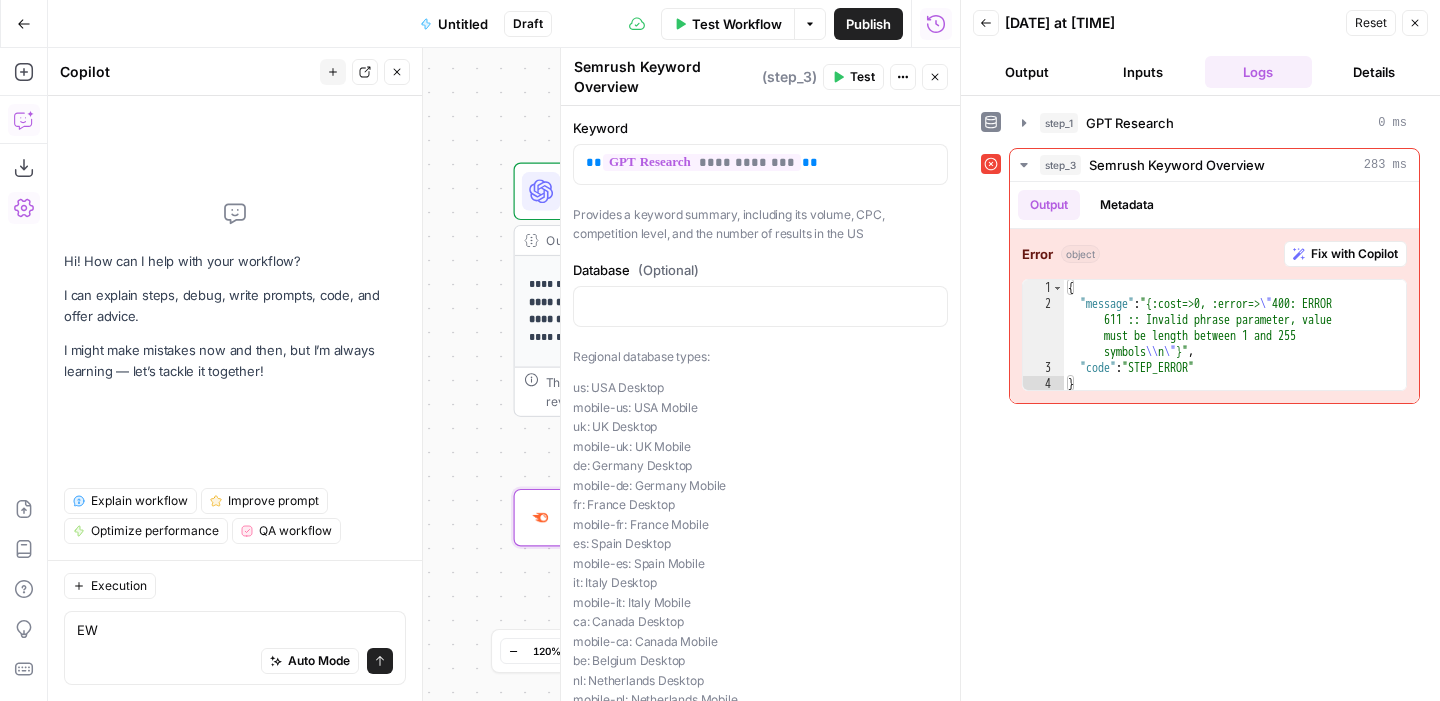 type on "E" 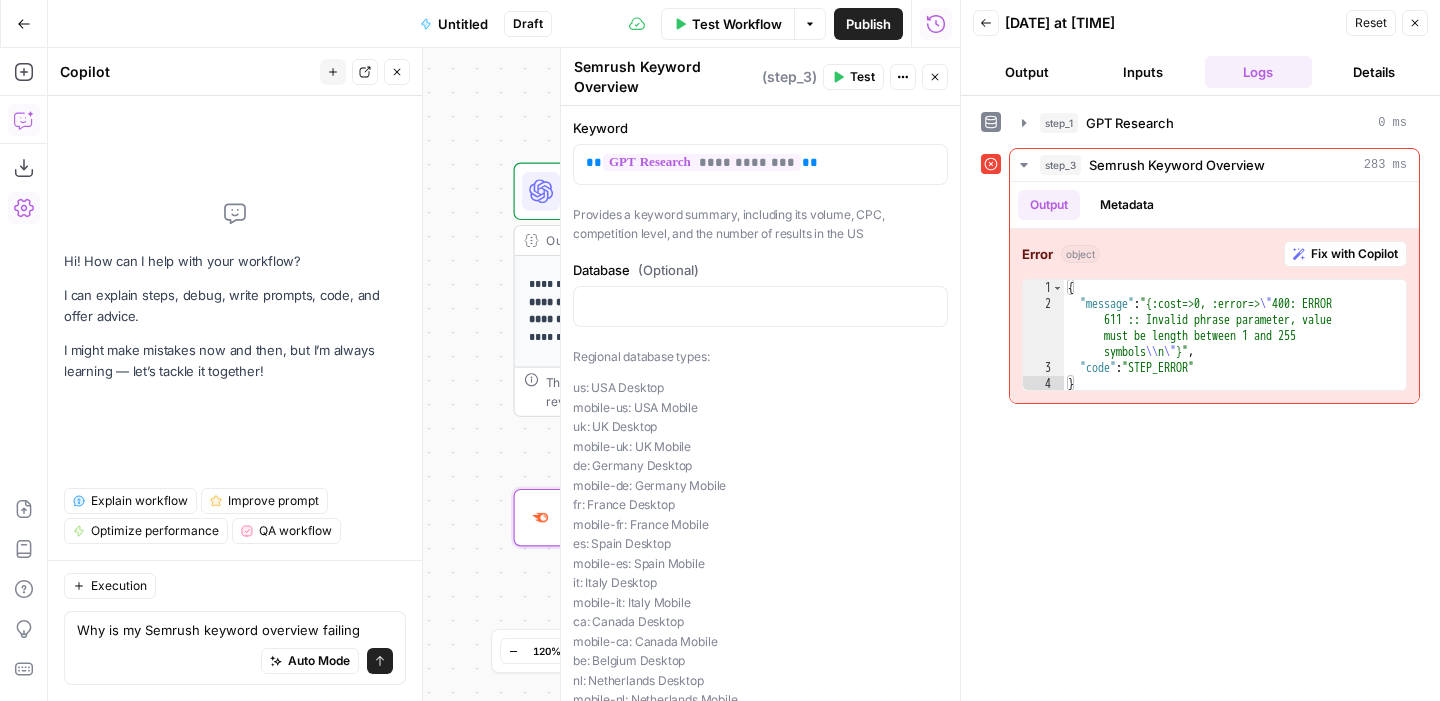type on "Why is my Semrush keyword overview failing?" 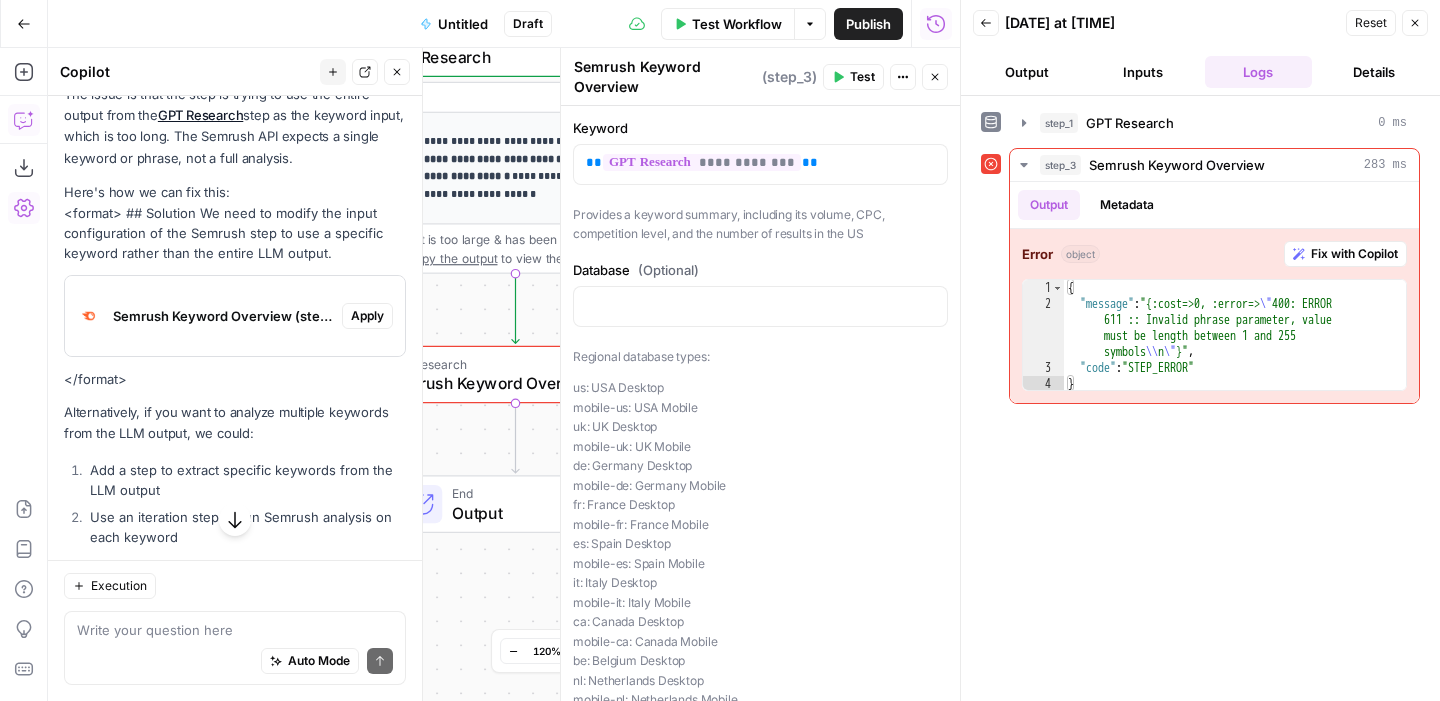 scroll, scrollTop: 452, scrollLeft: 0, axis: vertical 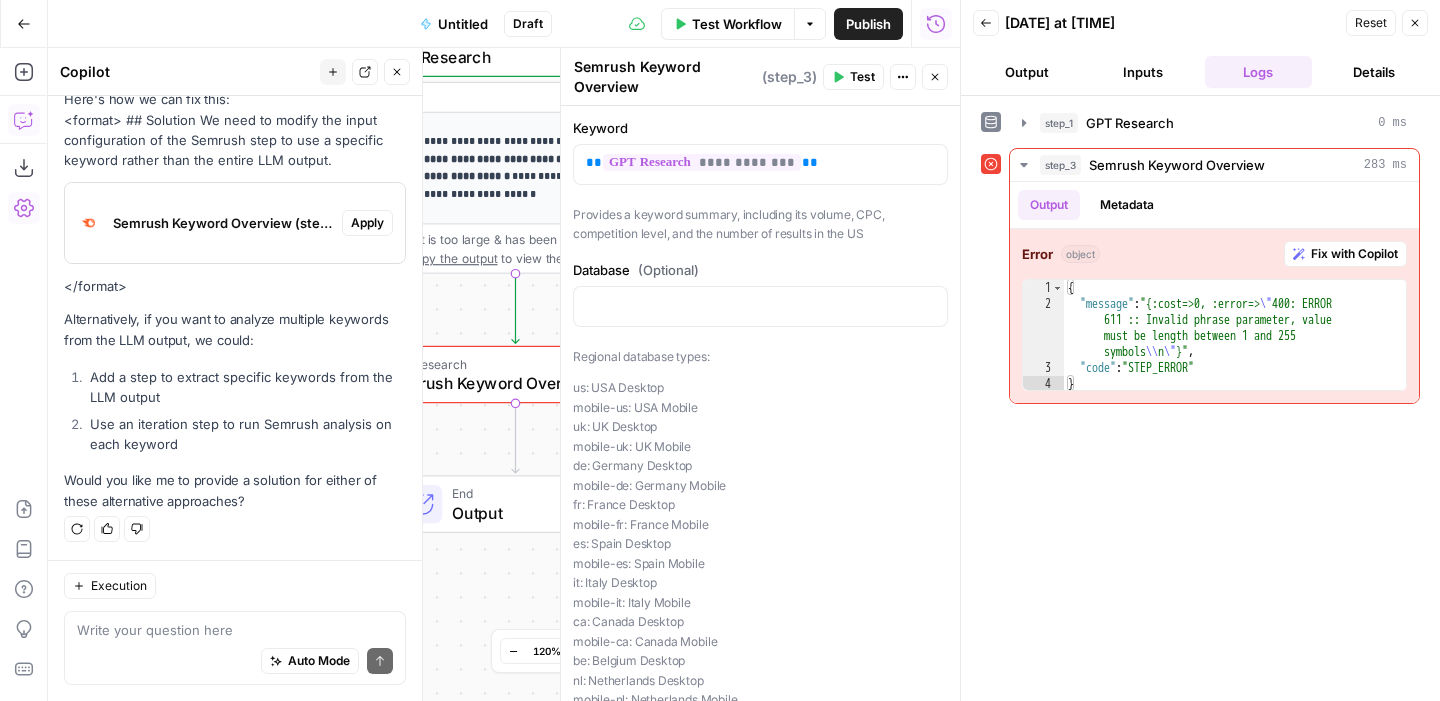 click at bounding box center (235, 630) 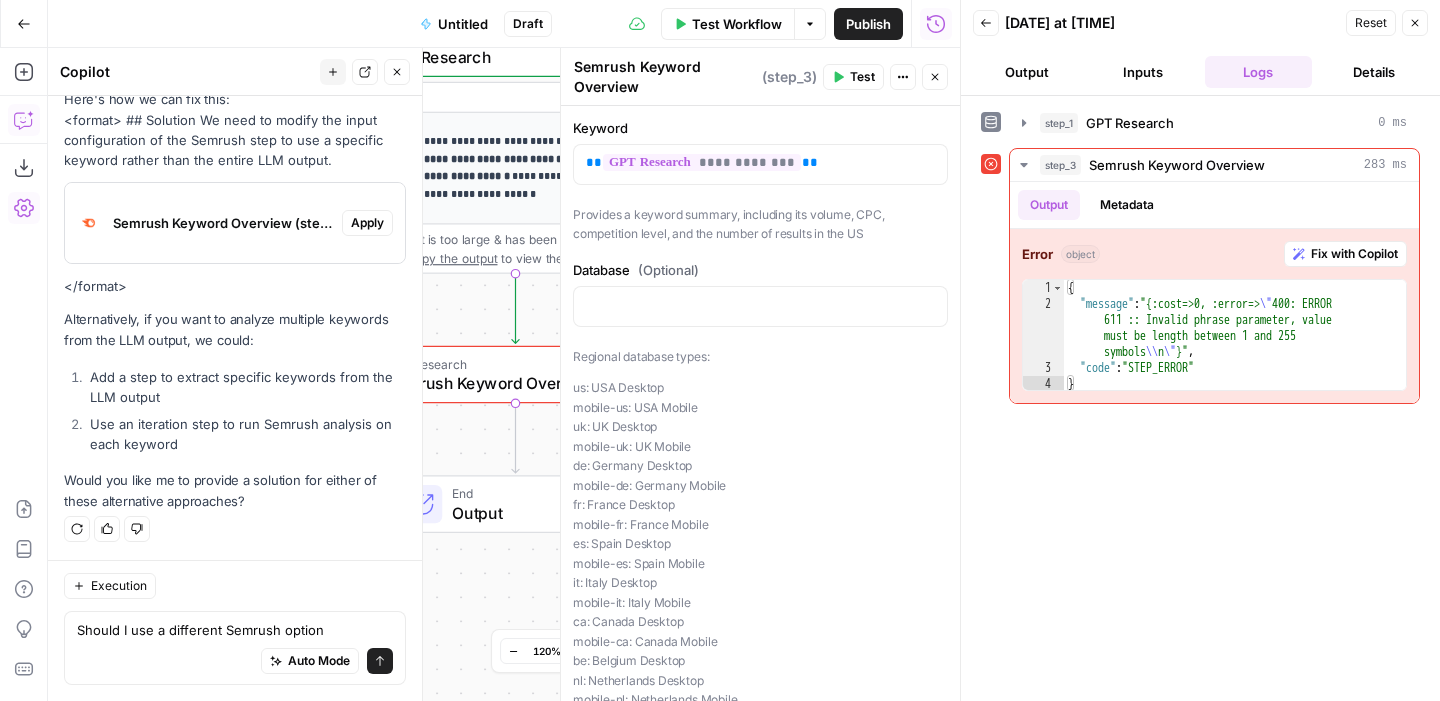 type on "Should I use a different Semrush option?" 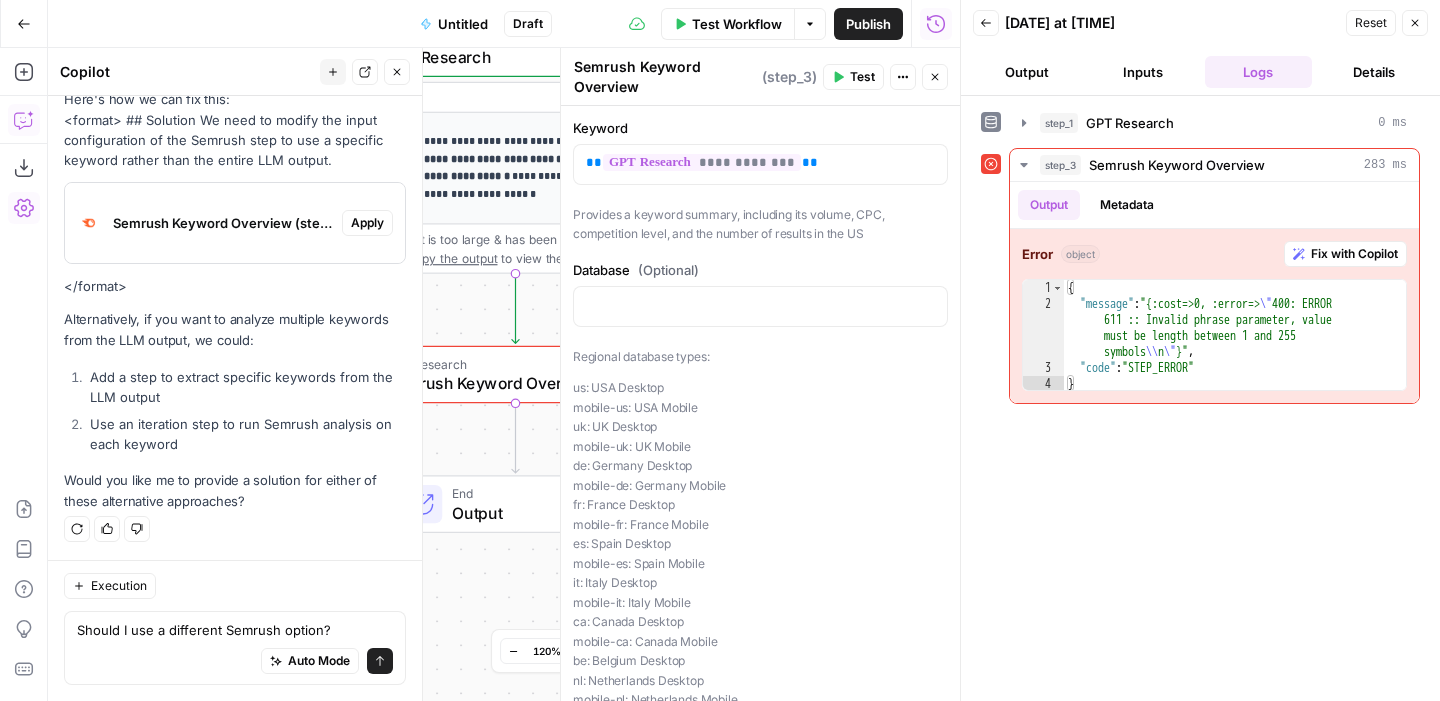 type 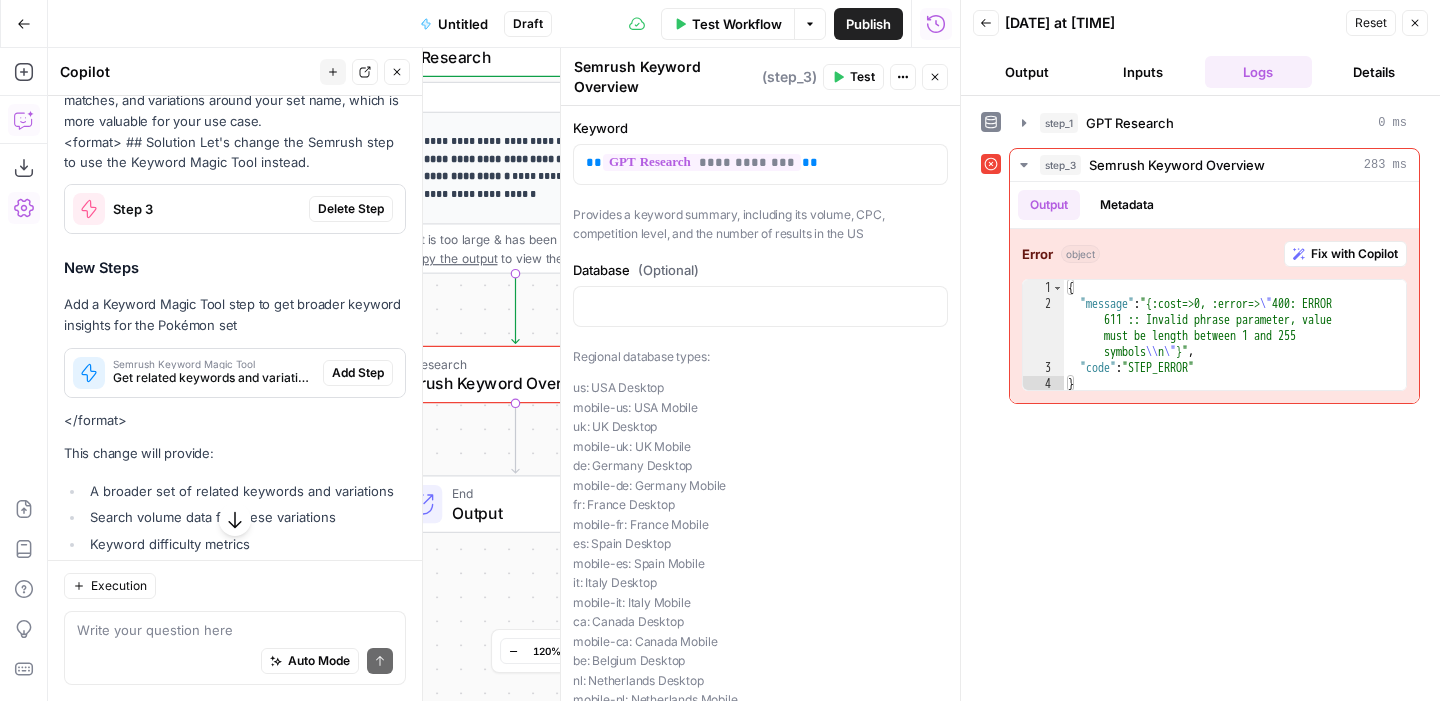 scroll, scrollTop: 1028, scrollLeft: 0, axis: vertical 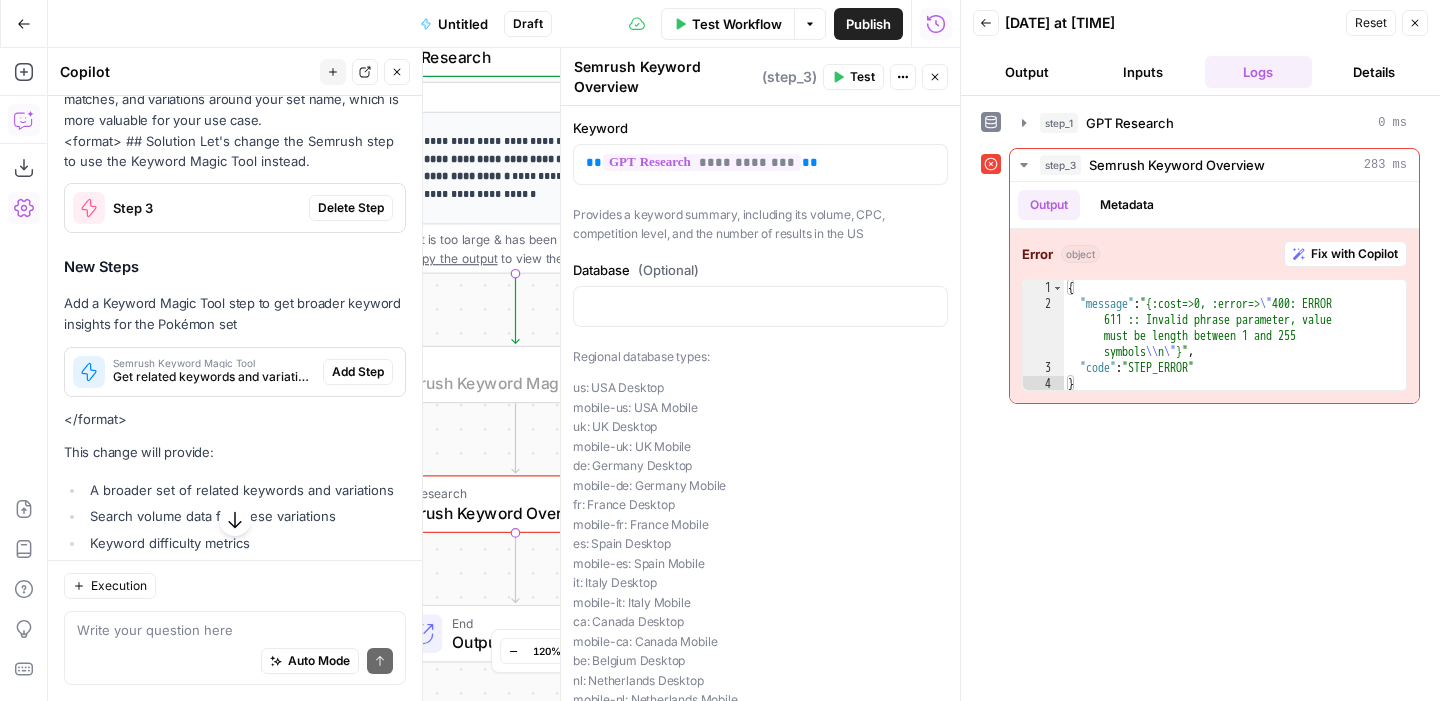click on "Add Step" at bounding box center [358, 372] 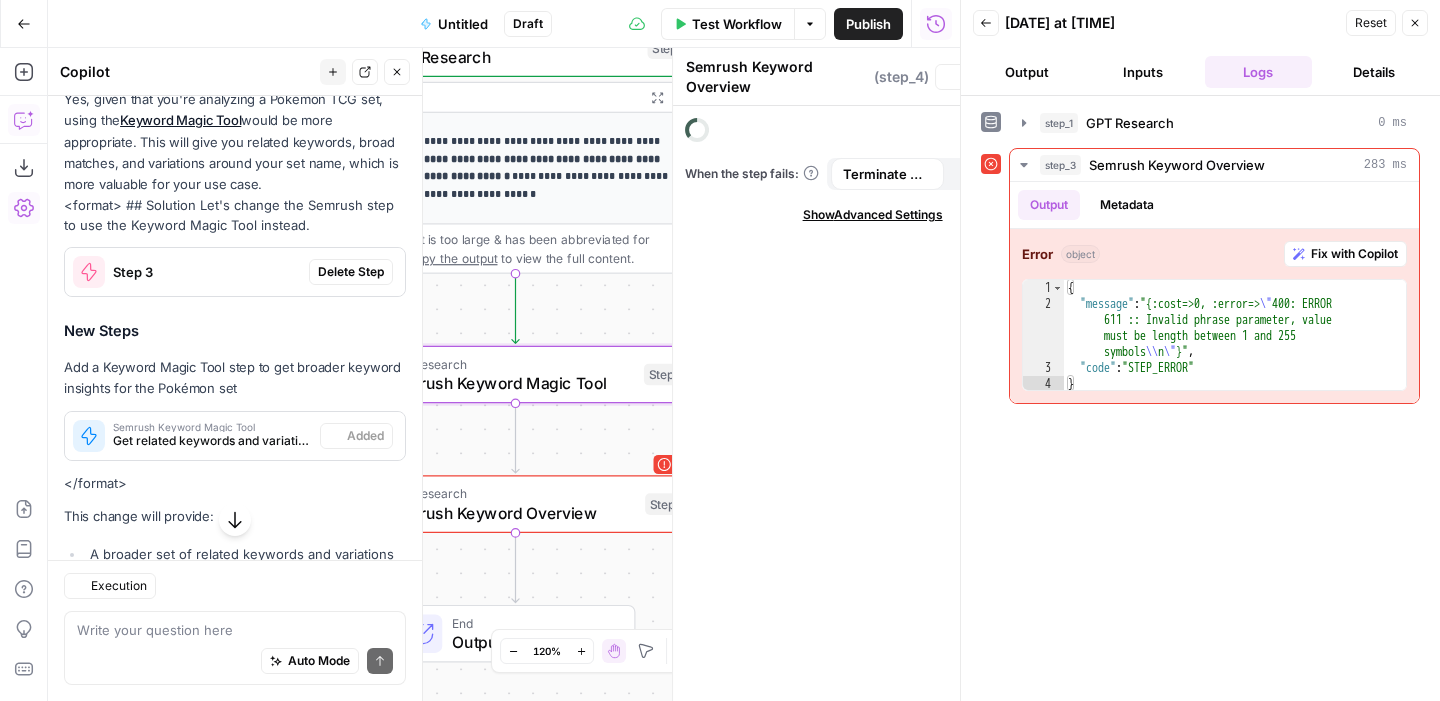 type on "Semrush Keyword Magic Tool" 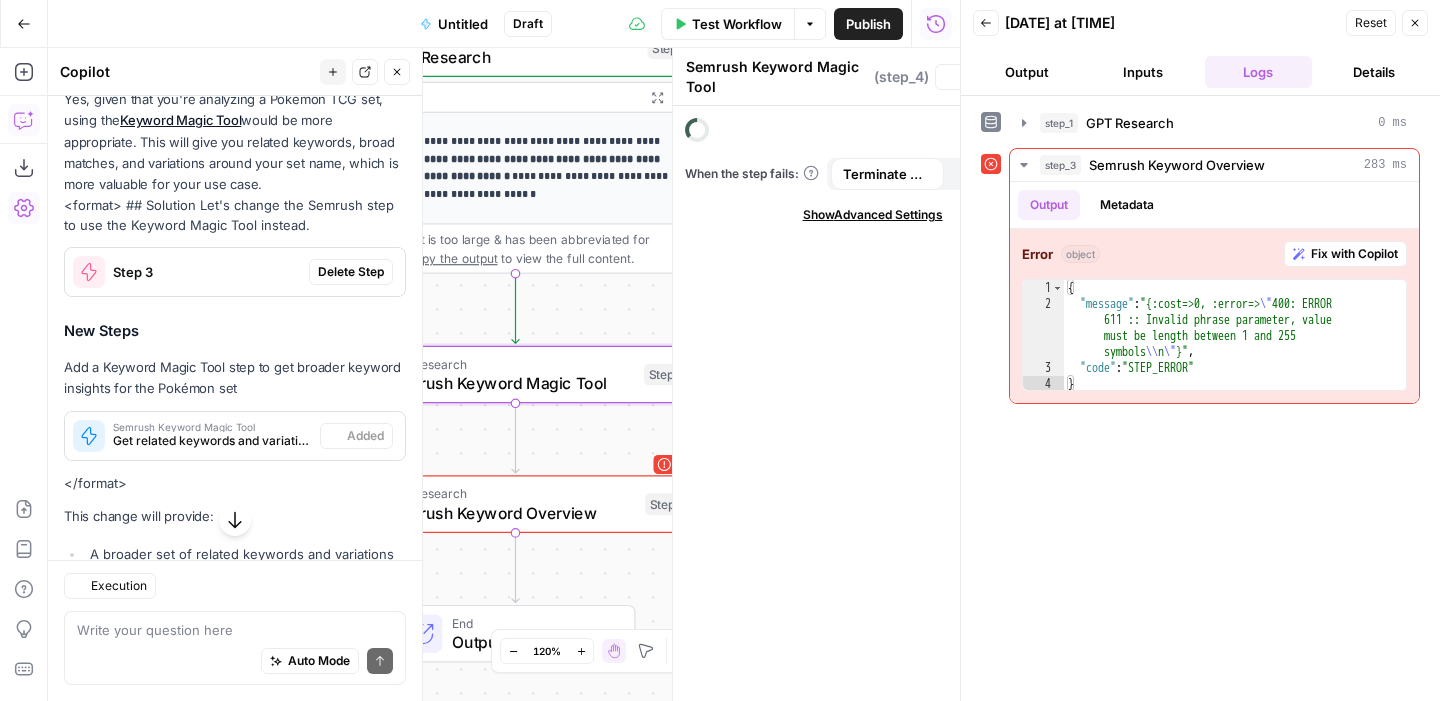 scroll, scrollTop: 1092, scrollLeft: 0, axis: vertical 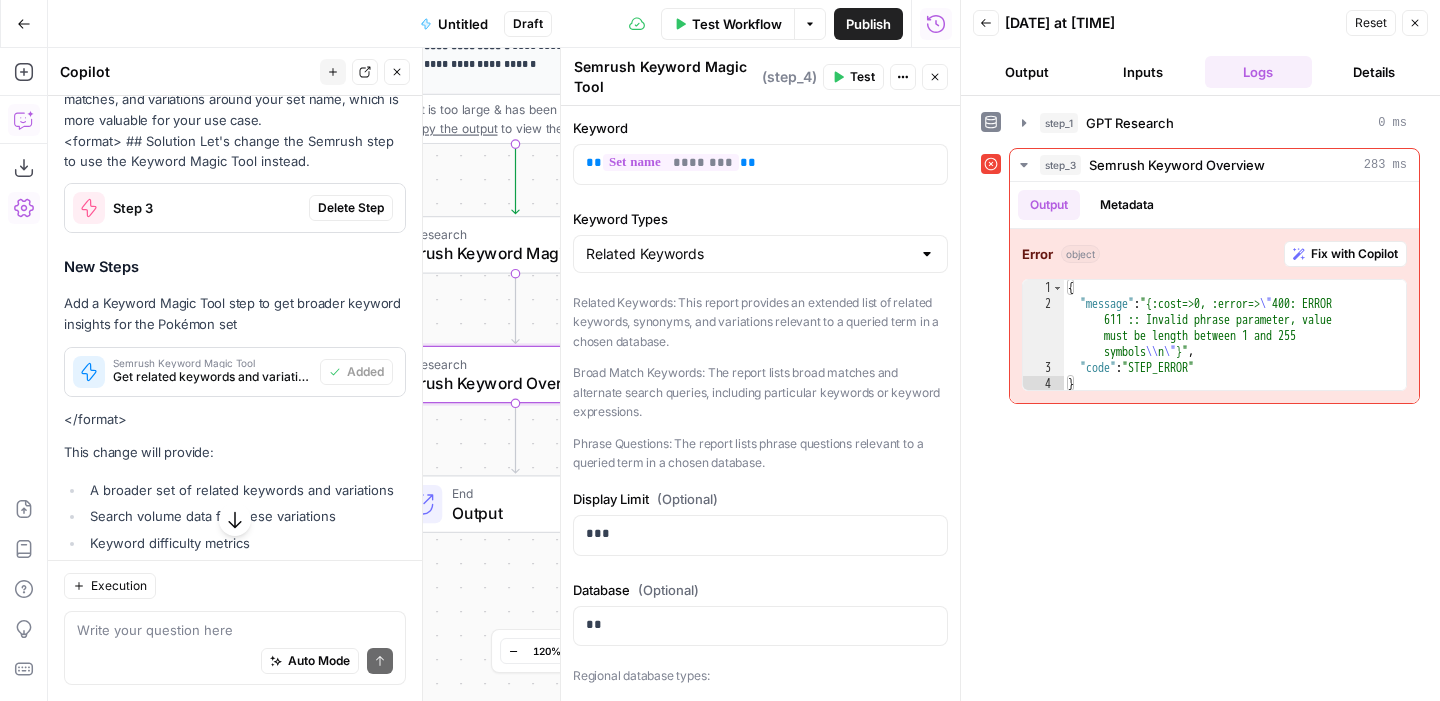 click on "Delete Step" at bounding box center [351, 208] 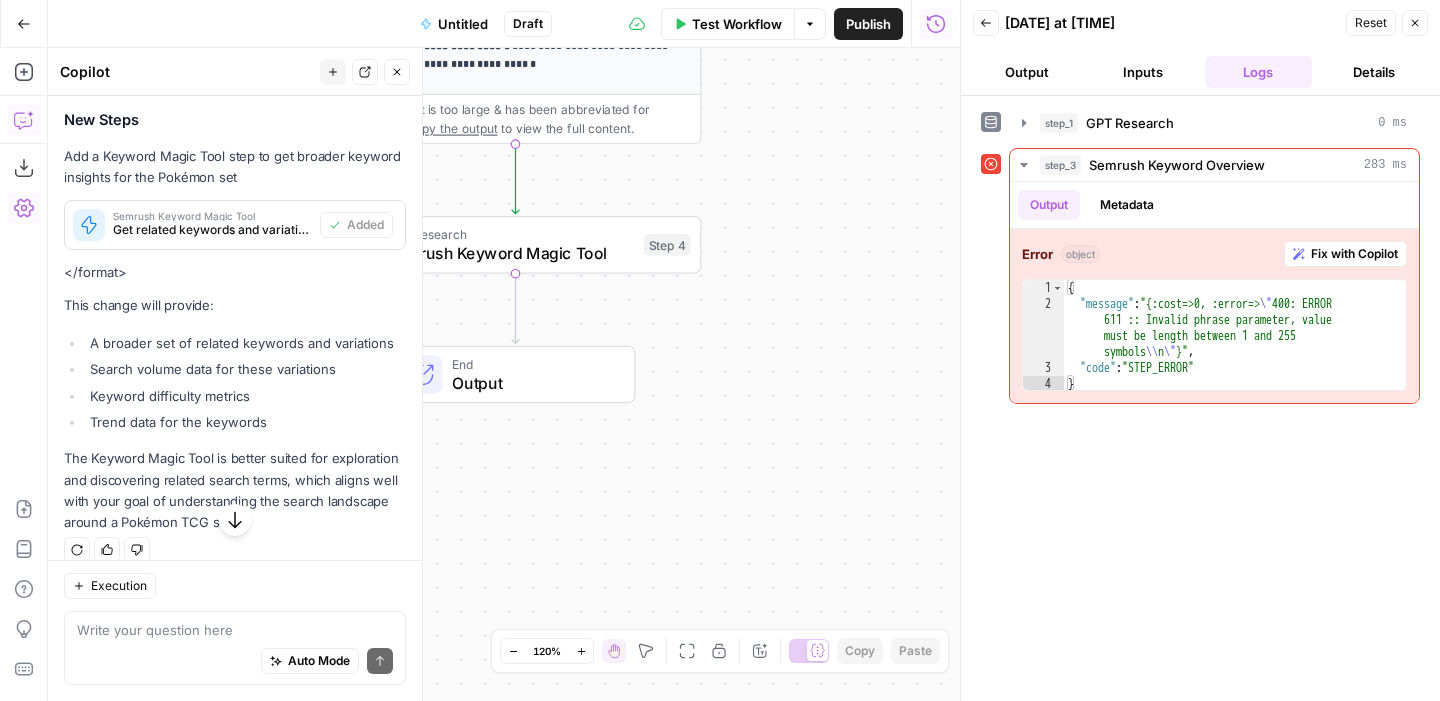 scroll, scrollTop: 1216, scrollLeft: 0, axis: vertical 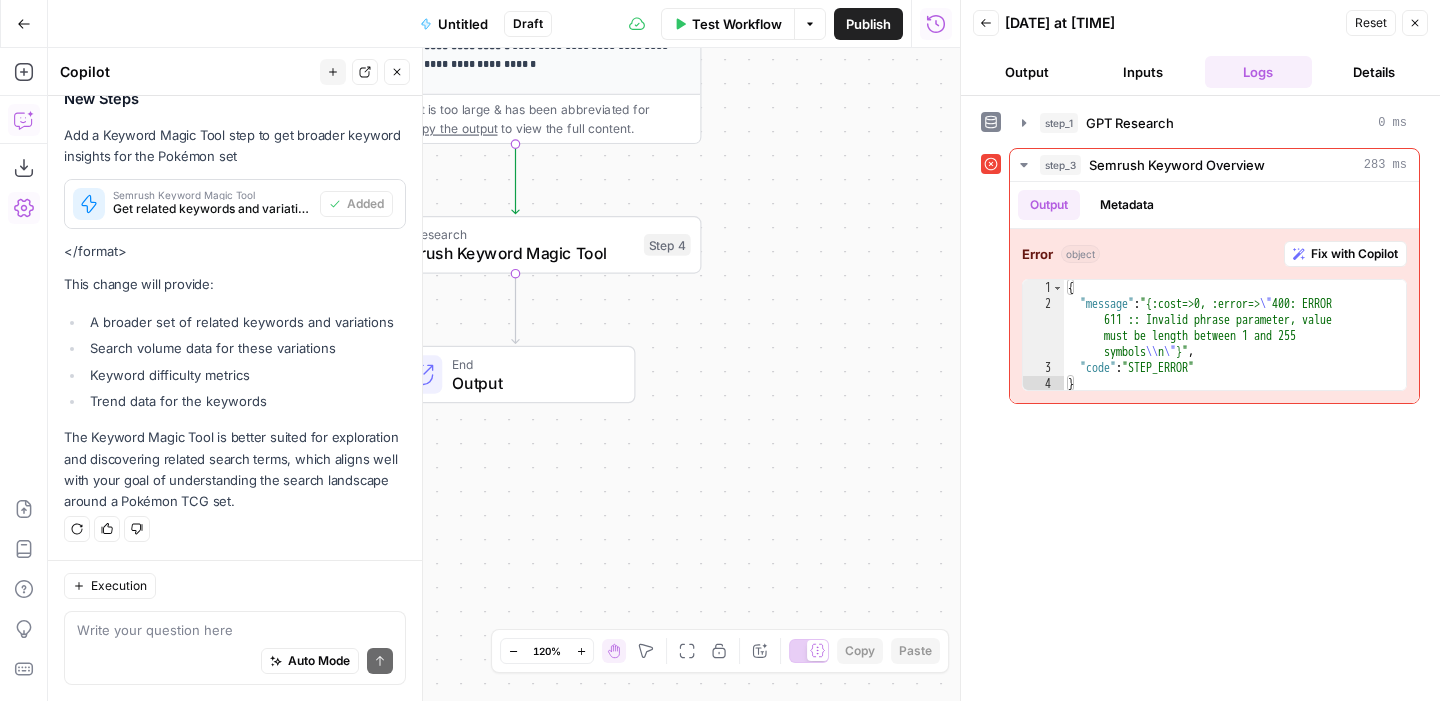 click on "**********" at bounding box center (504, 374) 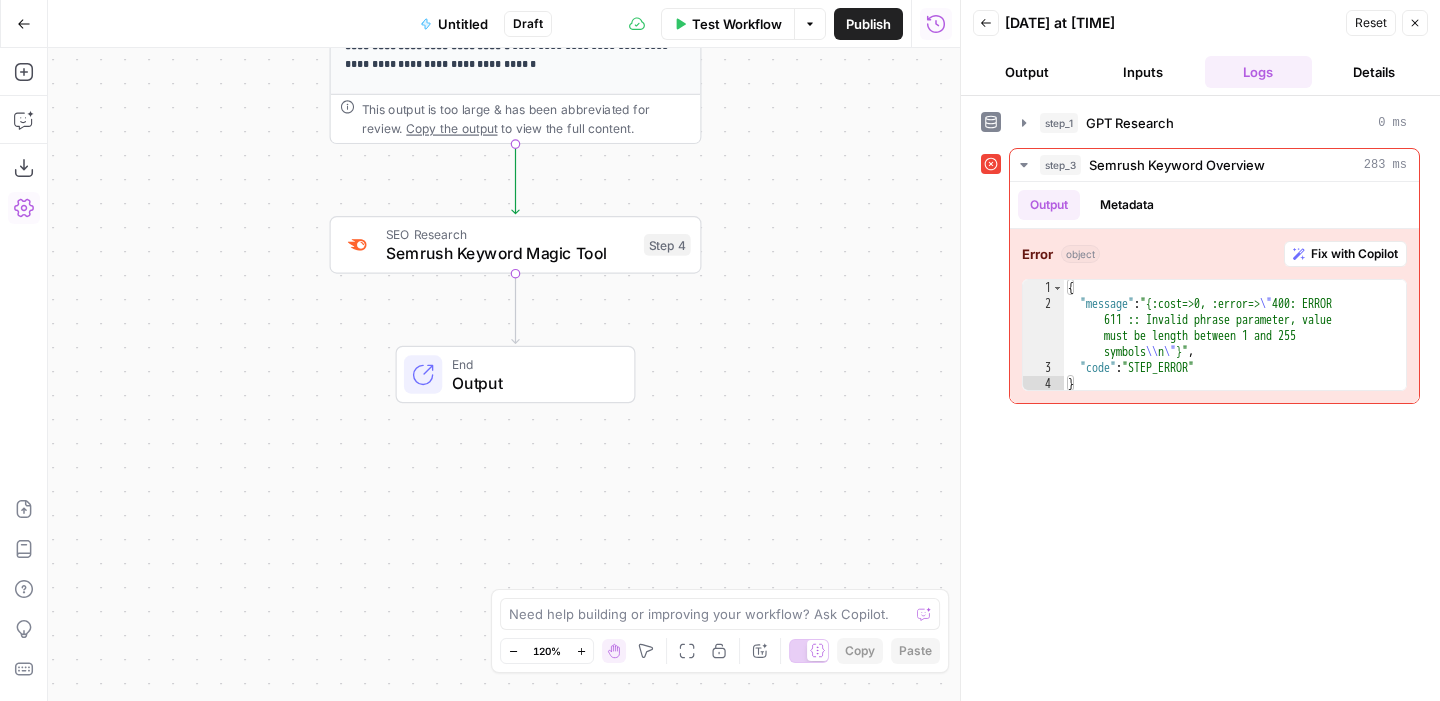 click 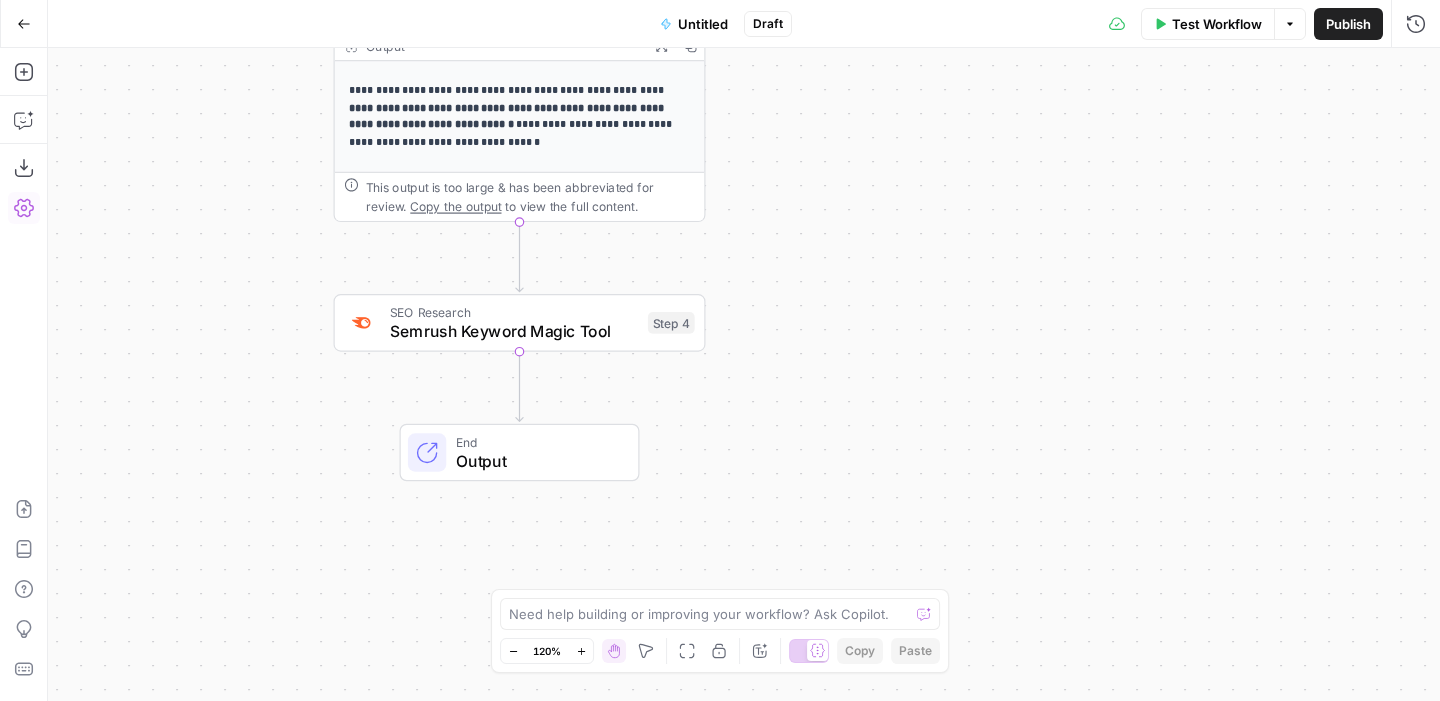 click on "SEO Research" at bounding box center [514, 312] 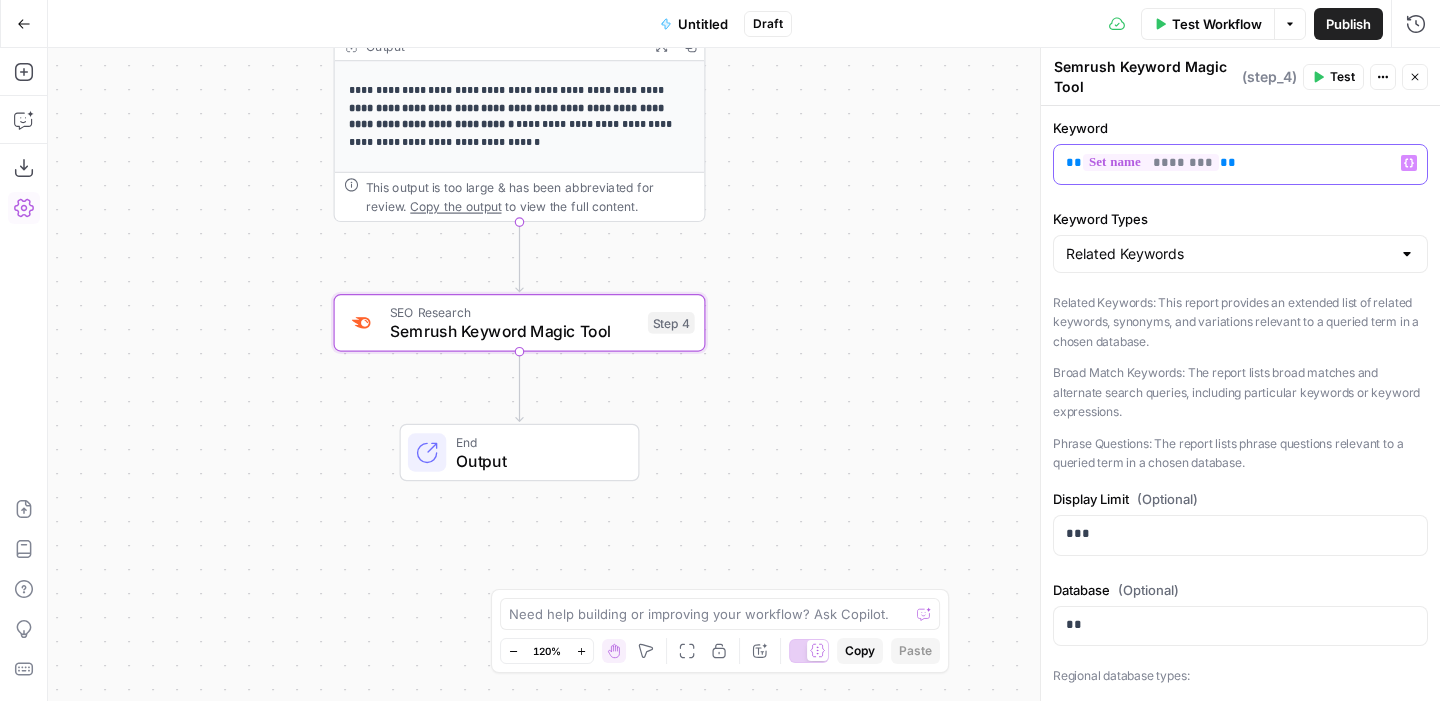 click on "** ******** **" at bounding box center [1240, 163] 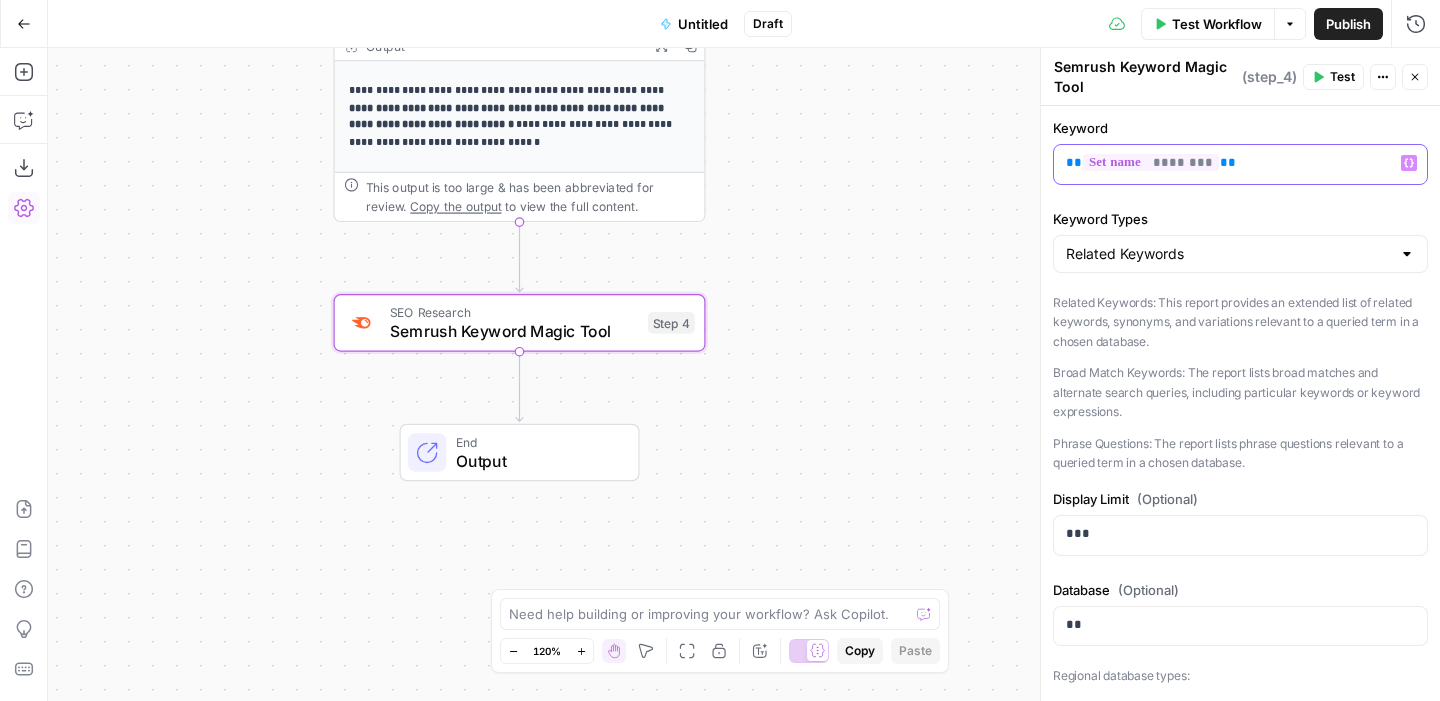 type 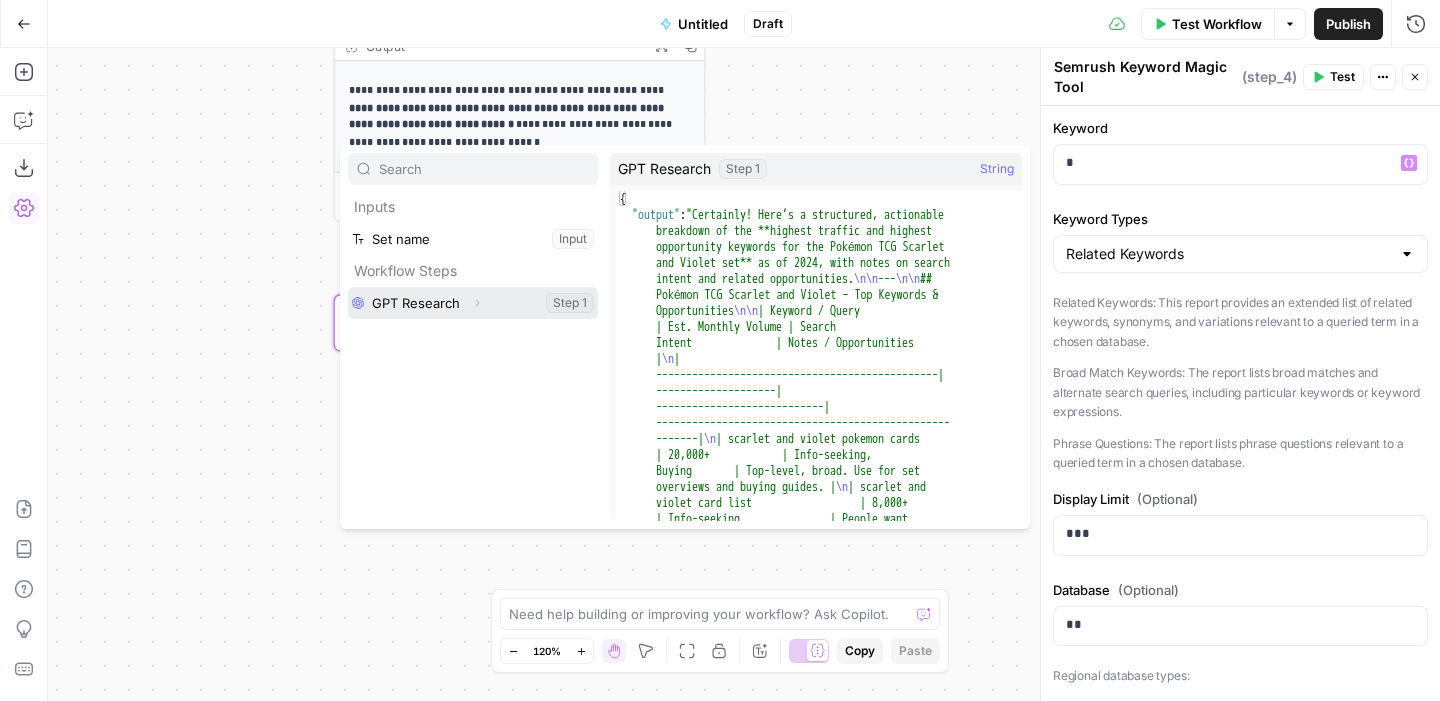 click at bounding box center [473, 303] 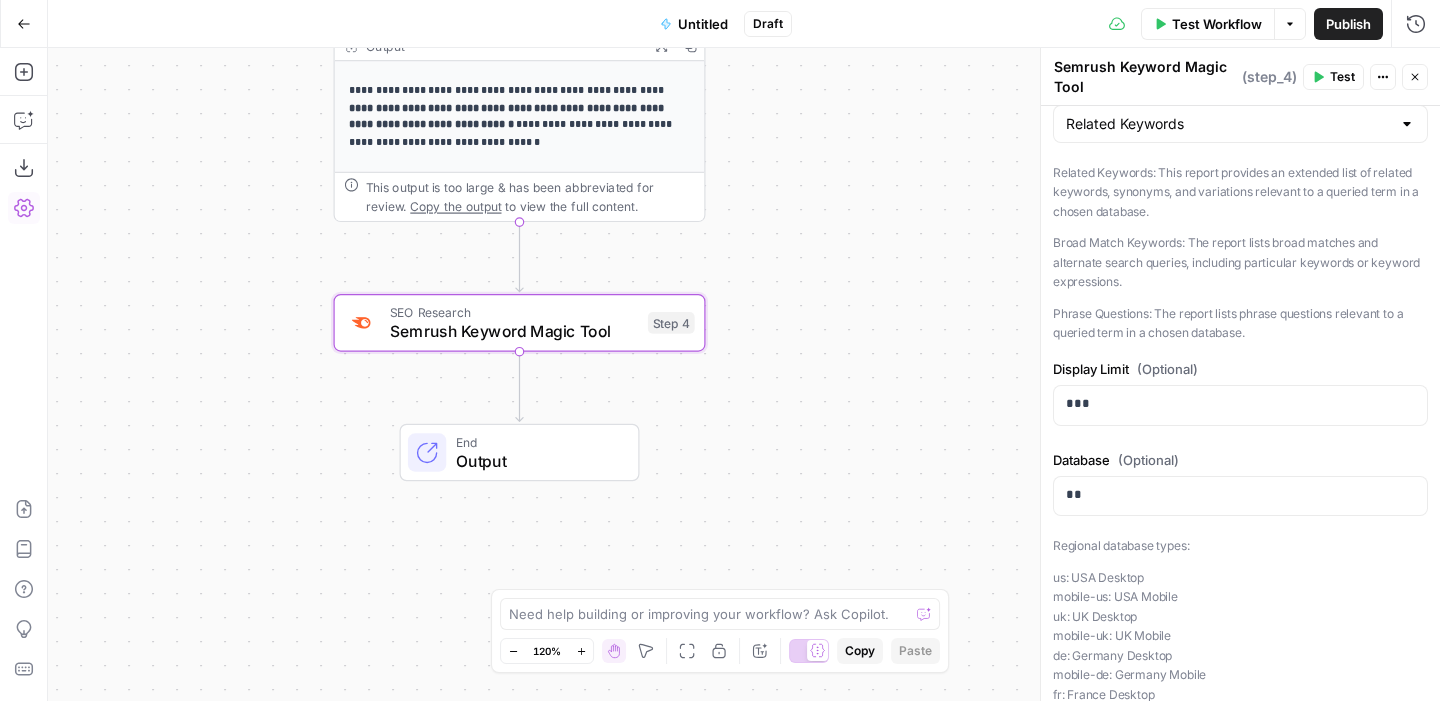 scroll, scrollTop: 257, scrollLeft: 0, axis: vertical 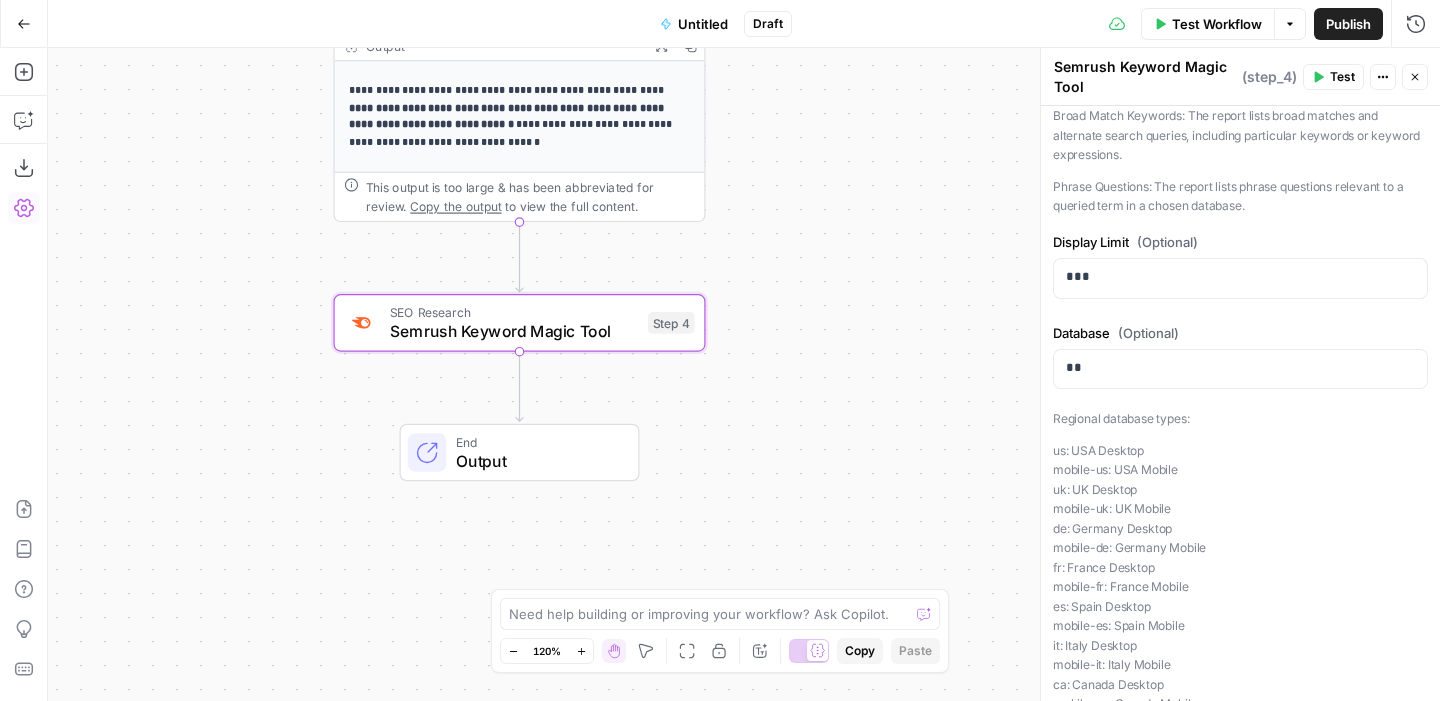 click on "Test" at bounding box center [1342, 77] 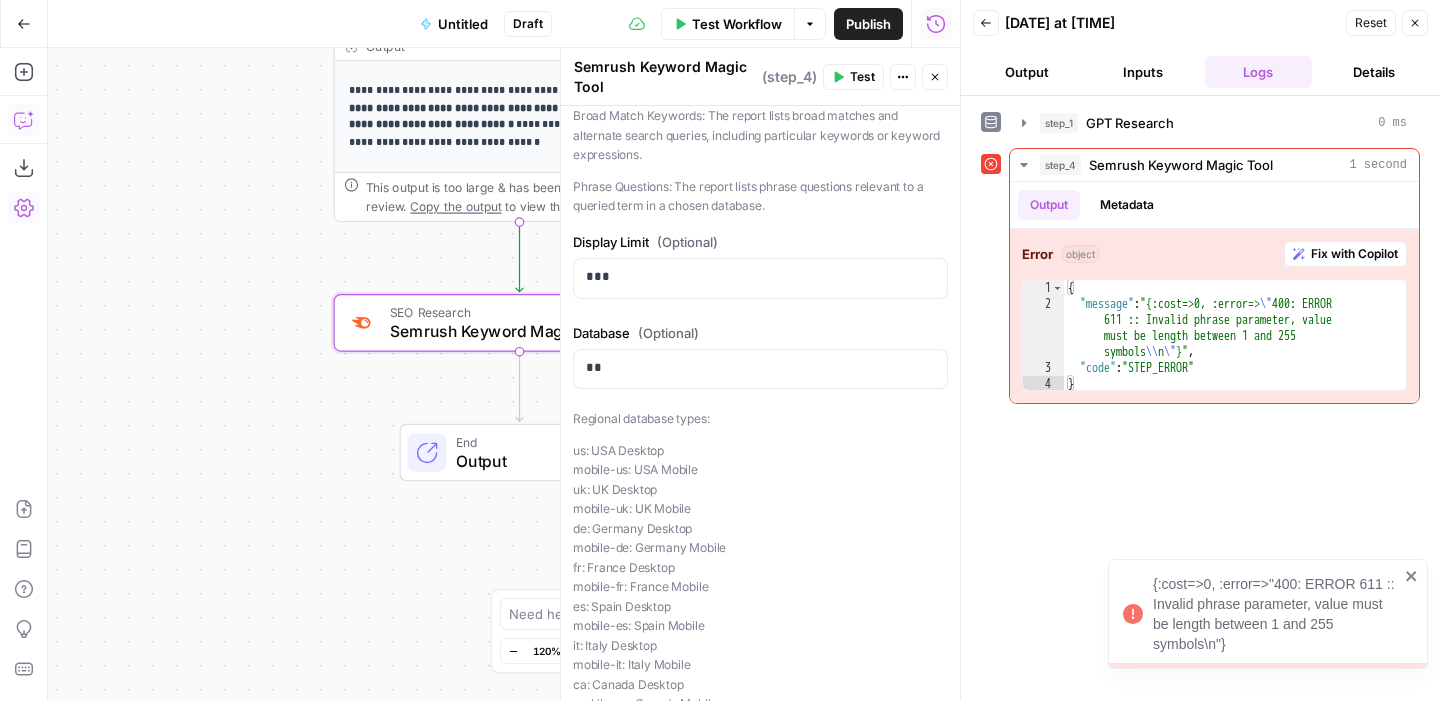 click on "Copilot" at bounding box center [24, 120] 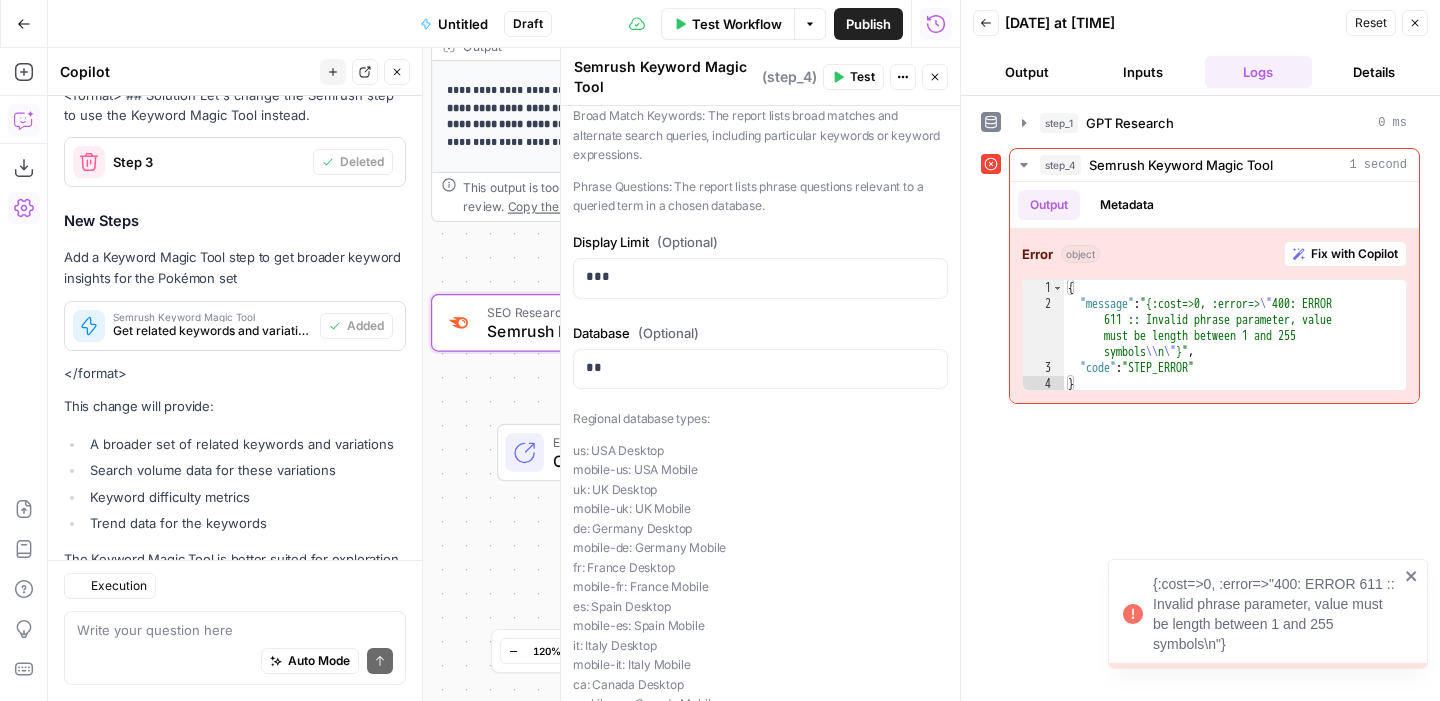 scroll, scrollTop: 1216, scrollLeft: 0, axis: vertical 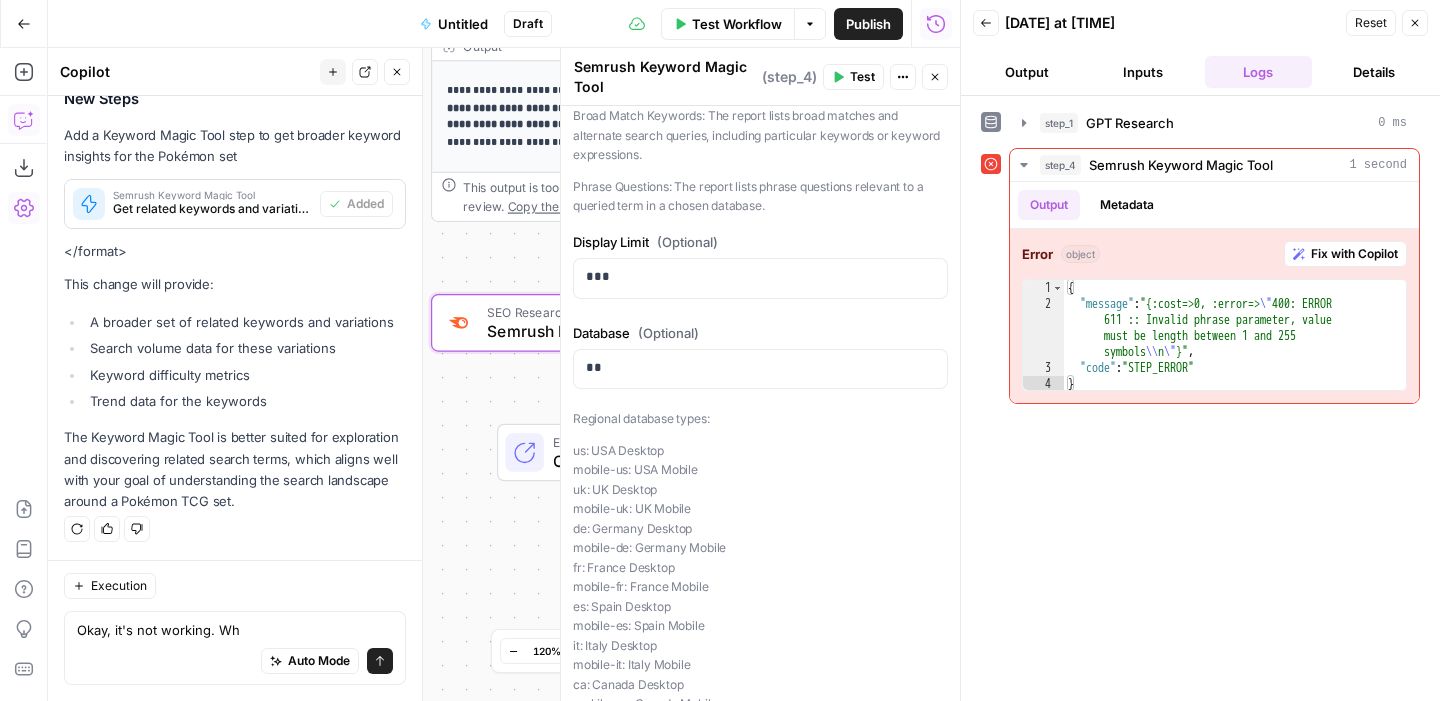 type on "Okay, it's not working. Why" 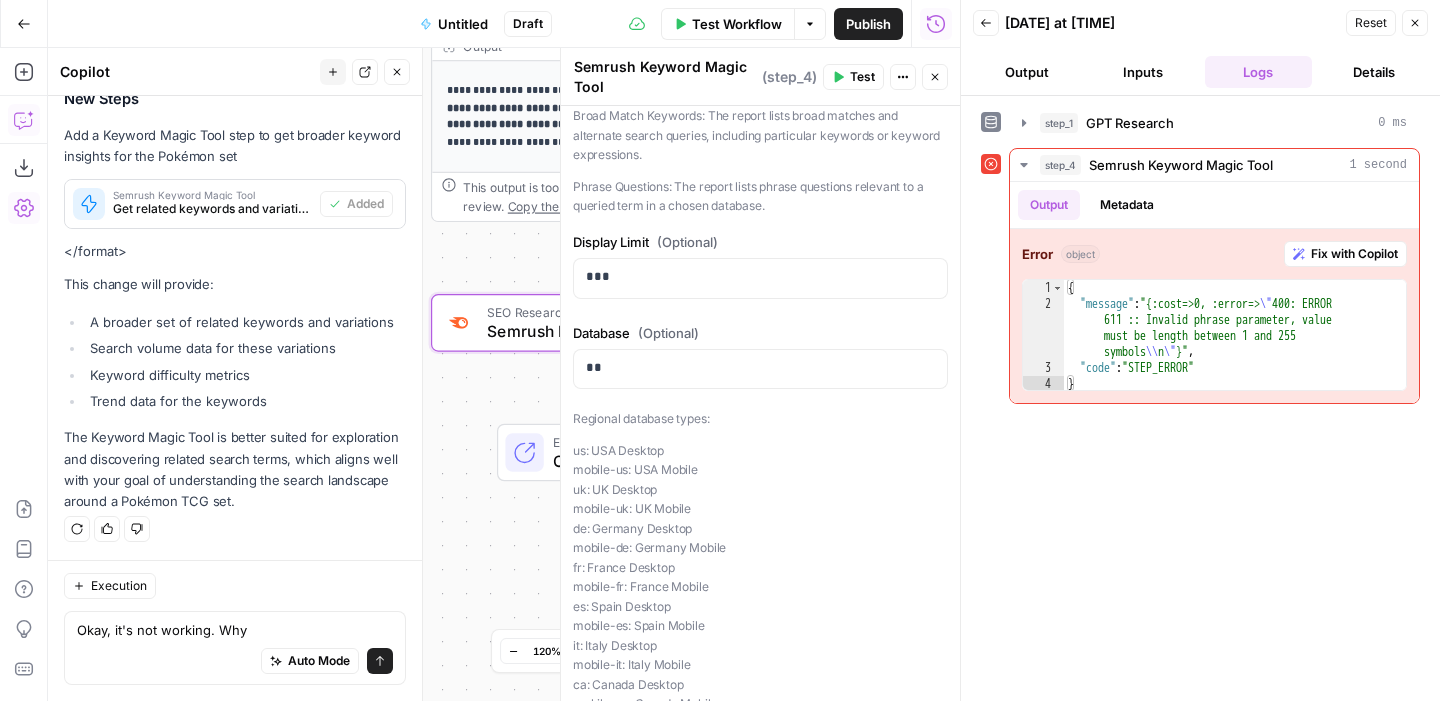 type 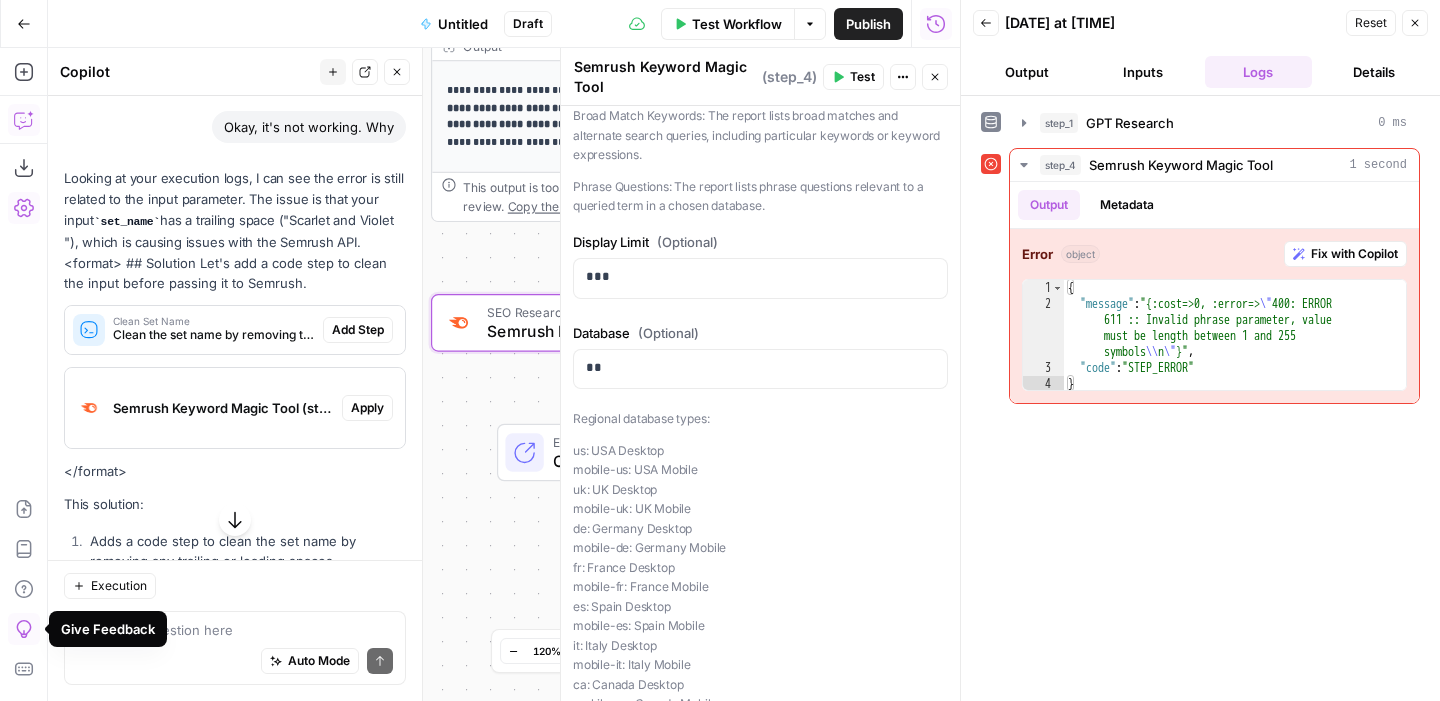 scroll, scrollTop: 1640, scrollLeft: 0, axis: vertical 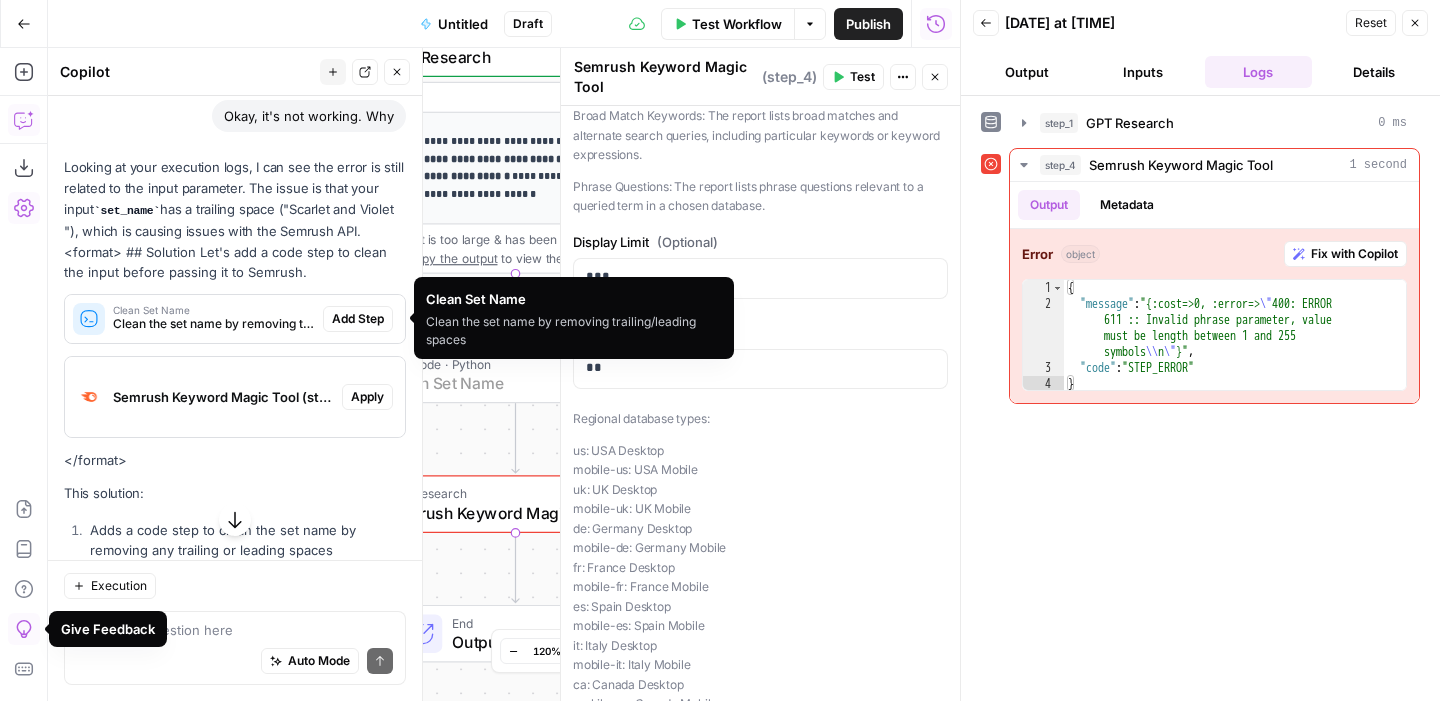 click on "Add Step" at bounding box center (358, 319) 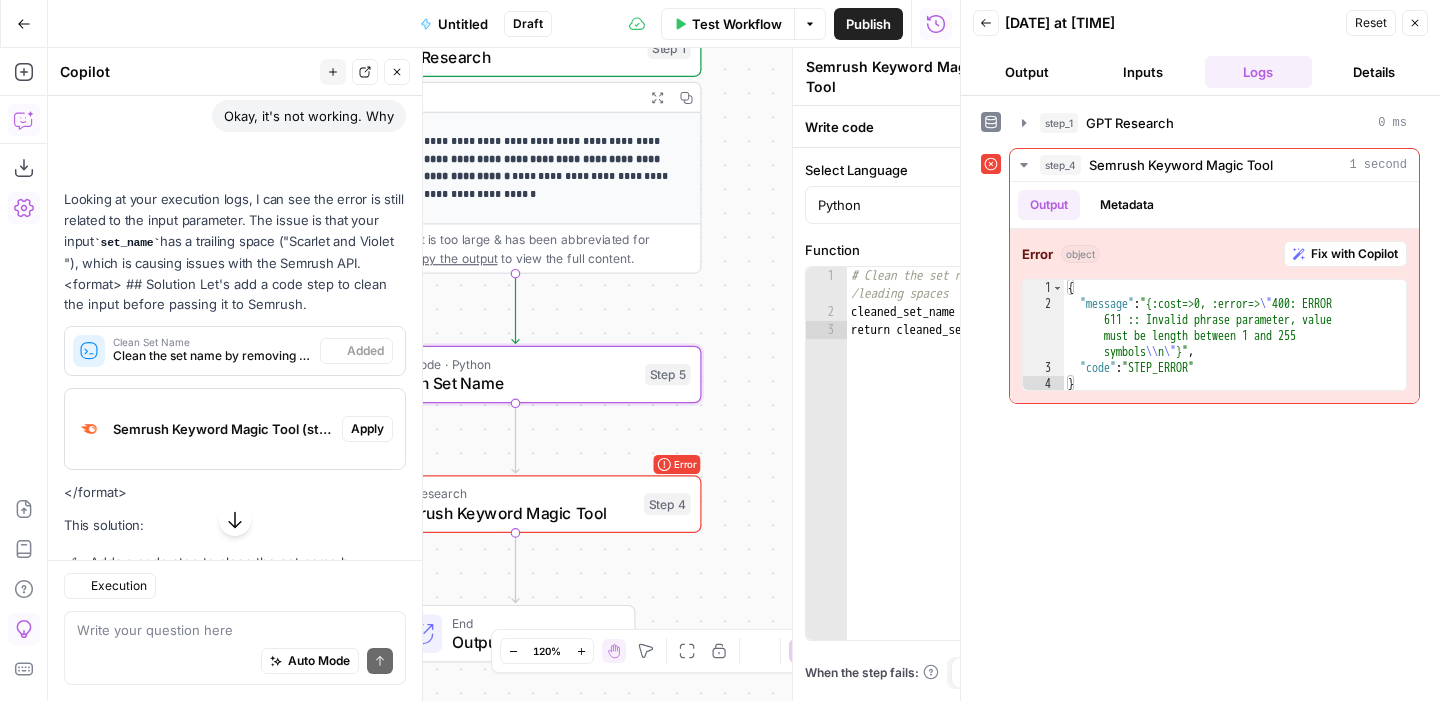 type on "Clean Set Name" 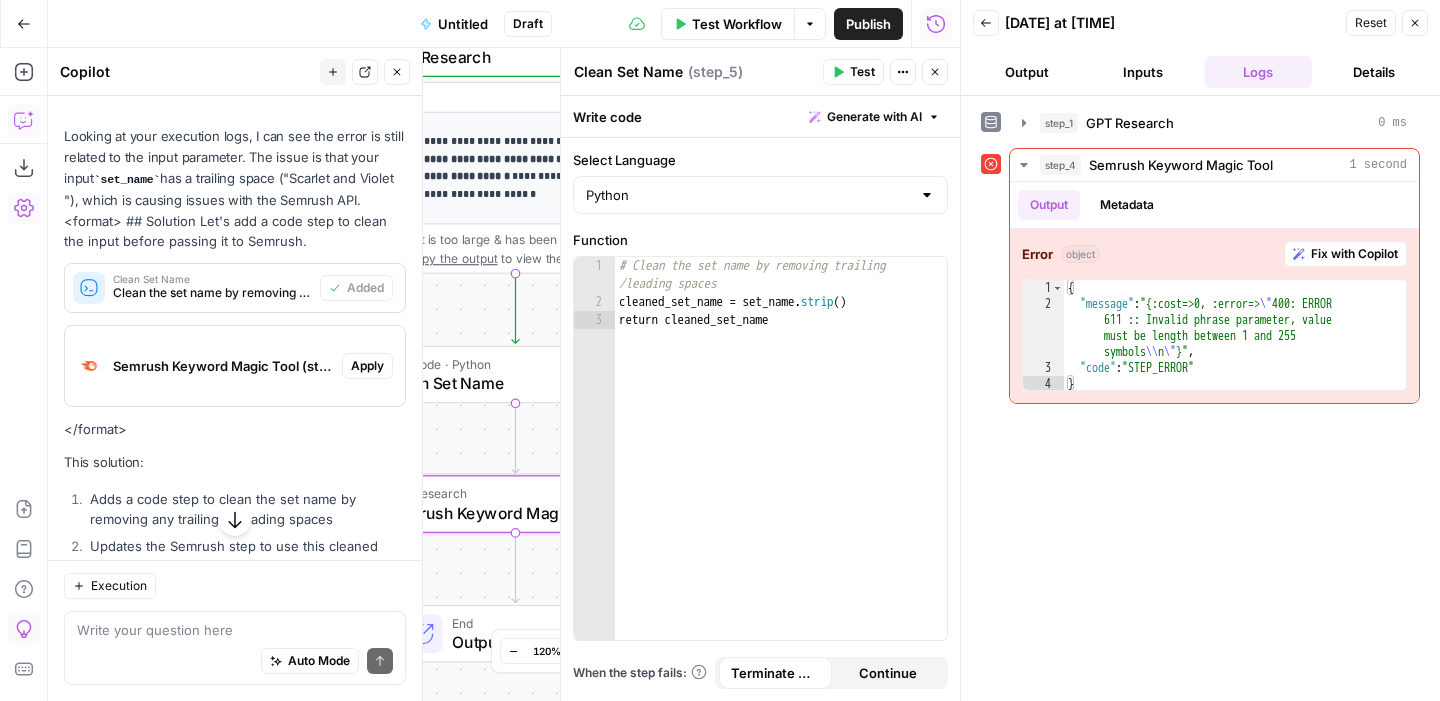 scroll, scrollTop: 1705, scrollLeft: 0, axis: vertical 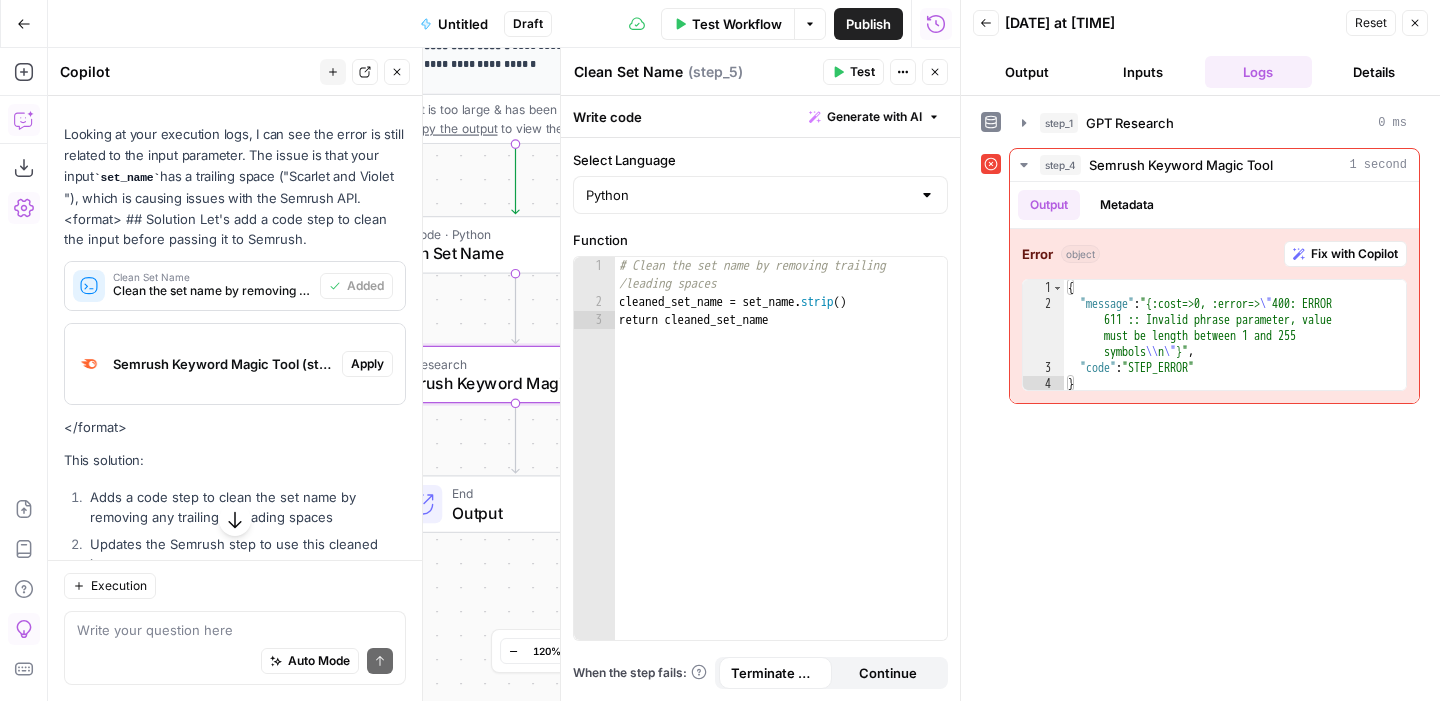 click on "Apply" at bounding box center (367, 364) 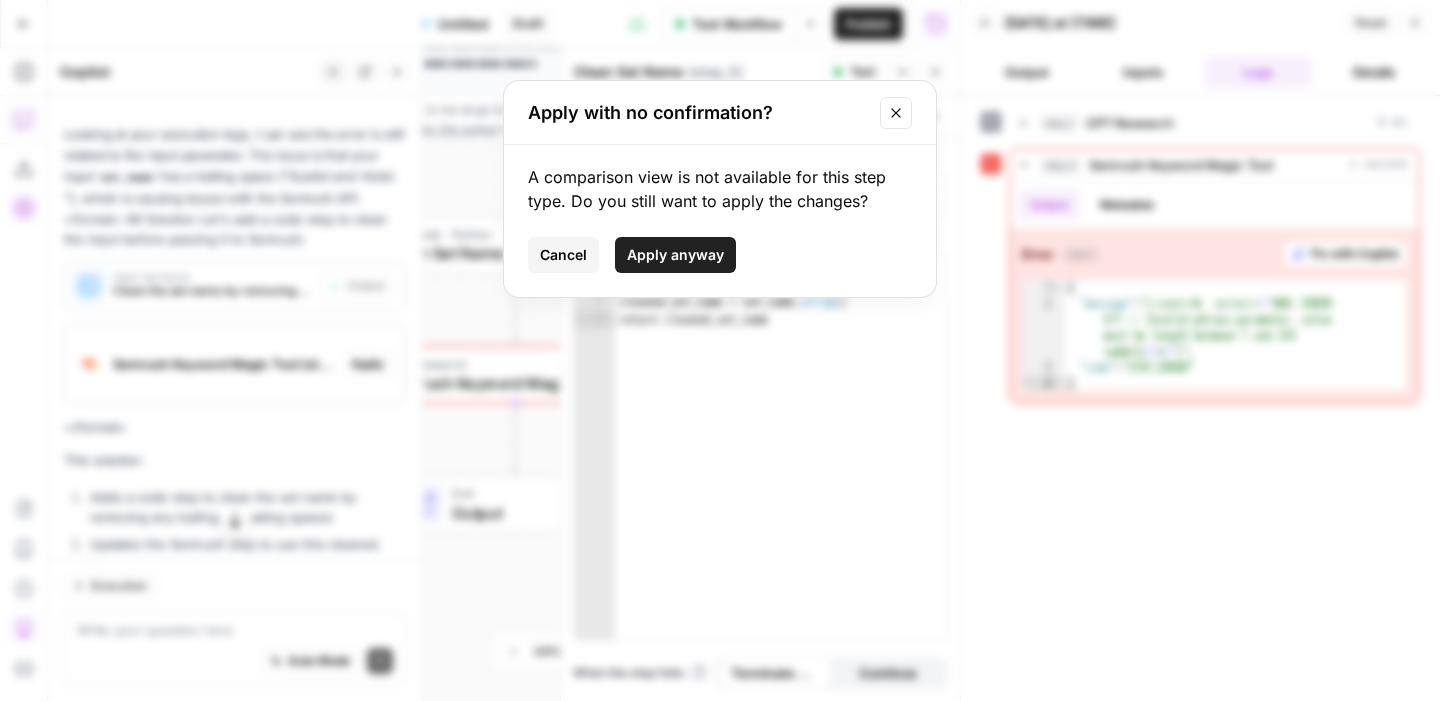 click on "Apply anyway" at bounding box center [675, 255] 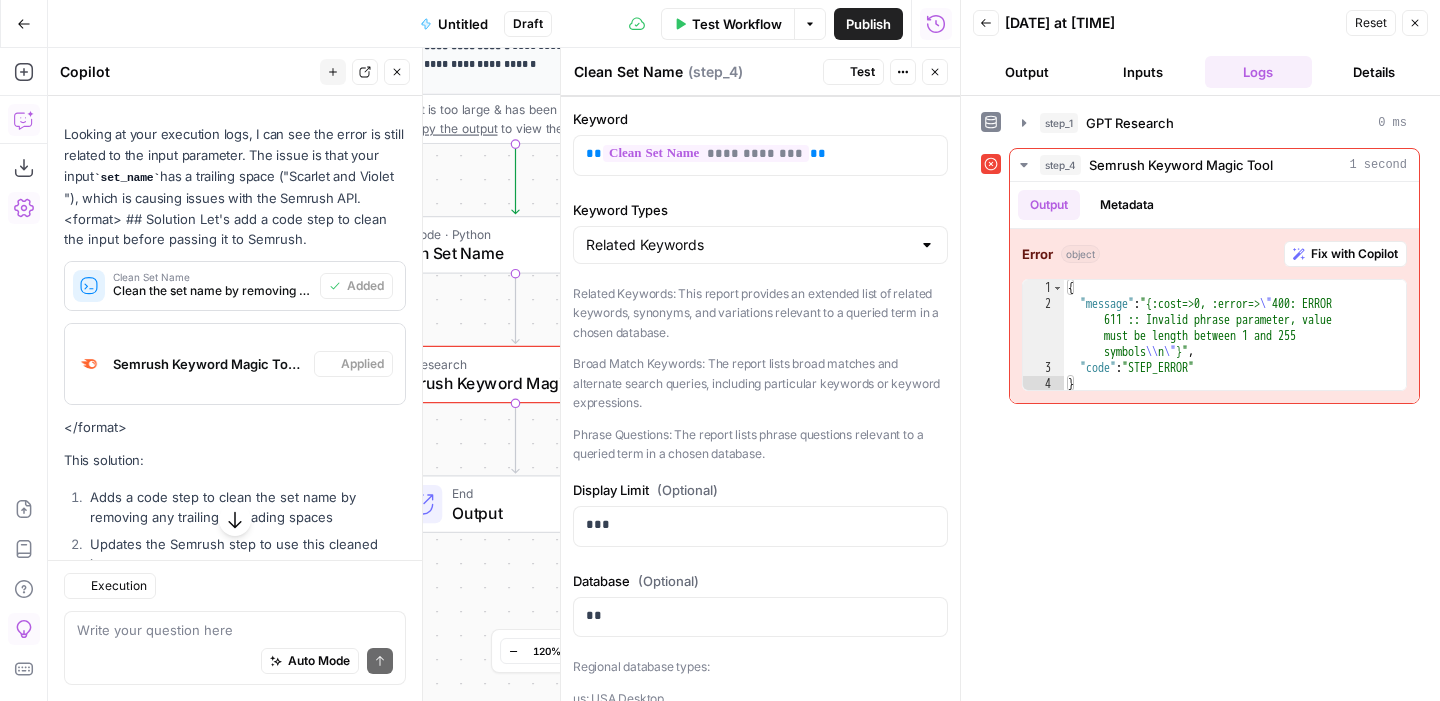type on "Semrush Keyword Magic Tool" 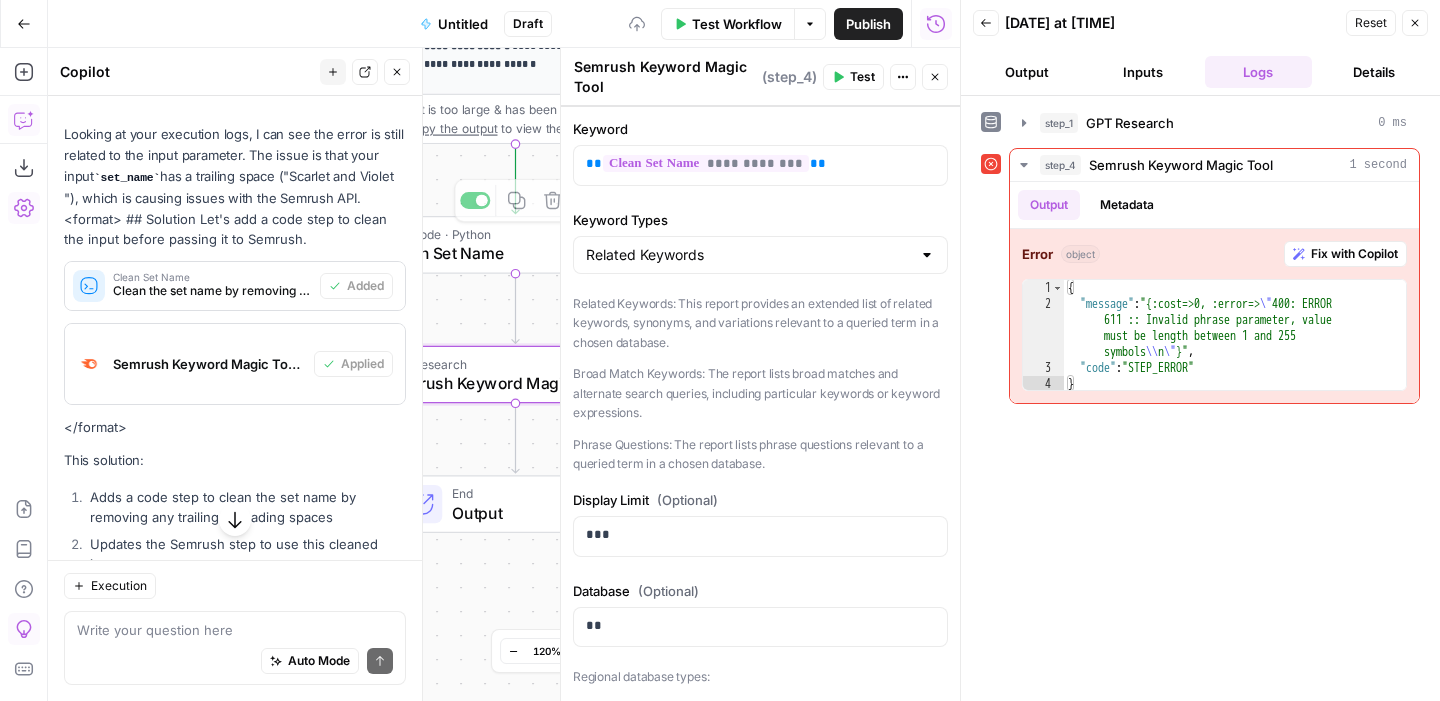scroll, scrollTop: 1846, scrollLeft: 0, axis: vertical 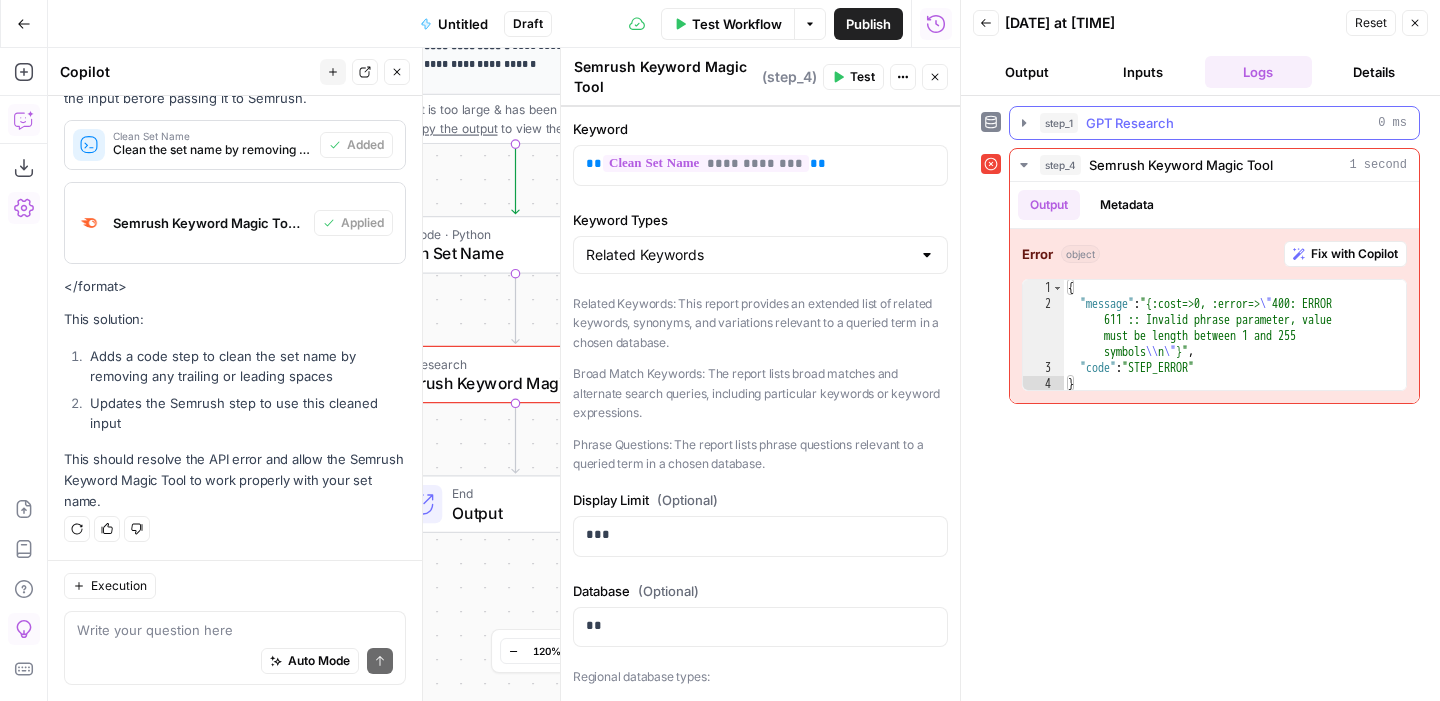 click on "step_1 GPT Research 0 ms" at bounding box center [1223, 123] 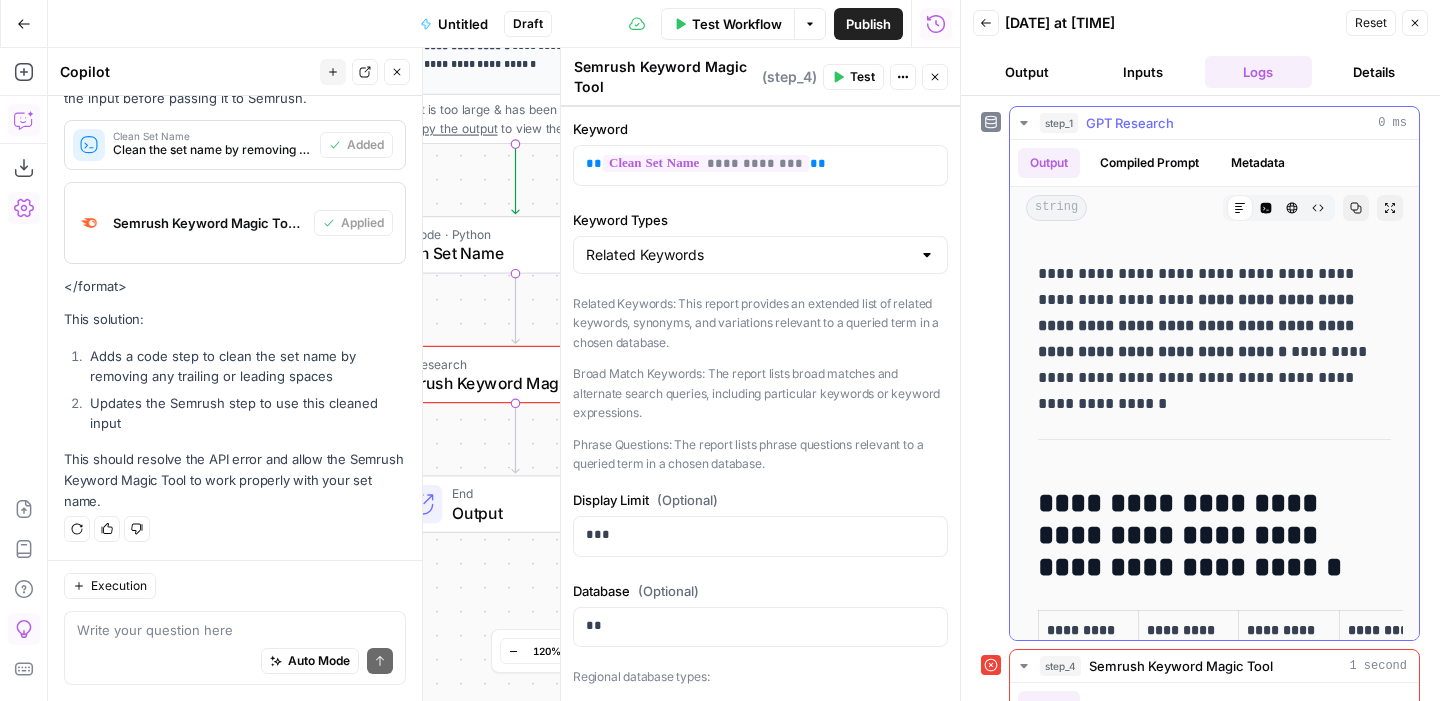 click on "step_1 GPT Research 0 ms" at bounding box center [1223, 123] 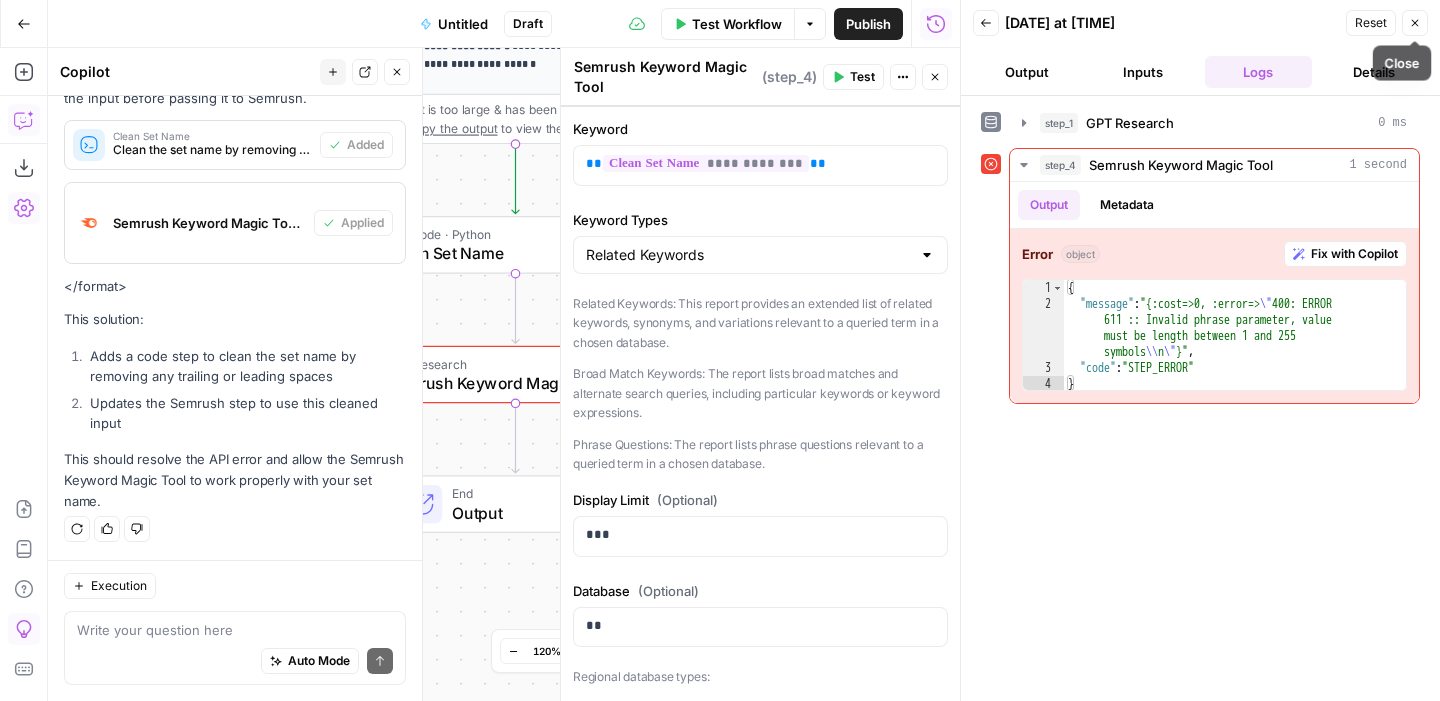 click 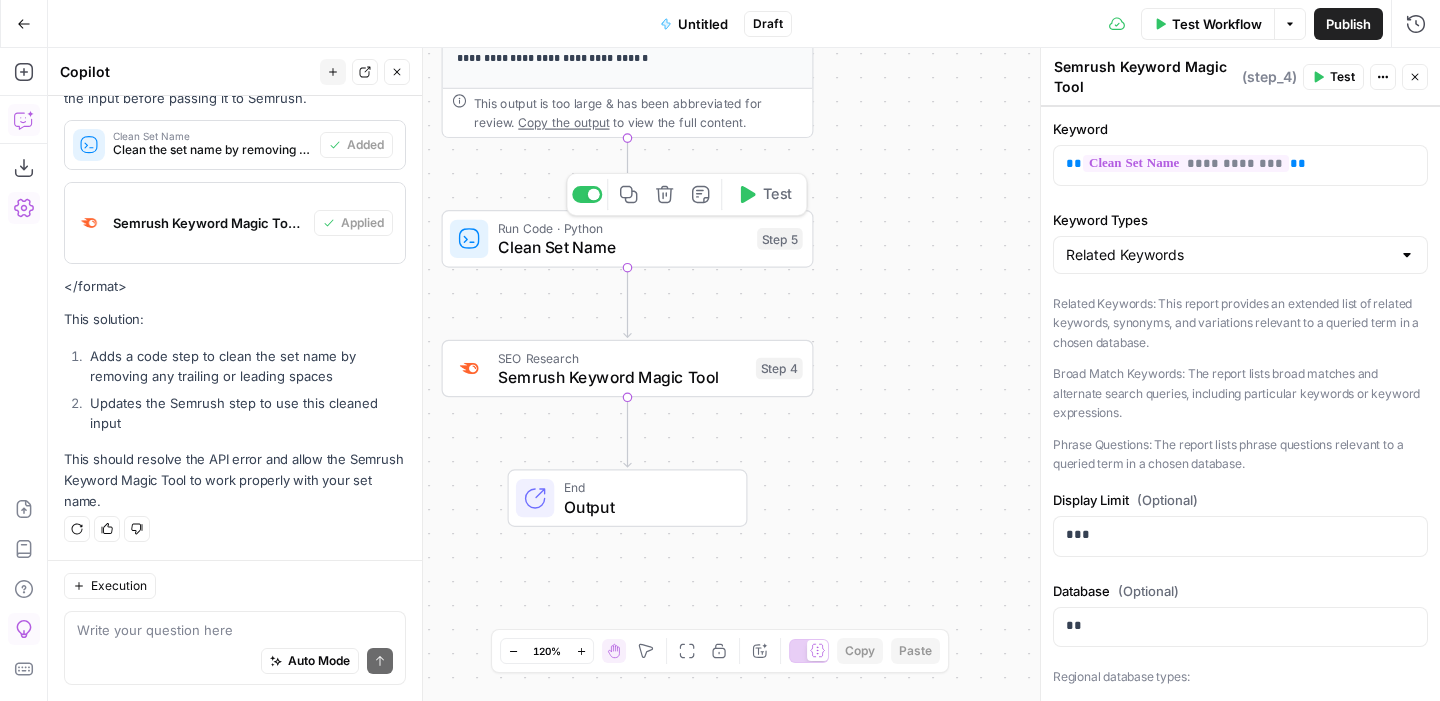 click on "Clean Set Name" at bounding box center (623, 247) 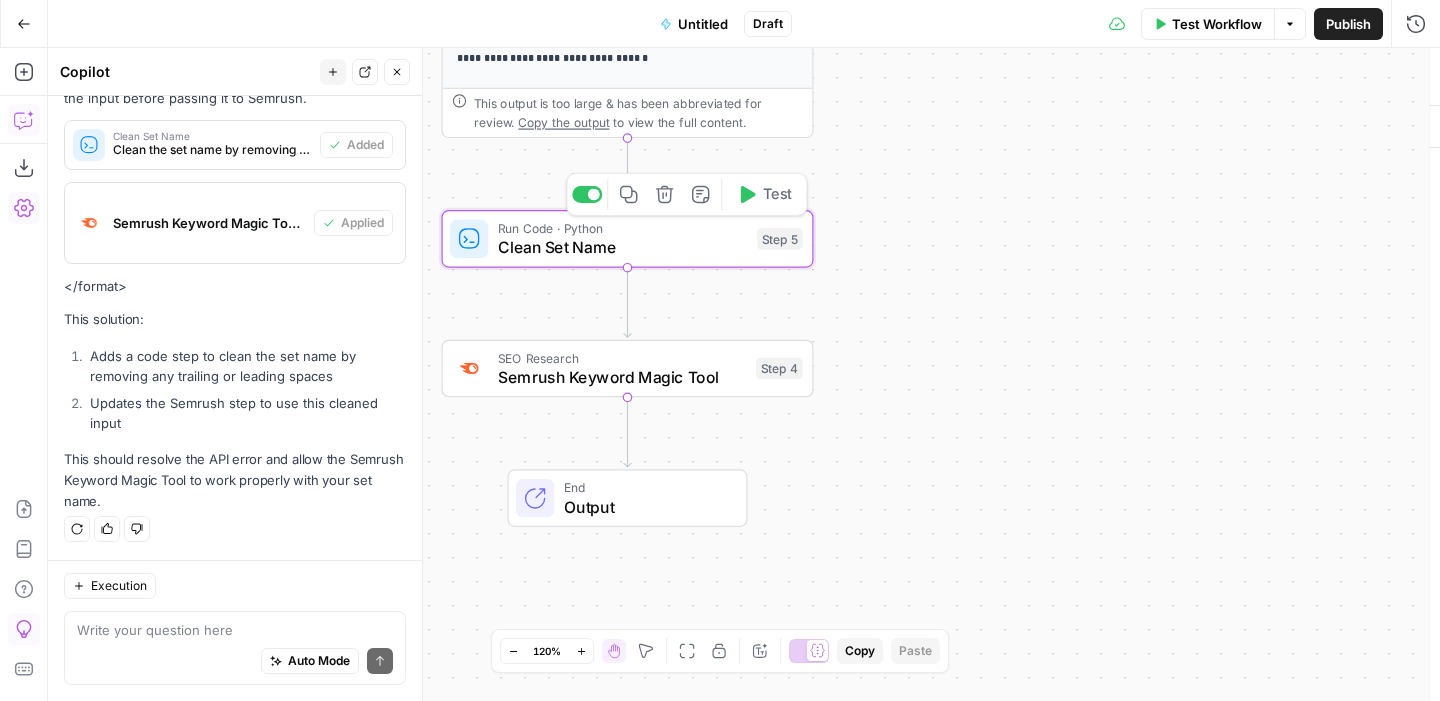 type on "Clean Set Name" 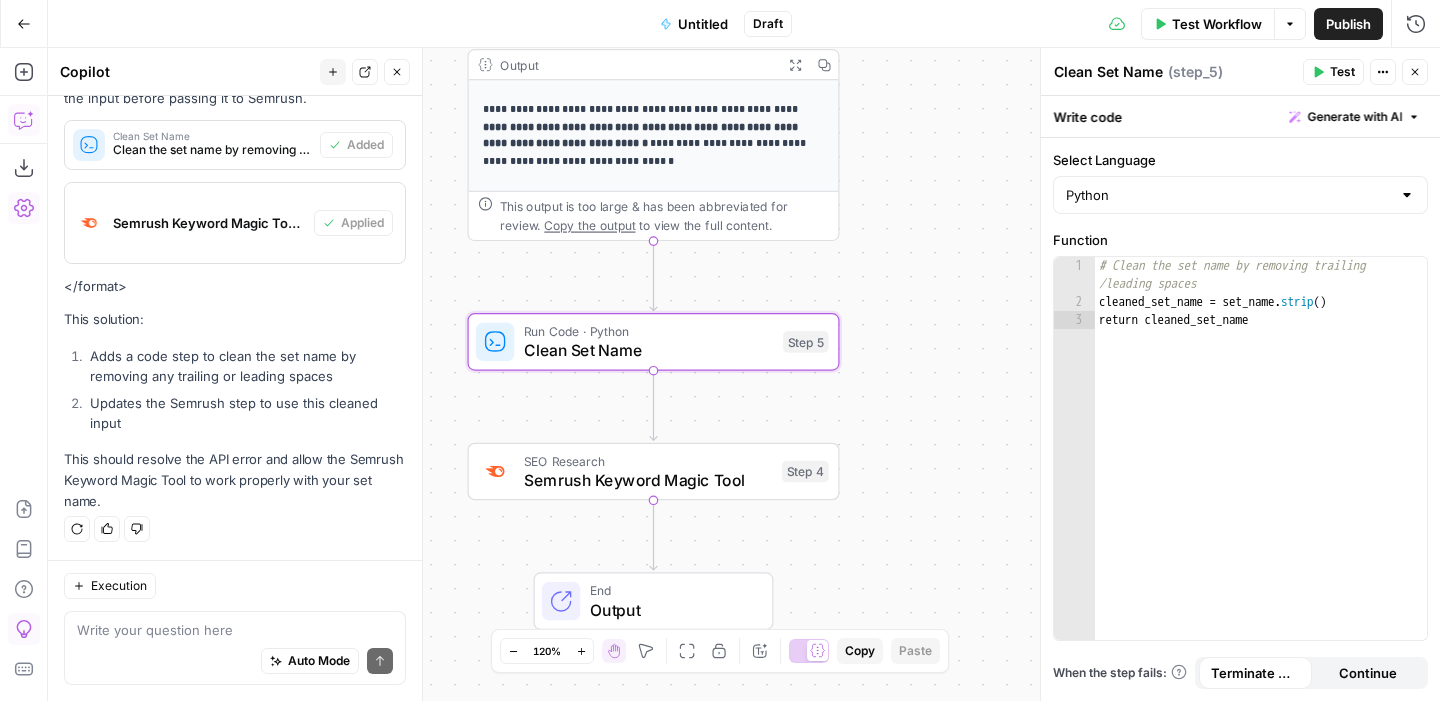 click 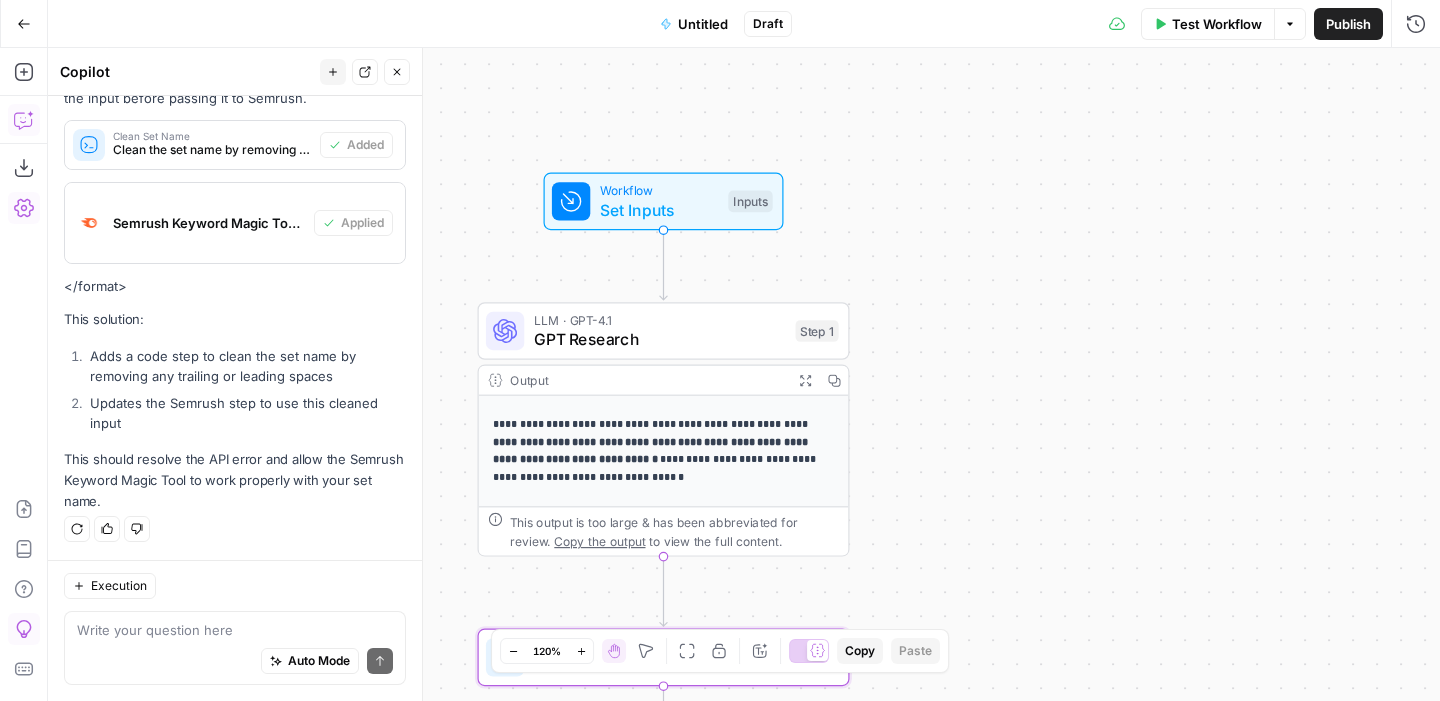 click on "Set Inputs" at bounding box center (659, 210) 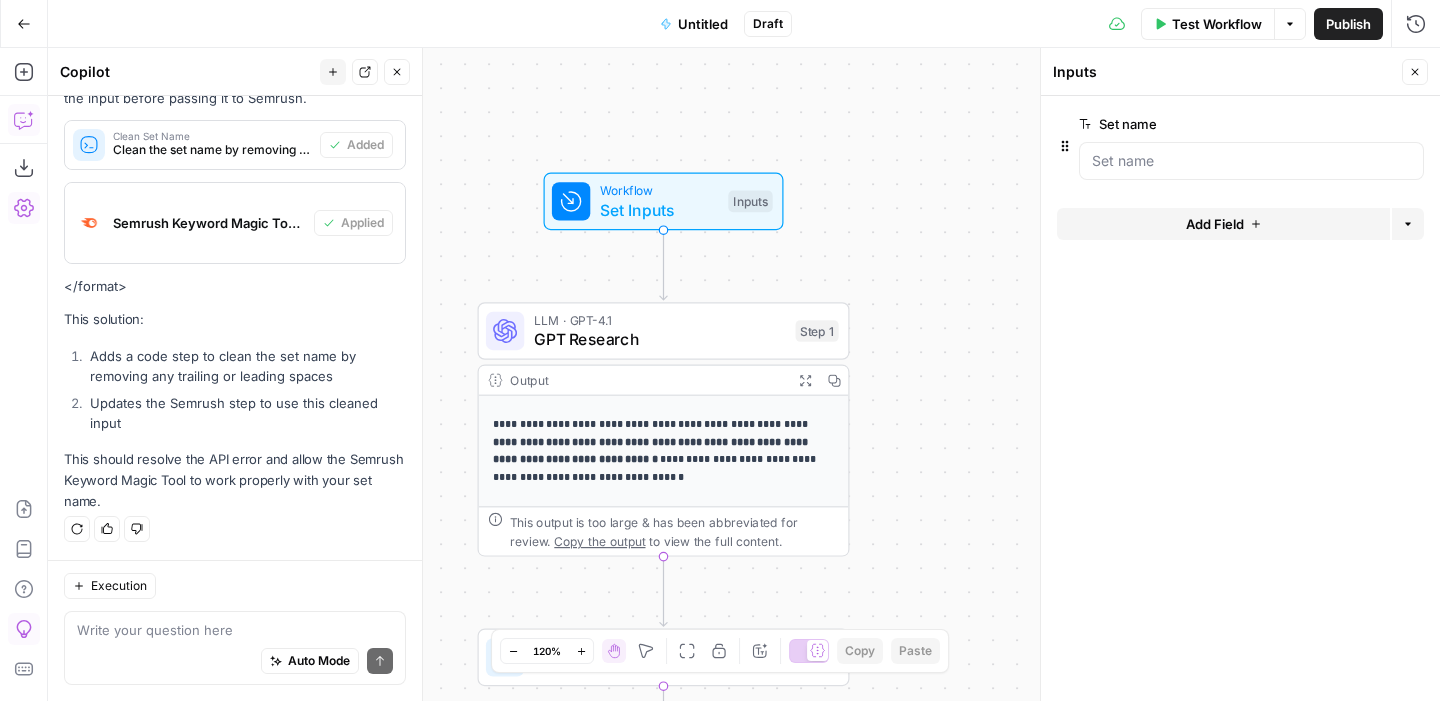 click 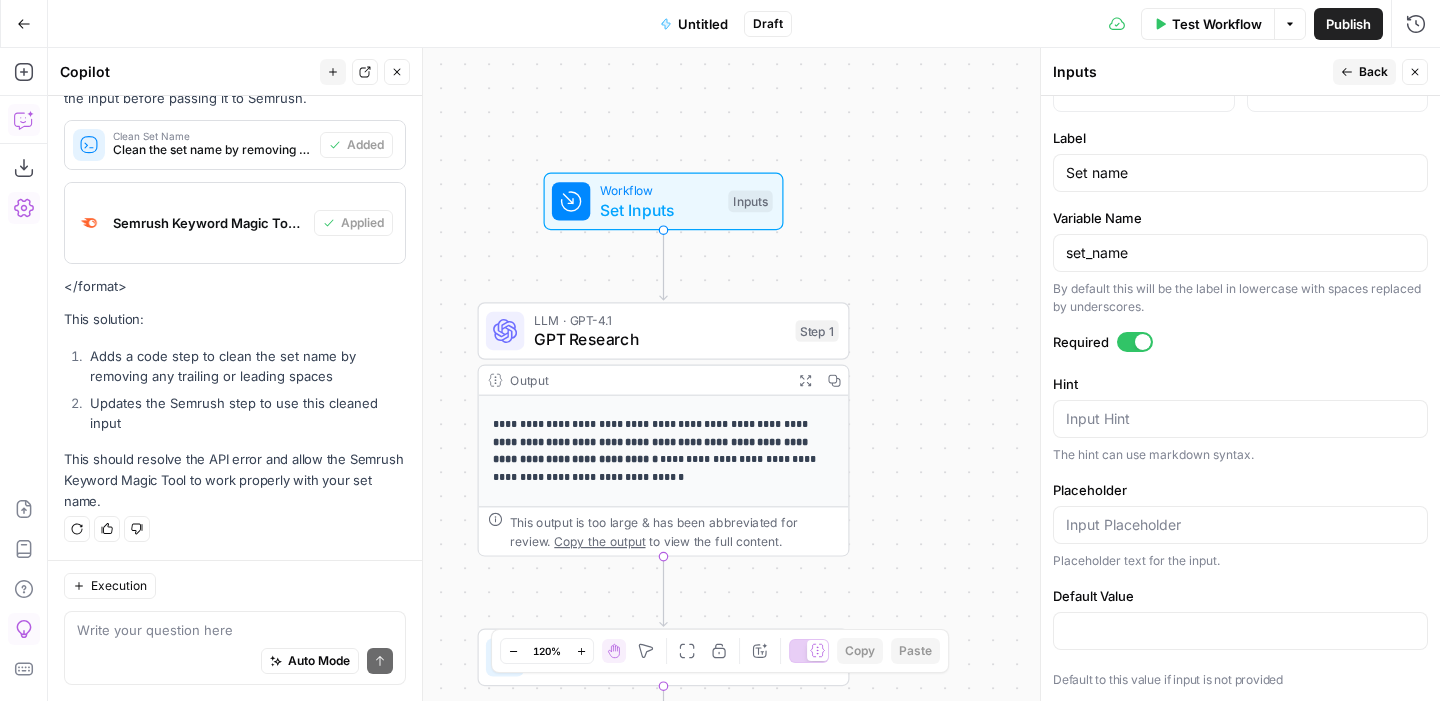 scroll, scrollTop: 0, scrollLeft: 0, axis: both 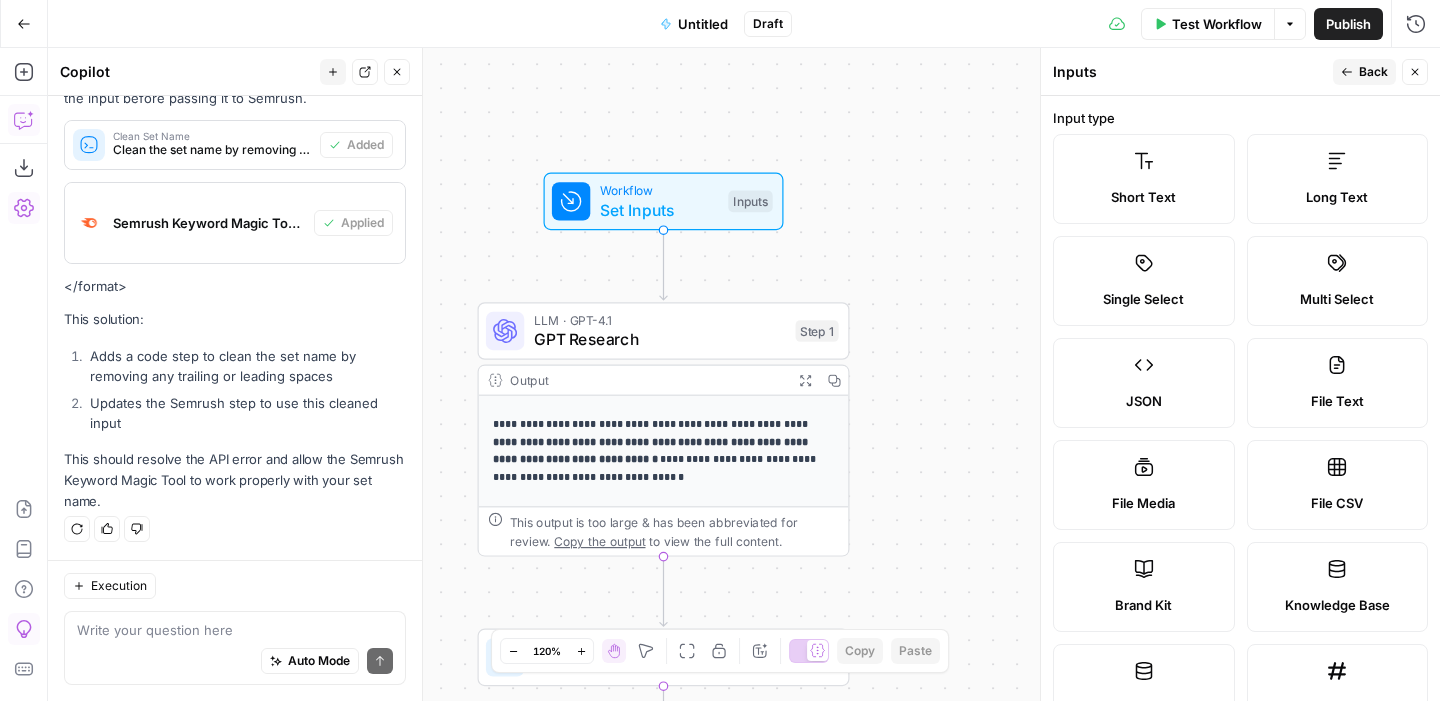 click on "Close" at bounding box center [1415, 72] 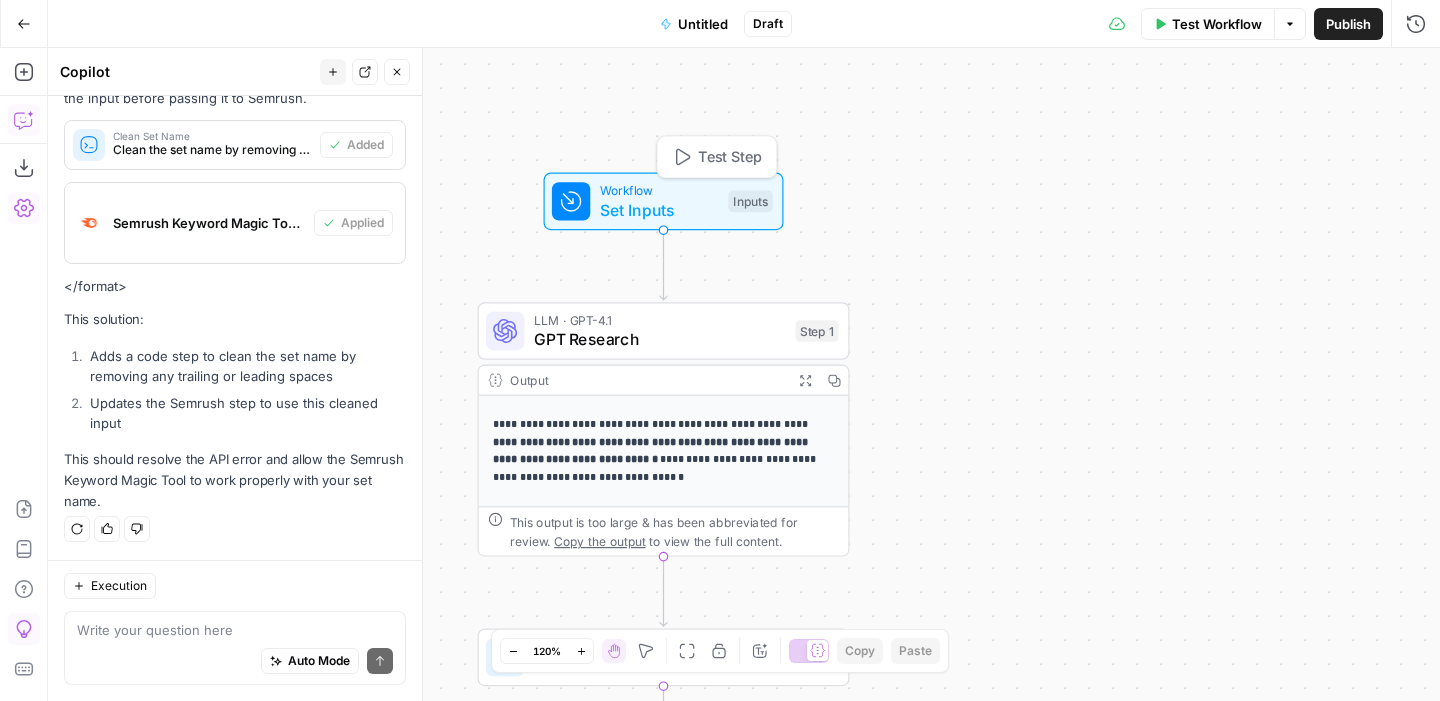click on "Inputs" at bounding box center [750, 202] 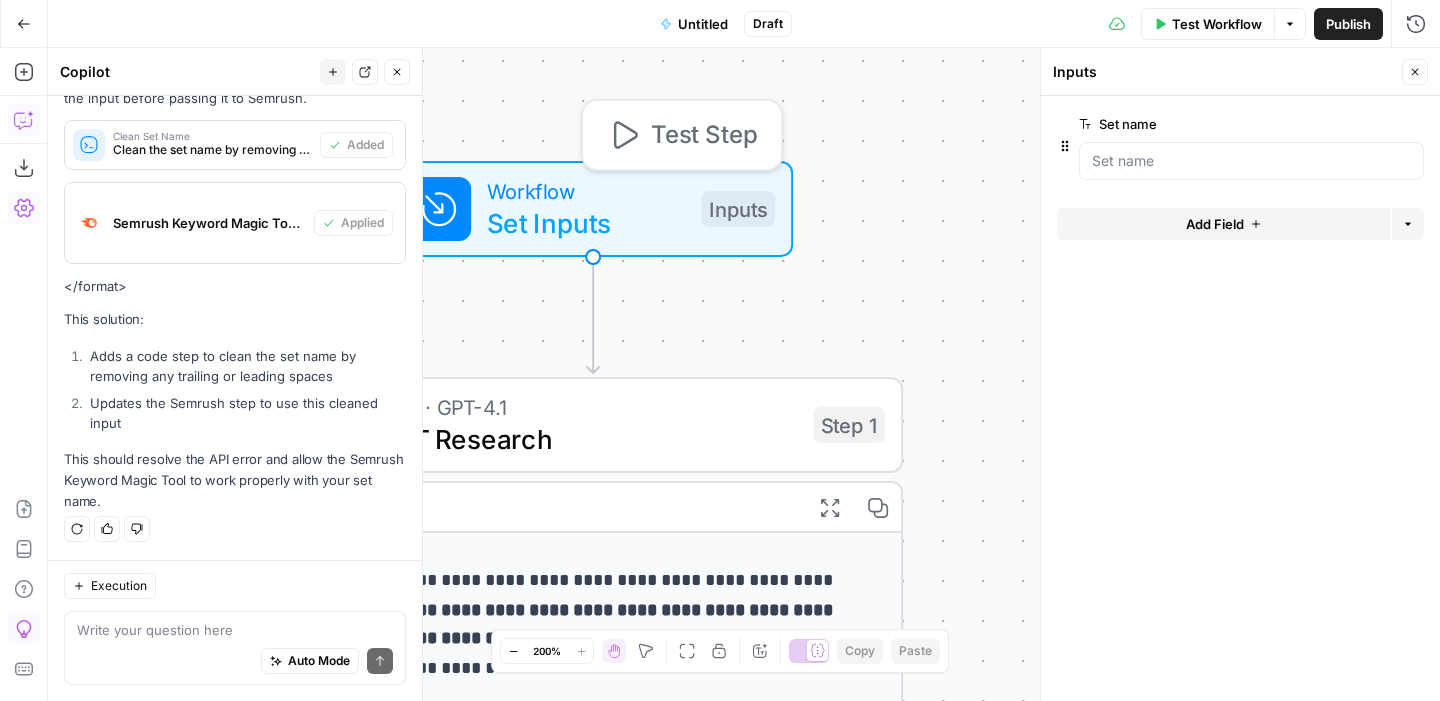 click on "Test Step" at bounding box center [704, 135] 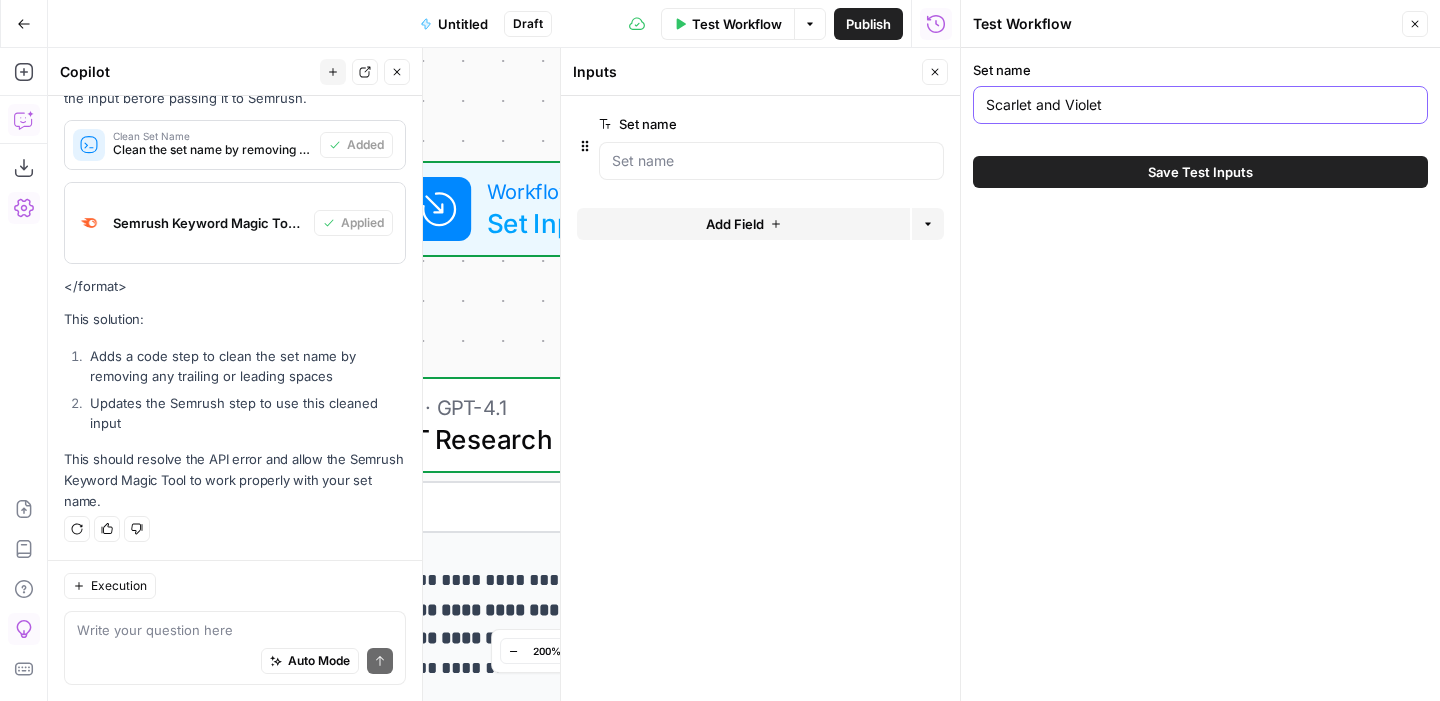 click on "Scarlet and Violet" at bounding box center (1200, 105) 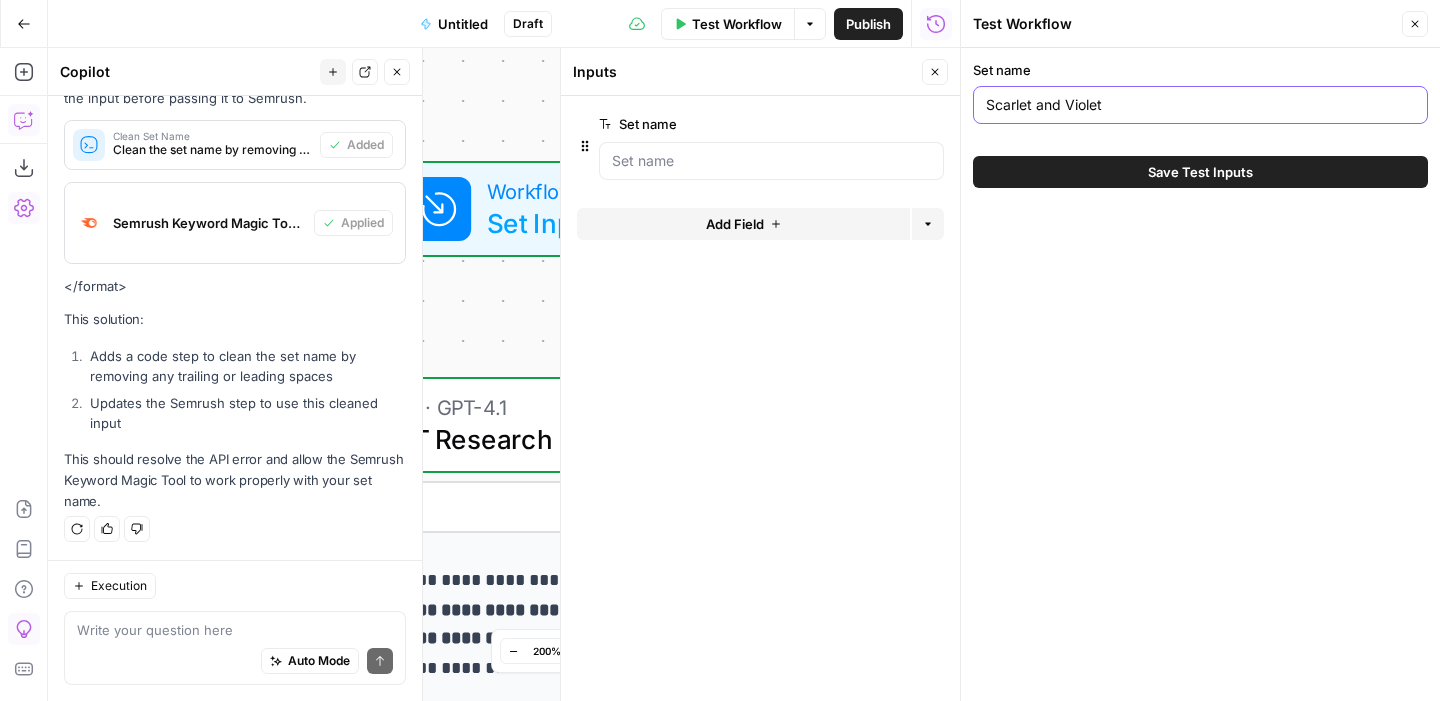 type on "Scarlet and Violet" 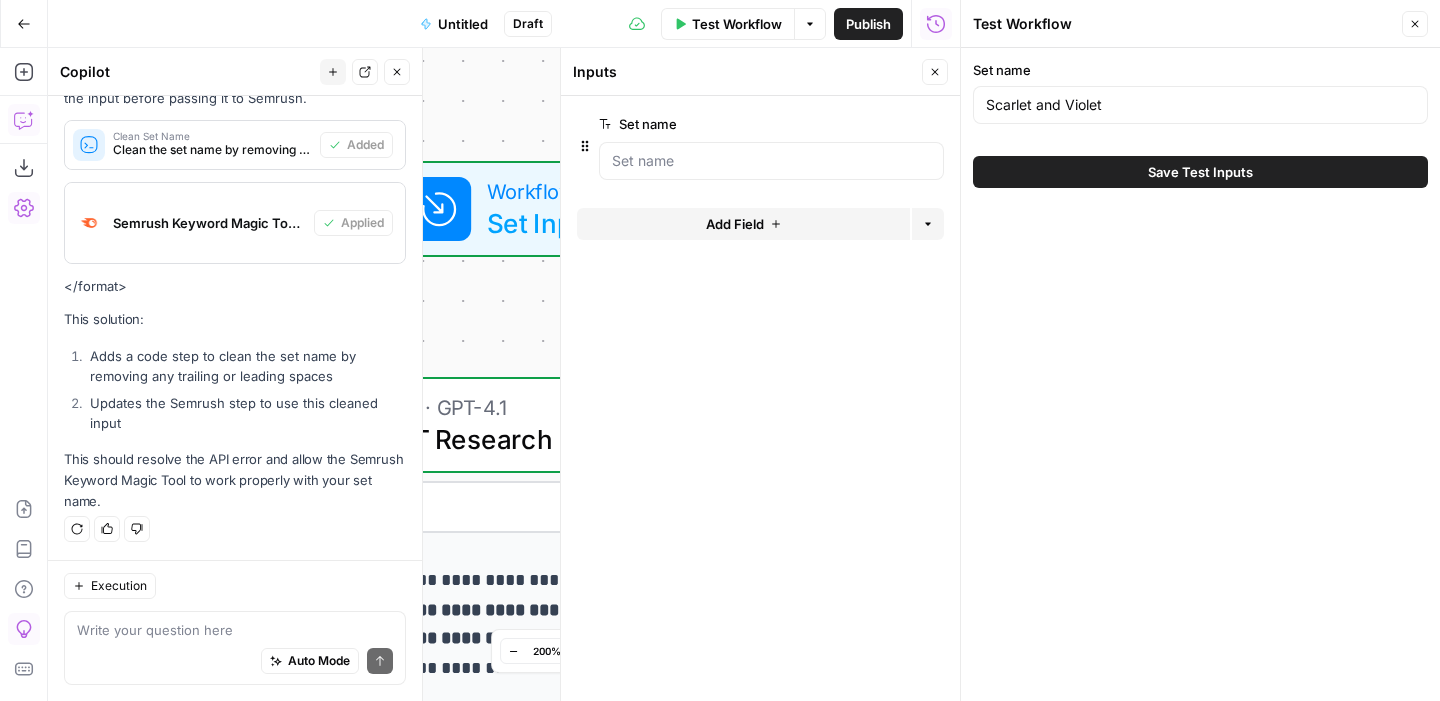 click on "Set name  Scarlet and Violet Save Test Inputs" at bounding box center [1200, 374] 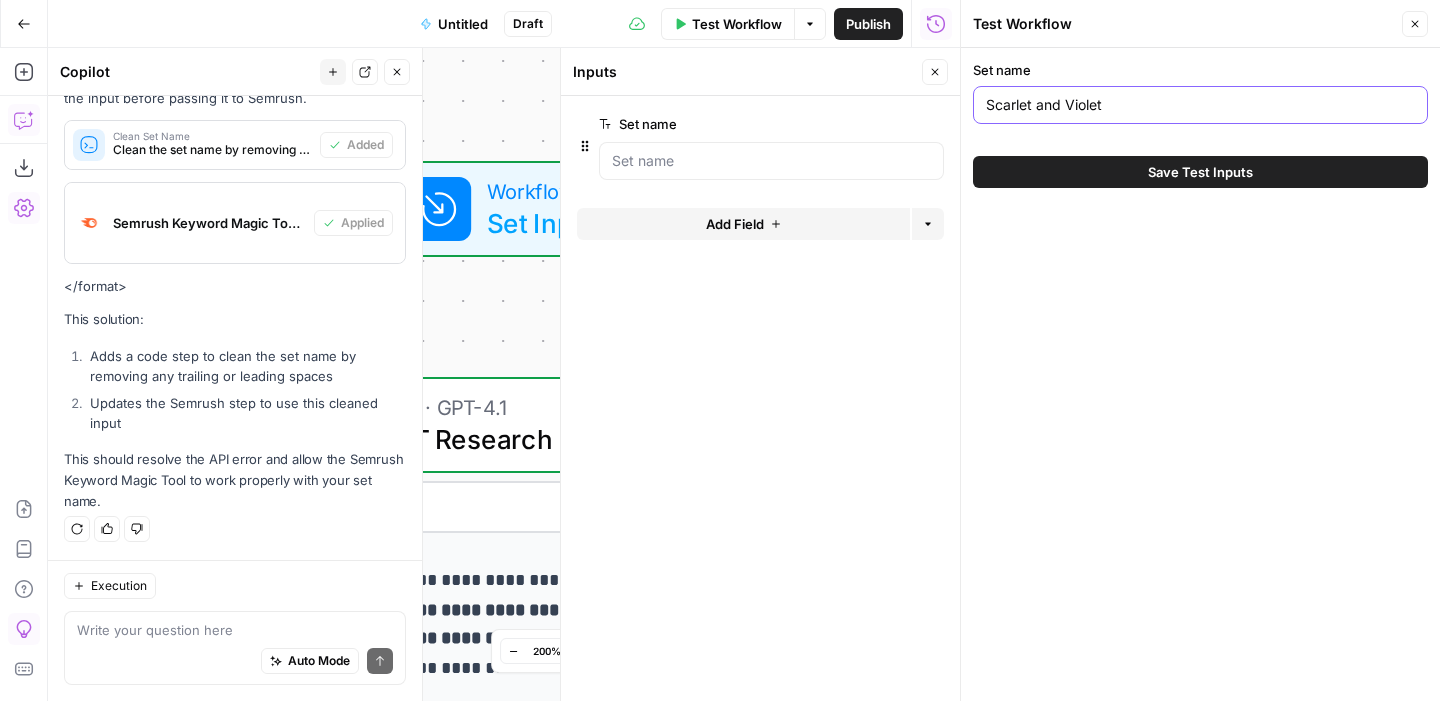 click on "Scarlet and Violet" at bounding box center [1200, 105] 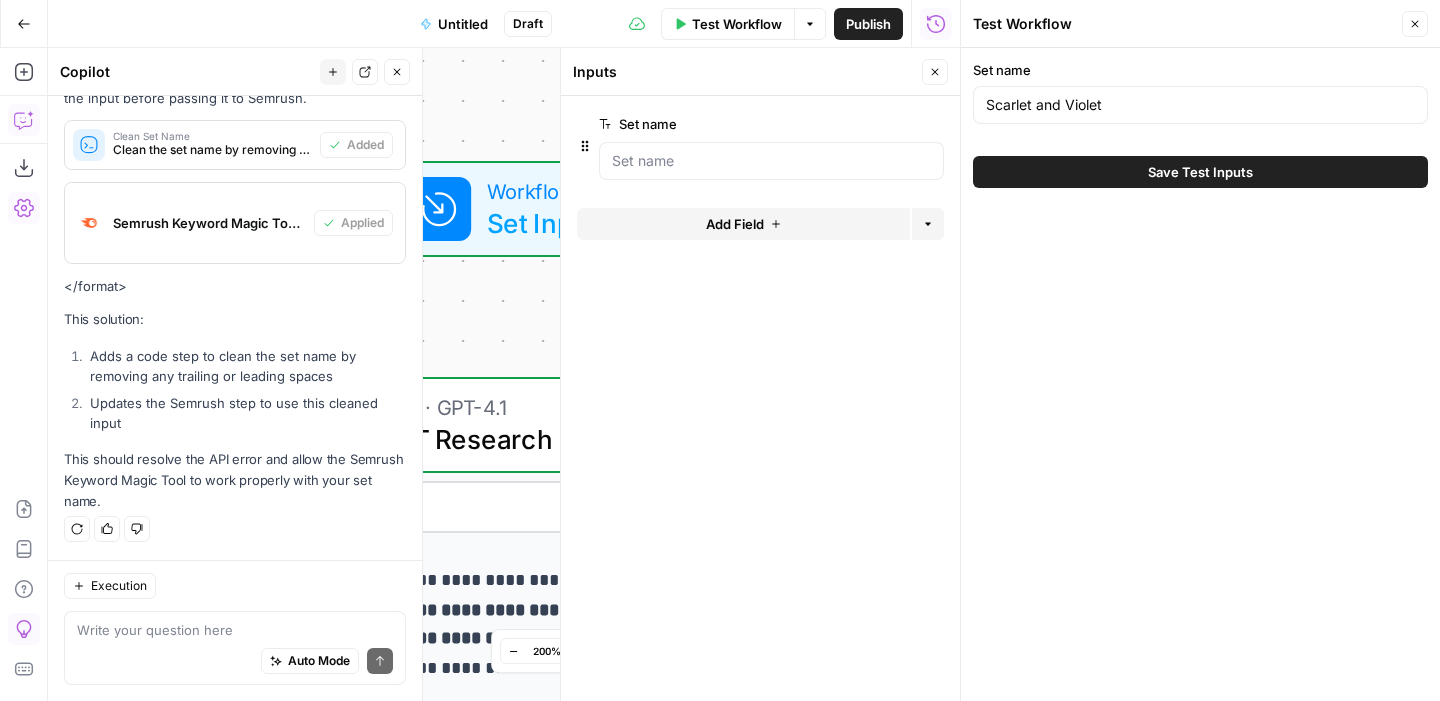 click on "Save Test Inputs" at bounding box center [1200, 172] 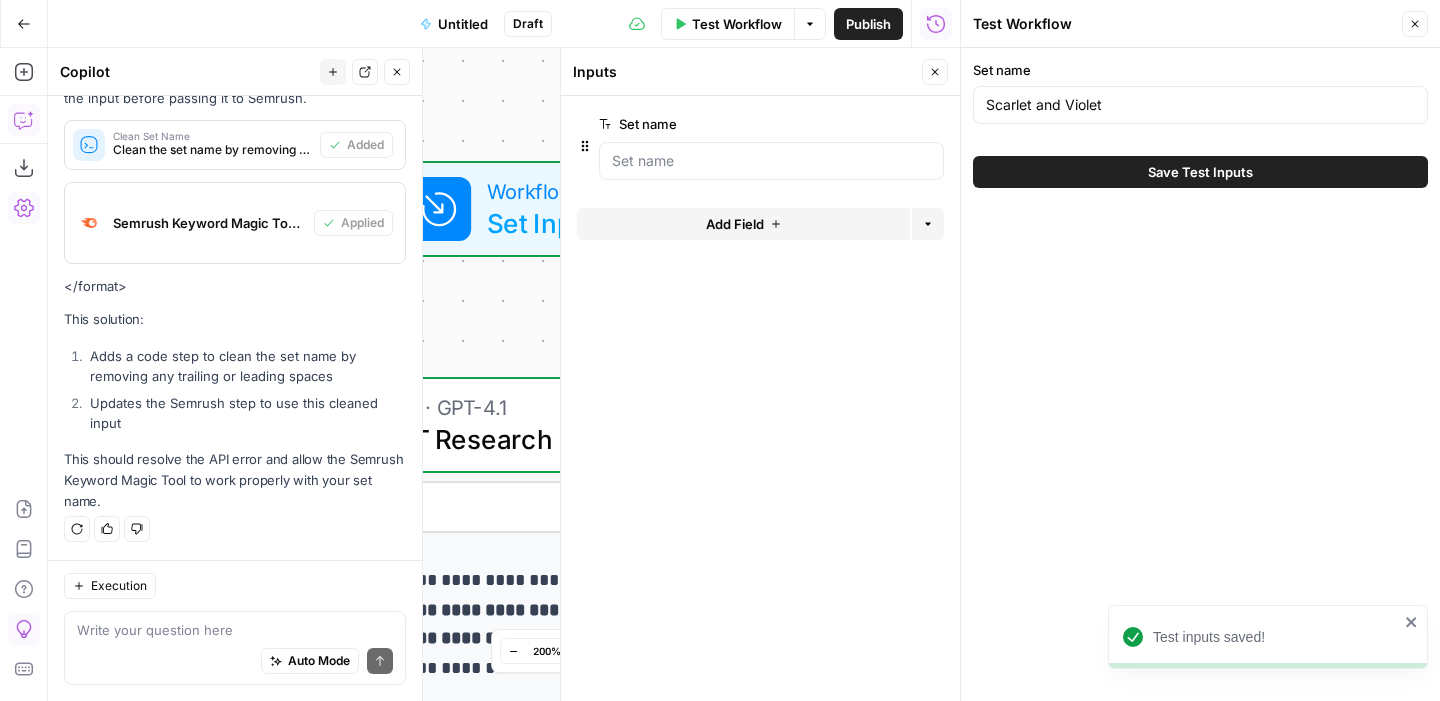 click 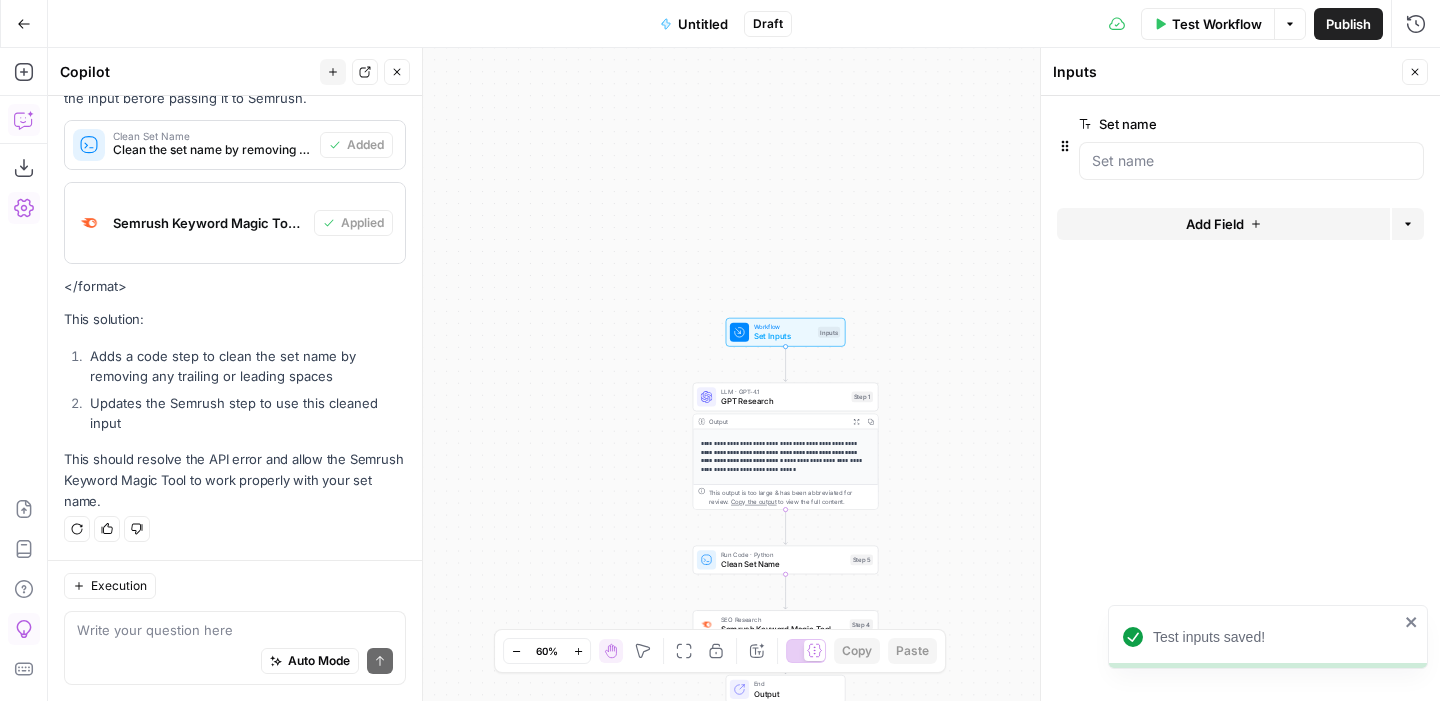 click on "Close" at bounding box center (1415, 72) 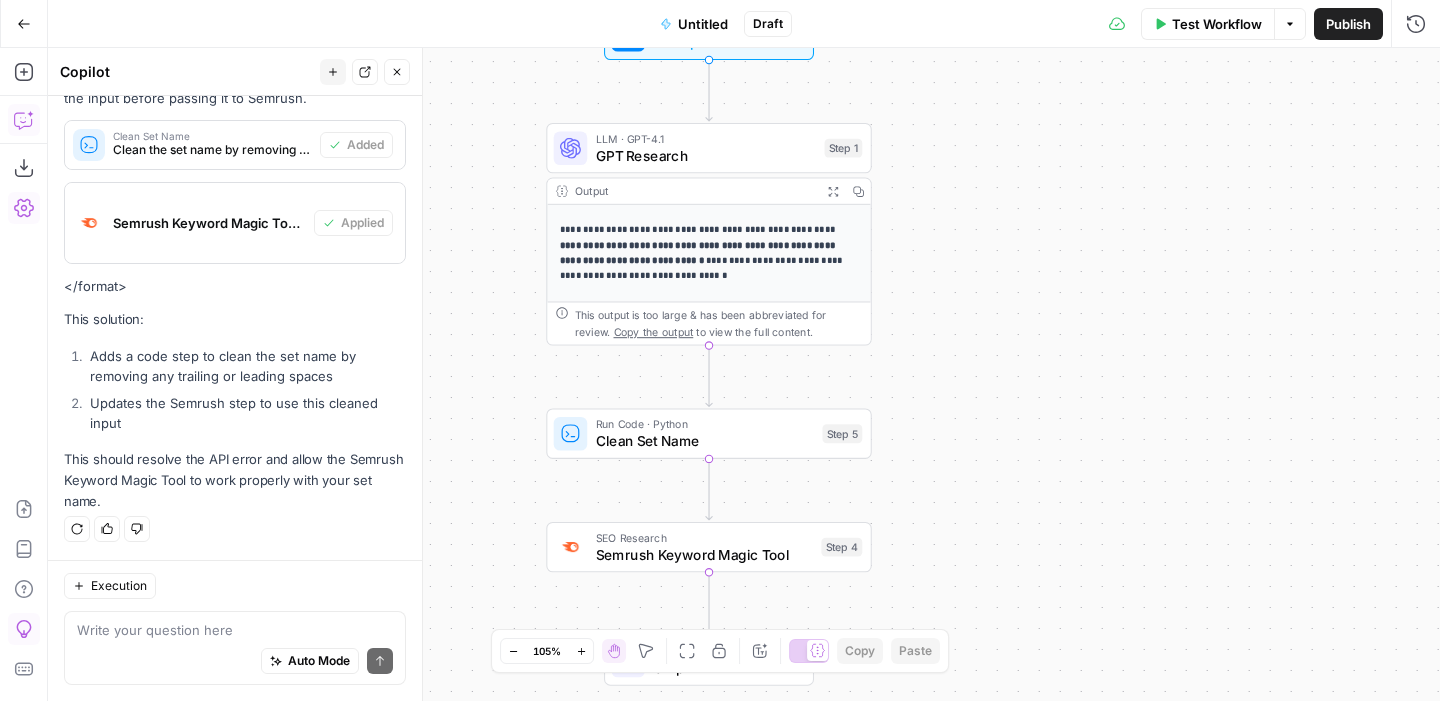 drag, startPoint x: 879, startPoint y: 412, endPoint x: 966, endPoint y: 148, distance: 277.96582 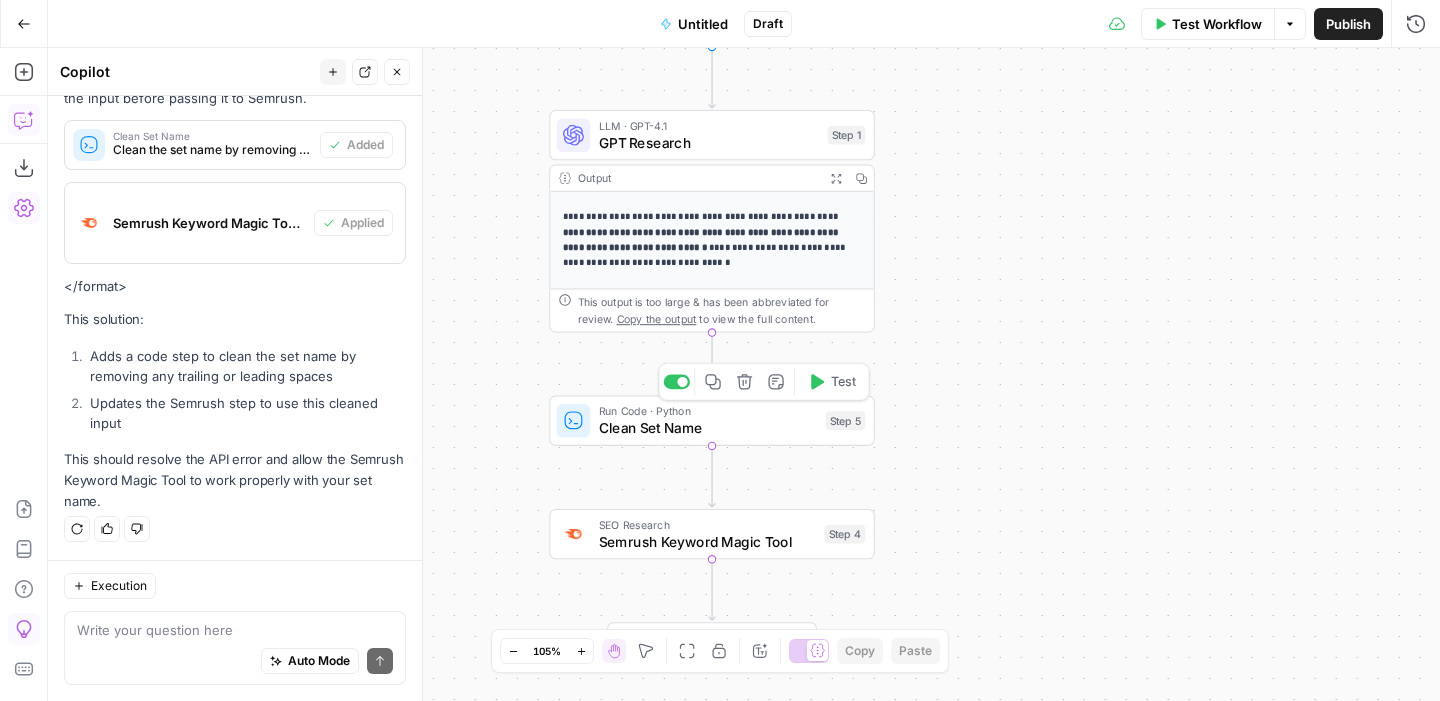 click 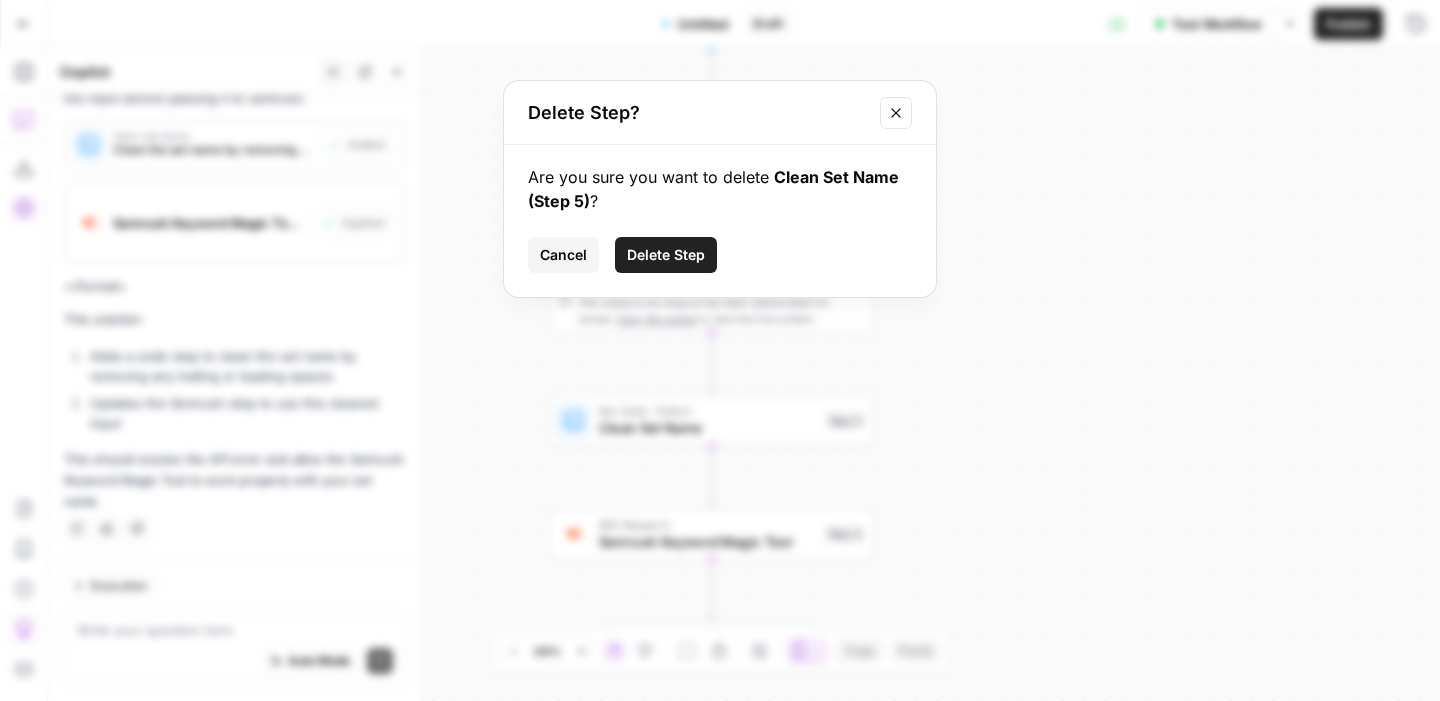 click on "Delete Step" at bounding box center (666, 255) 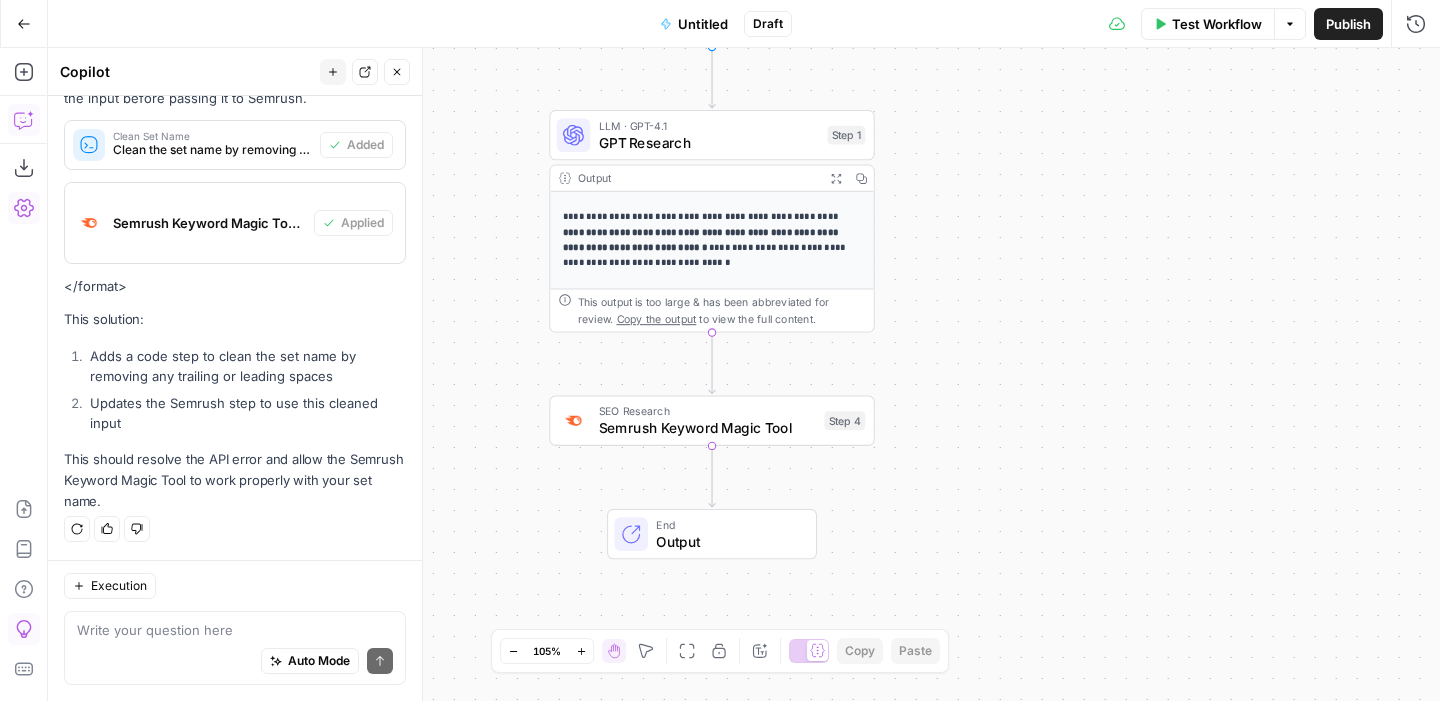 click on "SEO Research" at bounding box center [707, 411] 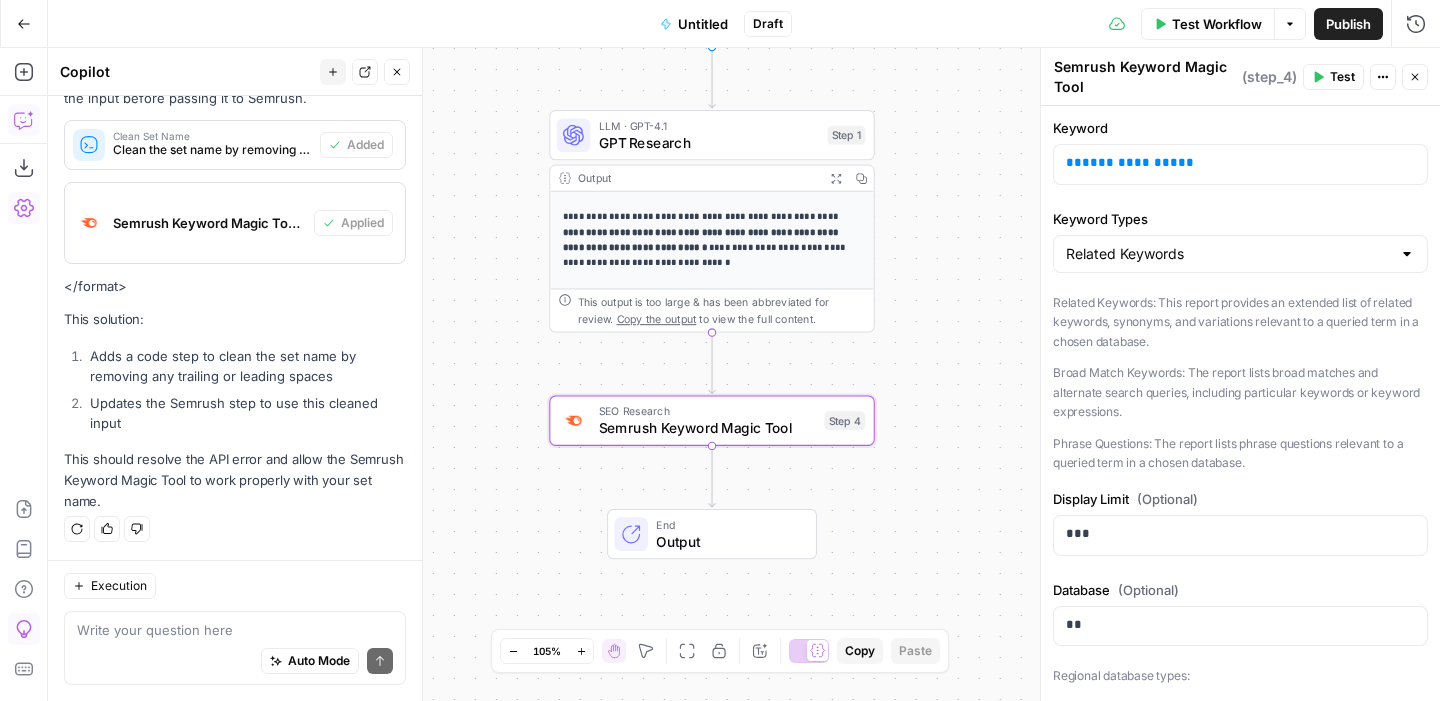 click on "Test" at bounding box center [1342, 77] 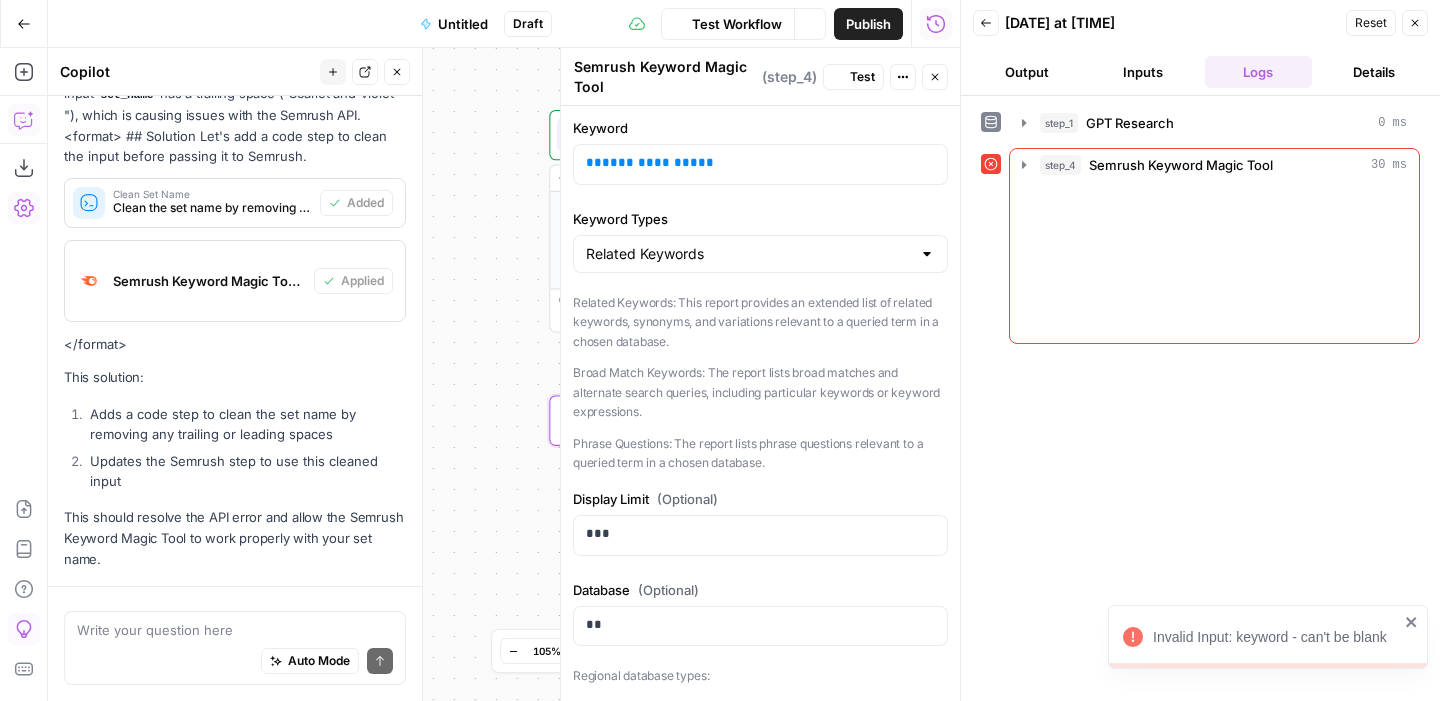 scroll, scrollTop: 1846, scrollLeft: 0, axis: vertical 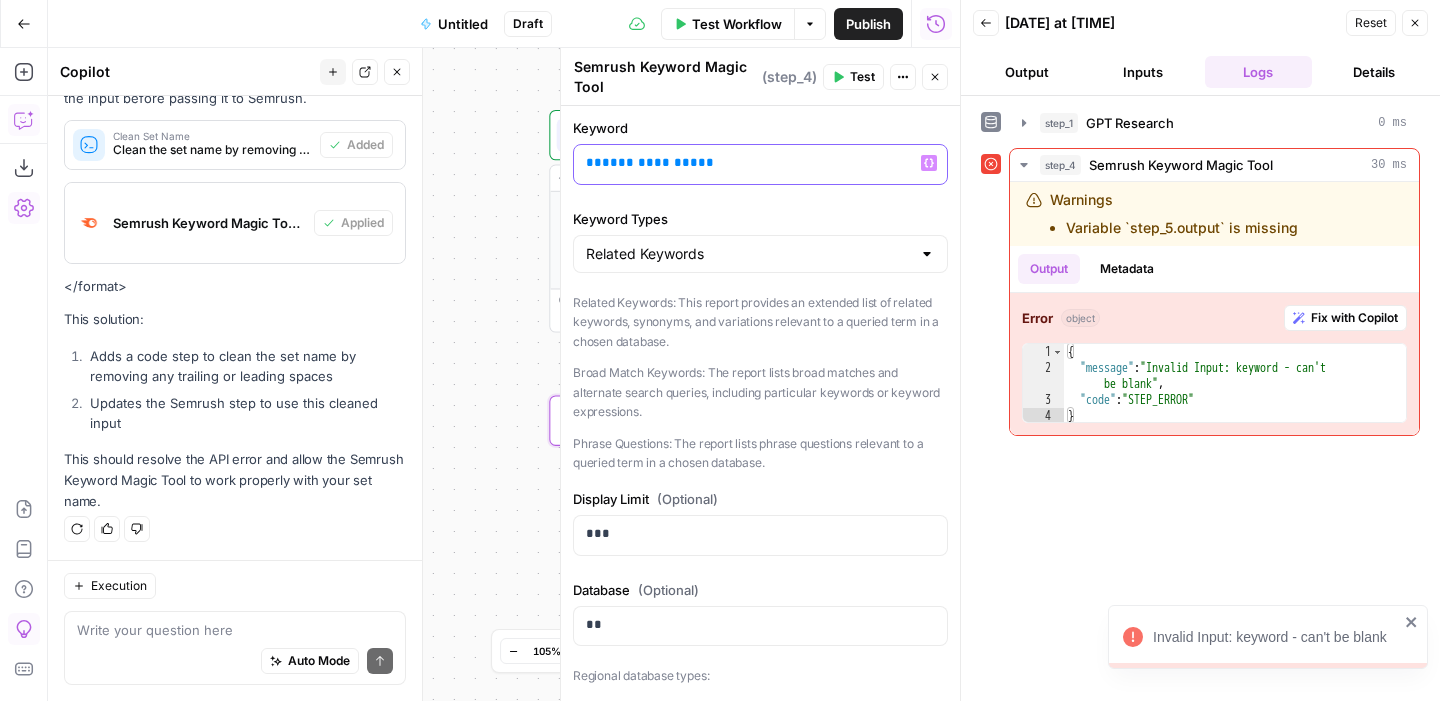 click on "**********" at bounding box center (760, 164) 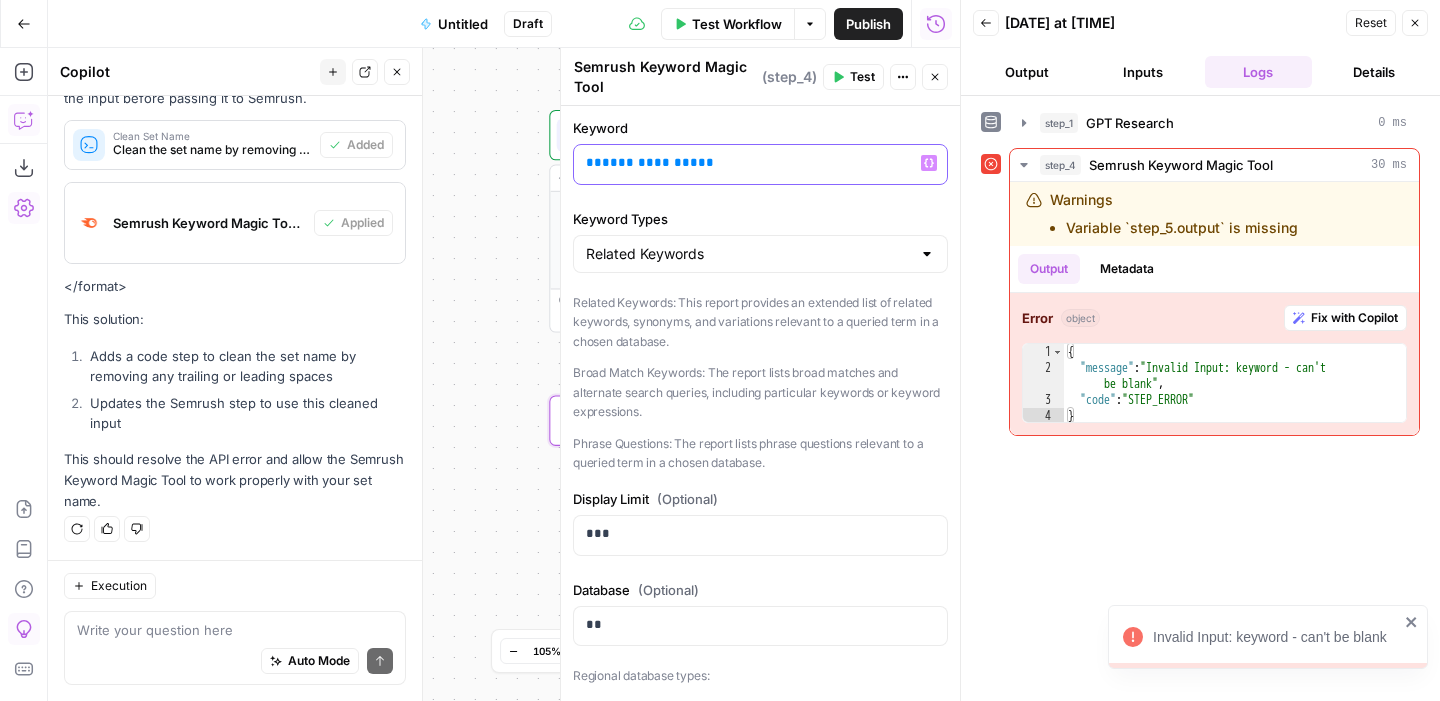 type 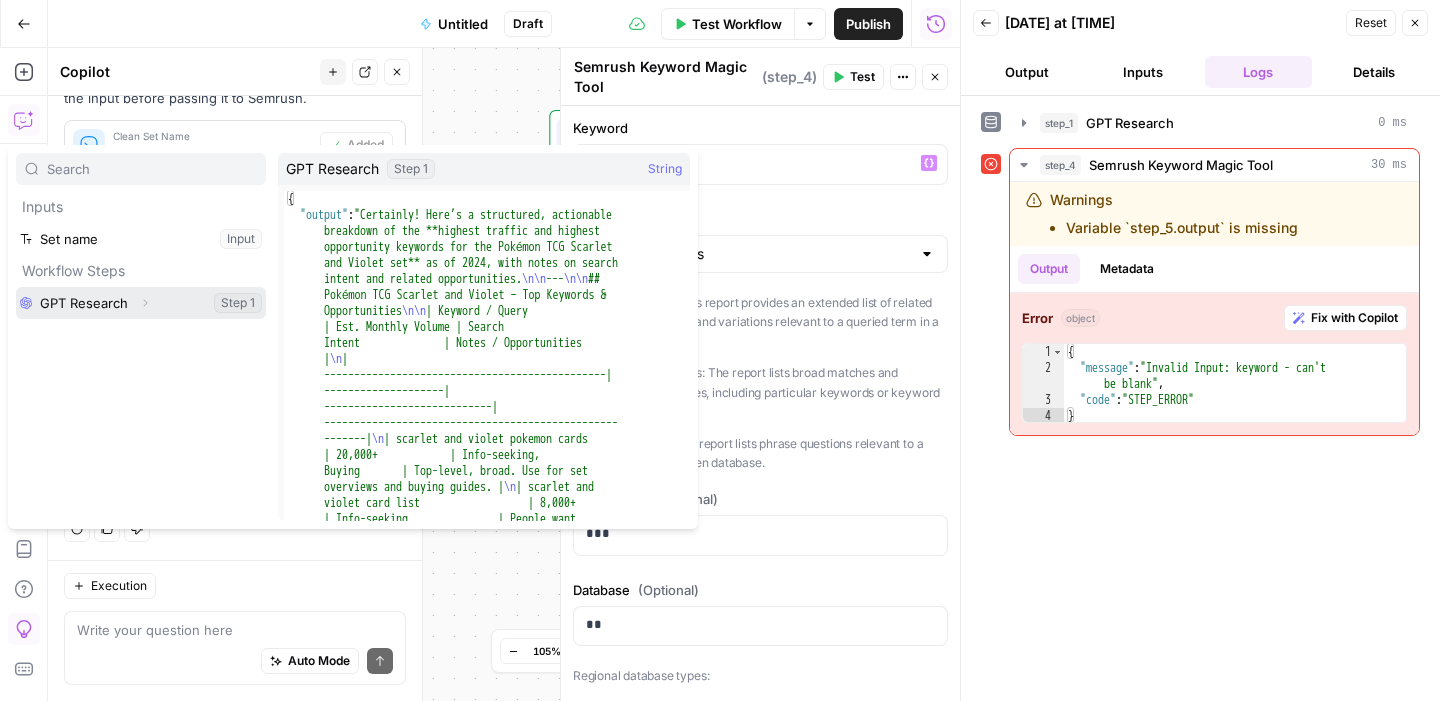 click at bounding box center (141, 303) 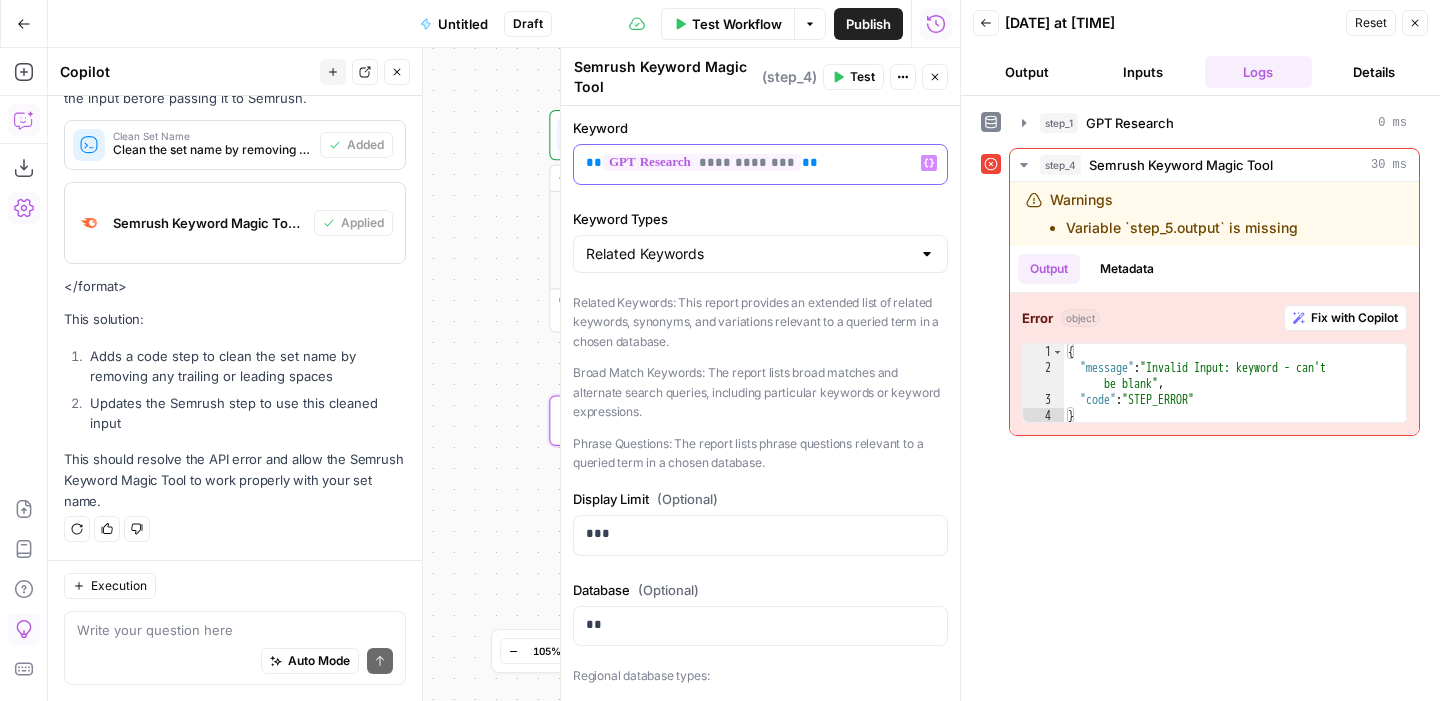 scroll, scrollTop: 1814, scrollLeft: 0, axis: vertical 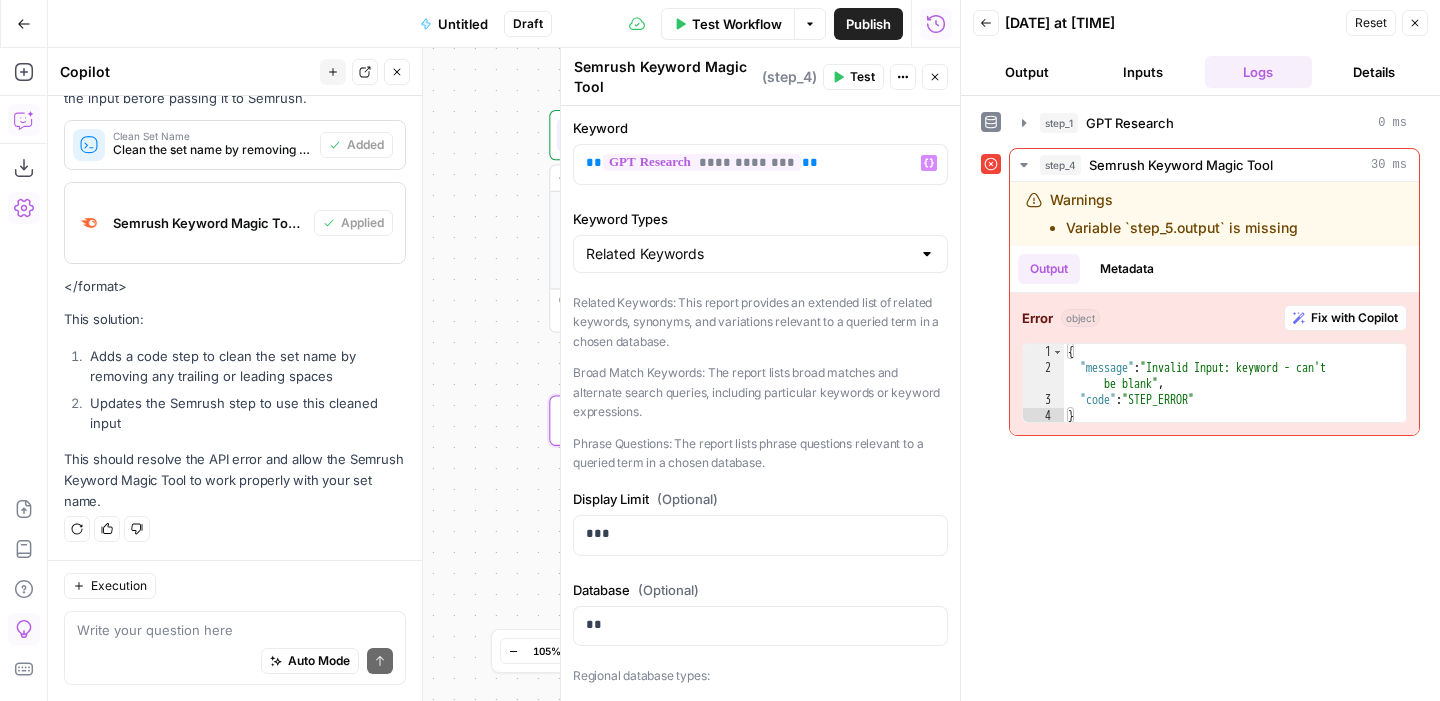 click on "Test" at bounding box center [862, 77] 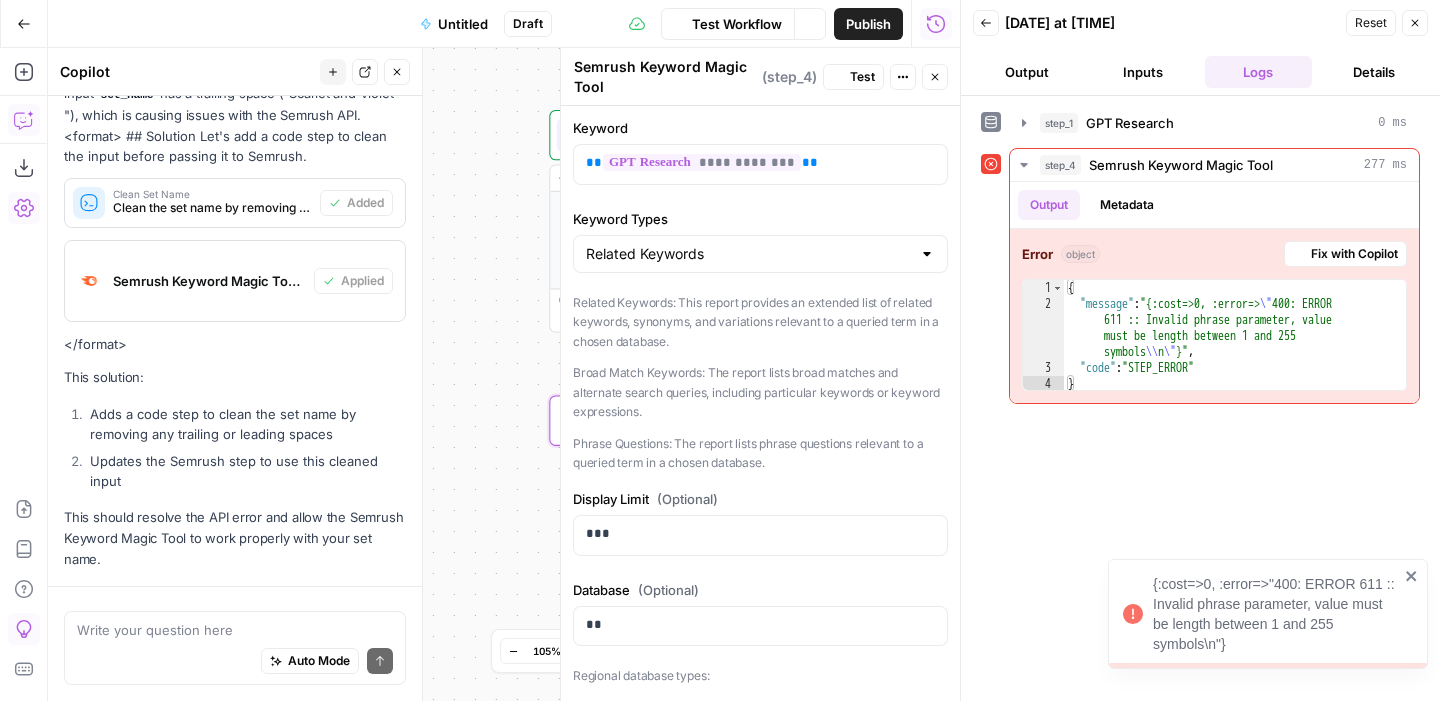 scroll, scrollTop: 1814, scrollLeft: 0, axis: vertical 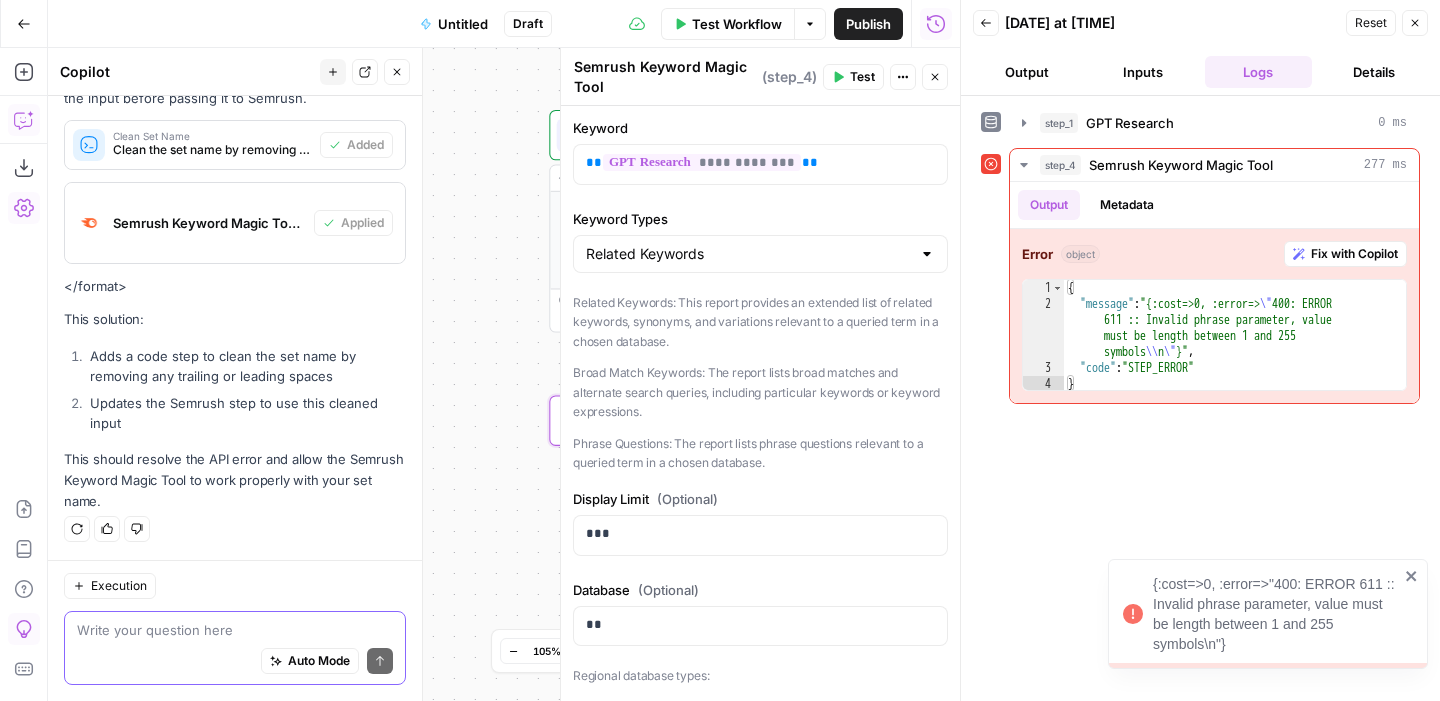 click at bounding box center [235, 630] 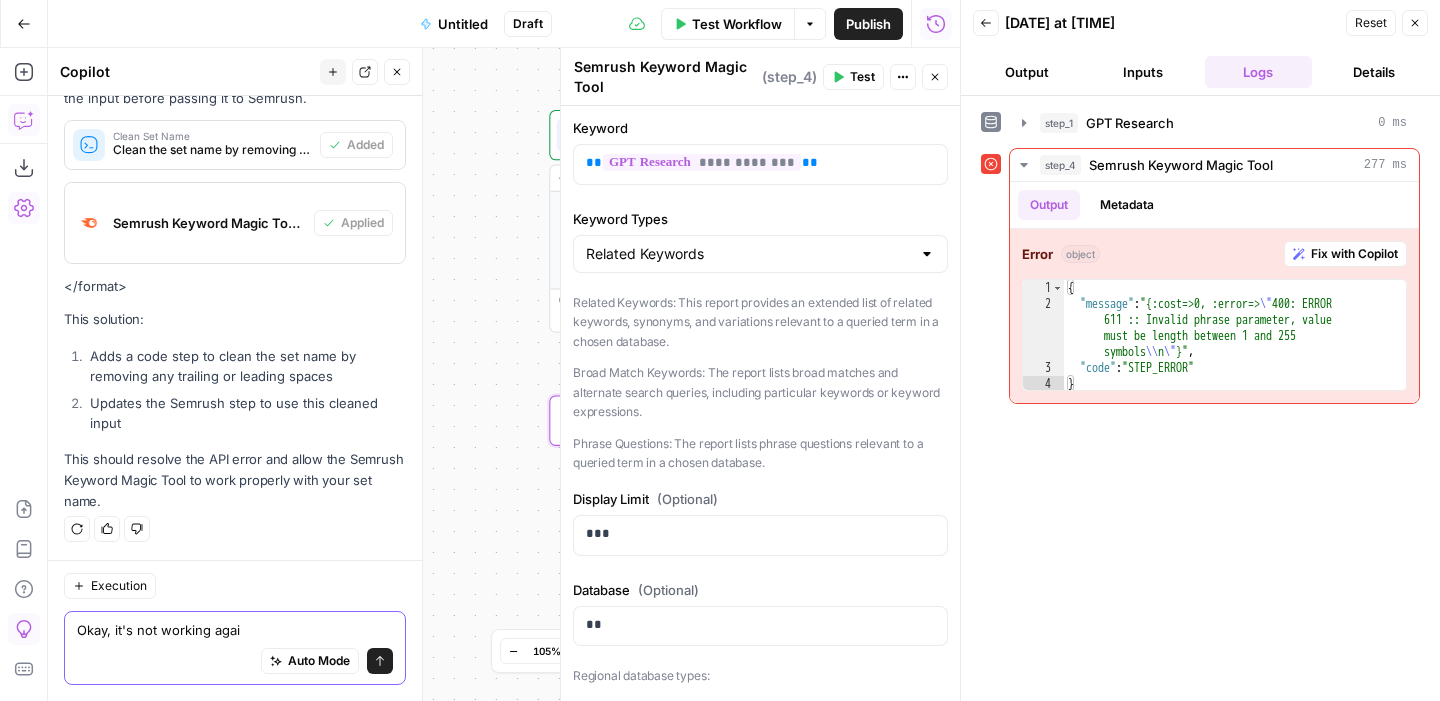 type on "Okay, it's not working again" 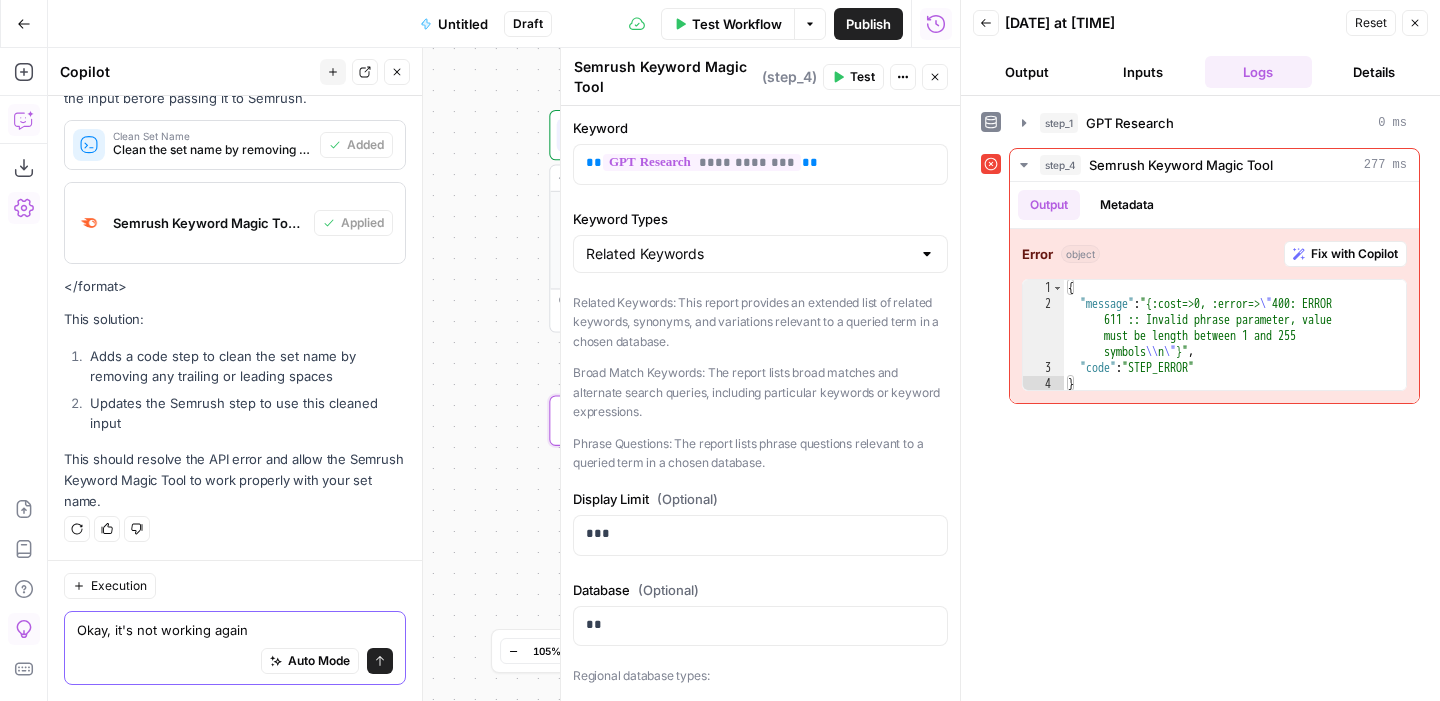 type 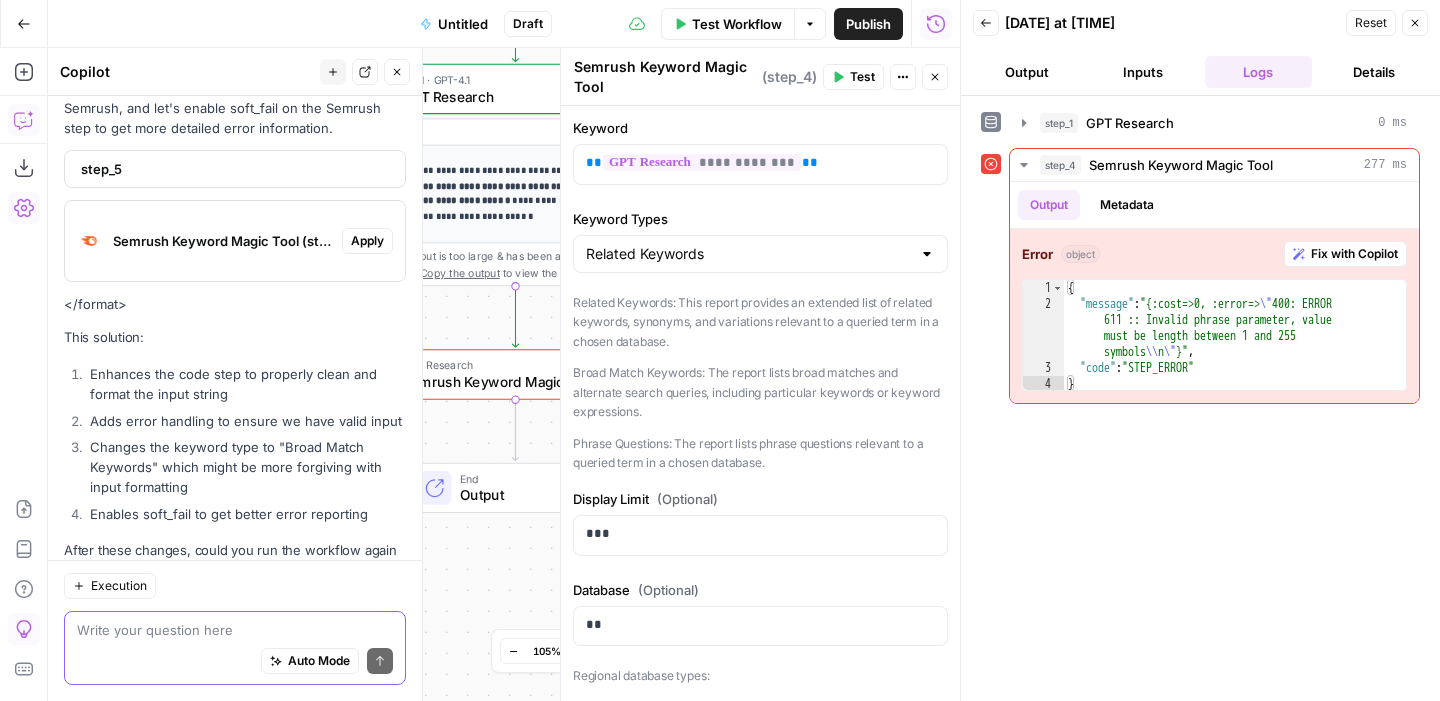 scroll, scrollTop: 2379, scrollLeft: 0, axis: vertical 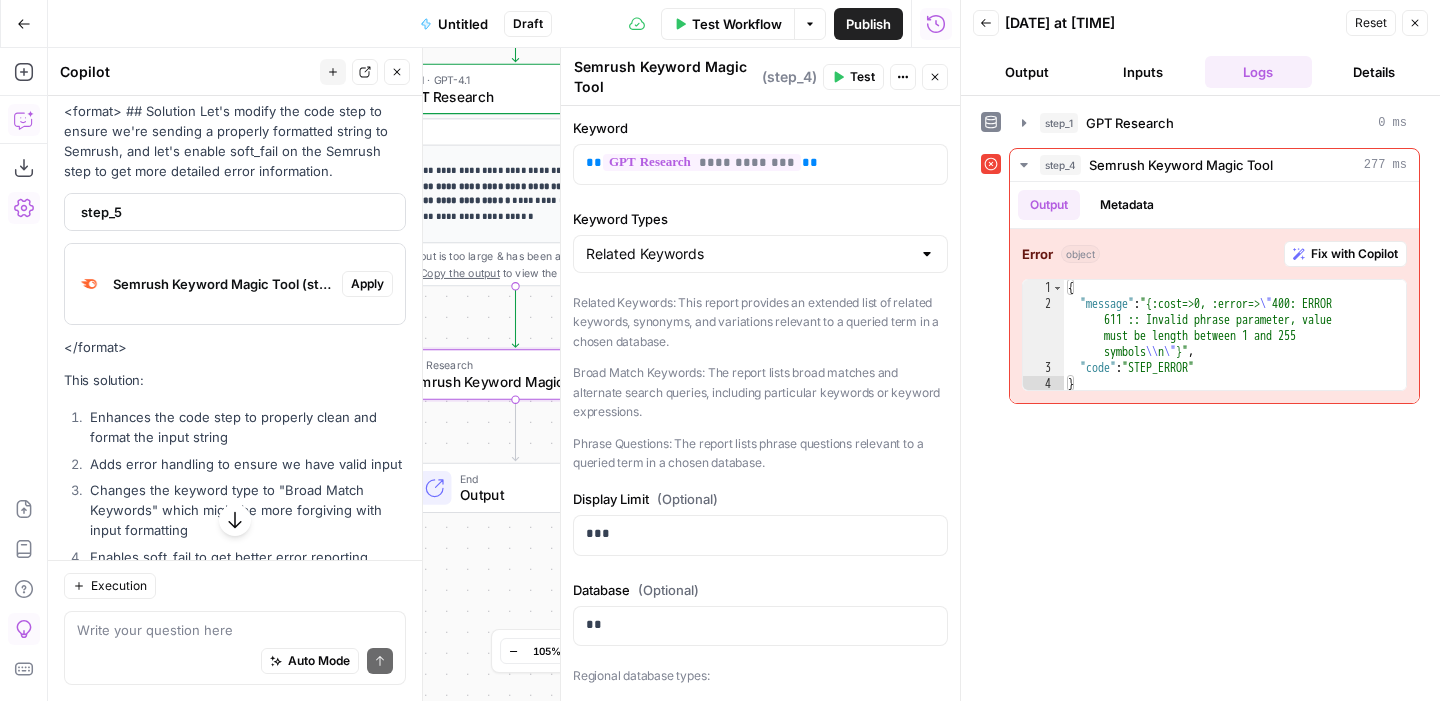 click on "Apply" at bounding box center [367, 284] 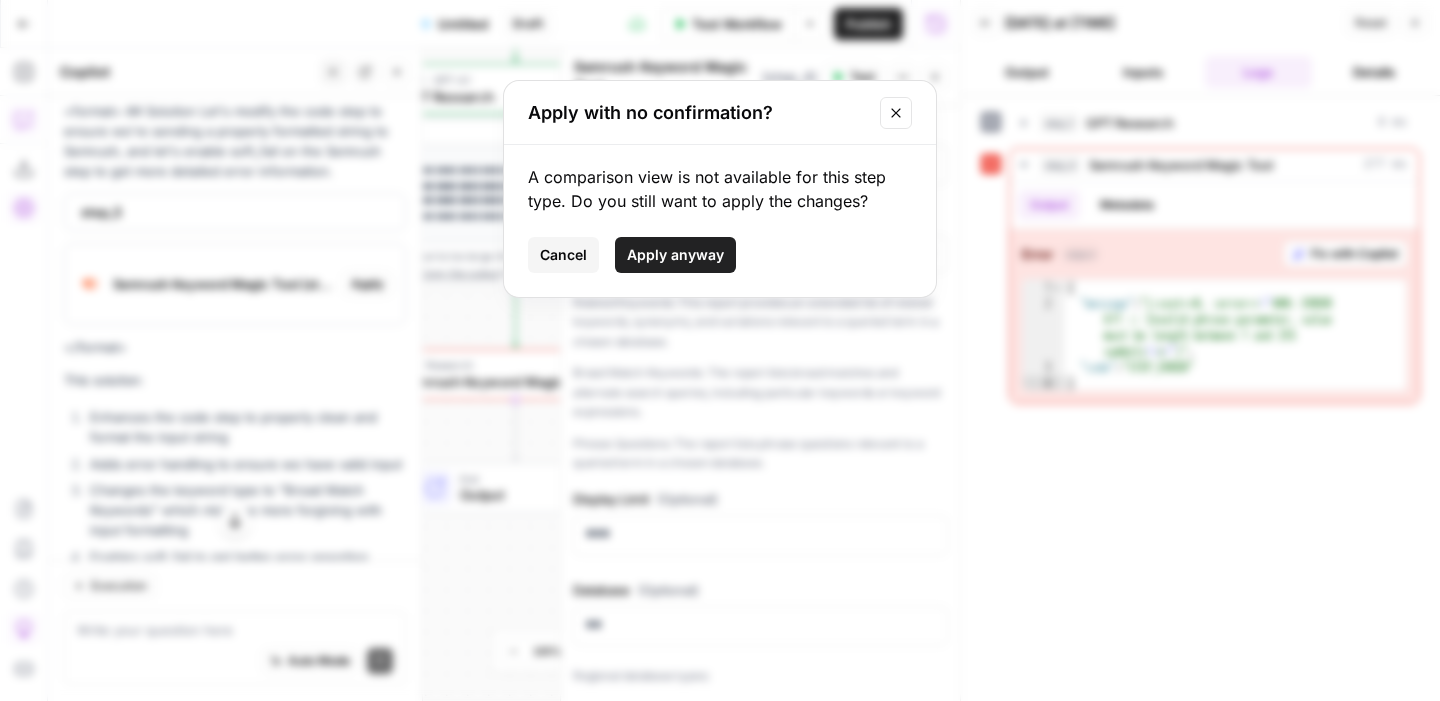 click on "Apply anyway" at bounding box center (675, 255) 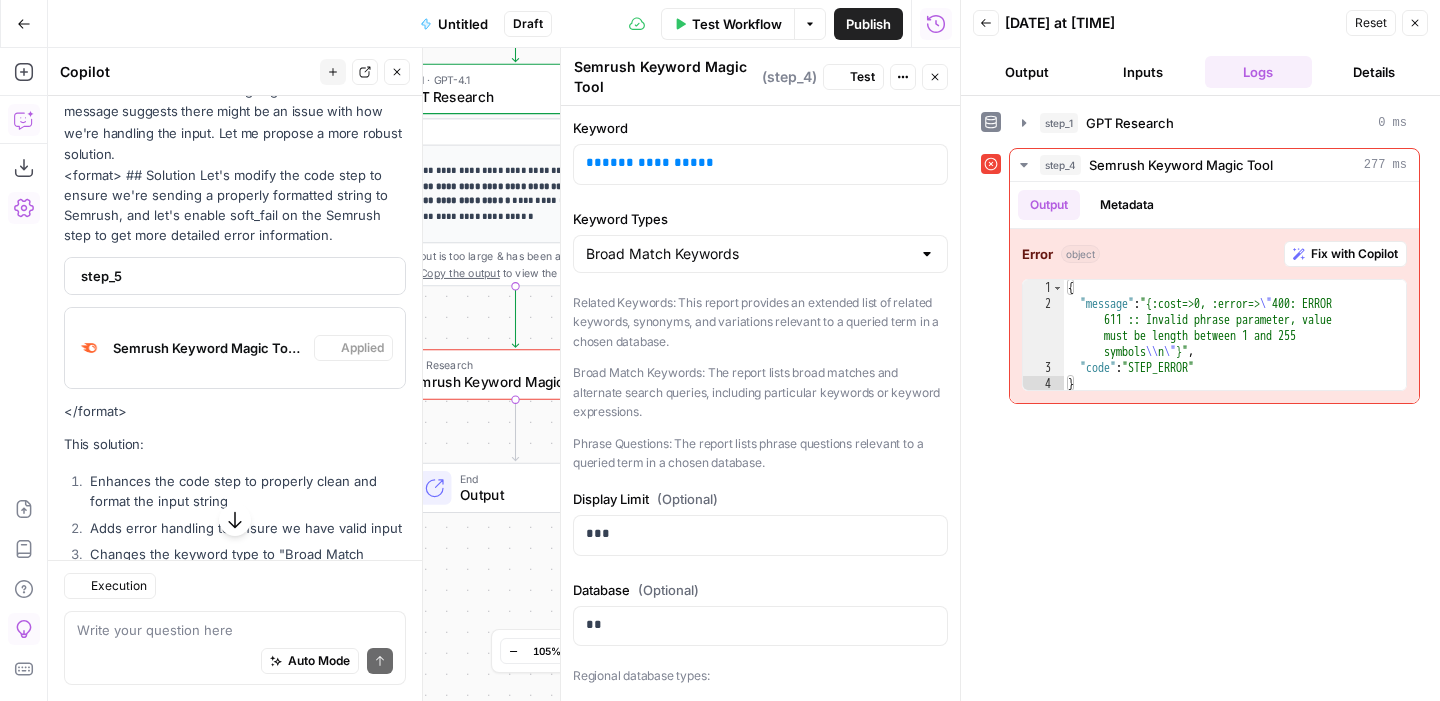 type on "Broad Match Keywords" 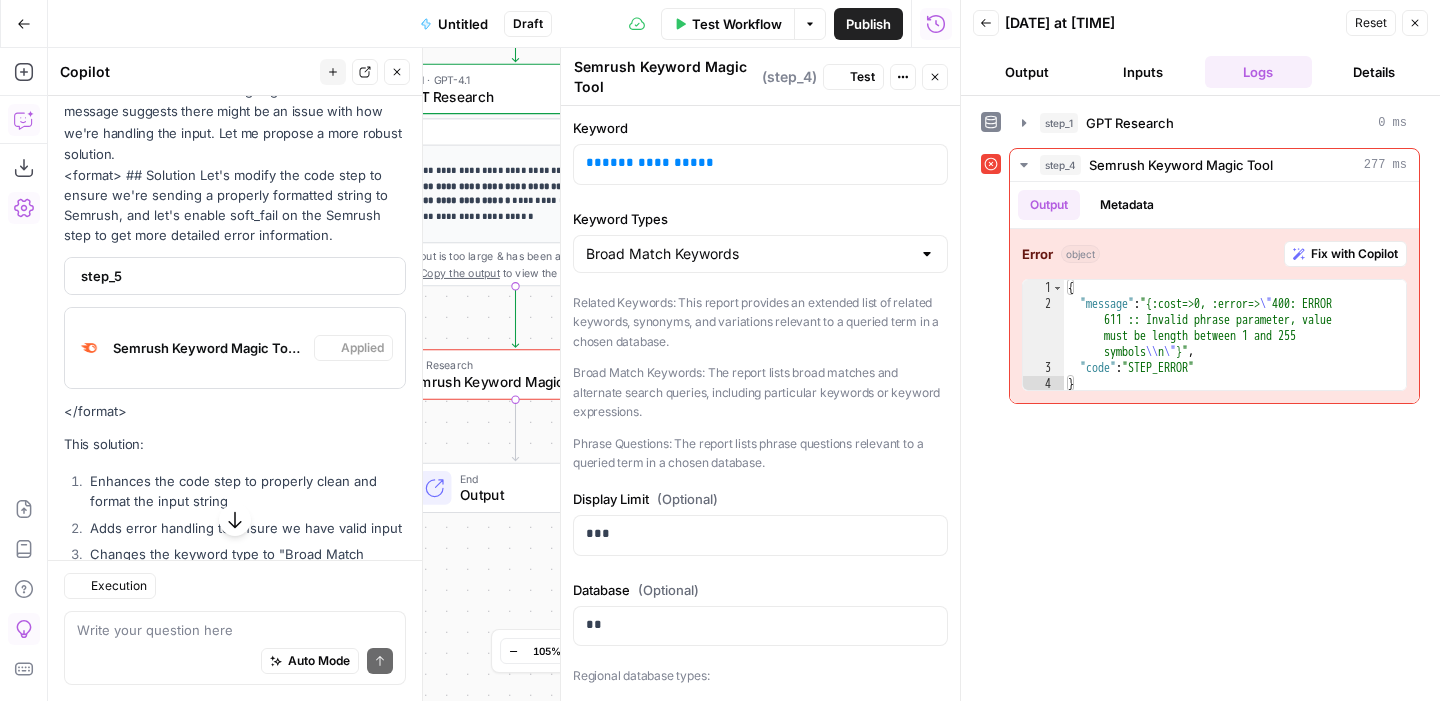 scroll, scrollTop: 2443, scrollLeft: 0, axis: vertical 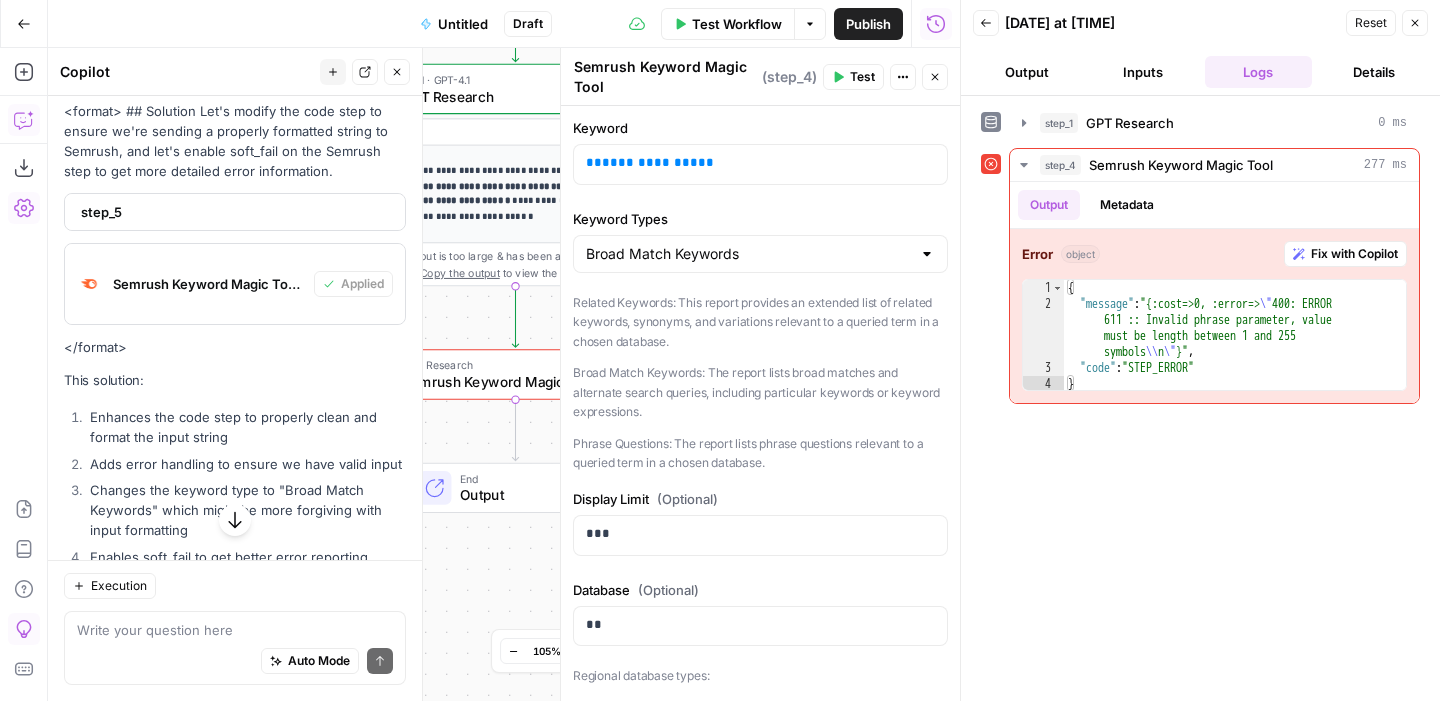click on "Test" at bounding box center (853, 77) 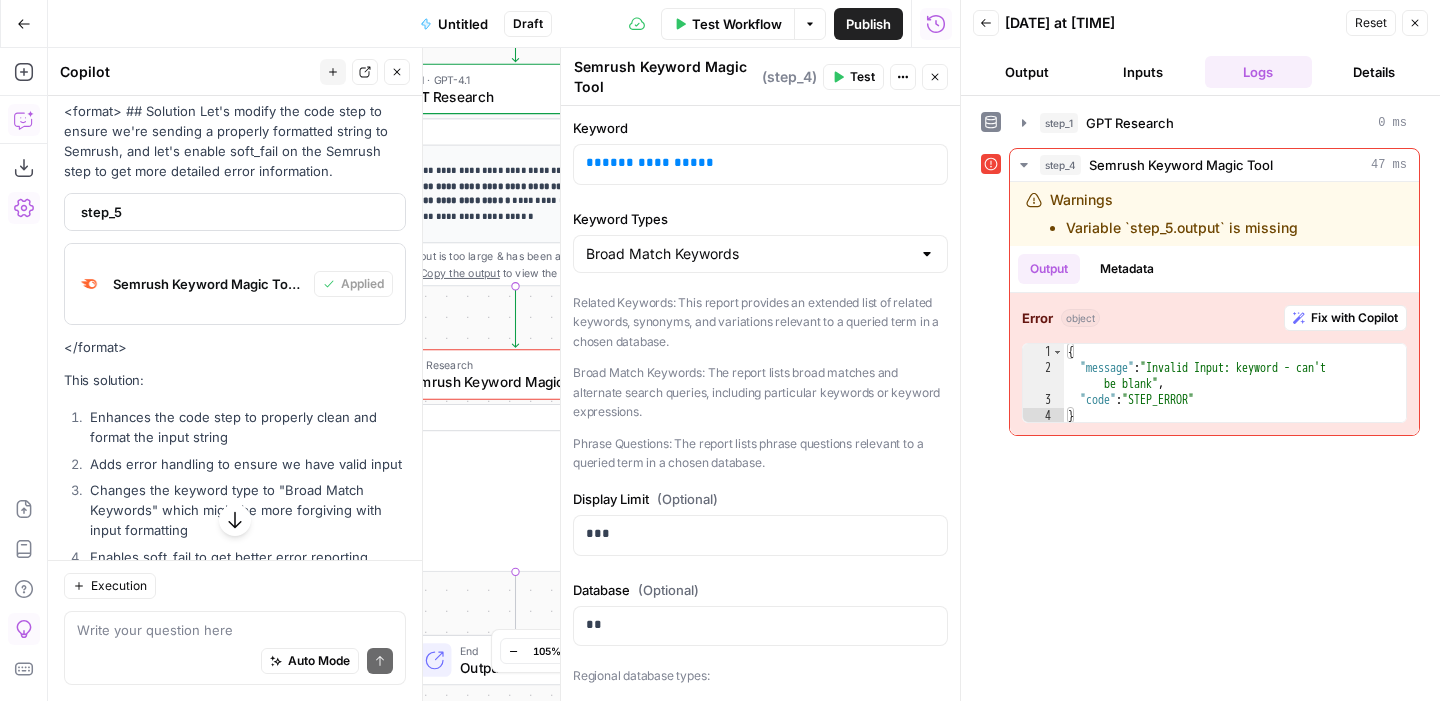 scroll, scrollTop: 2653, scrollLeft: 0, axis: vertical 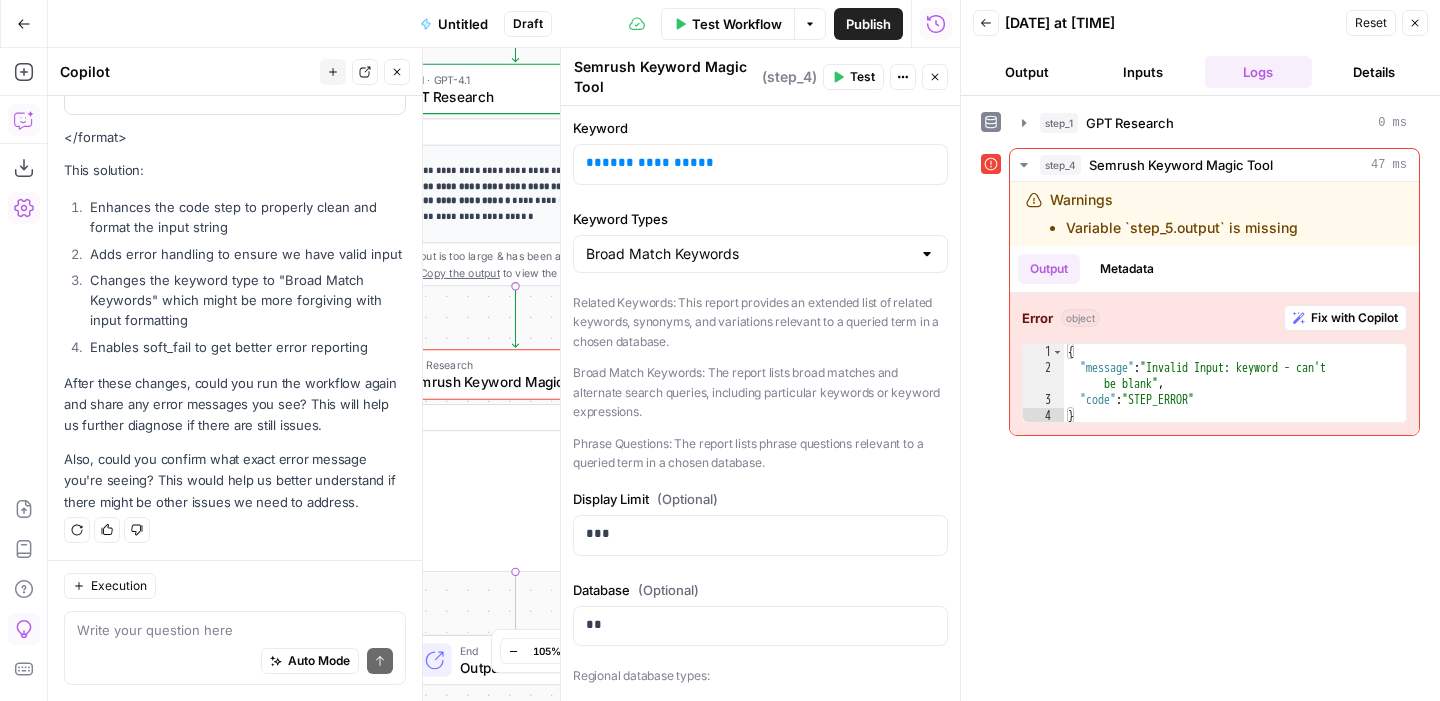 click on "Auto Mode Send" at bounding box center (235, 662) 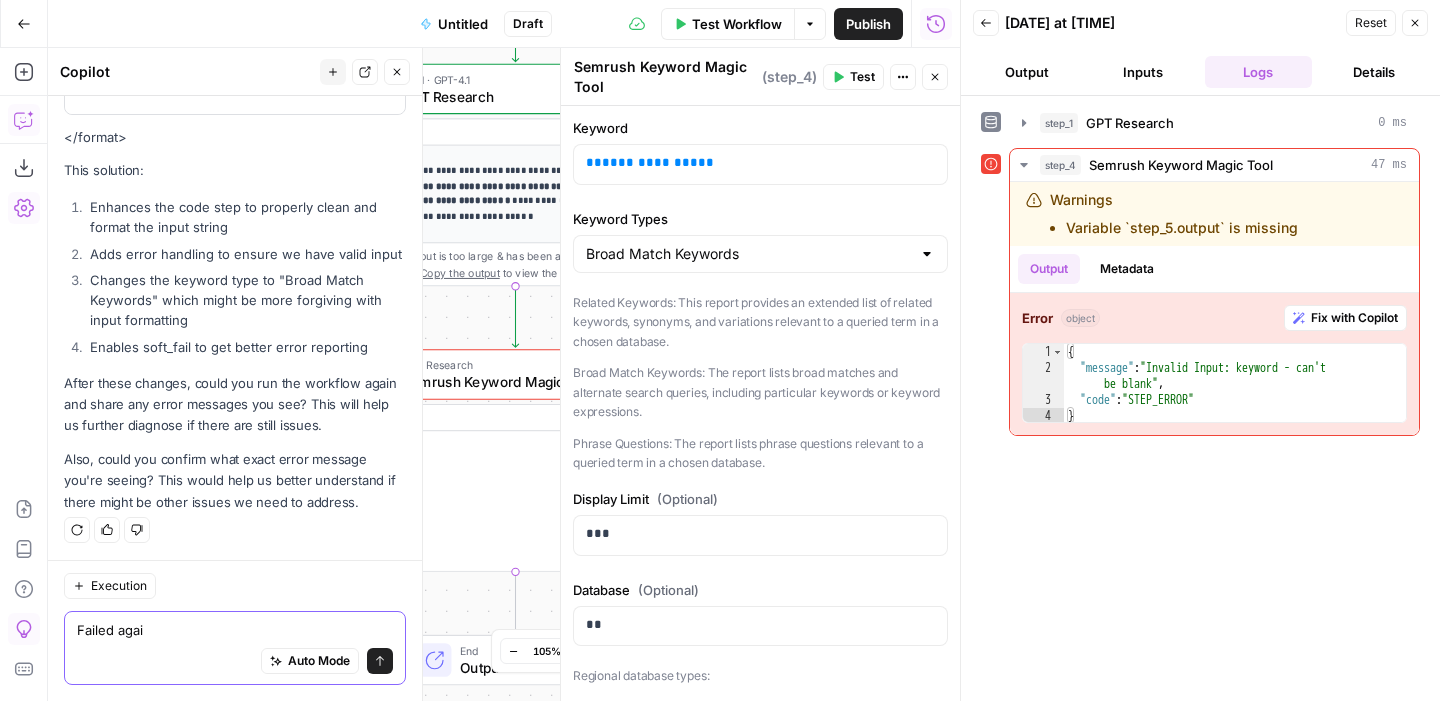 type on "Failed again" 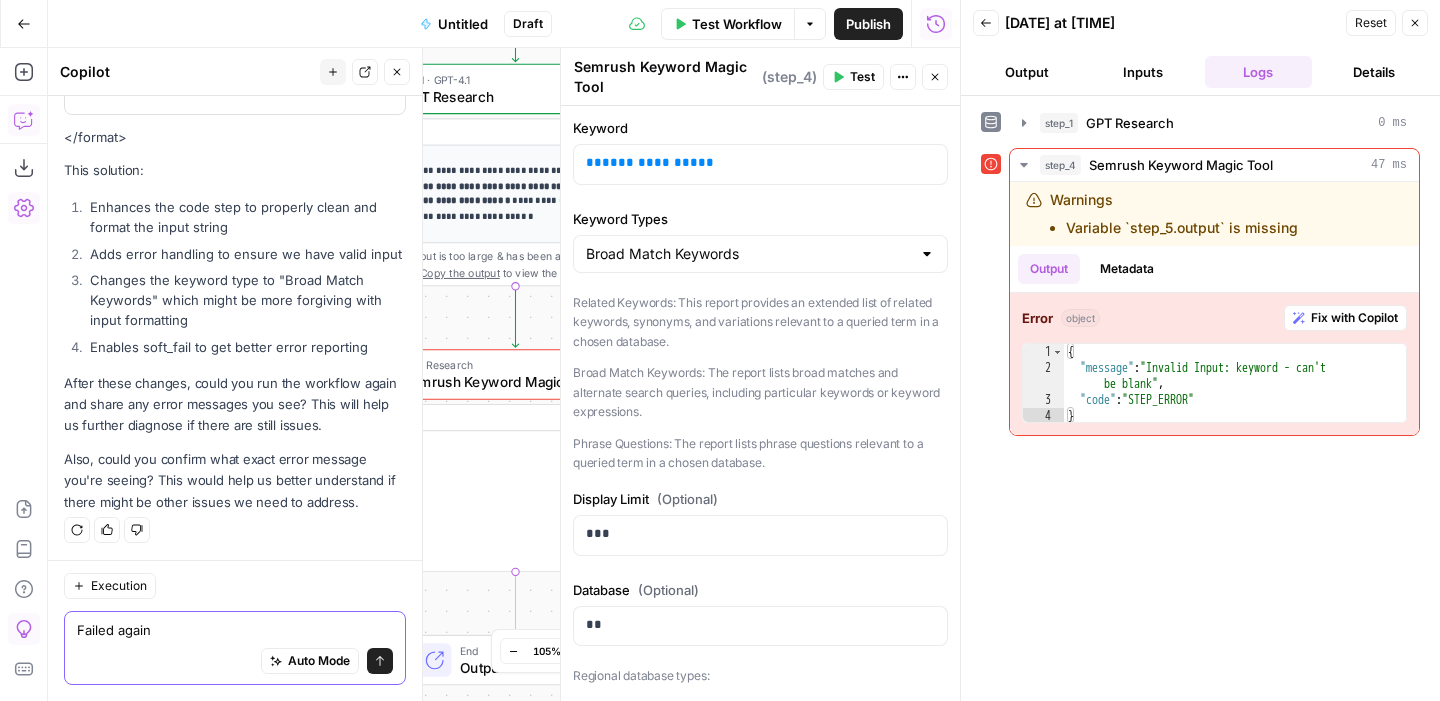 type 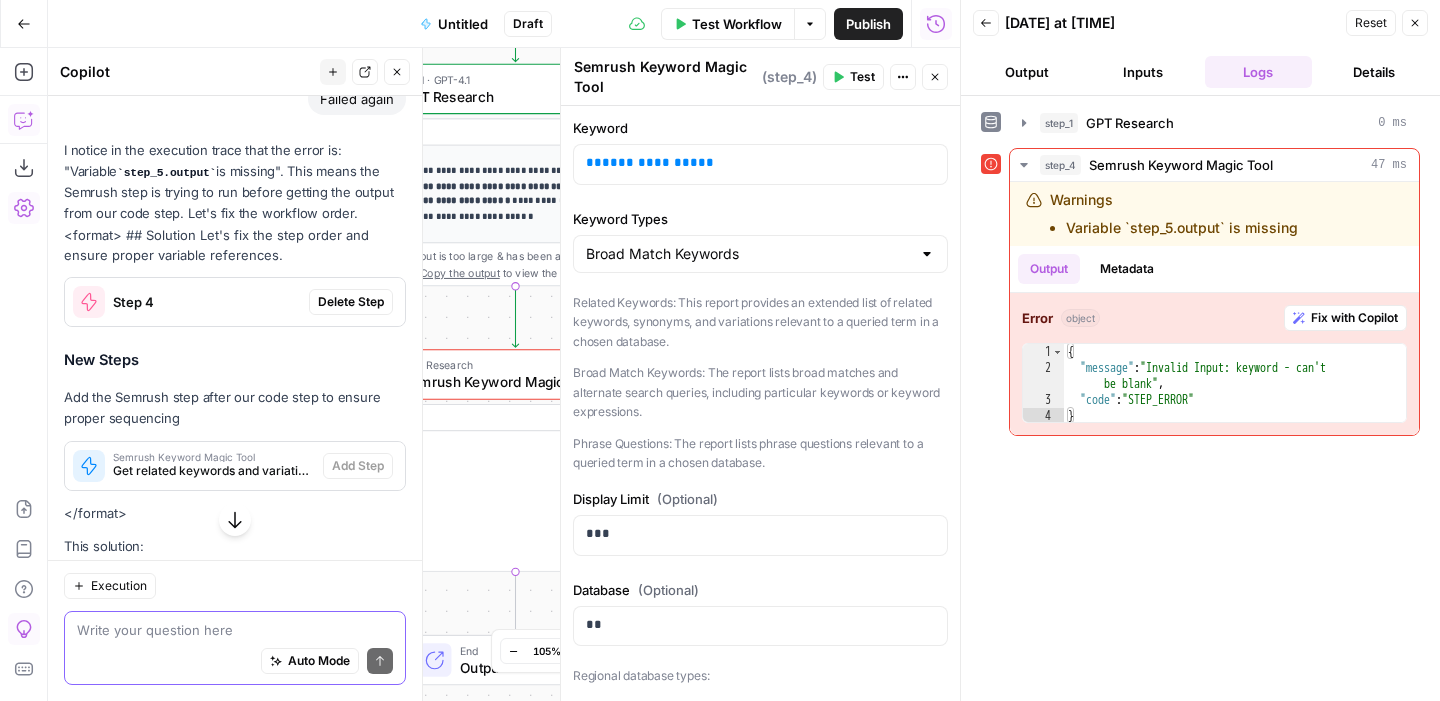 scroll, scrollTop: 3107, scrollLeft: 0, axis: vertical 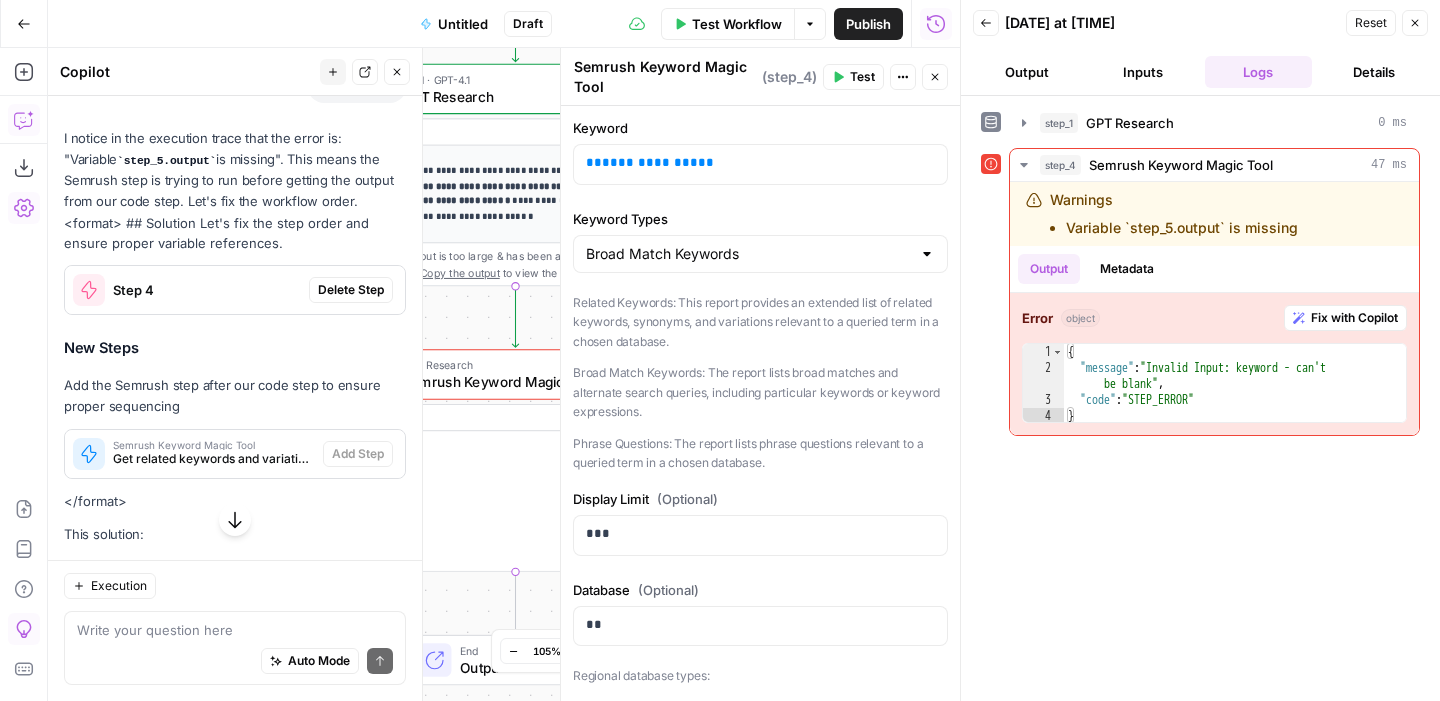 click 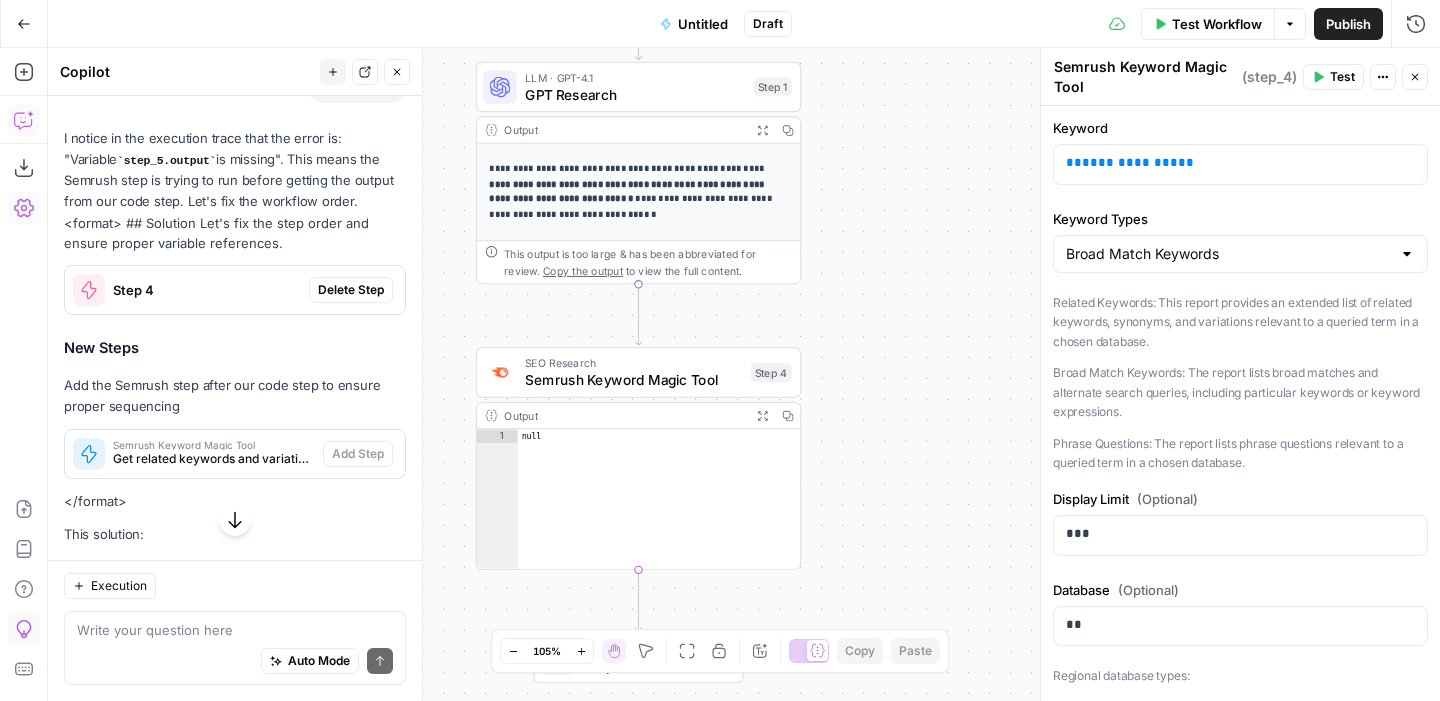 drag, startPoint x: 957, startPoint y: 277, endPoint x: 1080, endPoint y: 274, distance: 123.03658 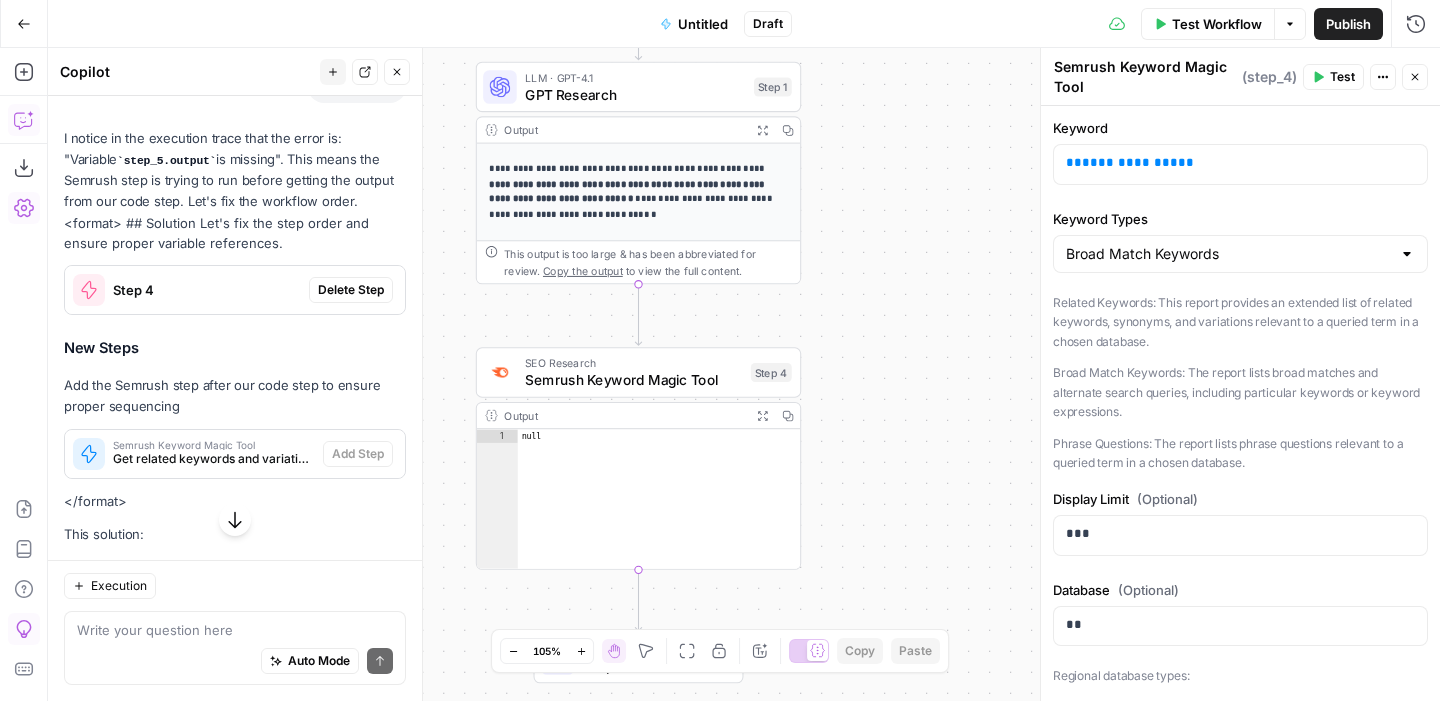 click on "**********" at bounding box center (720, 350) 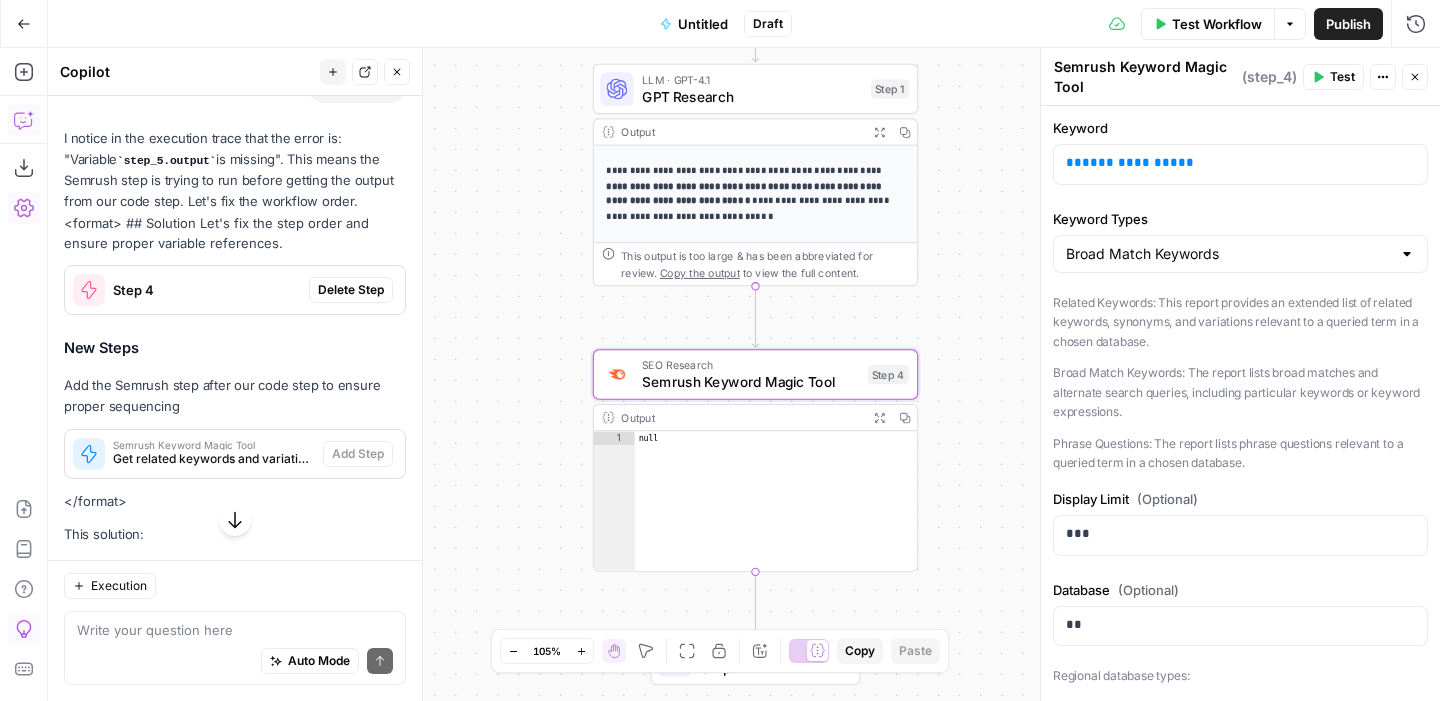 click on "Delete Step" at bounding box center [351, 290] 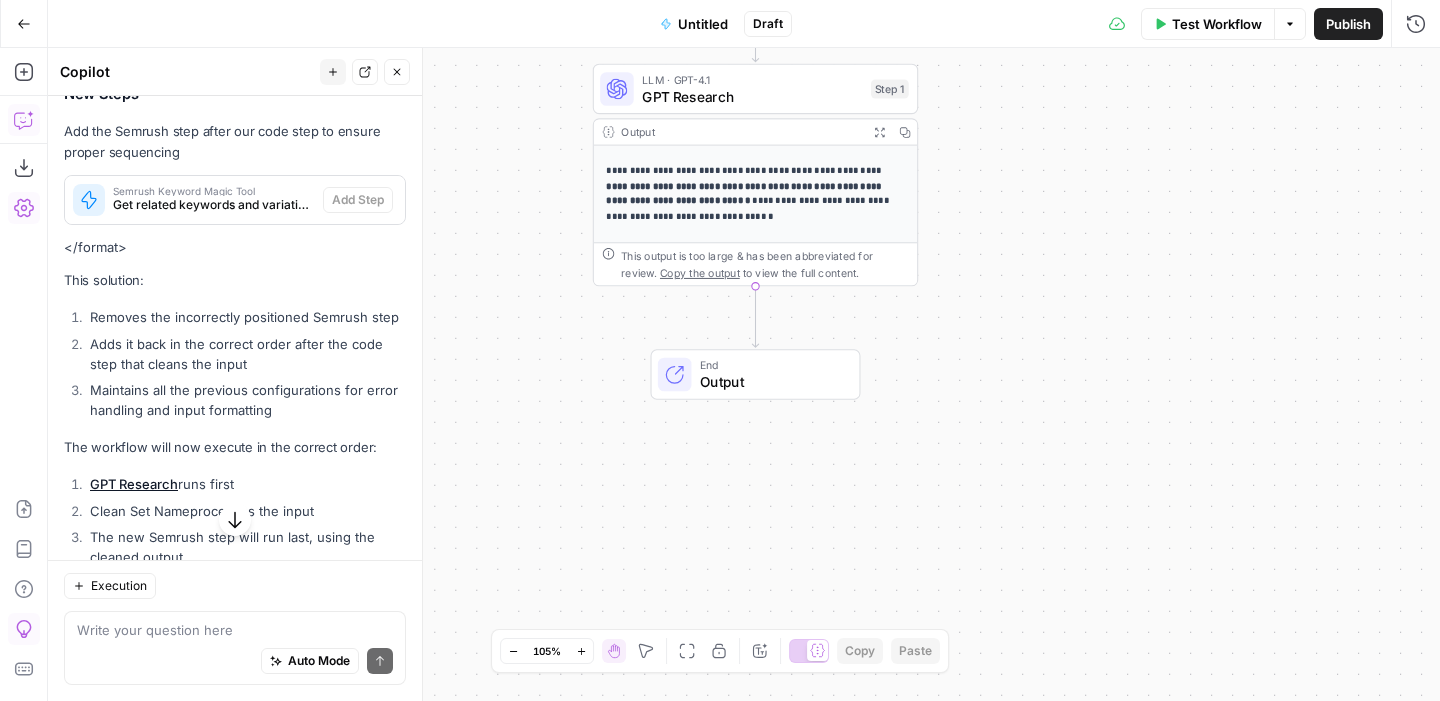 scroll, scrollTop: 3439, scrollLeft: 0, axis: vertical 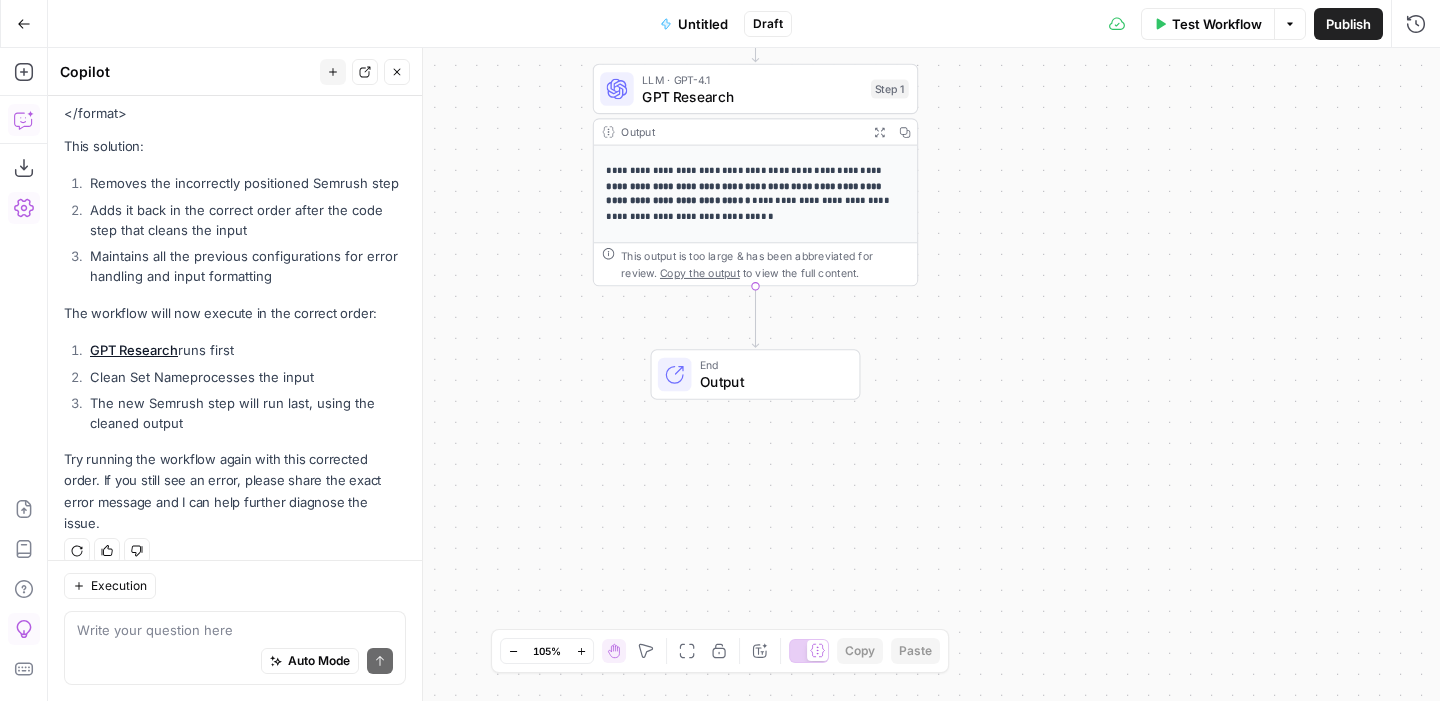 click on "Close" at bounding box center (397, 72) 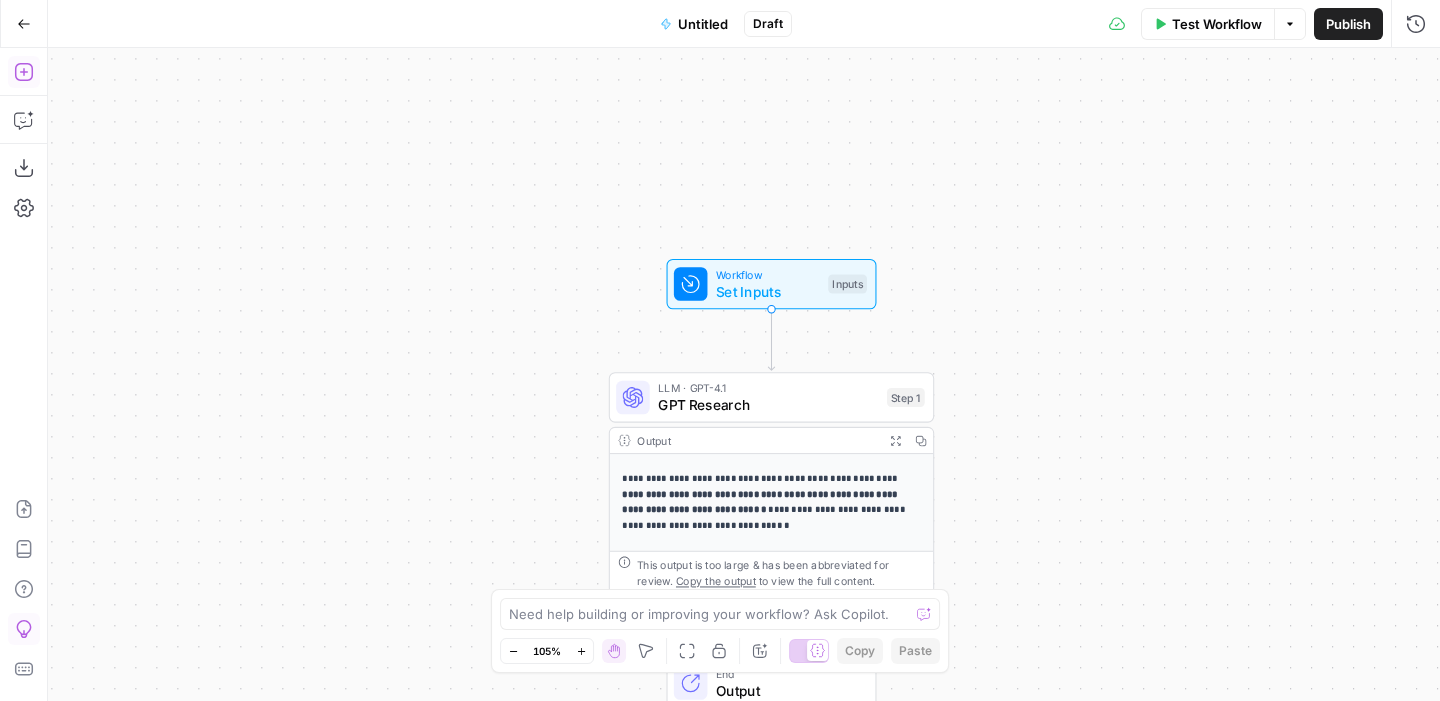 click 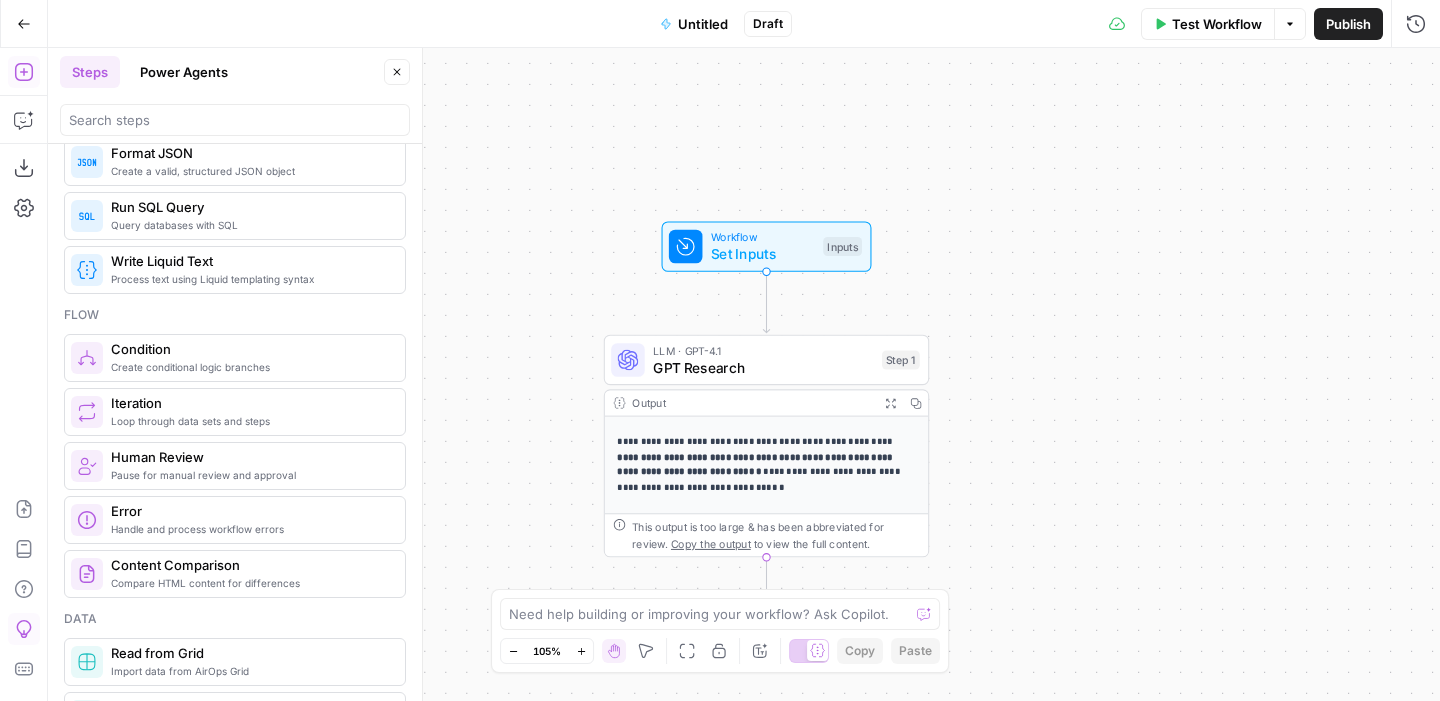 scroll, scrollTop: 522, scrollLeft: 0, axis: vertical 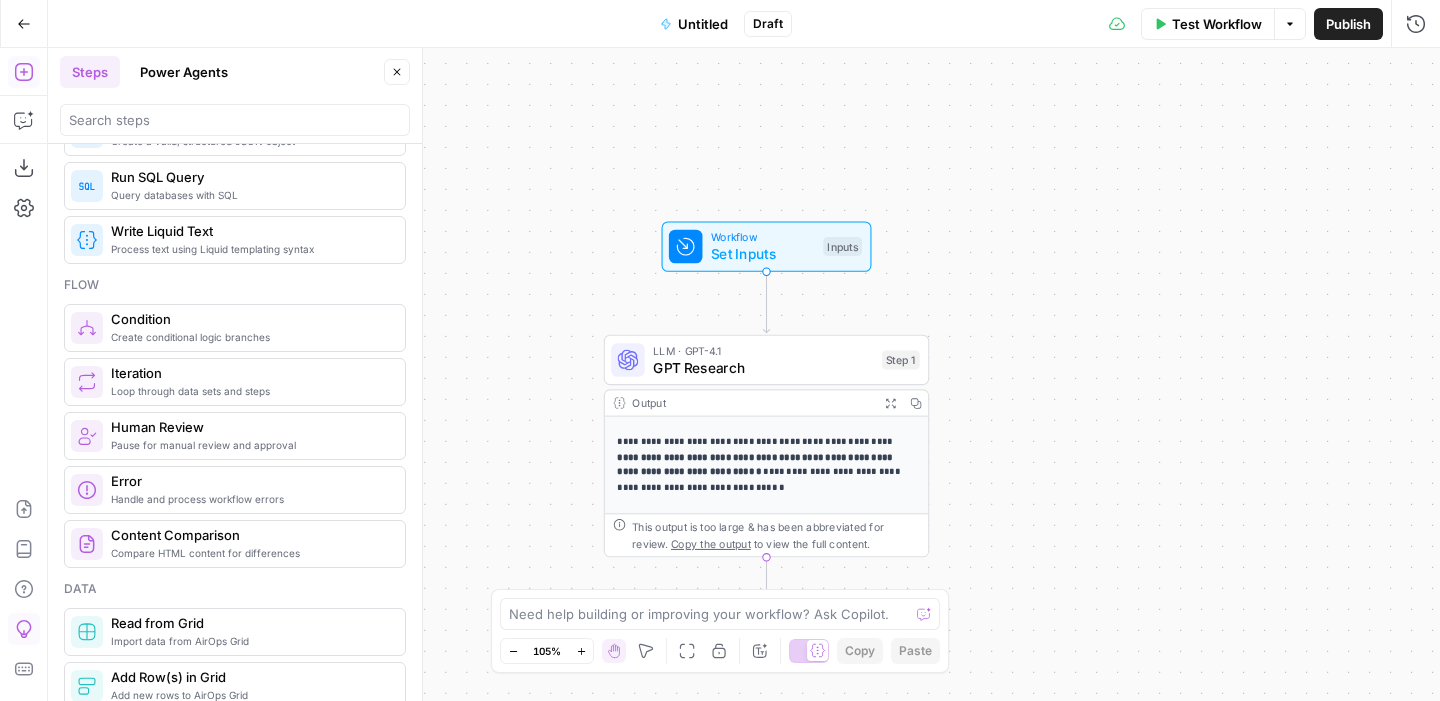click on "Output" at bounding box center (751, 403) 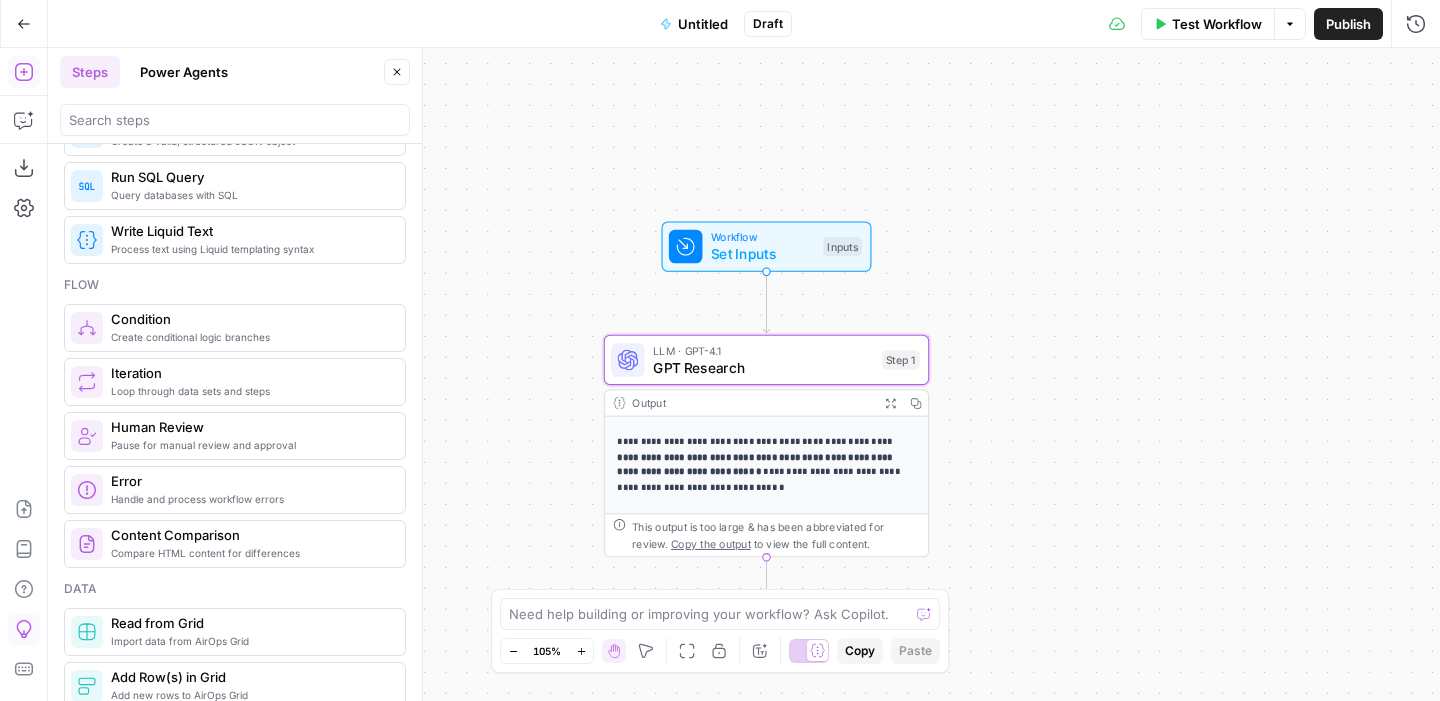 click on "Output" at bounding box center [751, 403] 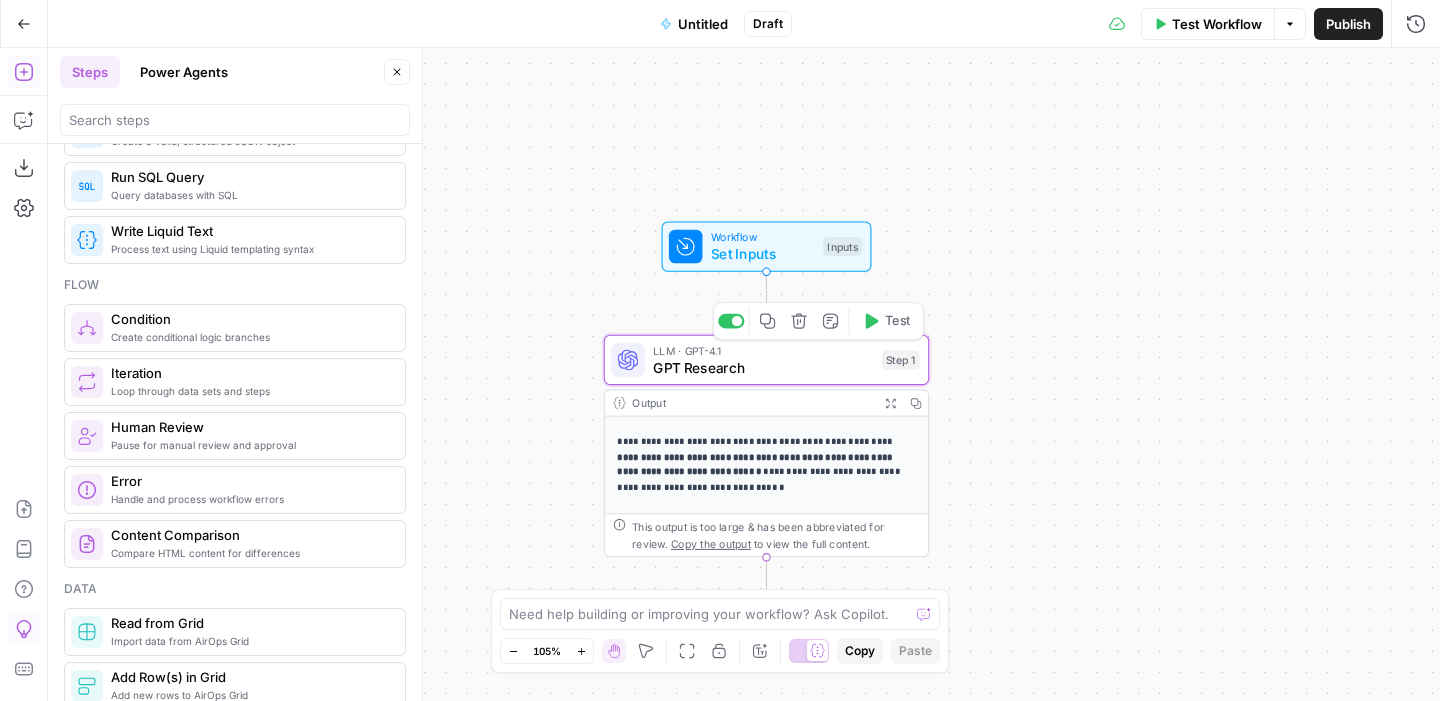 click on "GPT Research" at bounding box center [763, 367] 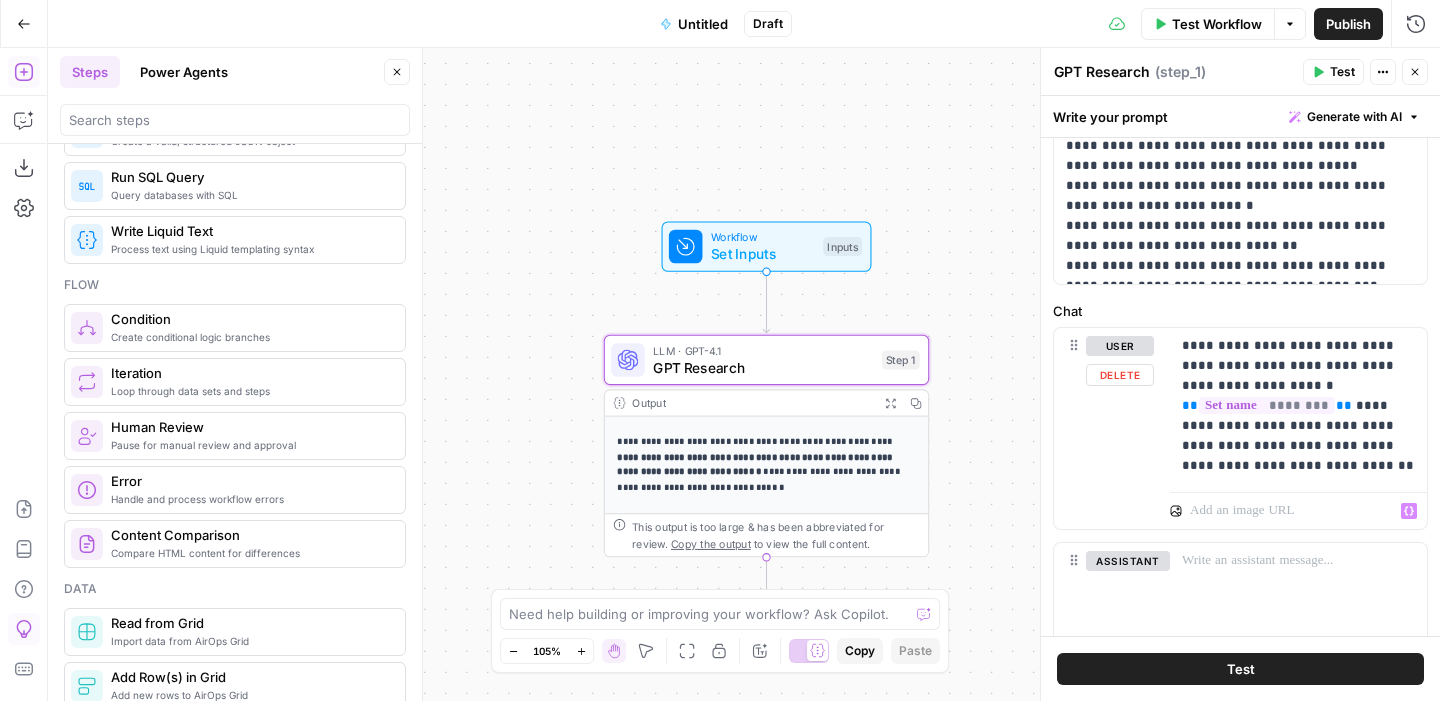 scroll, scrollTop: 361, scrollLeft: 0, axis: vertical 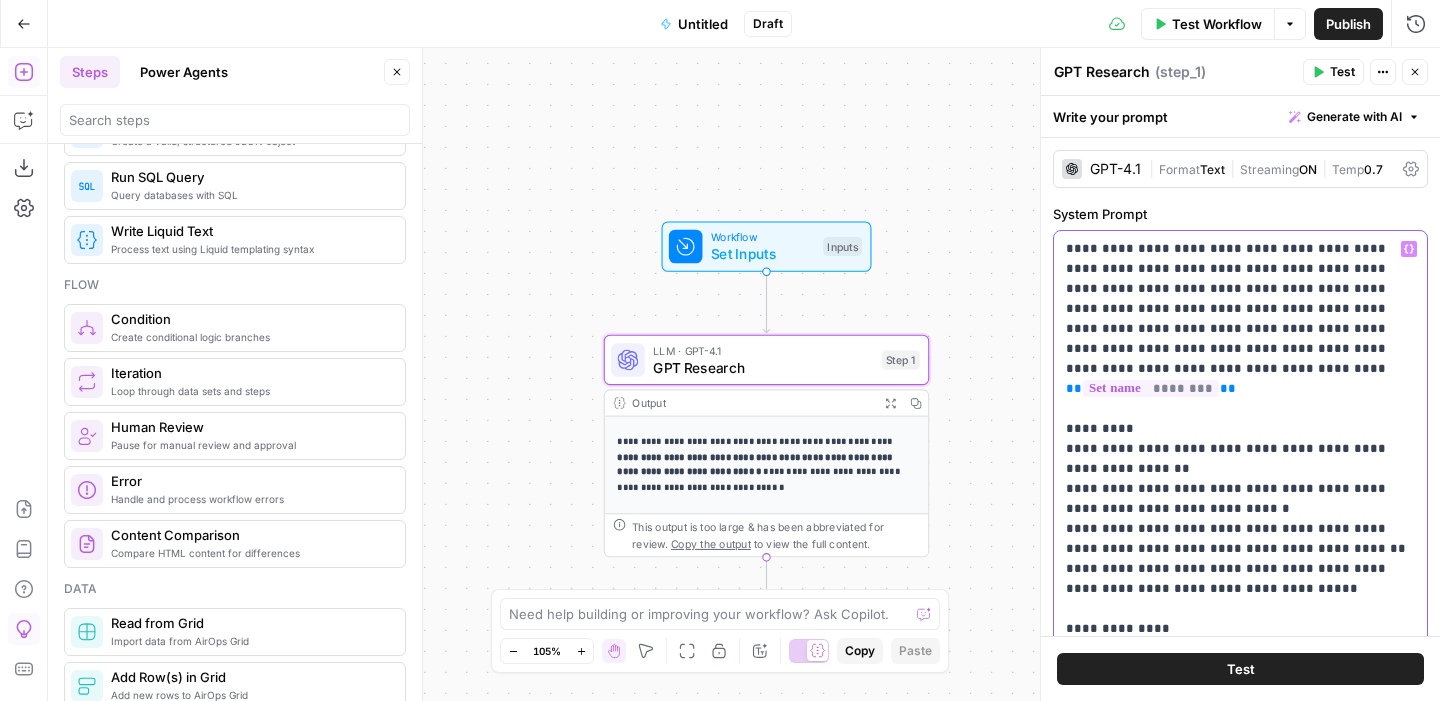 drag, startPoint x: 1296, startPoint y: 408, endPoint x: 996, endPoint y: 17, distance: 492.8296 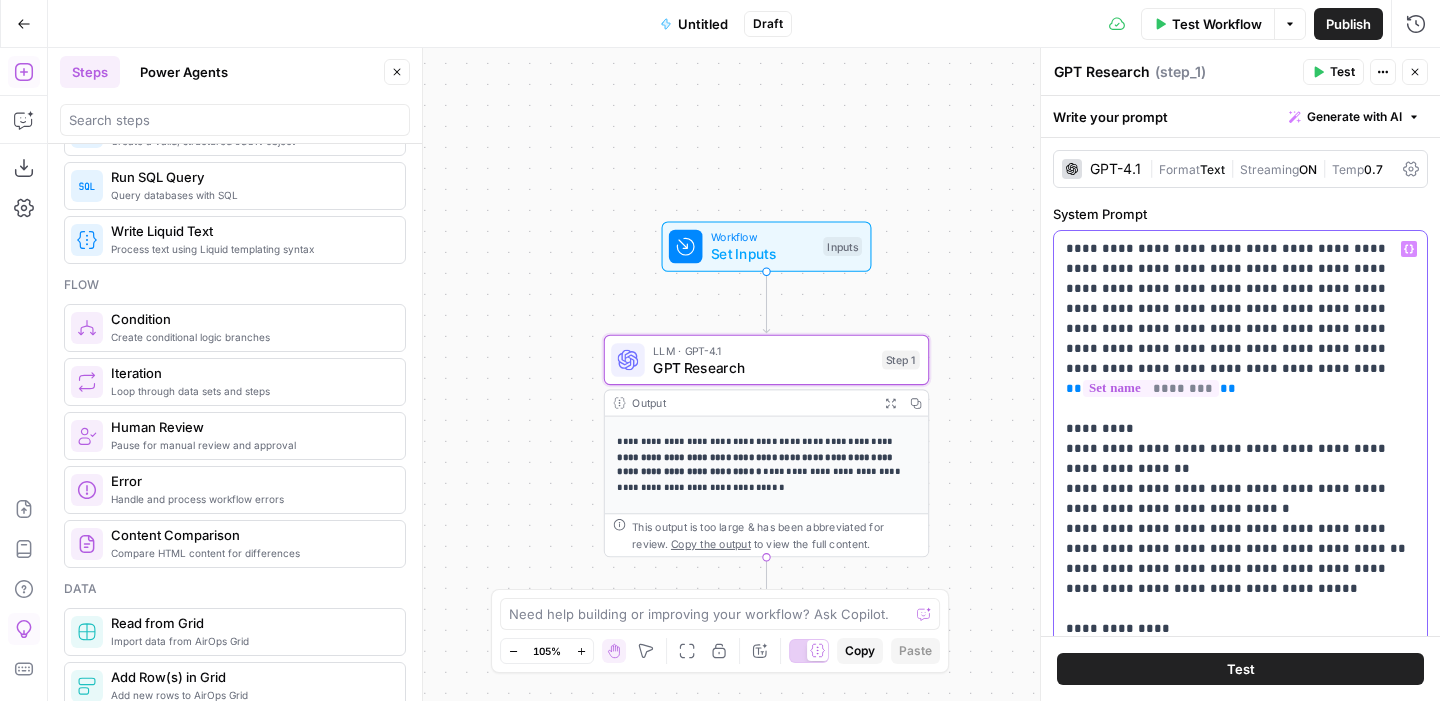 click on "**********" at bounding box center [720, 350] 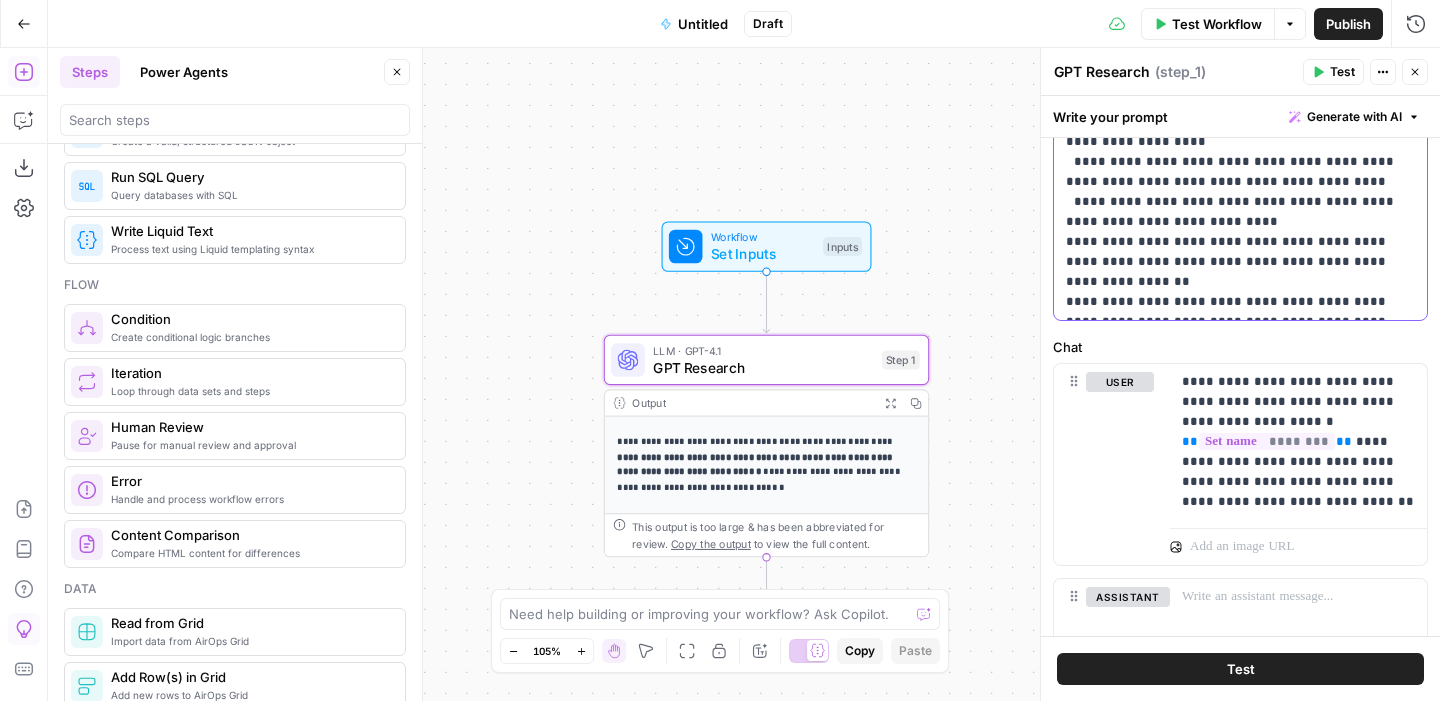 scroll, scrollTop: 351, scrollLeft: 0, axis: vertical 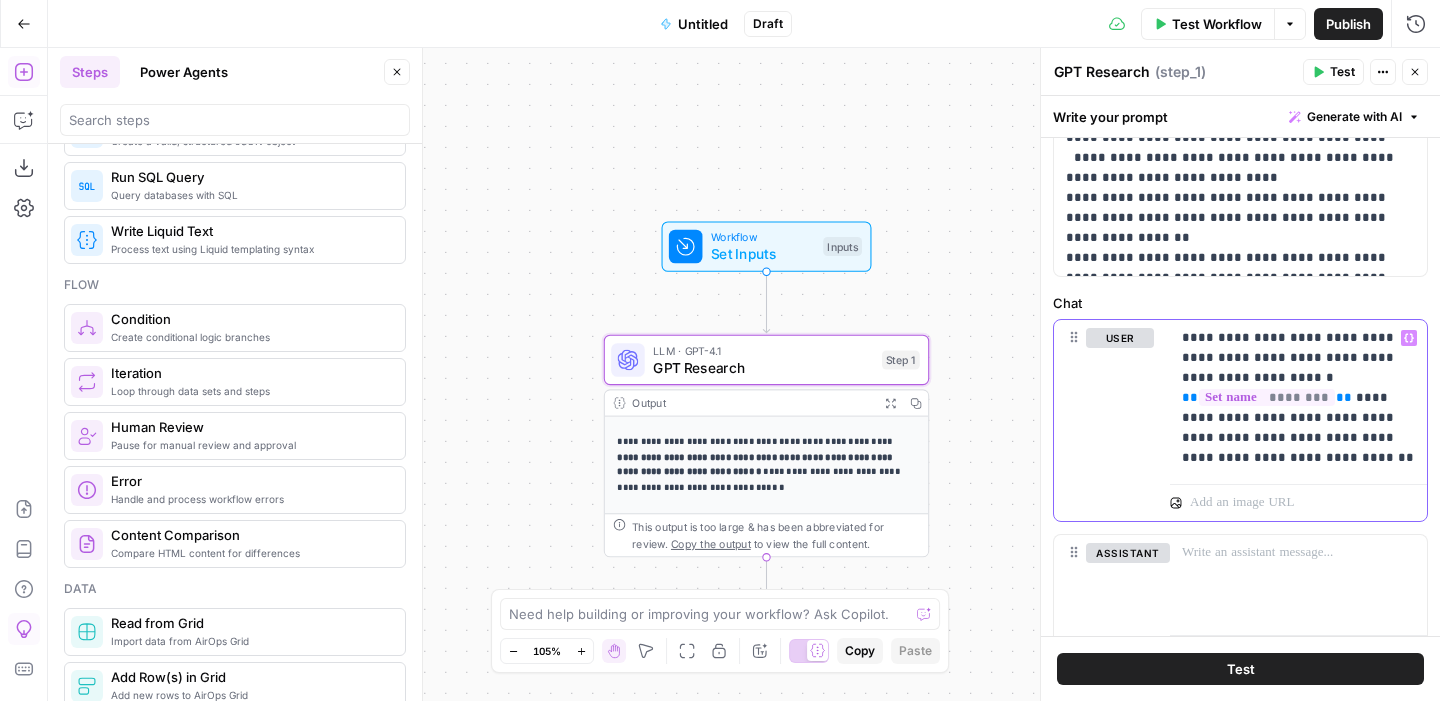 drag, startPoint x: 1316, startPoint y: 476, endPoint x: 1088, endPoint y: 283, distance: 298.71893 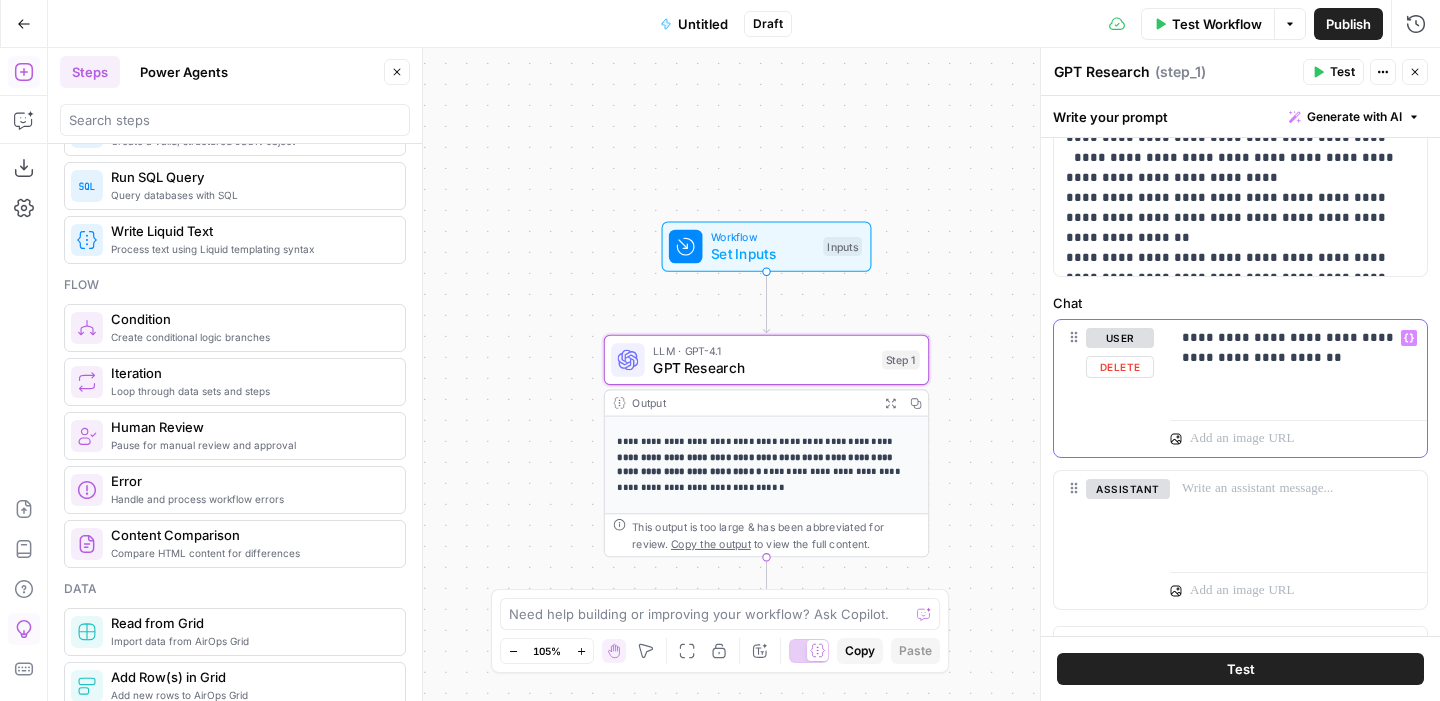 drag, startPoint x: 1362, startPoint y: 366, endPoint x: 1130, endPoint y: 318, distance: 236.91348 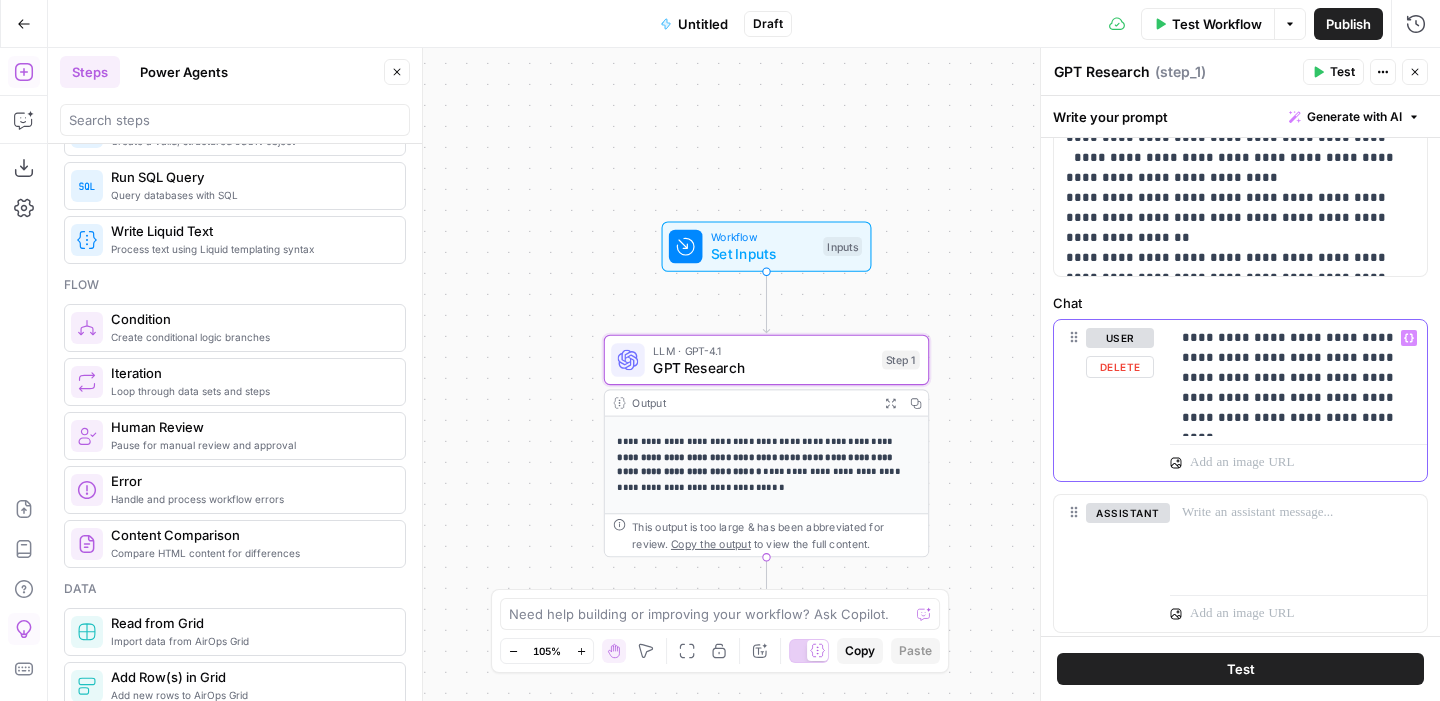 drag, startPoint x: 1233, startPoint y: 374, endPoint x: 1296, endPoint y: 362, distance: 64.132675 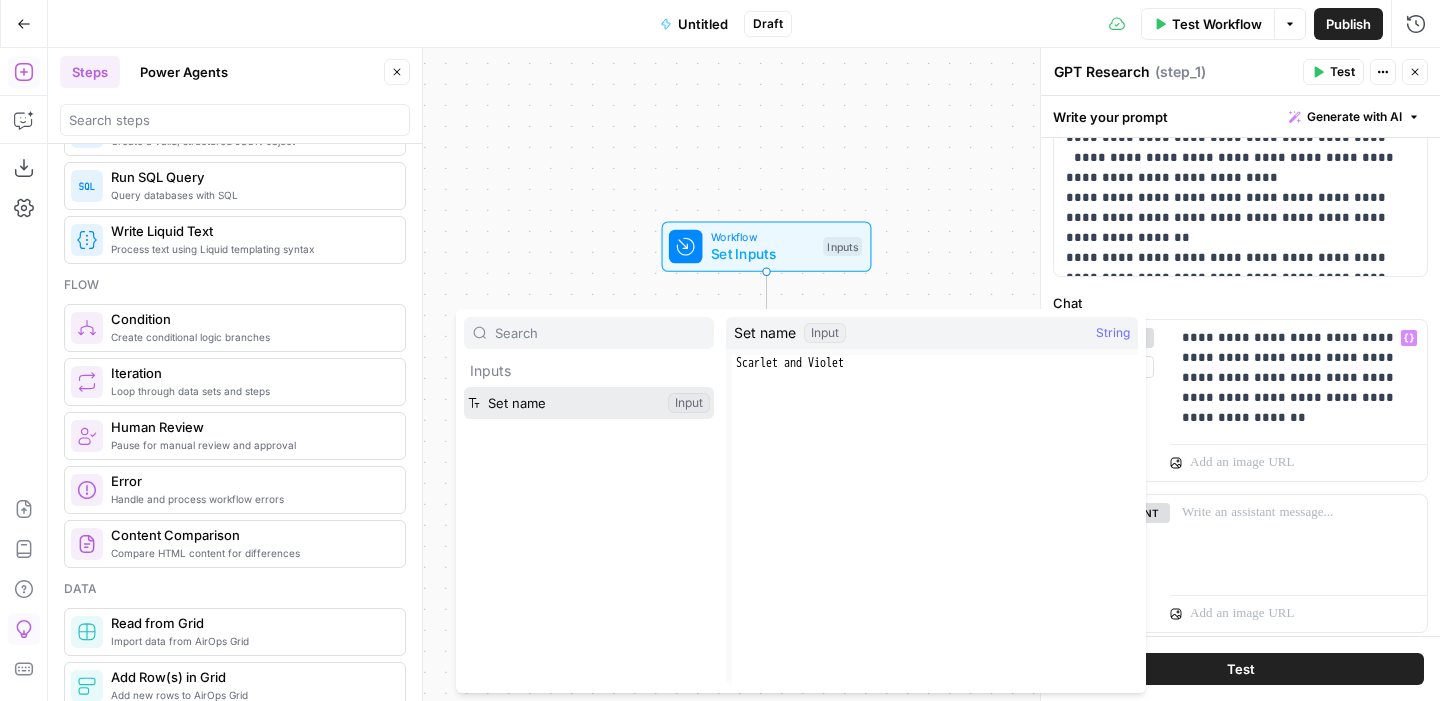 click at bounding box center (589, 403) 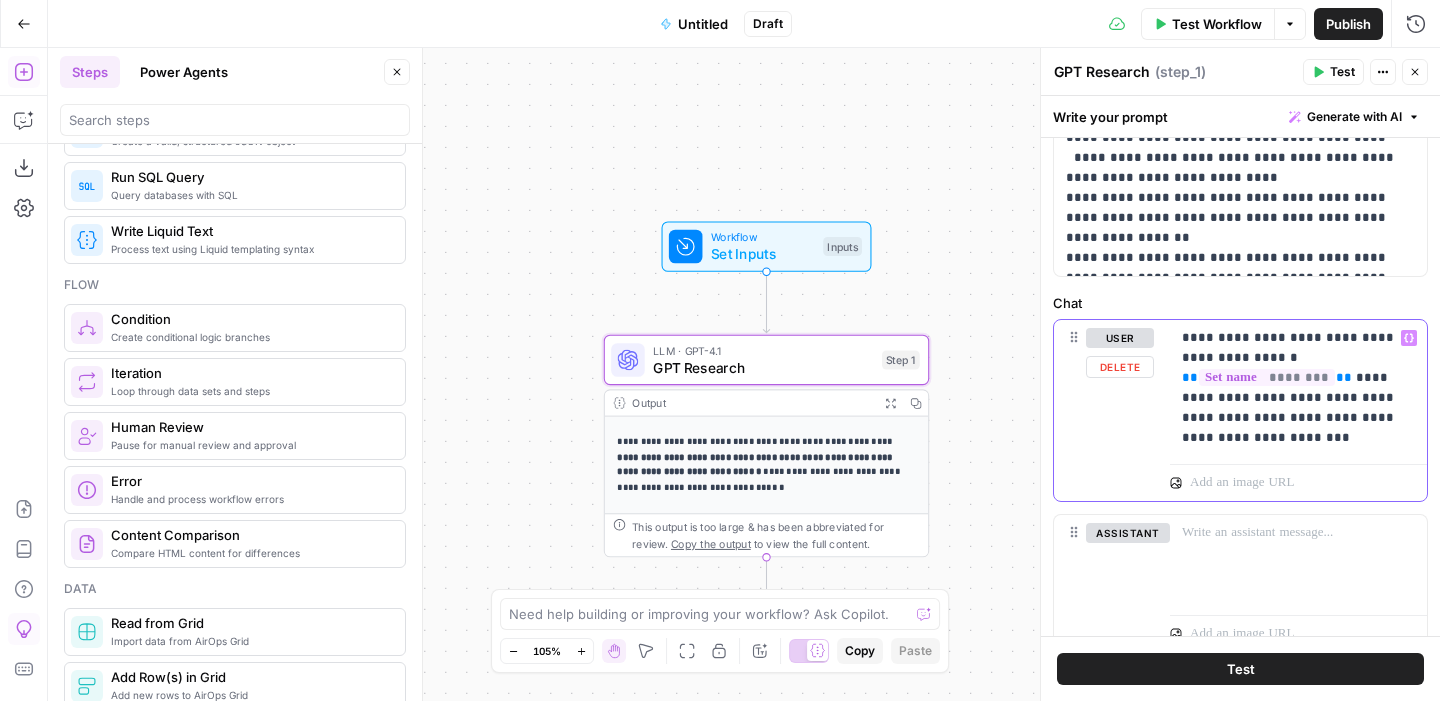 click on "**********" at bounding box center [1298, 388] 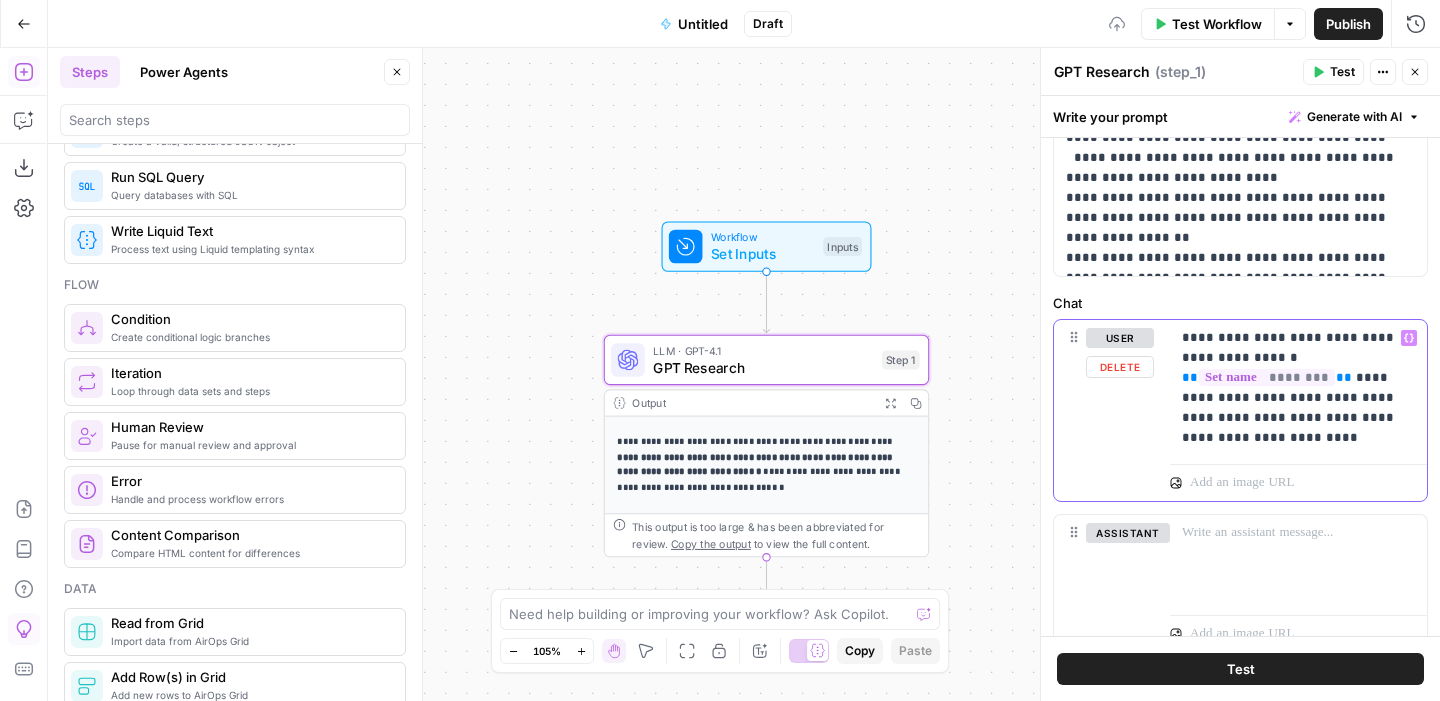 click on "**********" at bounding box center [1298, 388] 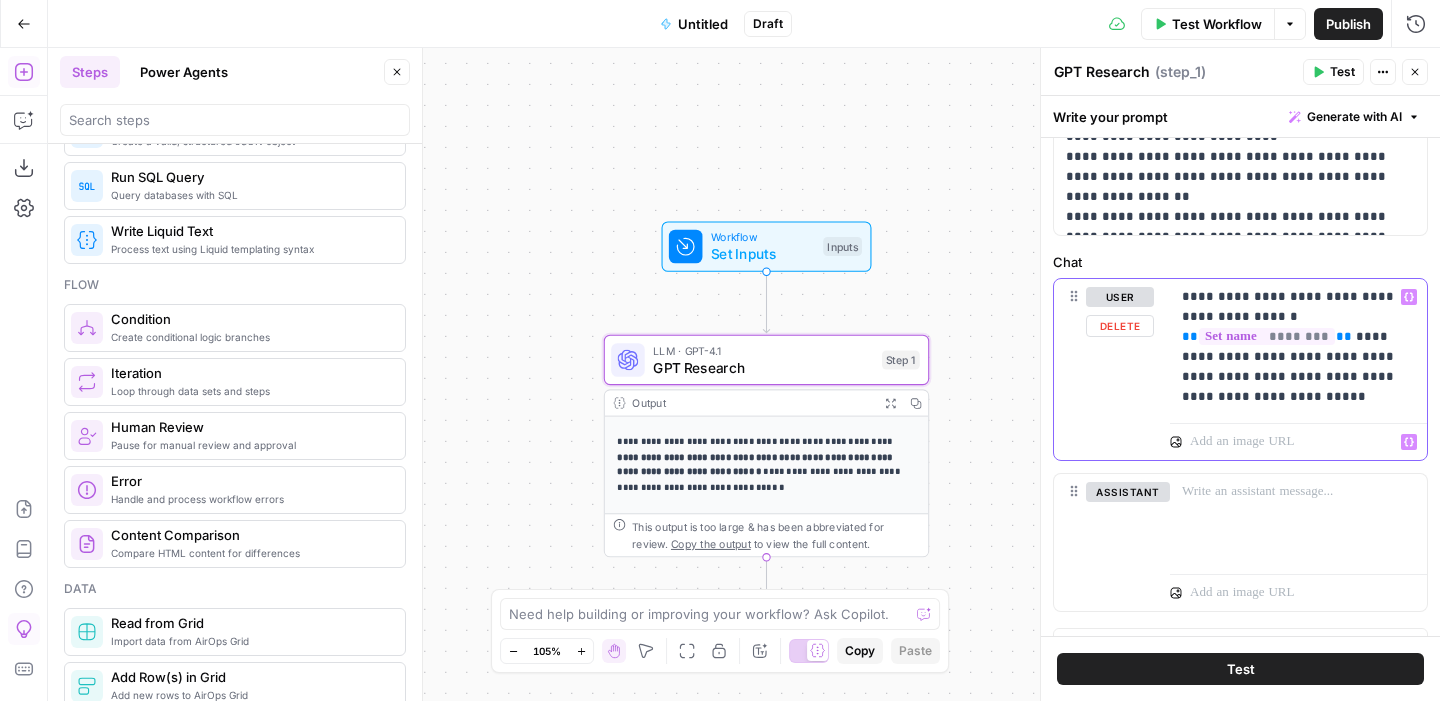 scroll, scrollTop: 418, scrollLeft: 0, axis: vertical 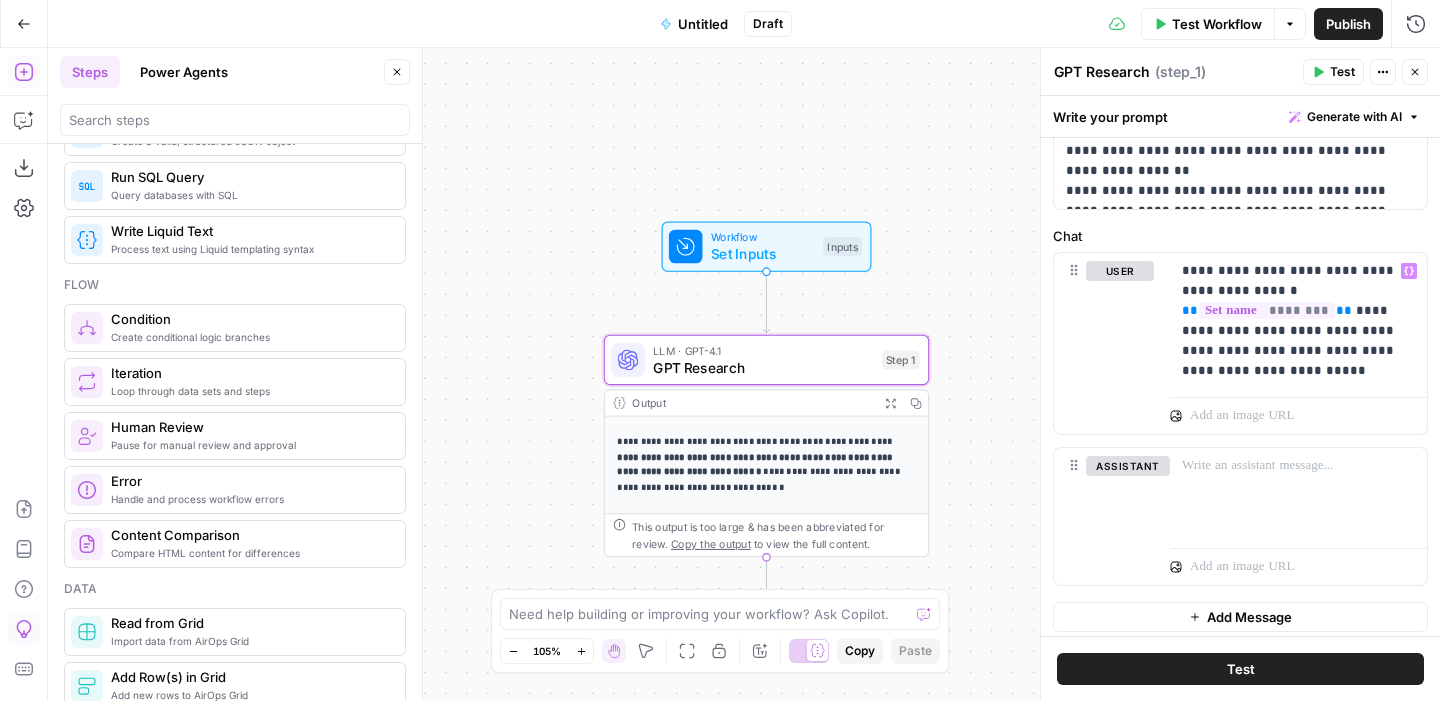 click on "Test" at bounding box center [1240, 669] 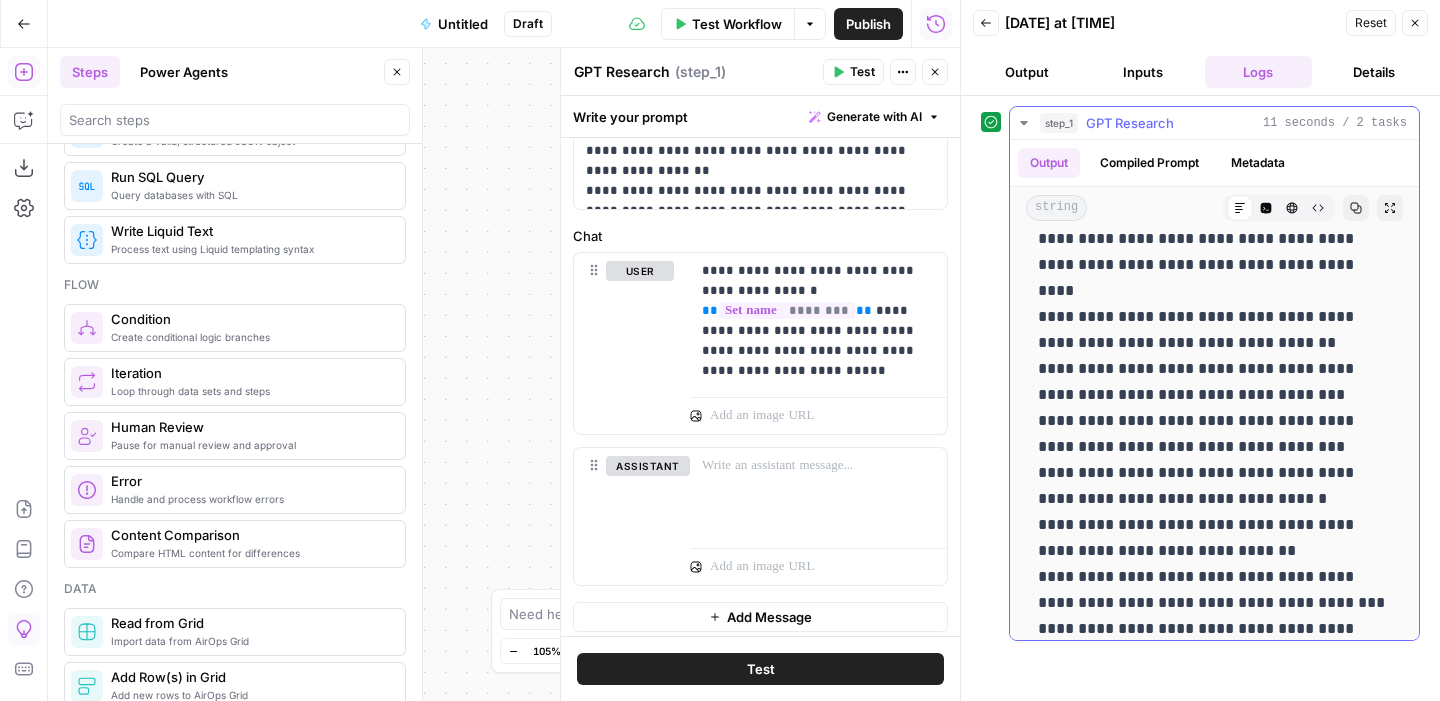 scroll, scrollTop: 0, scrollLeft: 0, axis: both 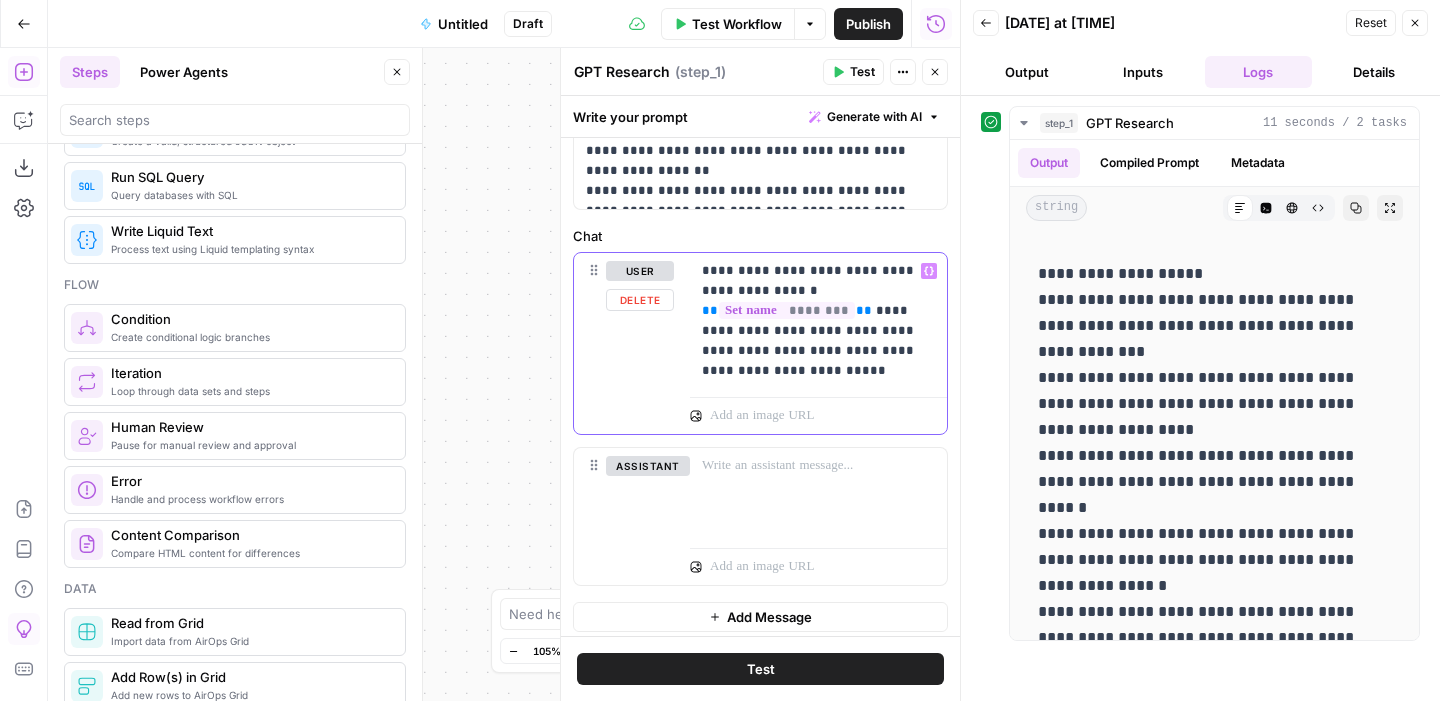click on "**********" at bounding box center (818, 321) 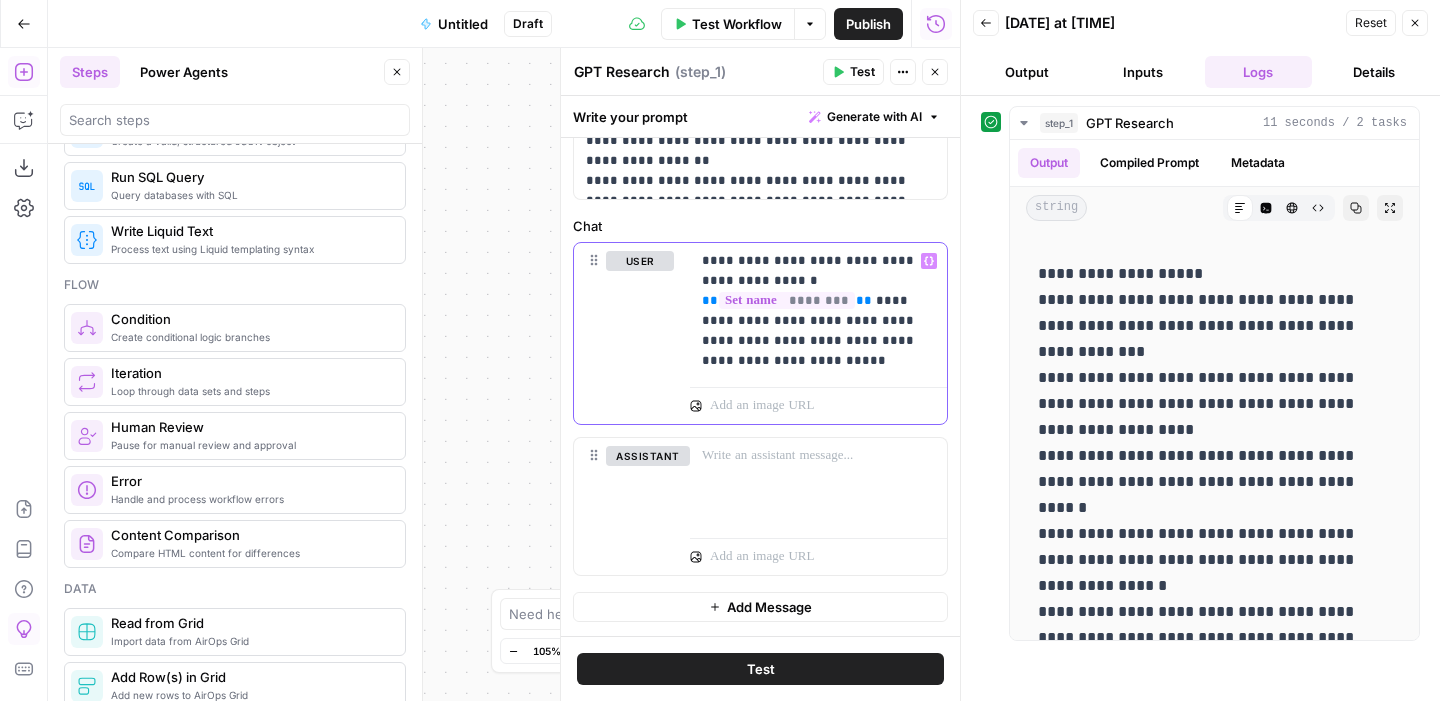 scroll, scrollTop: 506, scrollLeft: 0, axis: vertical 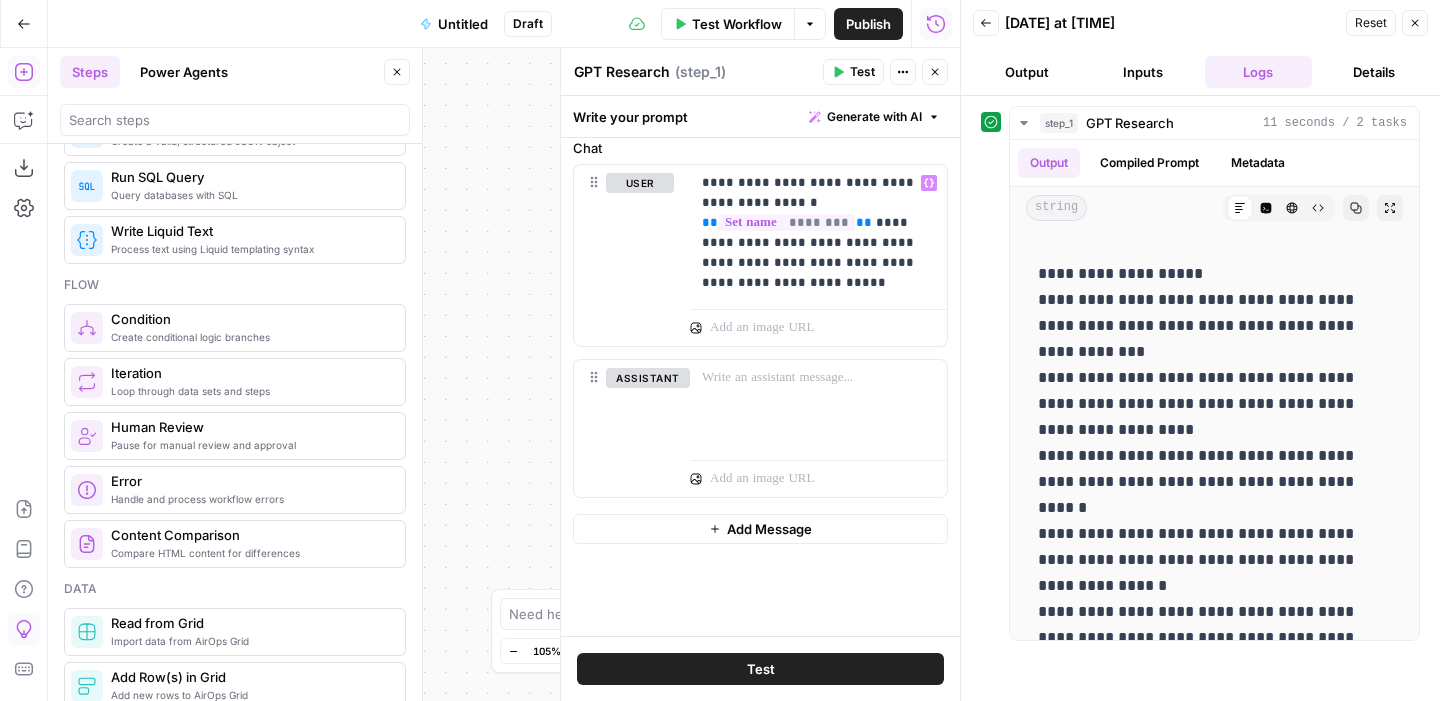 click on "Close" at bounding box center [1415, 23] 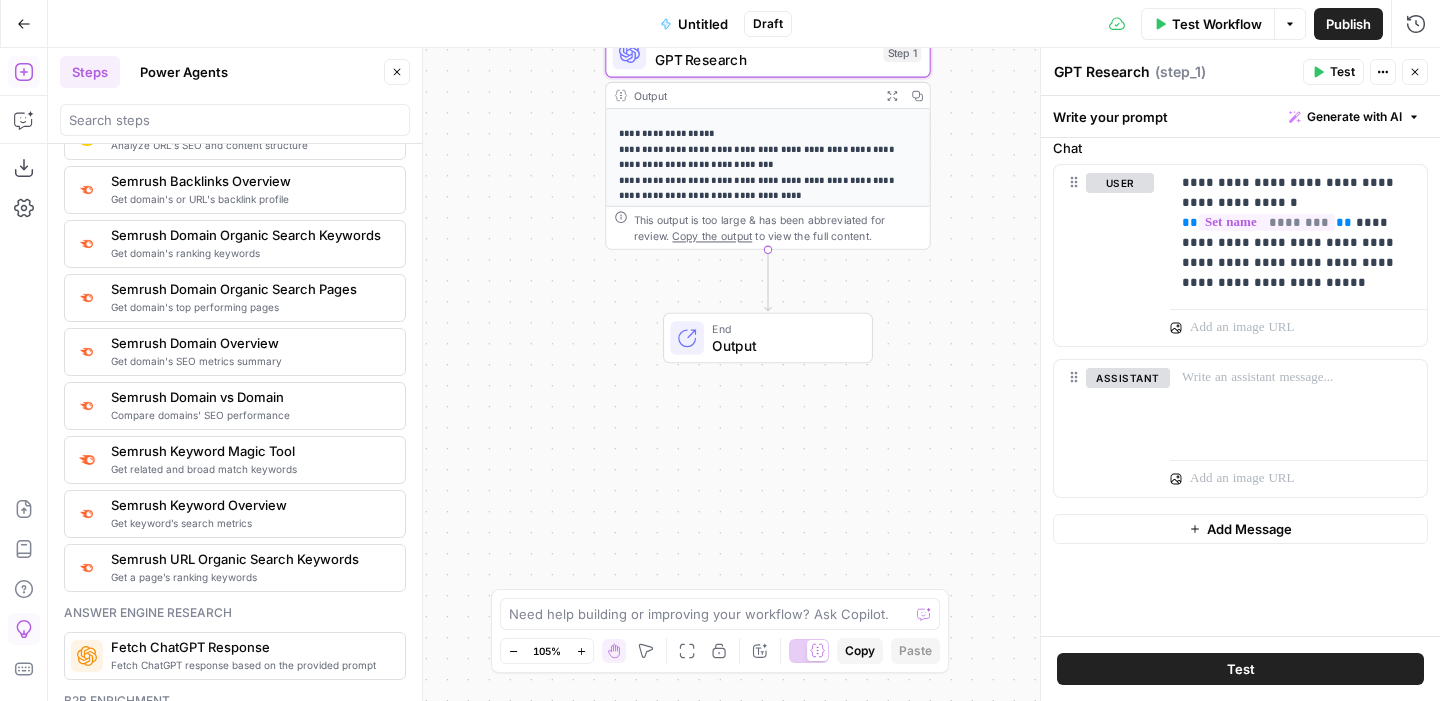 scroll, scrollTop: 2257, scrollLeft: 0, axis: vertical 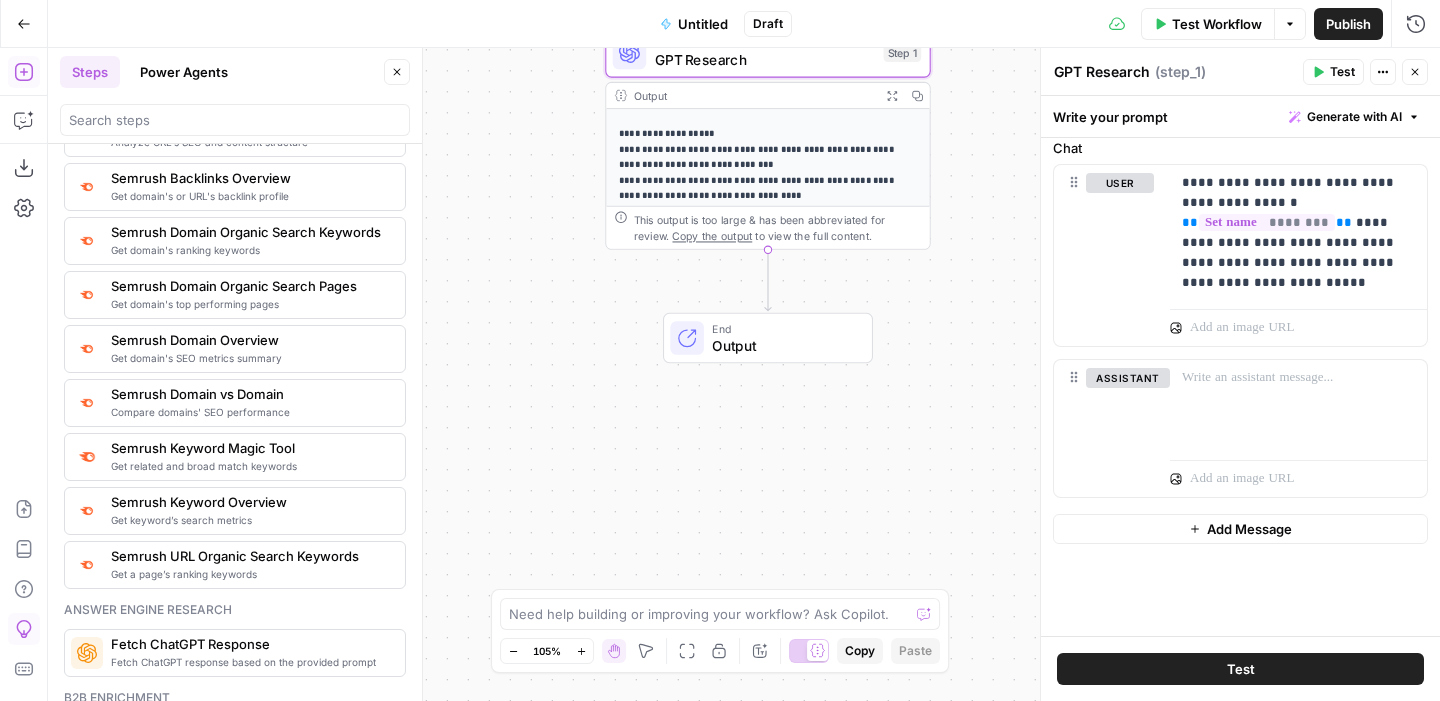 click on "Semrush Keyword Overview" at bounding box center [250, 502] 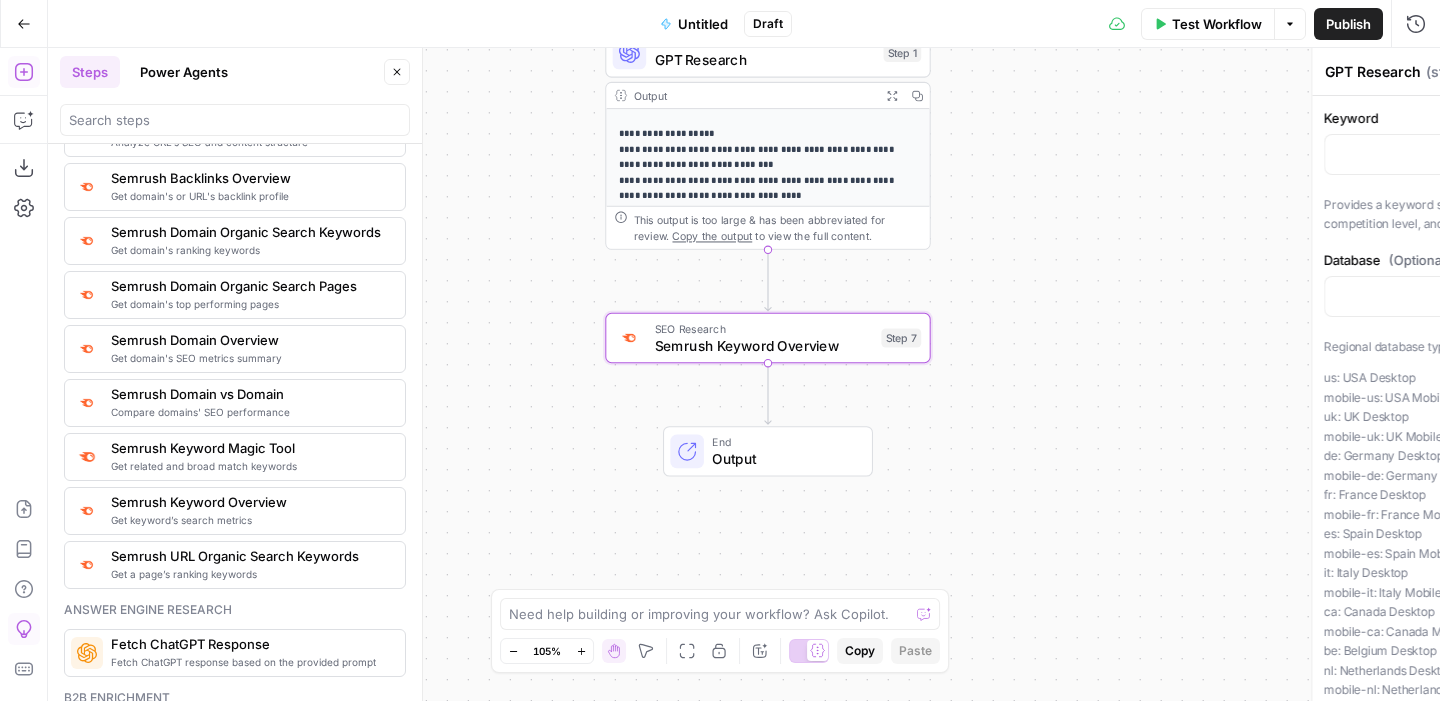type on "Semrush Keyword Overview" 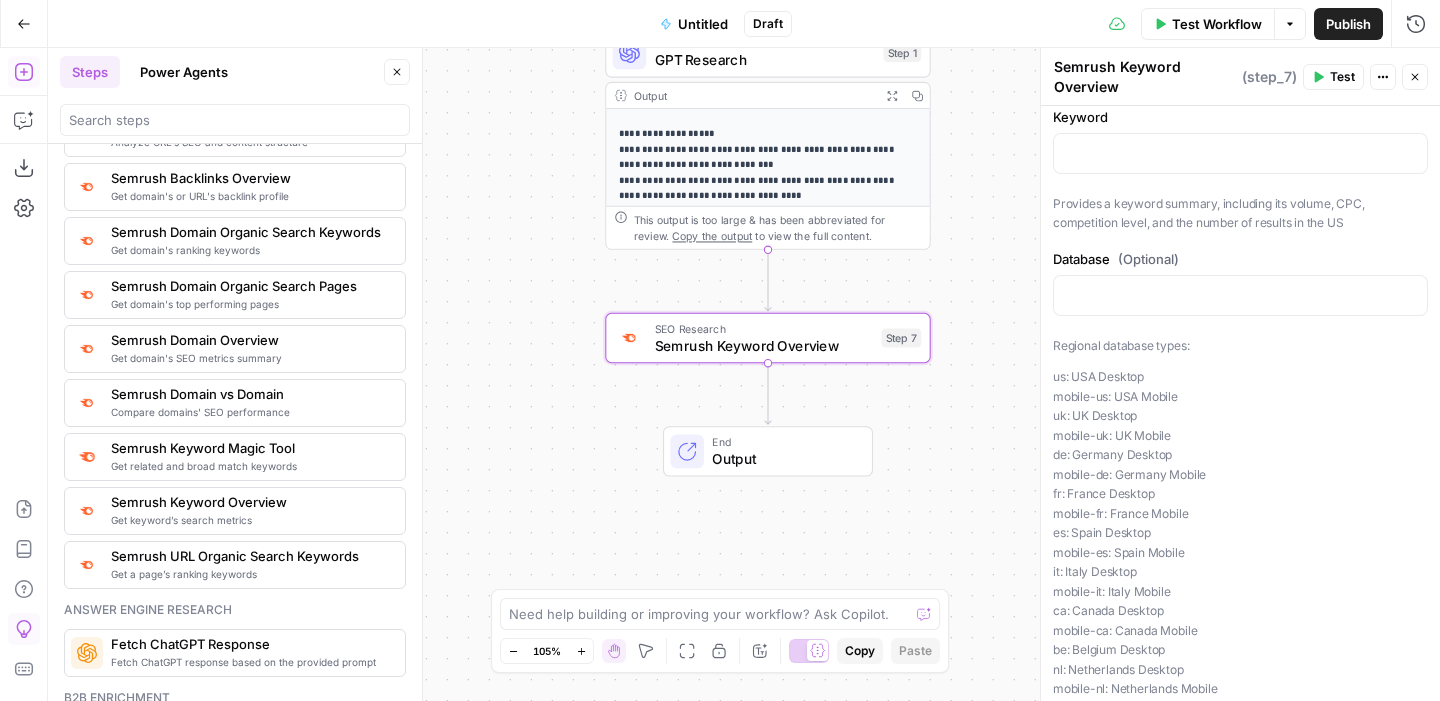 scroll, scrollTop: 0, scrollLeft: 0, axis: both 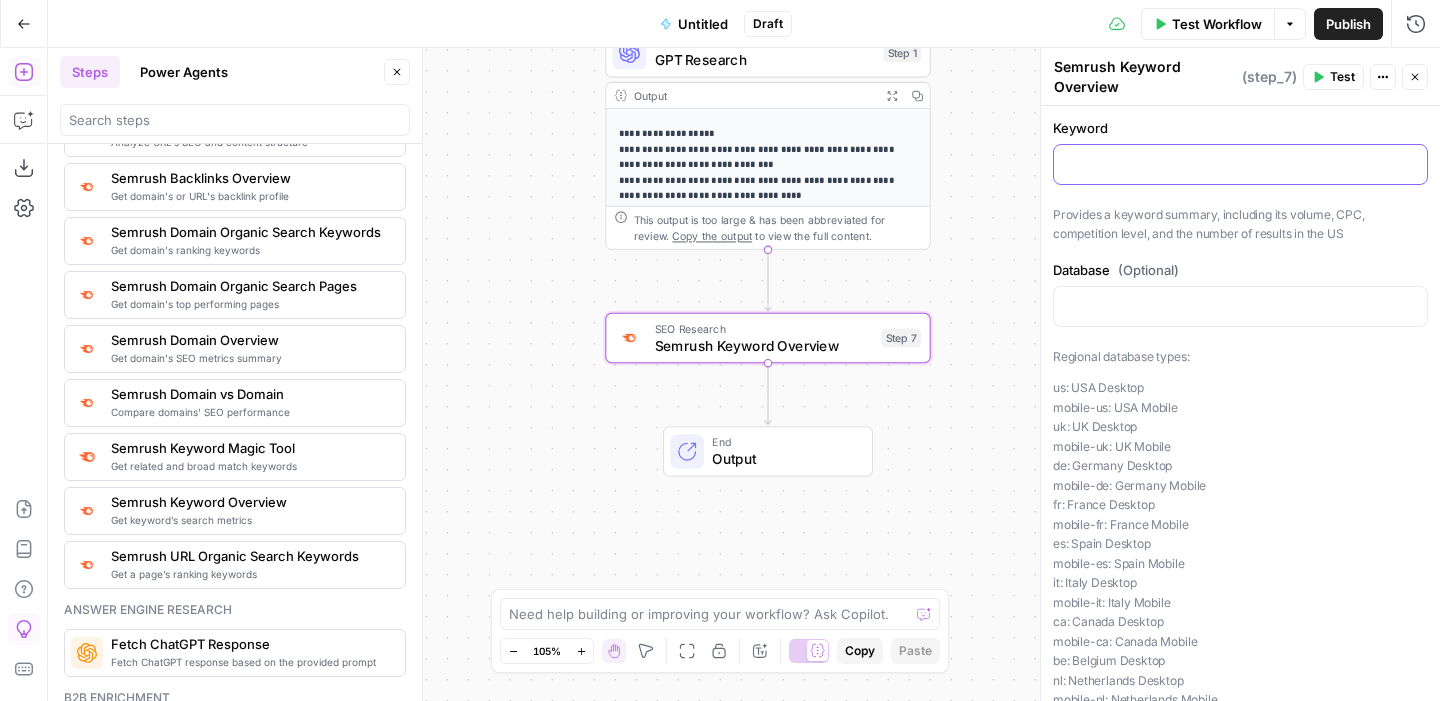 click at bounding box center [1240, 163] 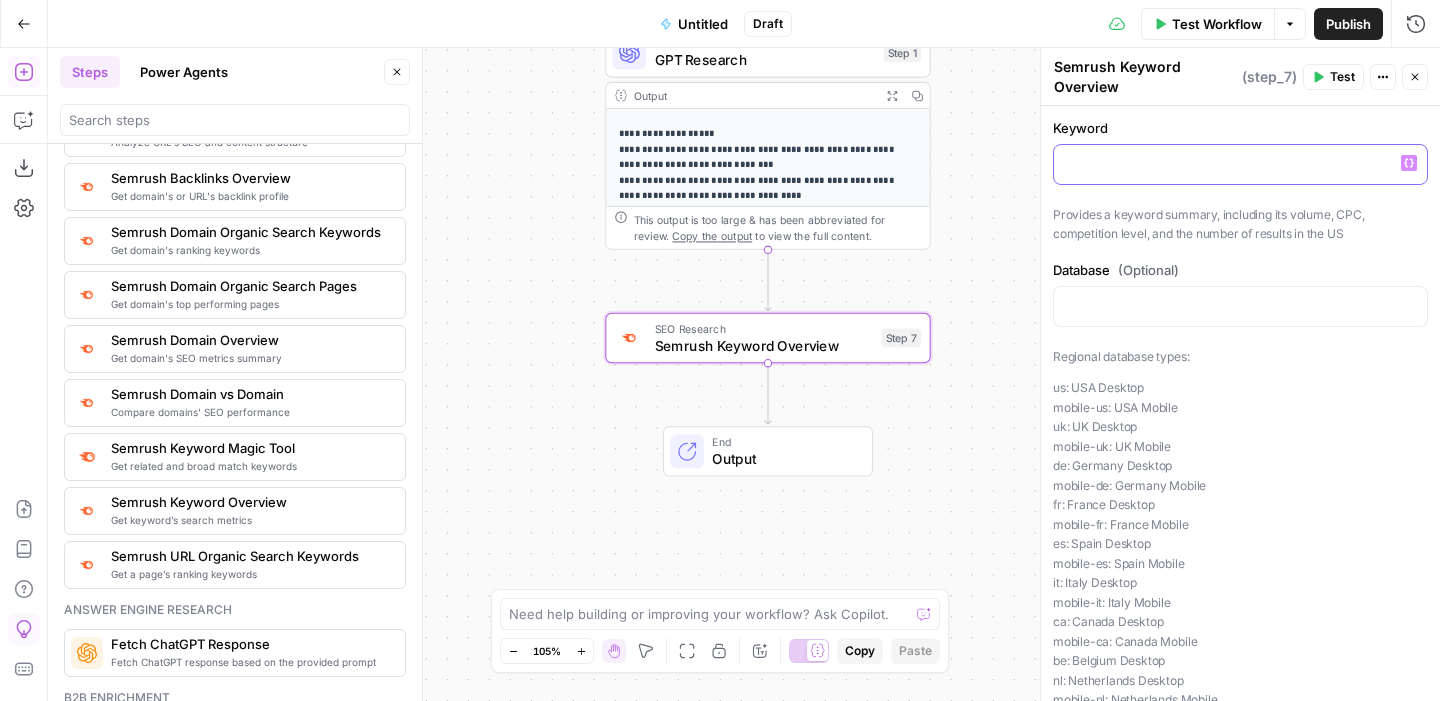 click at bounding box center (1240, 163) 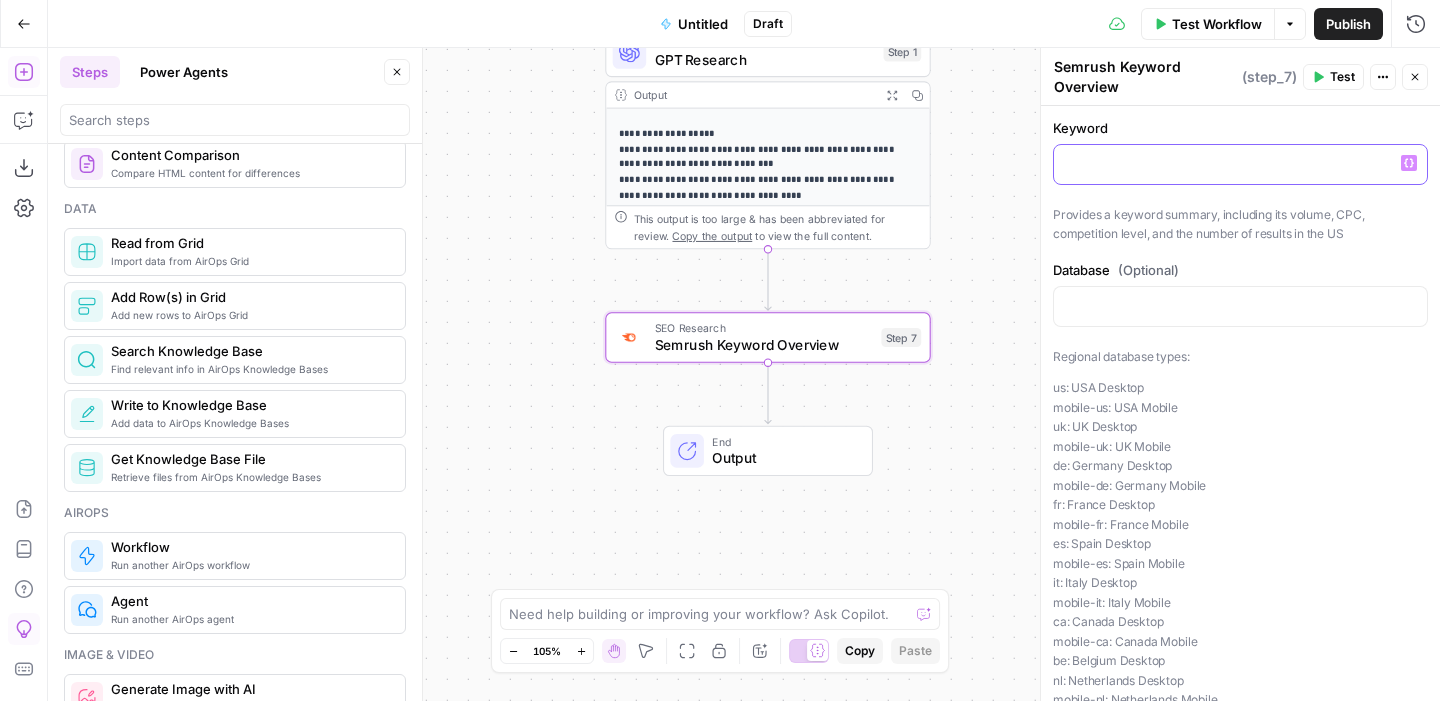 scroll, scrollTop: 960, scrollLeft: 0, axis: vertical 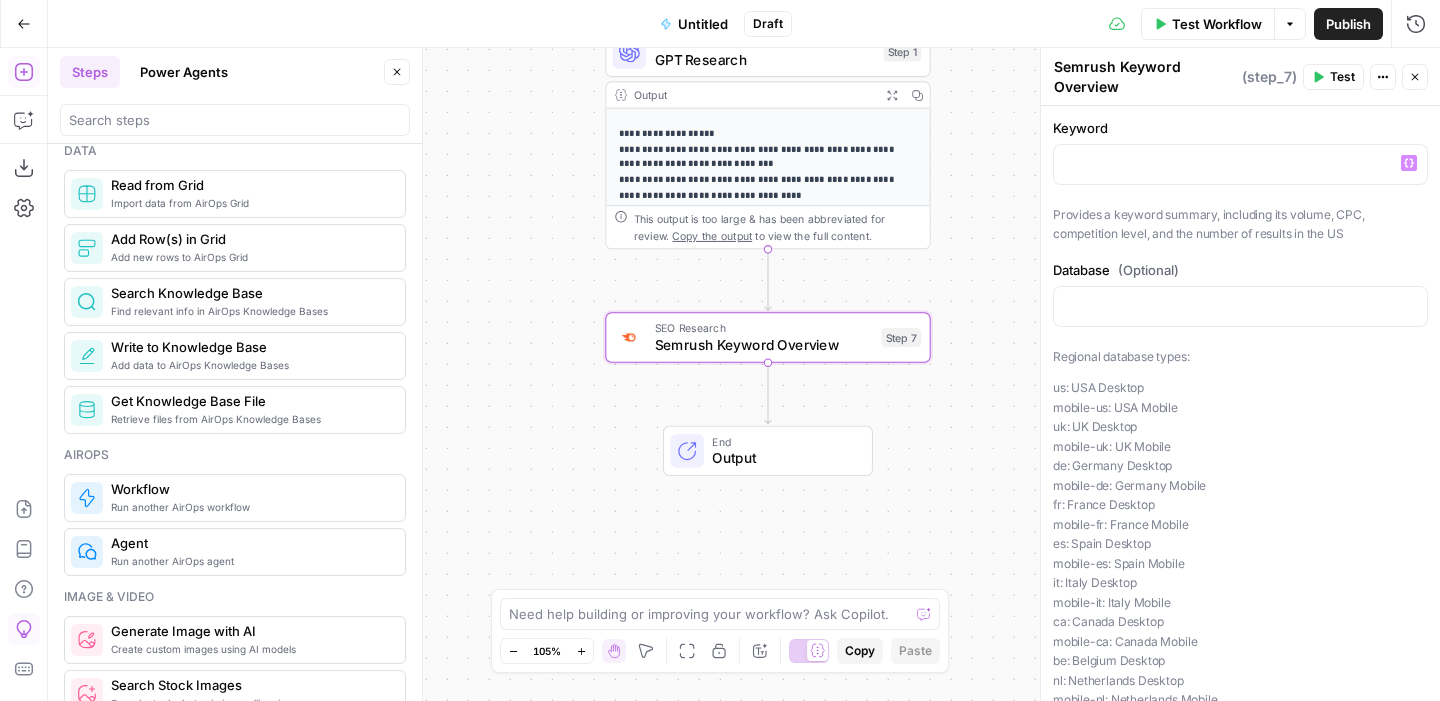 click on "Close" at bounding box center (1415, 77) 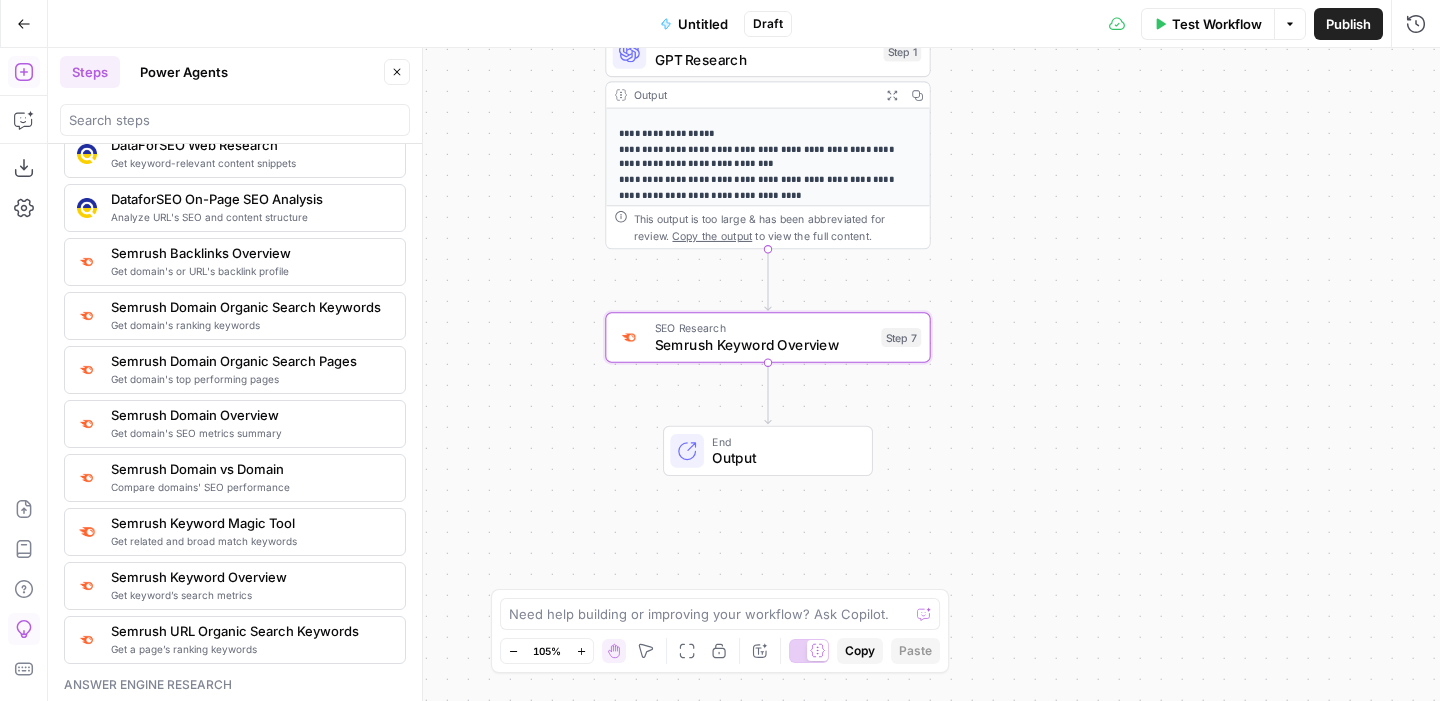 scroll, scrollTop: 2156, scrollLeft: 0, axis: vertical 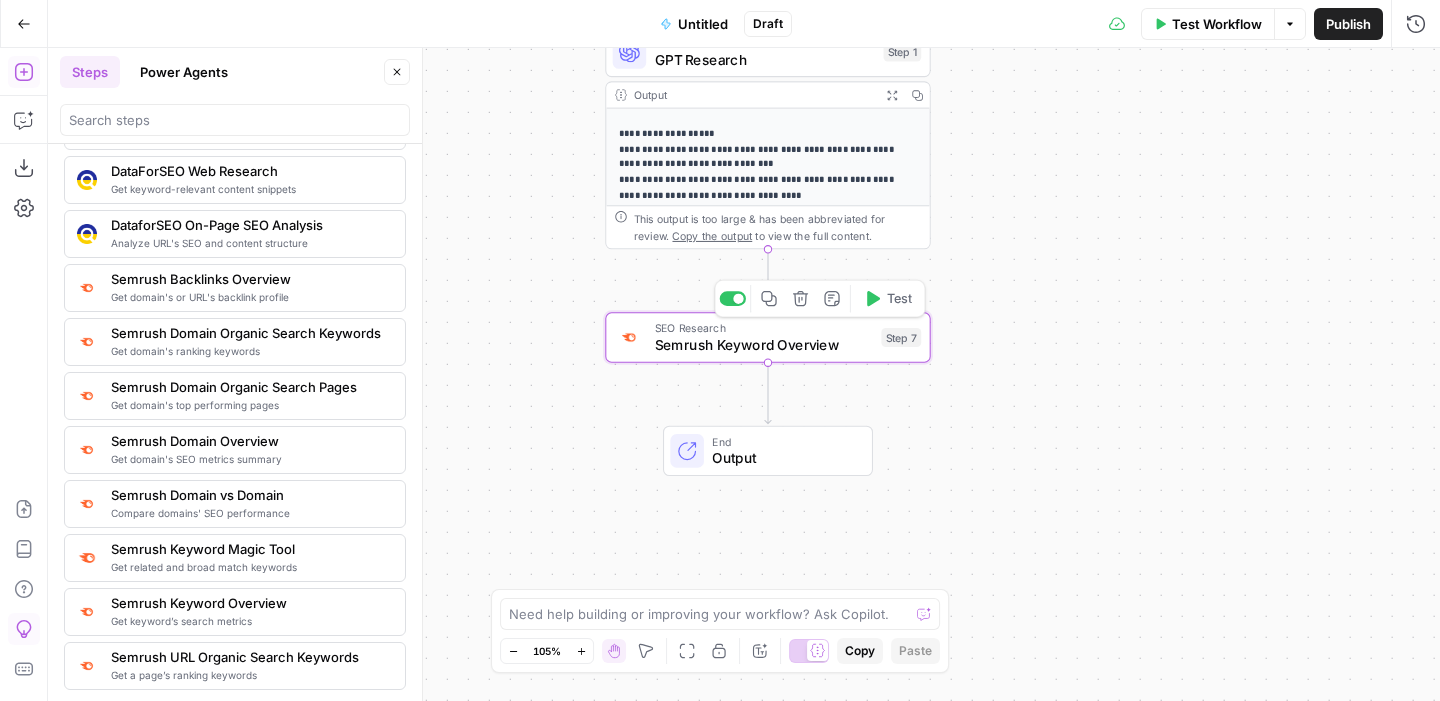 click 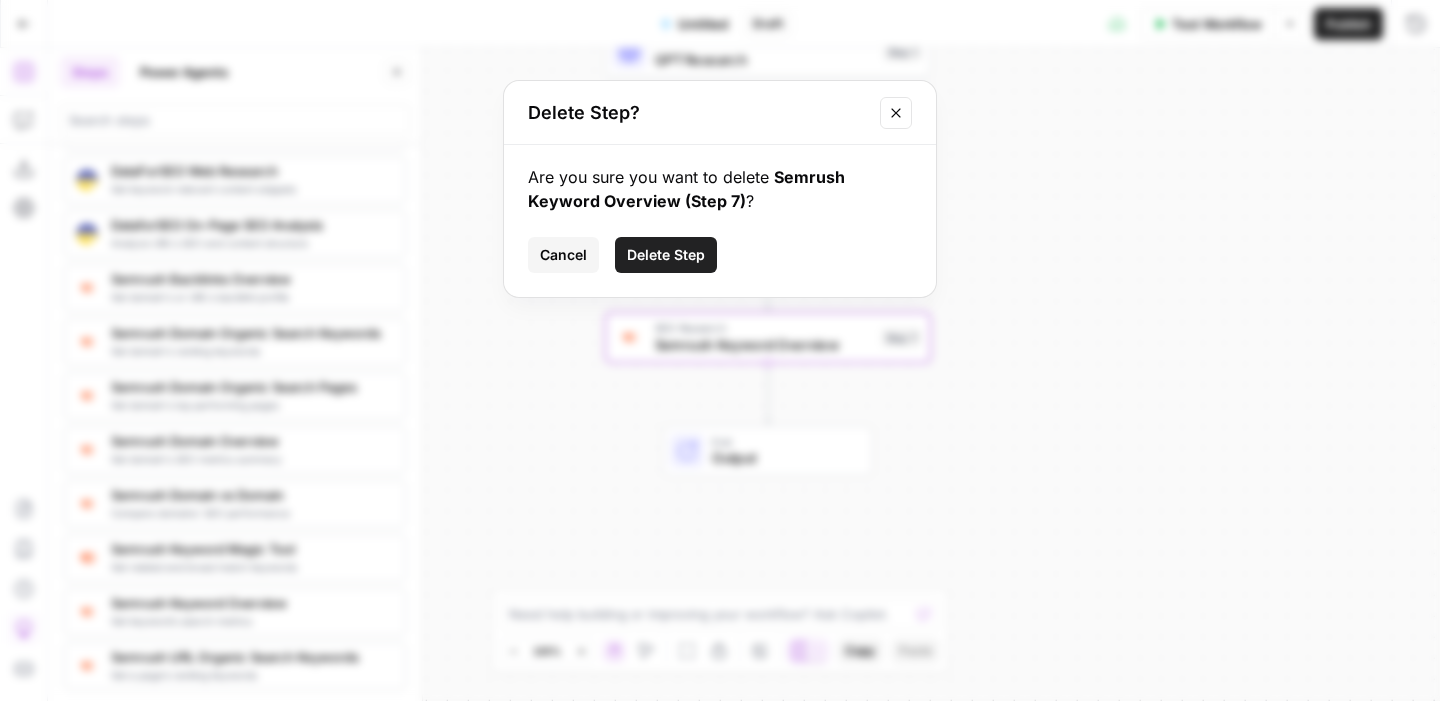 click on "Delete Step" at bounding box center (666, 255) 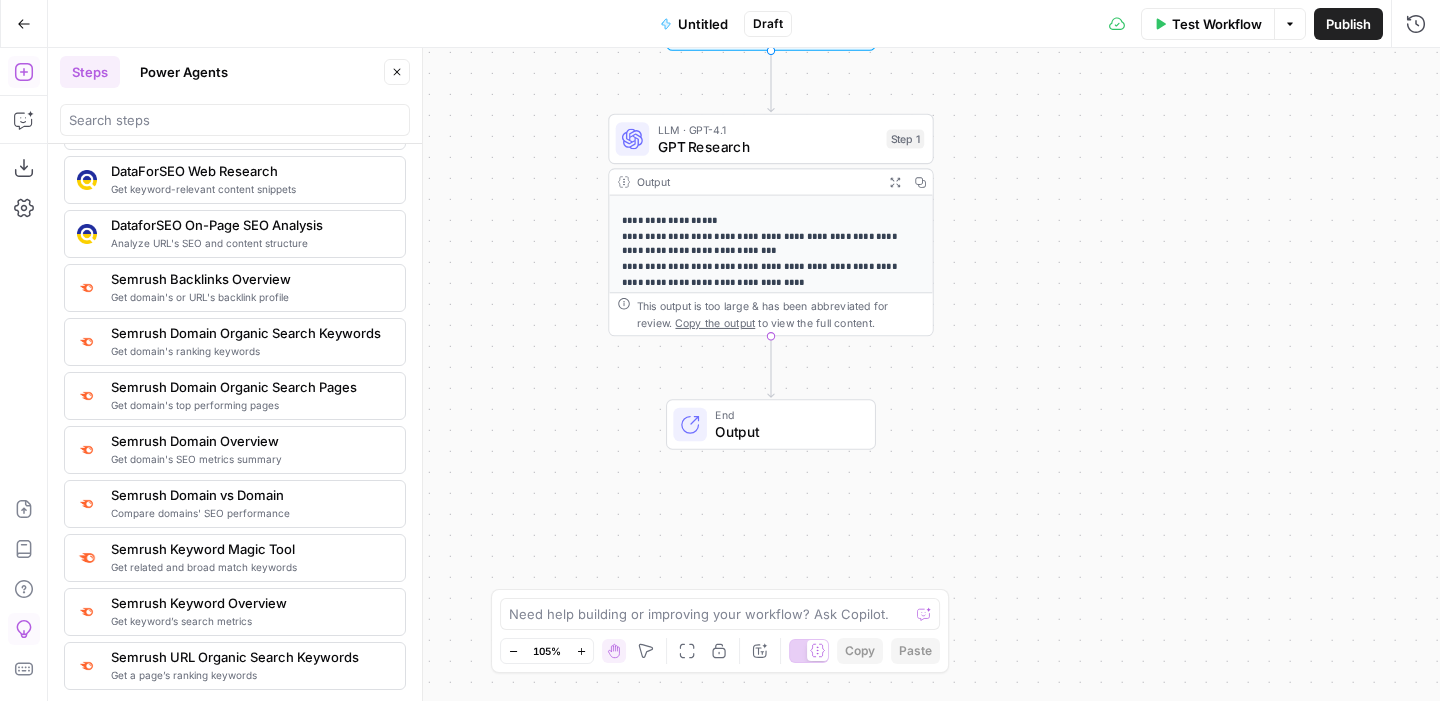 click on "**********" at bounding box center (771, 382) 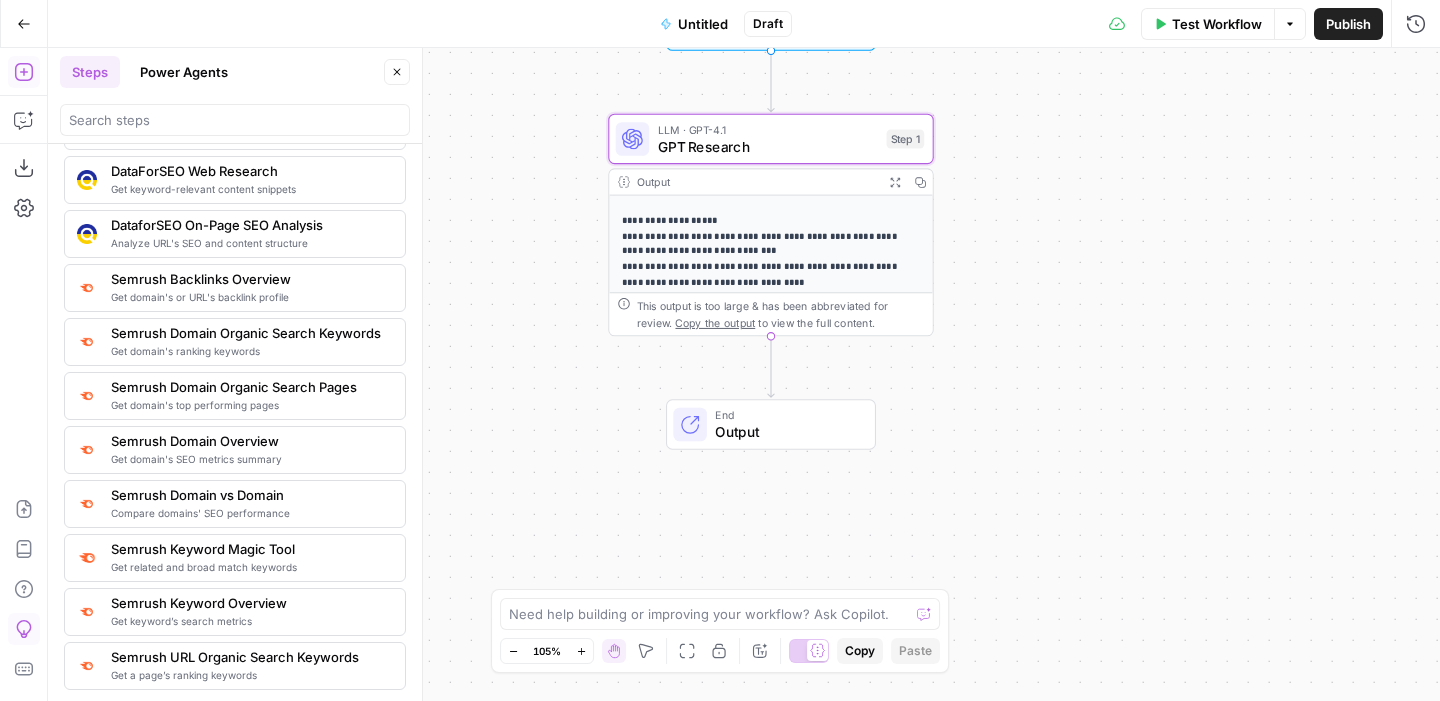 click on "**********" at bounding box center (771, 382) 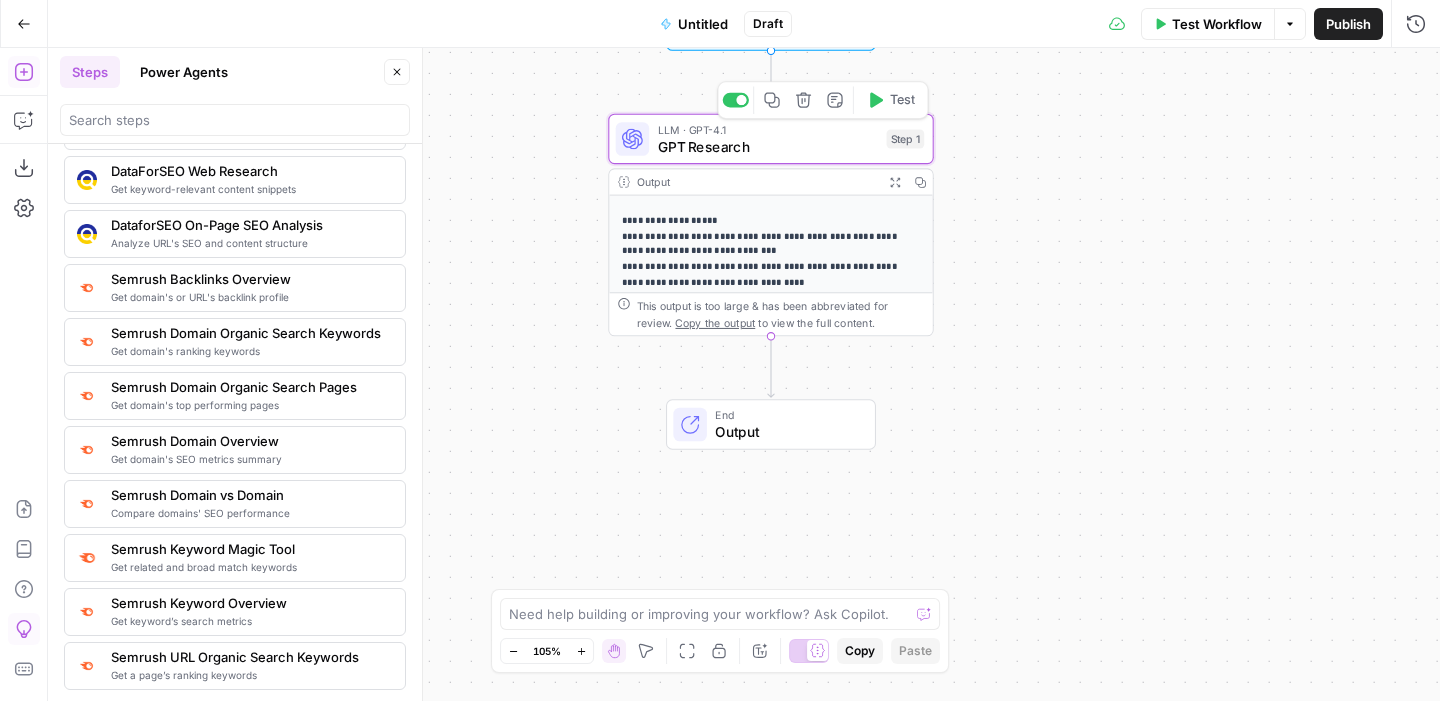 click 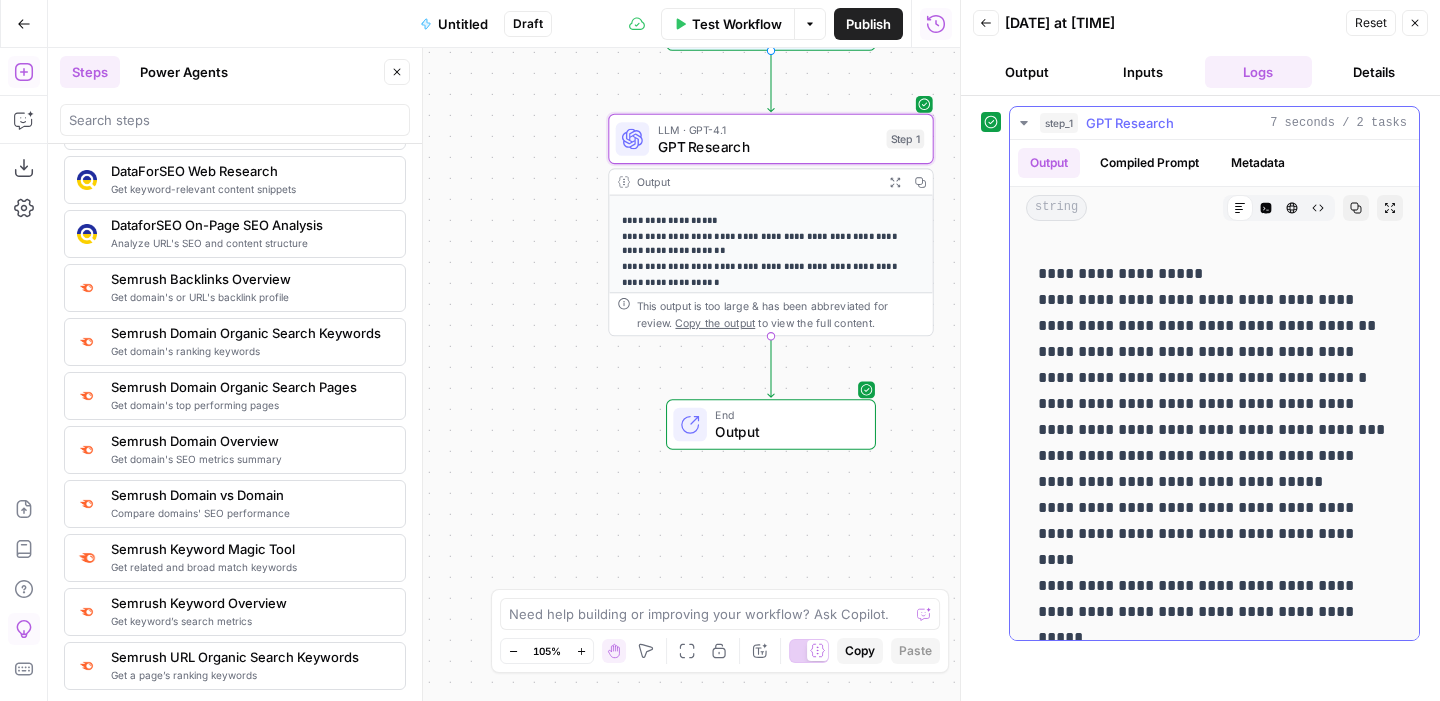 click on "**********" at bounding box center (1214, 1158) 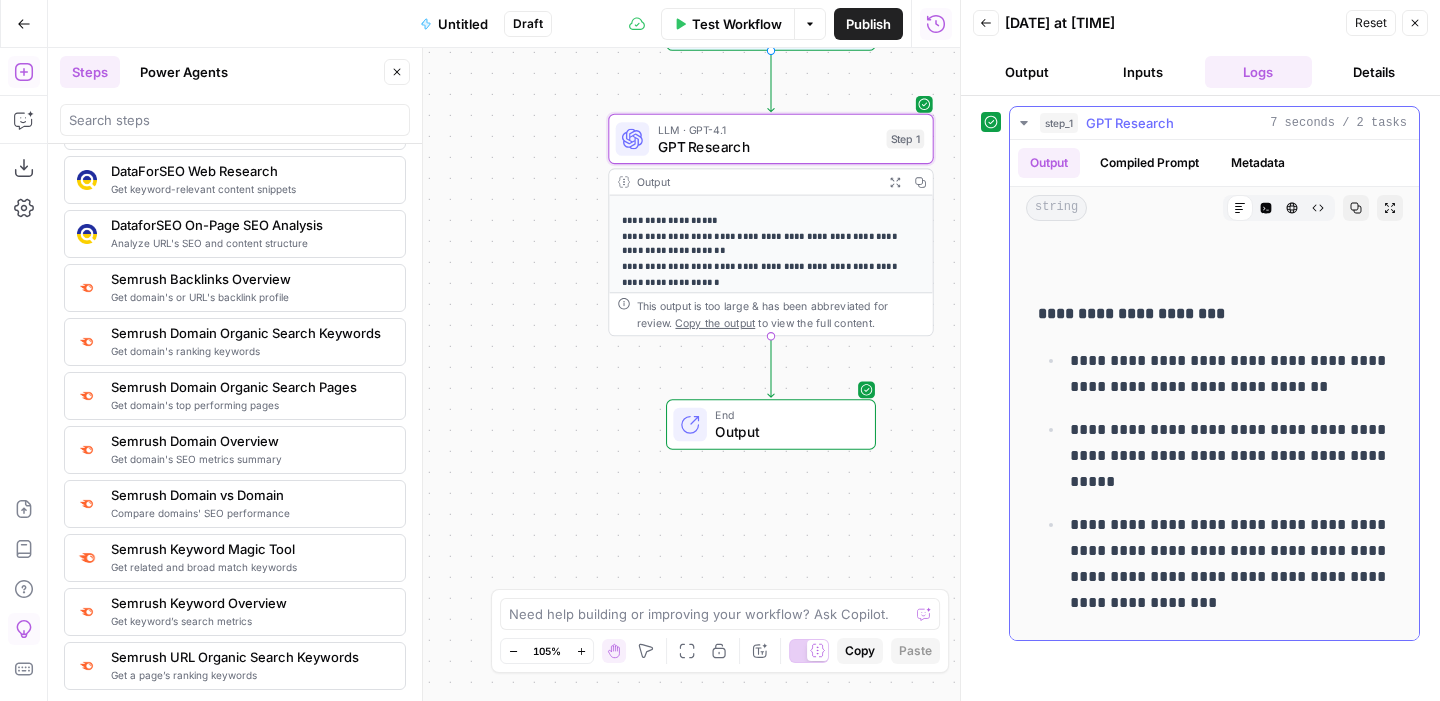 scroll, scrollTop: 0, scrollLeft: 0, axis: both 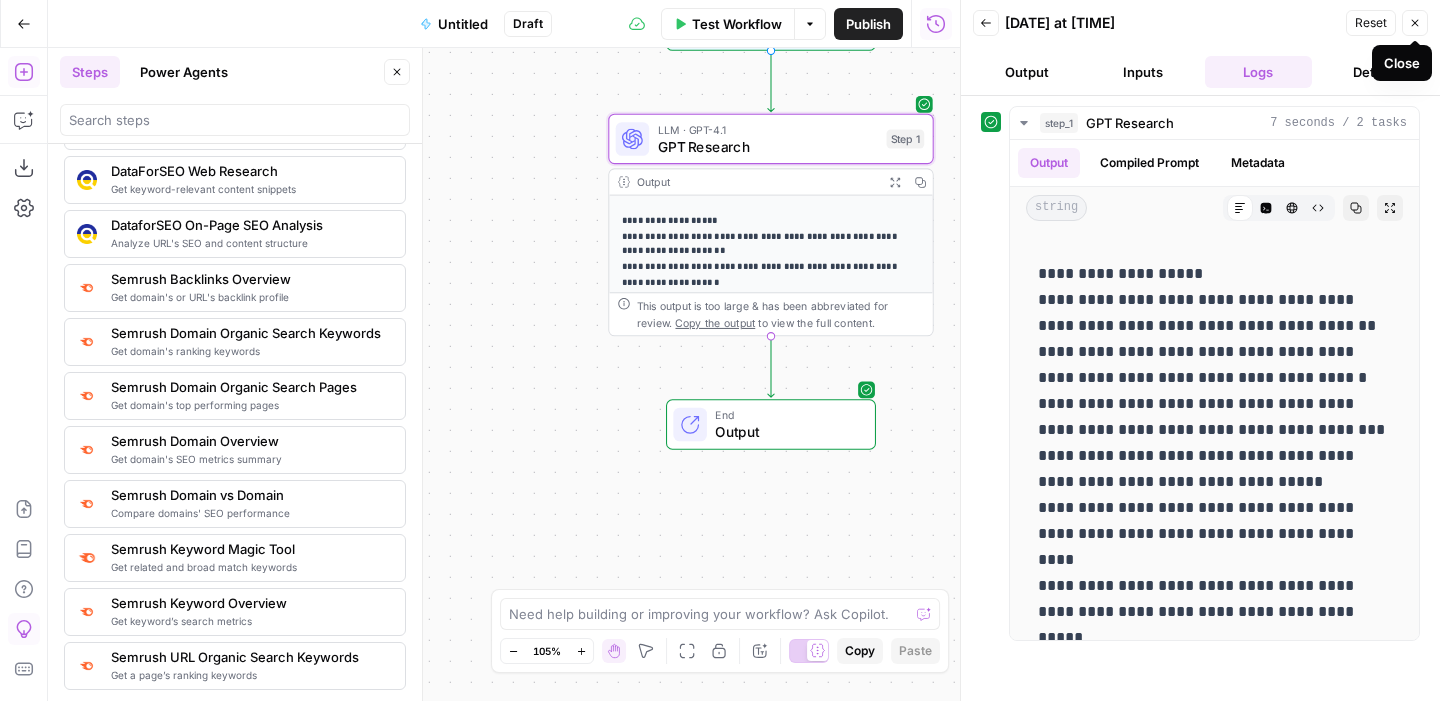 click 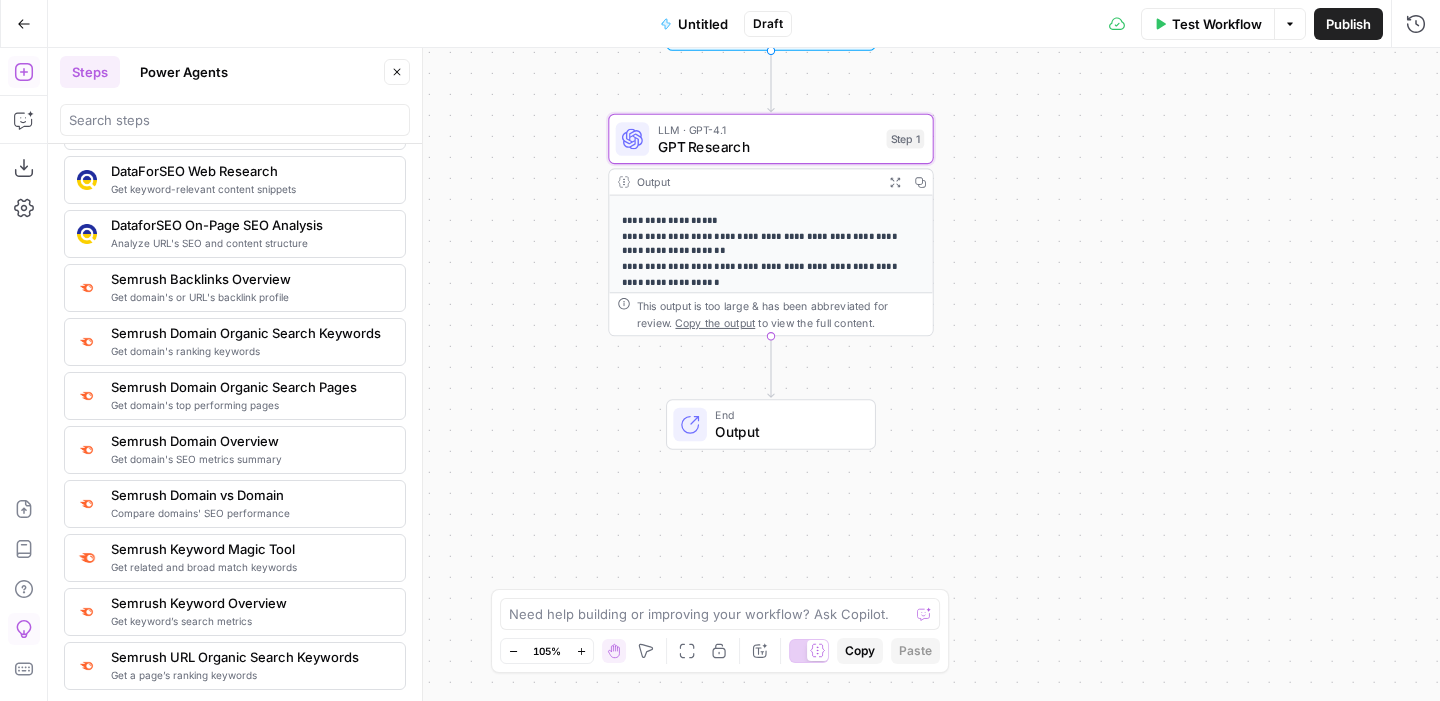 click on "**********" at bounding box center (771, 397) 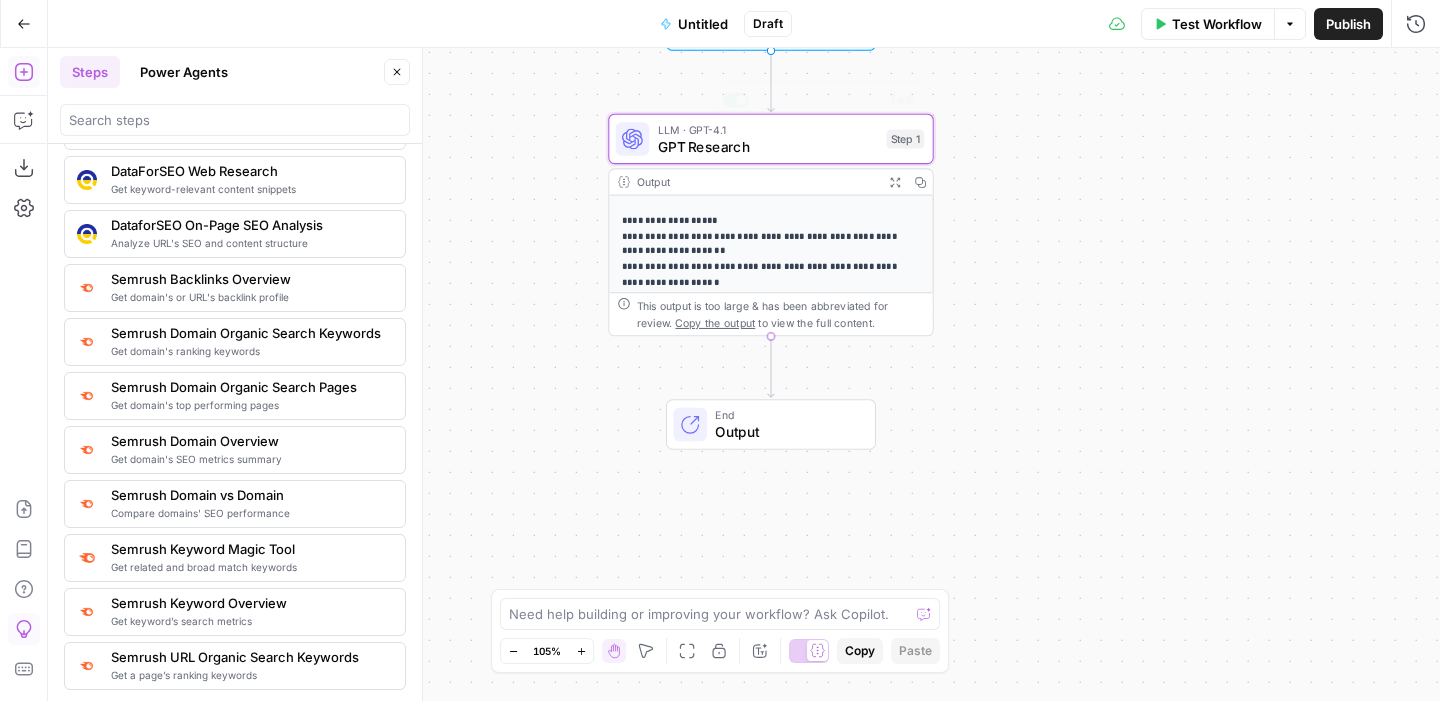 click on "**********" at bounding box center [771, 397] 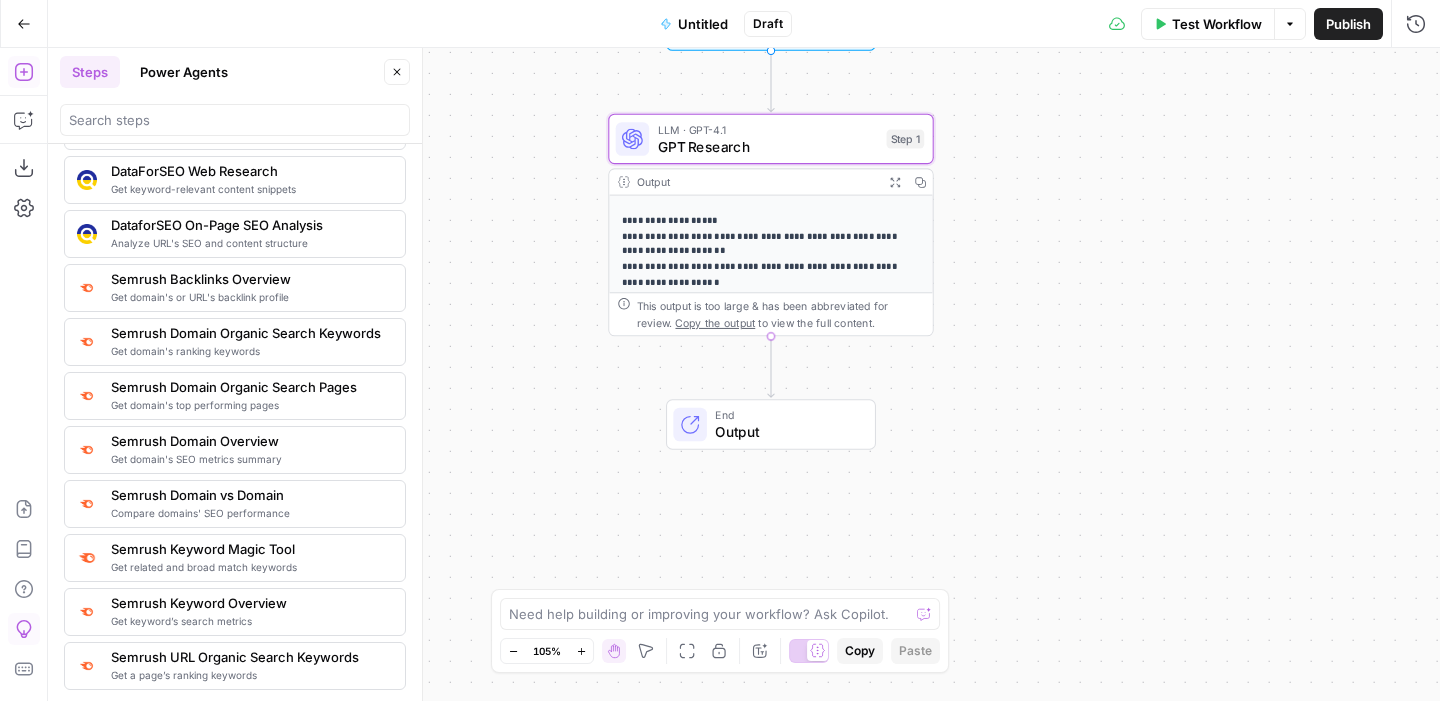 click on "GPT Research" at bounding box center (768, 146) 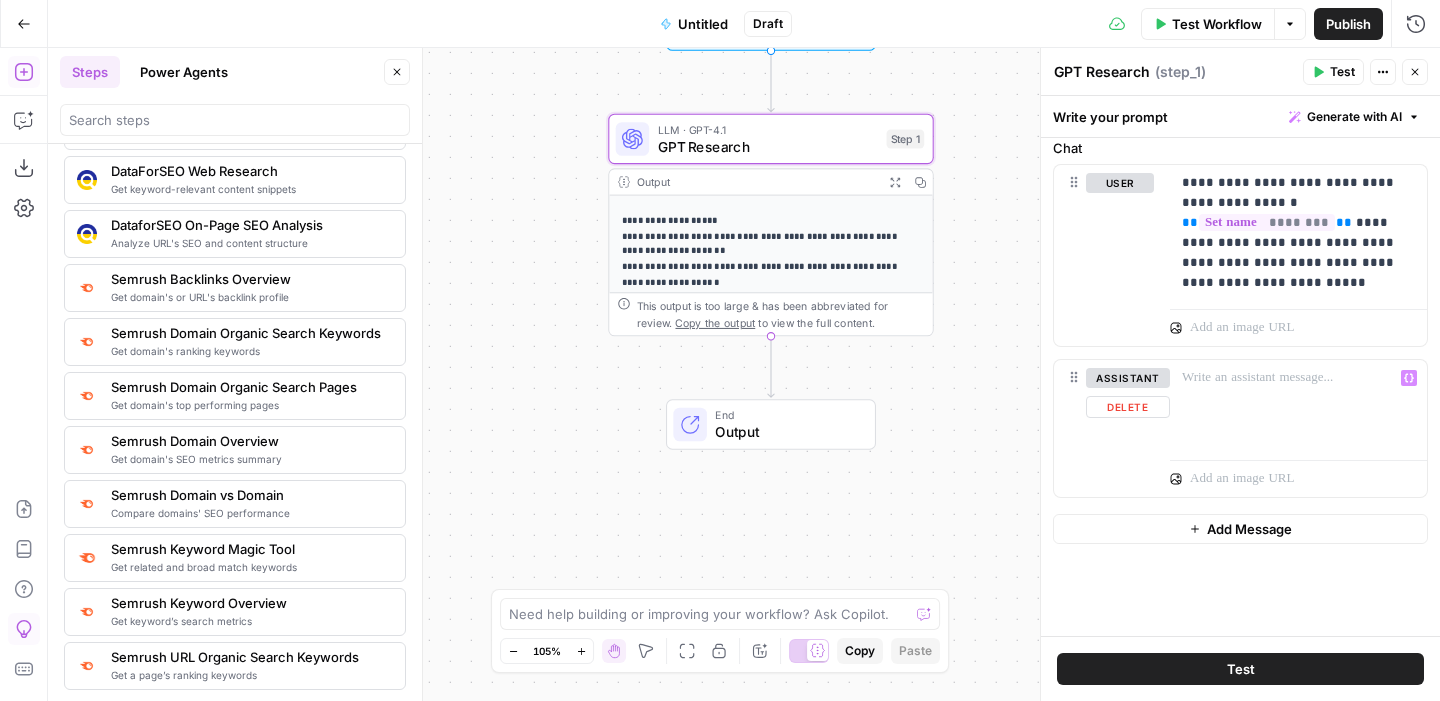 scroll, scrollTop: 0, scrollLeft: 0, axis: both 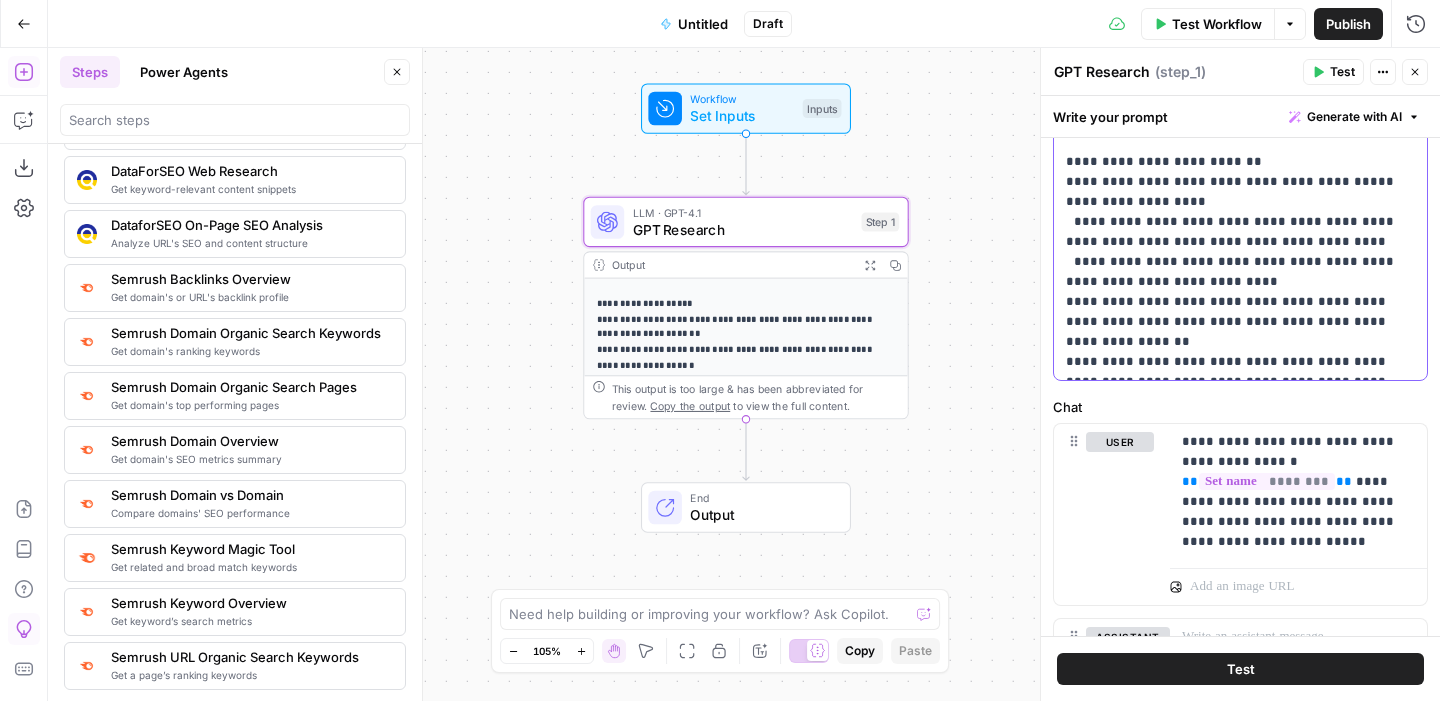 drag, startPoint x: 1415, startPoint y: 277, endPoint x: 1055, endPoint y: 282, distance: 360.03473 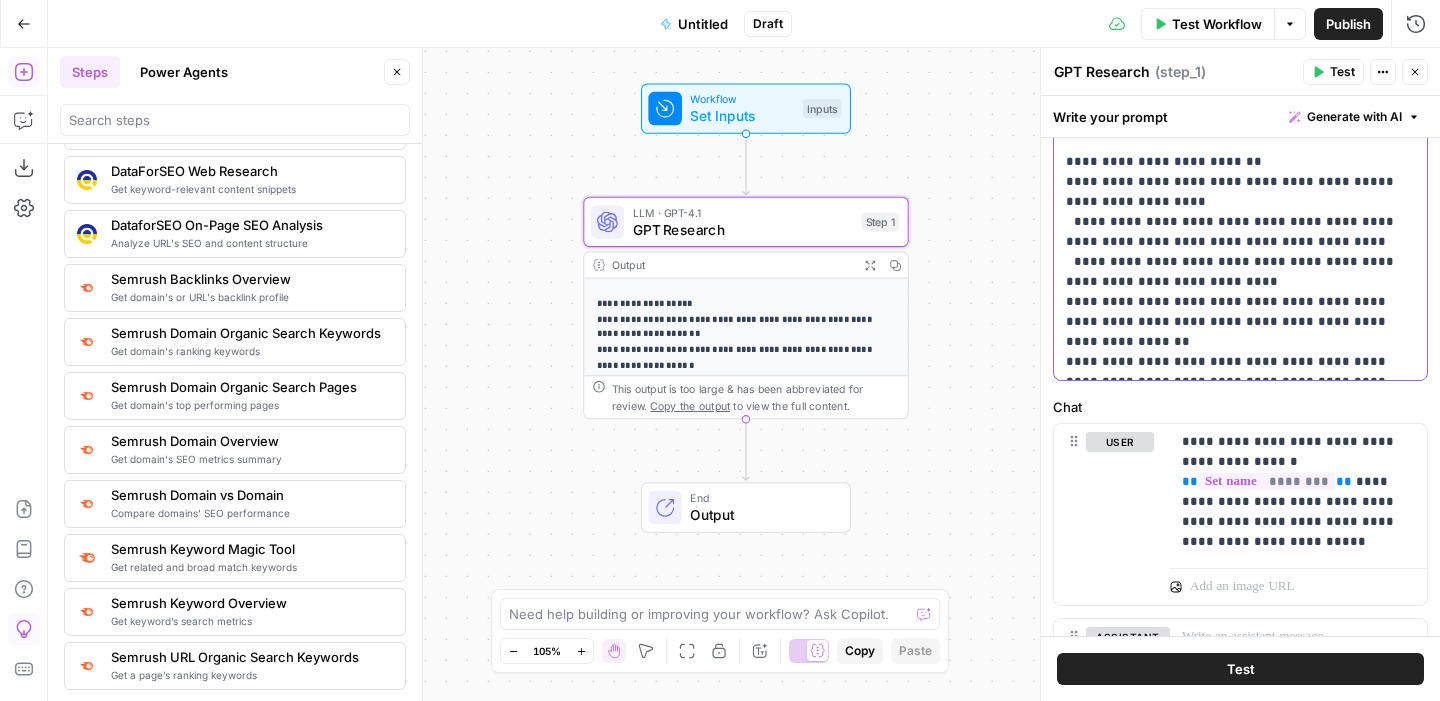 click on "**********" at bounding box center [1240, 182] 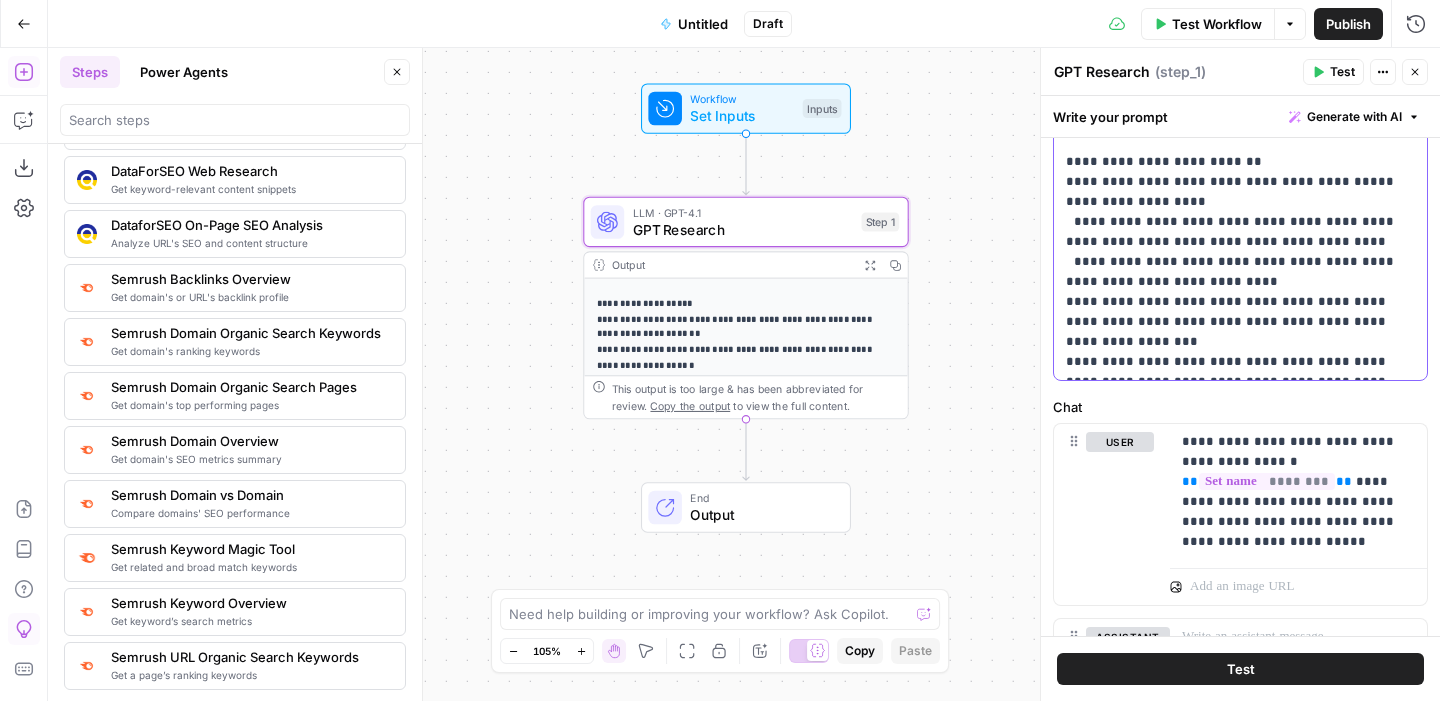 click on "**********" at bounding box center (1240, 182) 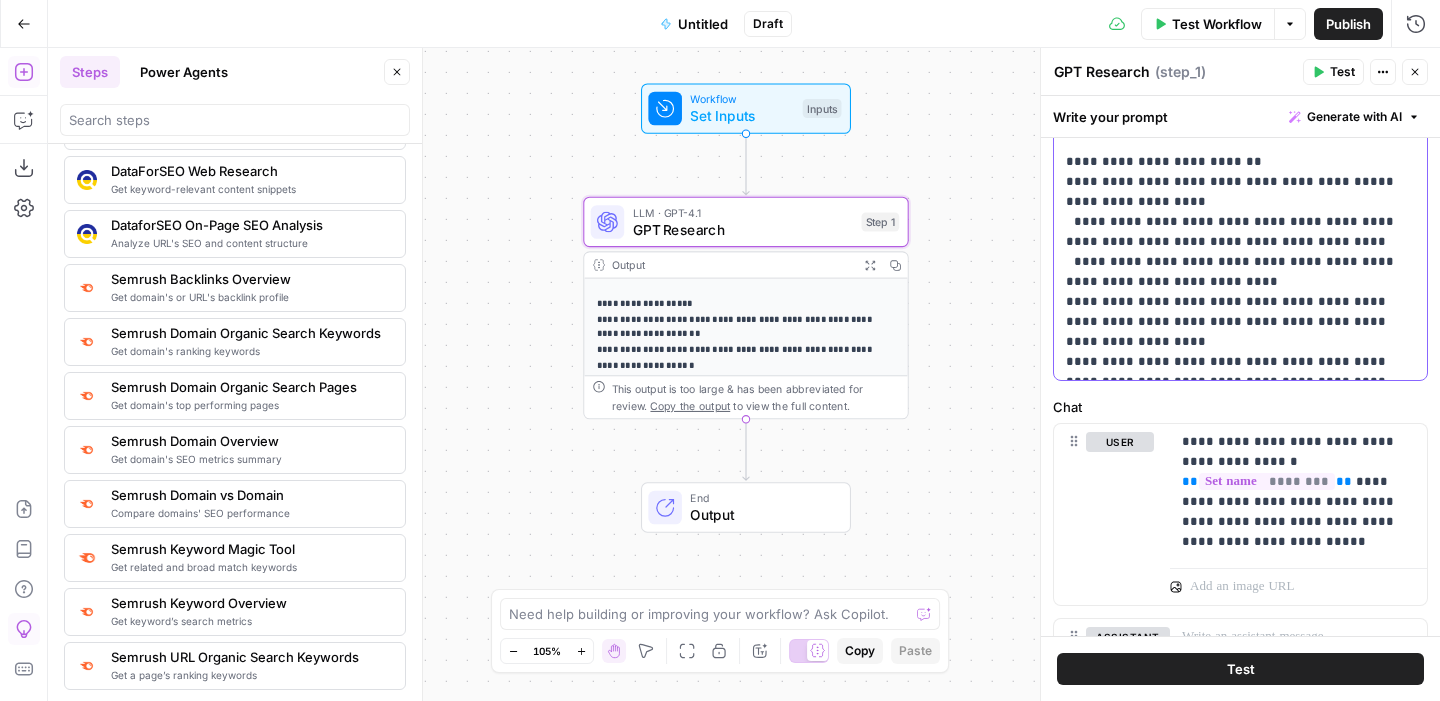 click on "**********" at bounding box center (1240, 182) 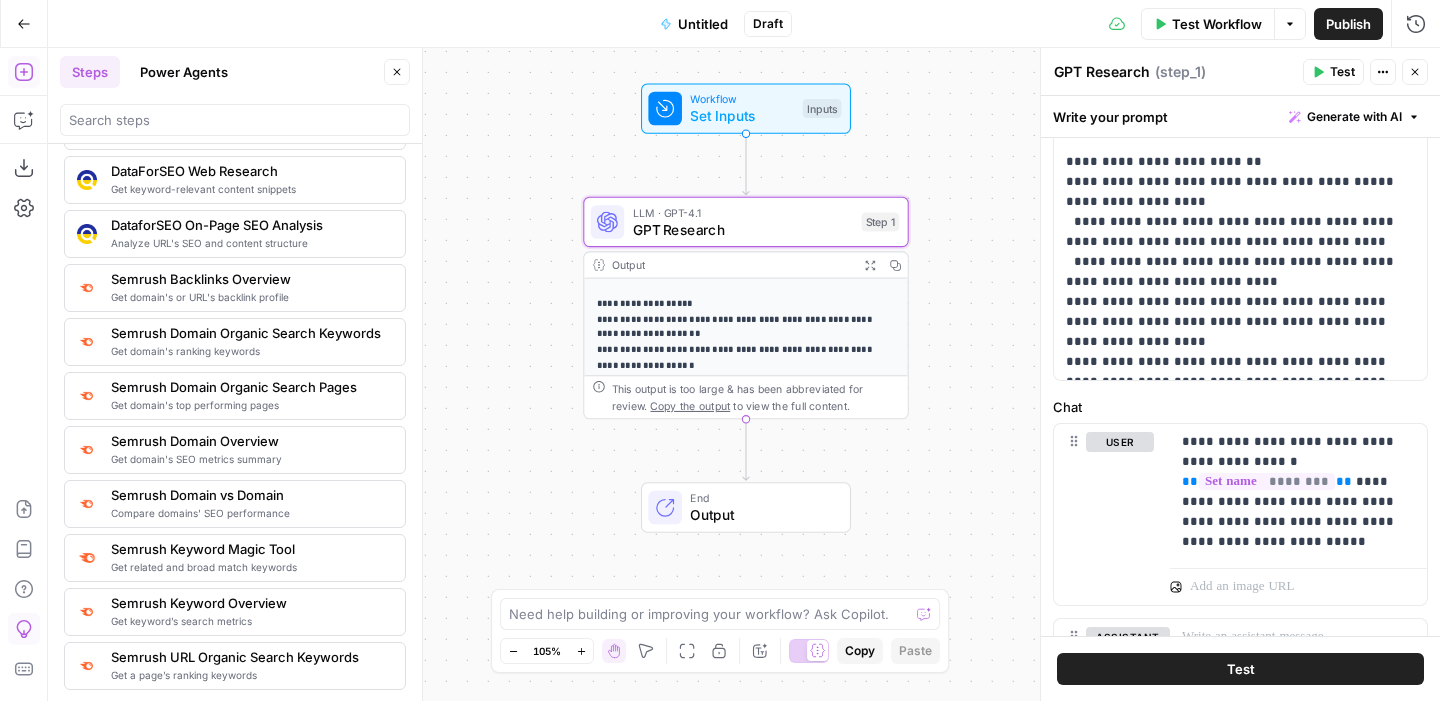 click on "Test" at bounding box center (1342, 72) 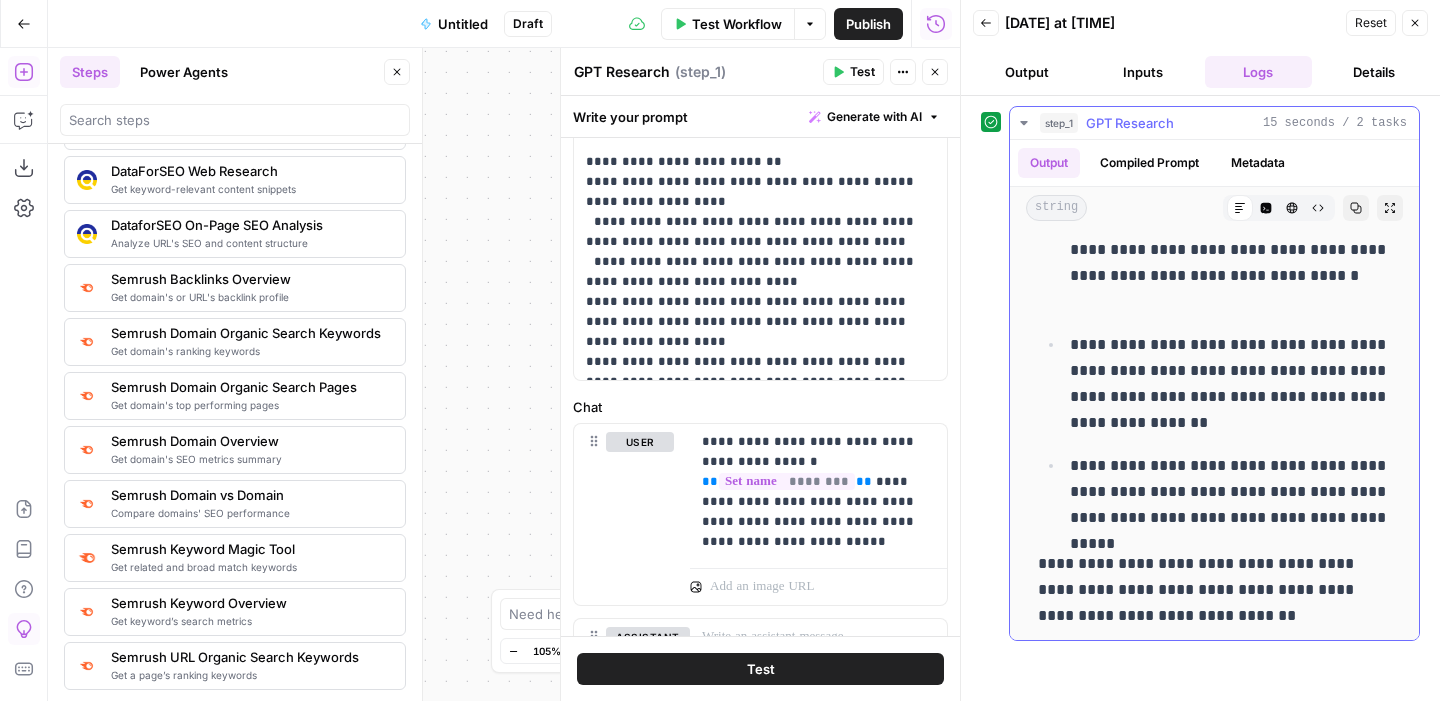 scroll, scrollTop: 2056, scrollLeft: 0, axis: vertical 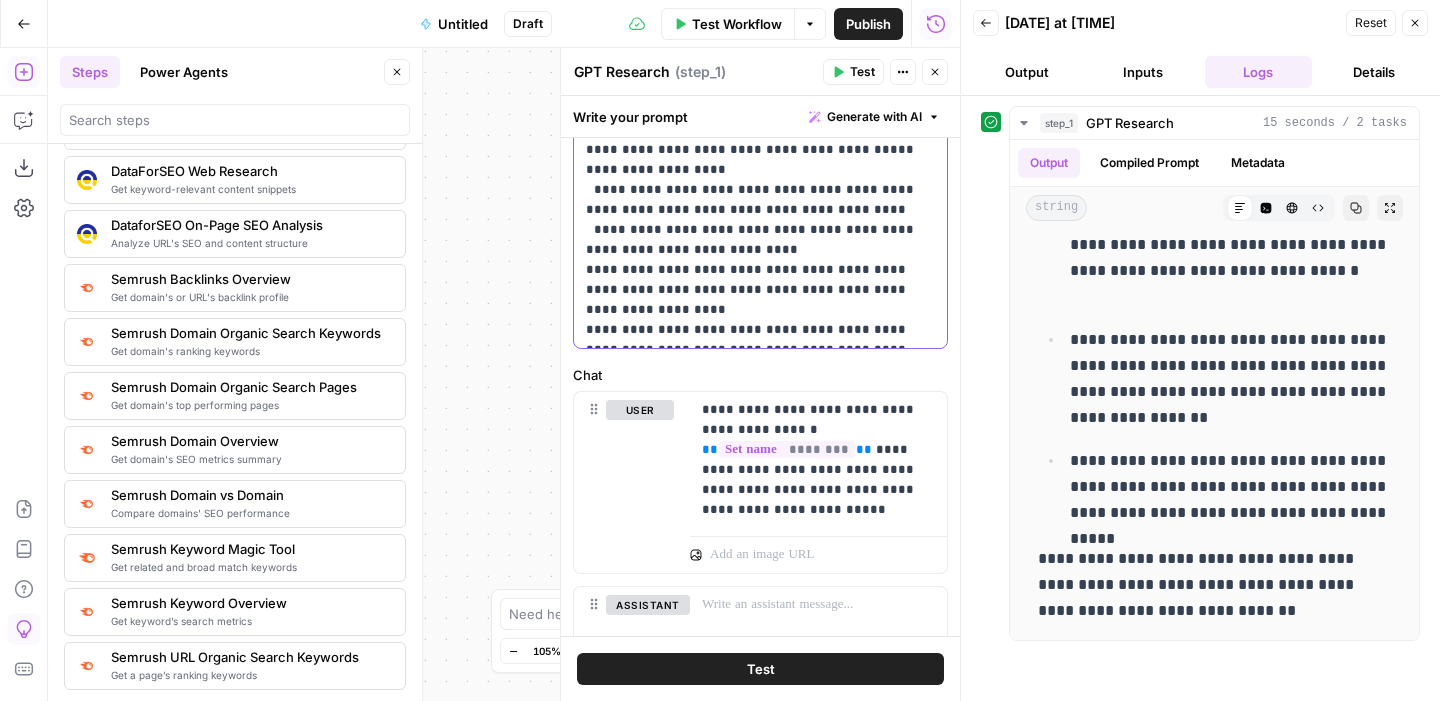 click on "**********" at bounding box center [760, 150] 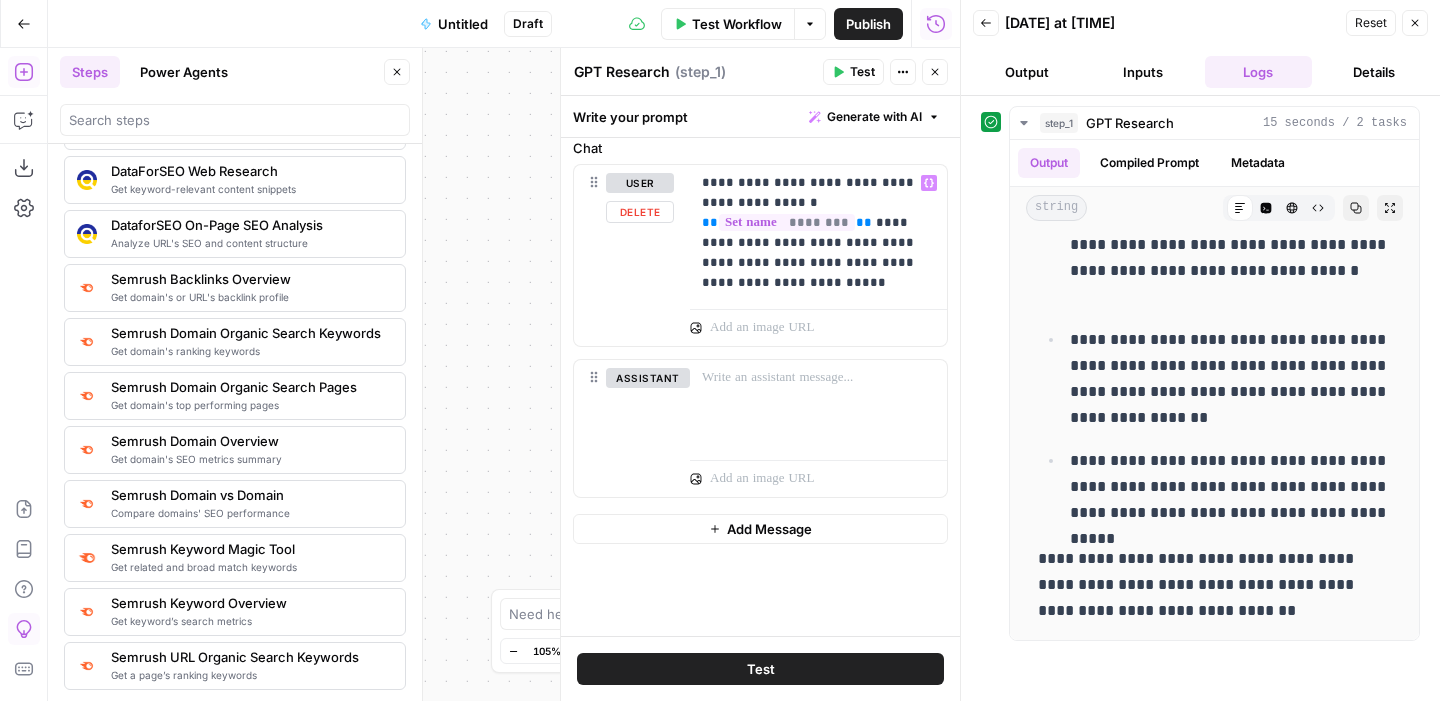 scroll, scrollTop: 0, scrollLeft: 0, axis: both 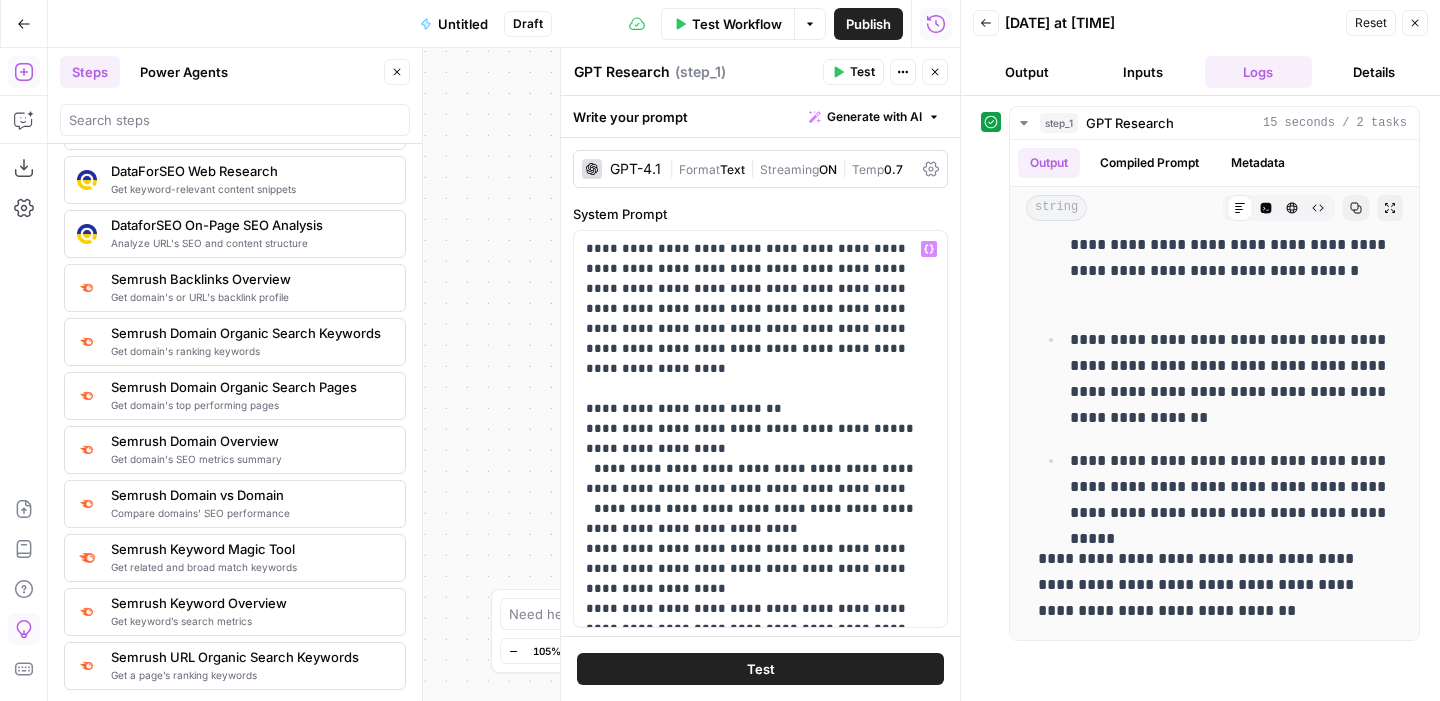 click on "Close" at bounding box center [1415, 23] 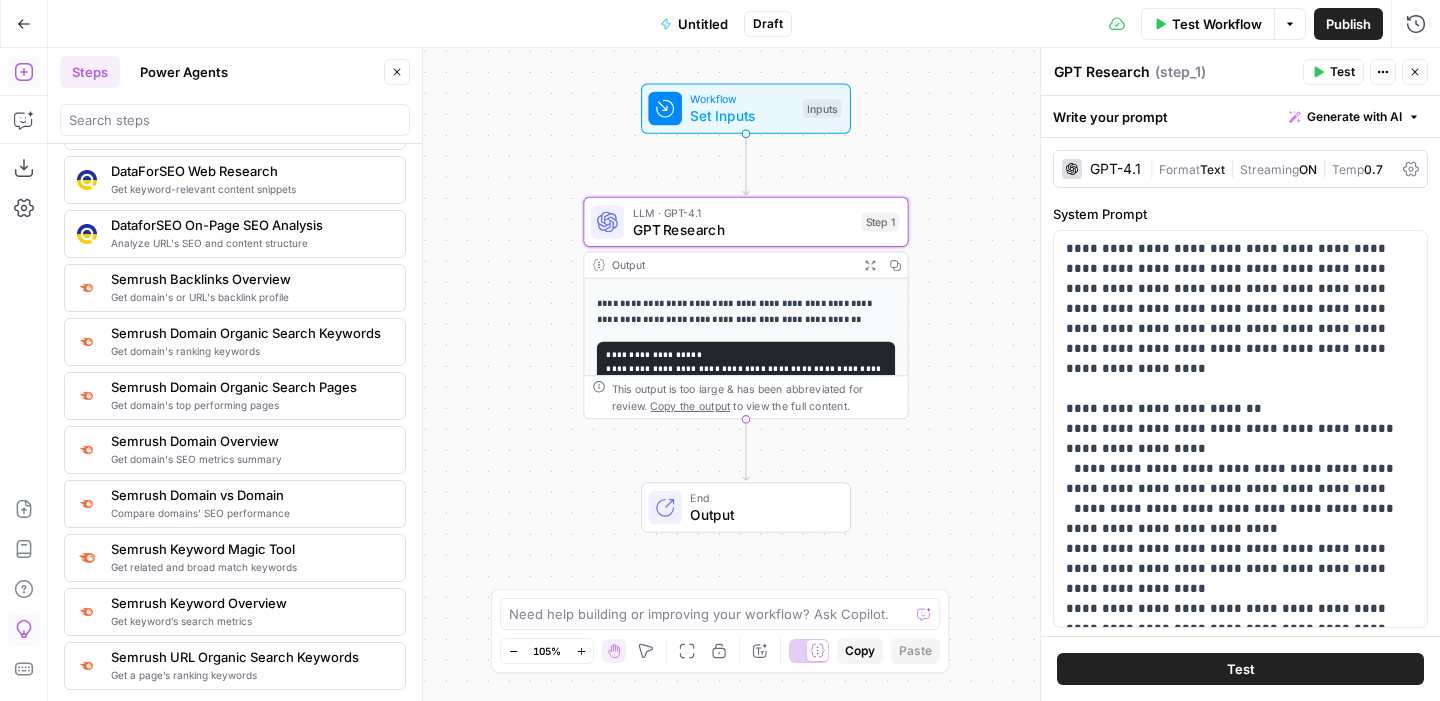 click 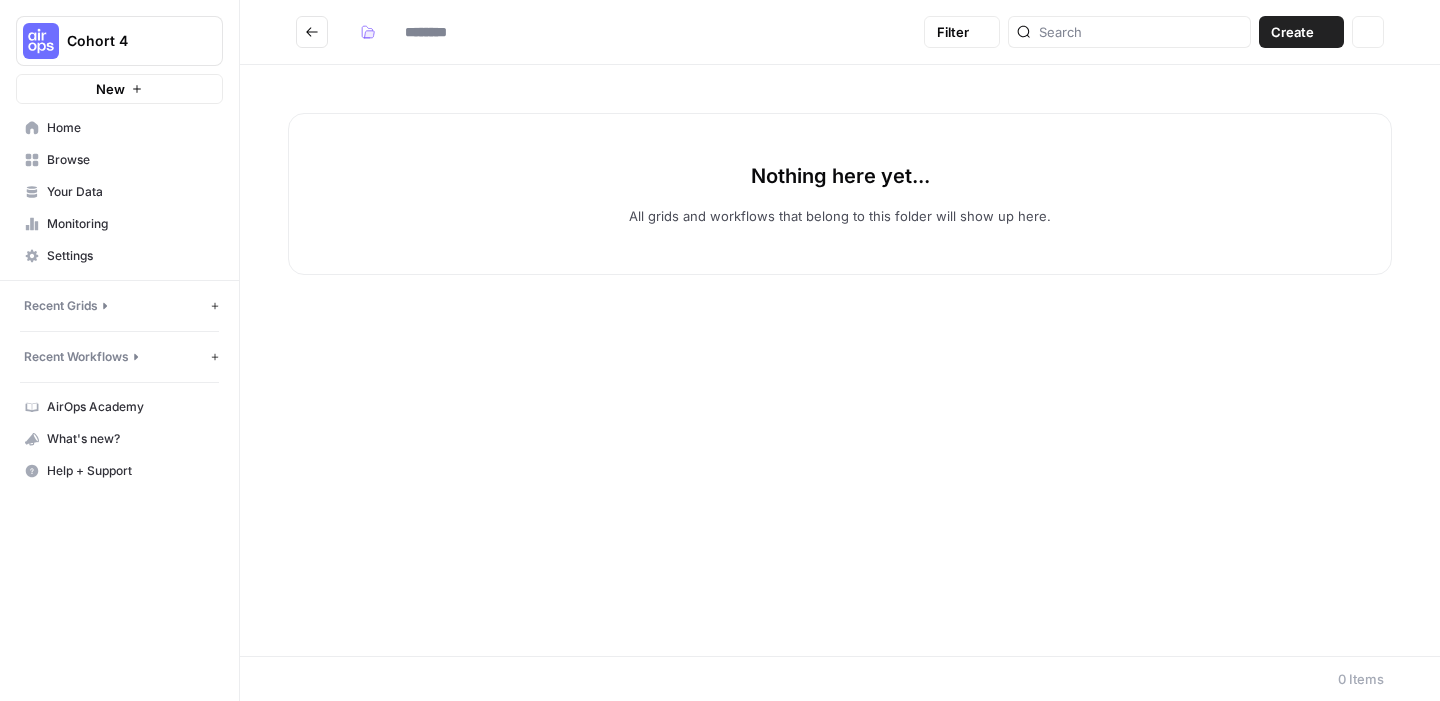 type on "**********" 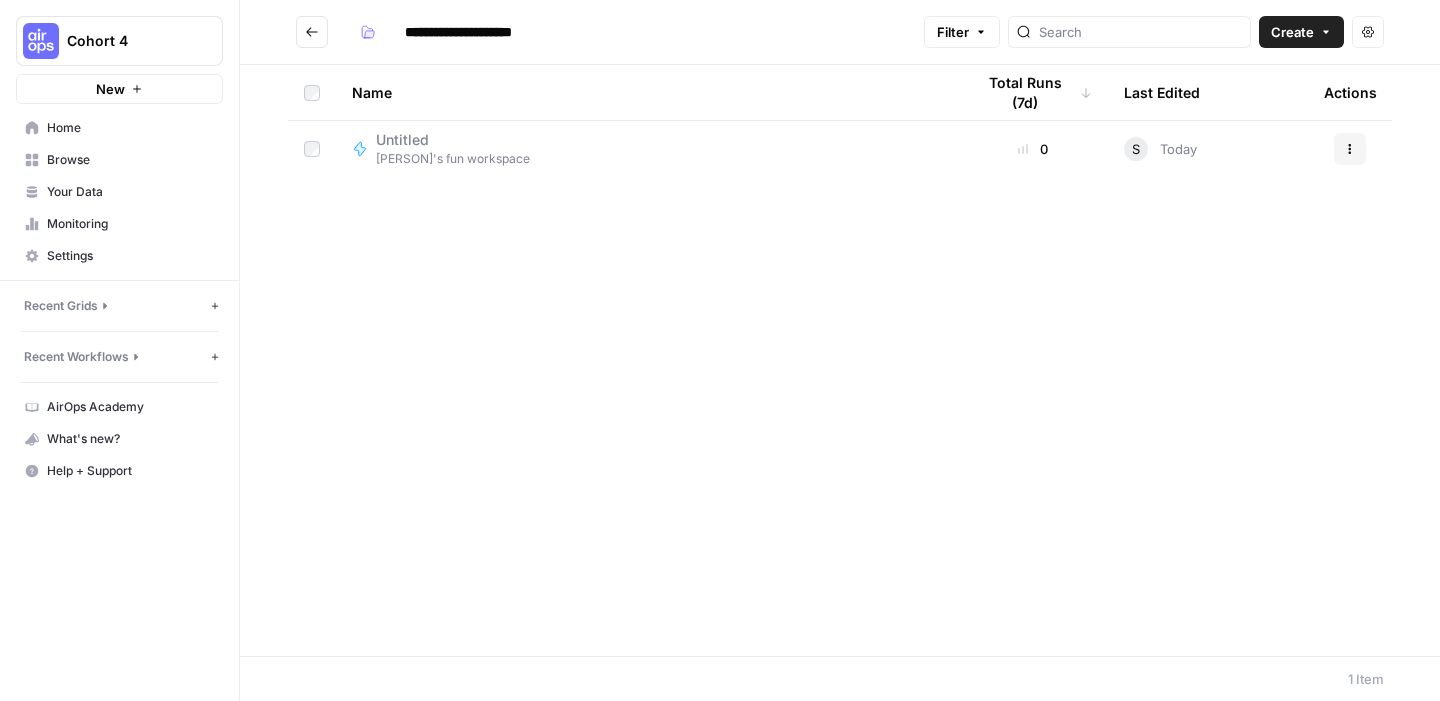 click on "Untitled" at bounding box center (445, 140) 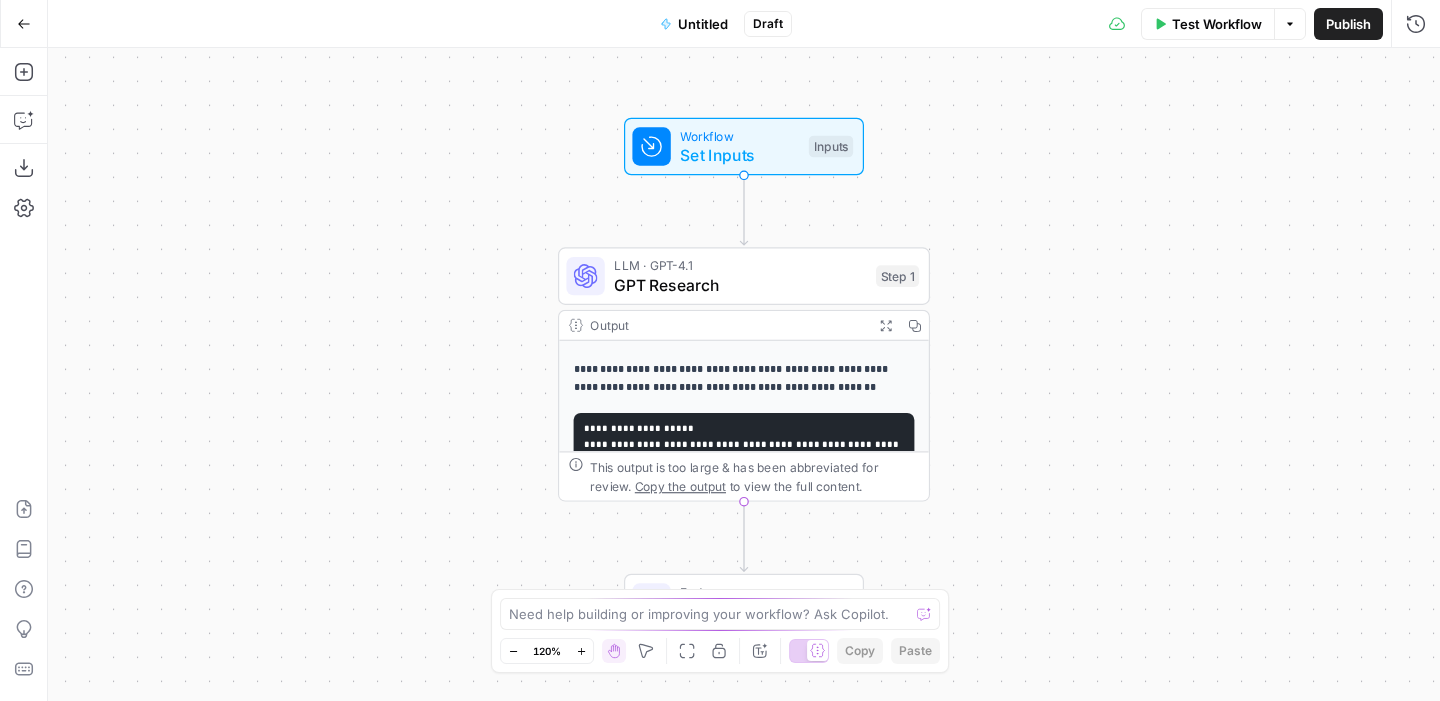 click on "Untitled" at bounding box center [694, 24] 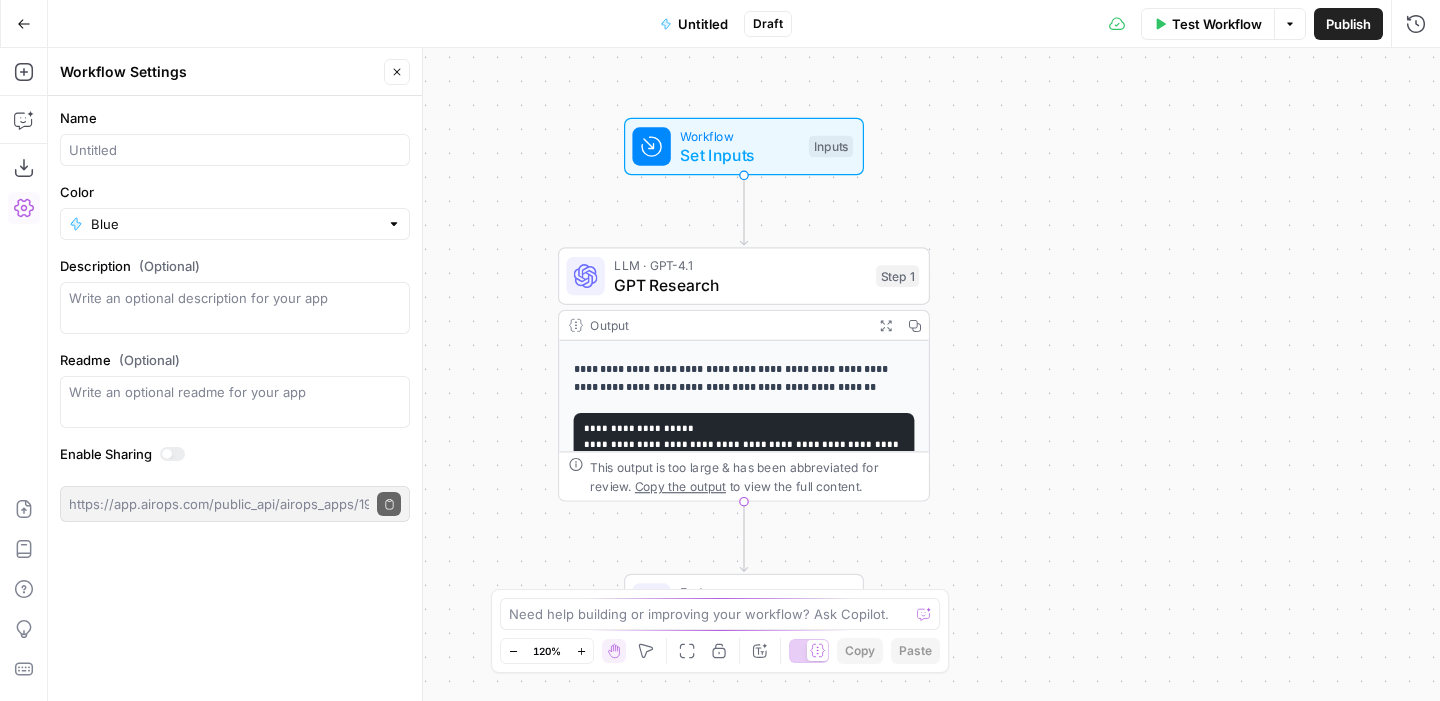 click at bounding box center (235, 150) 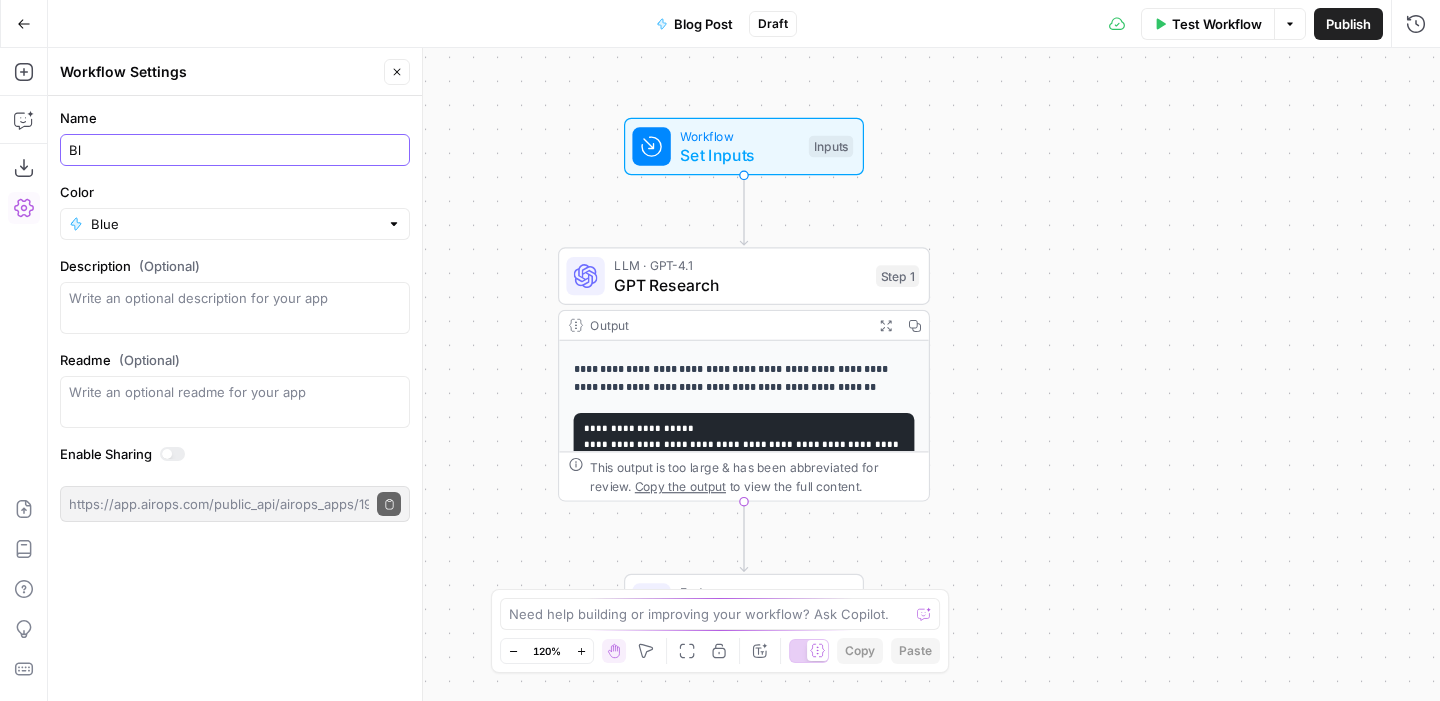 type on "B" 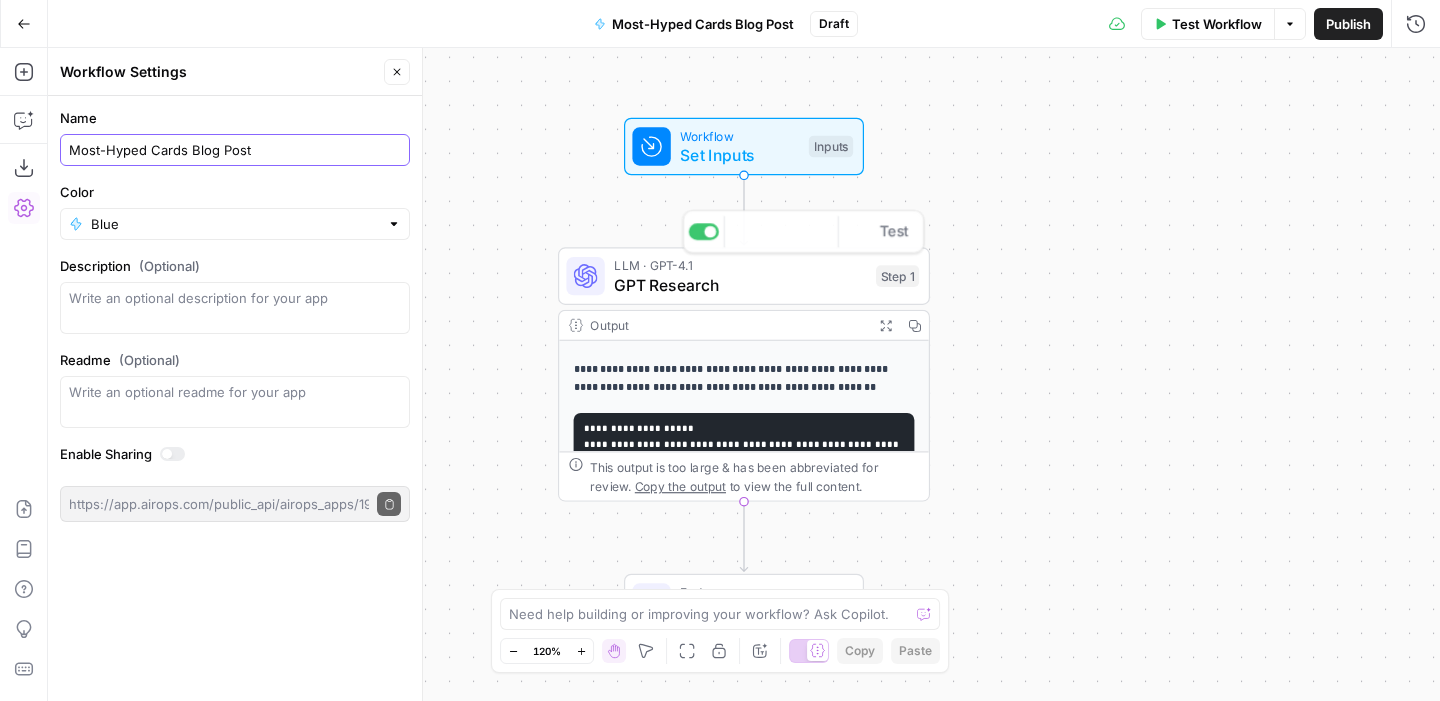 type on "Most-Hyped Cards Blog Post" 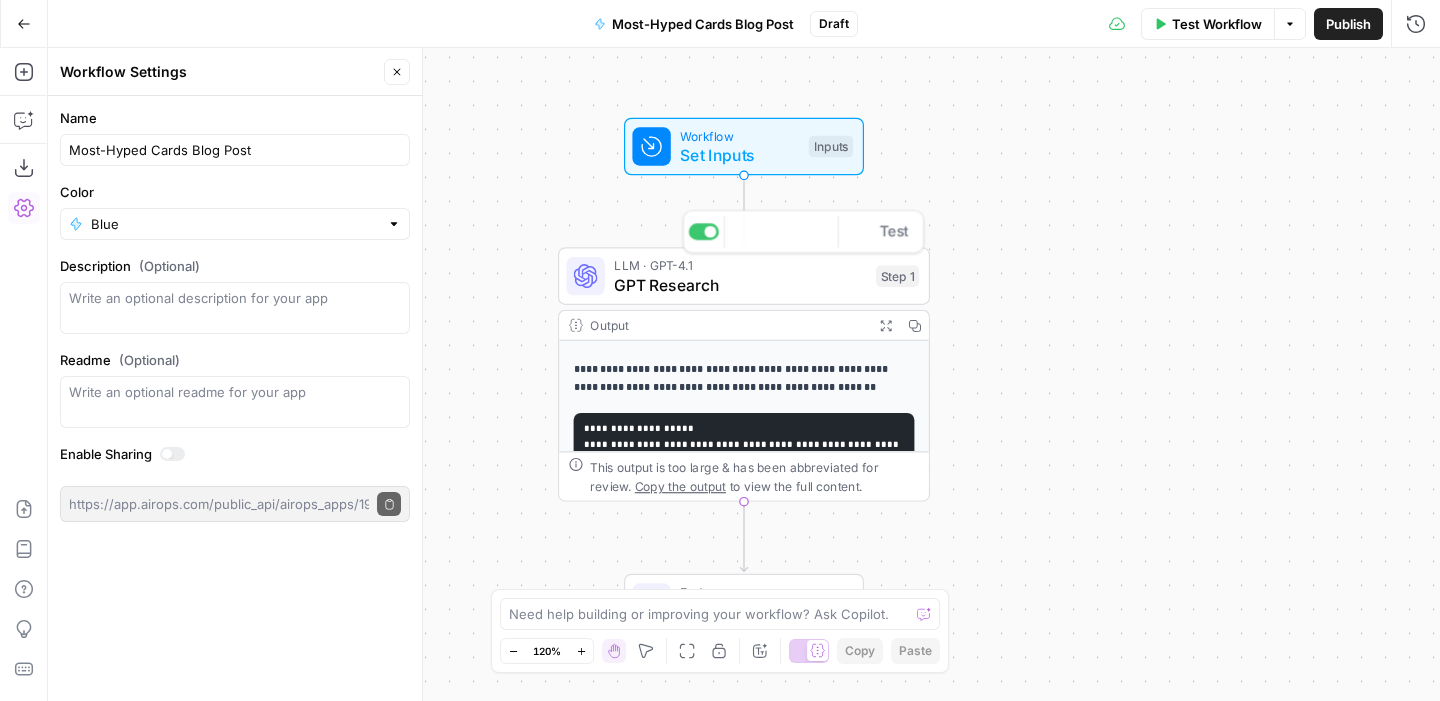 click on "**********" at bounding box center (744, 374) 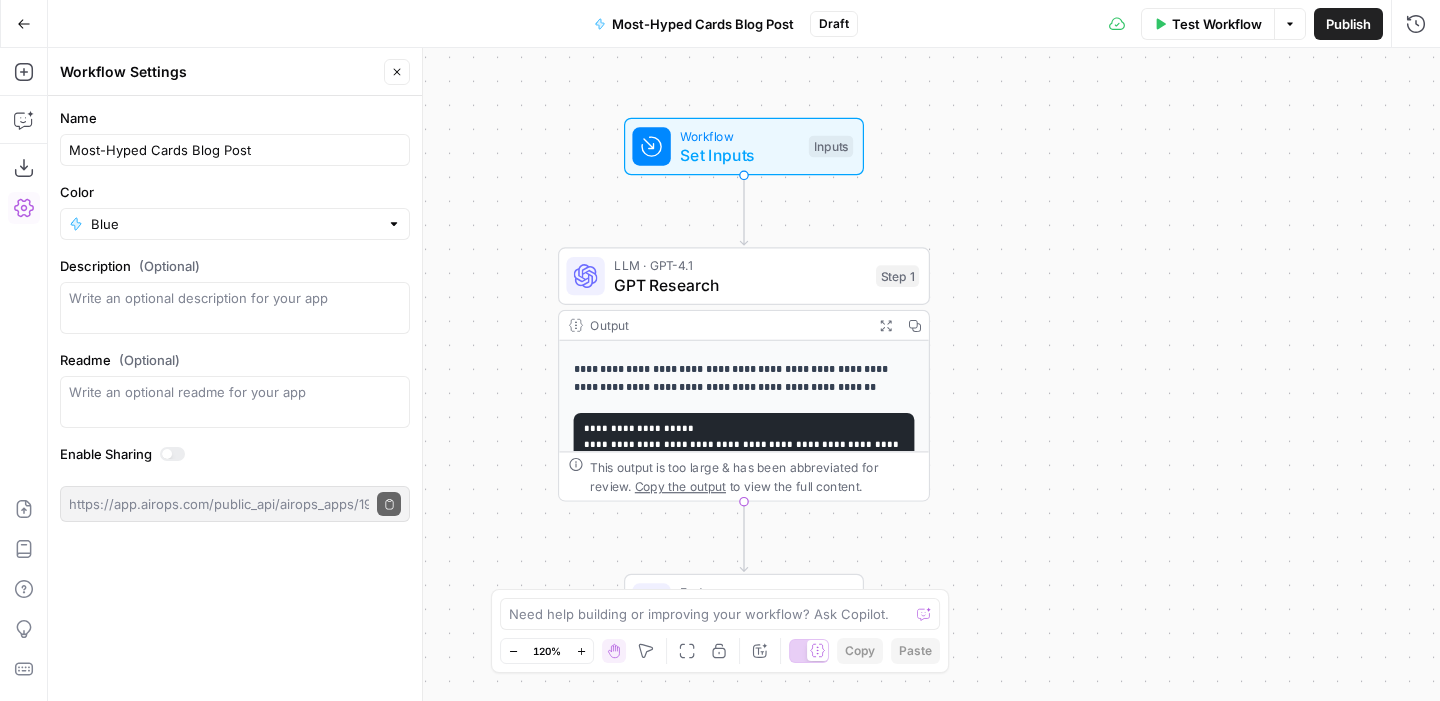 click on "**********" at bounding box center (745, 378) 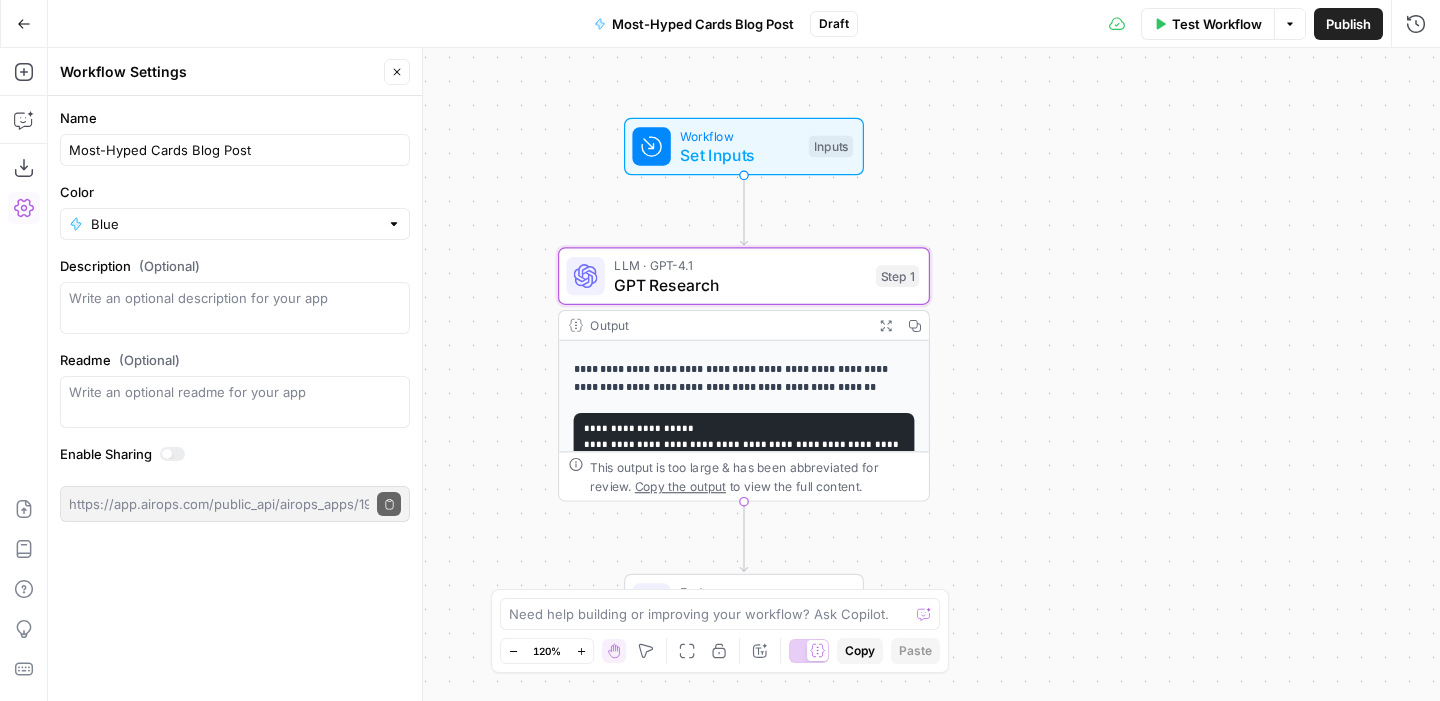 click on "**********" at bounding box center [745, 378] 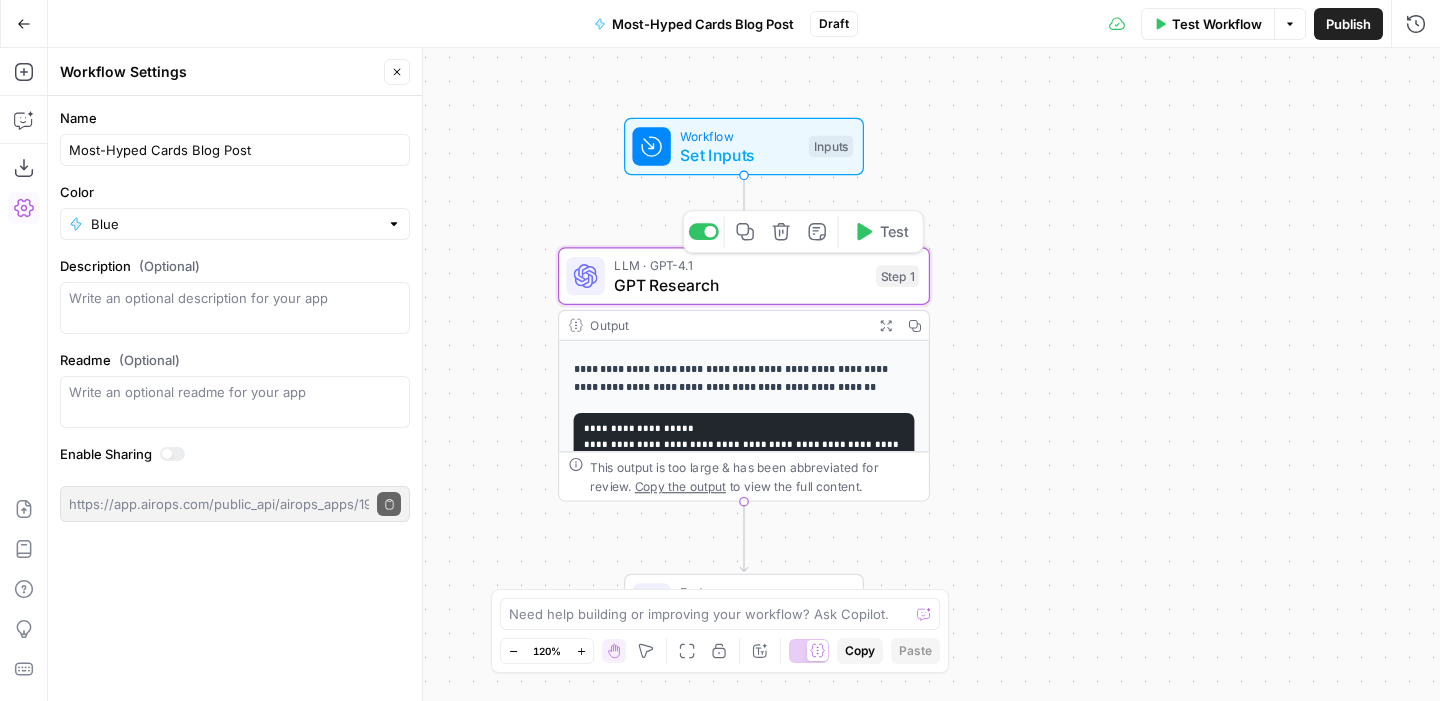 click on "LLM · GPT-4.1 GPT Research Step 1 Copy step Delete step Add Note Test" at bounding box center [744, 276] 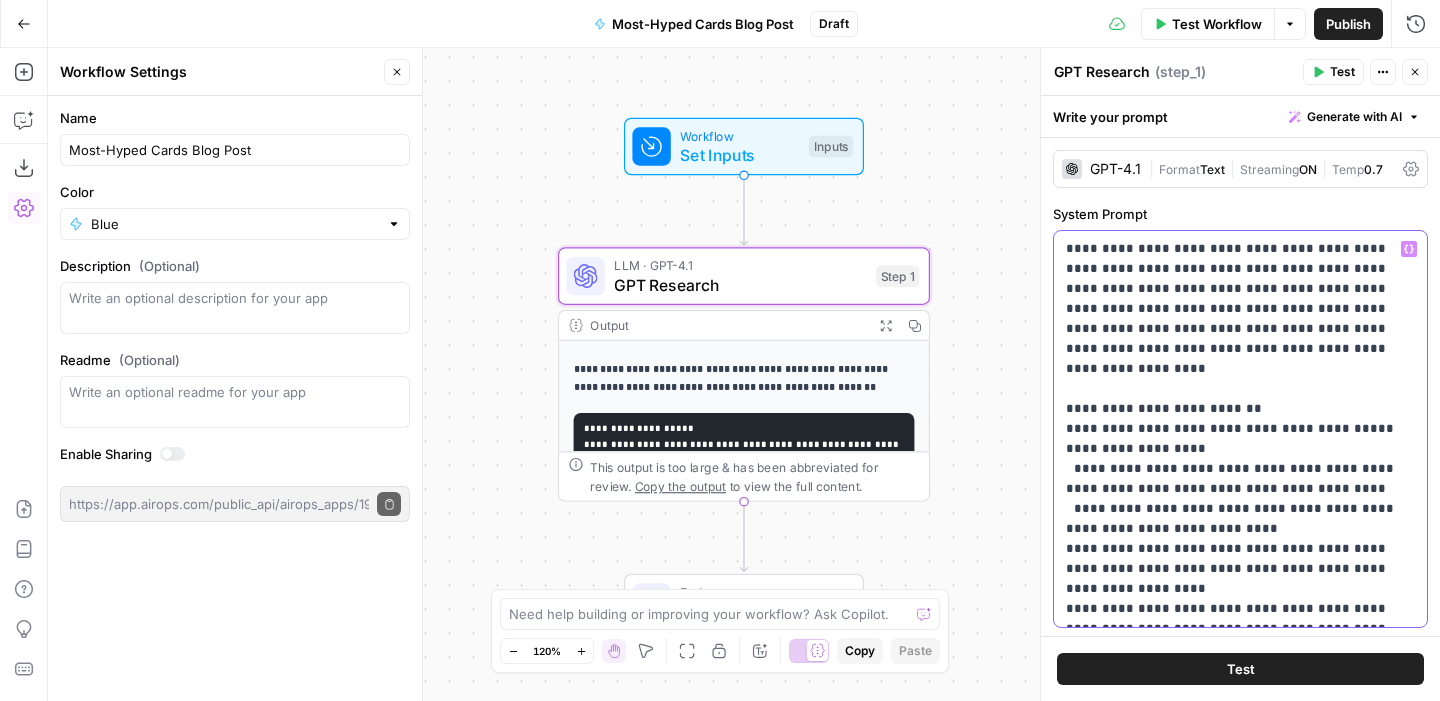 click on "**********" at bounding box center (1240, 429) 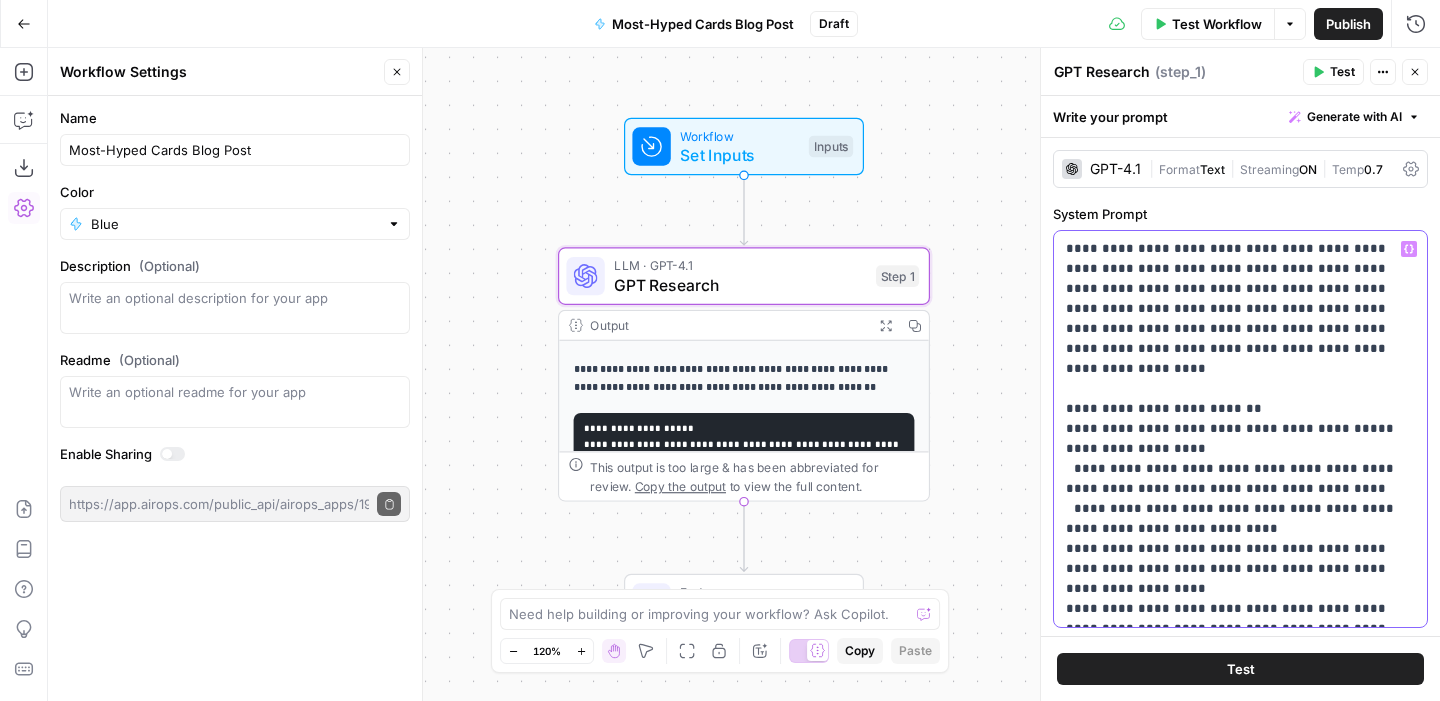 click on "**********" at bounding box center [1240, 429] 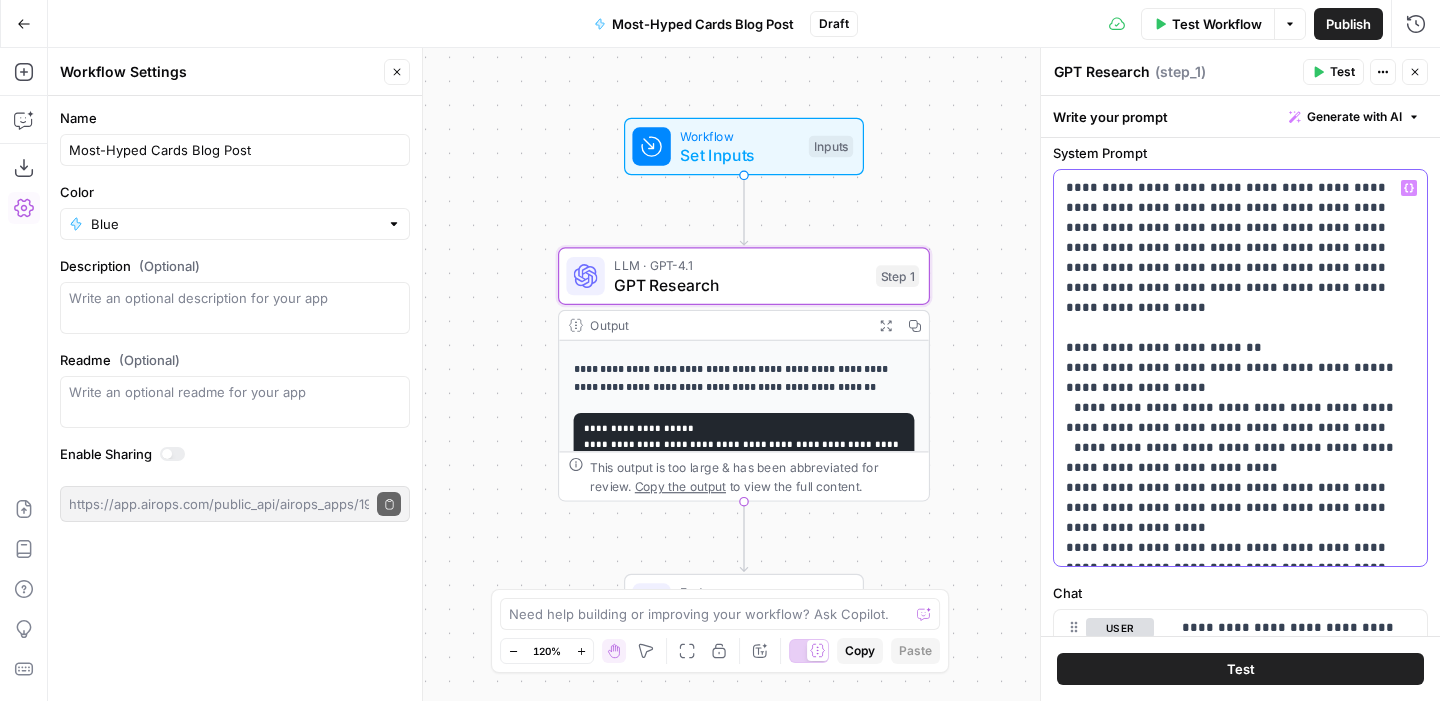 scroll, scrollTop: 0, scrollLeft: 0, axis: both 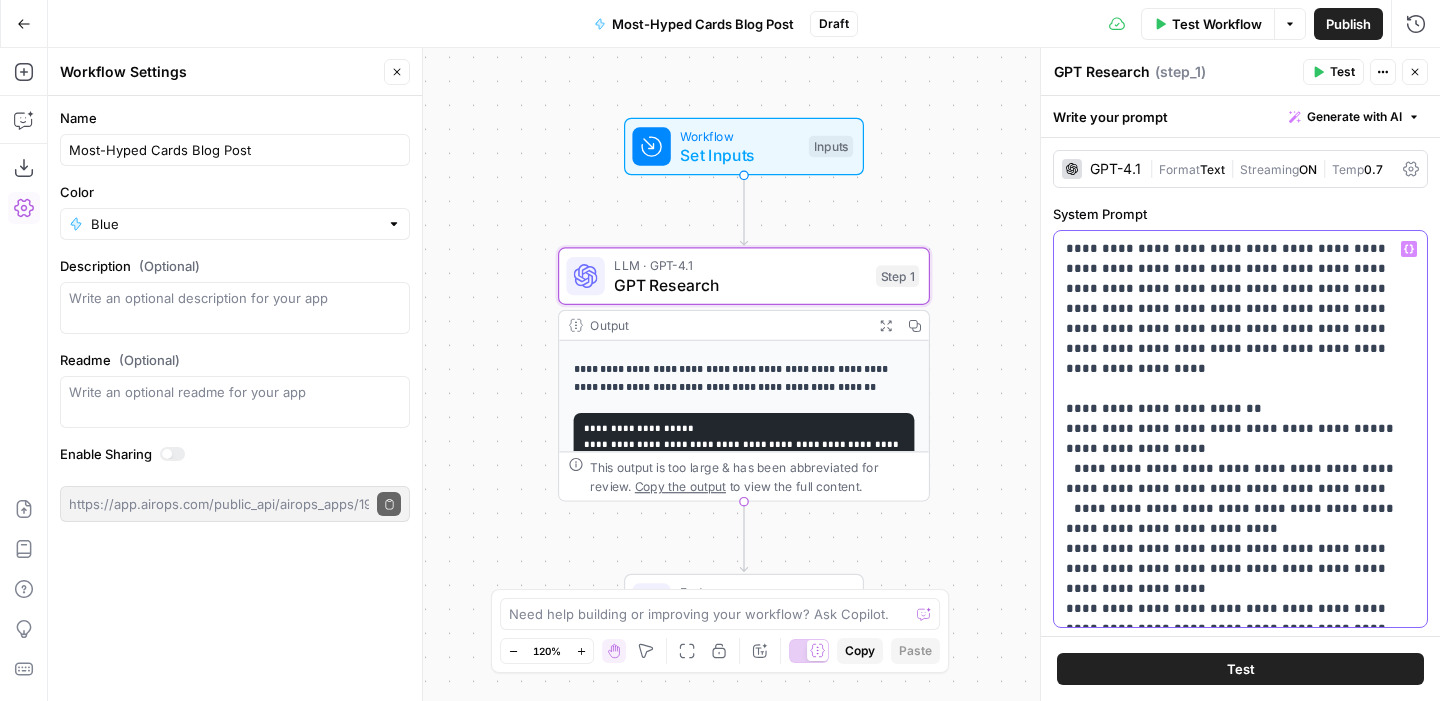 drag, startPoint x: 1144, startPoint y: 390, endPoint x: 1018, endPoint y: 97, distance: 318.94357 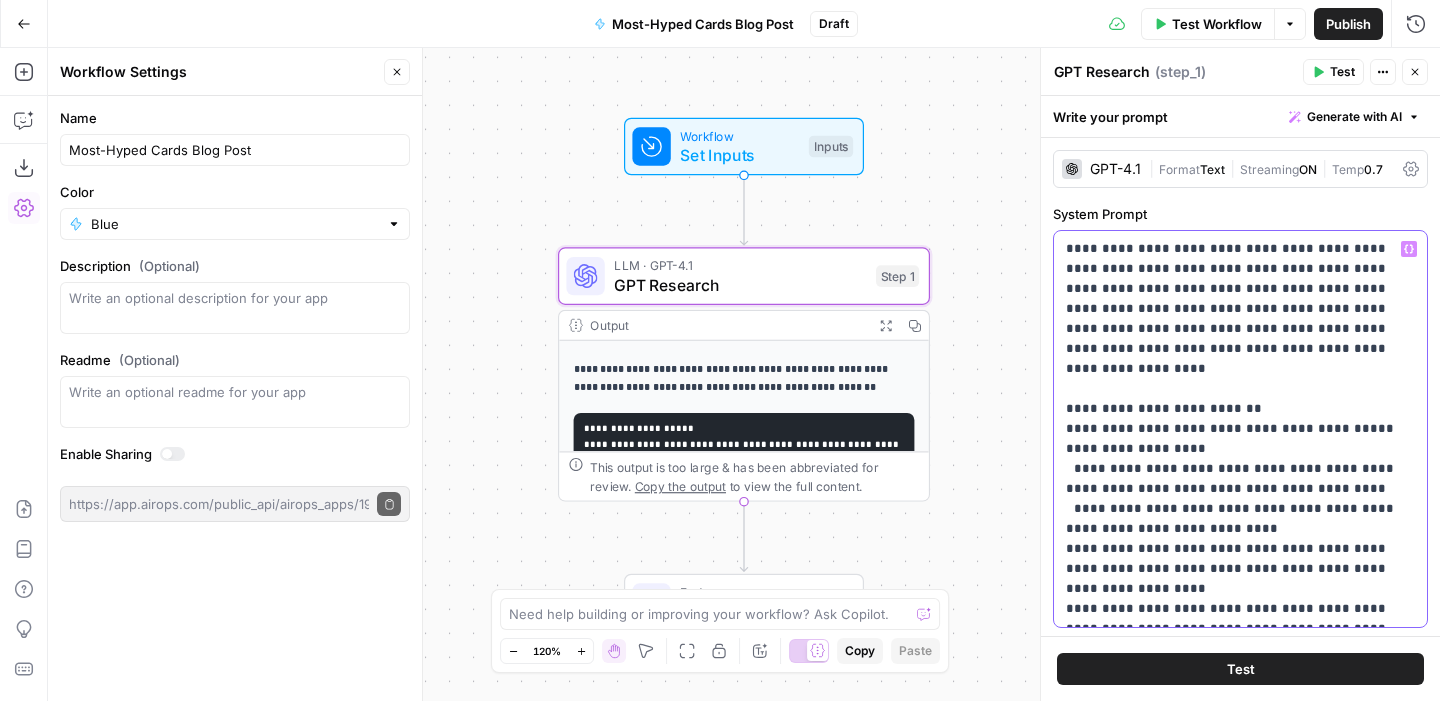 click on "**********" at bounding box center (720, 350) 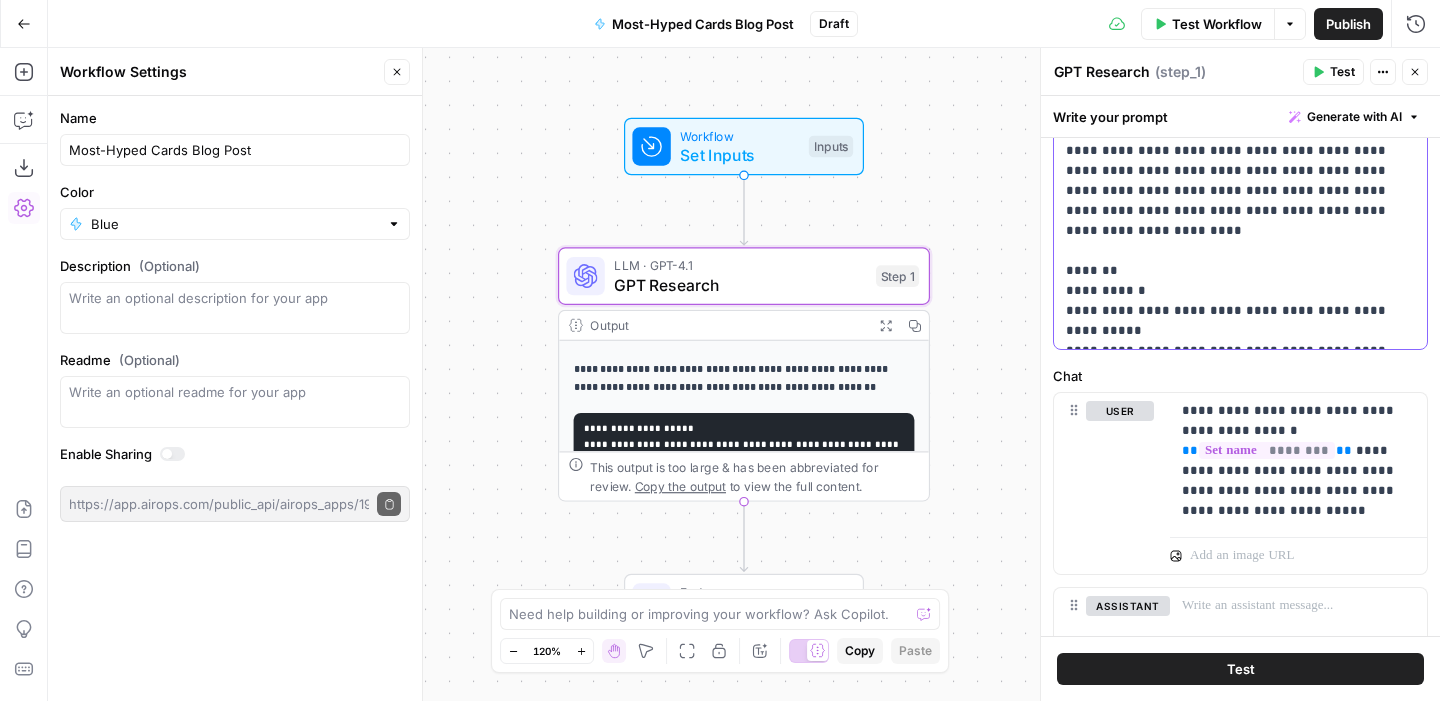 scroll, scrollTop: 155, scrollLeft: 0, axis: vertical 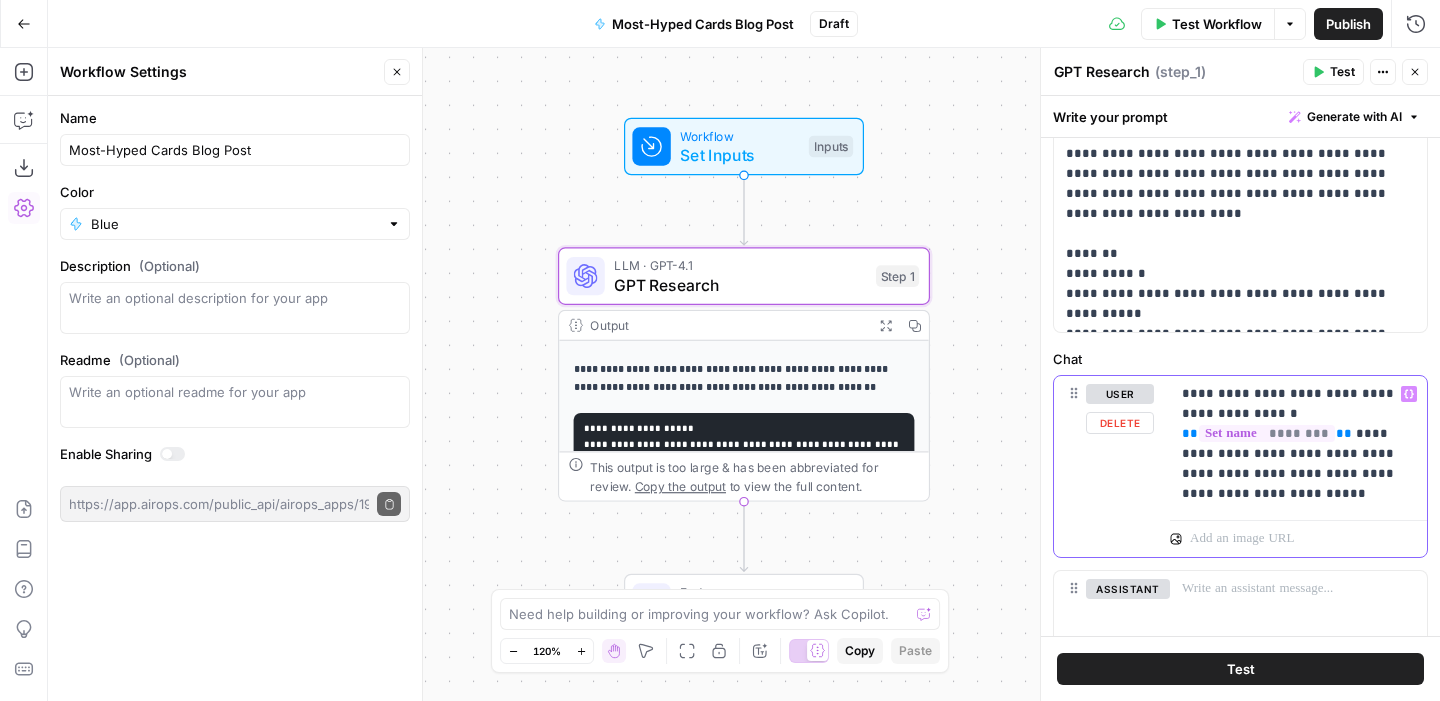 drag, startPoint x: 1280, startPoint y: 506, endPoint x: 1120, endPoint y: 316, distance: 248.39485 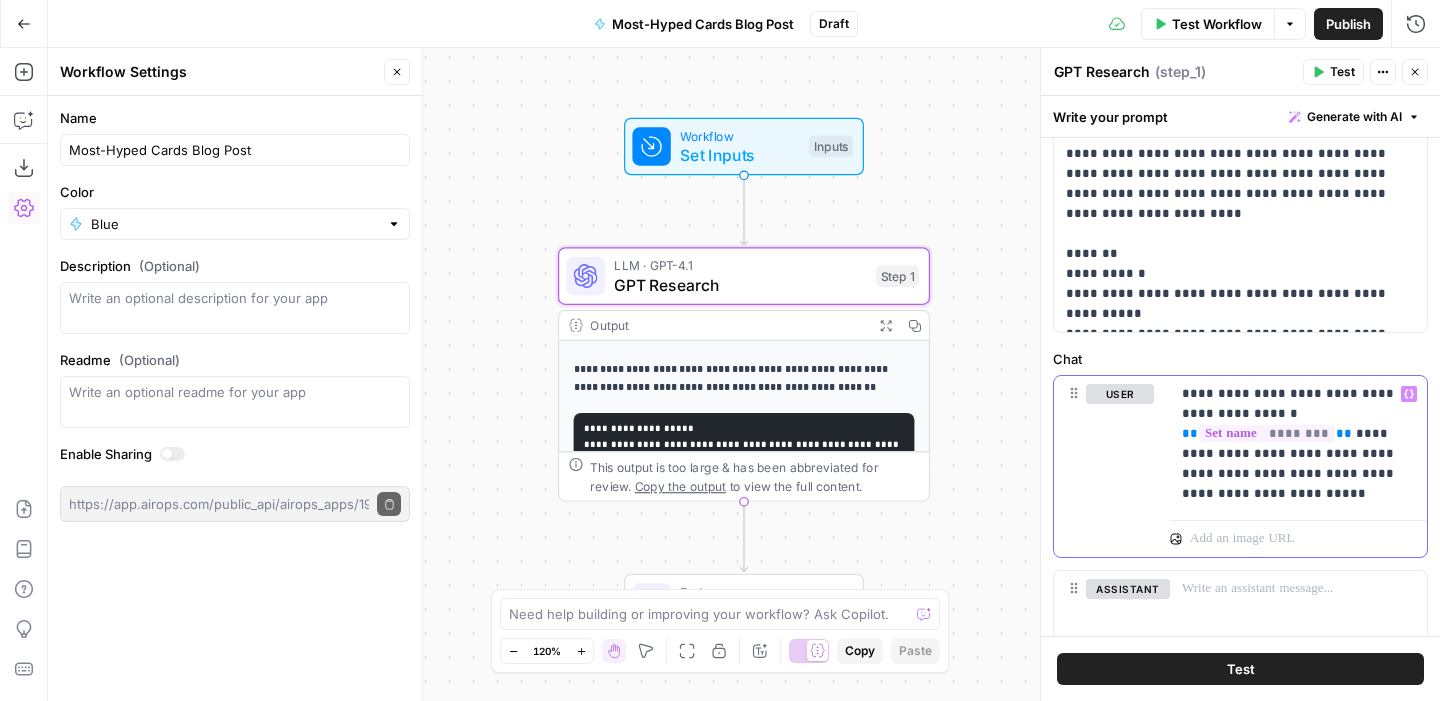 paste 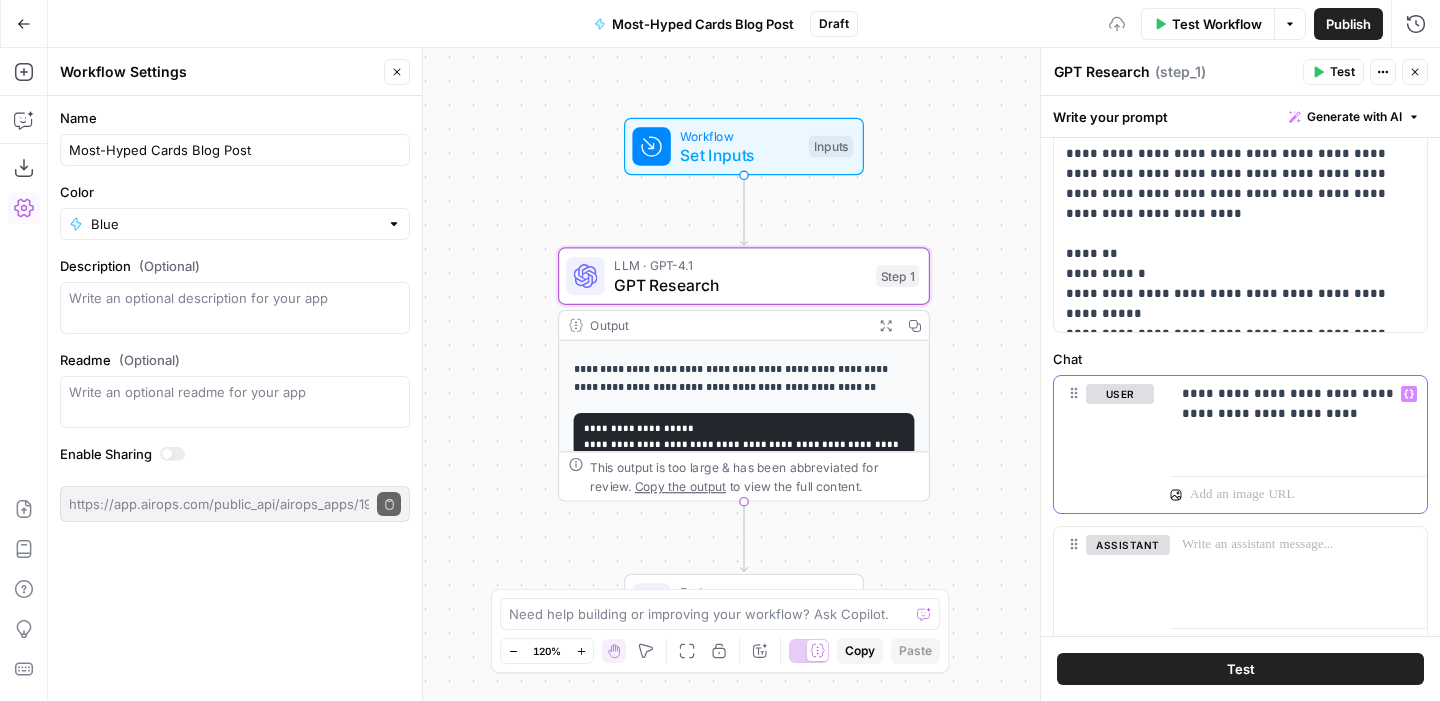 type 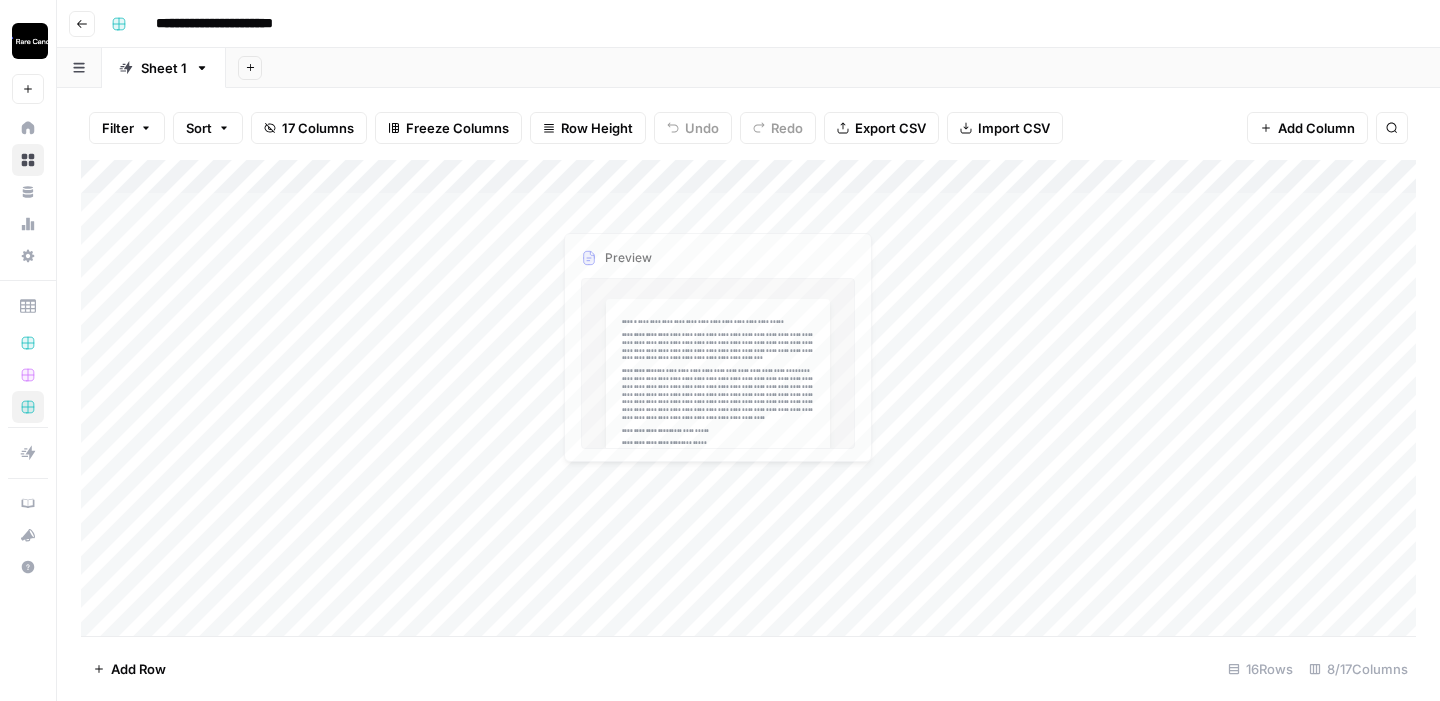 scroll, scrollTop: 0, scrollLeft: 0, axis: both 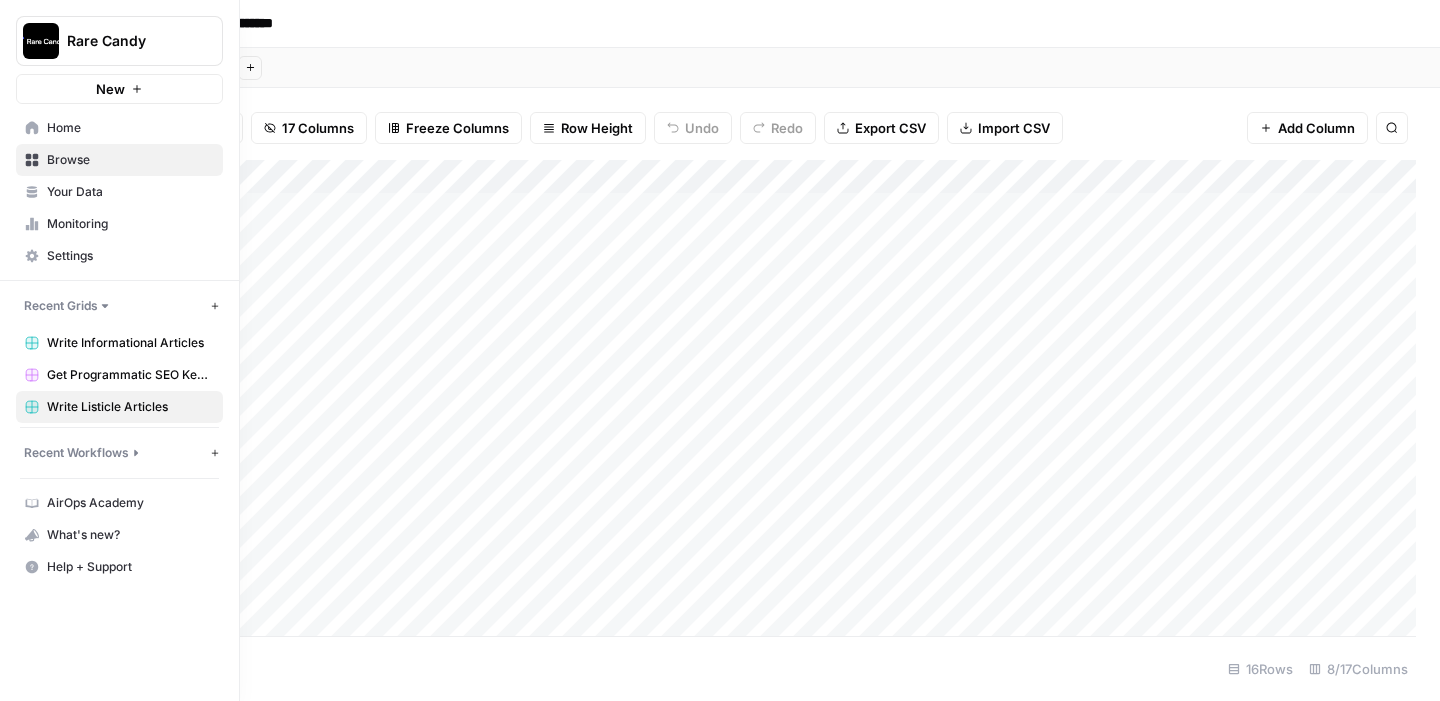 click on "Home" at bounding box center [119, 128] 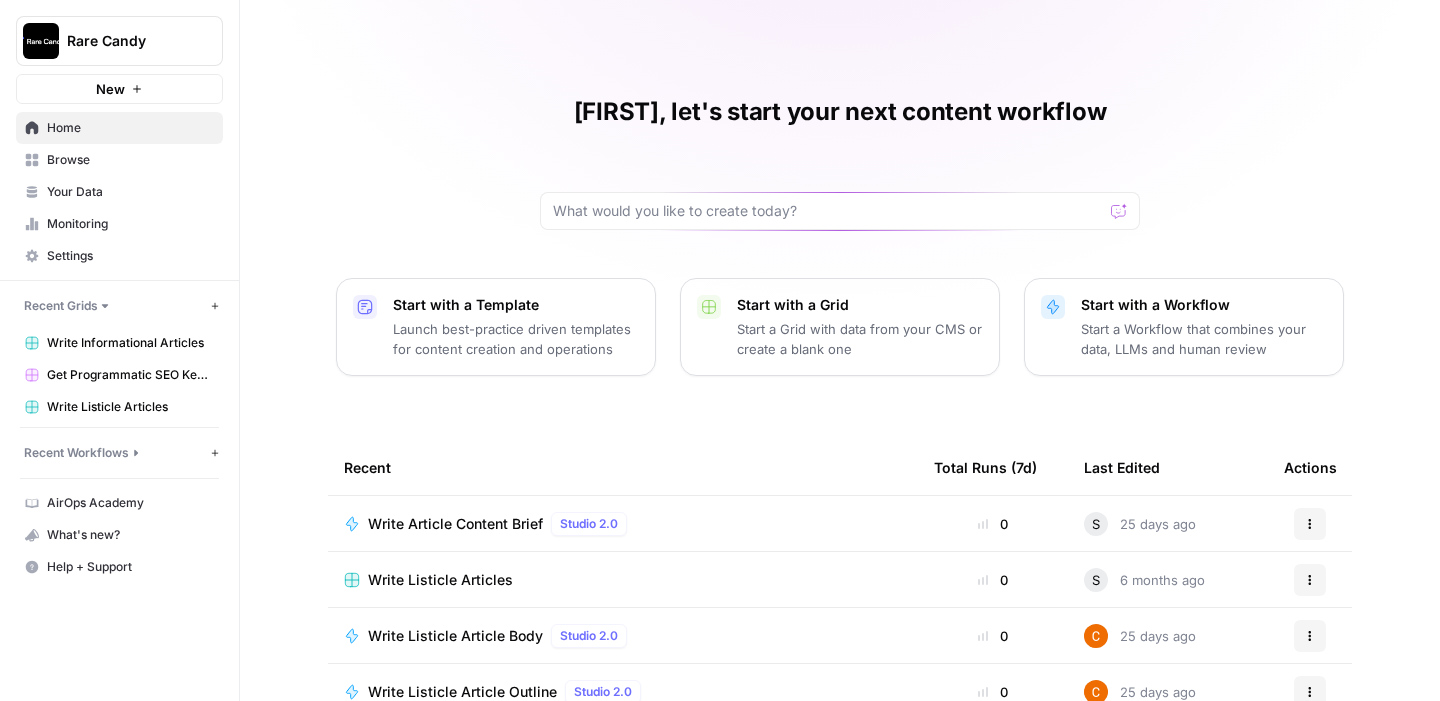 scroll, scrollTop: 219, scrollLeft: 0, axis: vertical 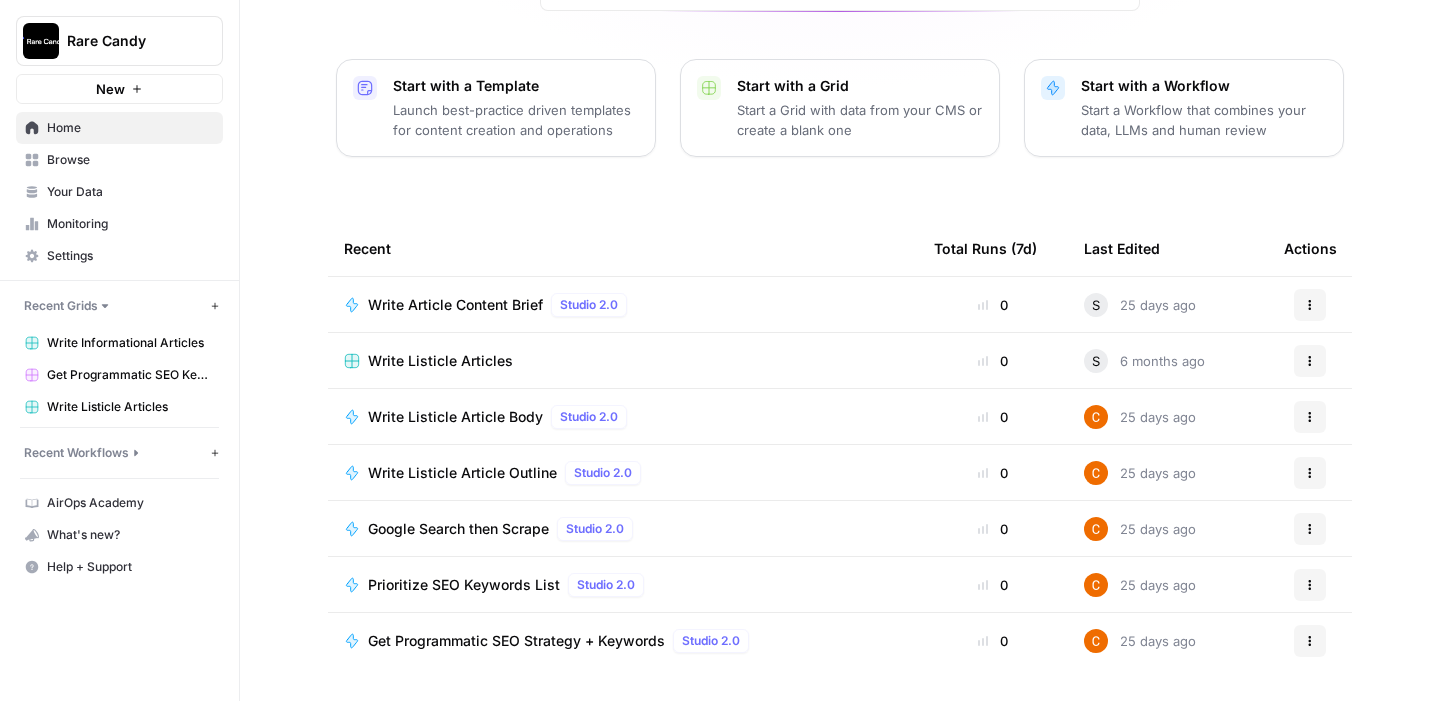 click on "Write Listicle Articles" at bounding box center (623, 361) 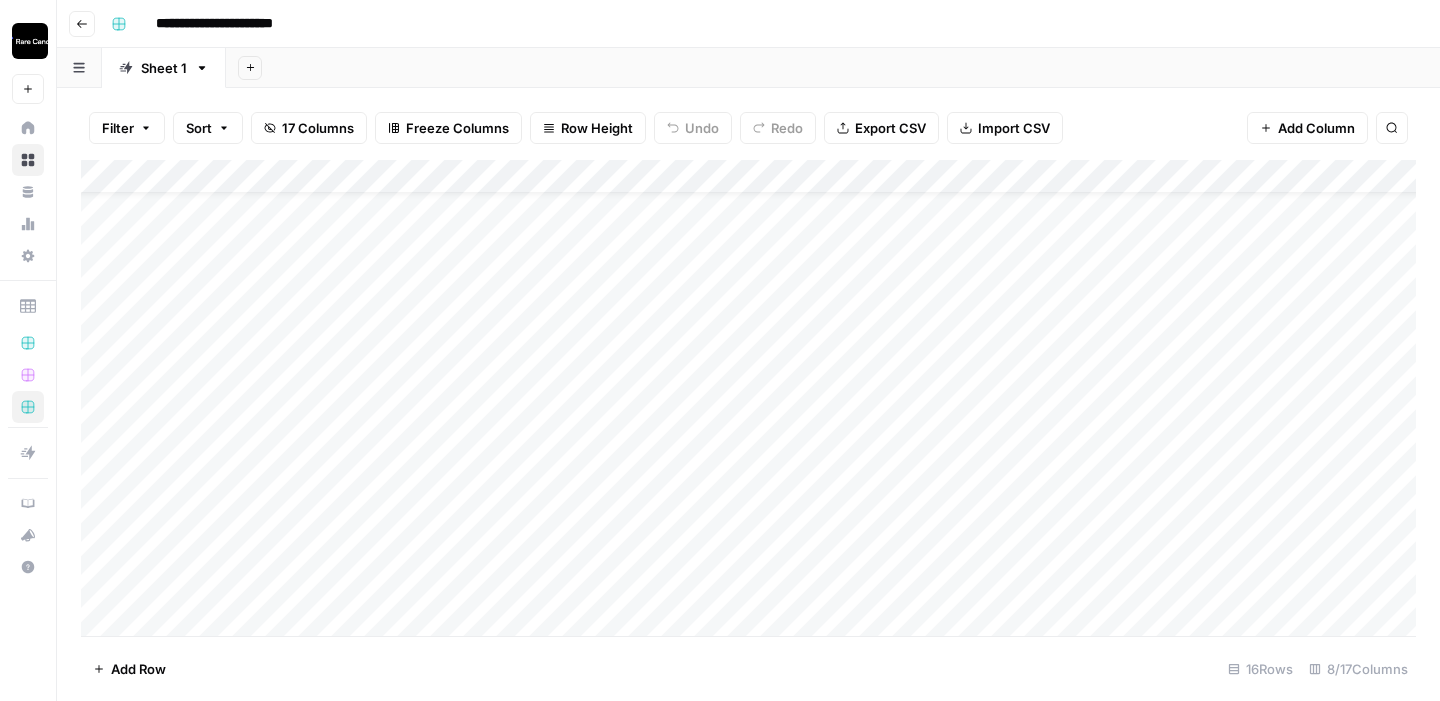 scroll, scrollTop: 0, scrollLeft: 0, axis: both 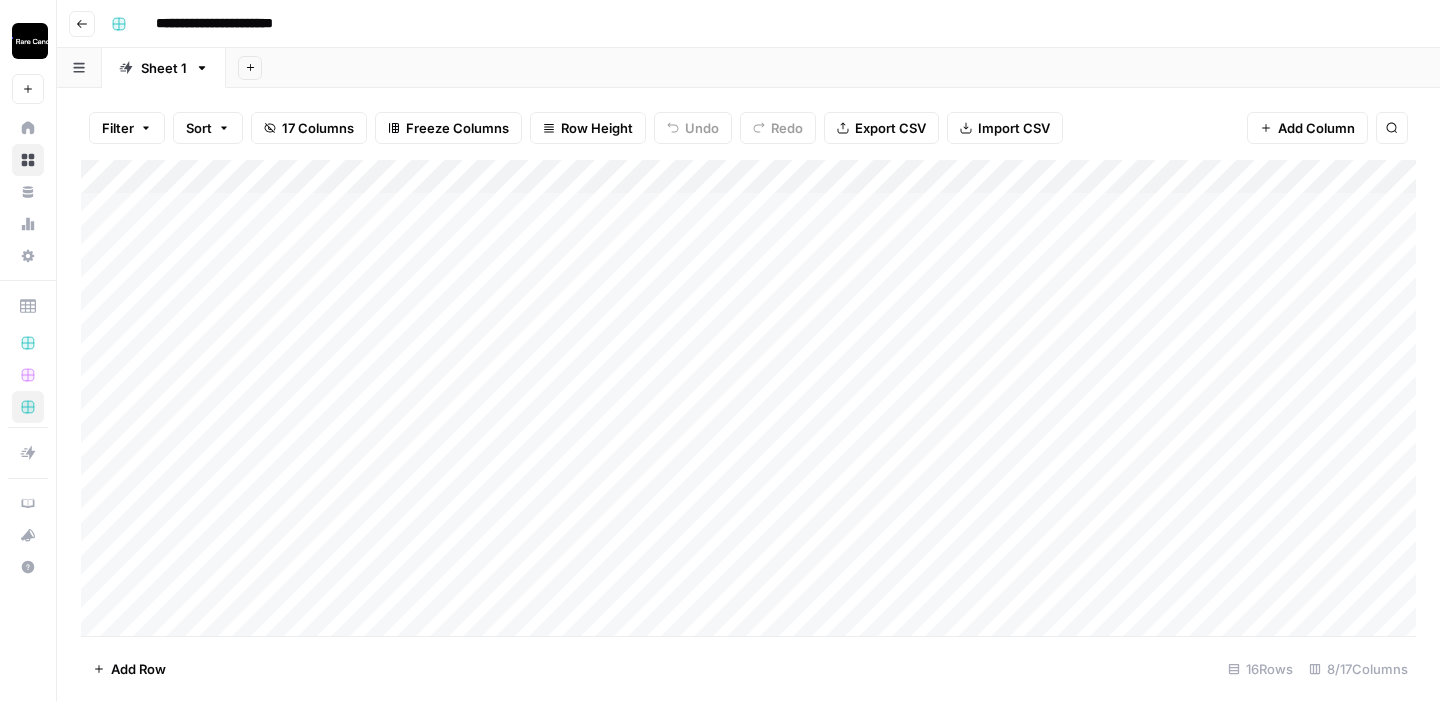 click 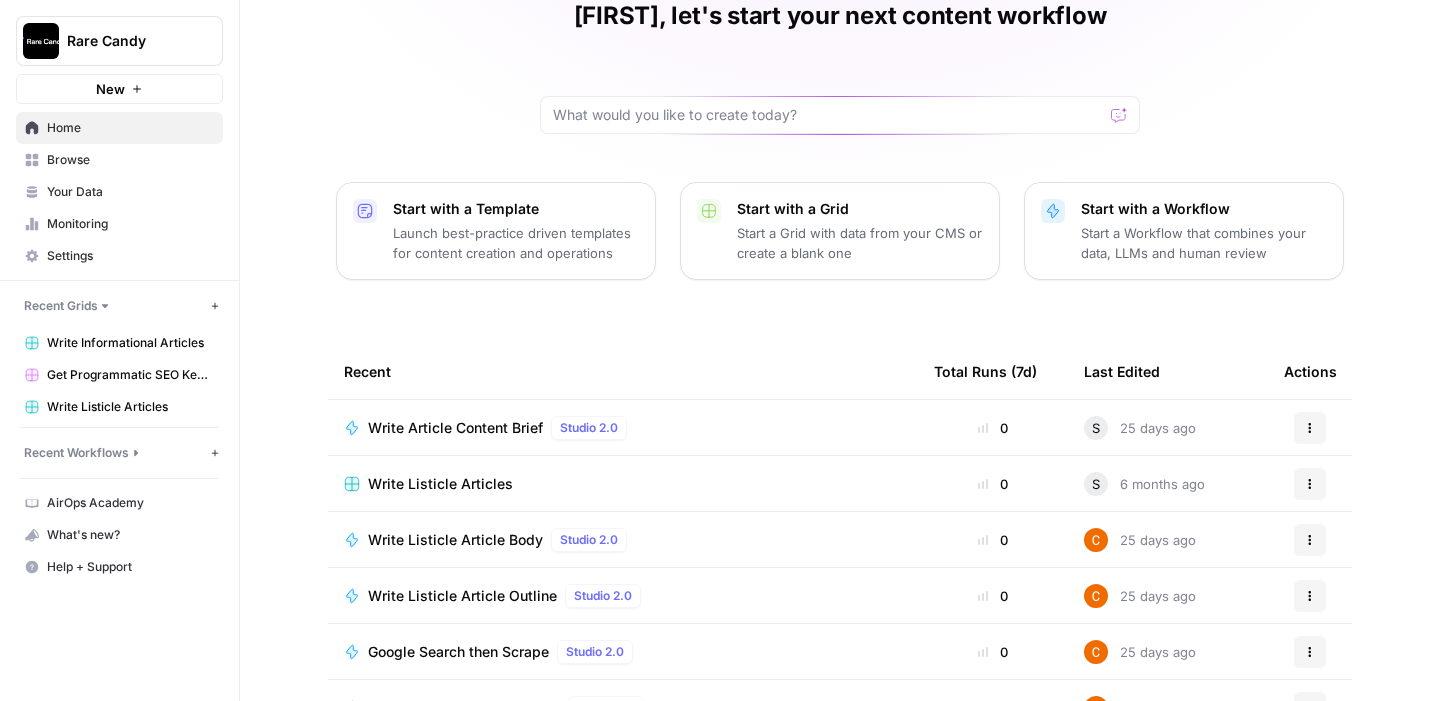 scroll, scrollTop: 97, scrollLeft: 0, axis: vertical 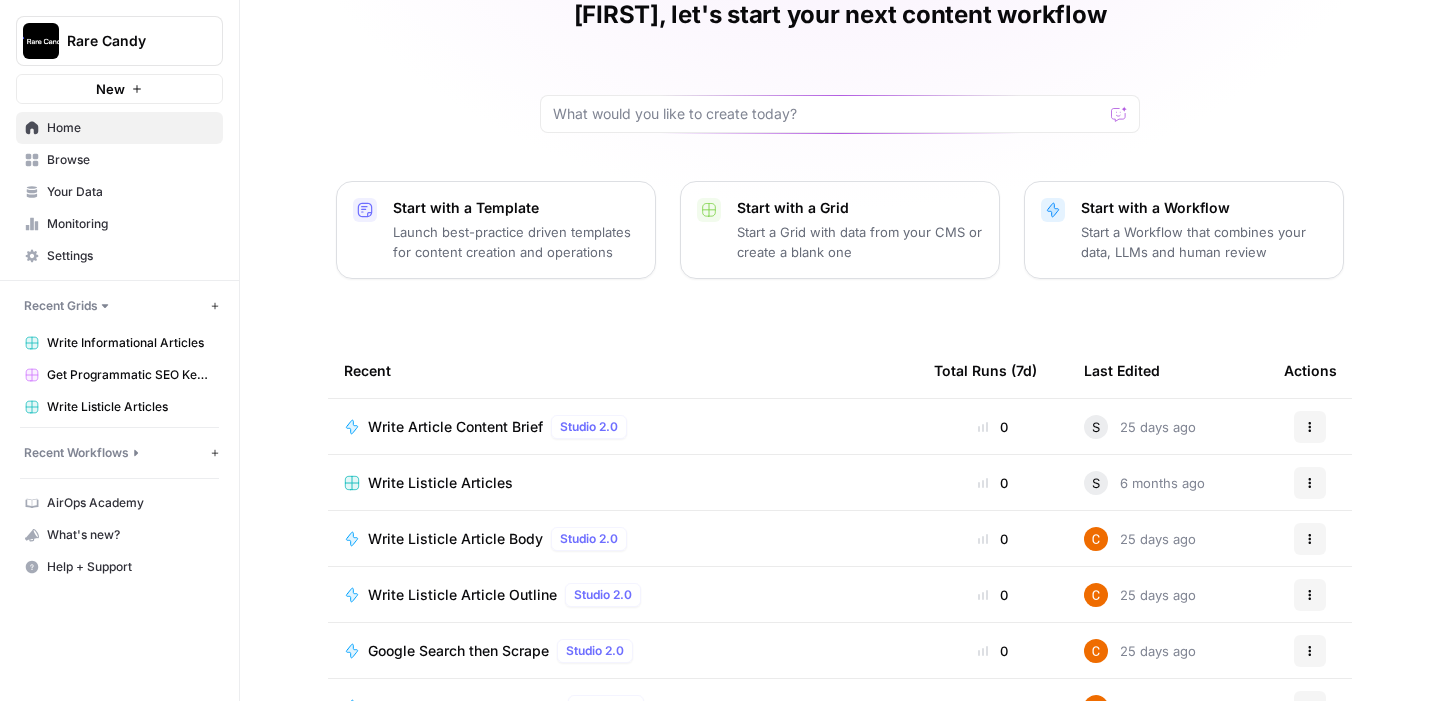 click on "Write Article Content Brief Studio 2.0" at bounding box center (623, 427) 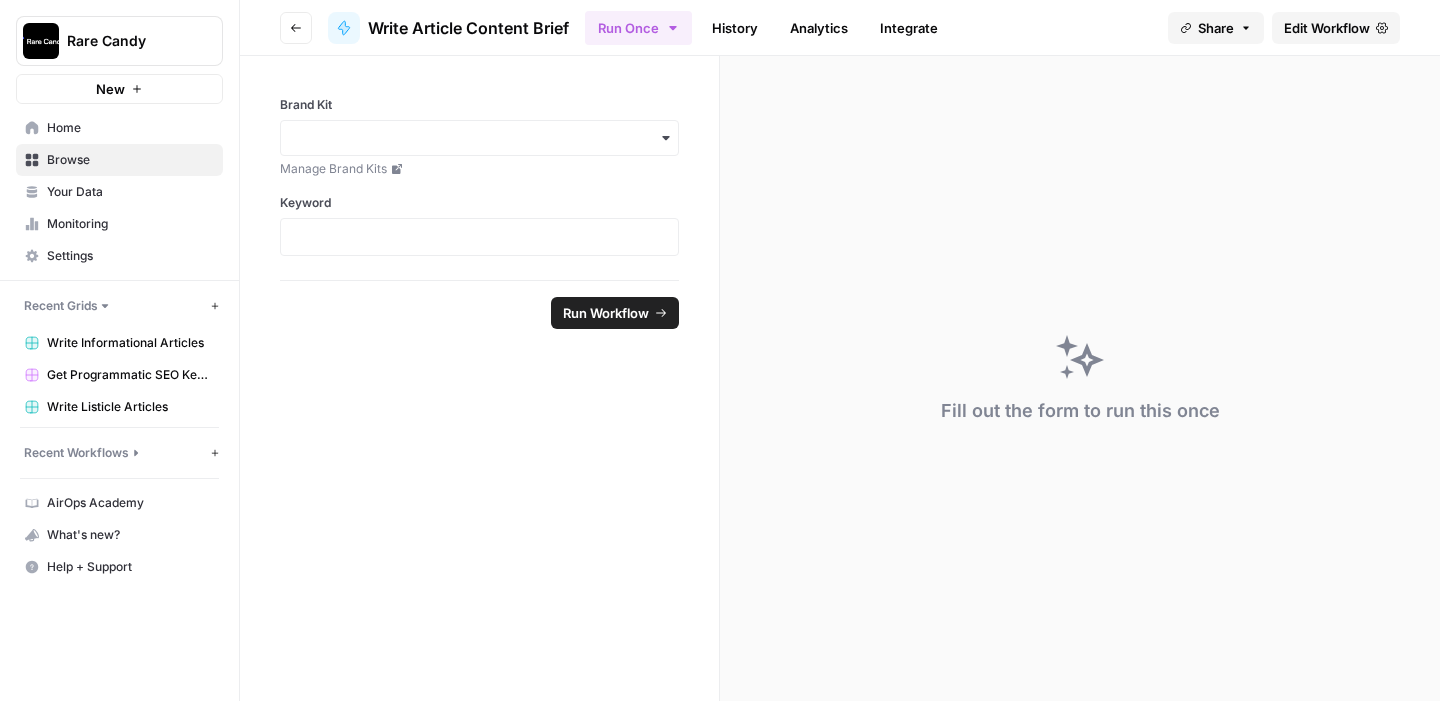 click on "Go back" at bounding box center (296, 28) 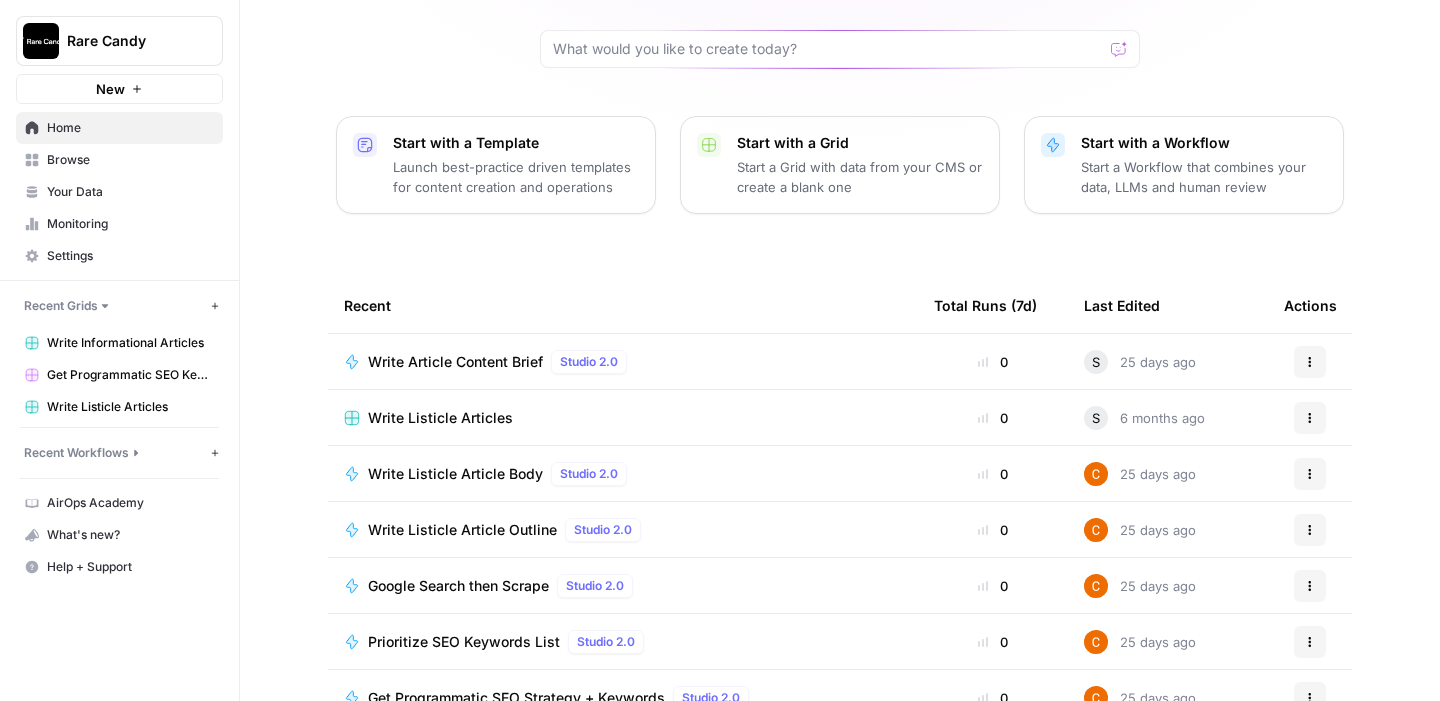 scroll, scrollTop: 219, scrollLeft: 0, axis: vertical 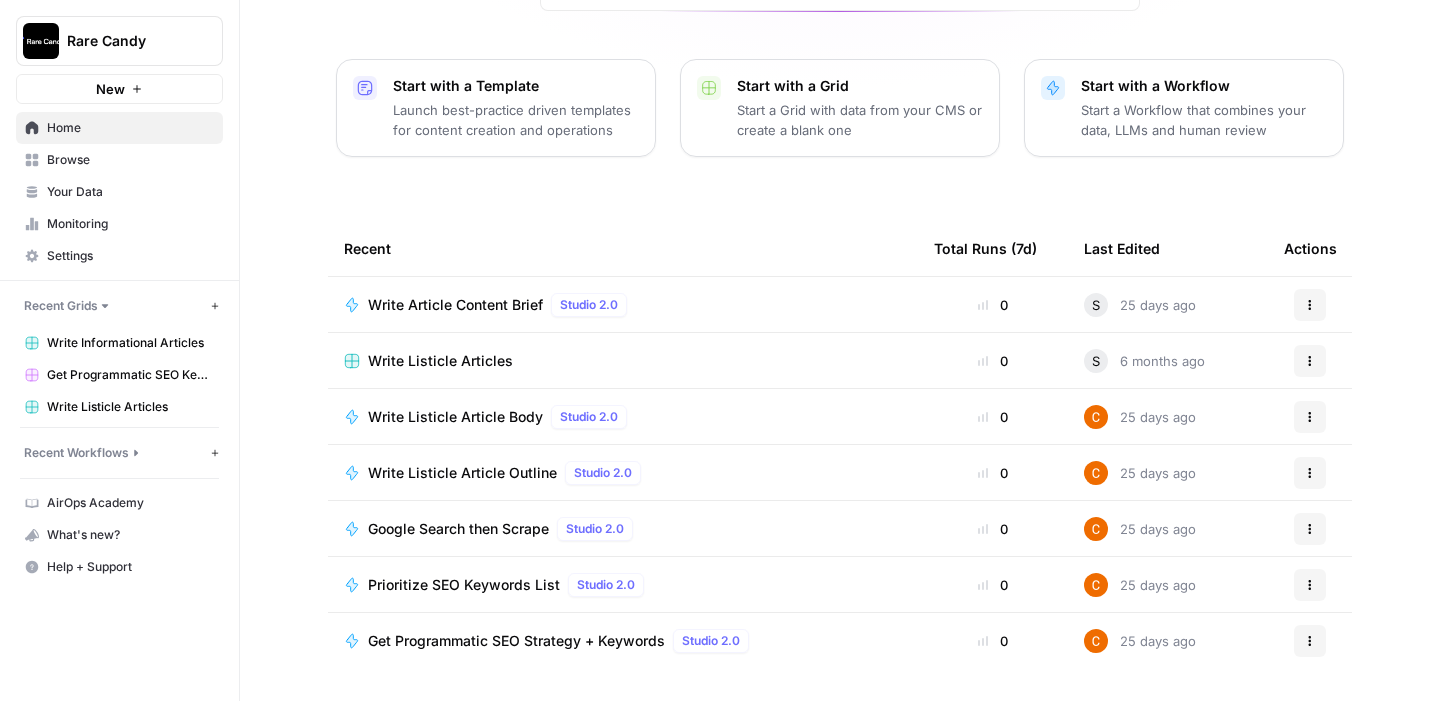 click on "Write Listicle Article Body Studio 2.0" at bounding box center [623, 417] 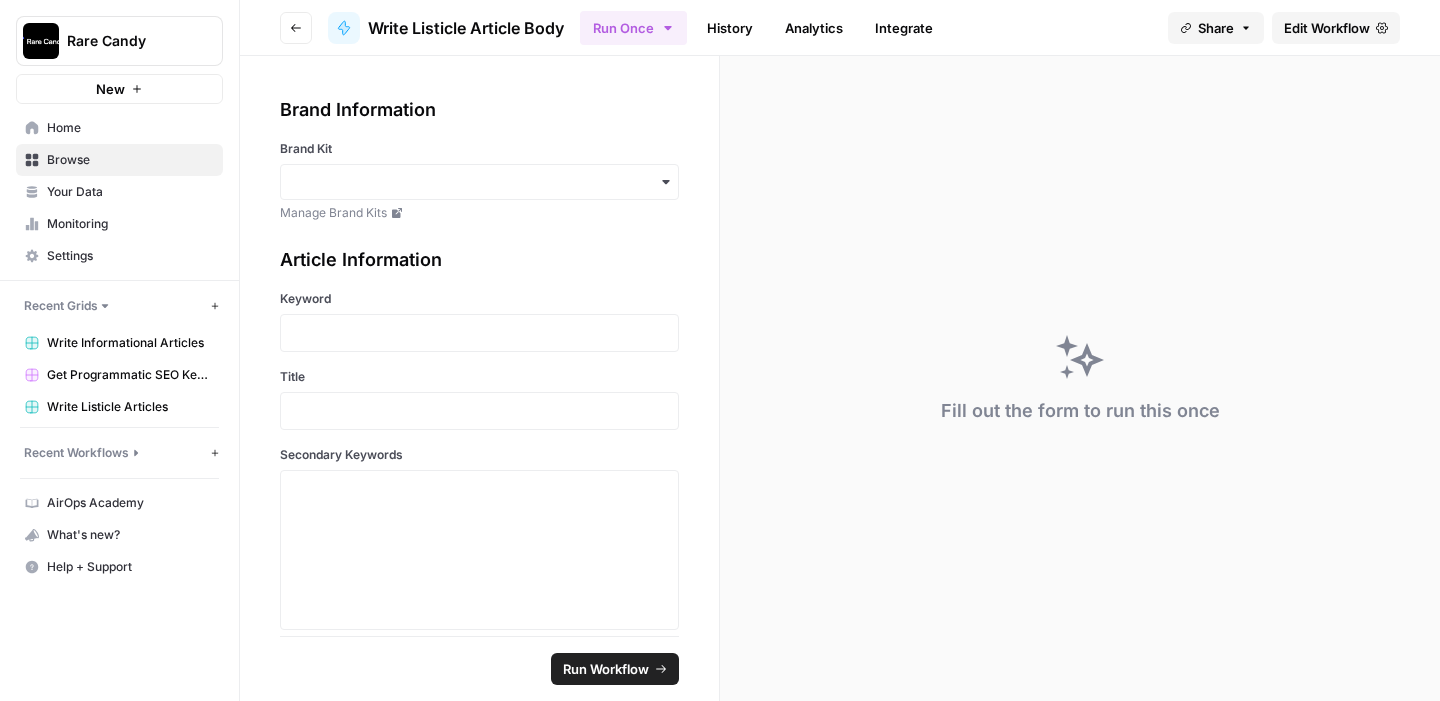 click on "Go back" at bounding box center (296, 28) 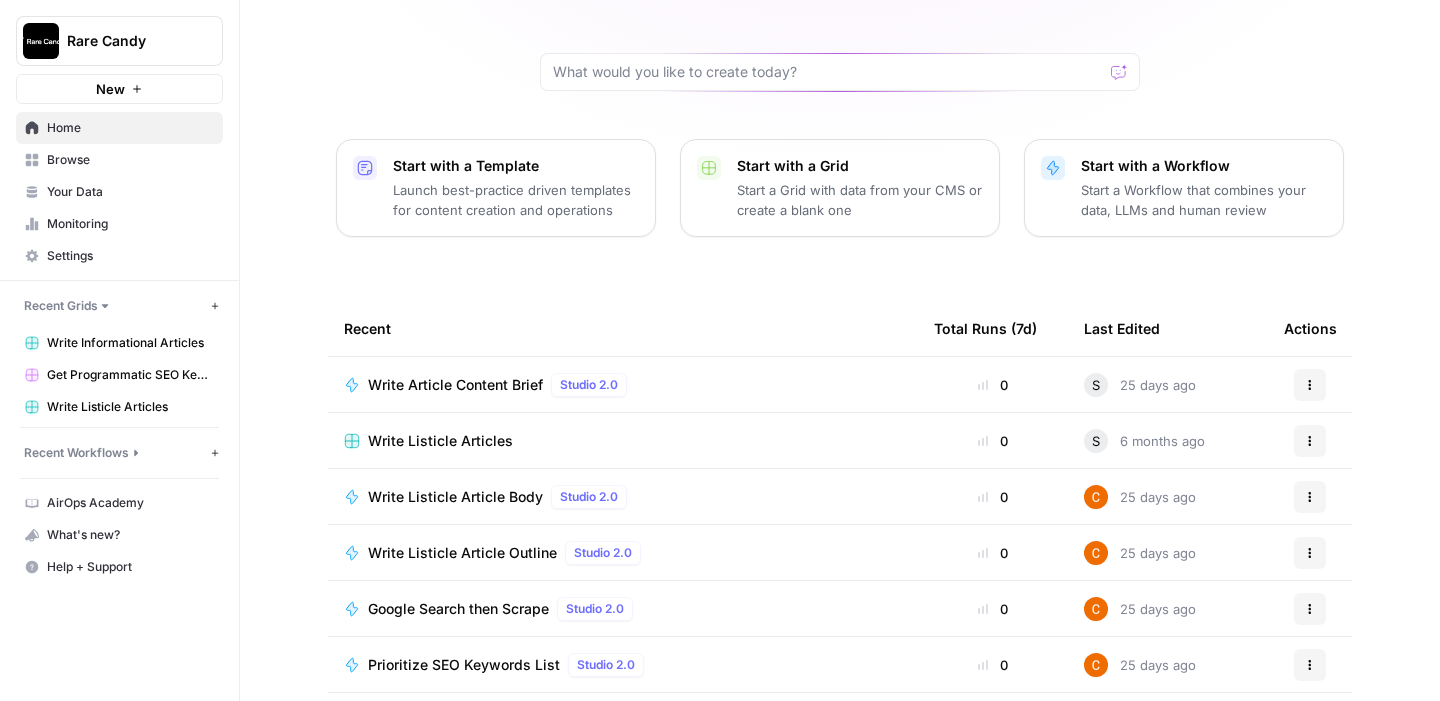 scroll, scrollTop: 219, scrollLeft: 0, axis: vertical 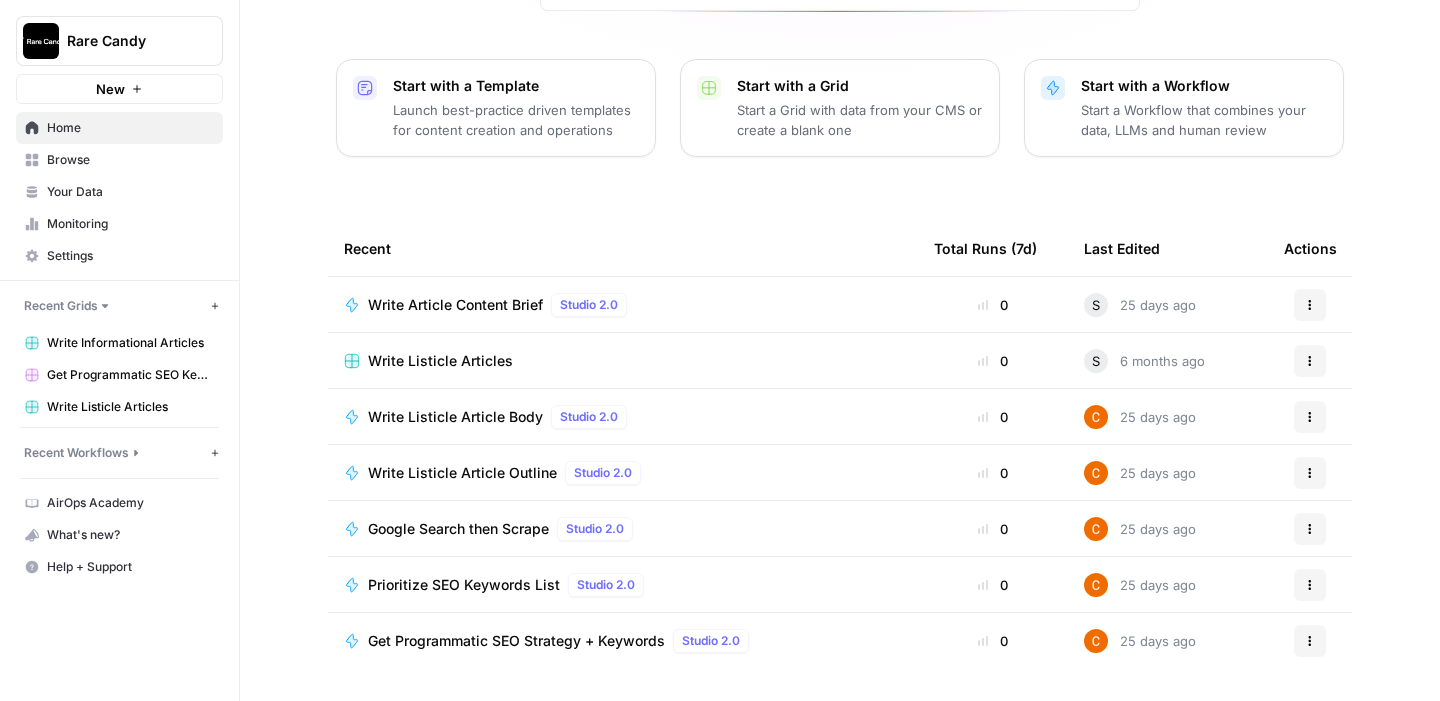 click 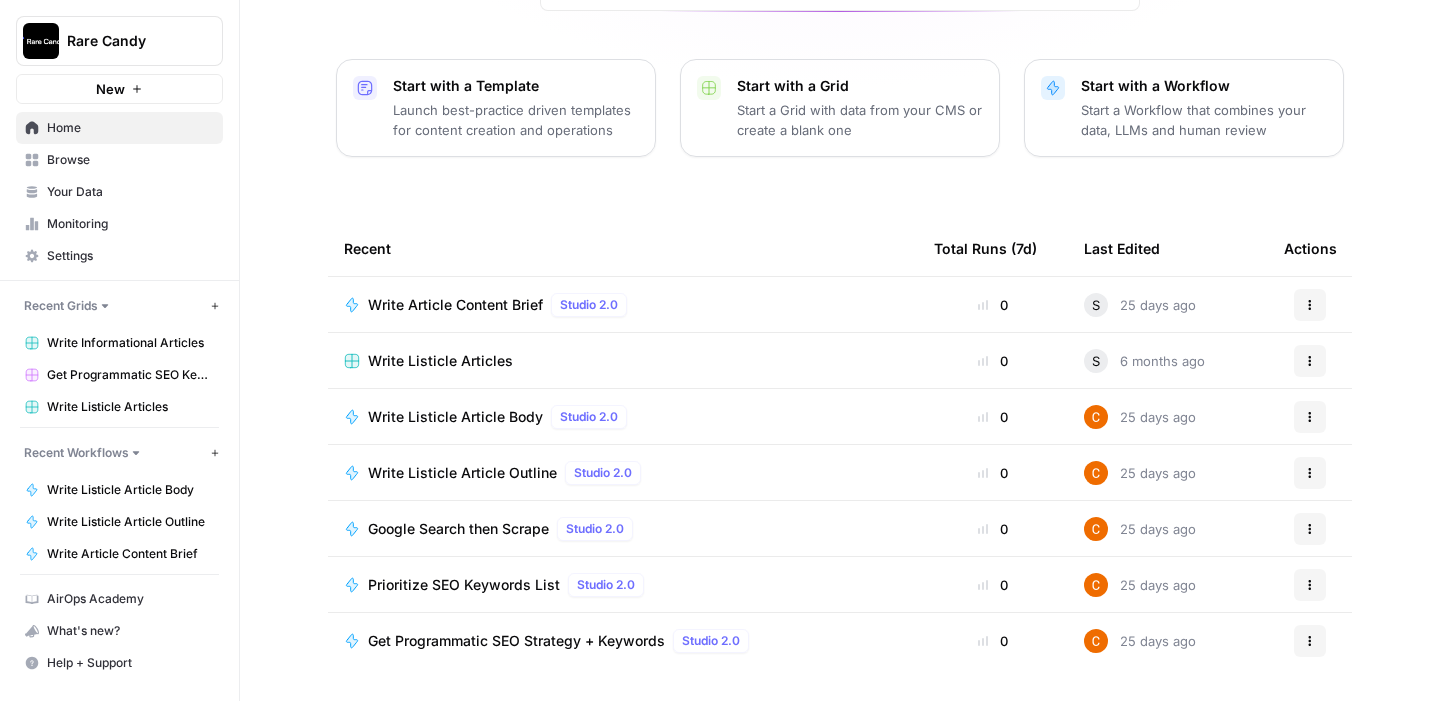 click on "Write Listicle Articles" at bounding box center [440, 361] 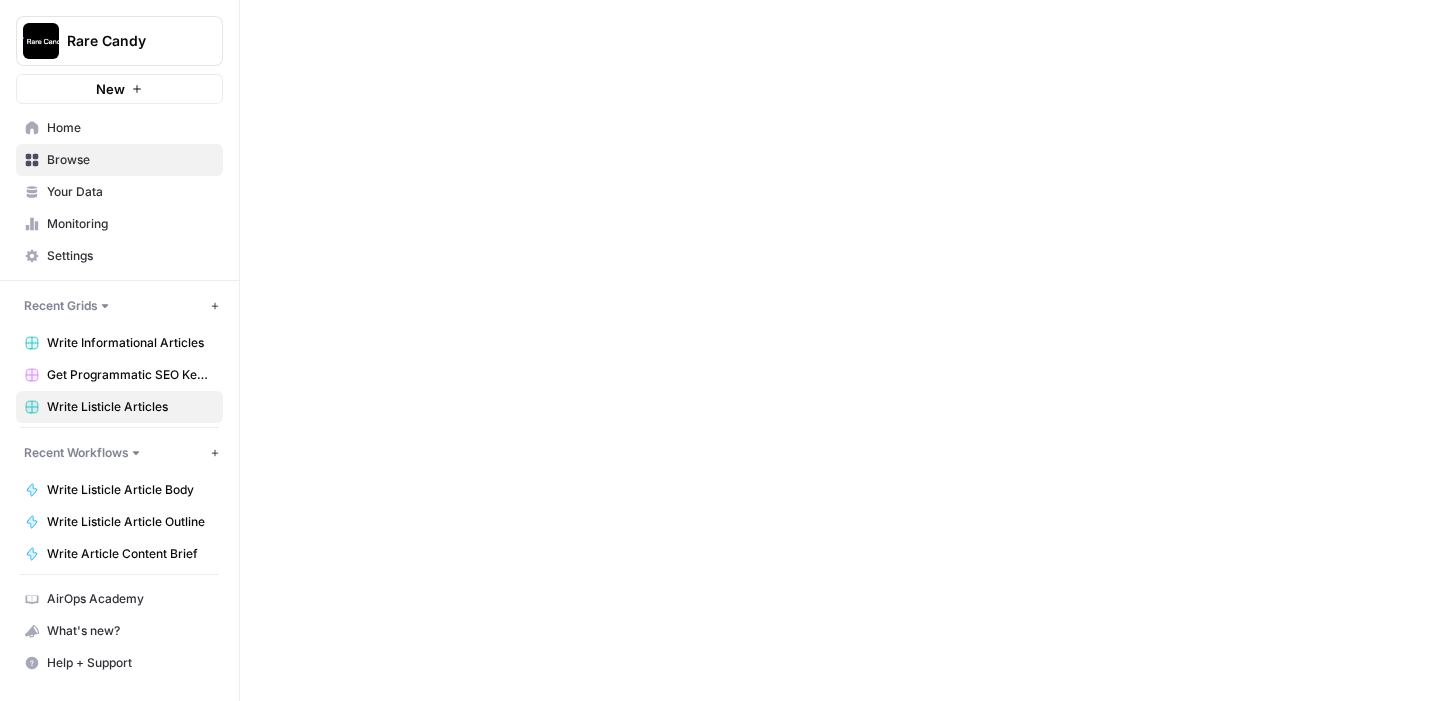 scroll, scrollTop: 0, scrollLeft: 0, axis: both 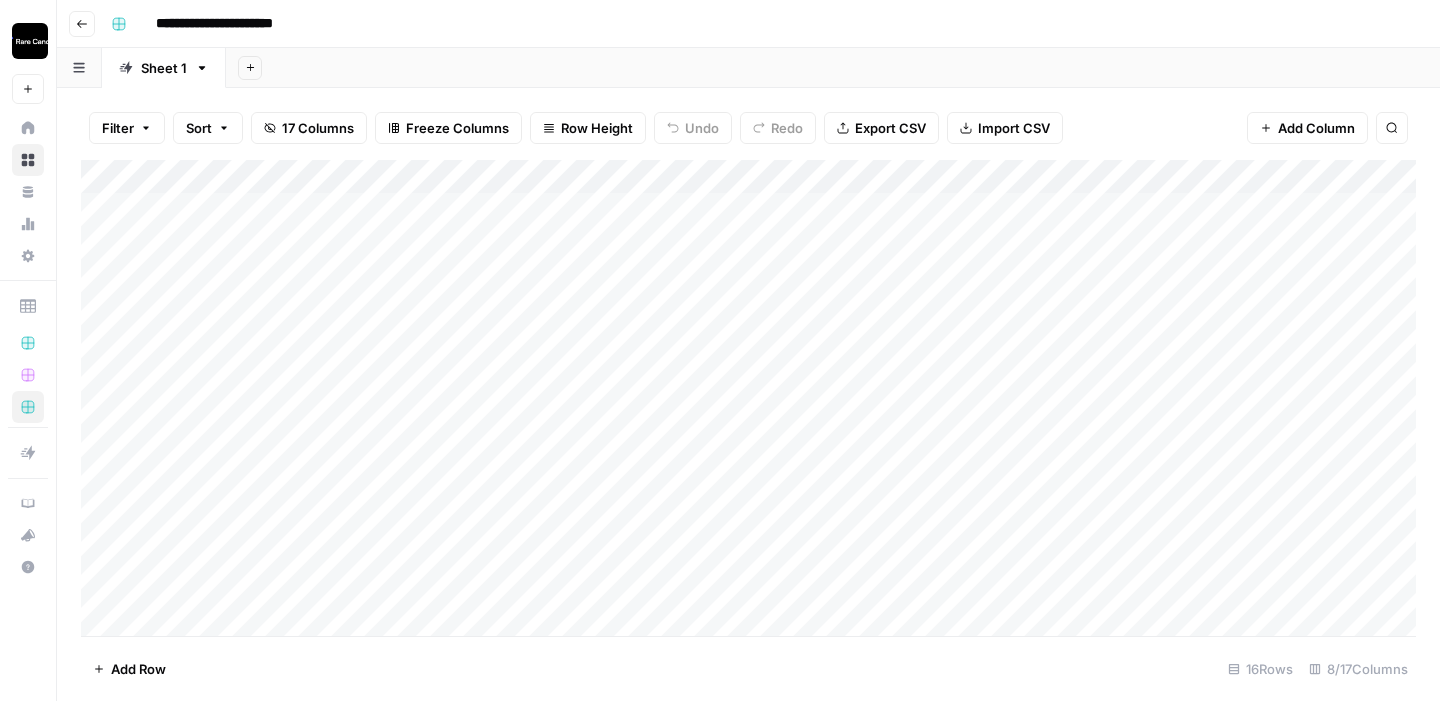 click on "Add Column" at bounding box center [748, 398] 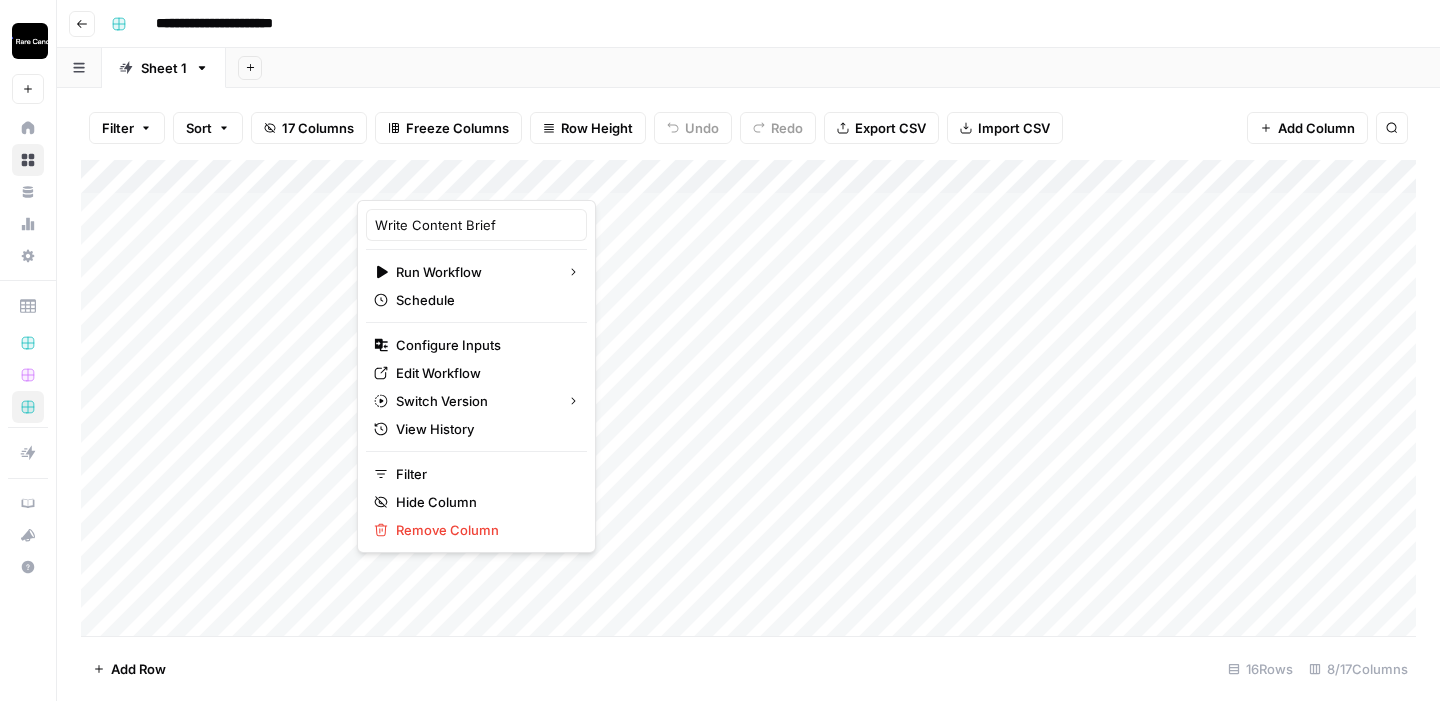 click at bounding box center (455, 180) 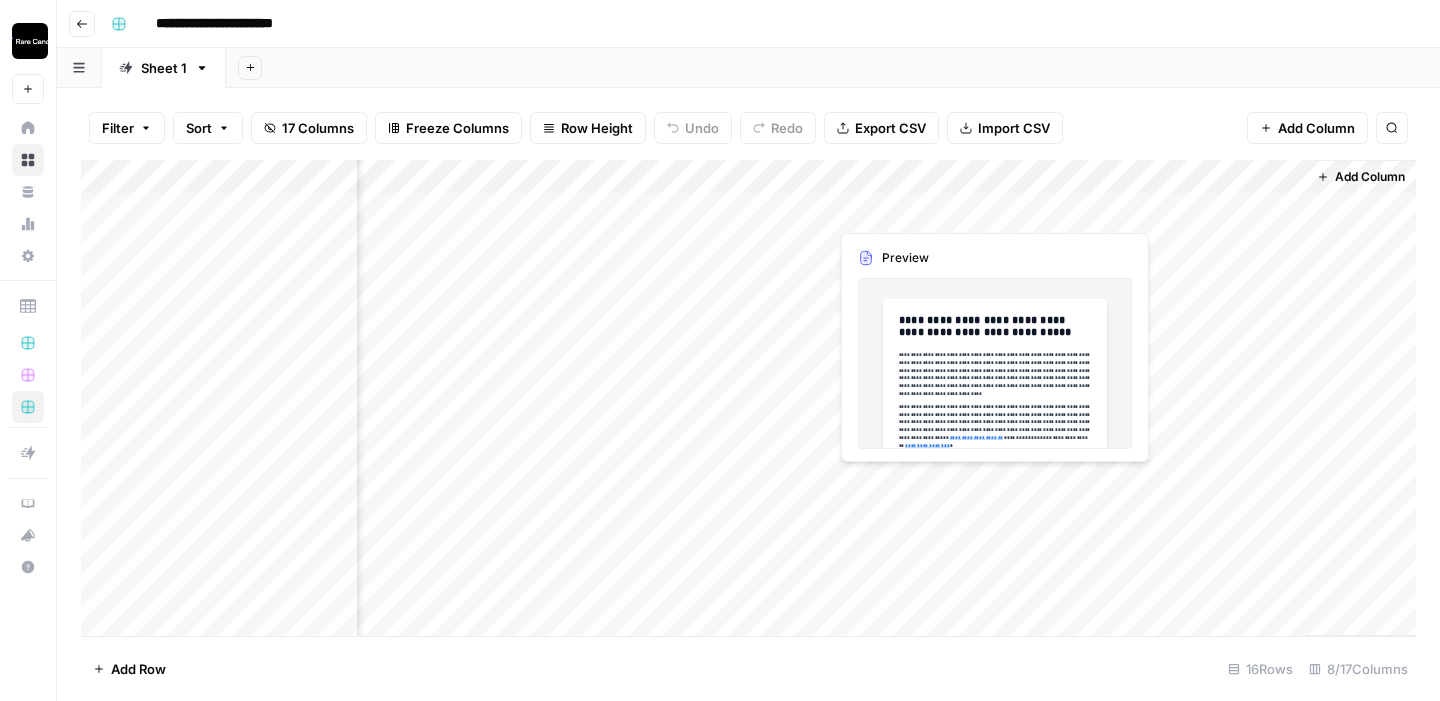 scroll, scrollTop: 0, scrollLeft: 0, axis: both 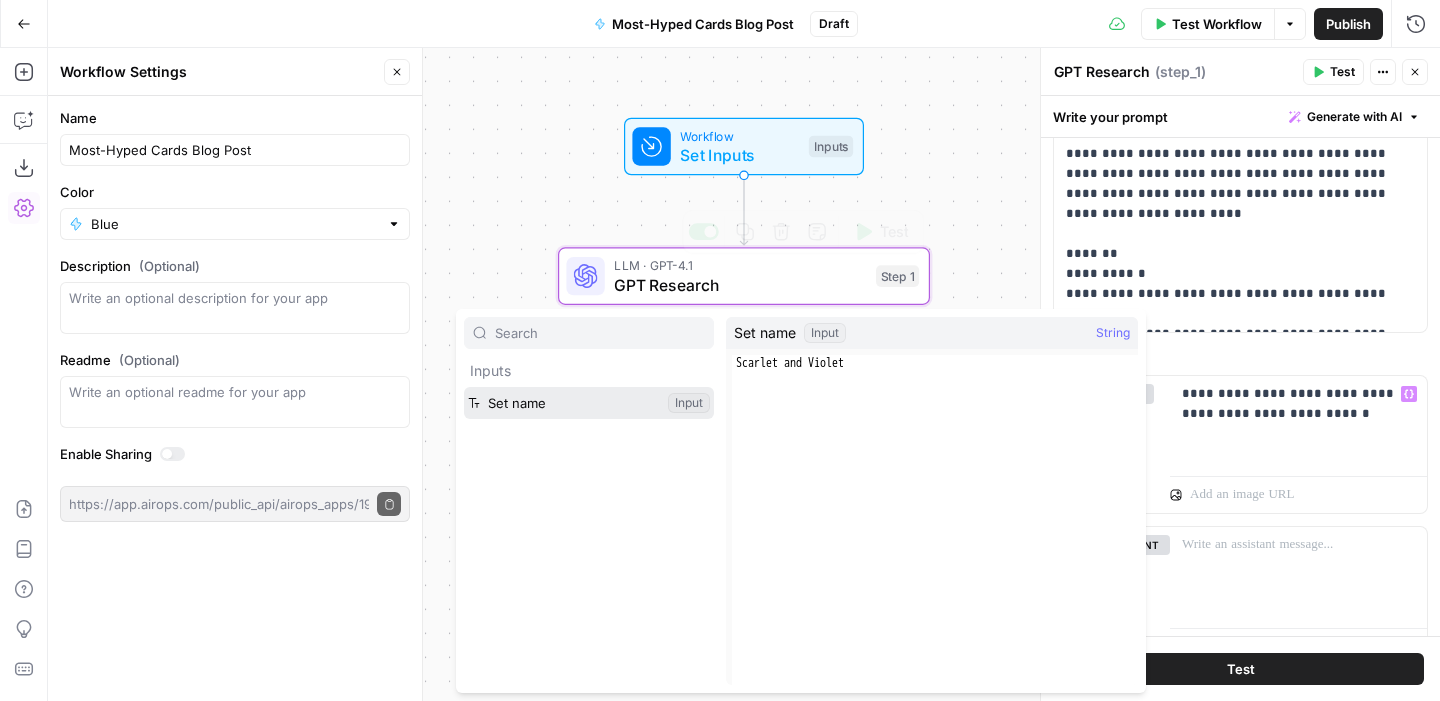click at bounding box center (589, 403) 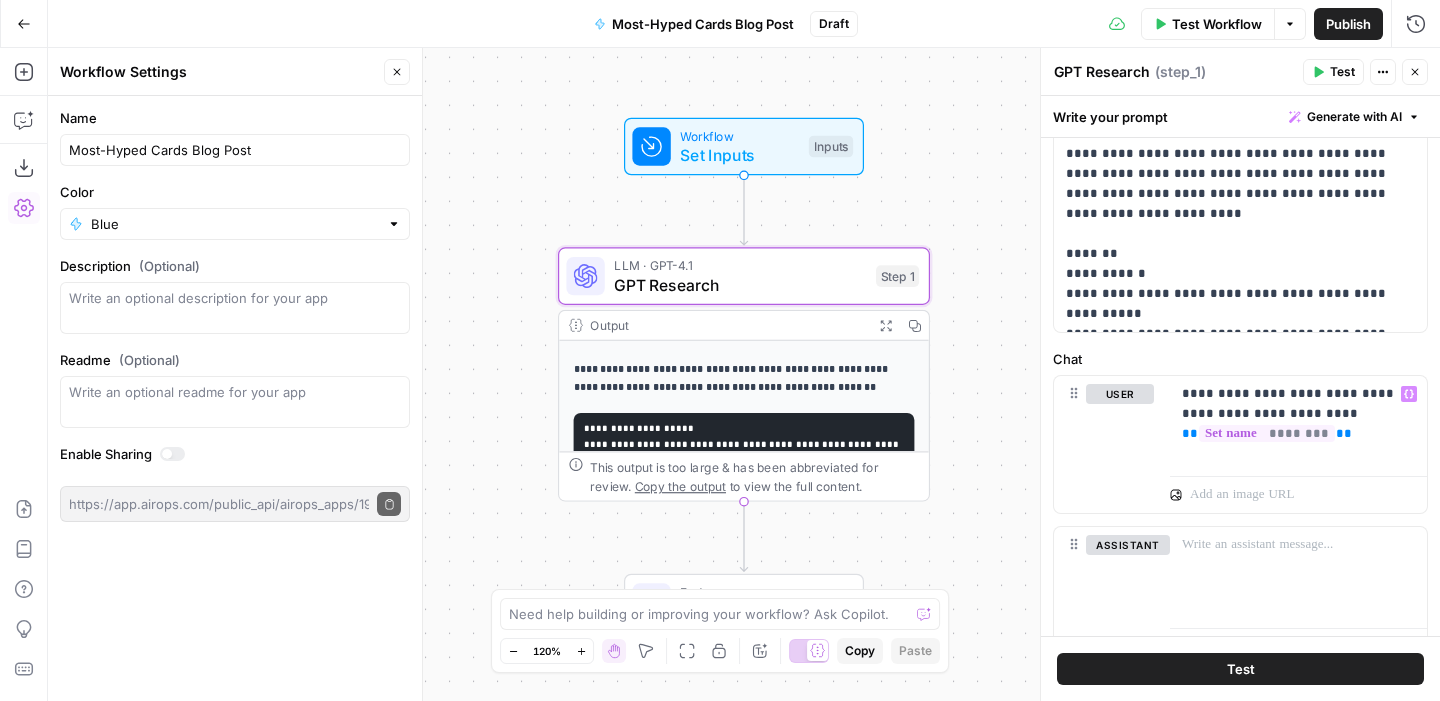 click on "Test Workflow" at bounding box center [1217, 24] 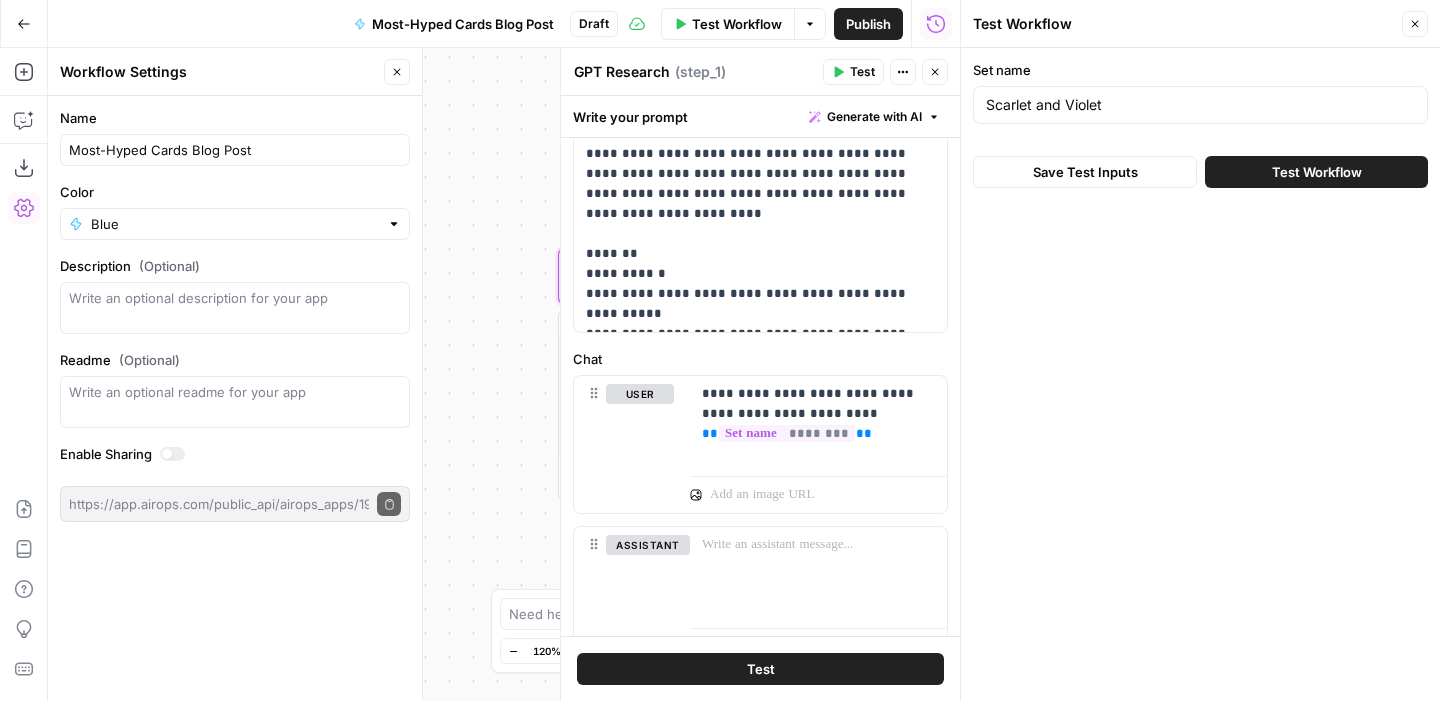 click on "Test Workflow" at bounding box center [1317, 172] 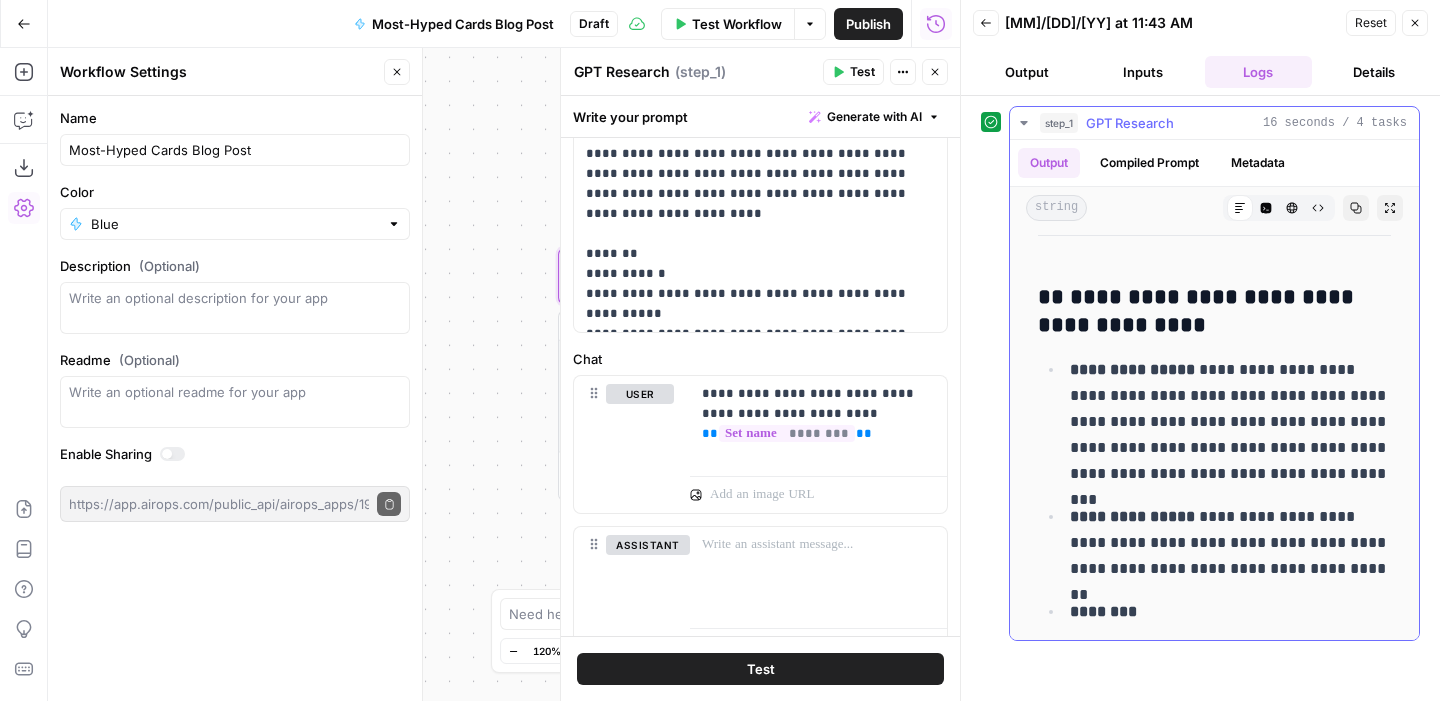 scroll, scrollTop: 507, scrollLeft: 0, axis: vertical 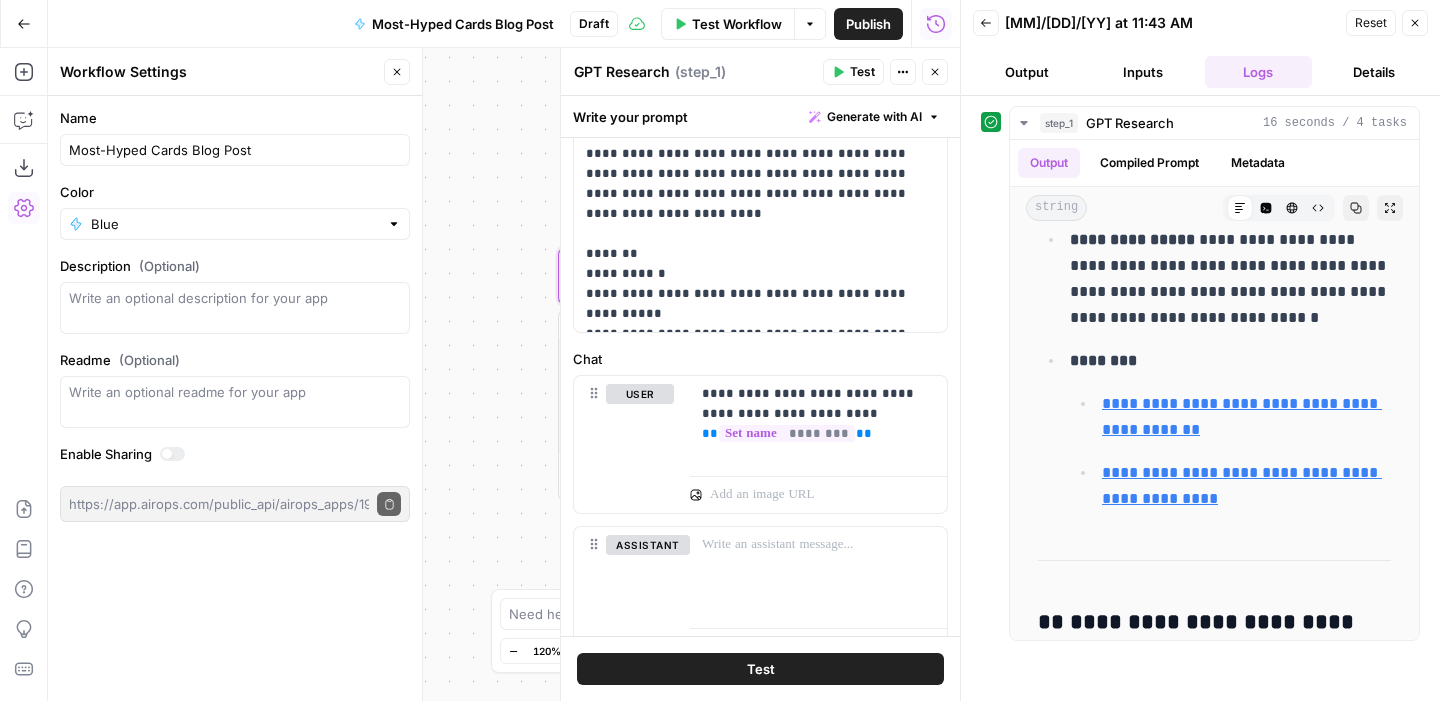 click on "Close" at bounding box center (1415, 23) 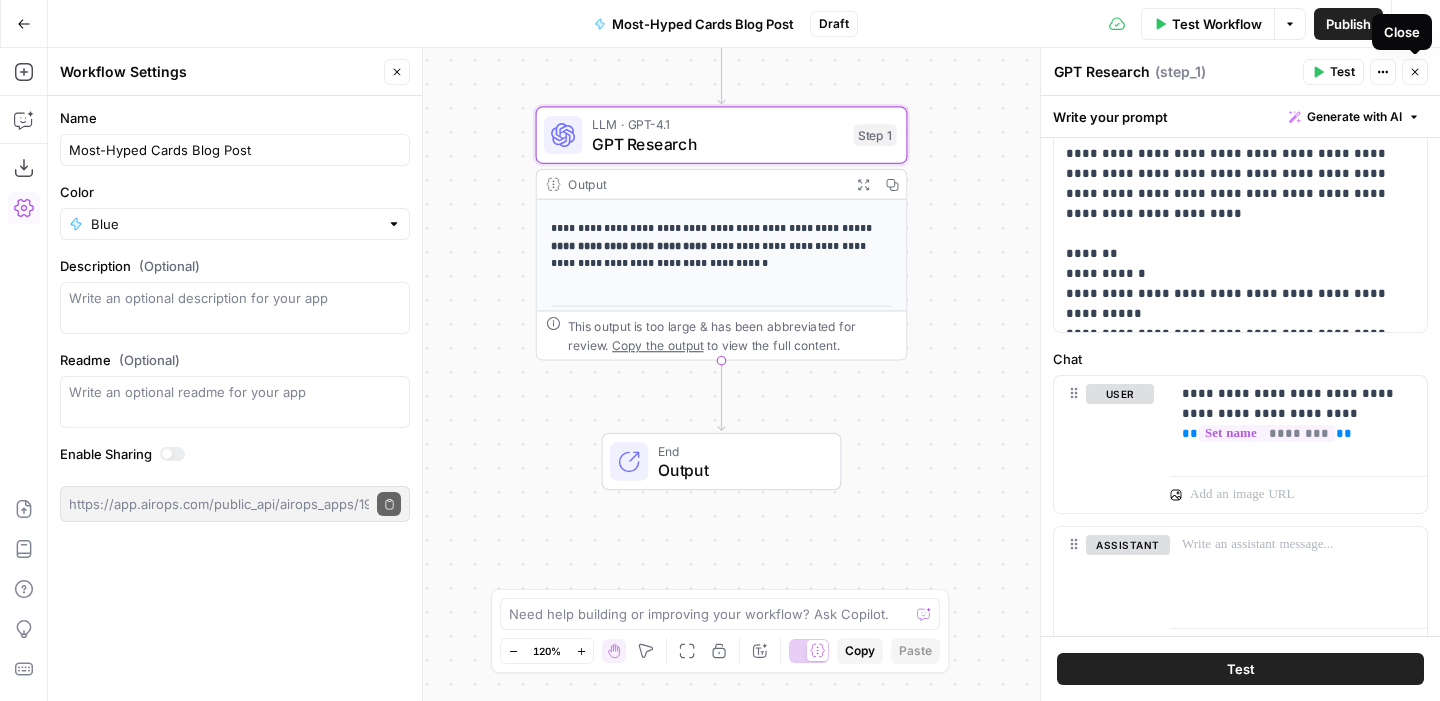 click 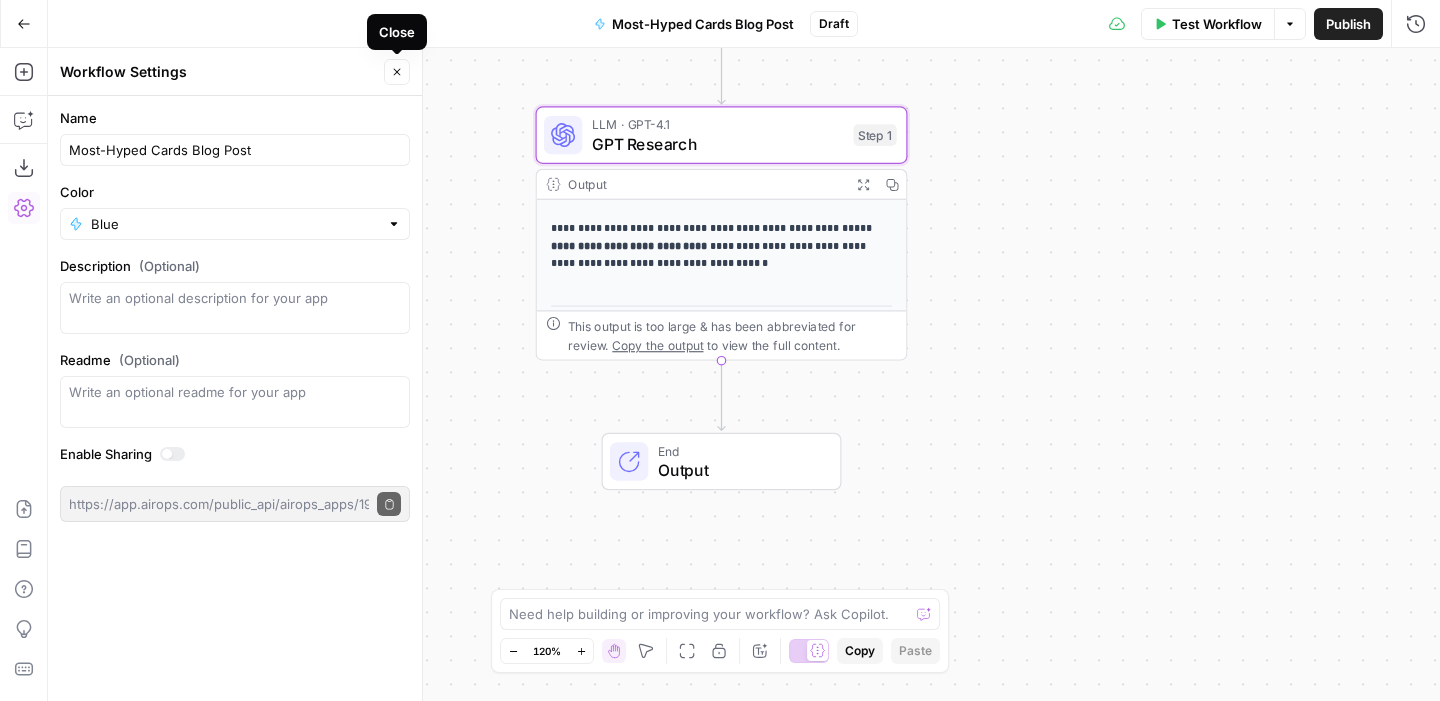 click on "Close" at bounding box center (397, 72) 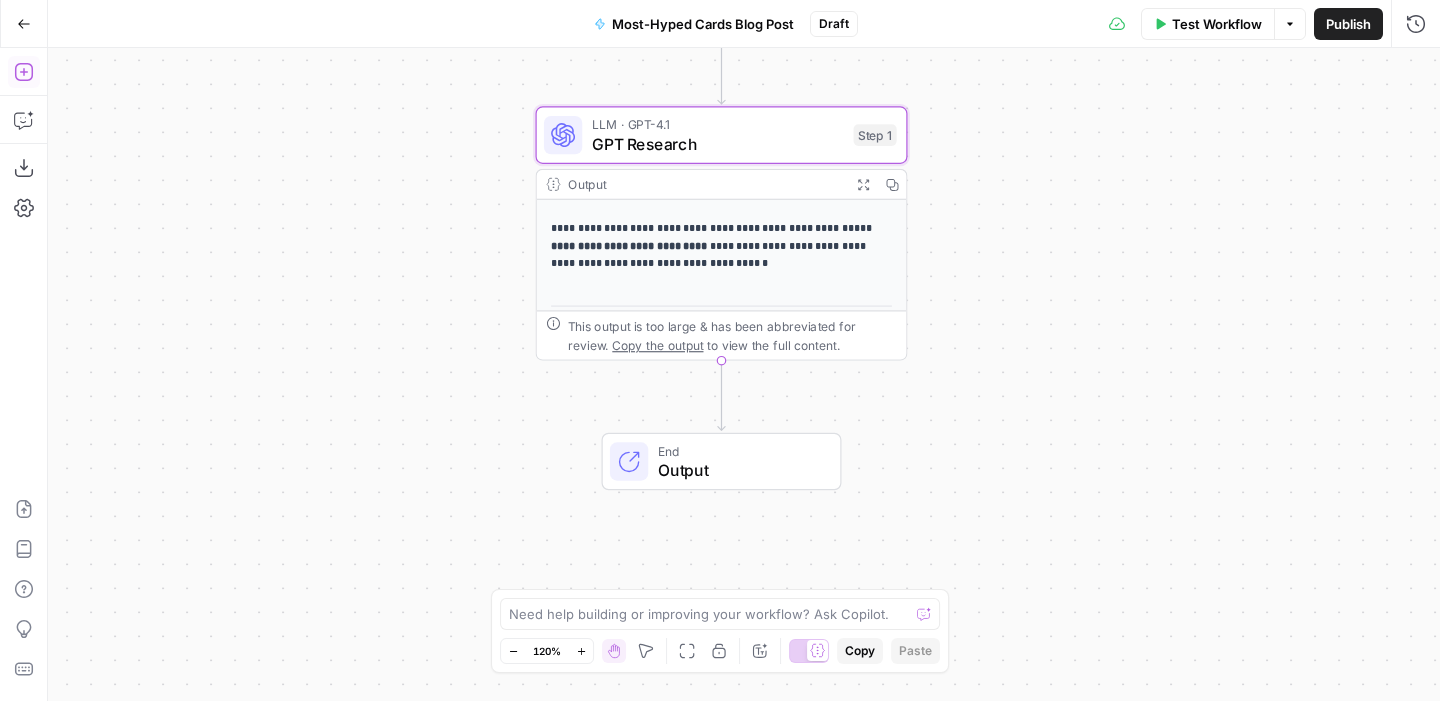 click 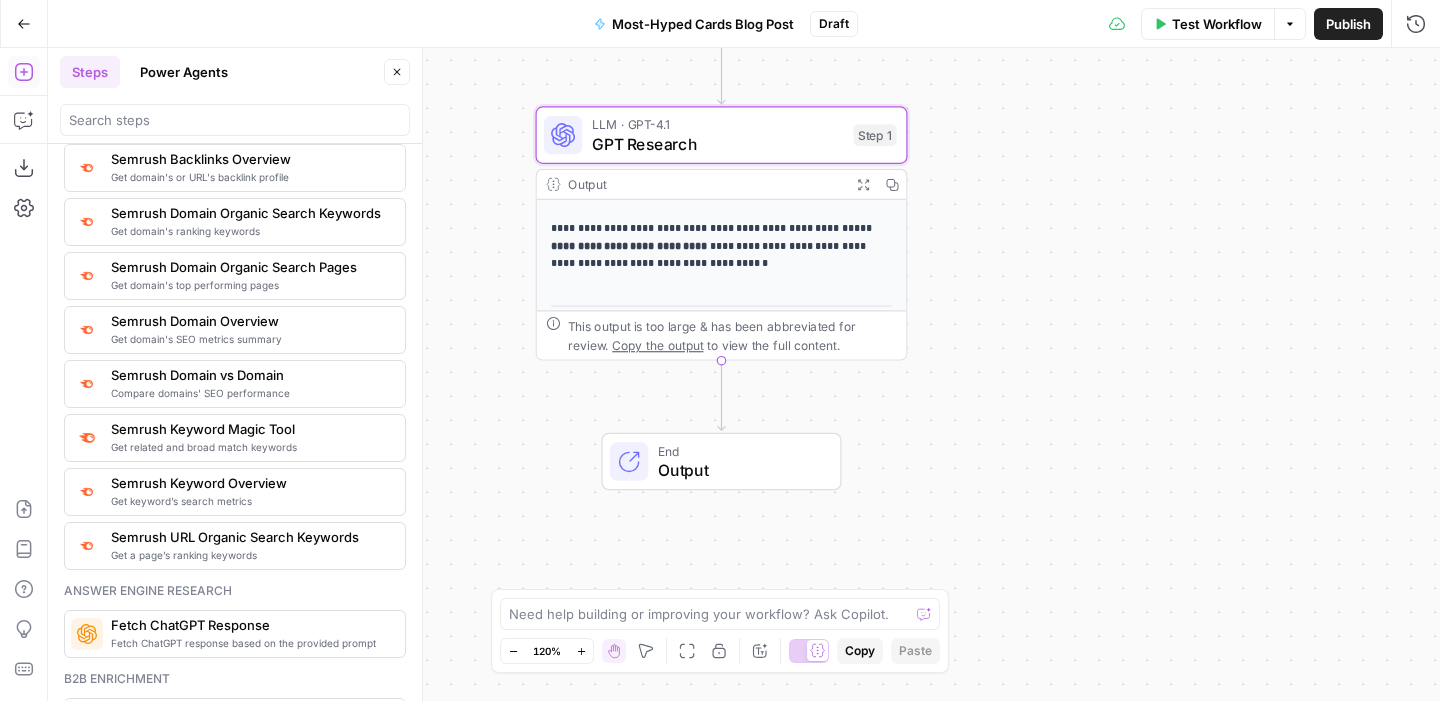 scroll, scrollTop: 2239, scrollLeft: 0, axis: vertical 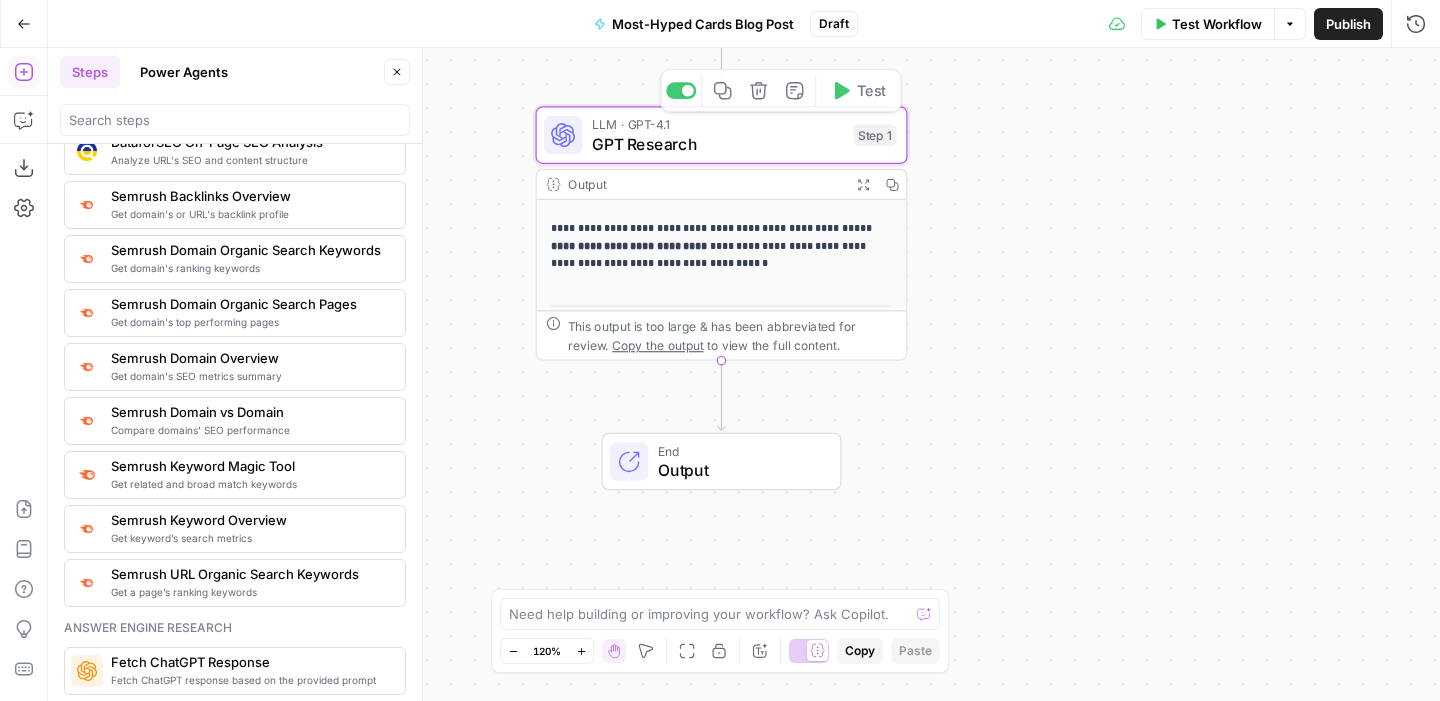 click on "**********" at bounding box center (722, 467) 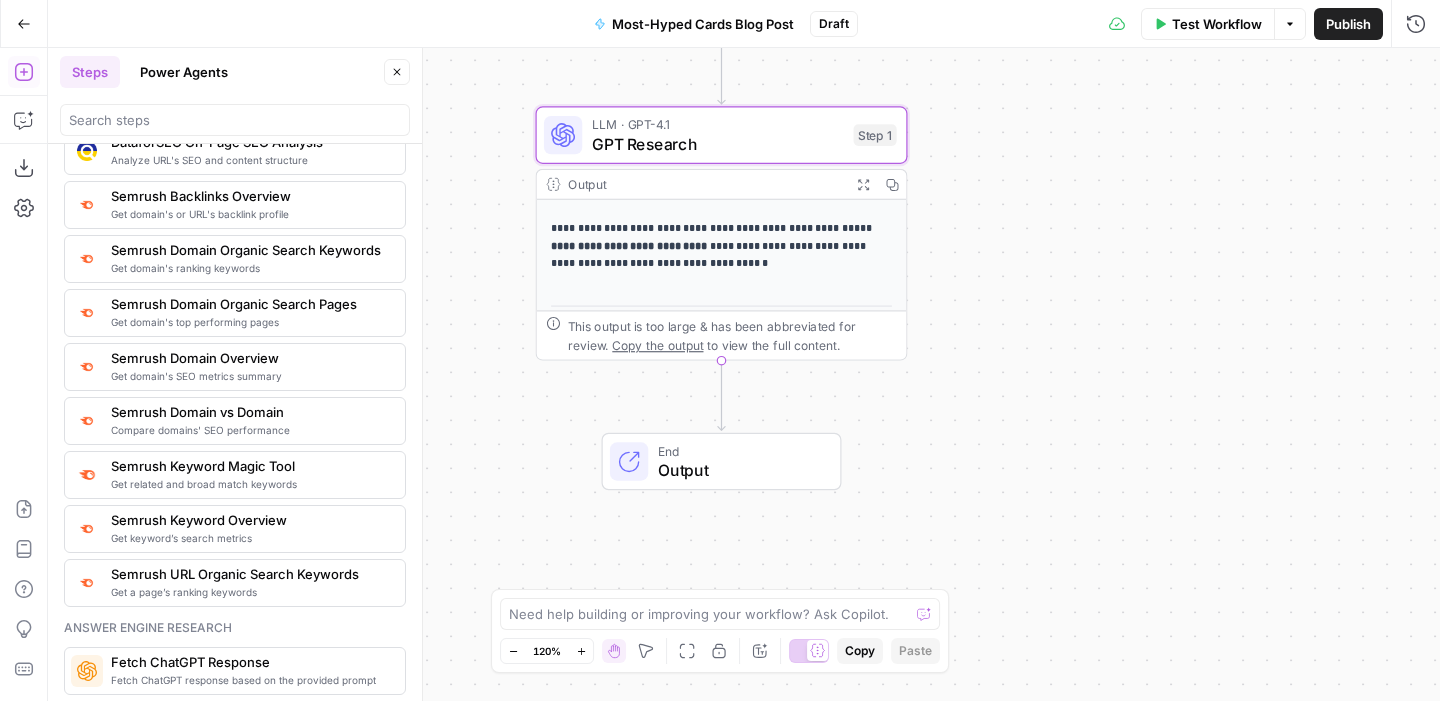 click on "LLM · GPT-4.1" at bounding box center (718, 124) 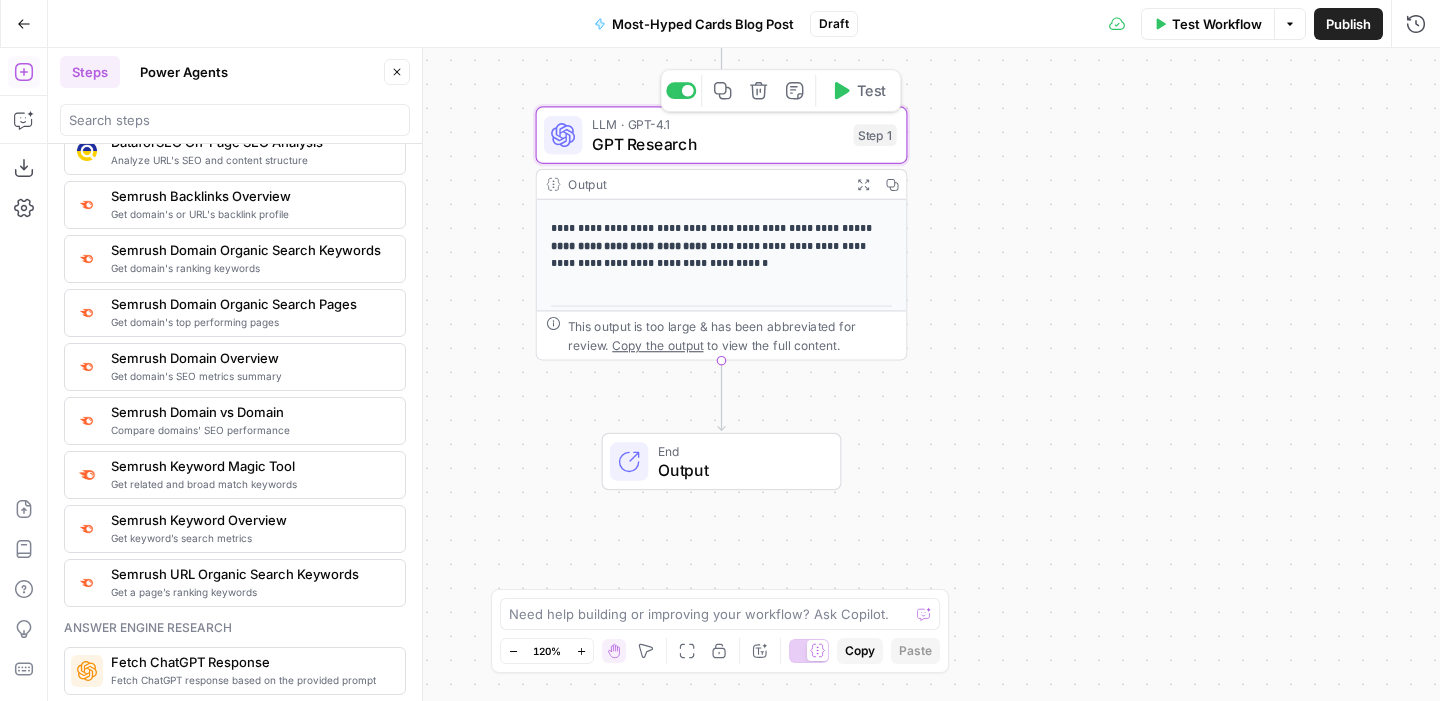 click on "GPT Research" at bounding box center (718, 144) 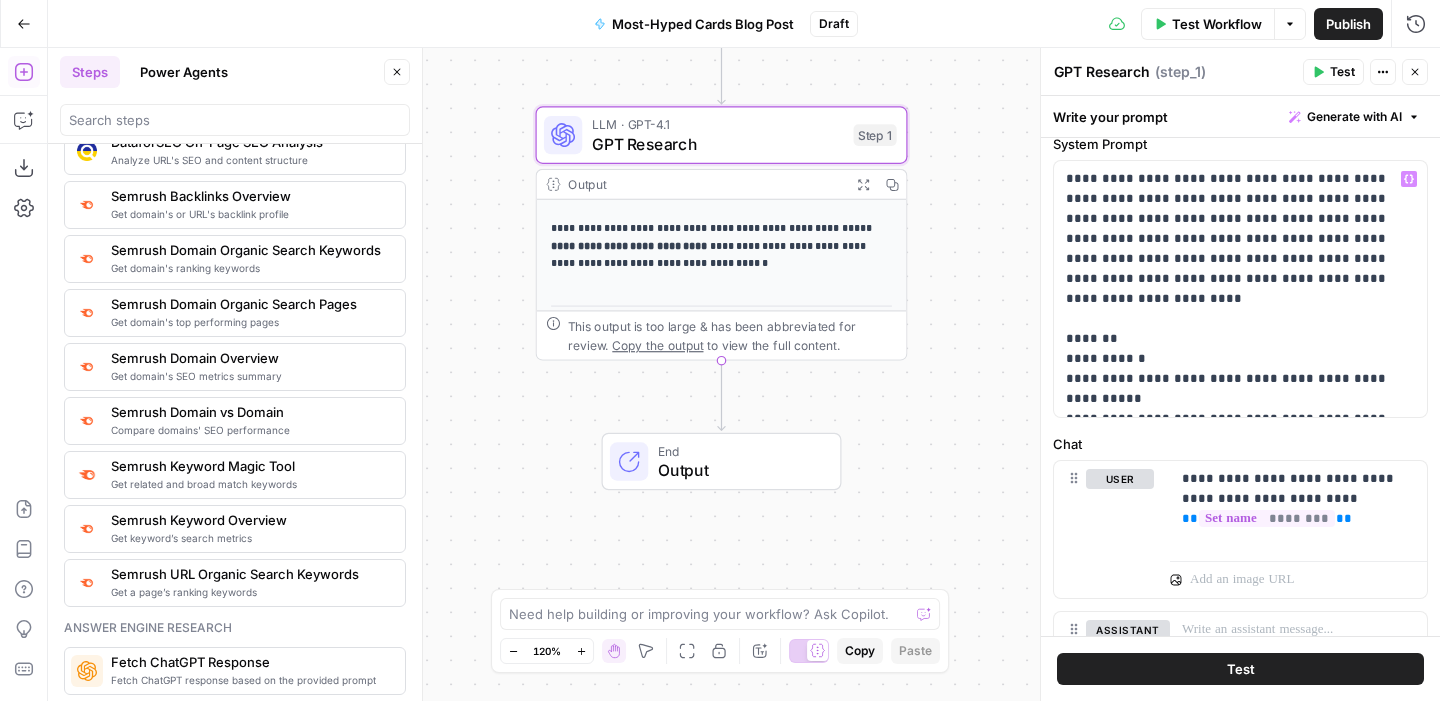 scroll, scrollTop: 69, scrollLeft: 0, axis: vertical 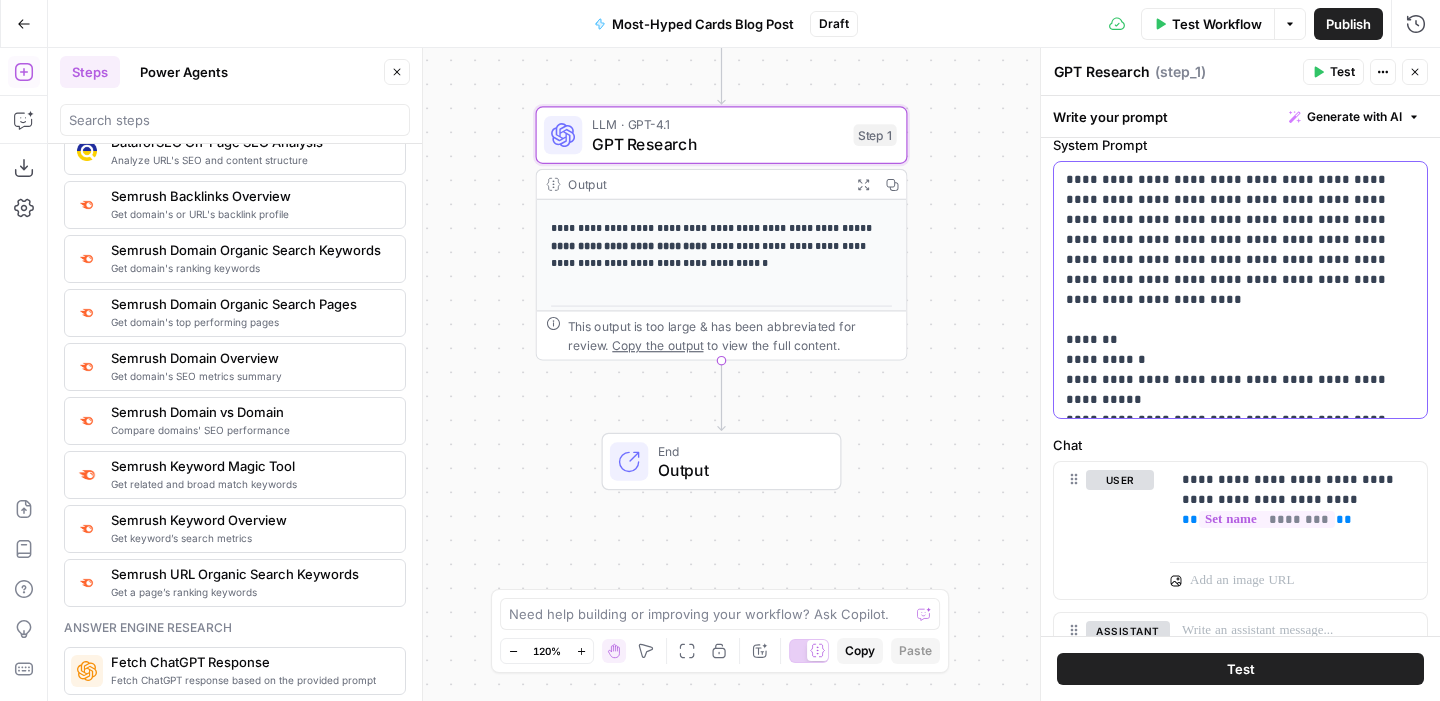click on "**********" at bounding box center [1240, 290] 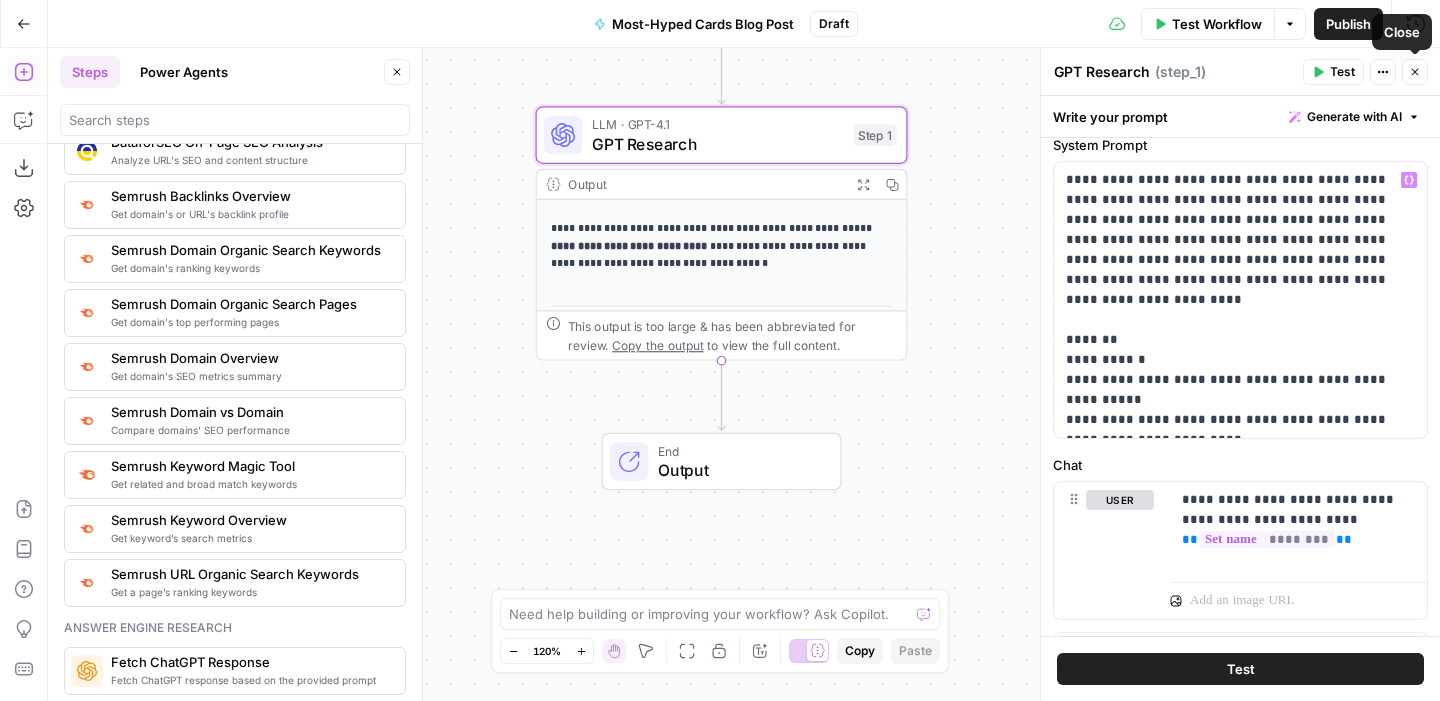 click on "Close" at bounding box center (1415, 72) 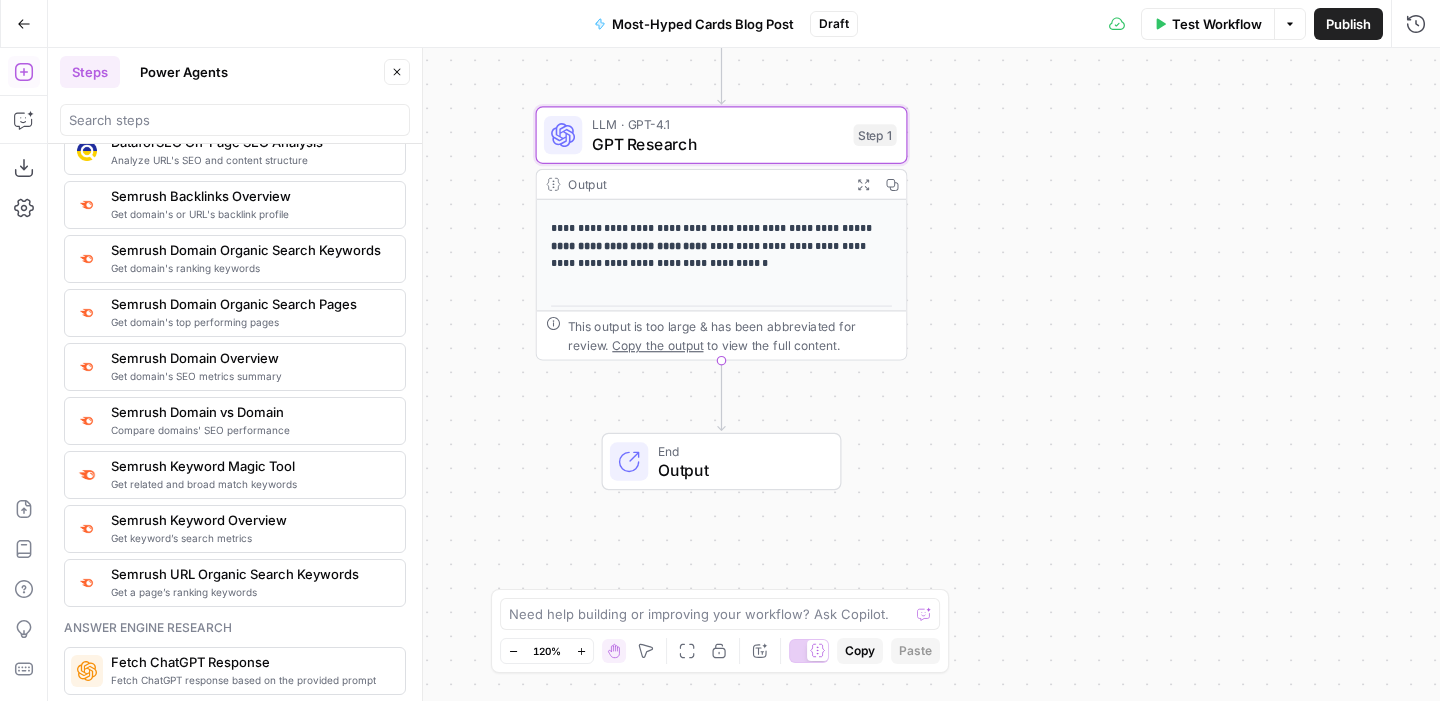 click on "Get related and broad match keywords" at bounding box center (250, 484) 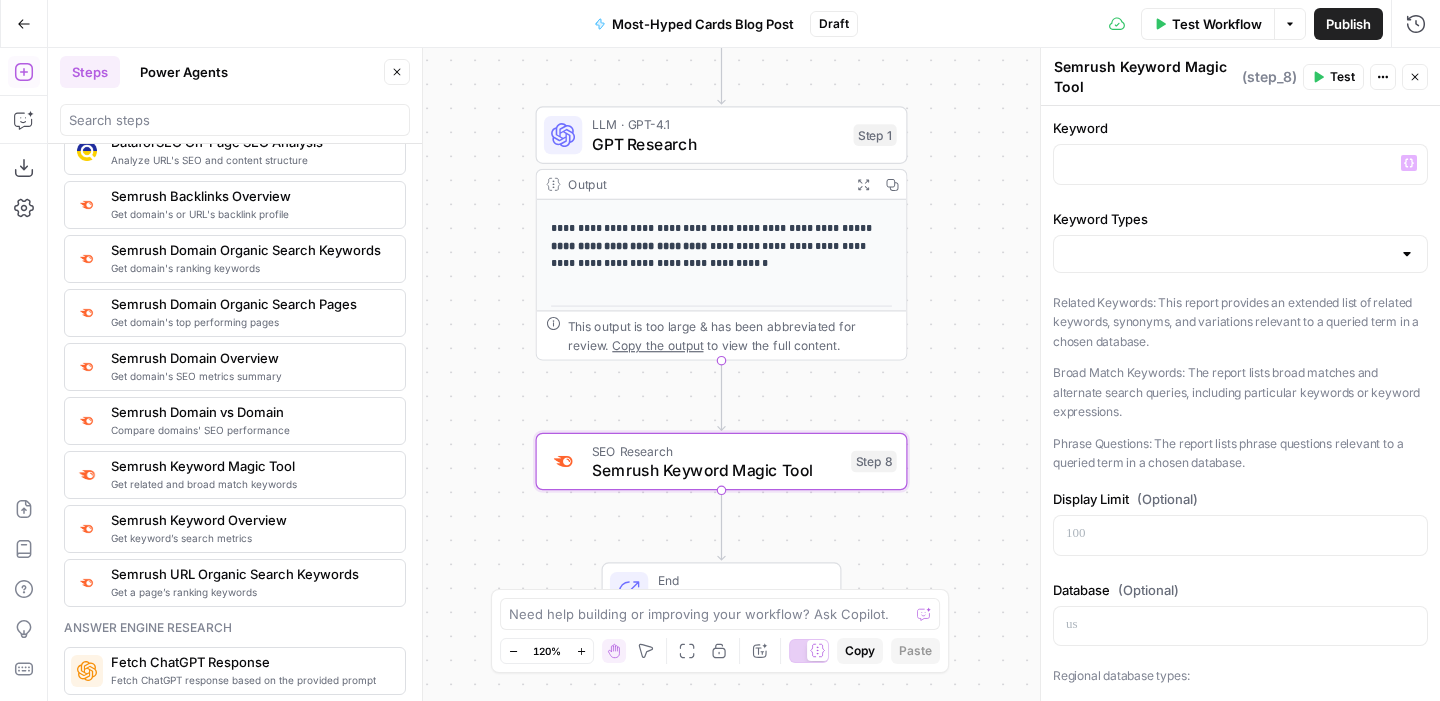 click on "Keyword Types Related Keywords: This report provides an extended list of related keywords, synonyms, and variations relevant to a queried term in a chosen database.
Broad Match Keywords: The report lists broad matches and alternate search queries, including particular keywords or keyword expressions.
Phrase Questions: The report lists phrase questions relevant to a queried term in a chosen database." at bounding box center [1240, 341] 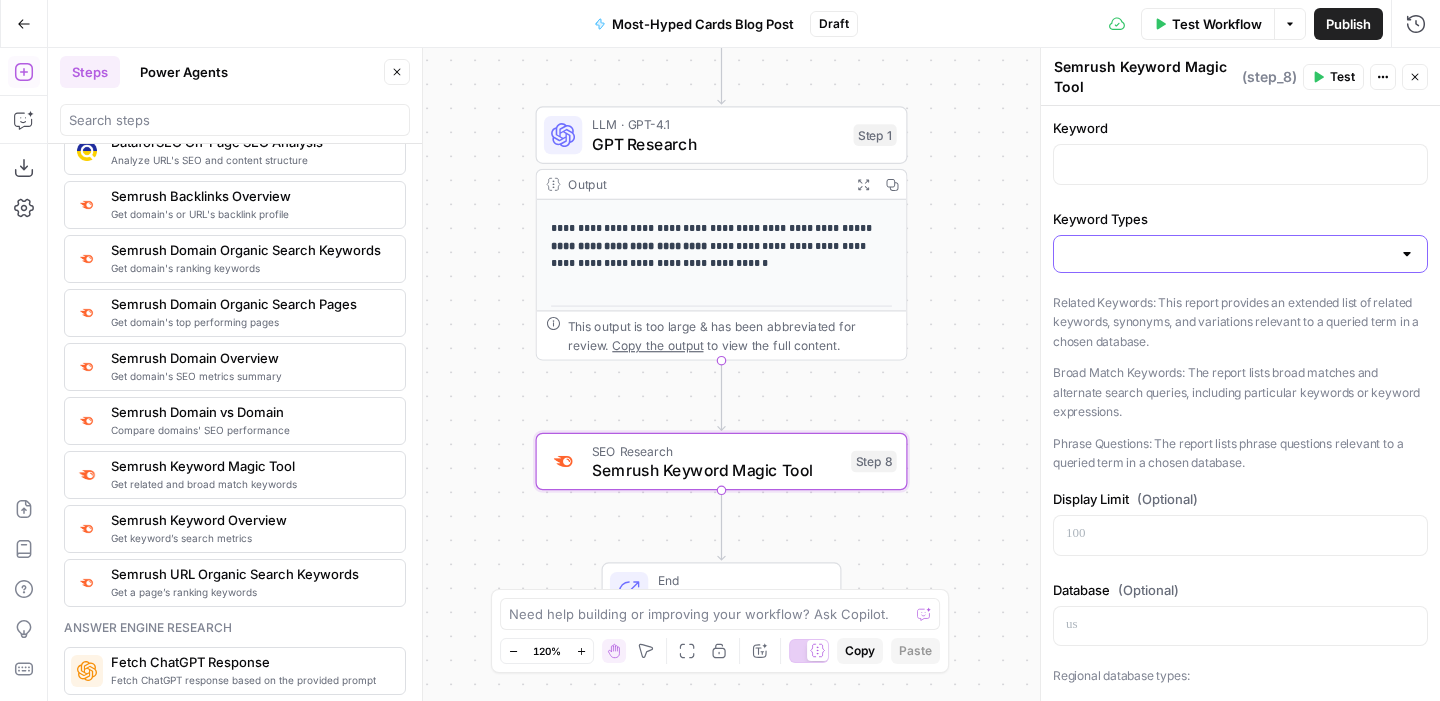 click on "Keyword Types" at bounding box center (1228, 254) 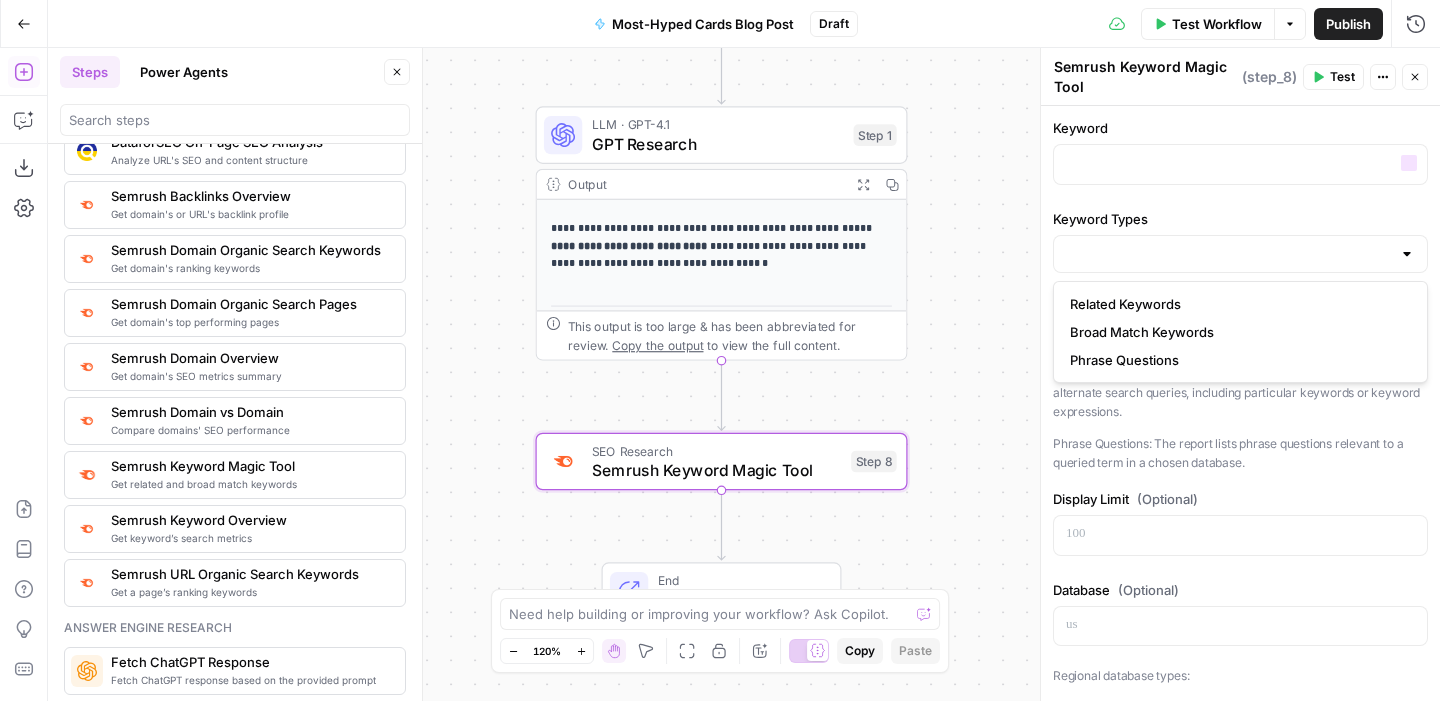 click on "Keyword Types" at bounding box center [1240, 219] 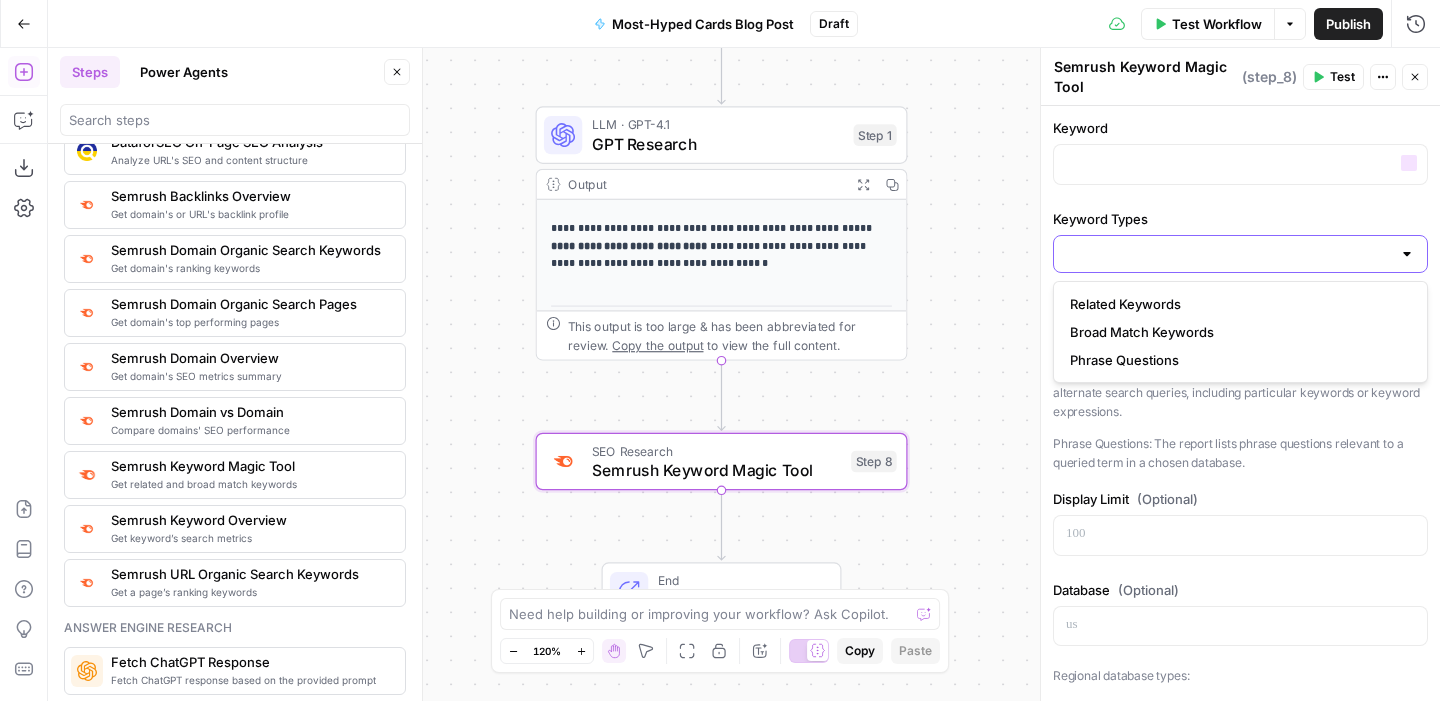 click on "Keyword Types" at bounding box center (1228, 254) 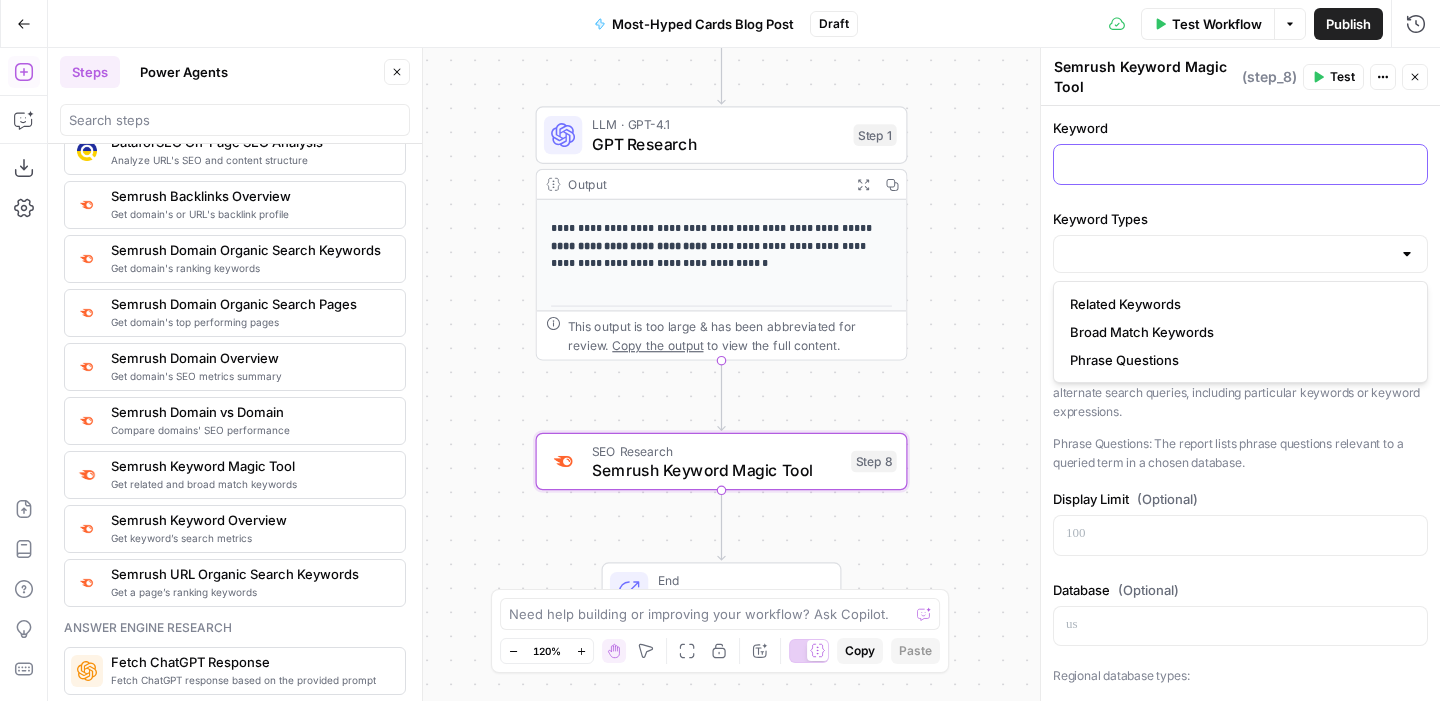 click at bounding box center (1240, 164) 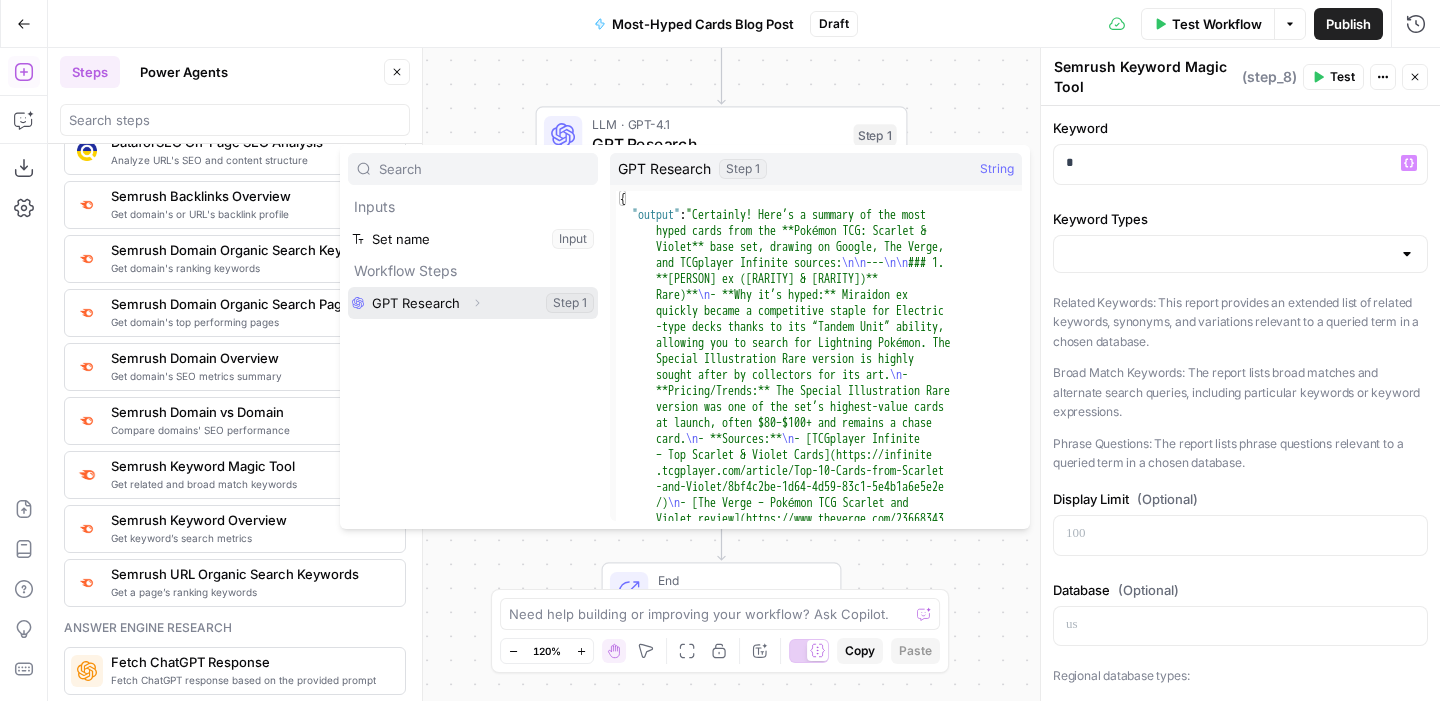 click at bounding box center (473, 303) 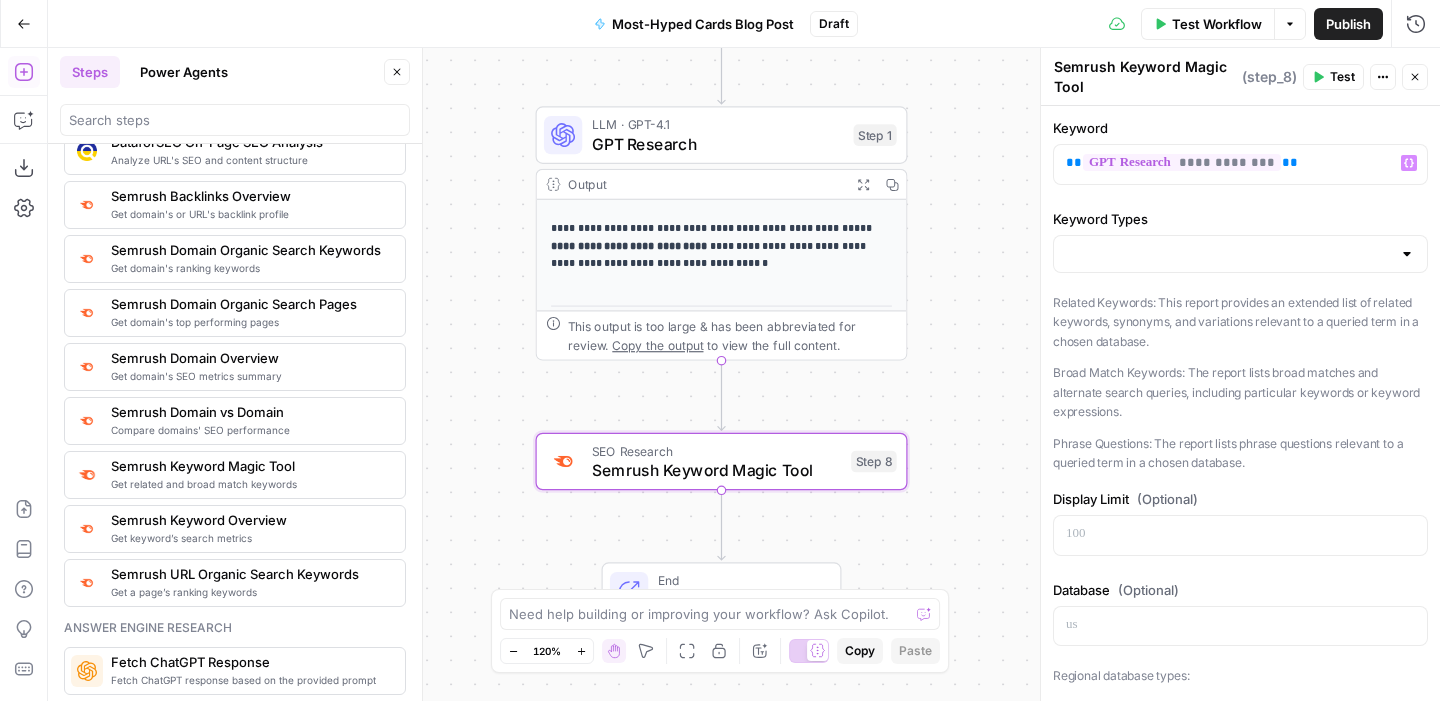 click on "Test" at bounding box center (1342, 77) 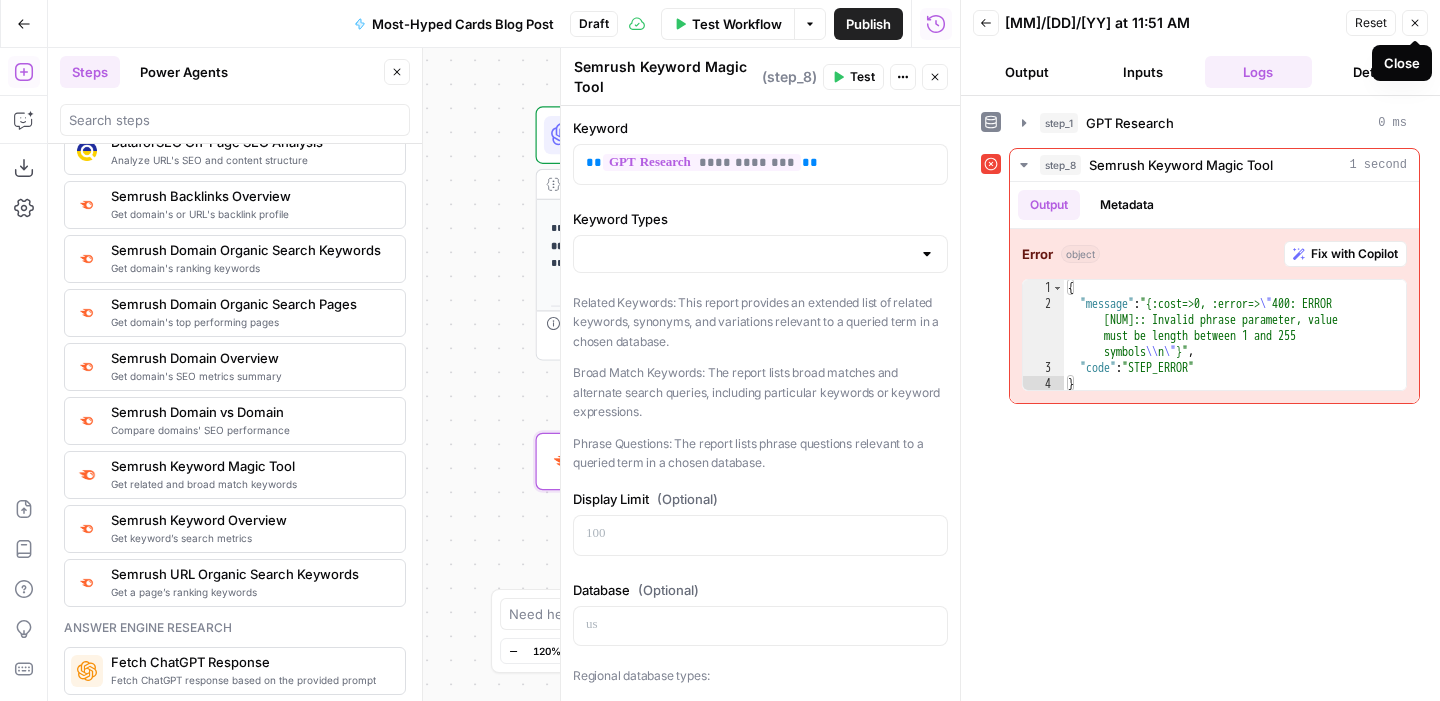 click 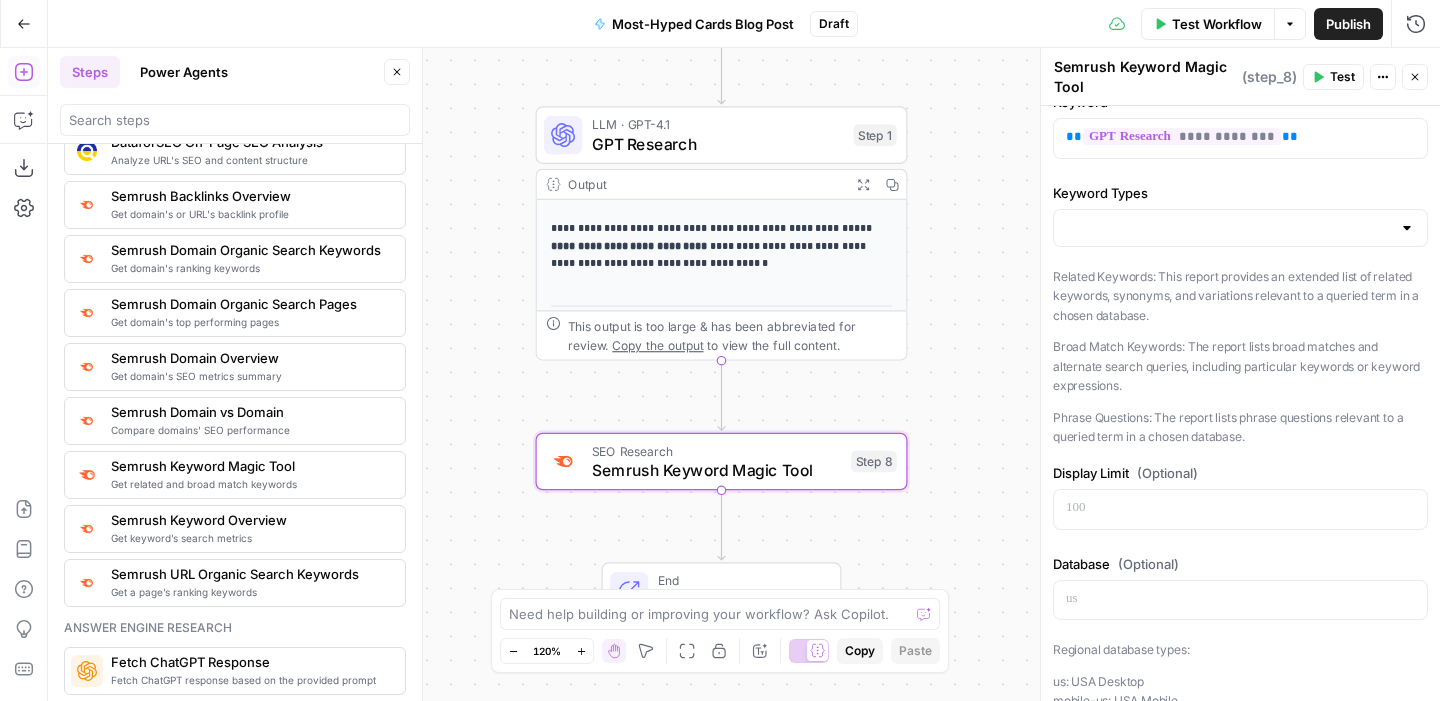 scroll, scrollTop: 23, scrollLeft: 0, axis: vertical 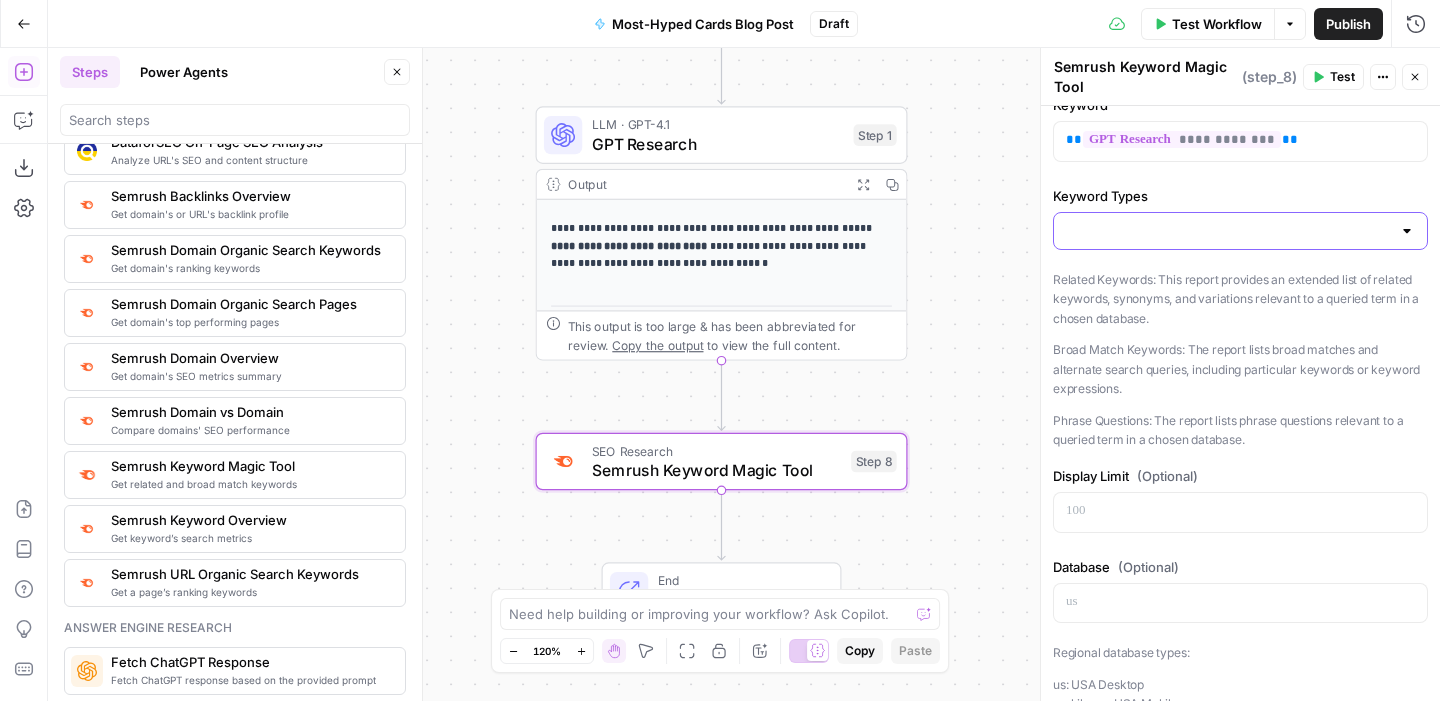 click on "Keyword Types" at bounding box center (1228, 231) 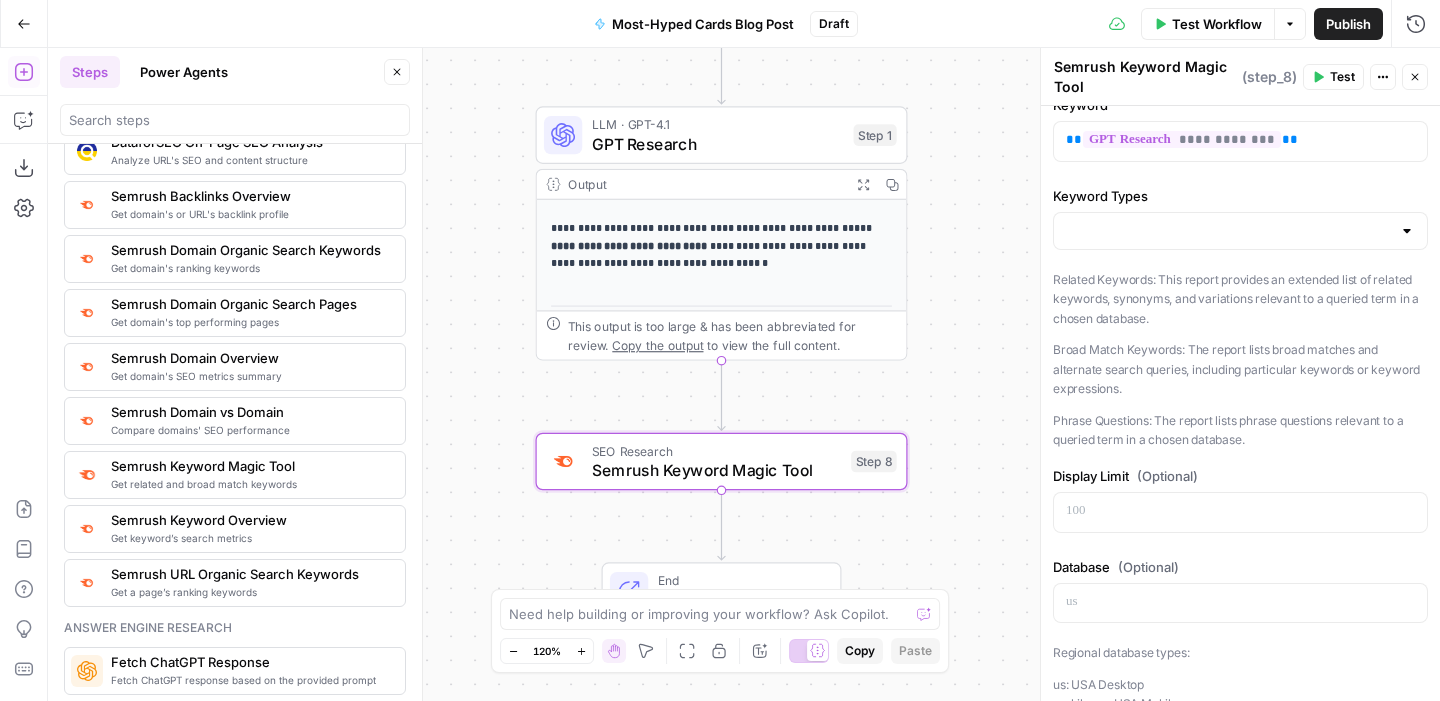 click on "**********" at bounding box center [1240, 591] 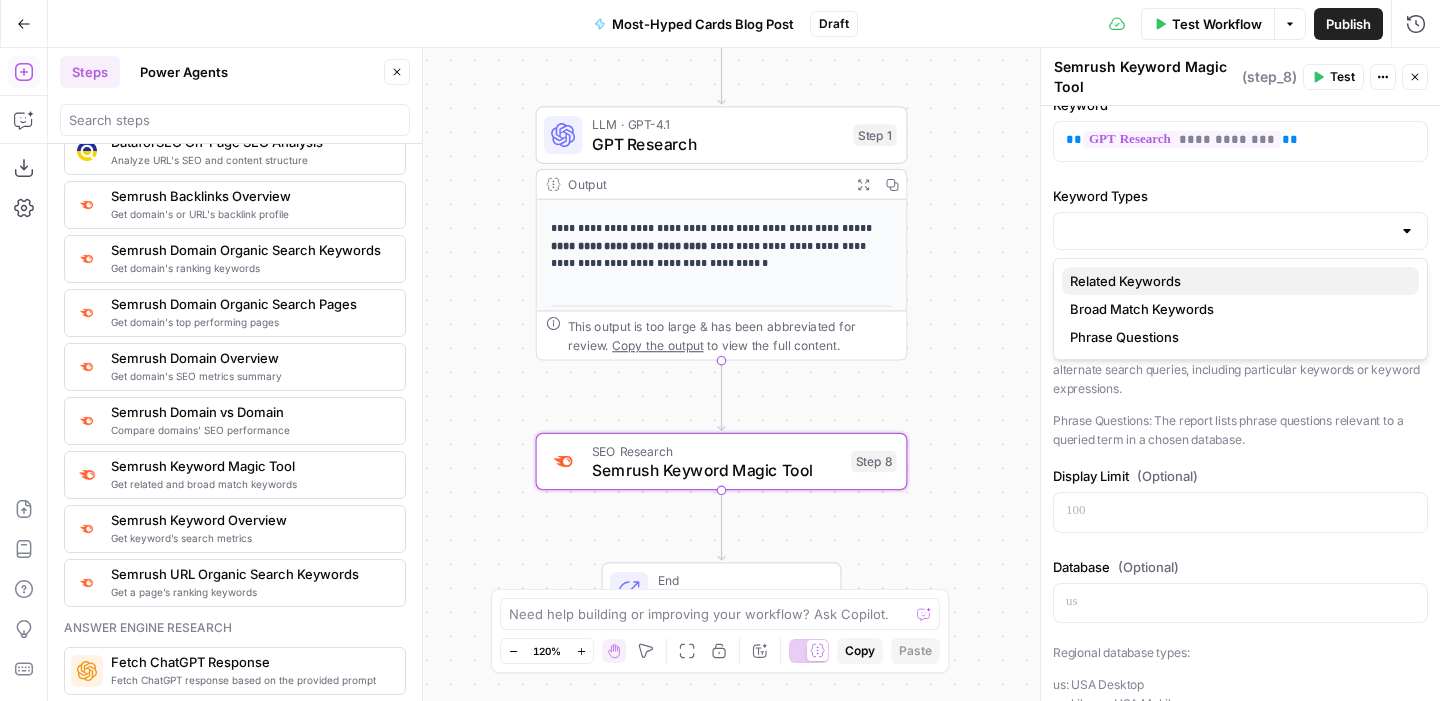click on "Related Keywords" at bounding box center (1236, 281) 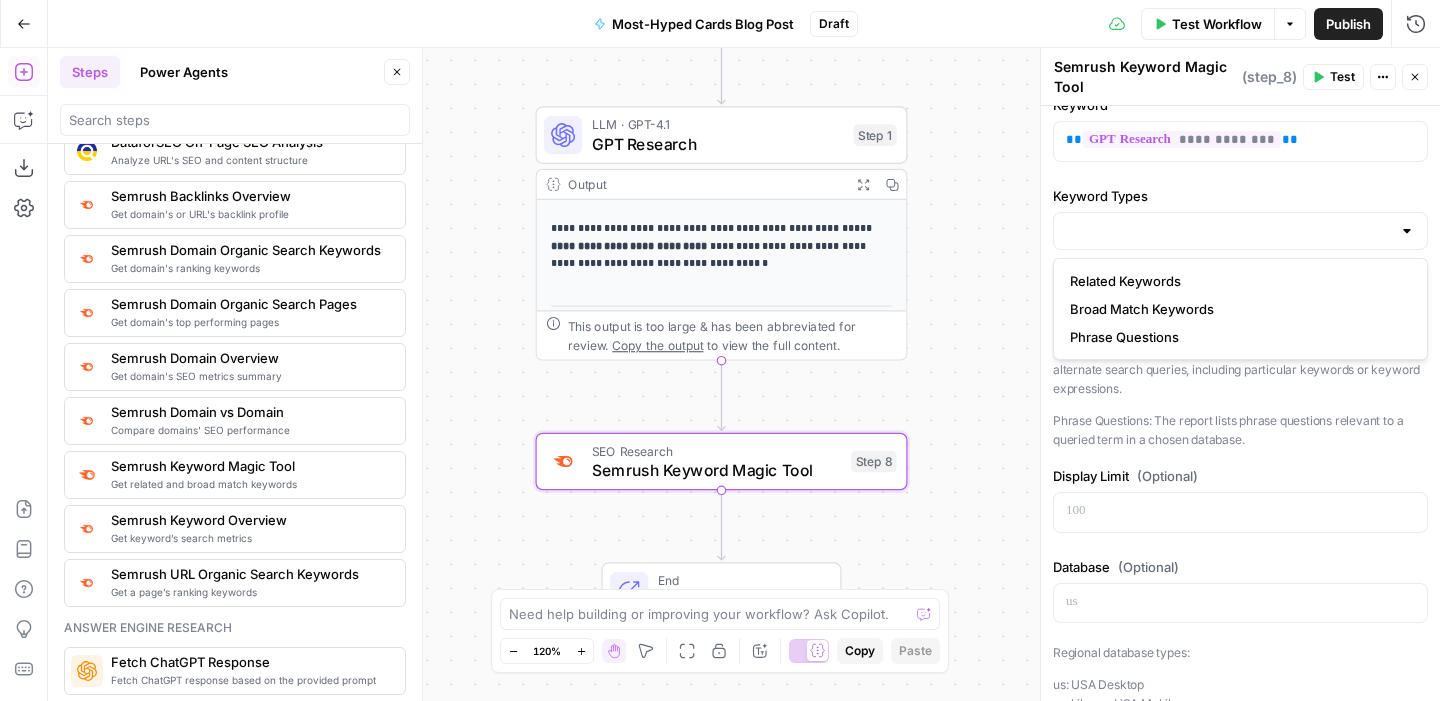 type on "Related Keywords" 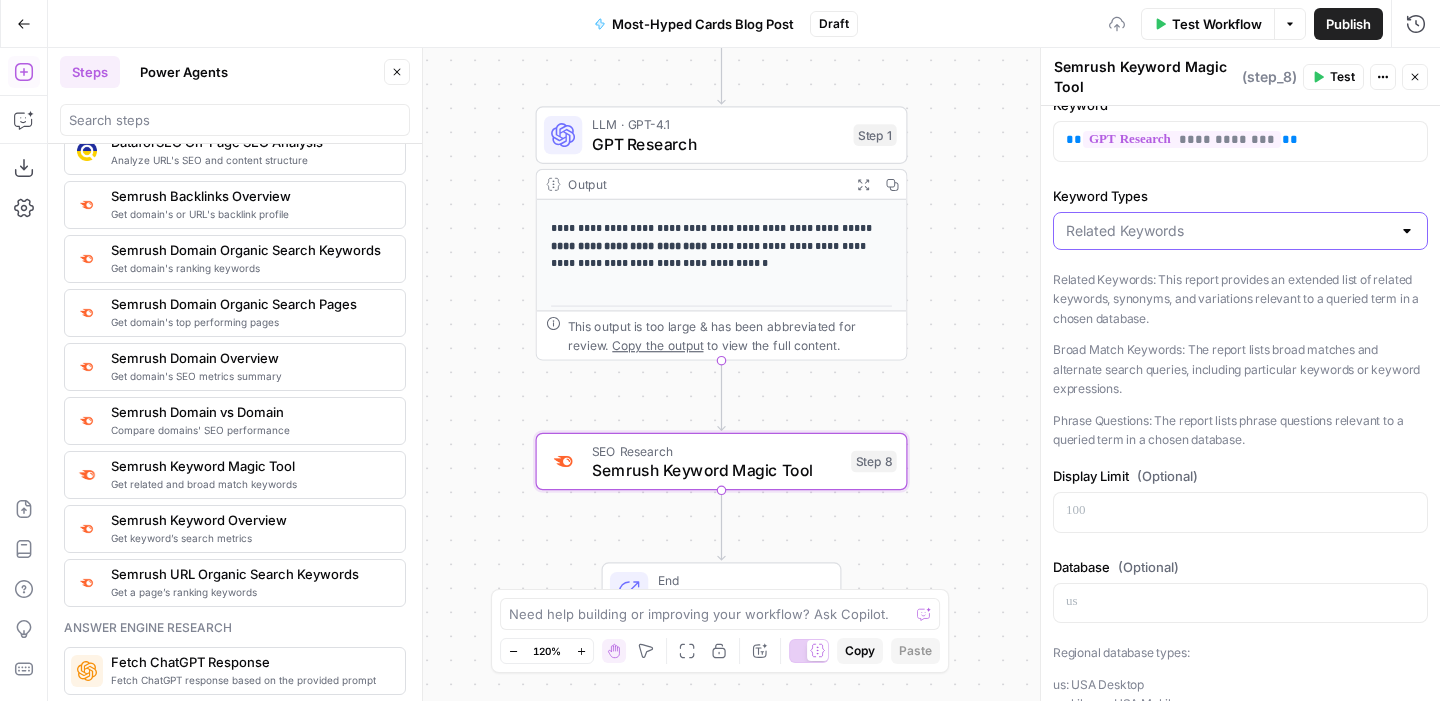 click on "Keyword Types" at bounding box center (1228, 231) 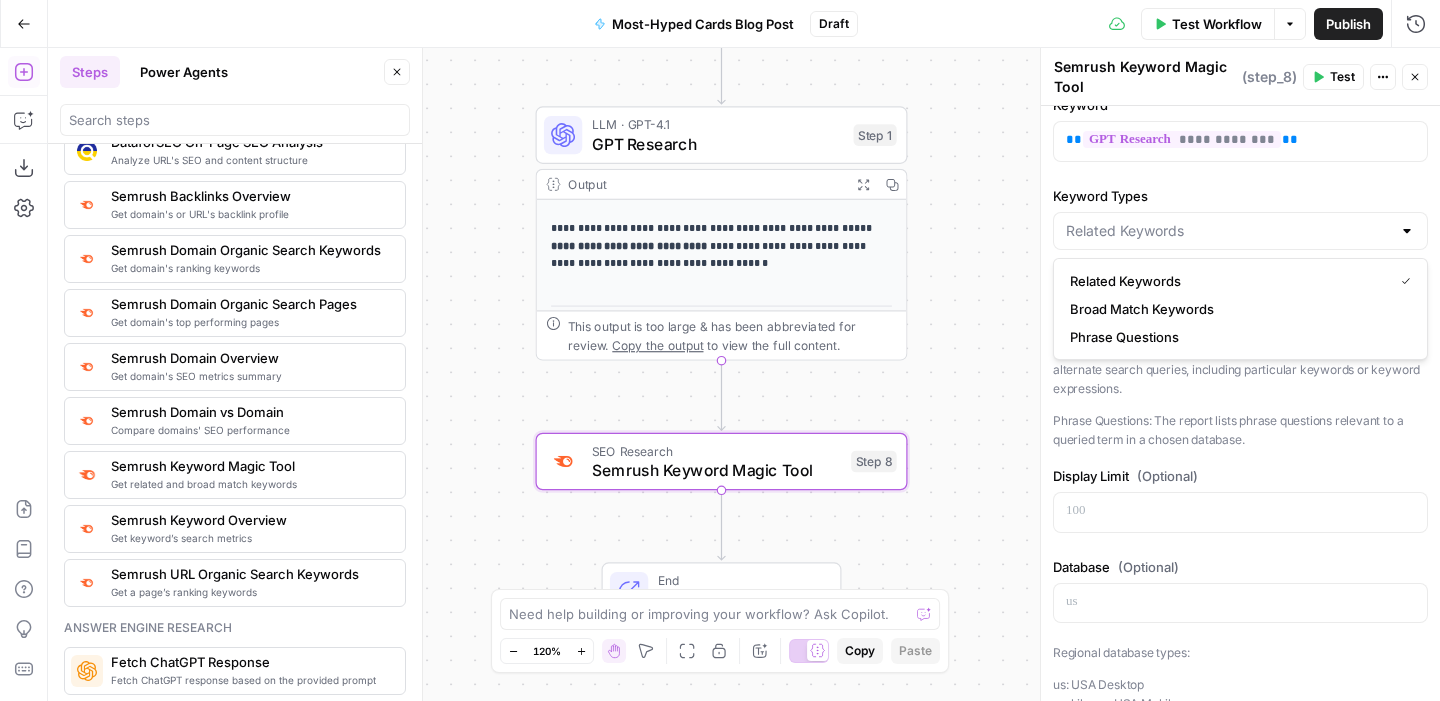 click at bounding box center [1240, 231] 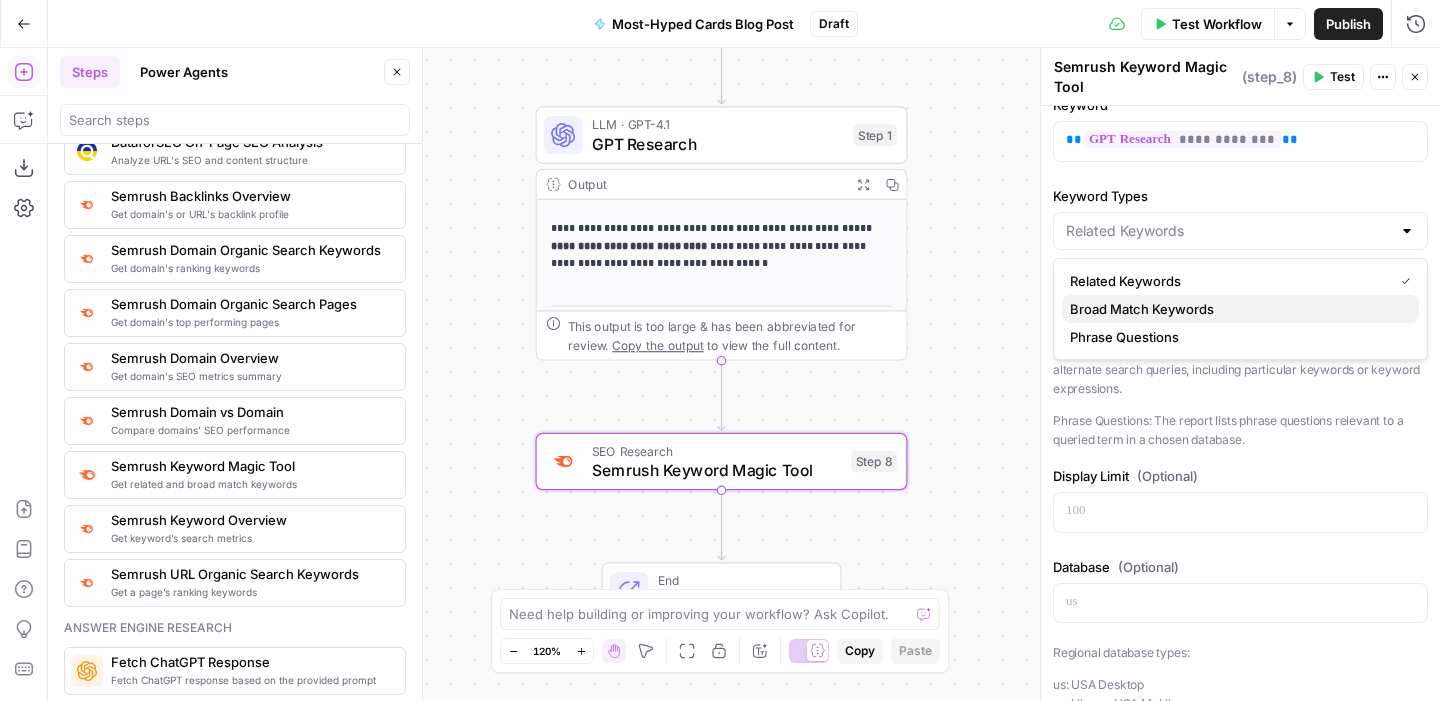 click on "Broad Match Keywords" at bounding box center [1240, 309] 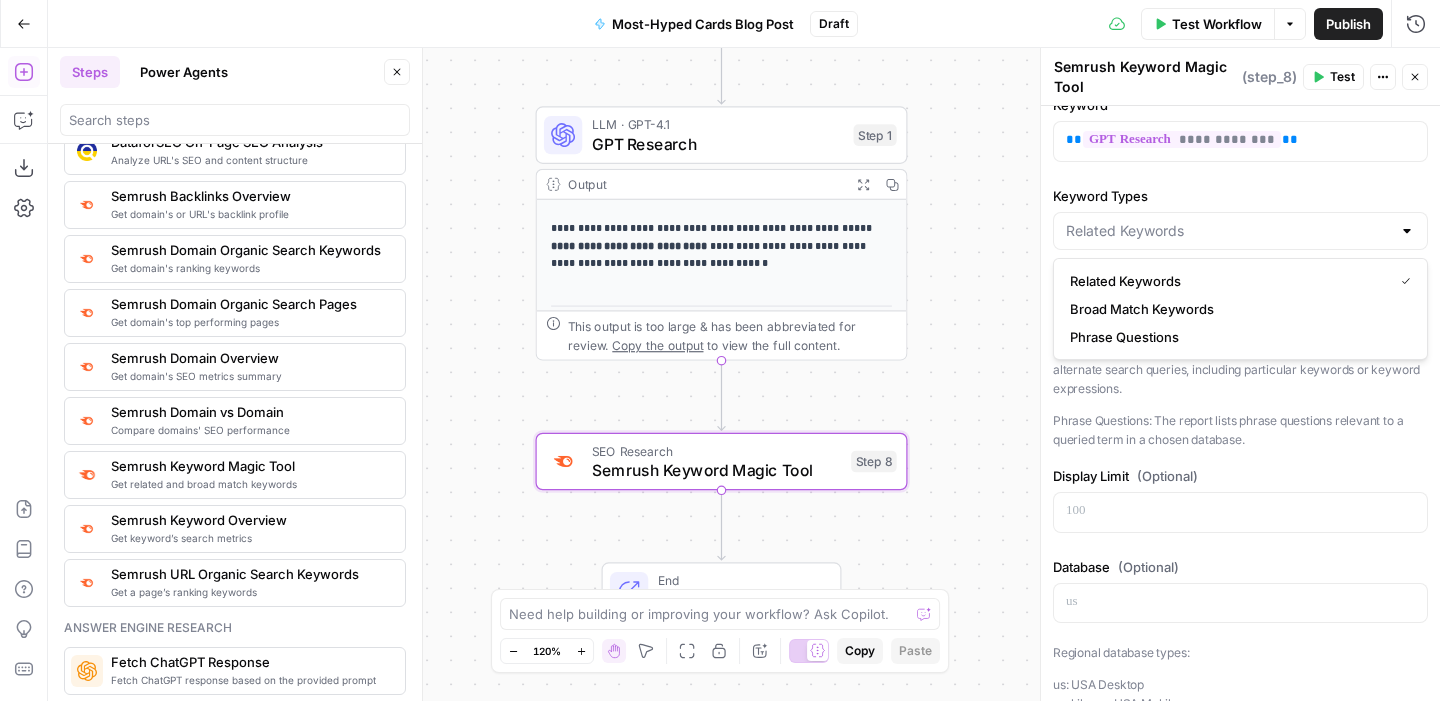 type on "Broad Match Keywords" 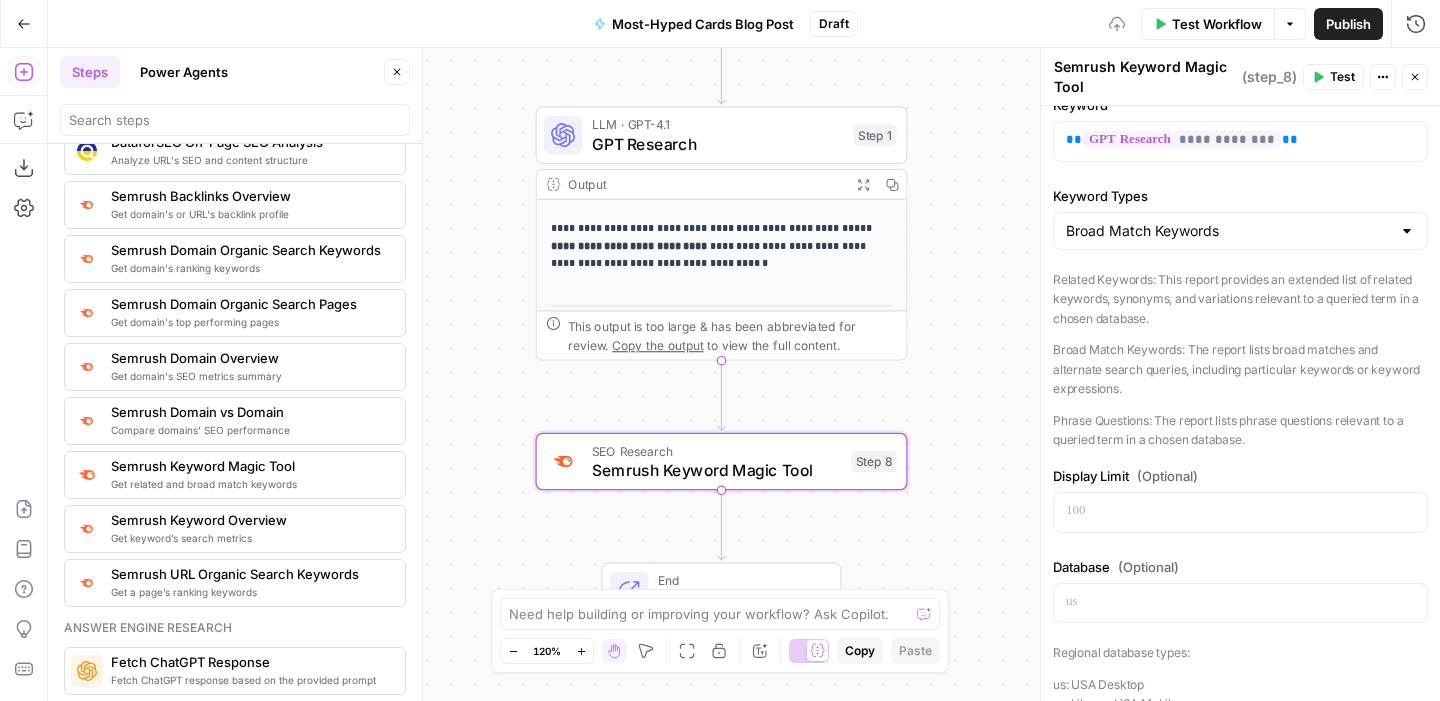 click on "Broad Match Keywords" at bounding box center [1240, 231] 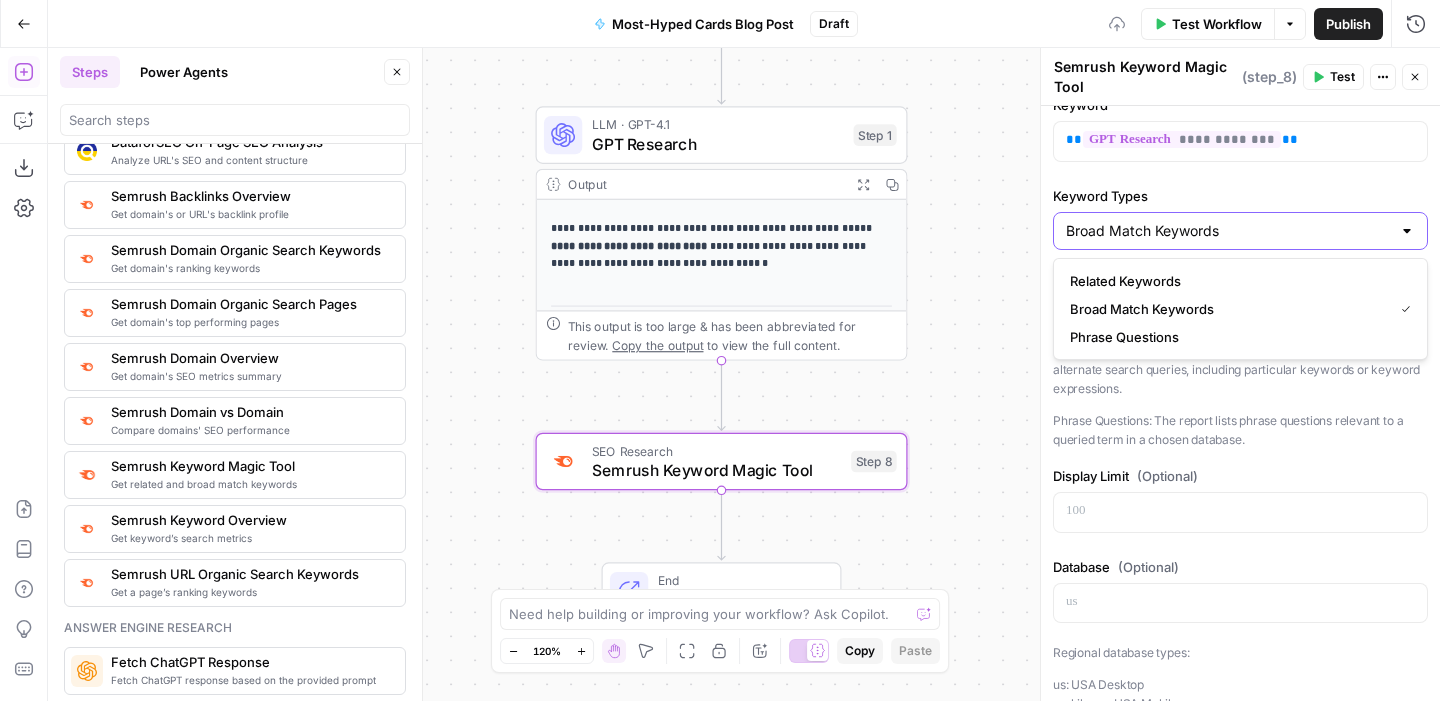 type 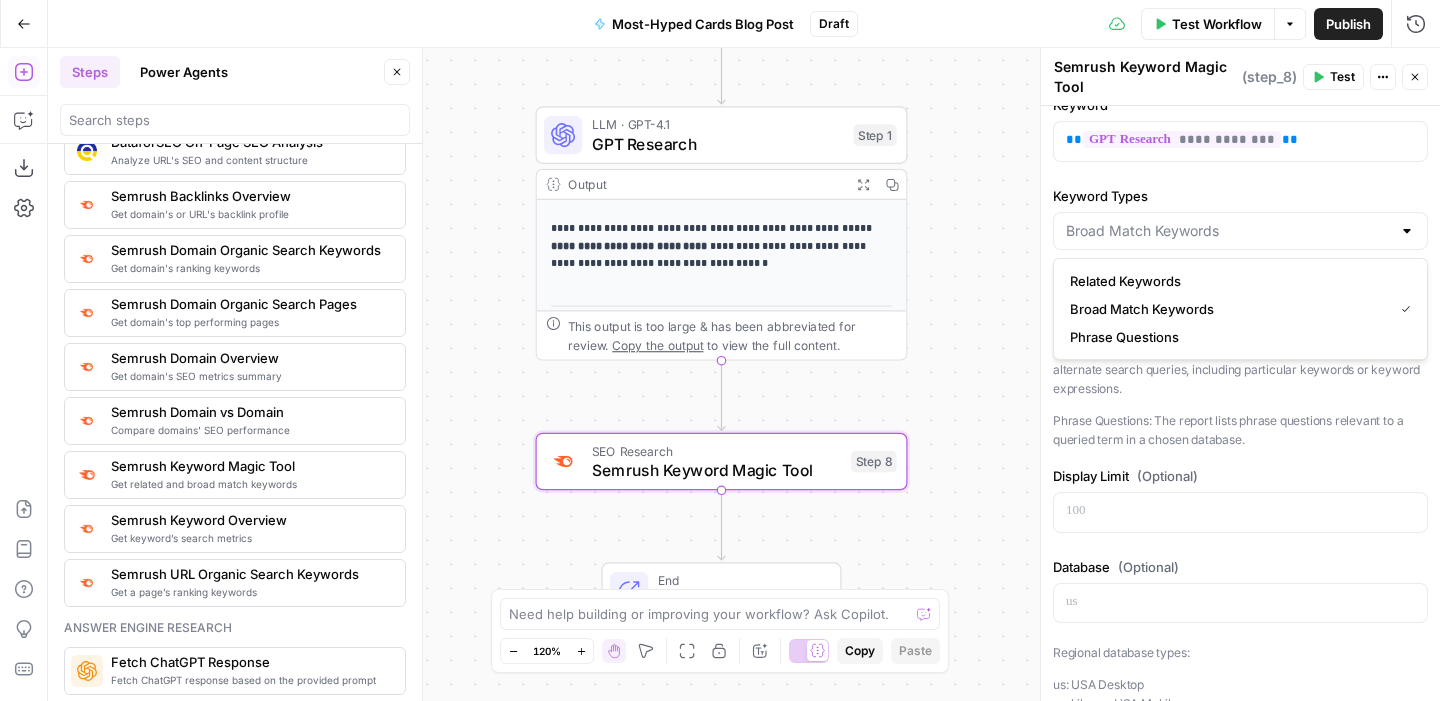 click at bounding box center (1240, 231) 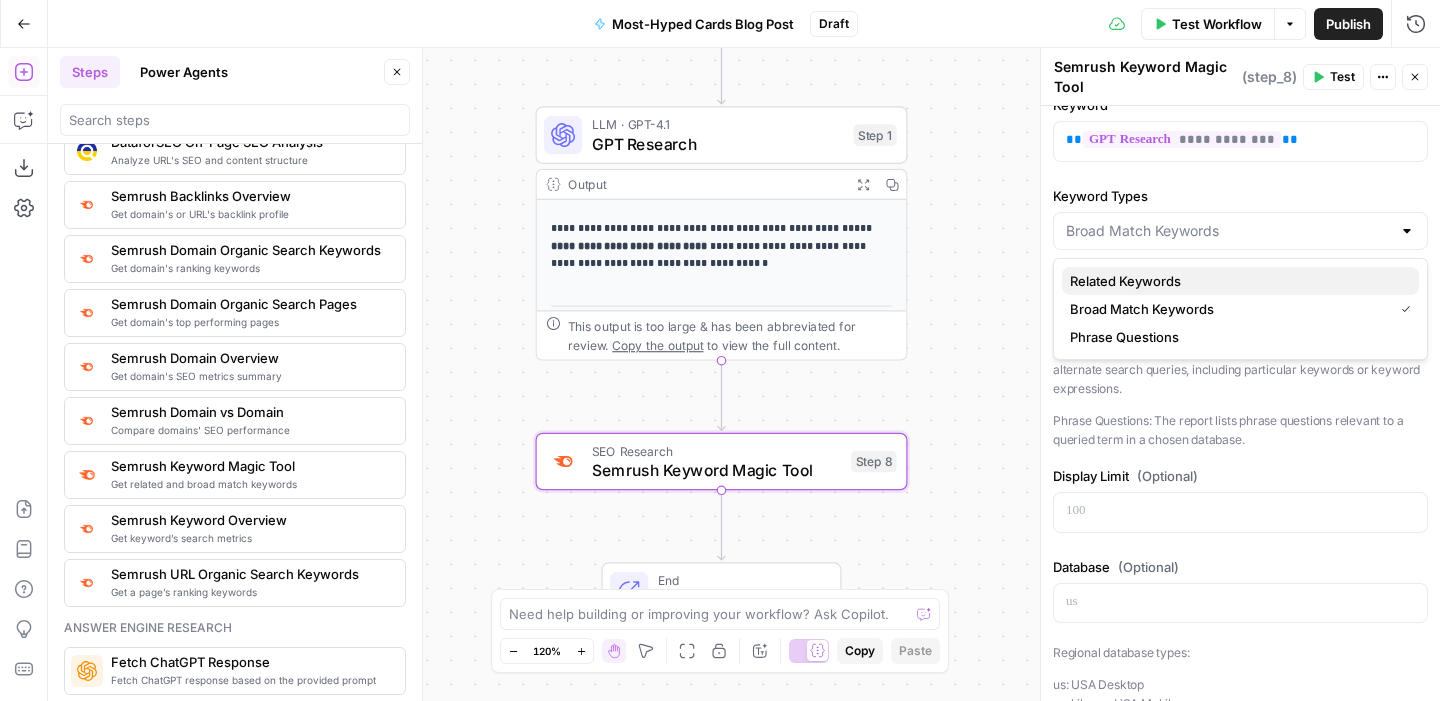 type 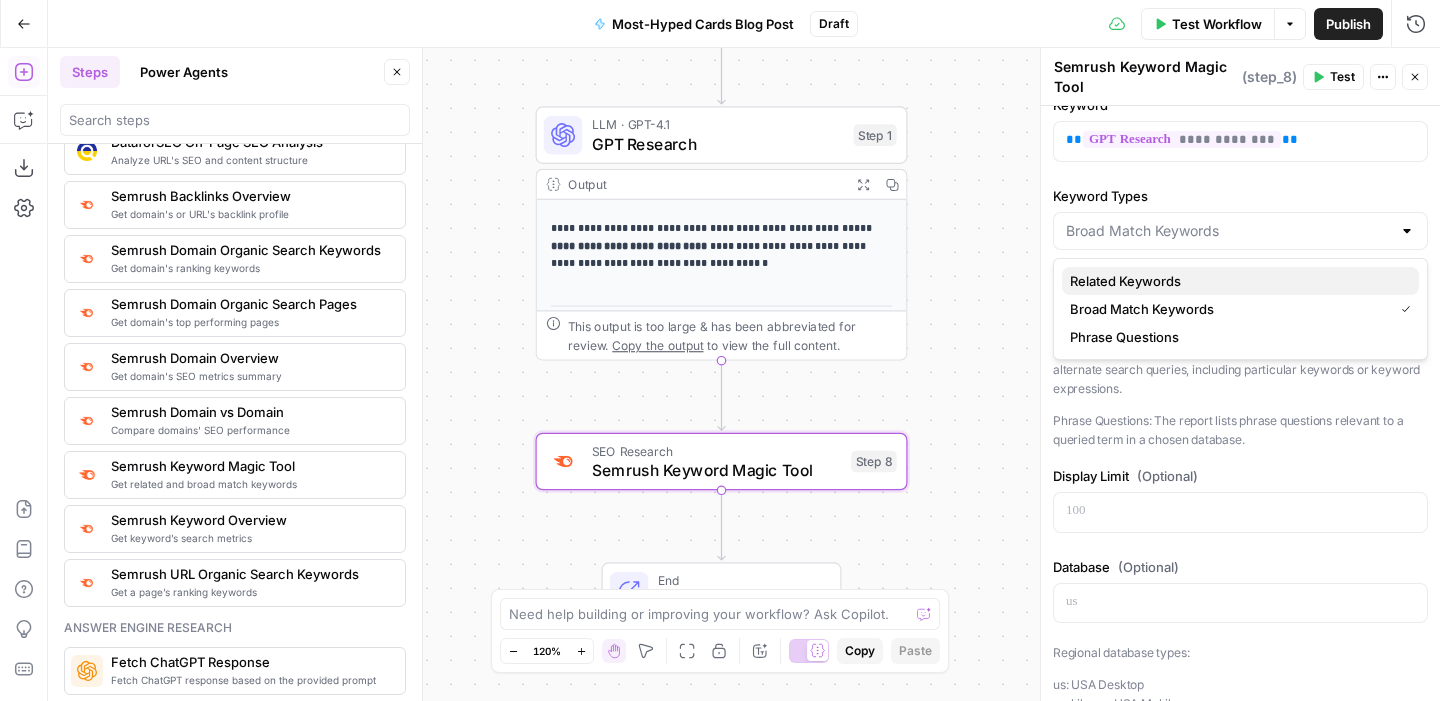 click on "Related Keywords" at bounding box center [1236, 281] 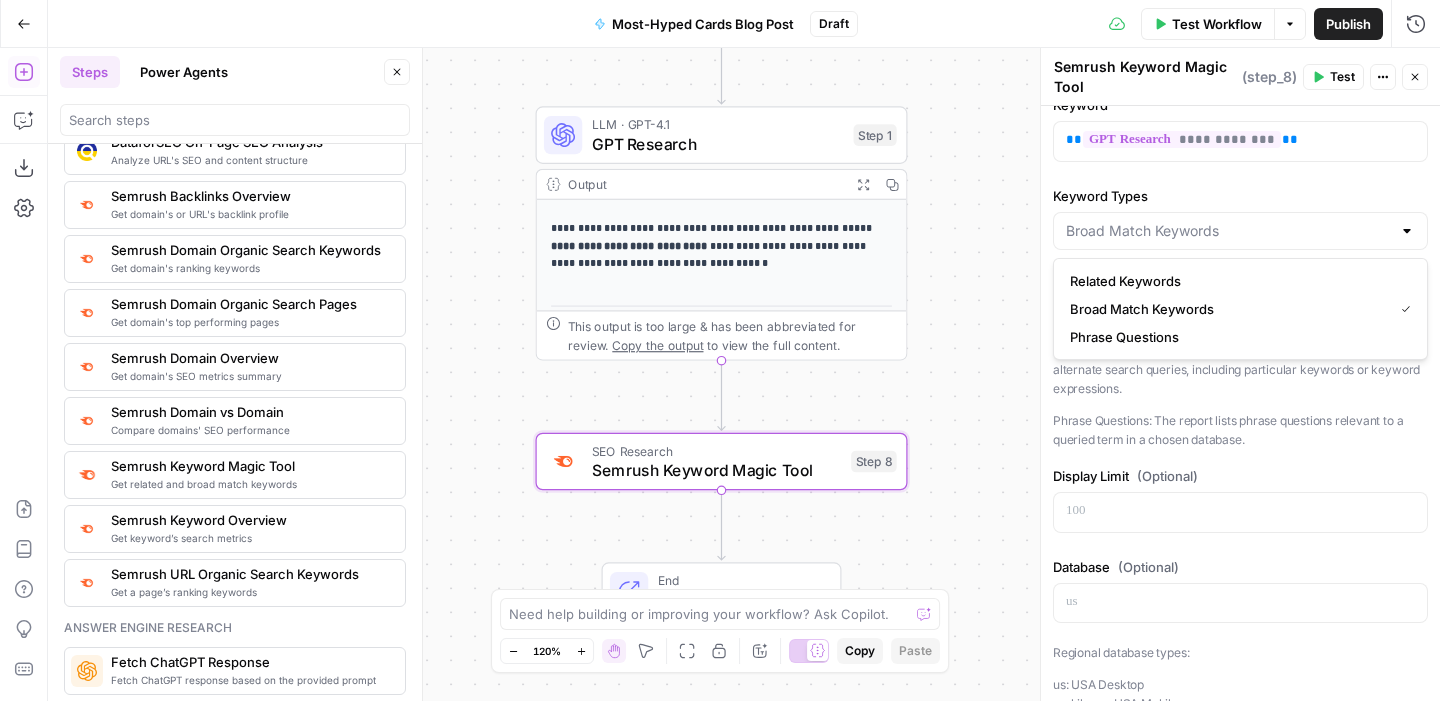 type on "Related Keywords" 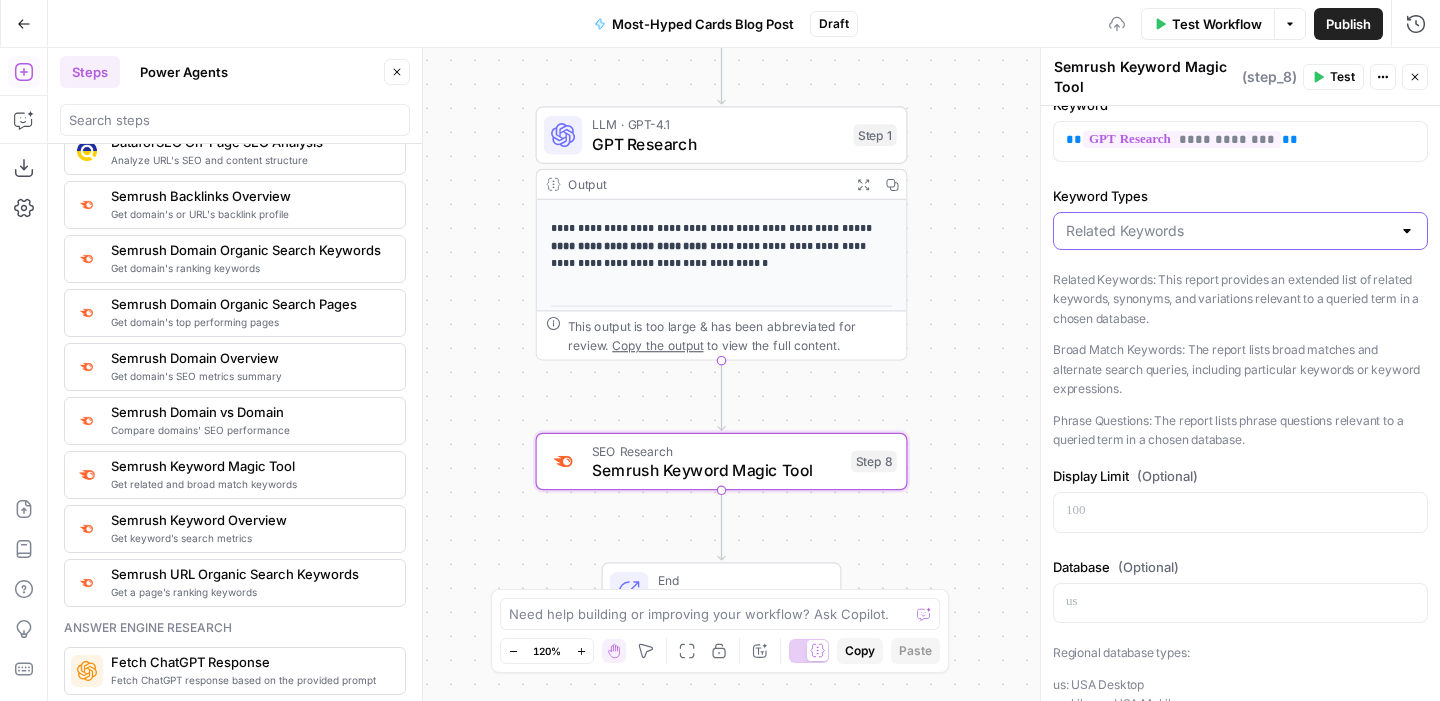 click on "Keyword Types" at bounding box center (1228, 231) 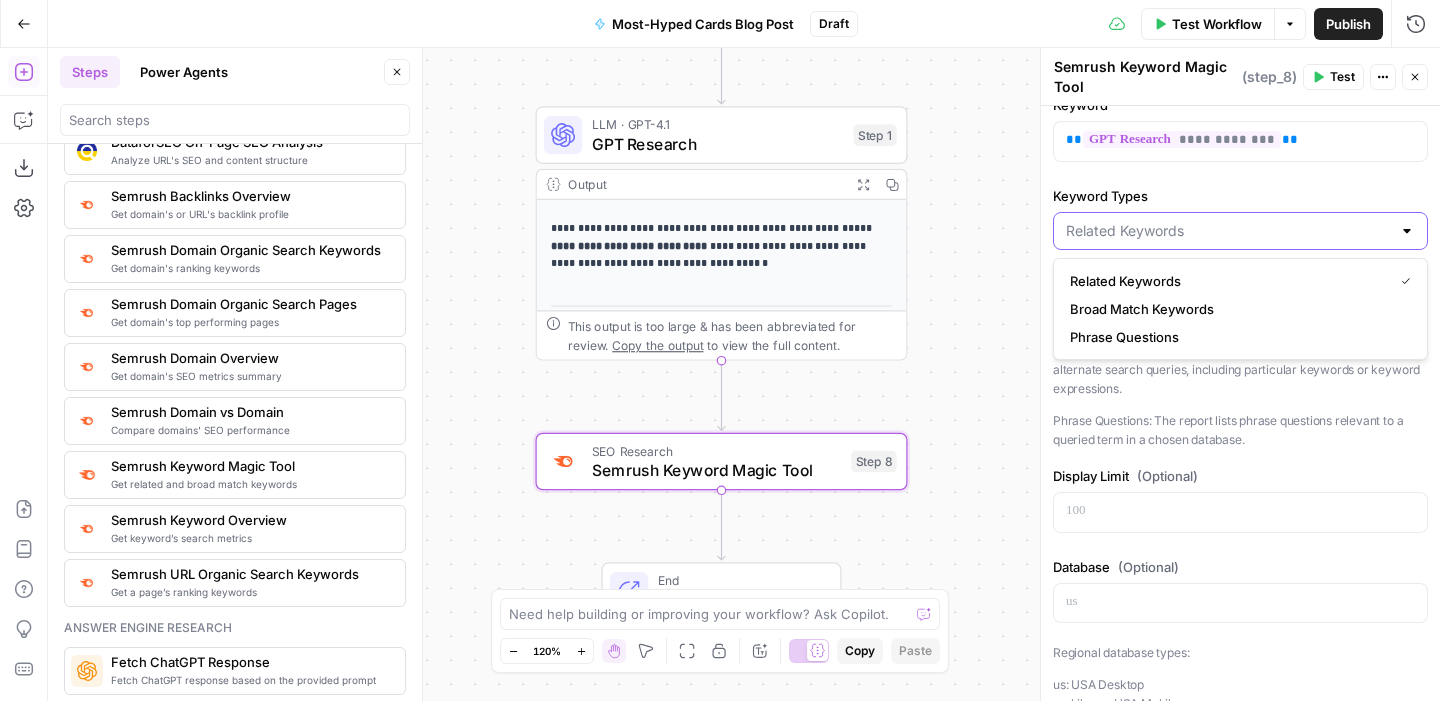 click on "Keyword Types" at bounding box center (1228, 231) 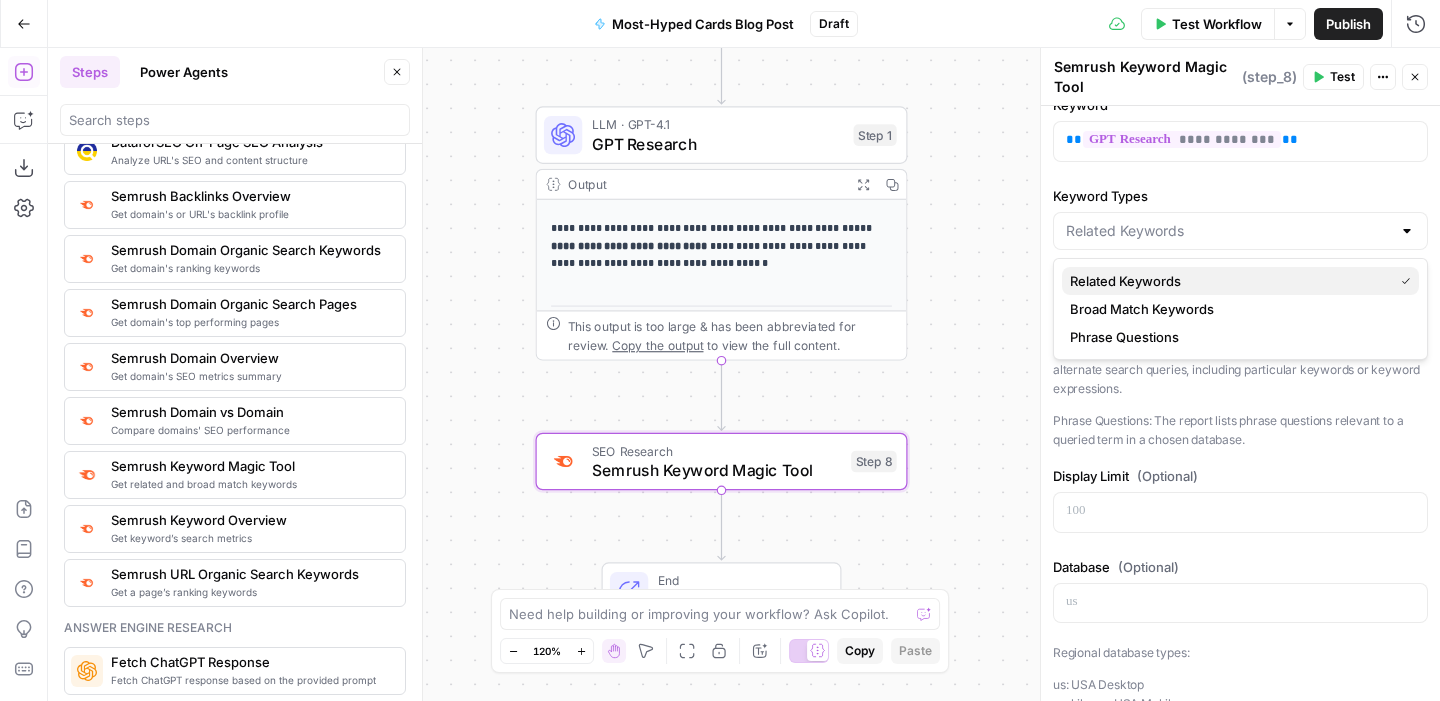 click on "Related Keywords" at bounding box center [1240, 281] 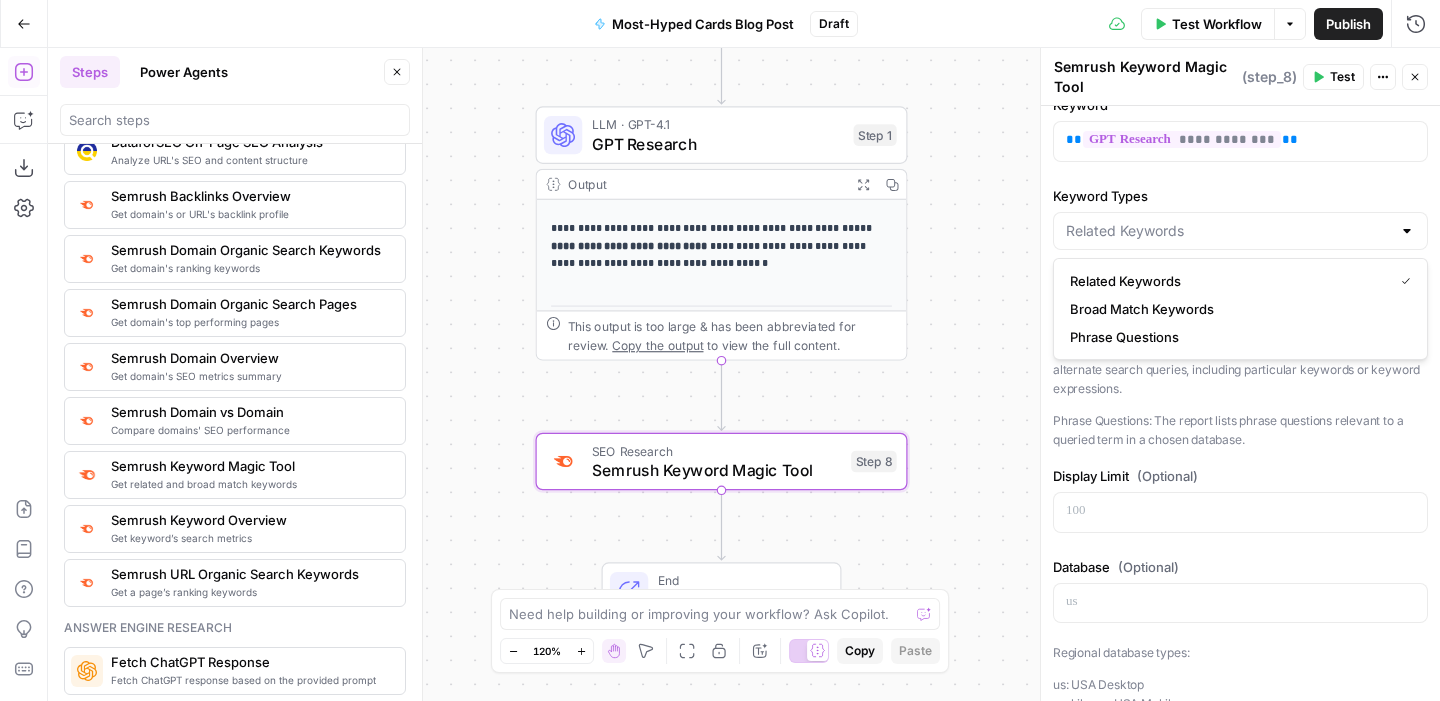 type on "Related Keywords" 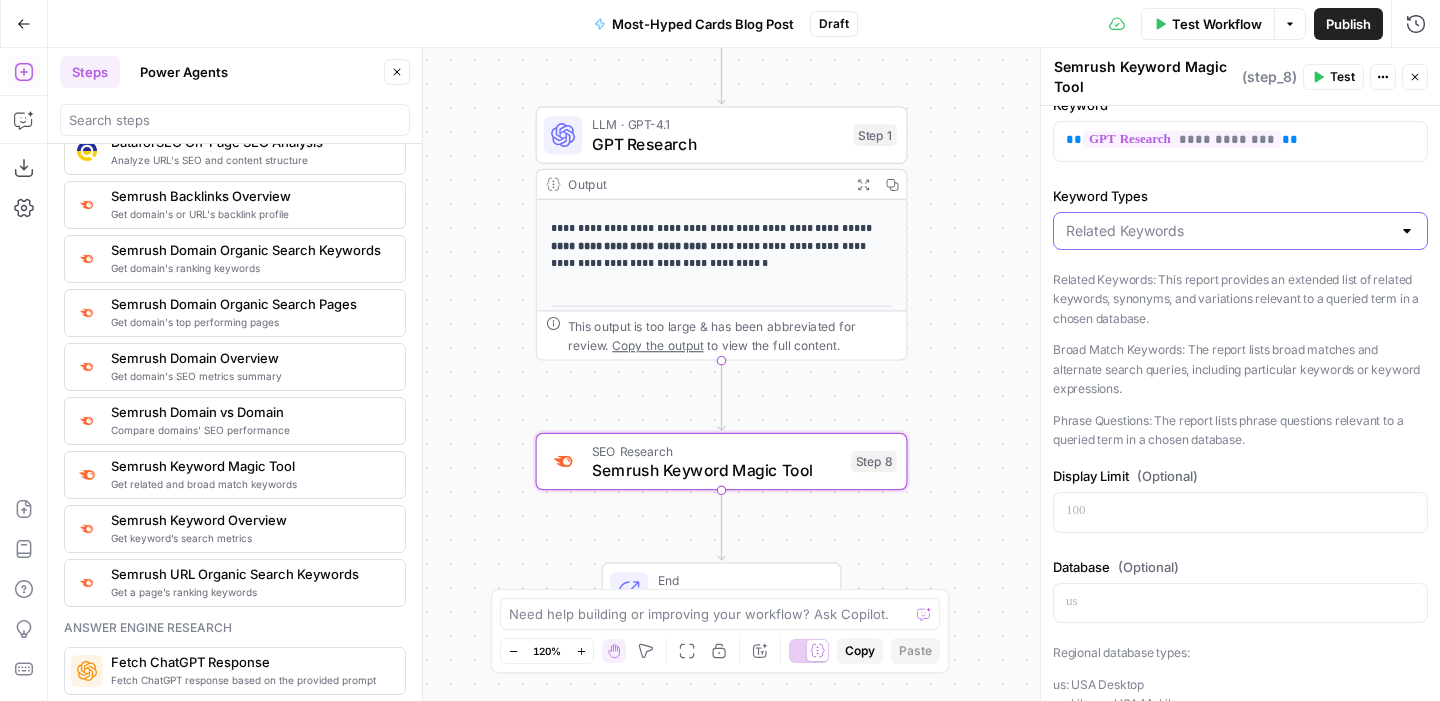 click on "Keyword Types" at bounding box center (1228, 231) 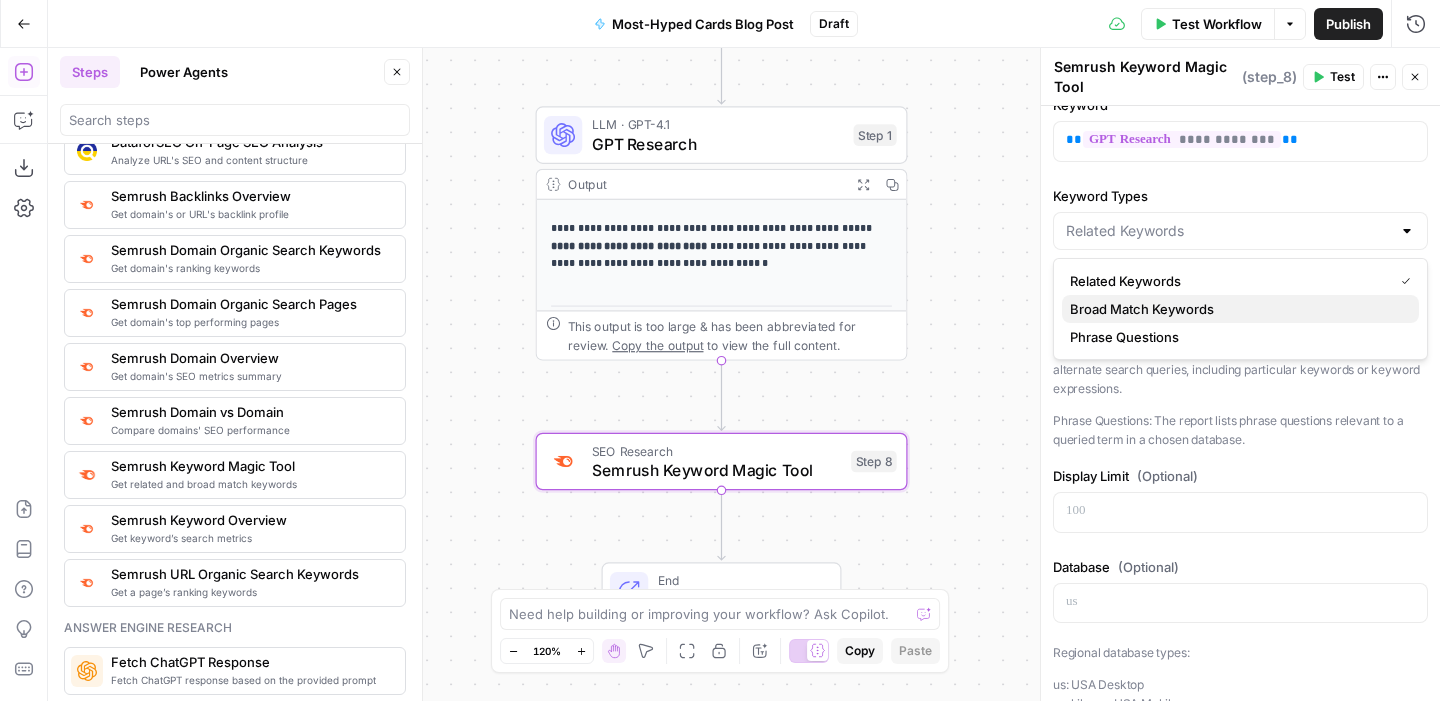click on "Broad Match Keywords" at bounding box center [1236, 309] 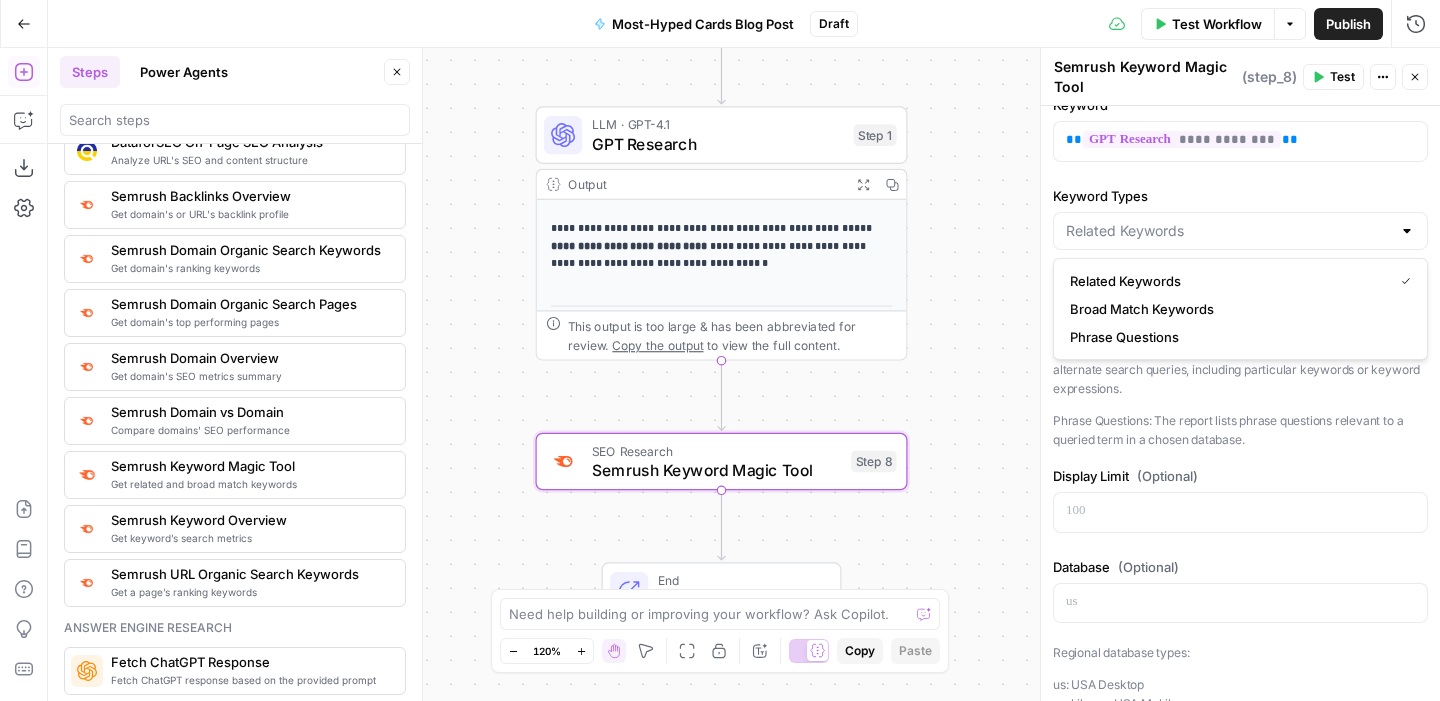 type on "Broad Match Keywords" 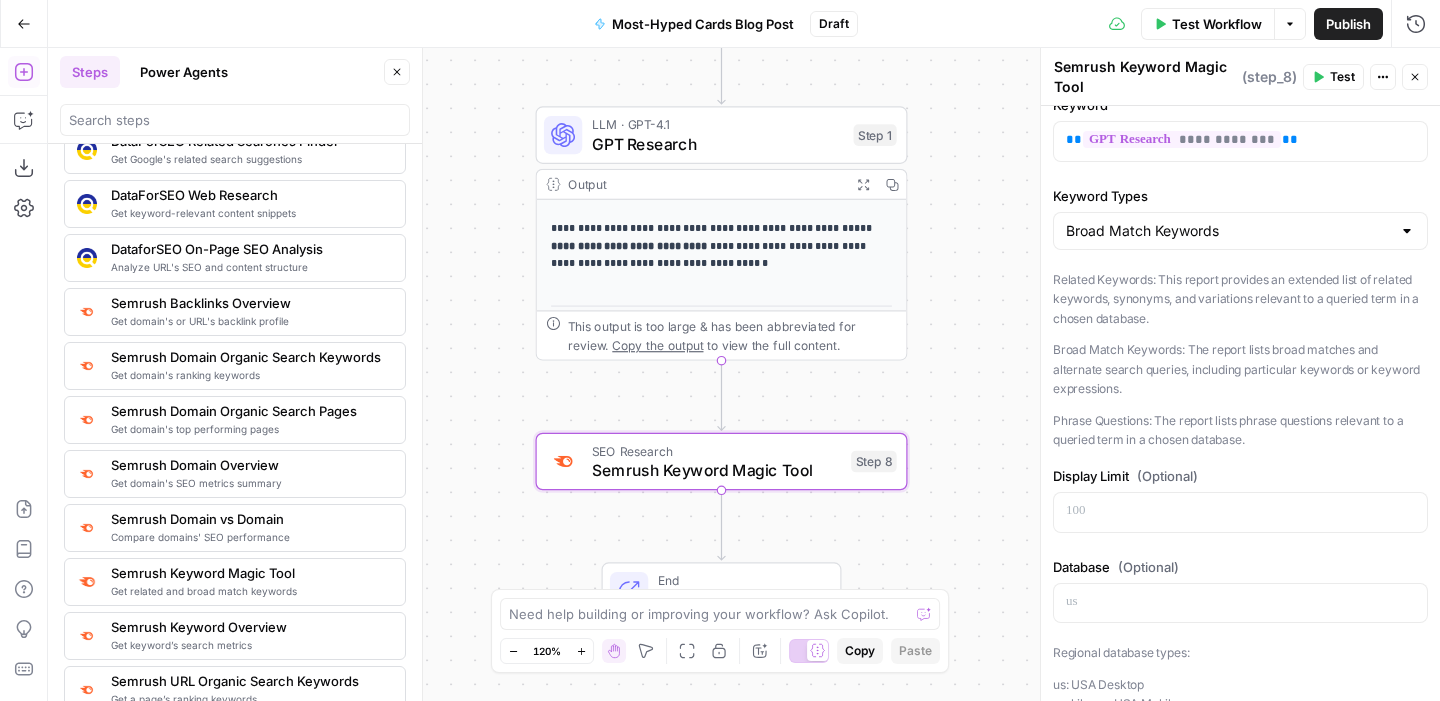 scroll, scrollTop: 2140, scrollLeft: 0, axis: vertical 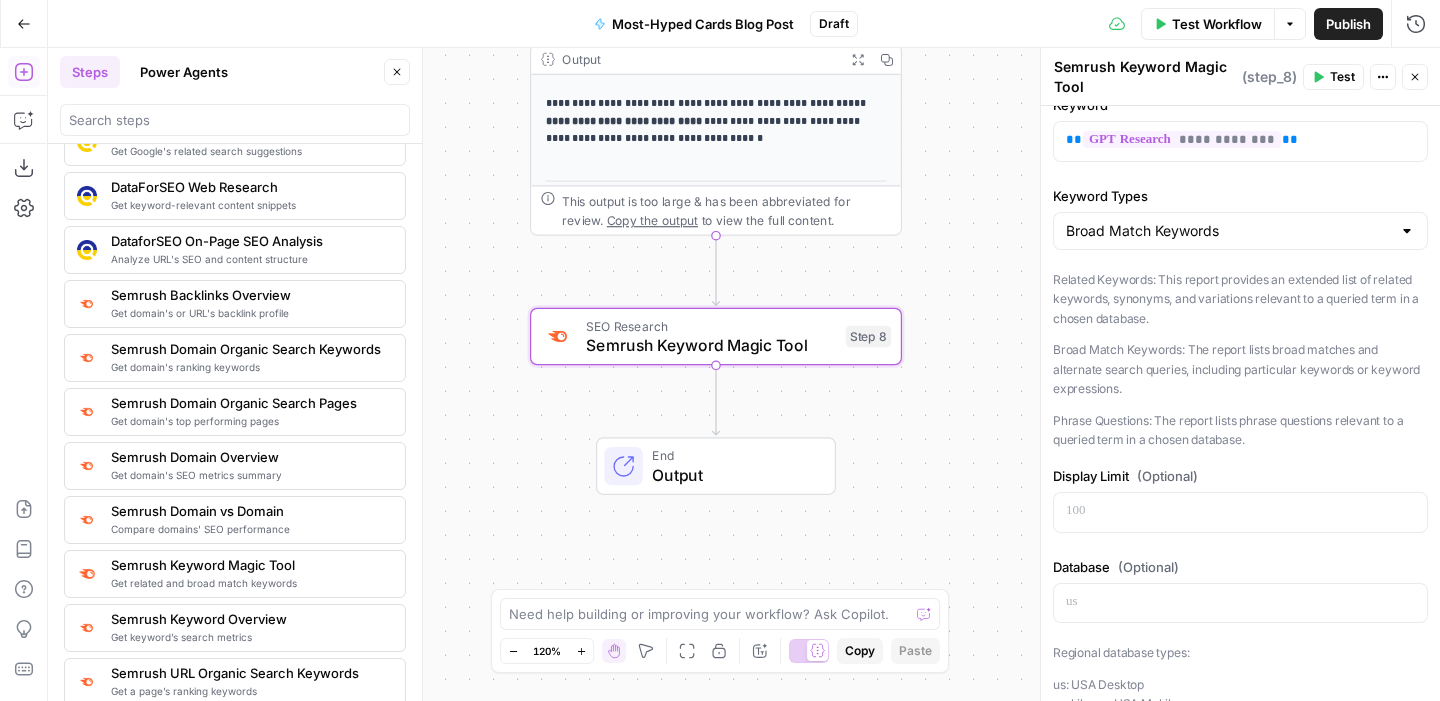 click on "Close" at bounding box center [1415, 77] 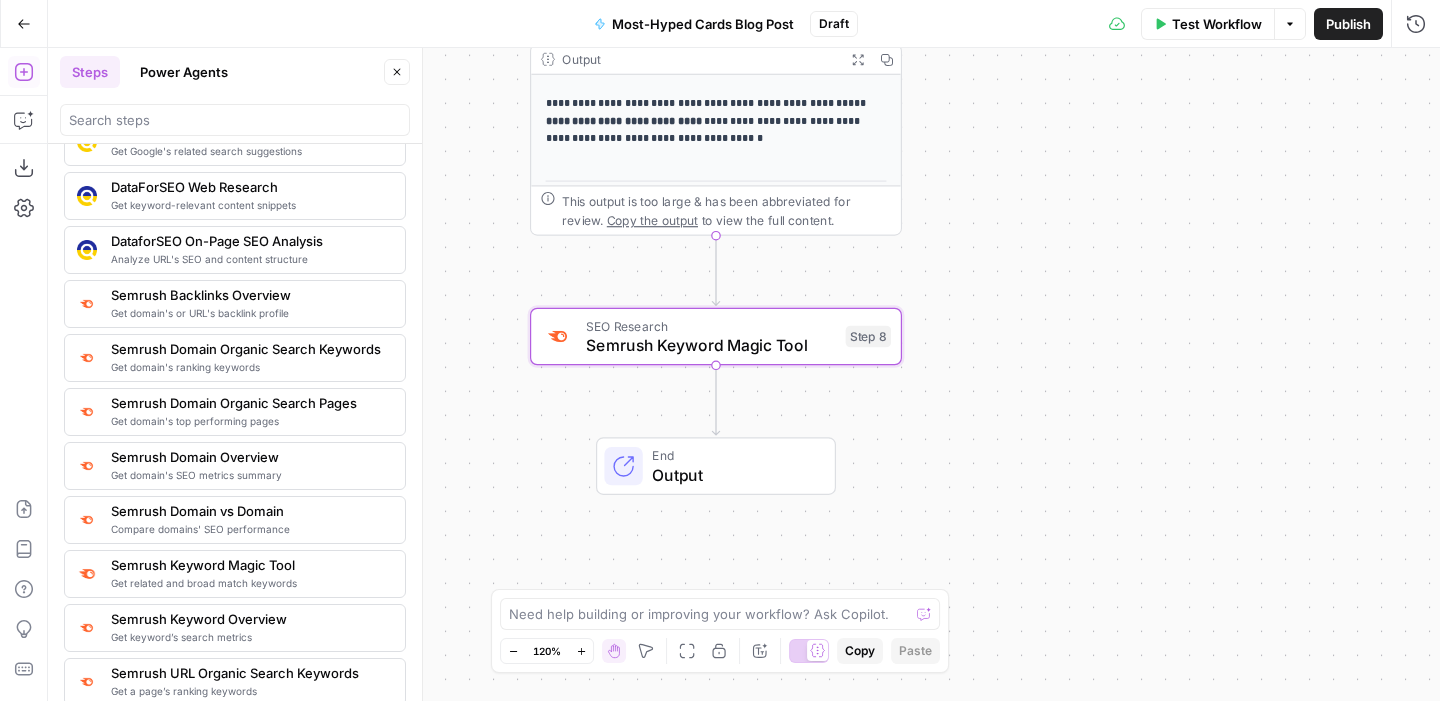 click on "Step 8" at bounding box center (869, 337) 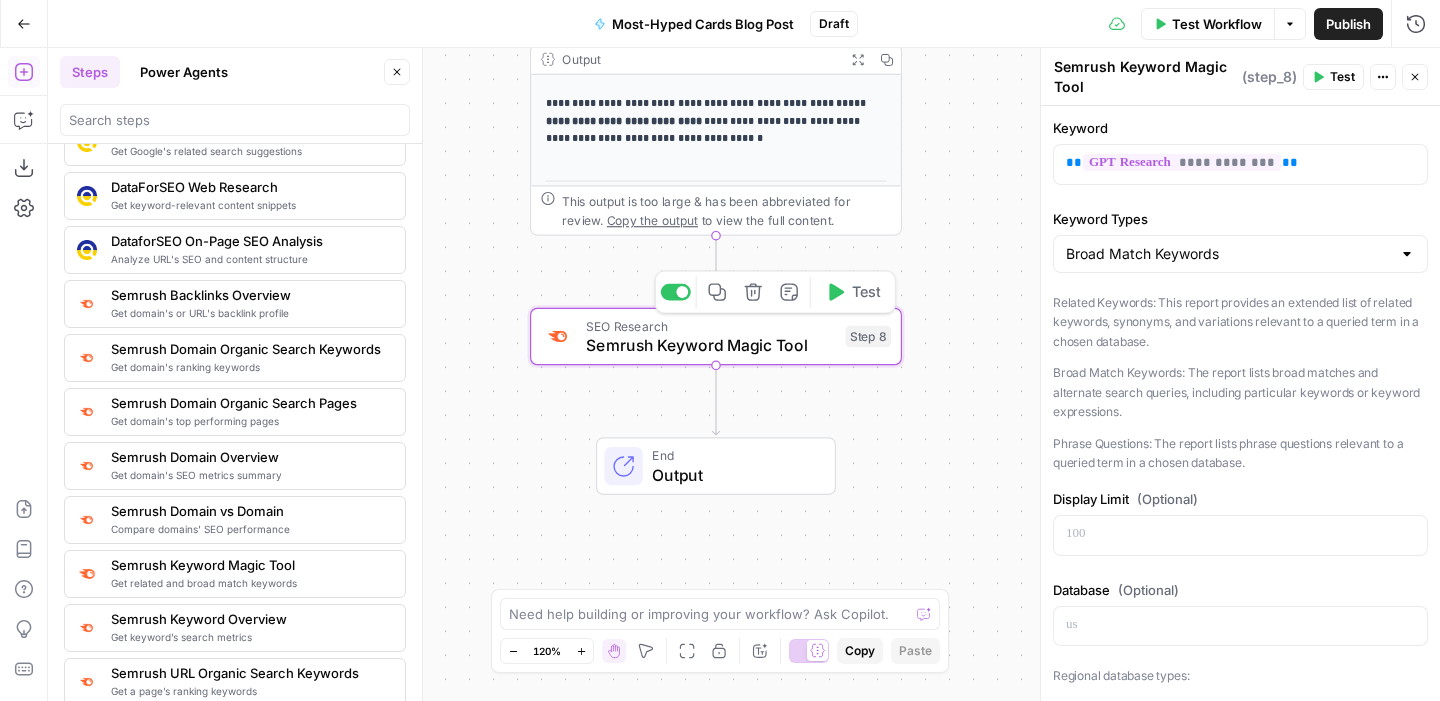 click 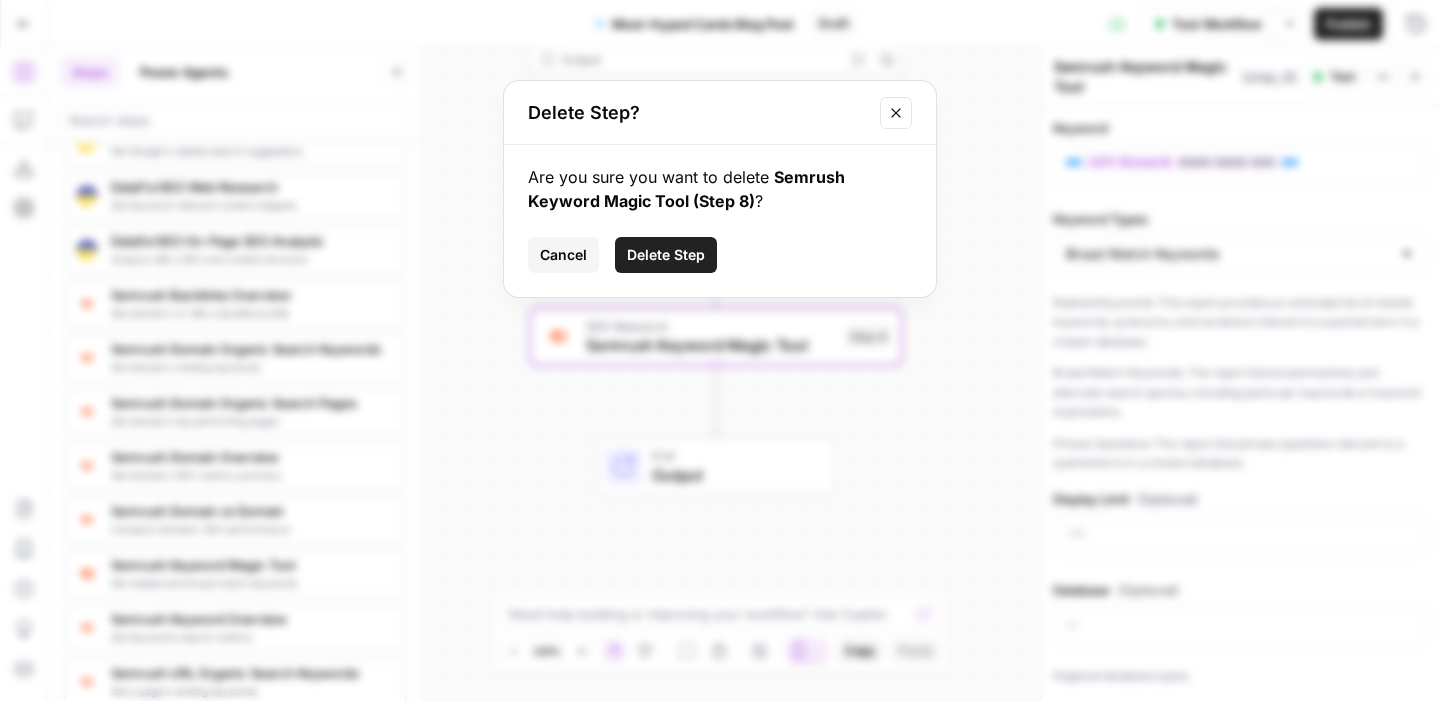 click on "Delete Step" at bounding box center [666, 255] 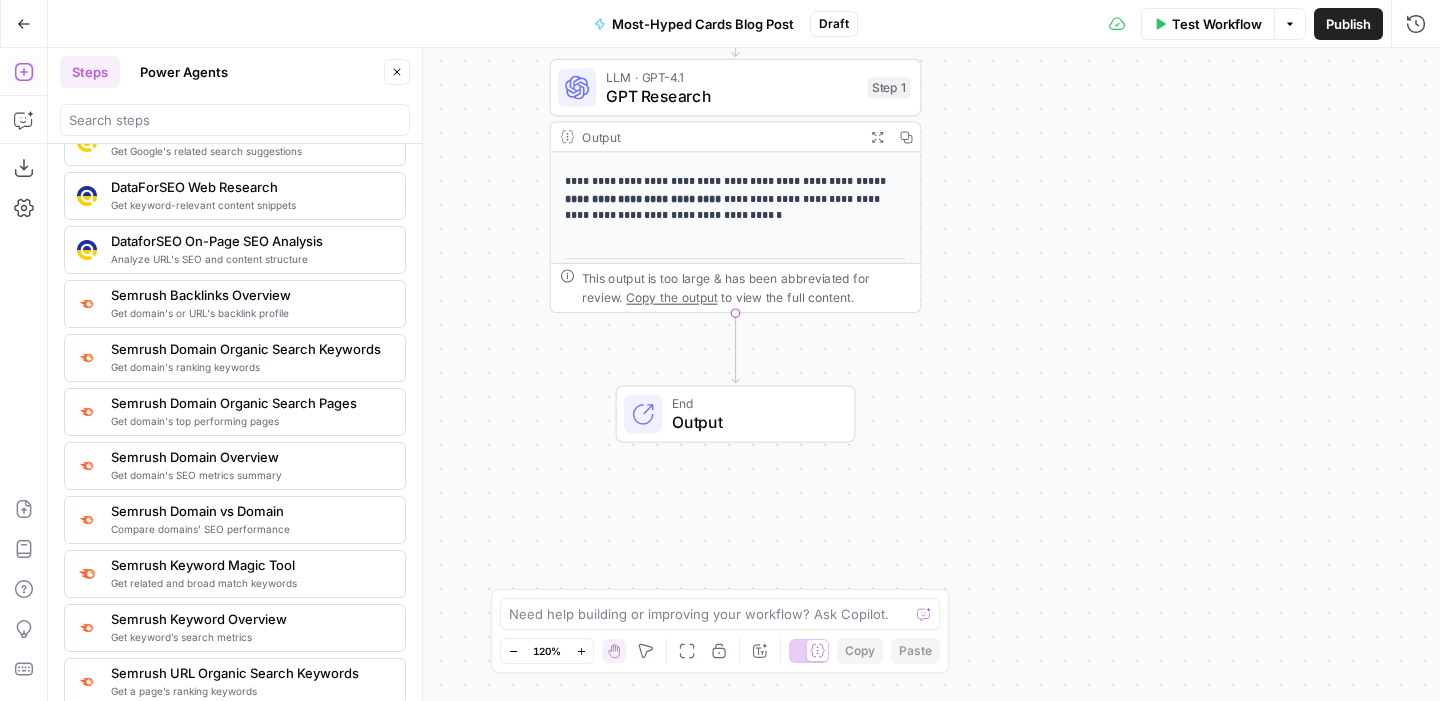 click on "**********" at bounding box center (736, 419) 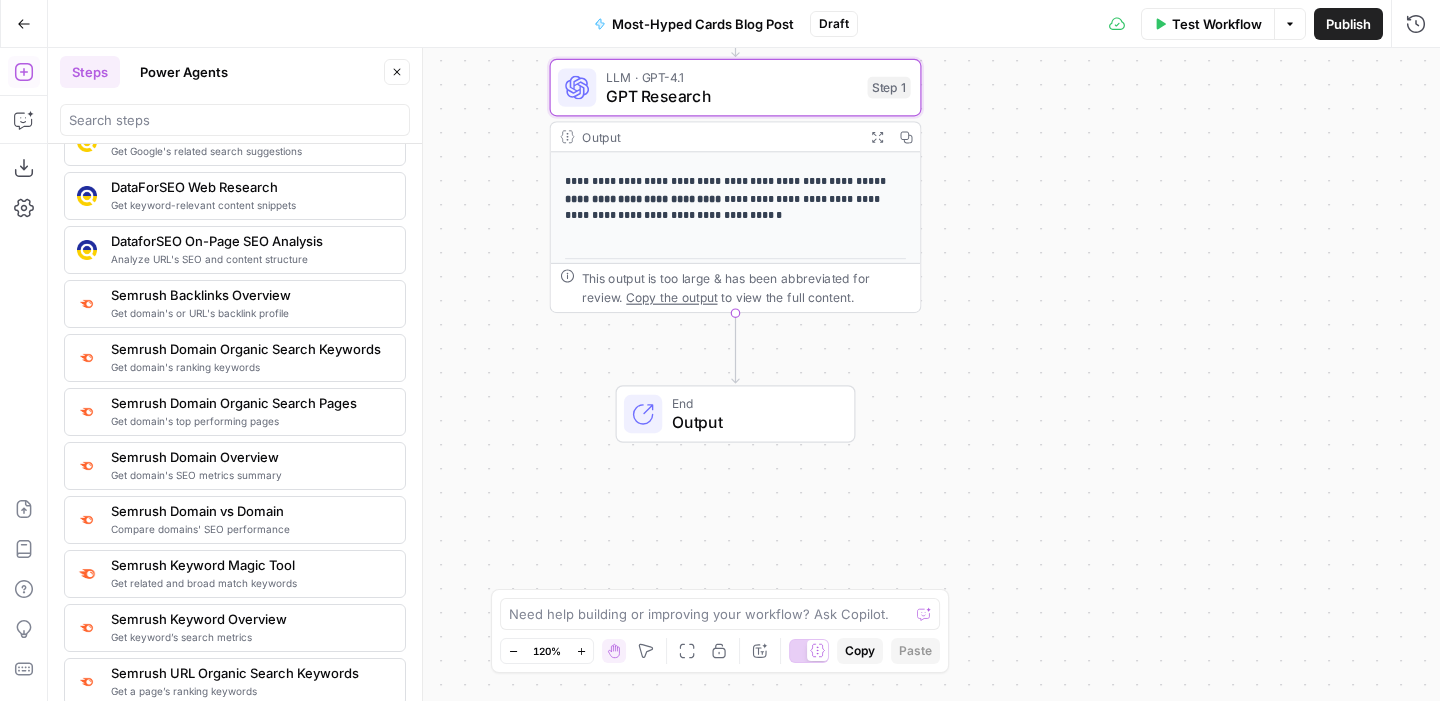click on "**********" at bounding box center (736, 419) 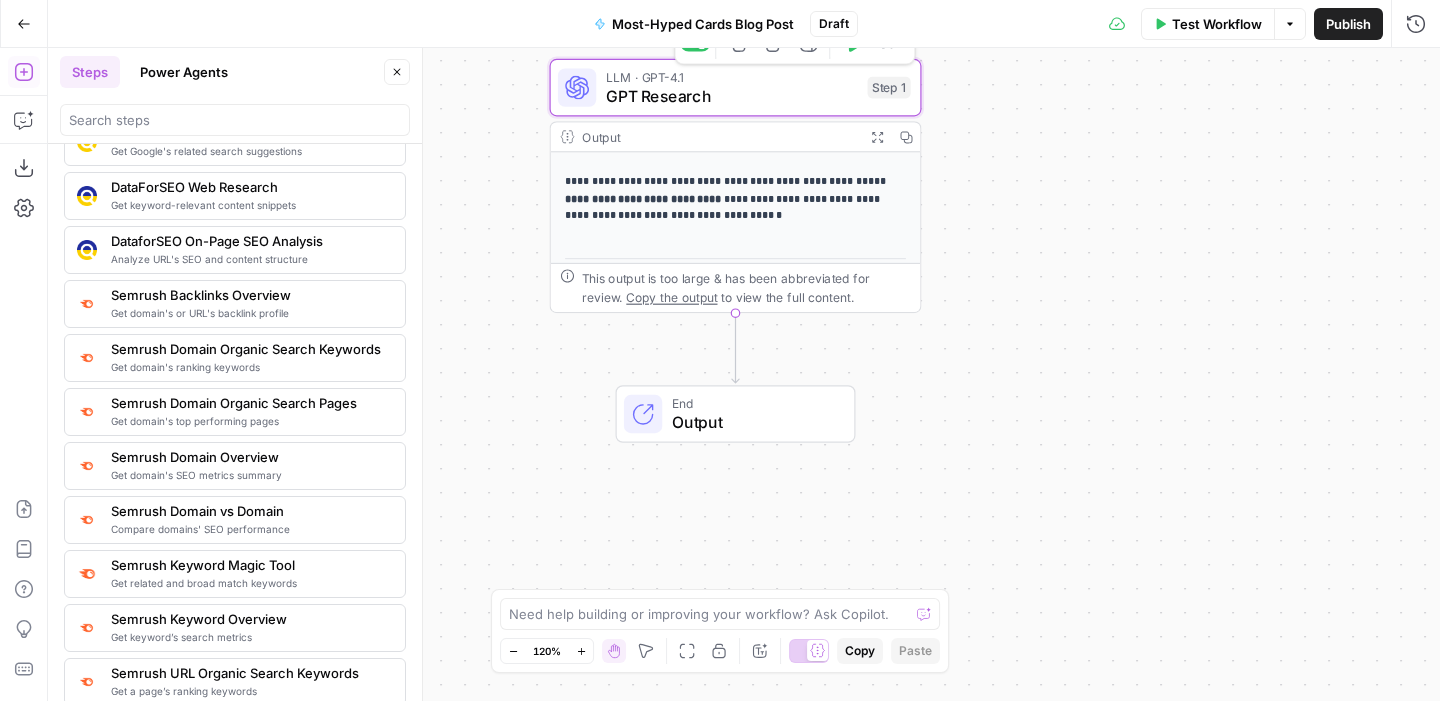 click on "GPT Research" at bounding box center [732, 96] 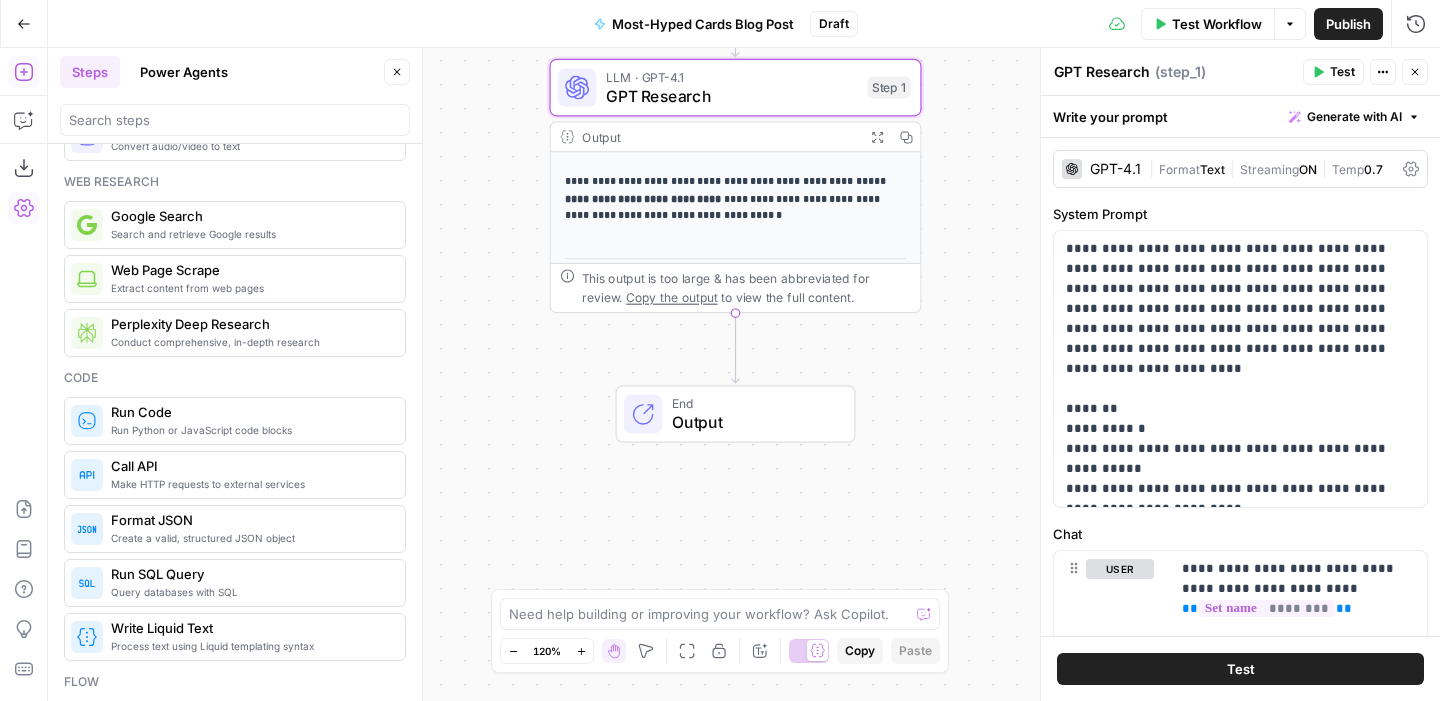 scroll, scrollTop: 0, scrollLeft: 0, axis: both 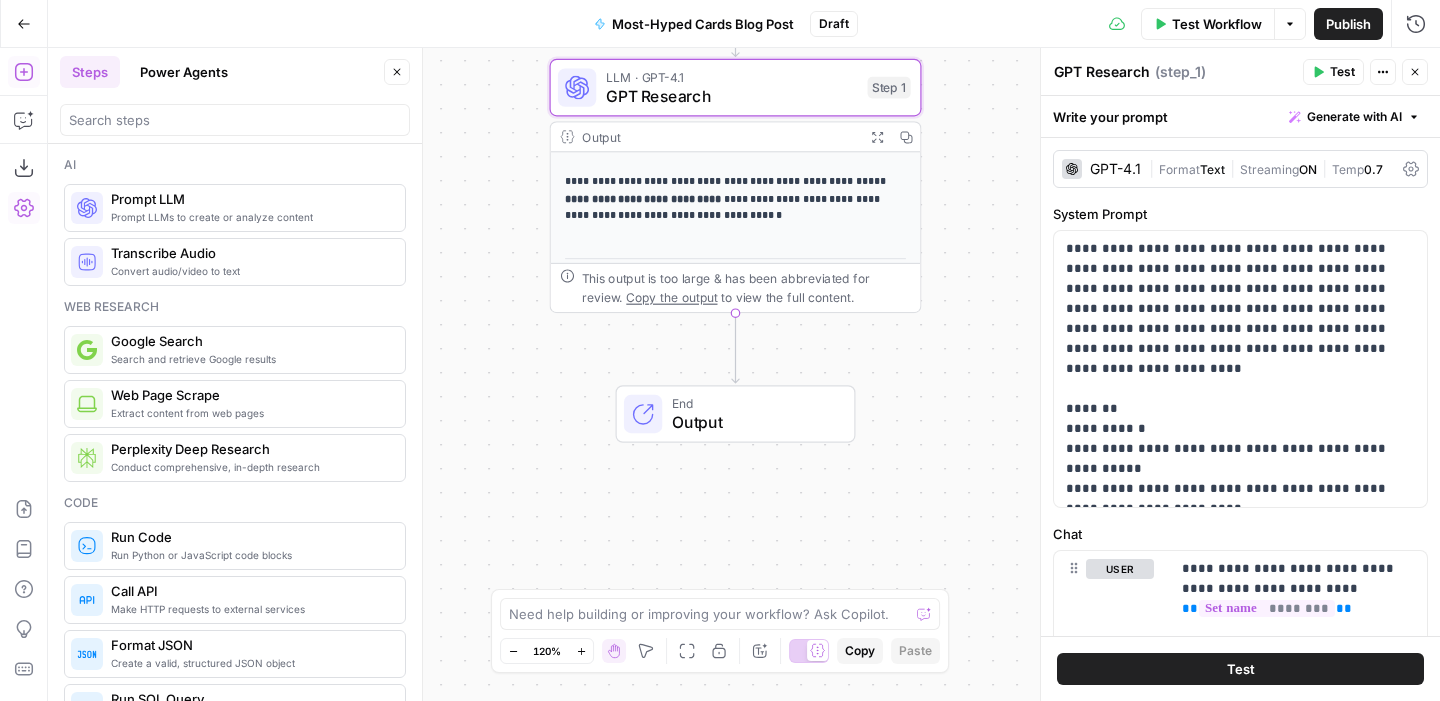 click on "Prompt LLMs to create or analyze content Prompt LLM" at bounding box center (235, 208) 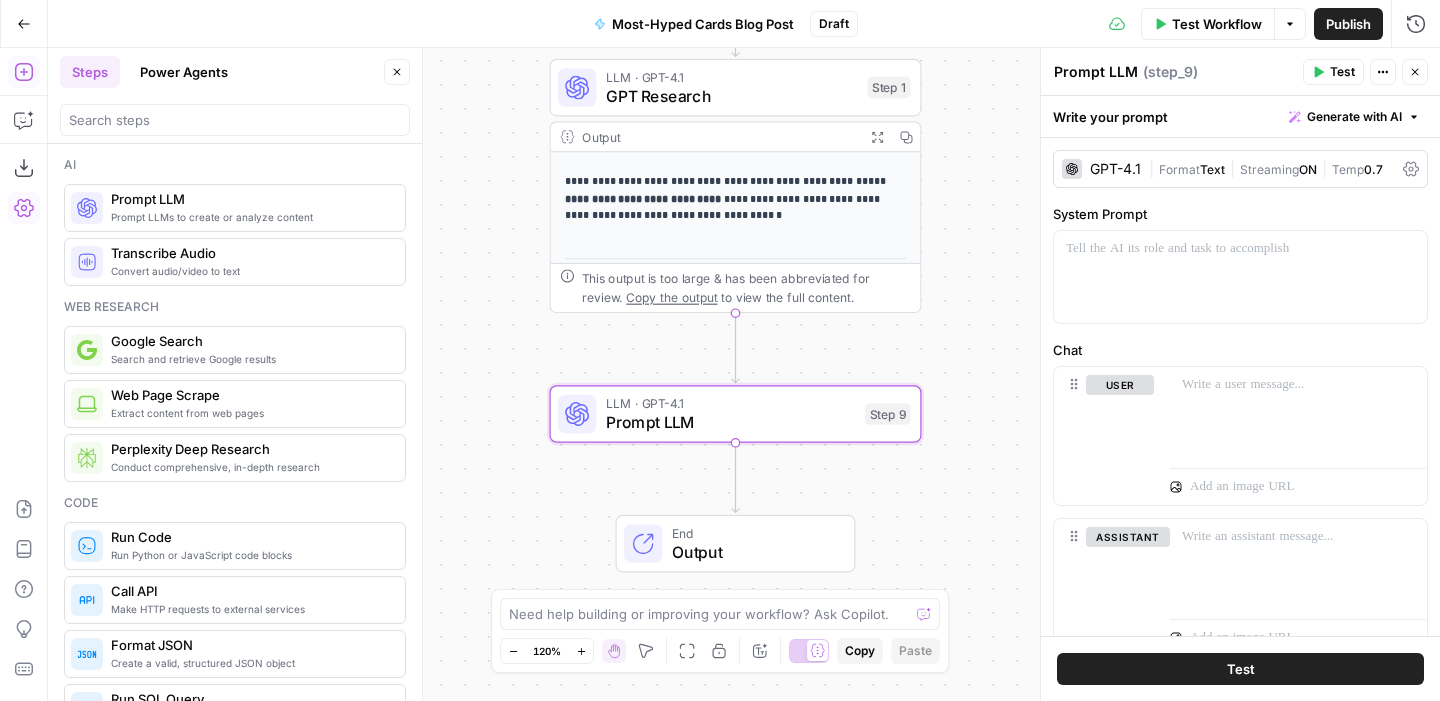 click on "Prompt LLM" at bounding box center (1096, 72) 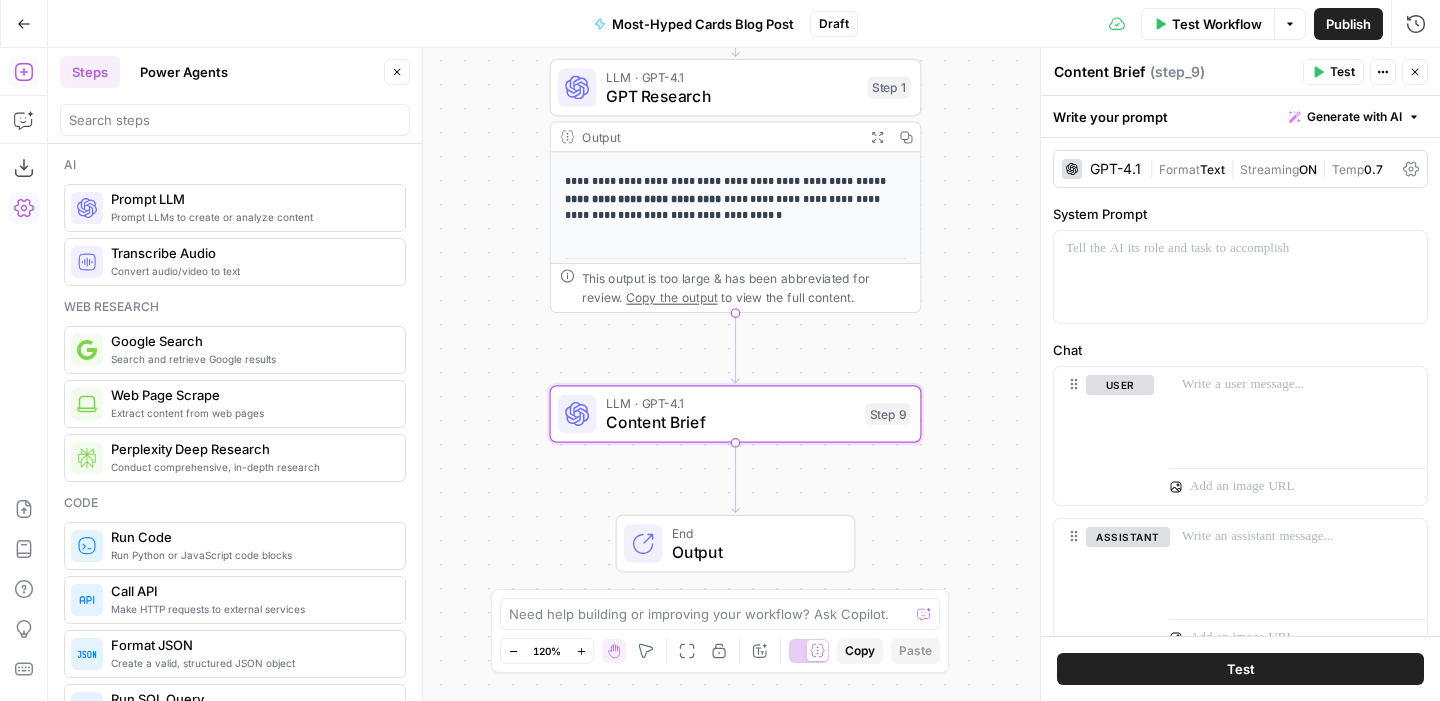 type on "Content Brief" 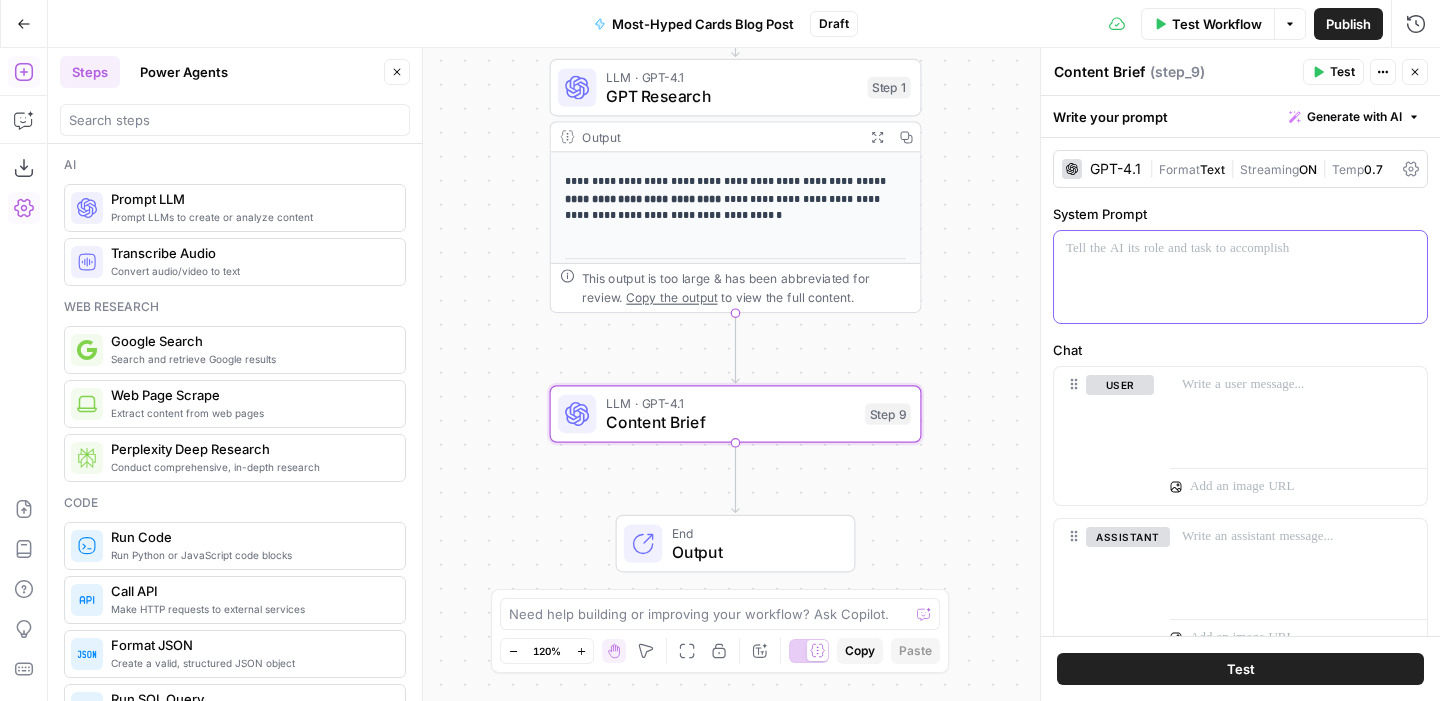 click at bounding box center [1240, 277] 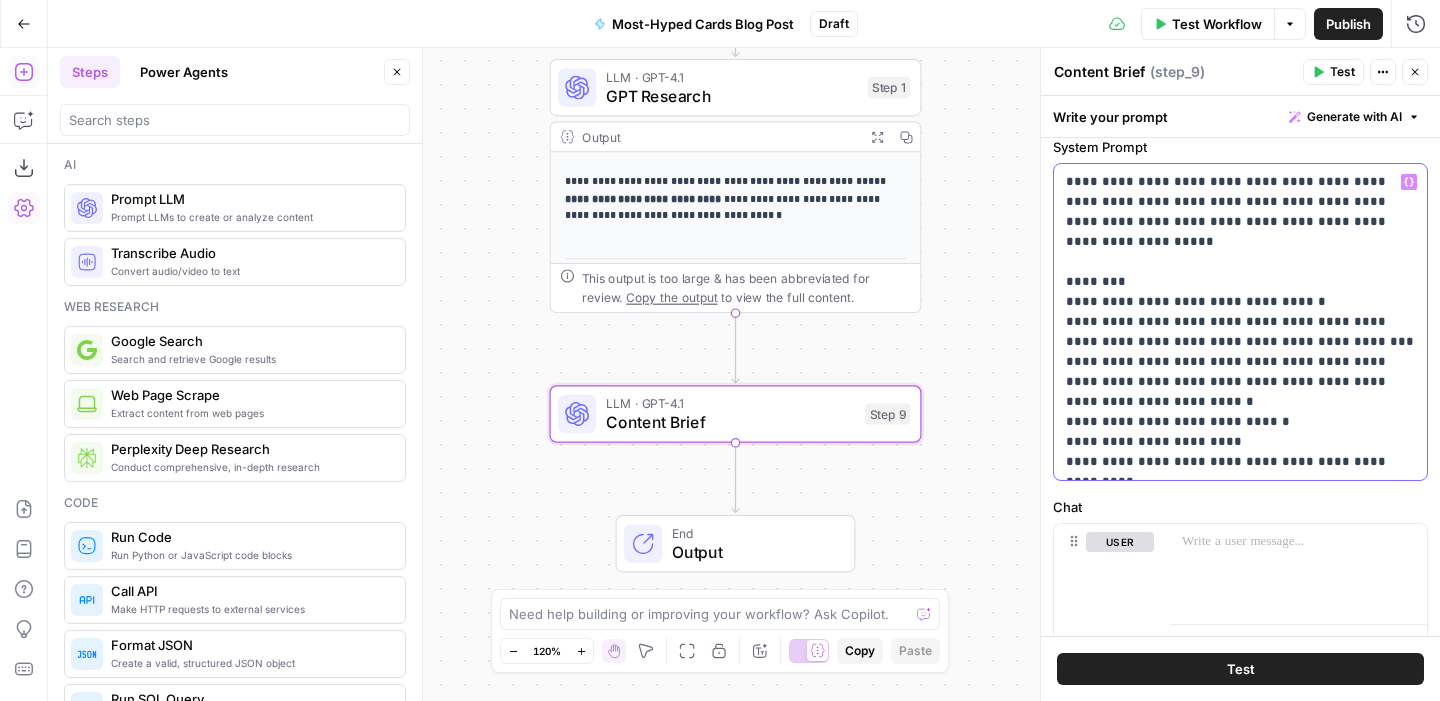 scroll, scrollTop: 68, scrollLeft: 0, axis: vertical 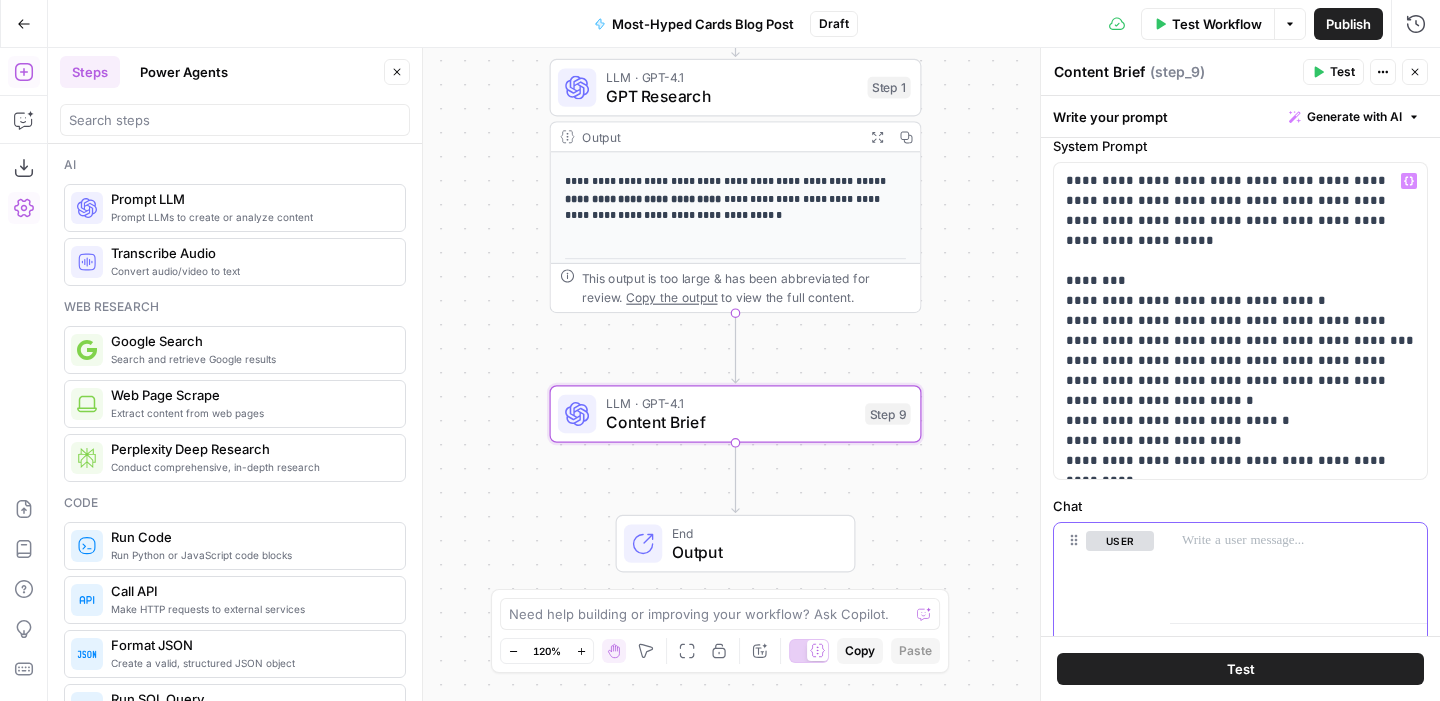click at bounding box center [1298, 541] 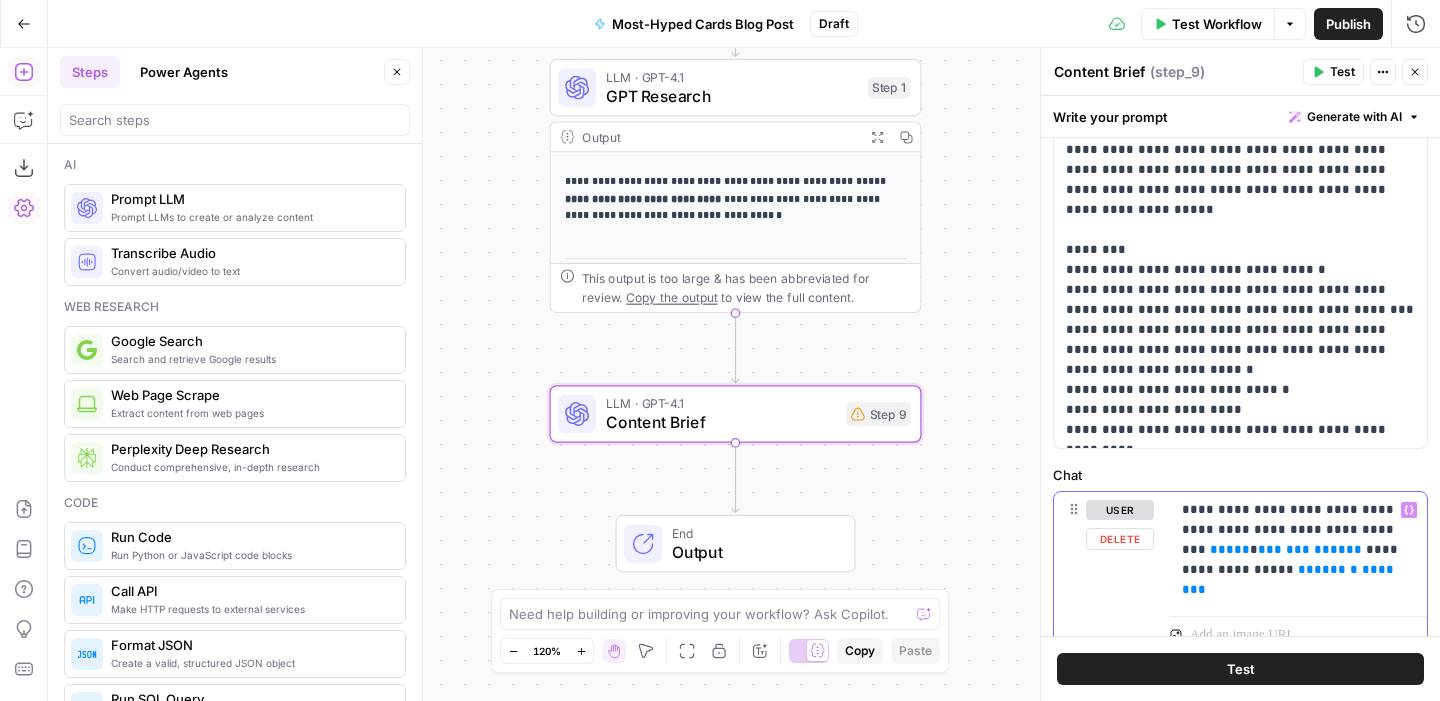 scroll, scrollTop: 108, scrollLeft: 0, axis: vertical 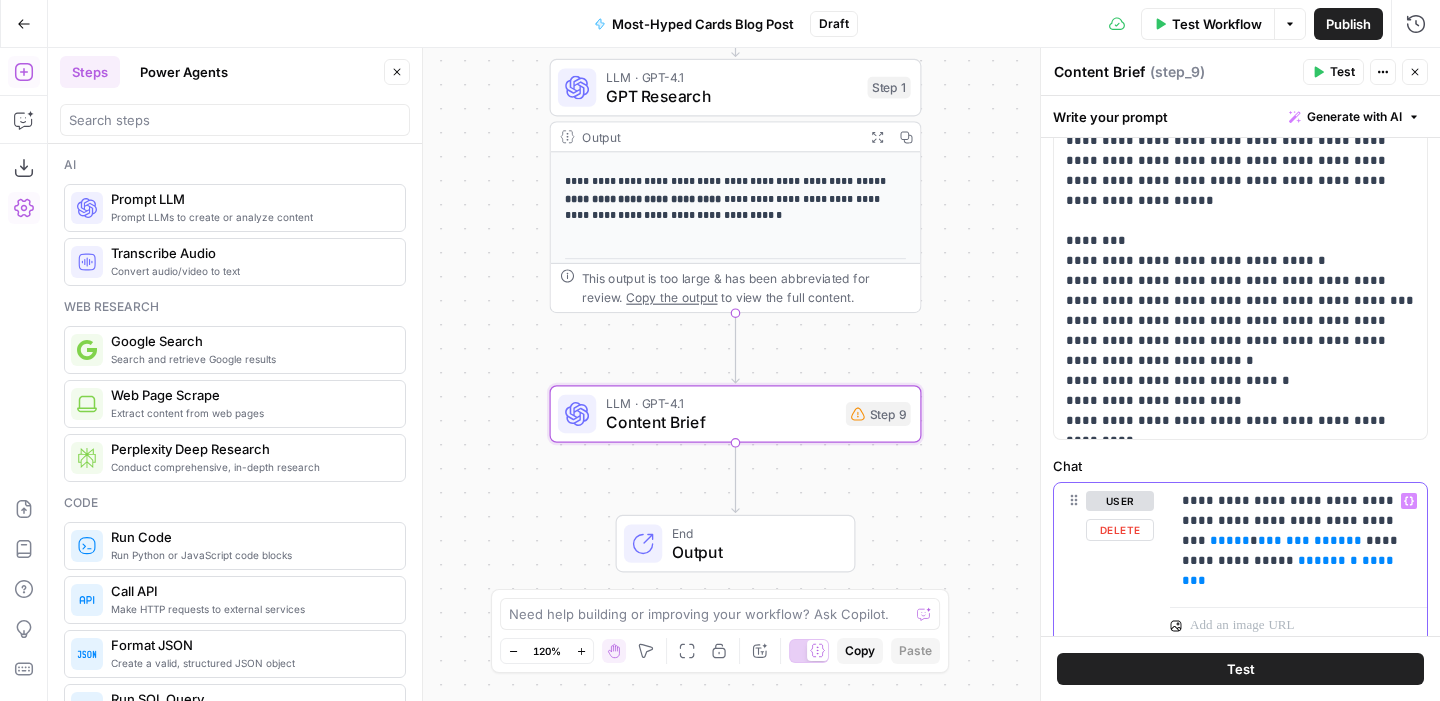 click on "**" at bounding box center [1354, 540] 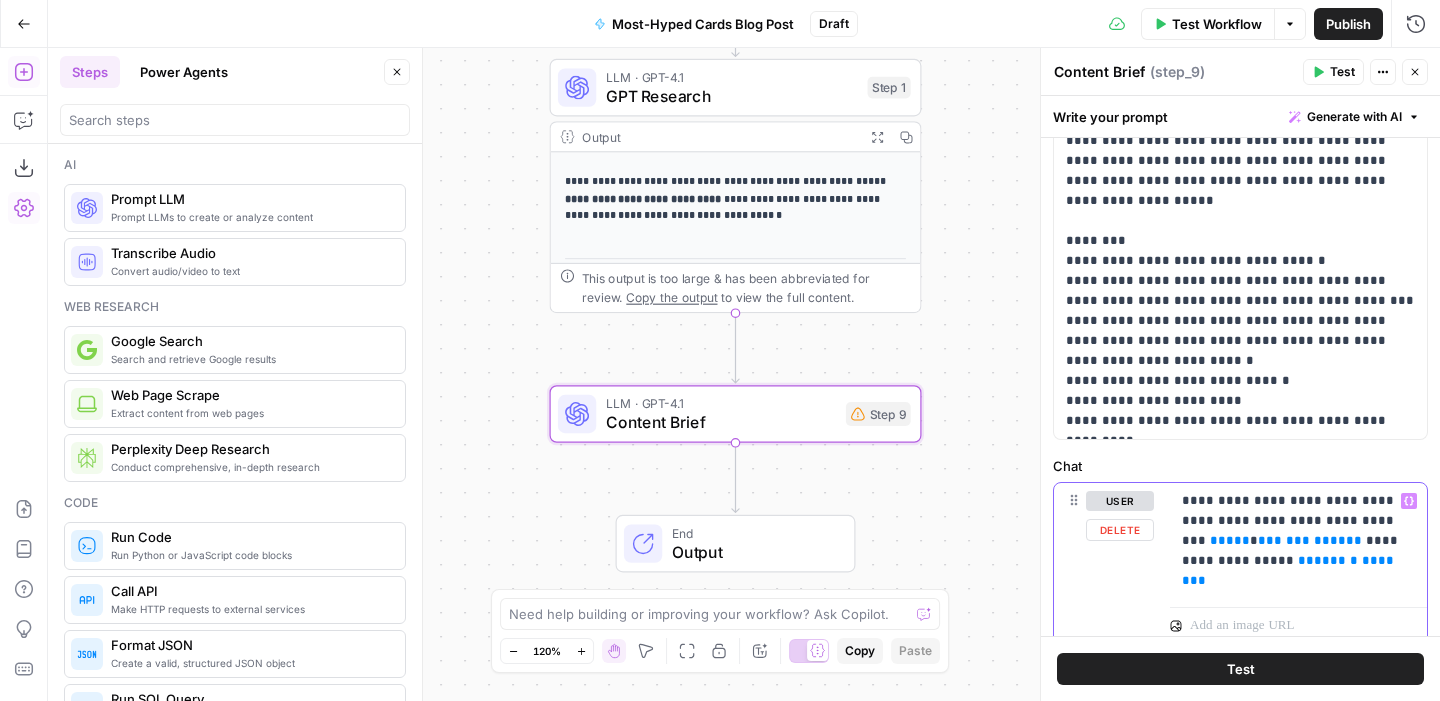 type 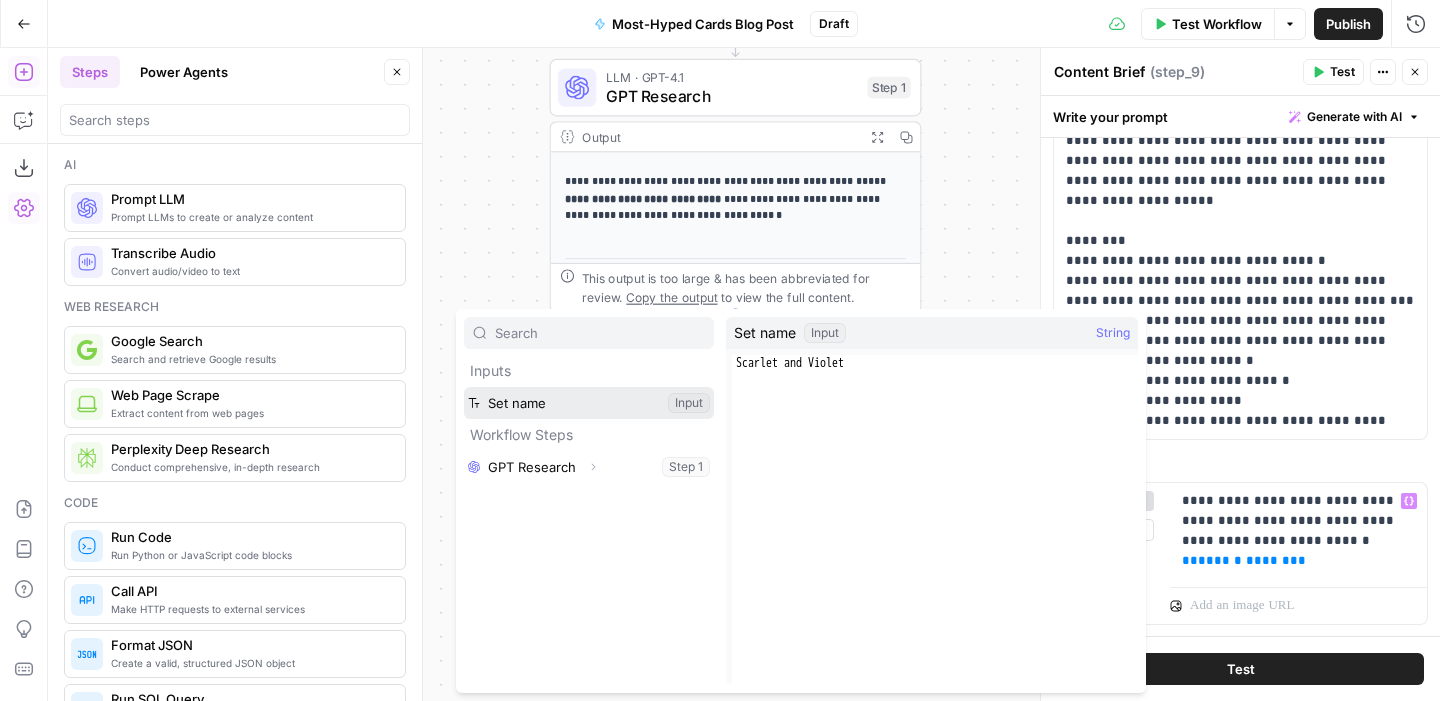 click at bounding box center (589, 403) 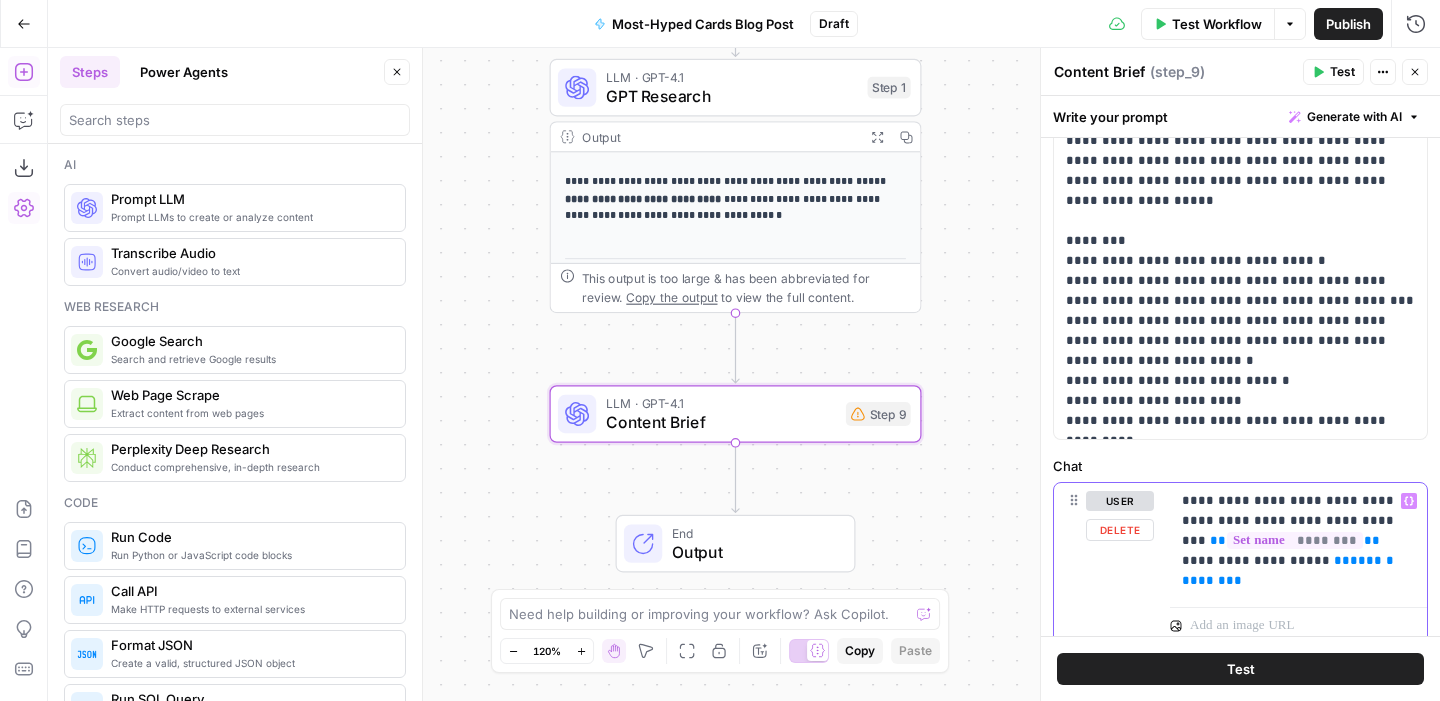 click on "**********" at bounding box center [1298, 541] 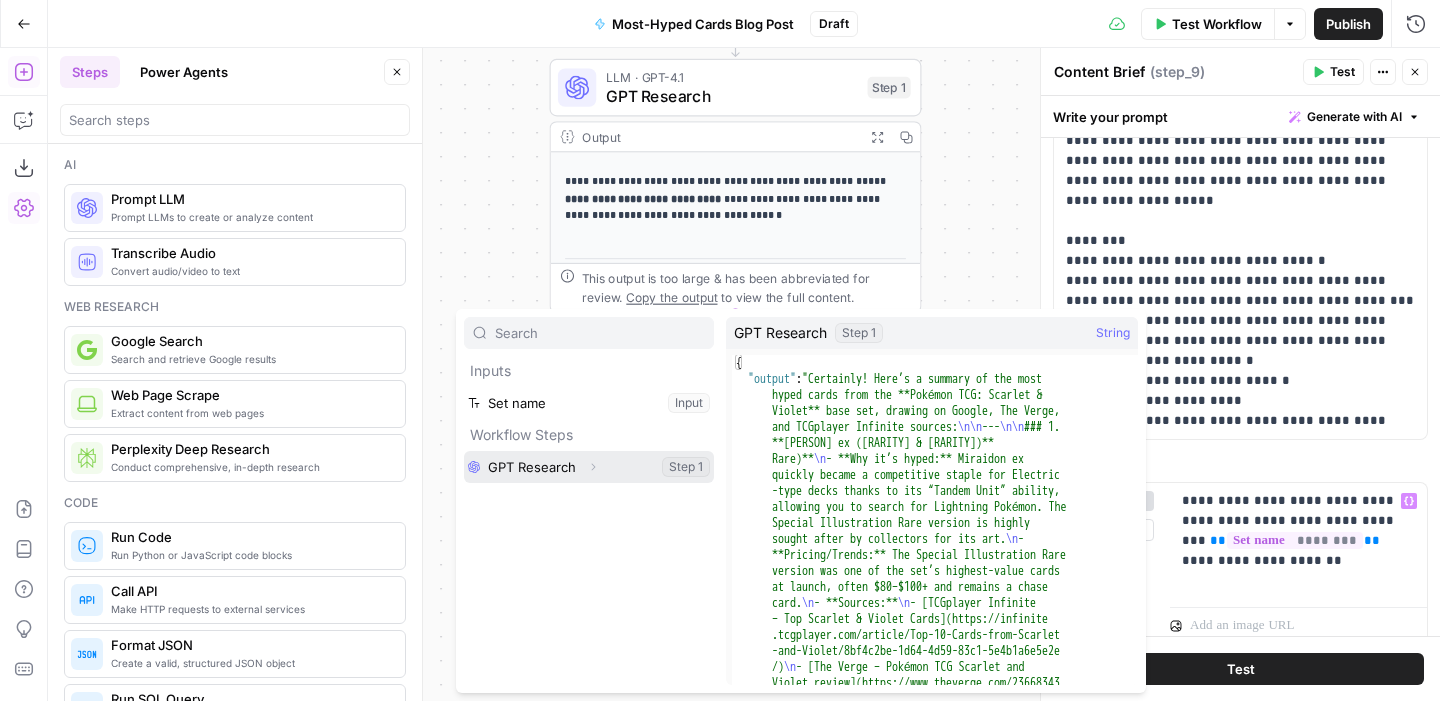 click on "Expand" at bounding box center [593, 467] 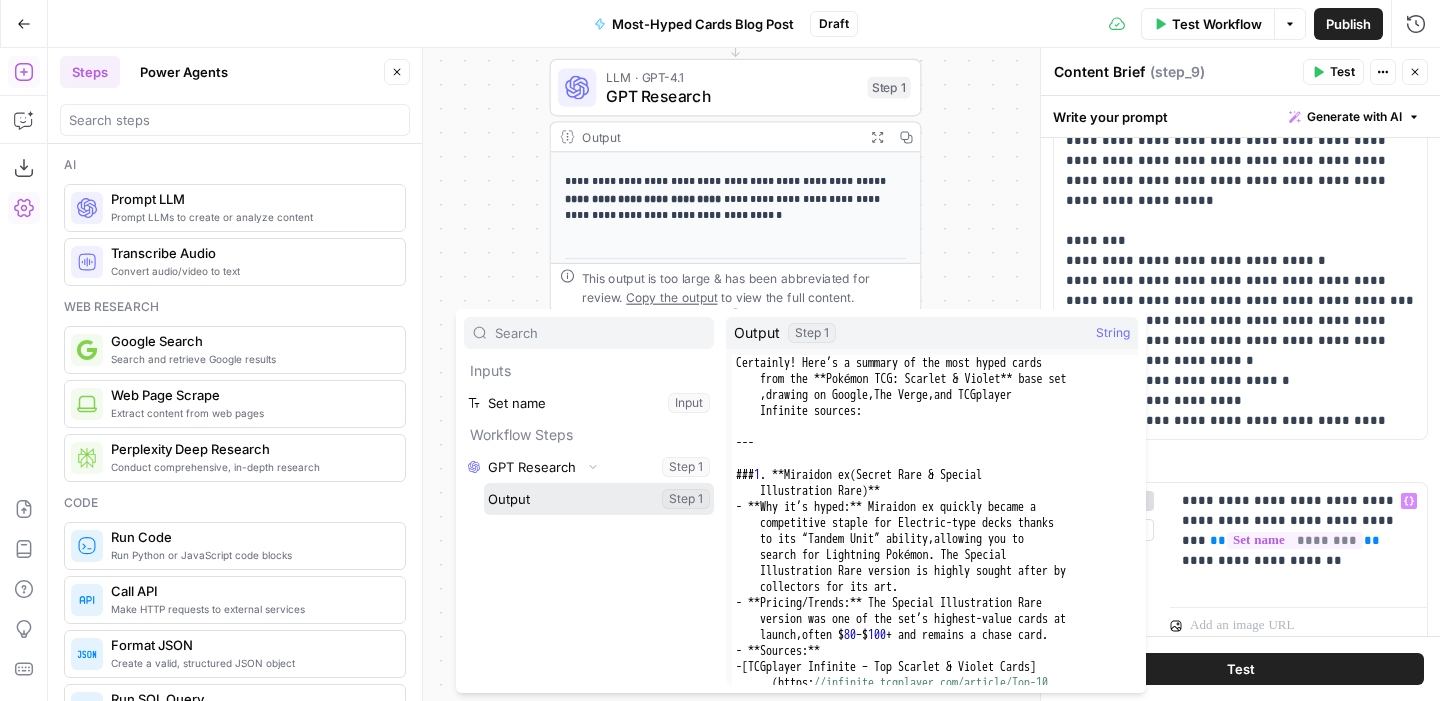 click at bounding box center [599, 499] 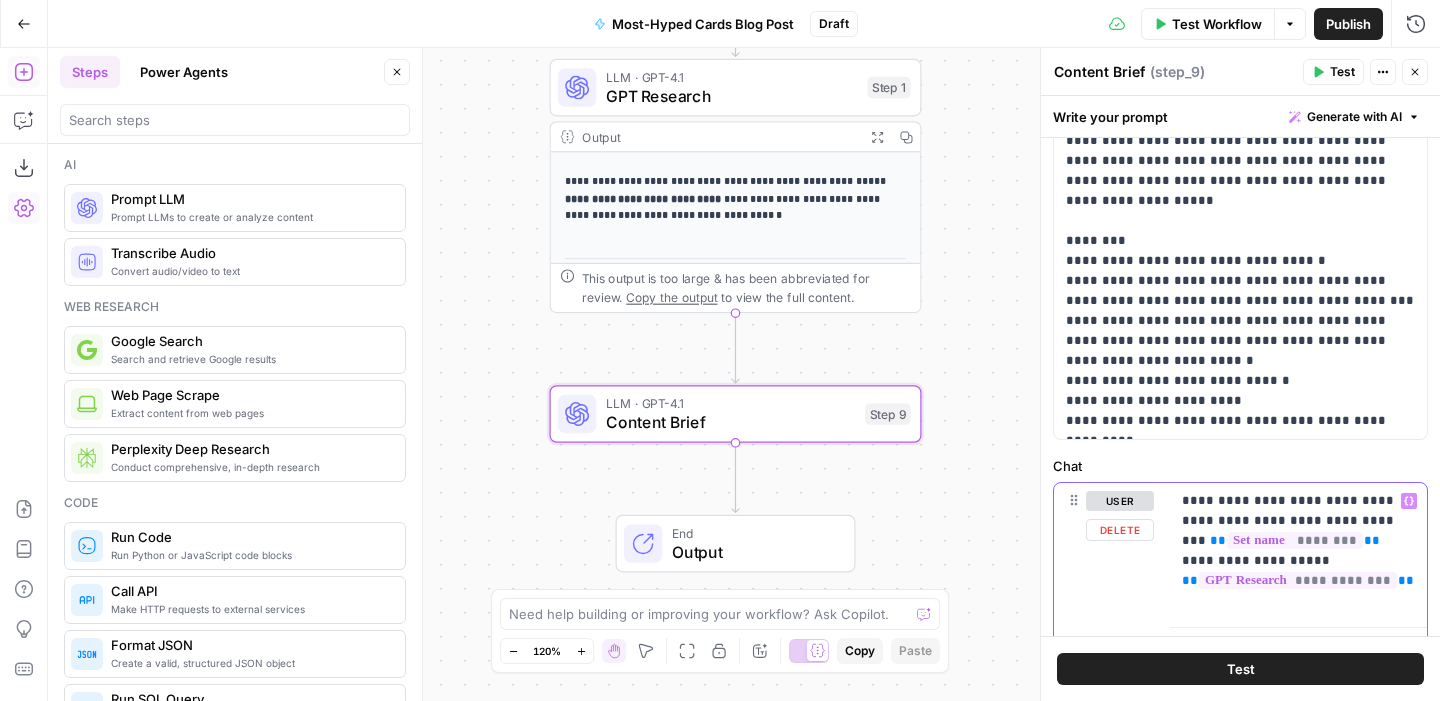 scroll, scrollTop: 131, scrollLeft: 0, axis: vertical 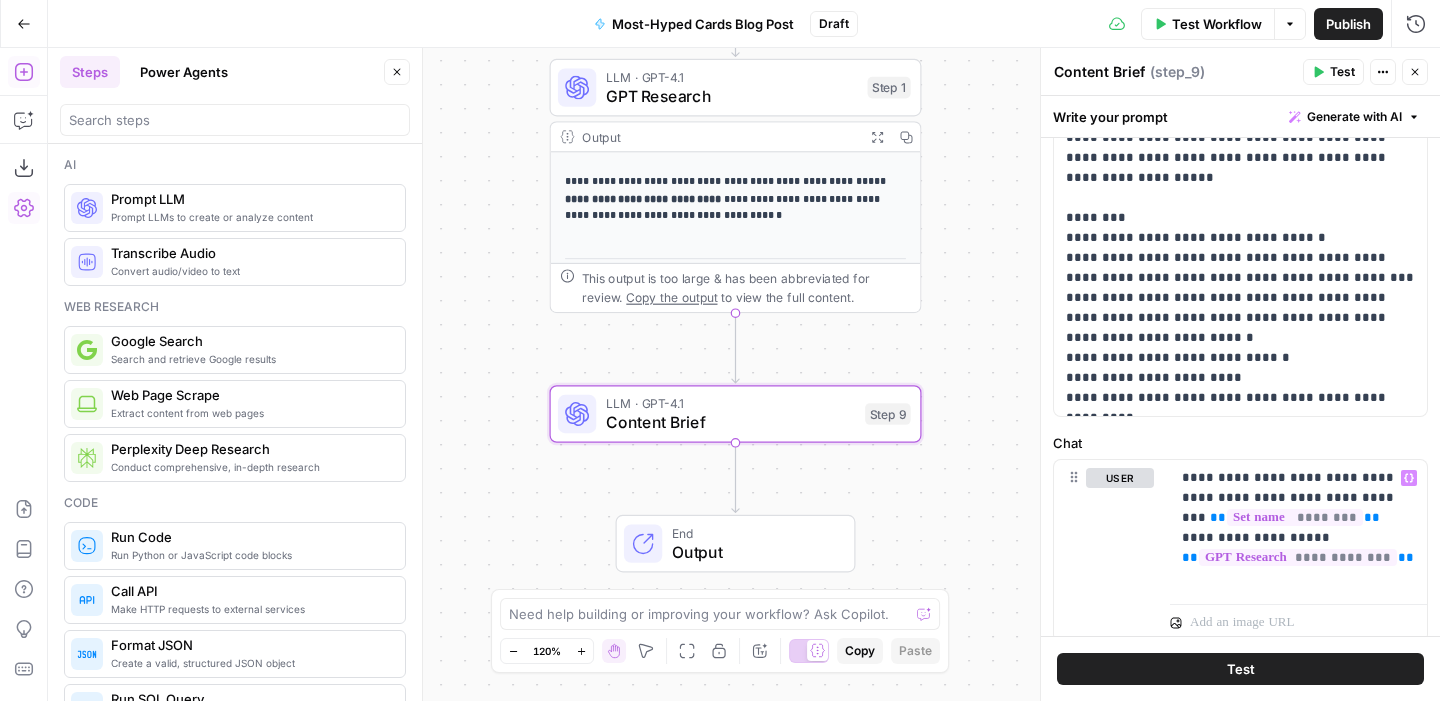 click on "Test" at bounding box center [1240, 669] 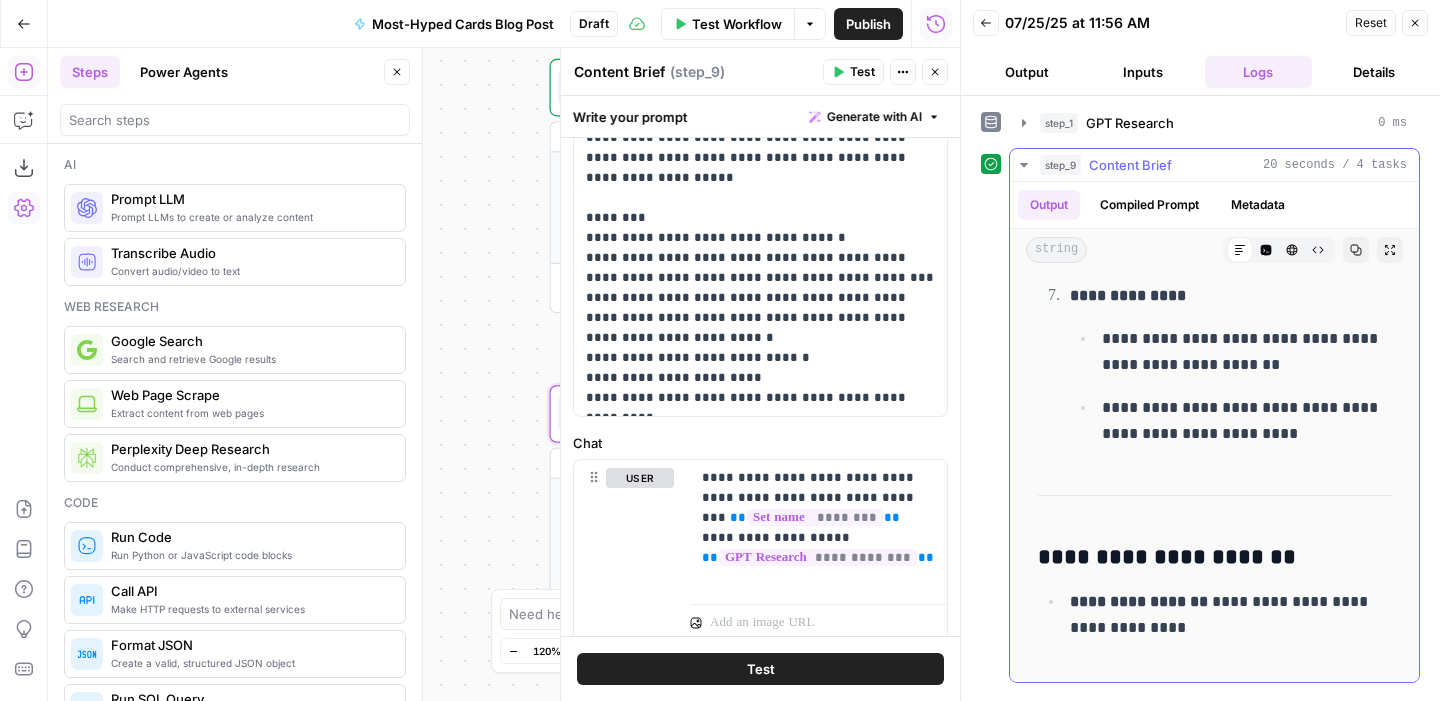 scroll, scrollTop: 3916, scrollLeft: 0, axis: vertical 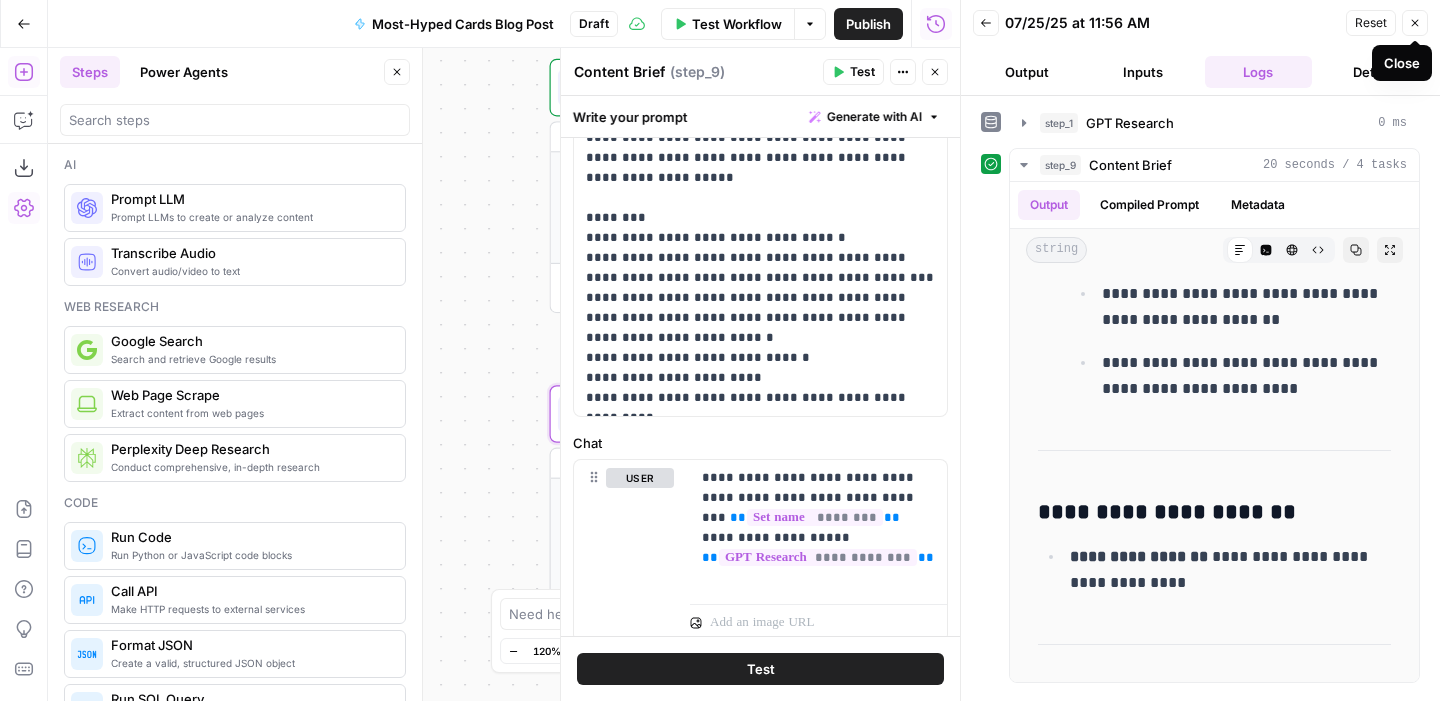 click on "Close" at bounding box center [1415, 23] 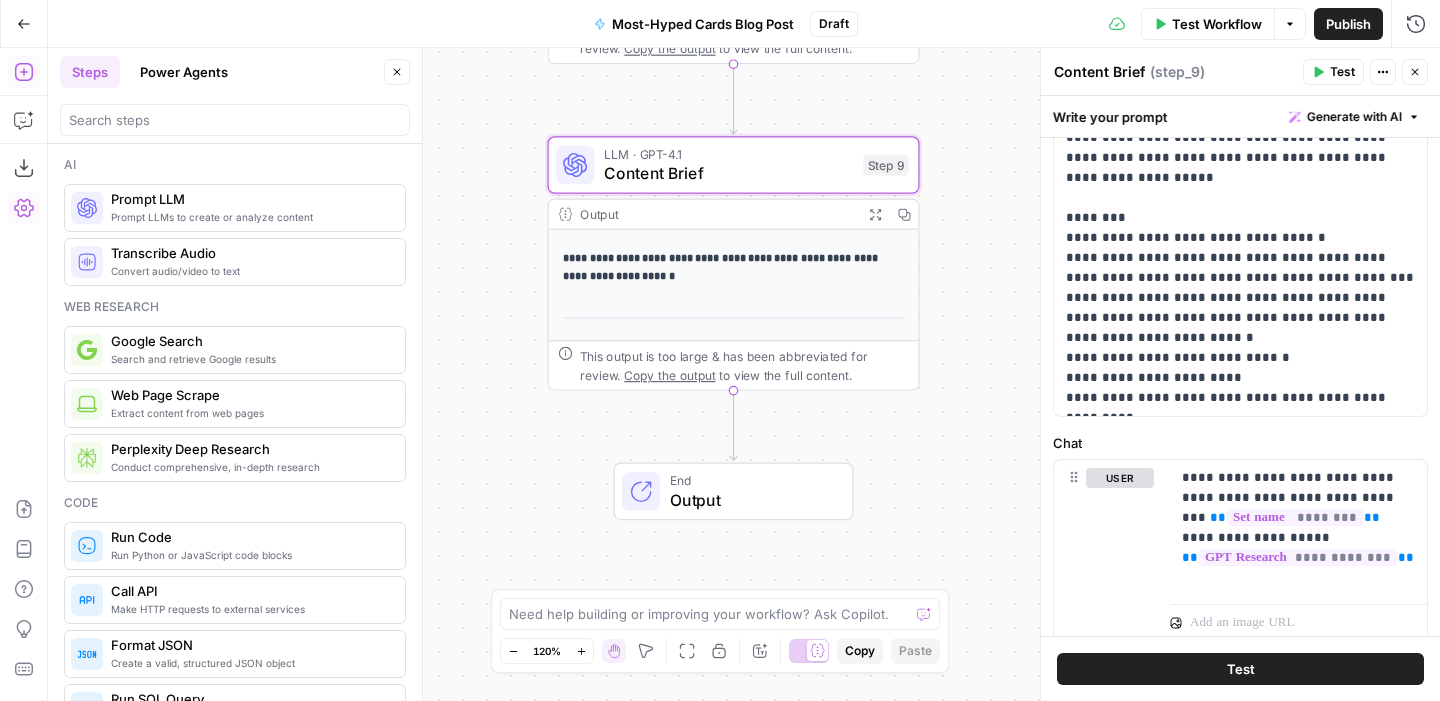 click on "Prompt LLM" at bounding box center [250, 199] 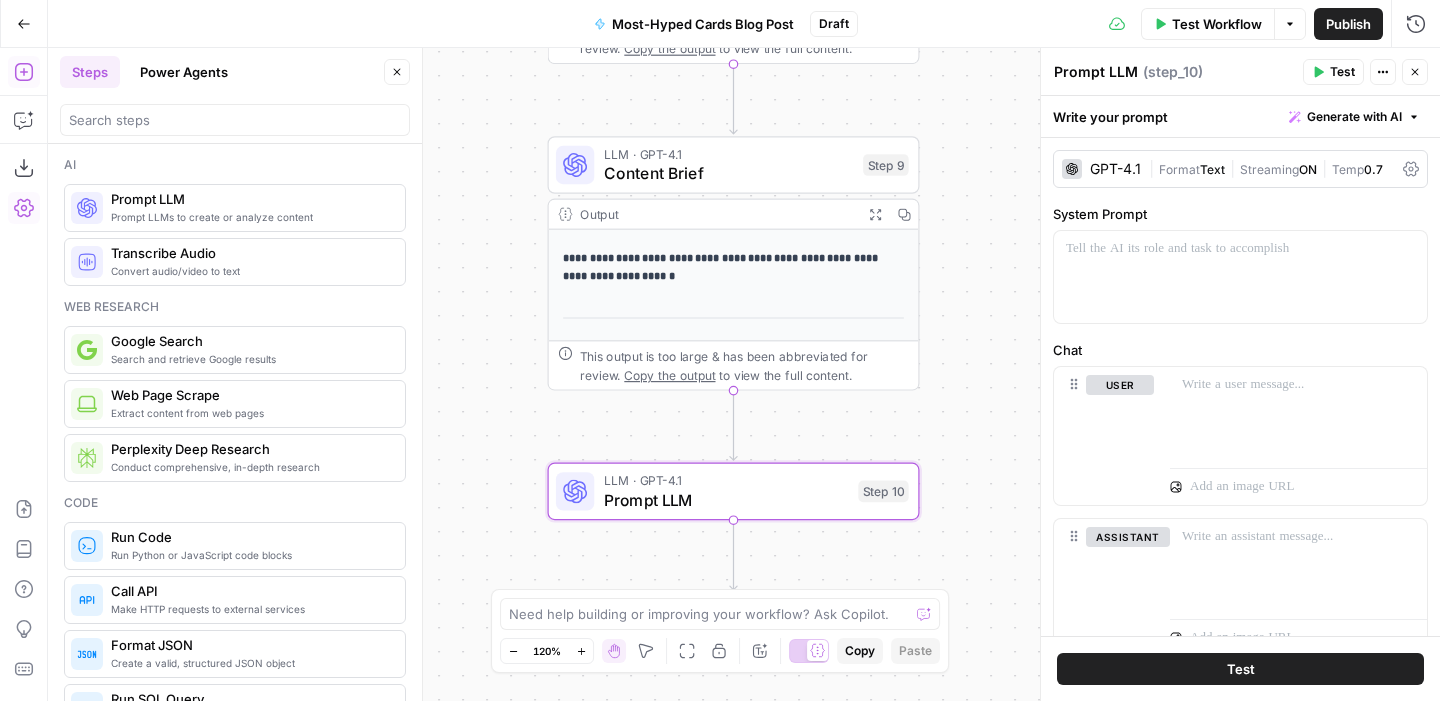 click on "Prompt LLM" at bounding box center [1096, 72] 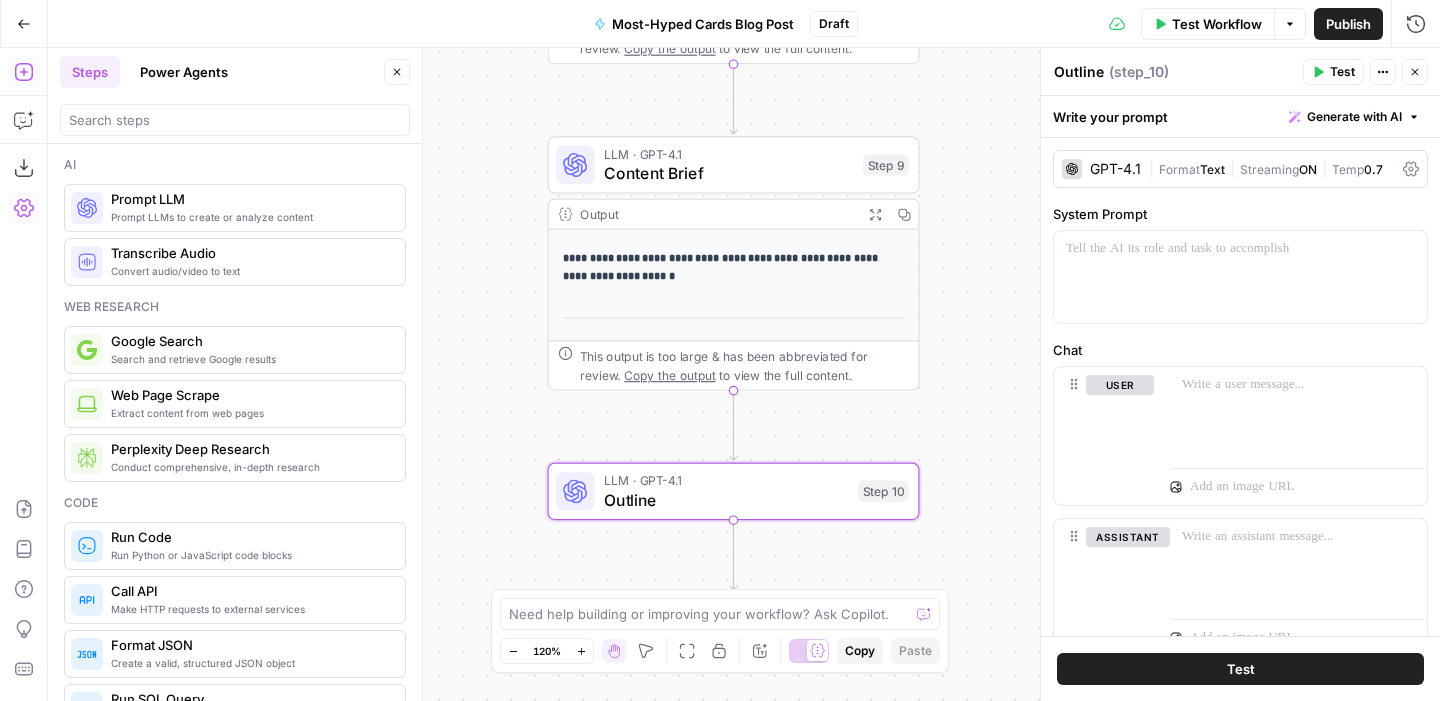 type on "Outline" 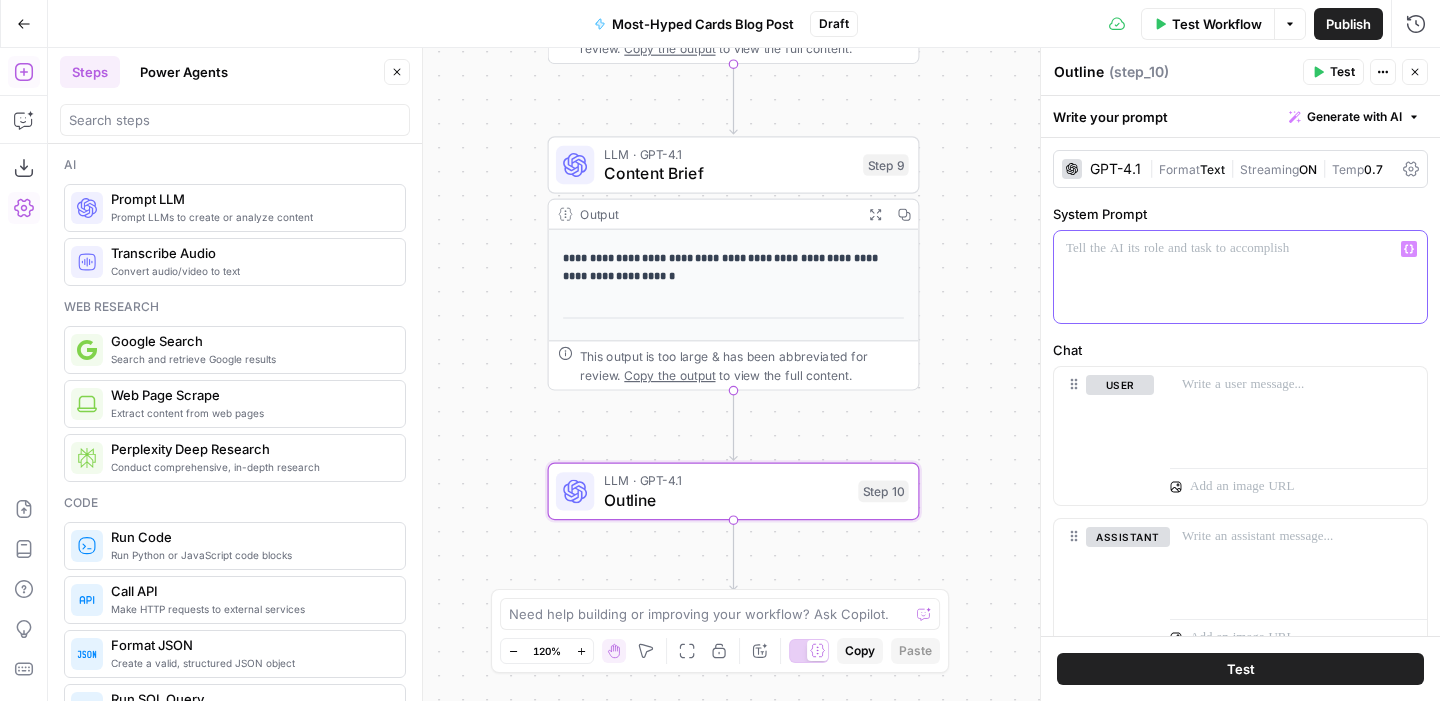 click at bounding box center (1240, 249) 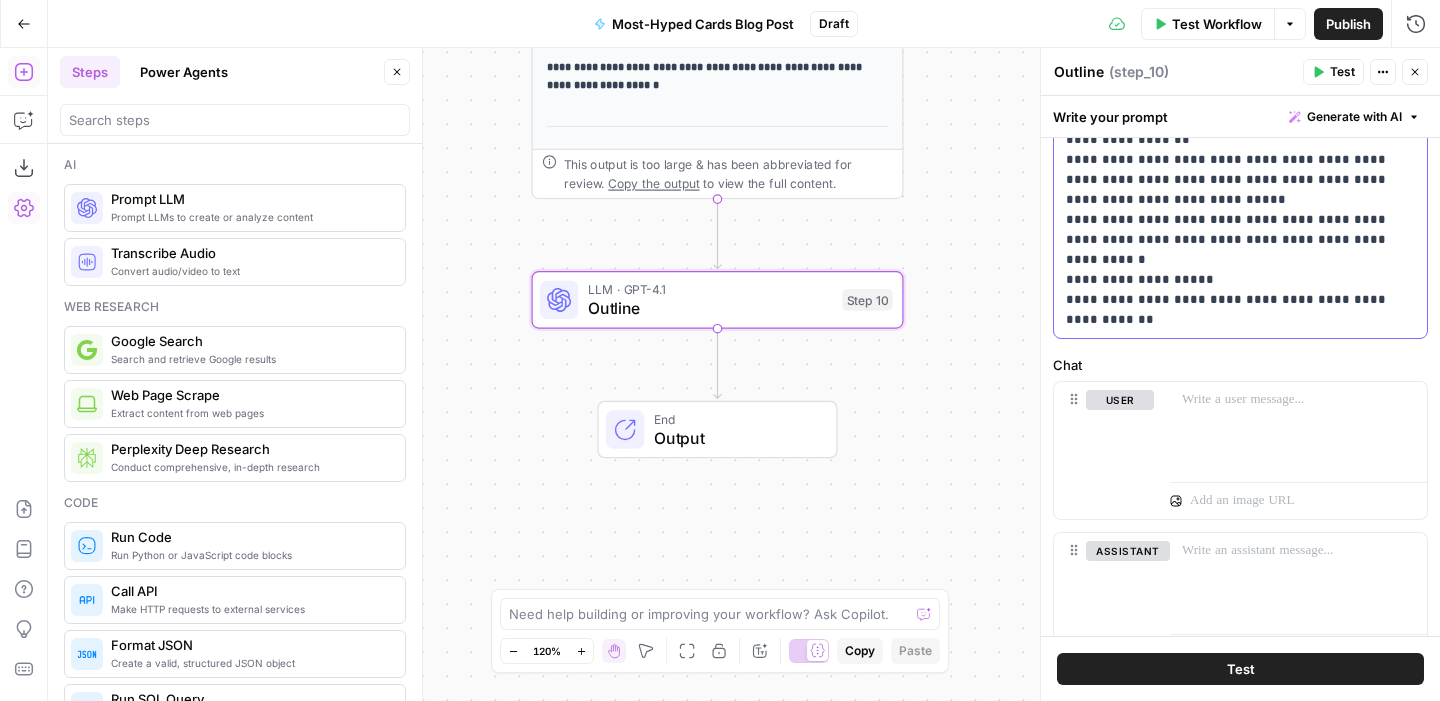 scroll, scrollTop: 249, scrollLeft: 0, axis: vertical 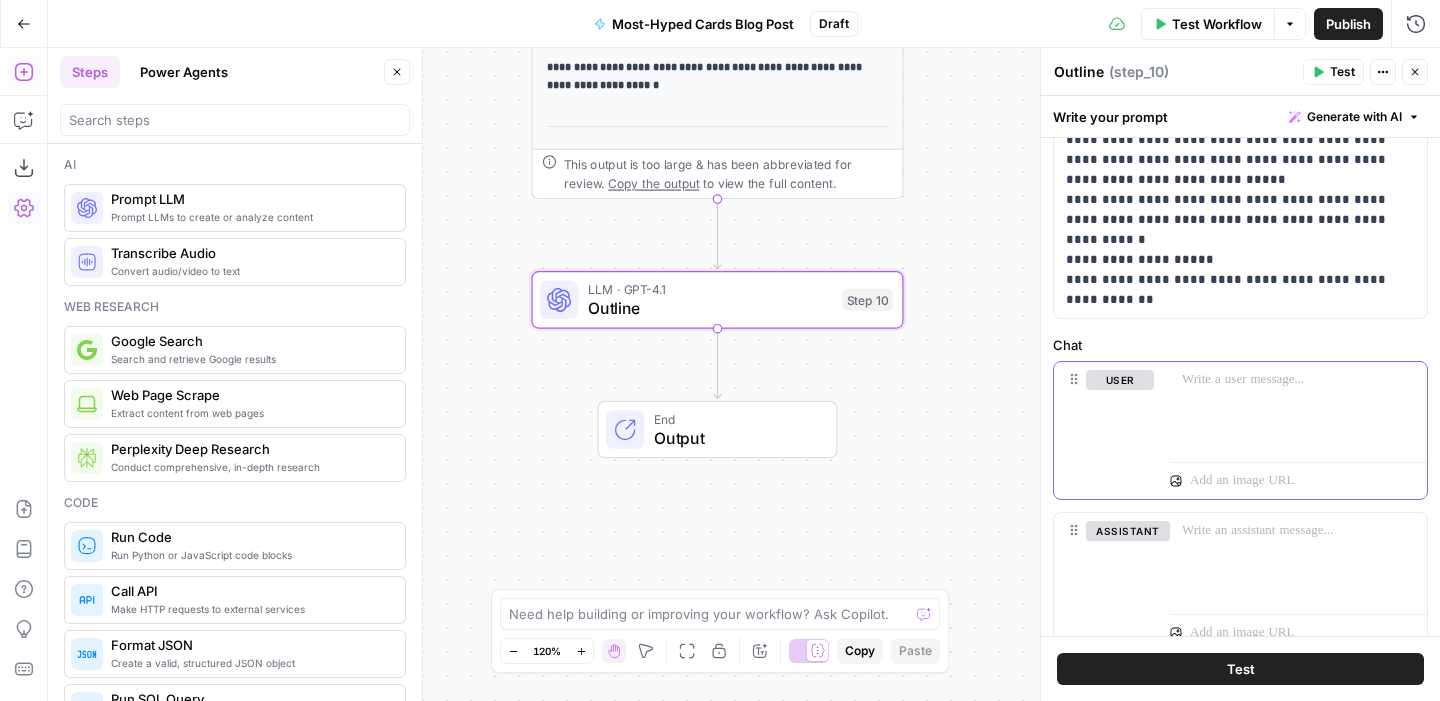 click at bounding box center [1298, 408] 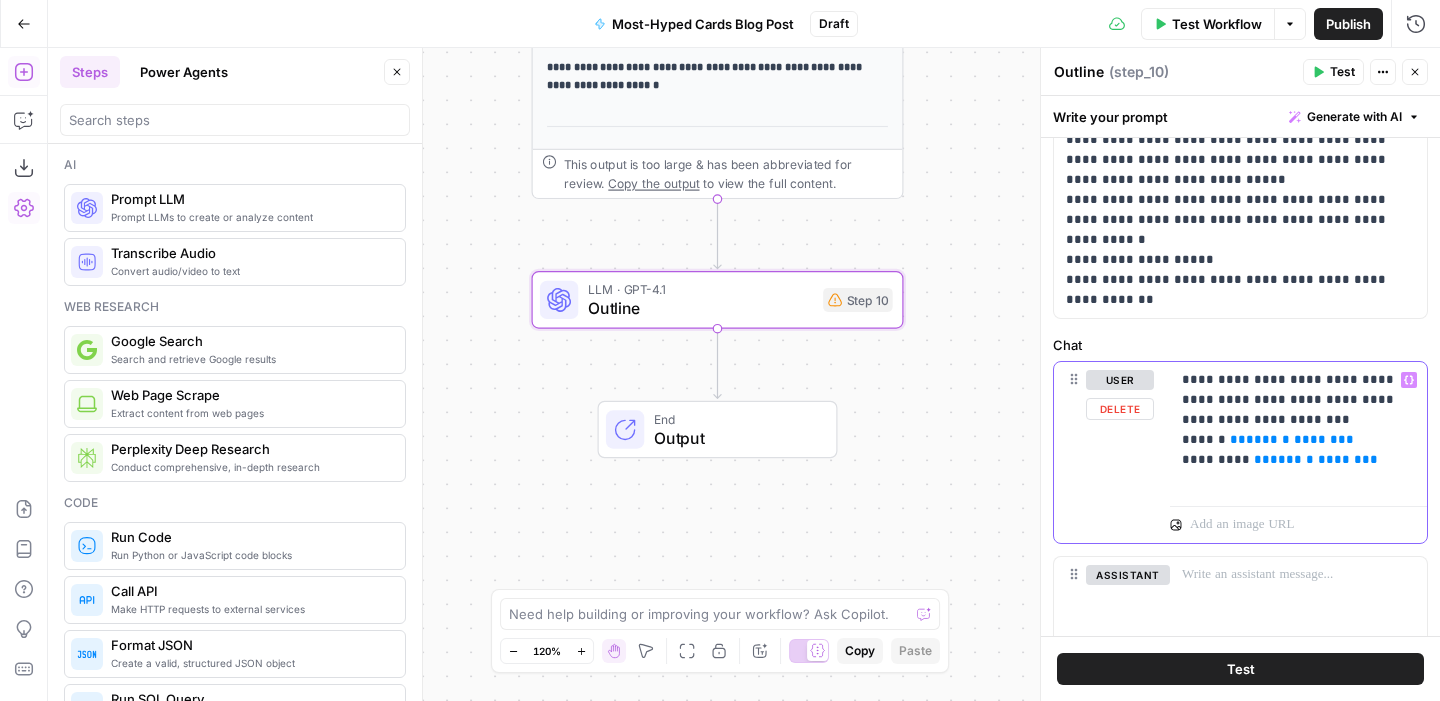 drag, startPoint x: 1335, startPoint y: 441, endPoint x: 1219, endPoint y: 443, distance: 116.01724 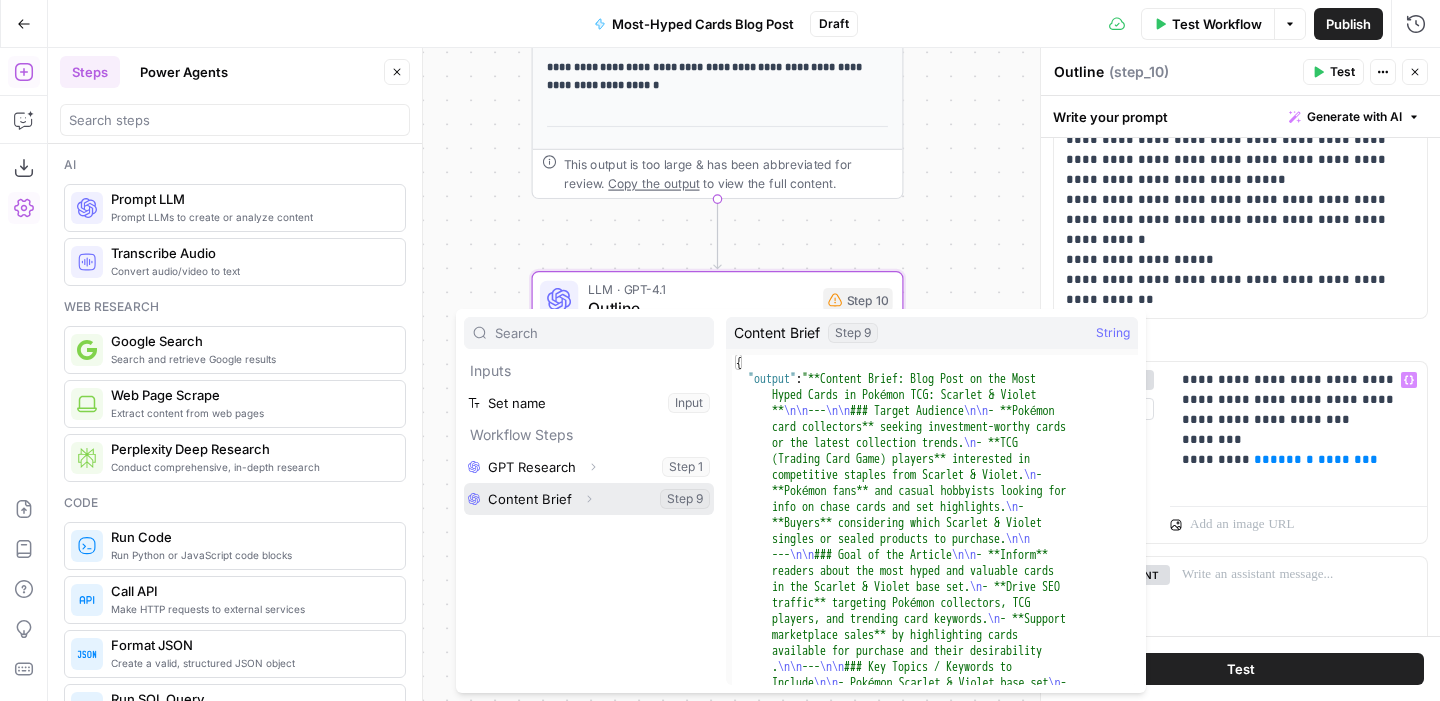 click at bounding box center (589, 499) 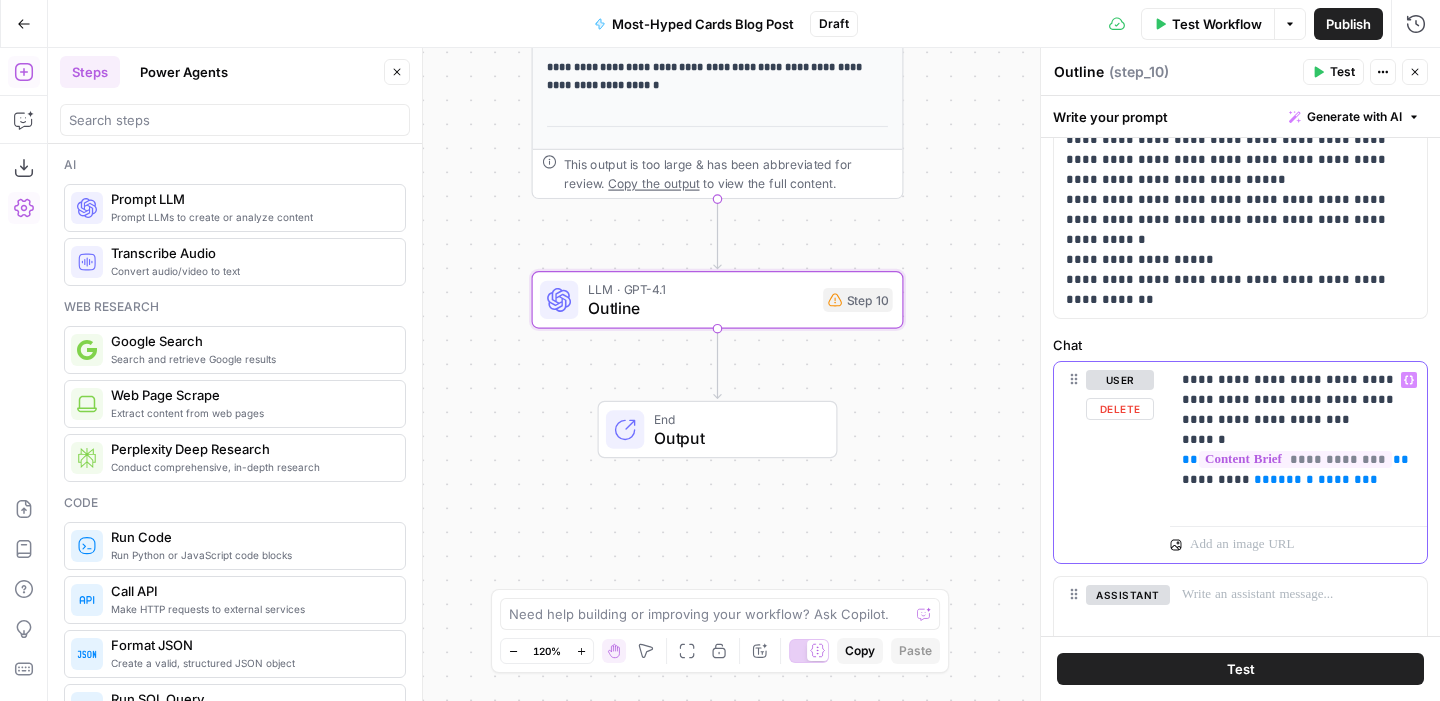click on "**********" at bounding box center (1298, 440) 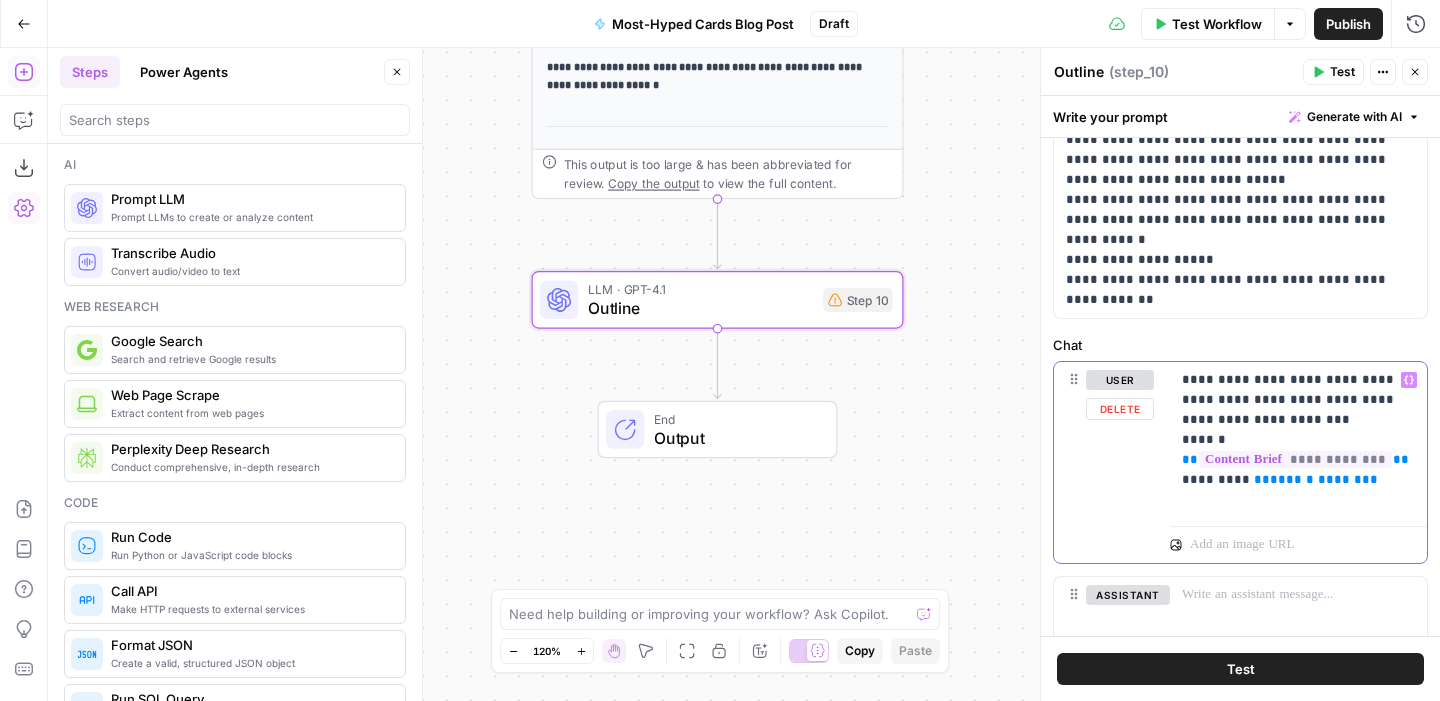 type 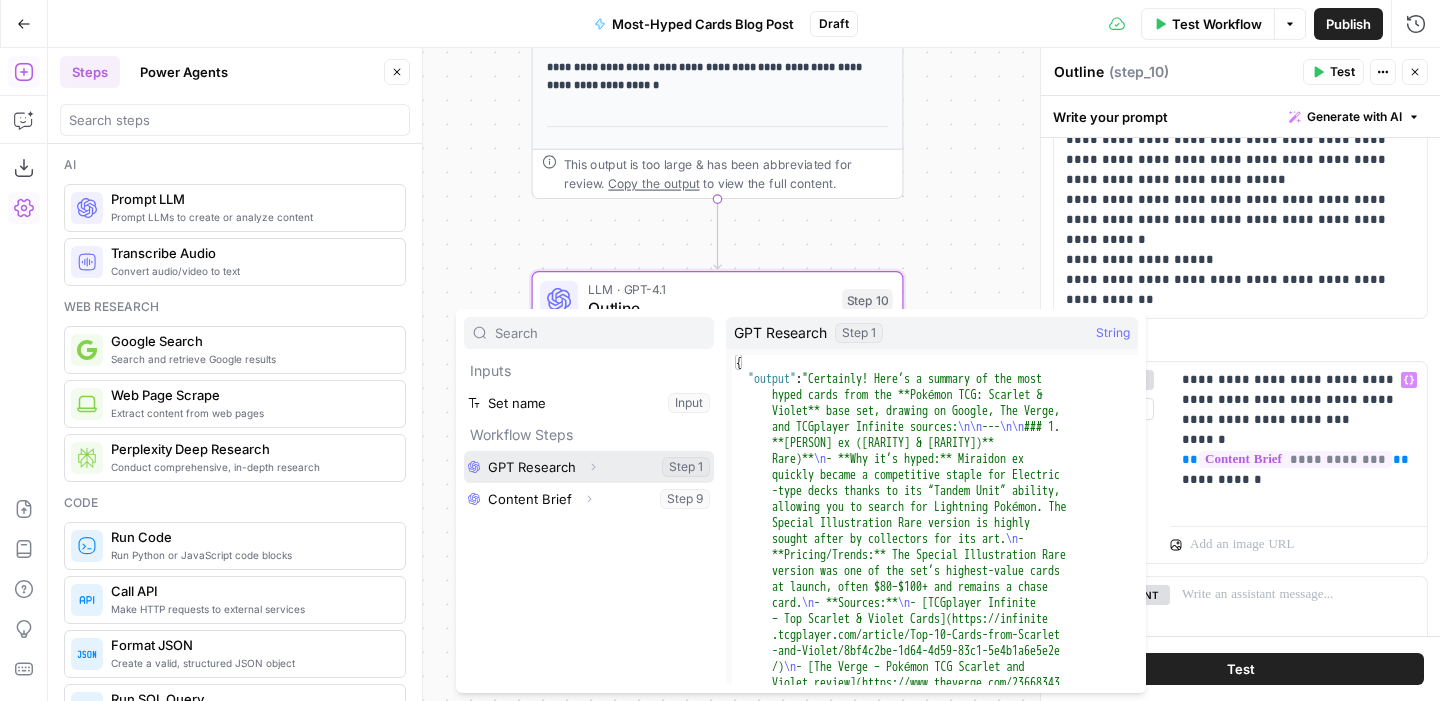 click at bounding box center (589, 467) 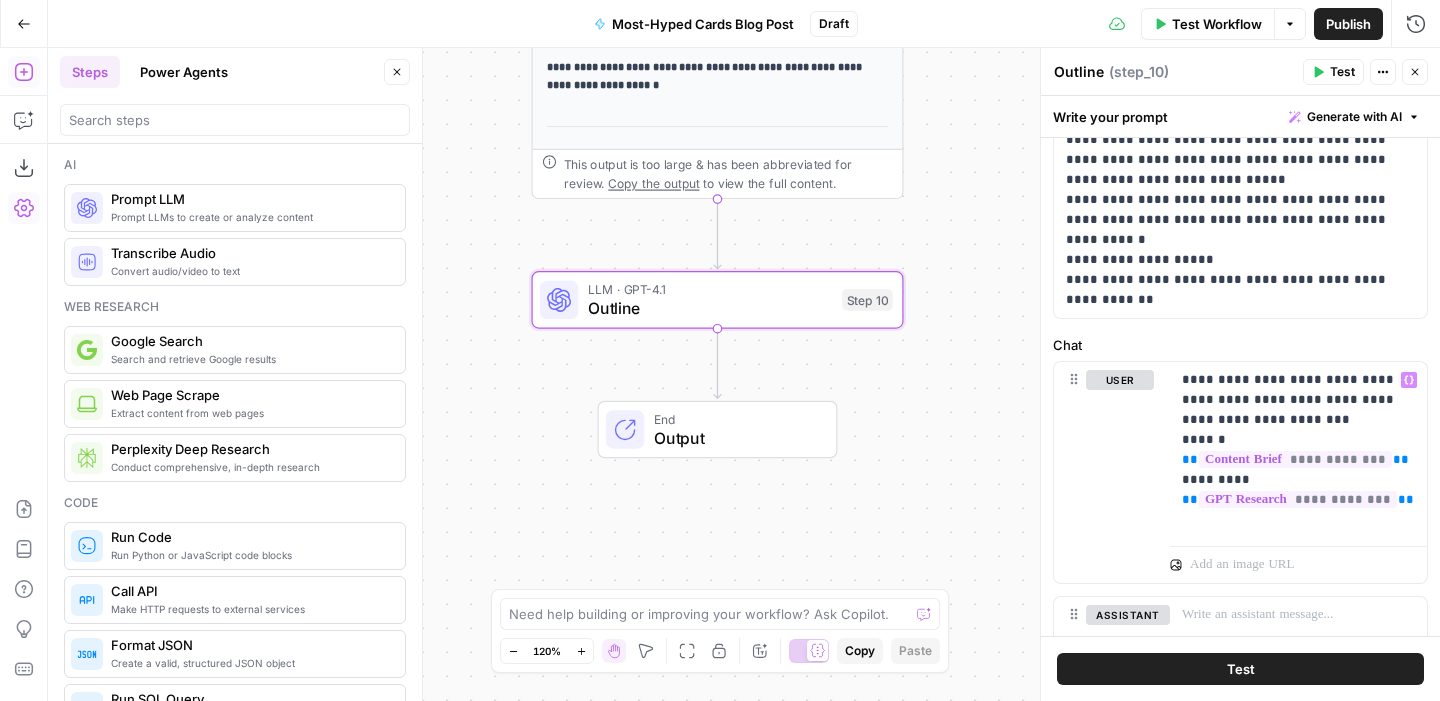 click on "Test" at bounding box center [1240, 669] 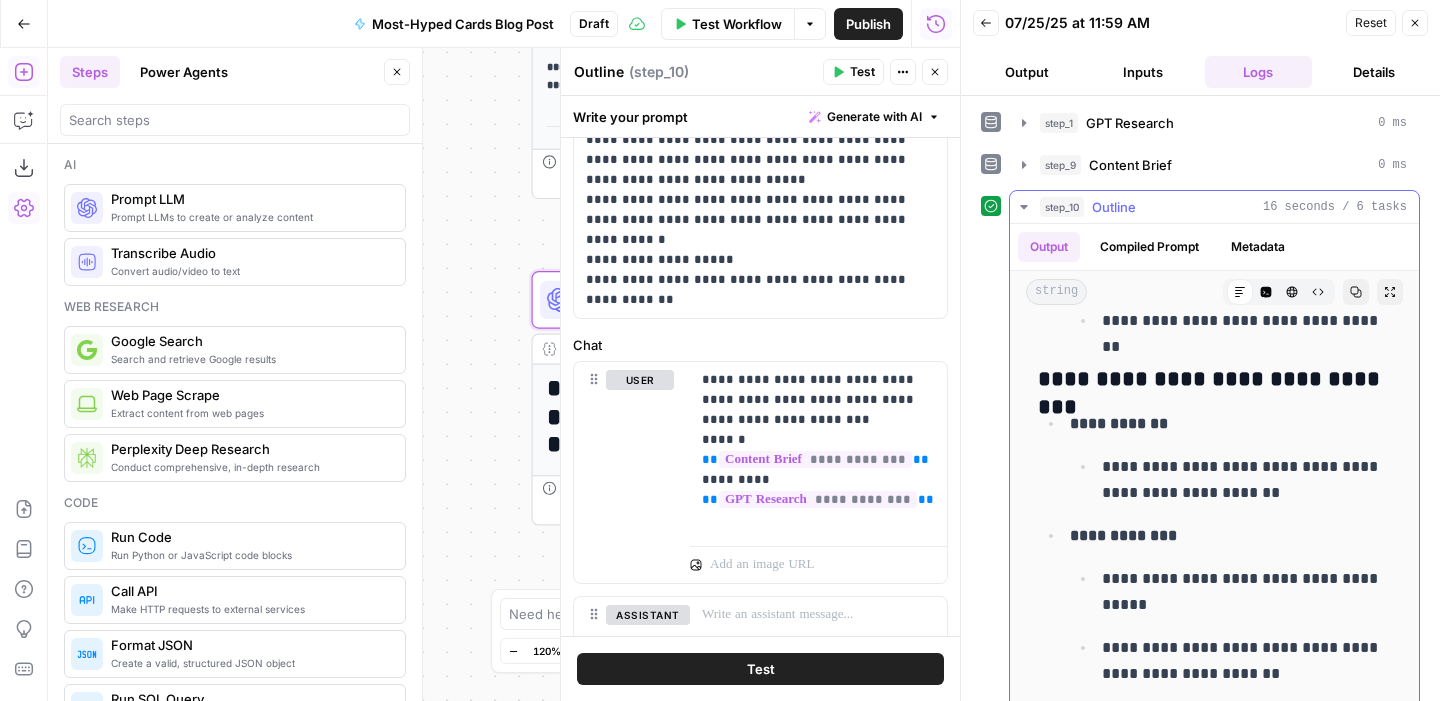 scroll, scrollTop: 4037, scrollLeft: 0, axis: vertical 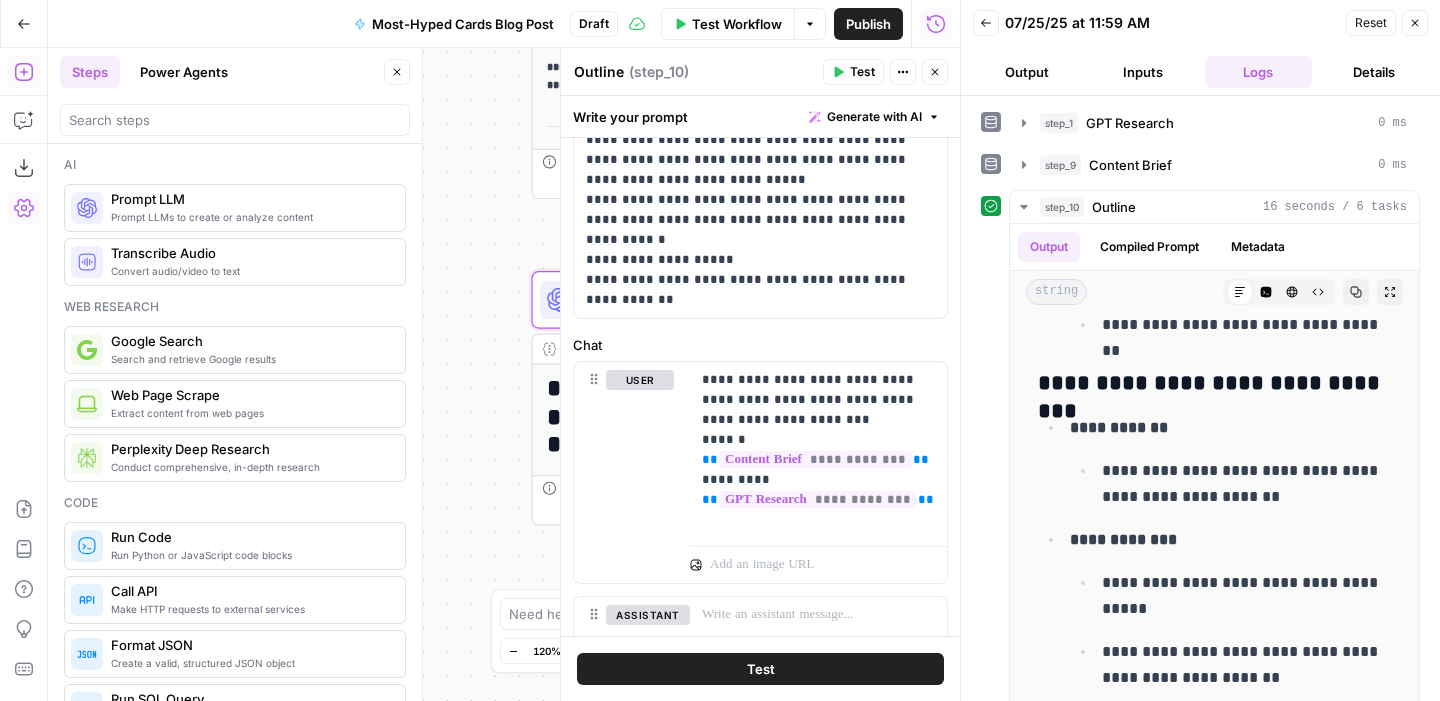 click on "Close" at bounding box center [1415, 23] 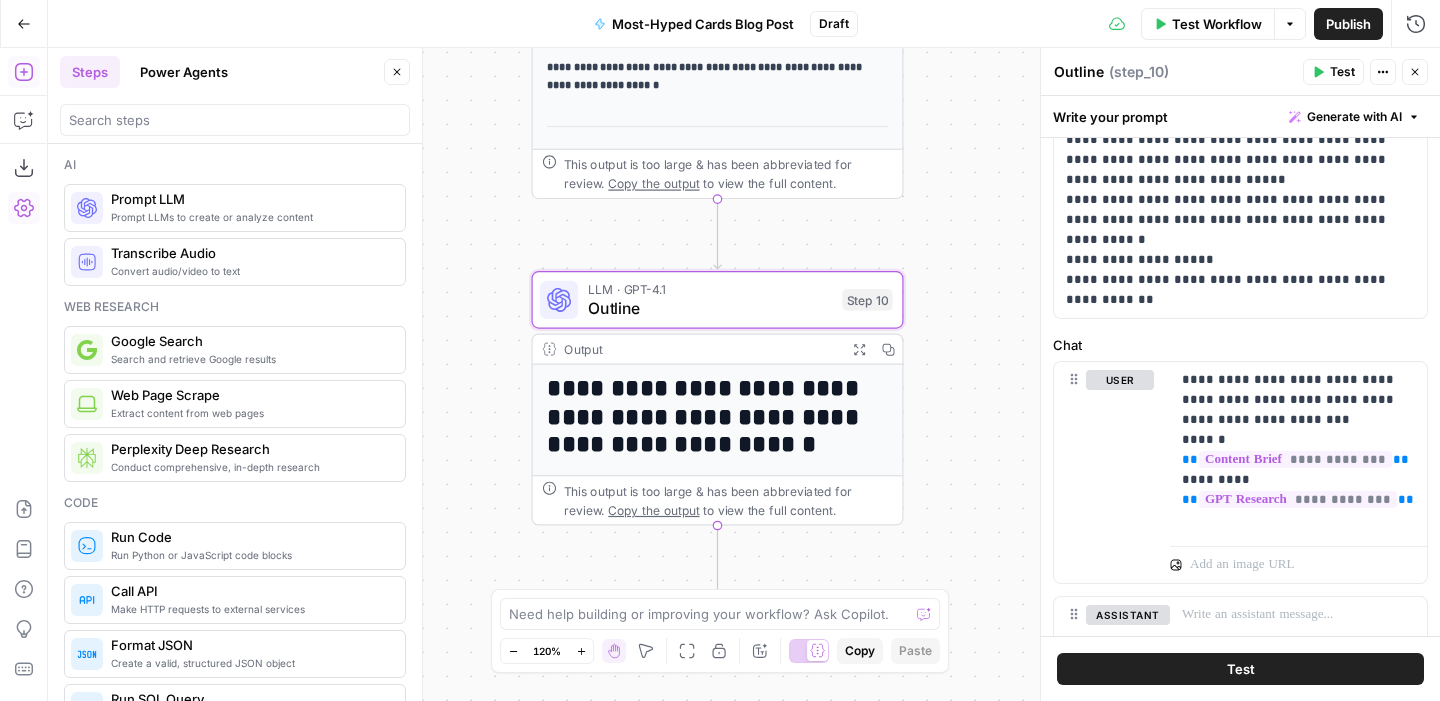 click 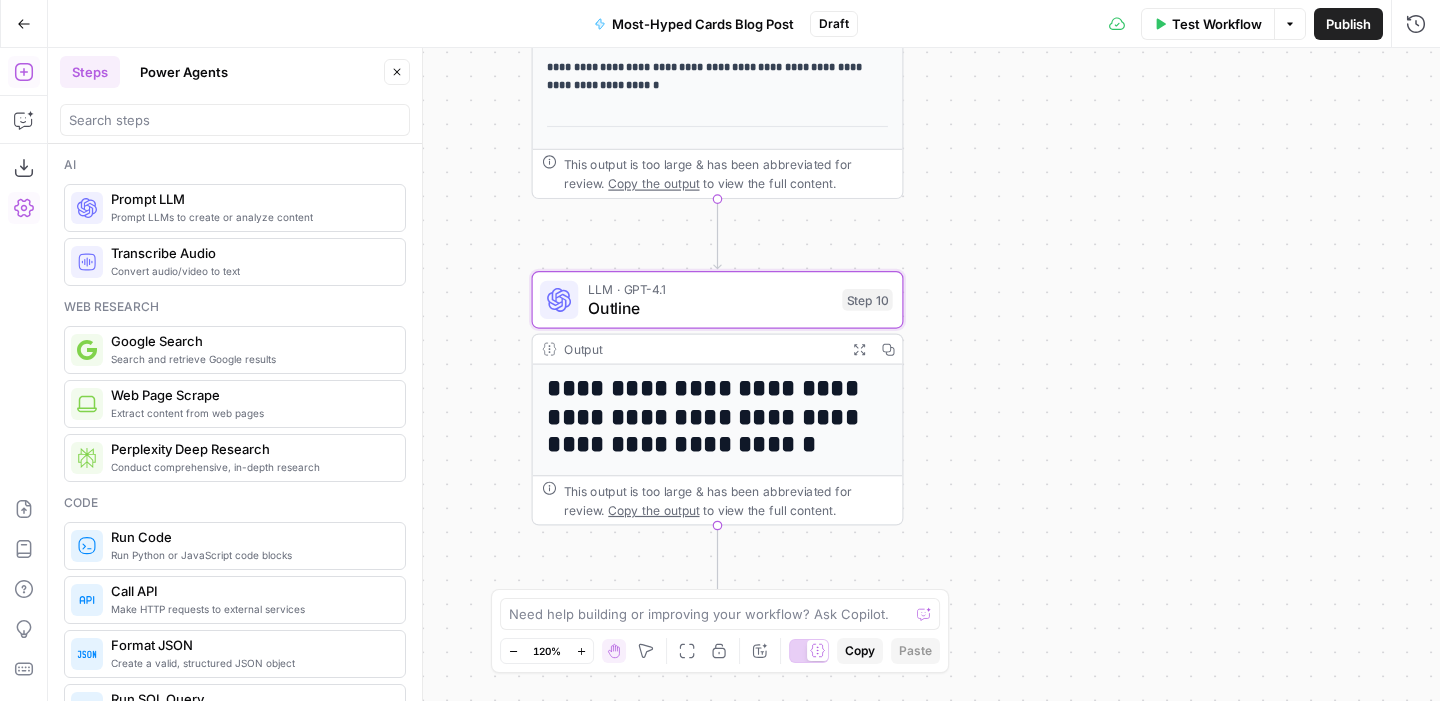 click on "Prompt LLM" at bounding box center (250, 199) 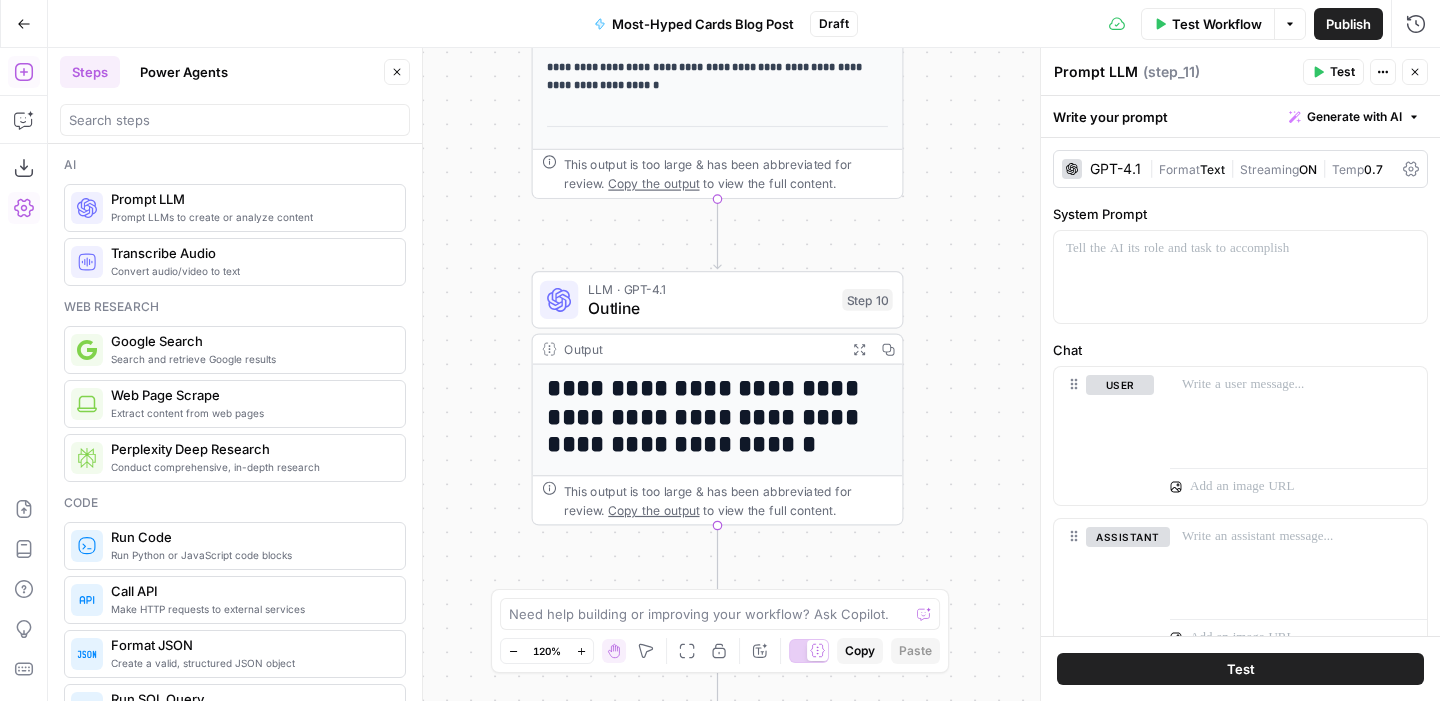 click on "Prompt LLM Prompt LLM  ( step_11 ) Test Actions Close" at bounding box center [1240, 72] 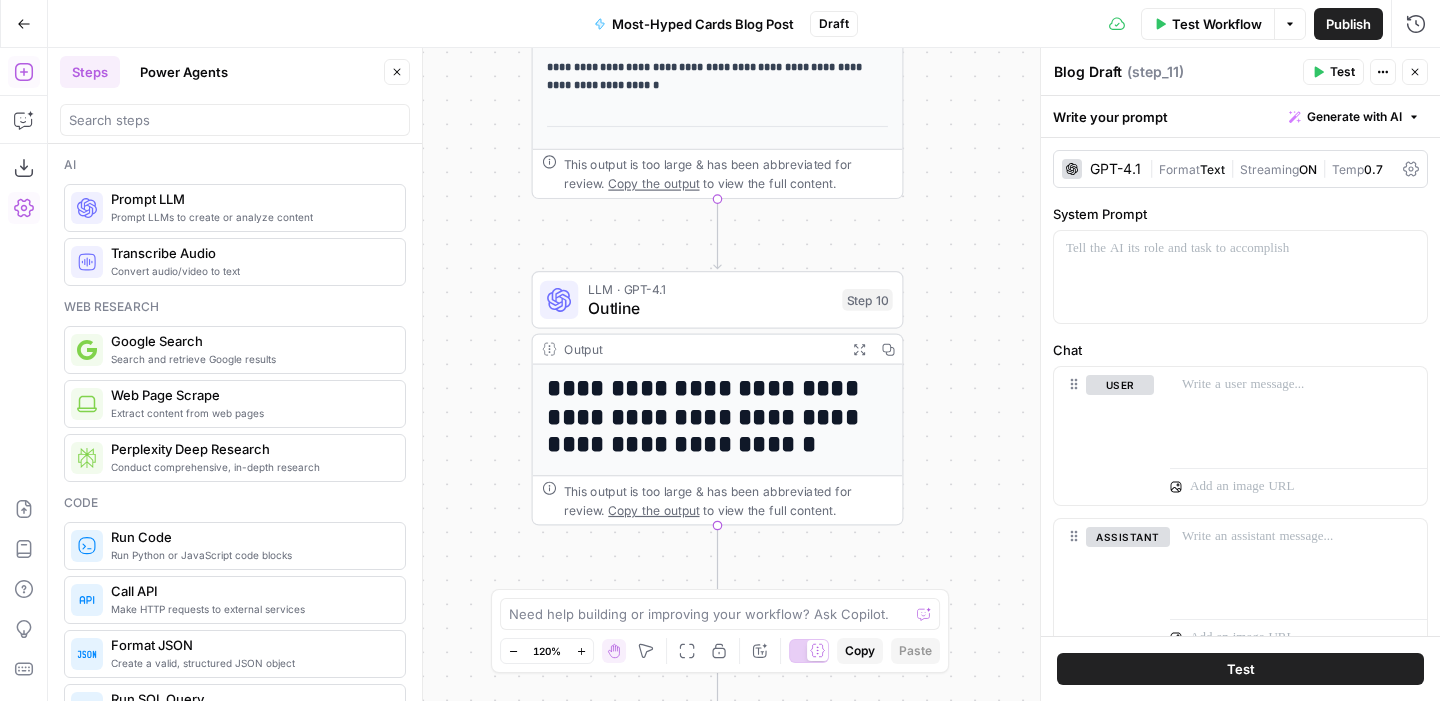 type on "Blog Draft" 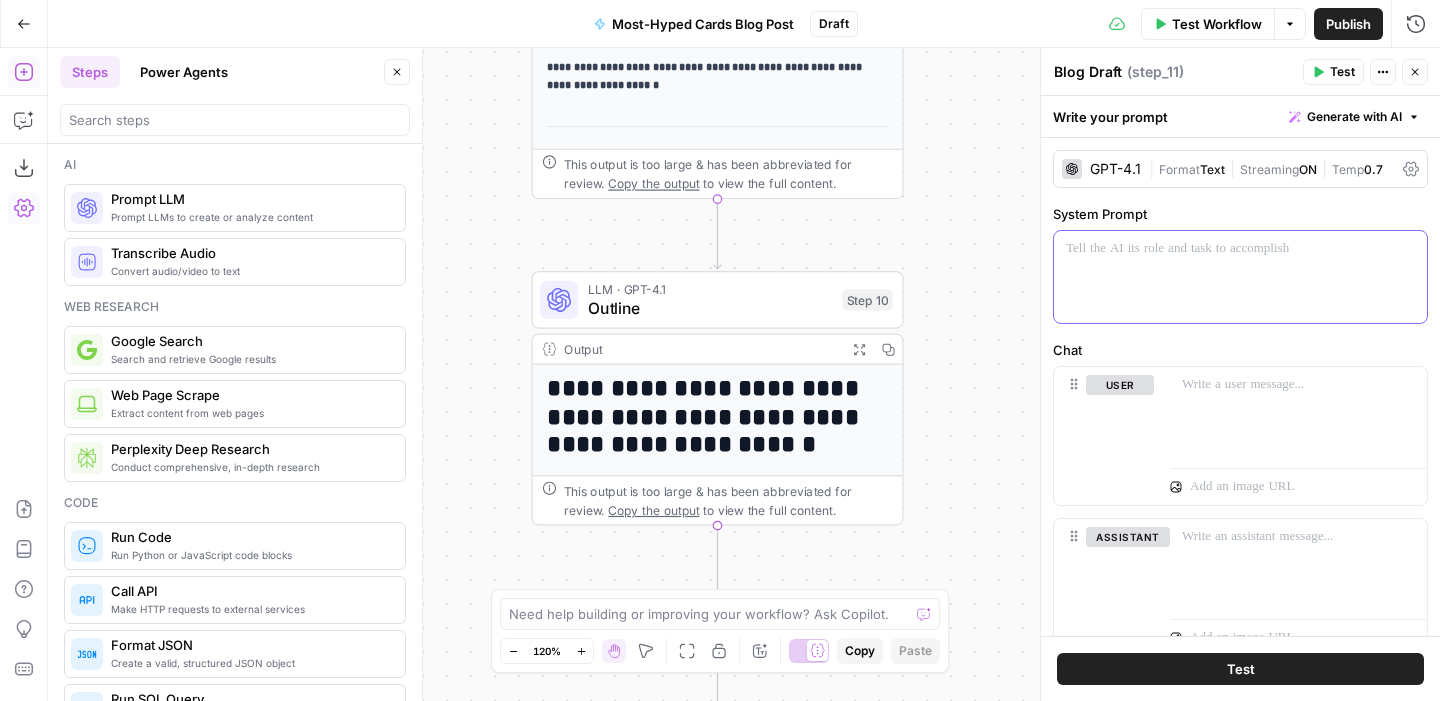 click at bounding box center (1240, 249) 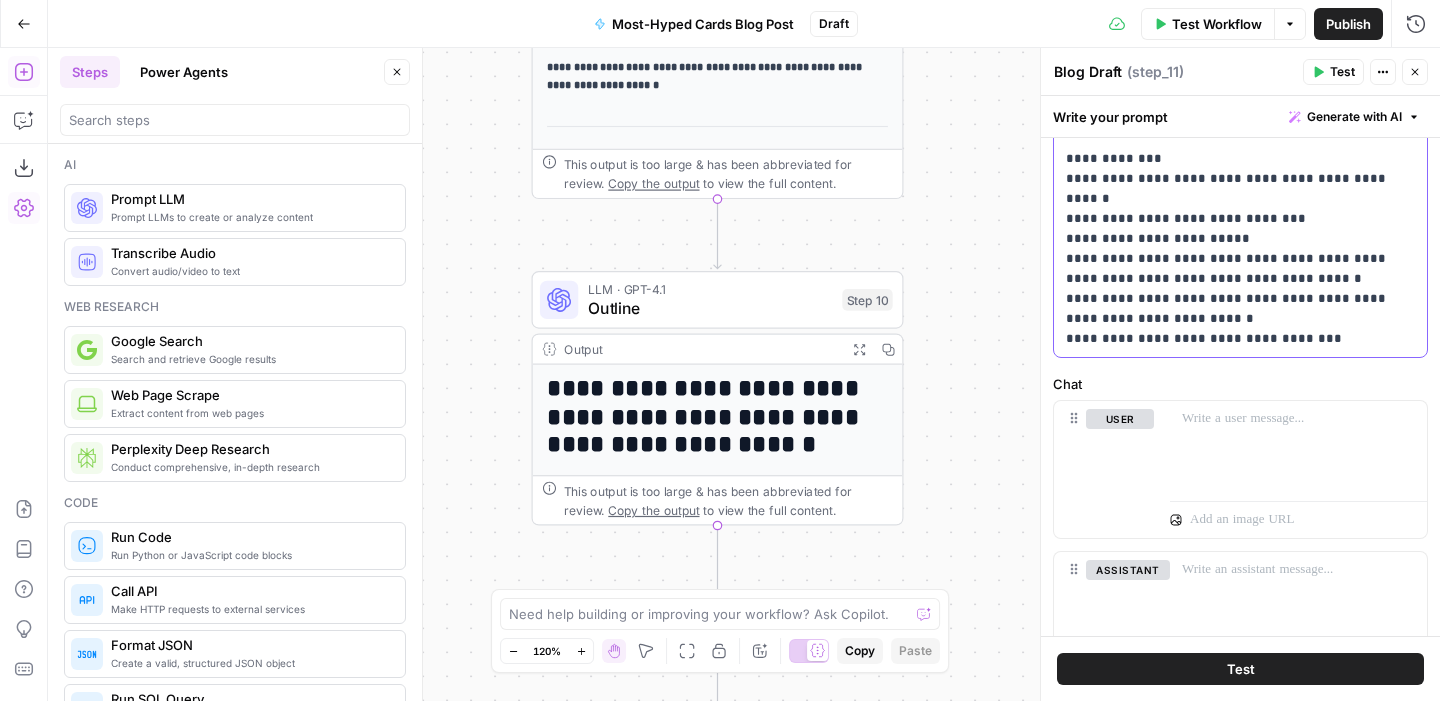 scroll, scrollTop: 176, scrollLeft: 0, axis: vertical 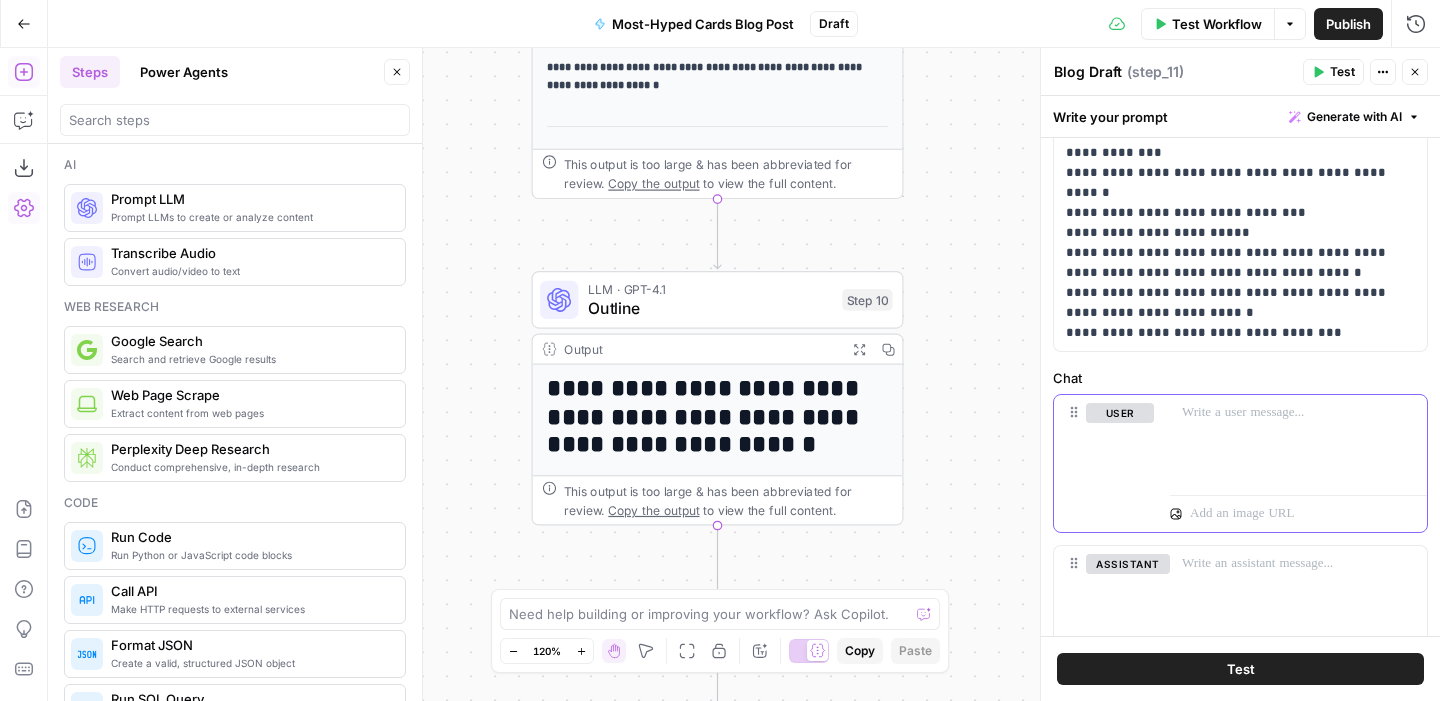 click at bounding box center (1298, 441) 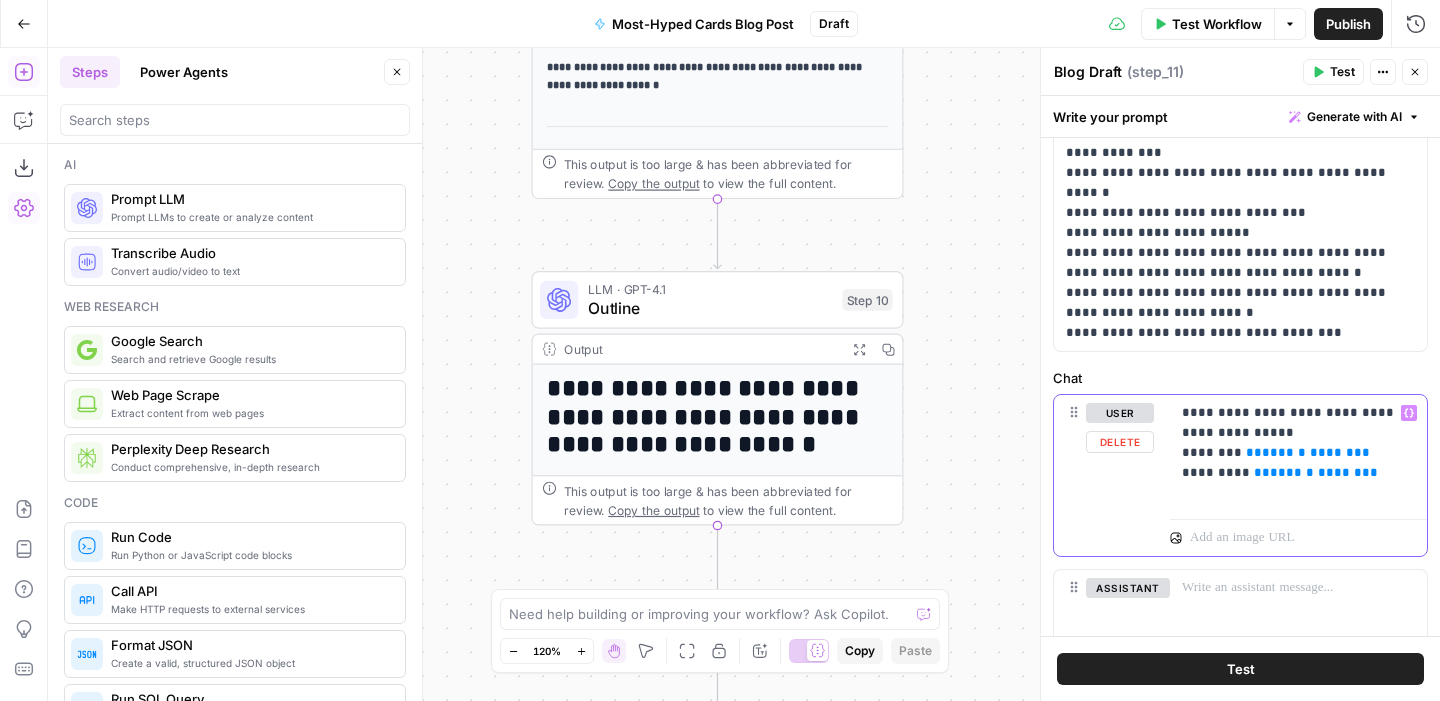 drag, startPoint x: 1355, startPoint y: 453, endPoint x: 1234, endPoint y: 450, distance: 121.037186 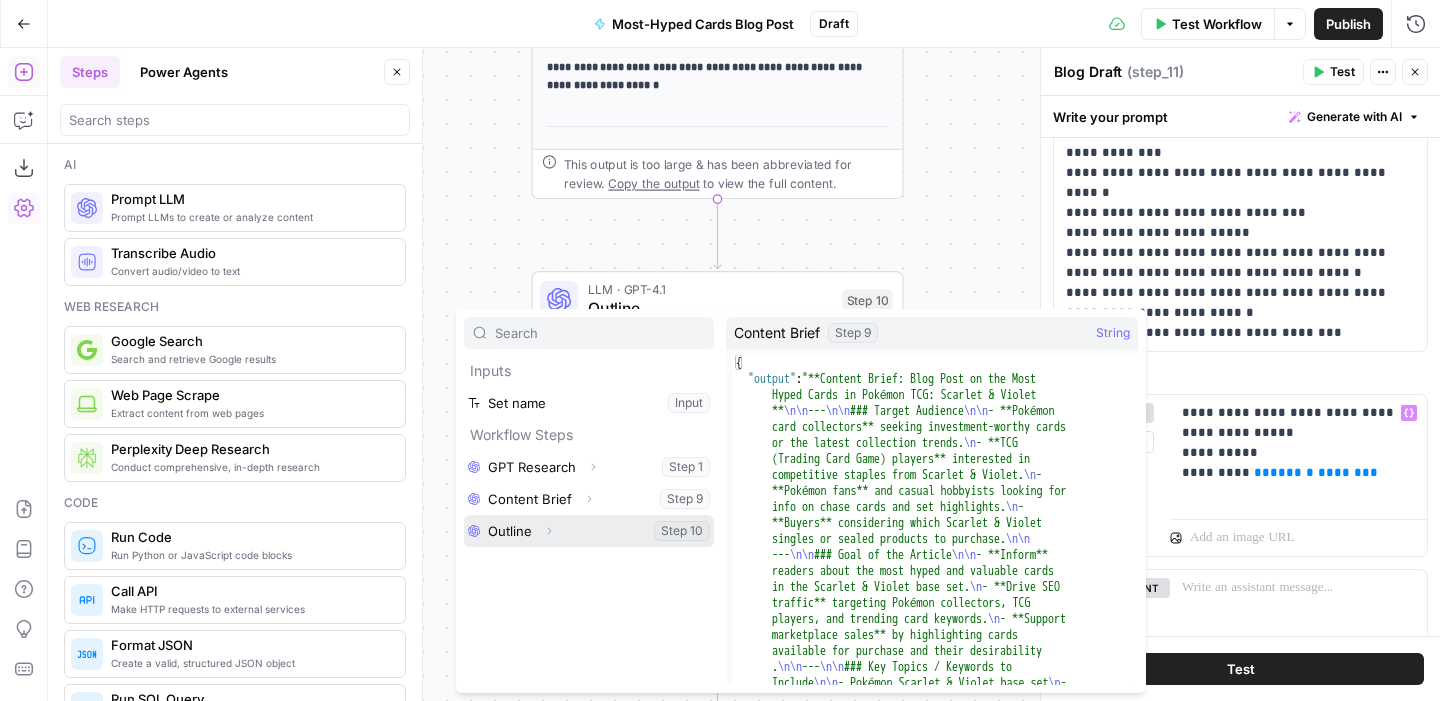 click on "Expand" at bounding box center (549, 531) 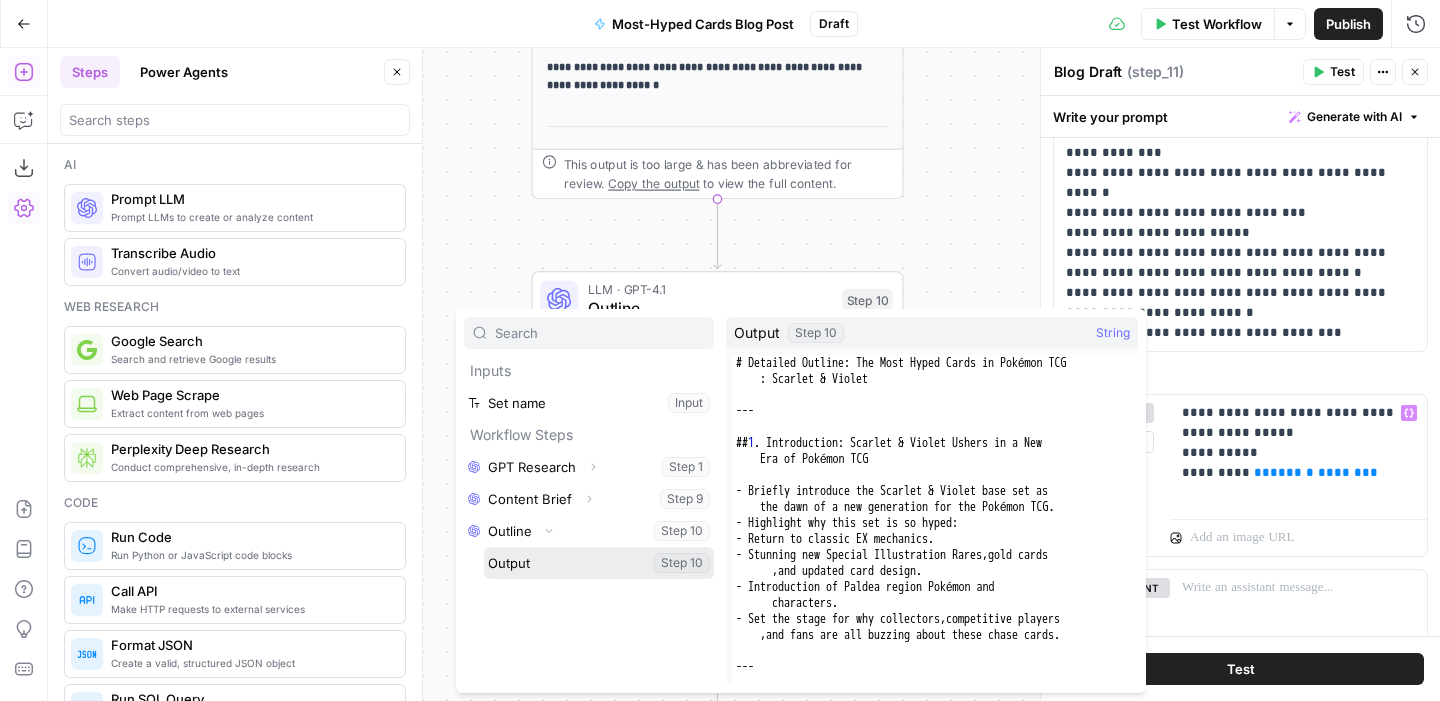 click at bounding box center (599, 563) 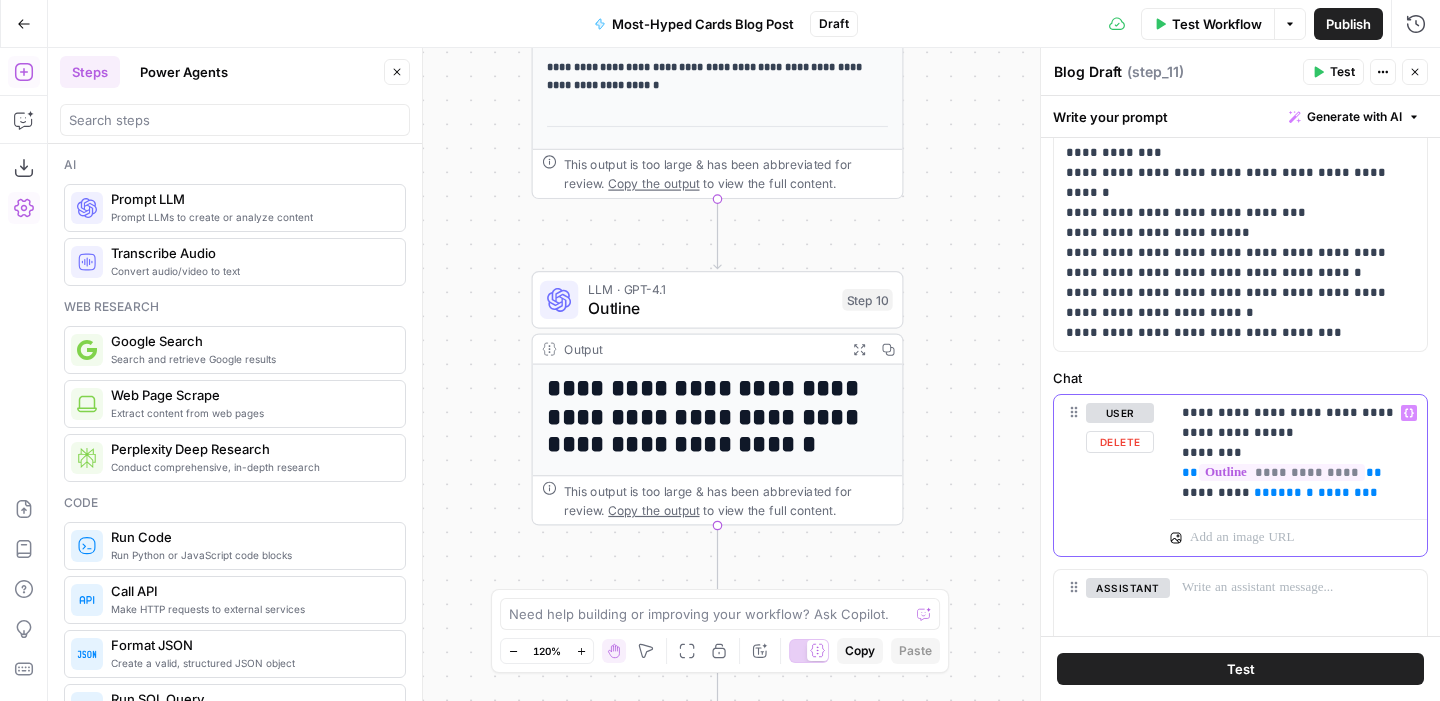drag, startPoint x: 1373, startPoint y: 469, endPoint x: 1245, endPoint y: 471, distance: 128.01562 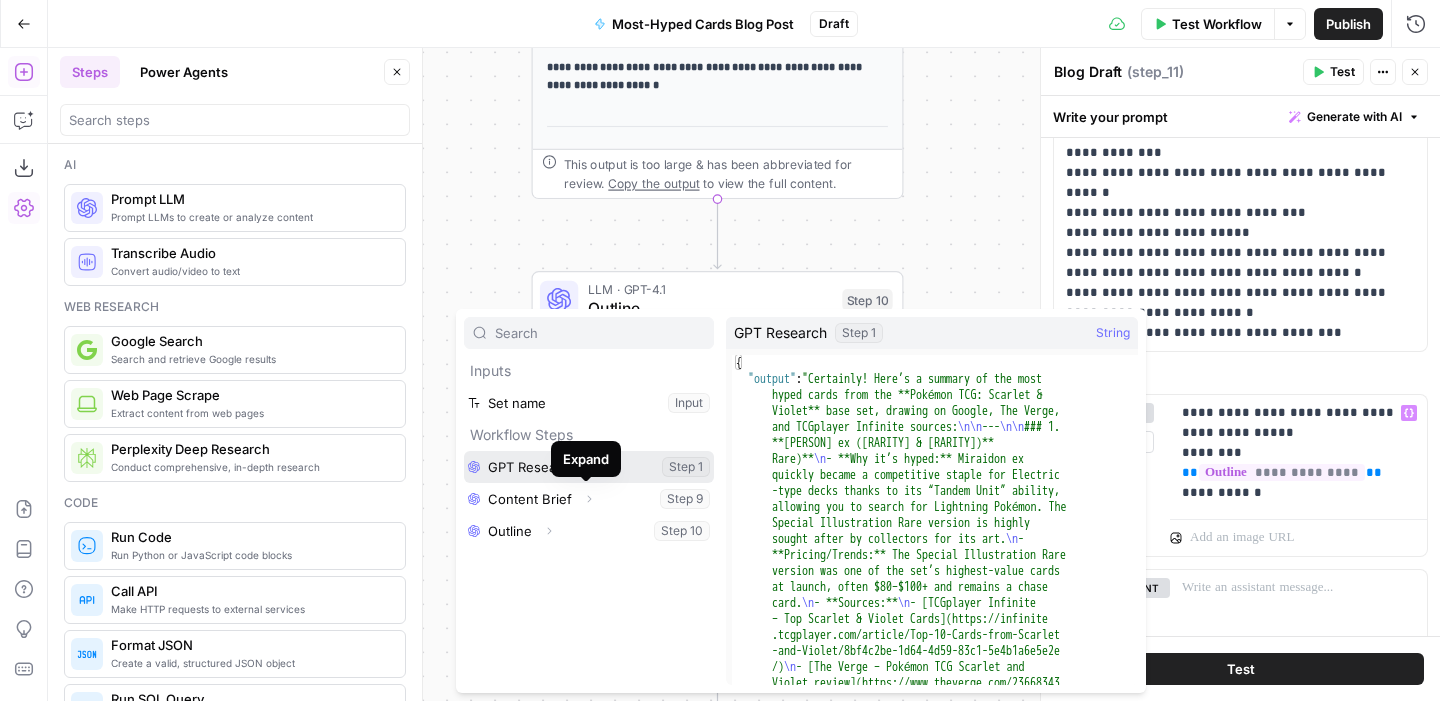 click at bounding box center (589, 467) 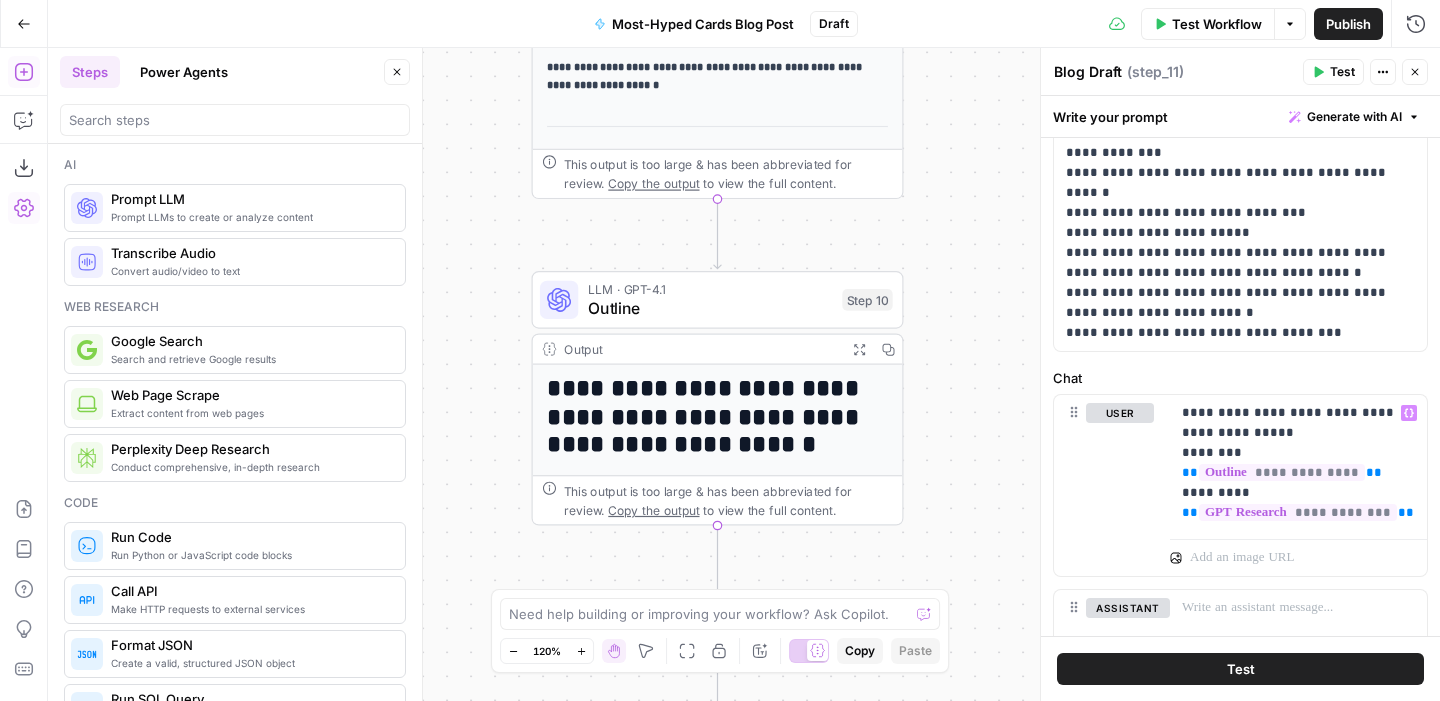 click on "Test" at bounding box center [1240, 669] 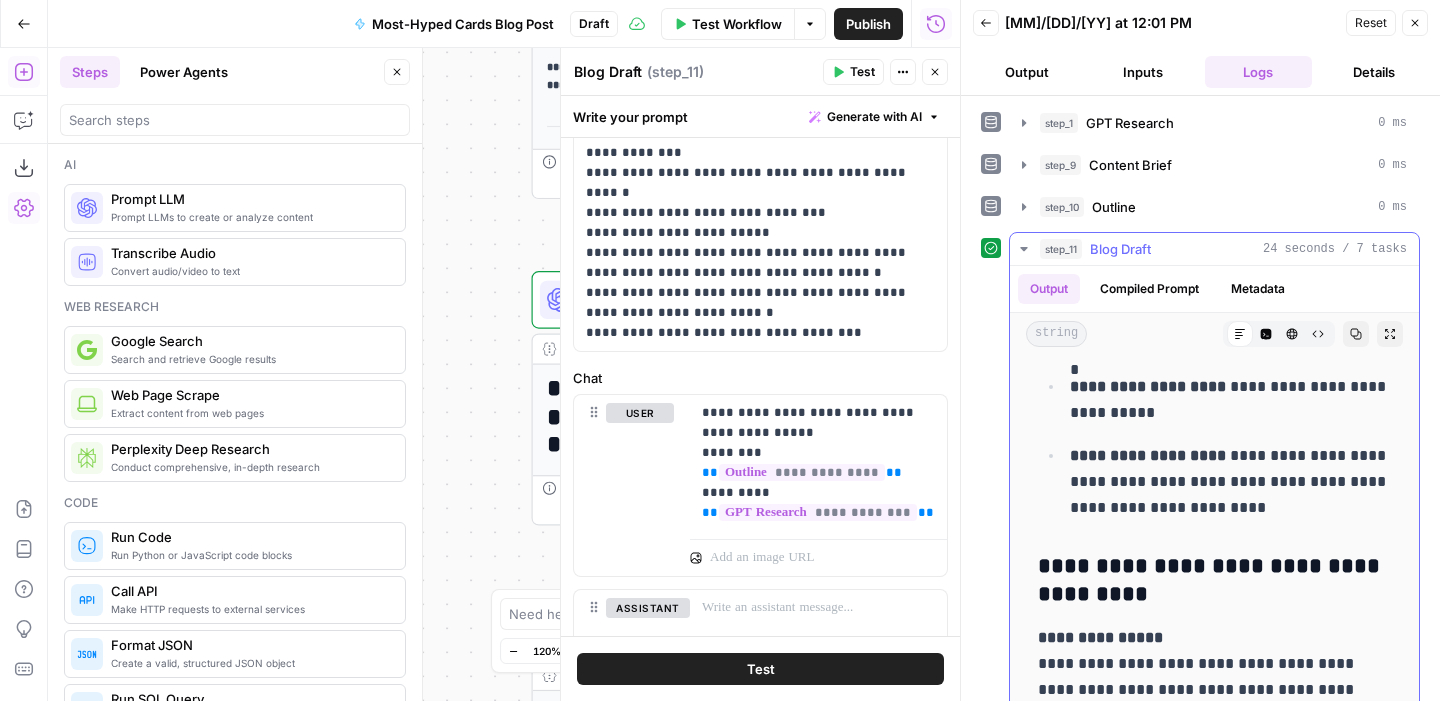 scroll, scrollTop: 2667, scrollLeft: 0, axis: vertical 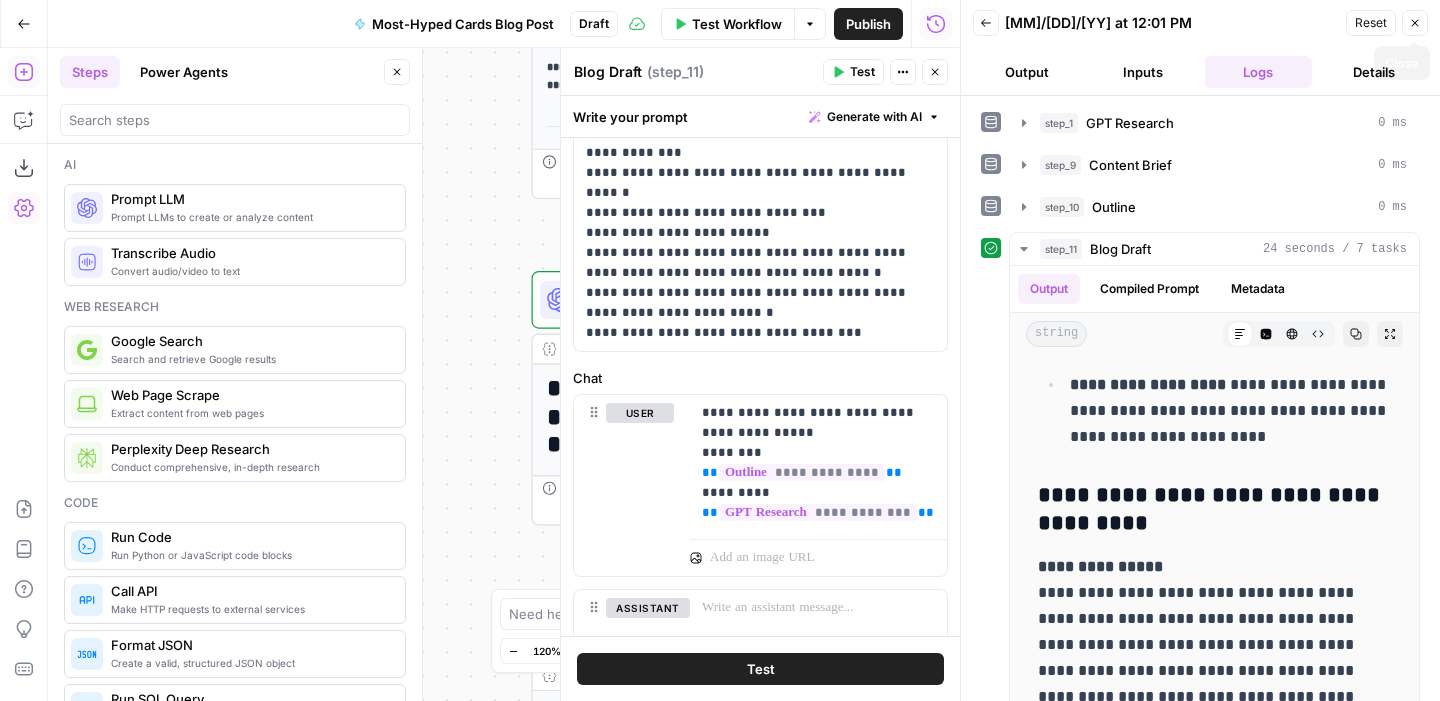 click 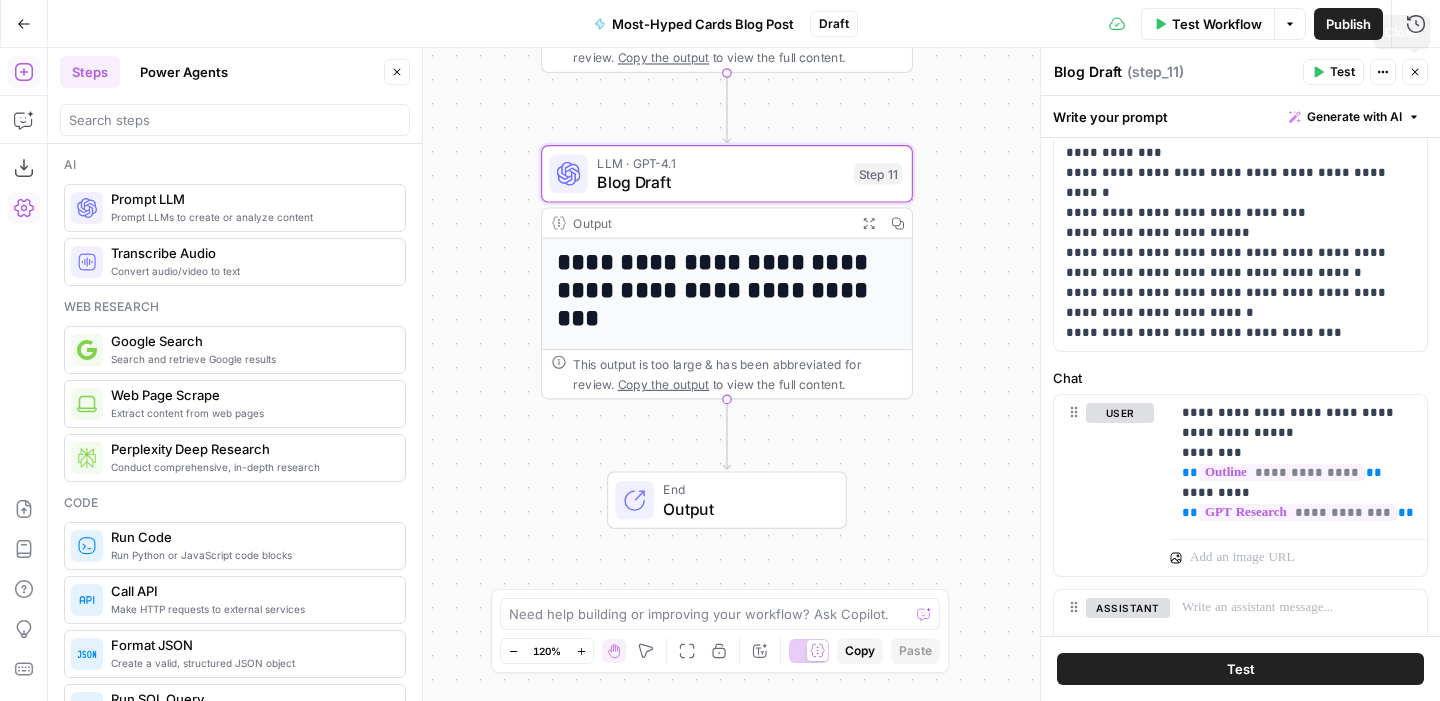 click 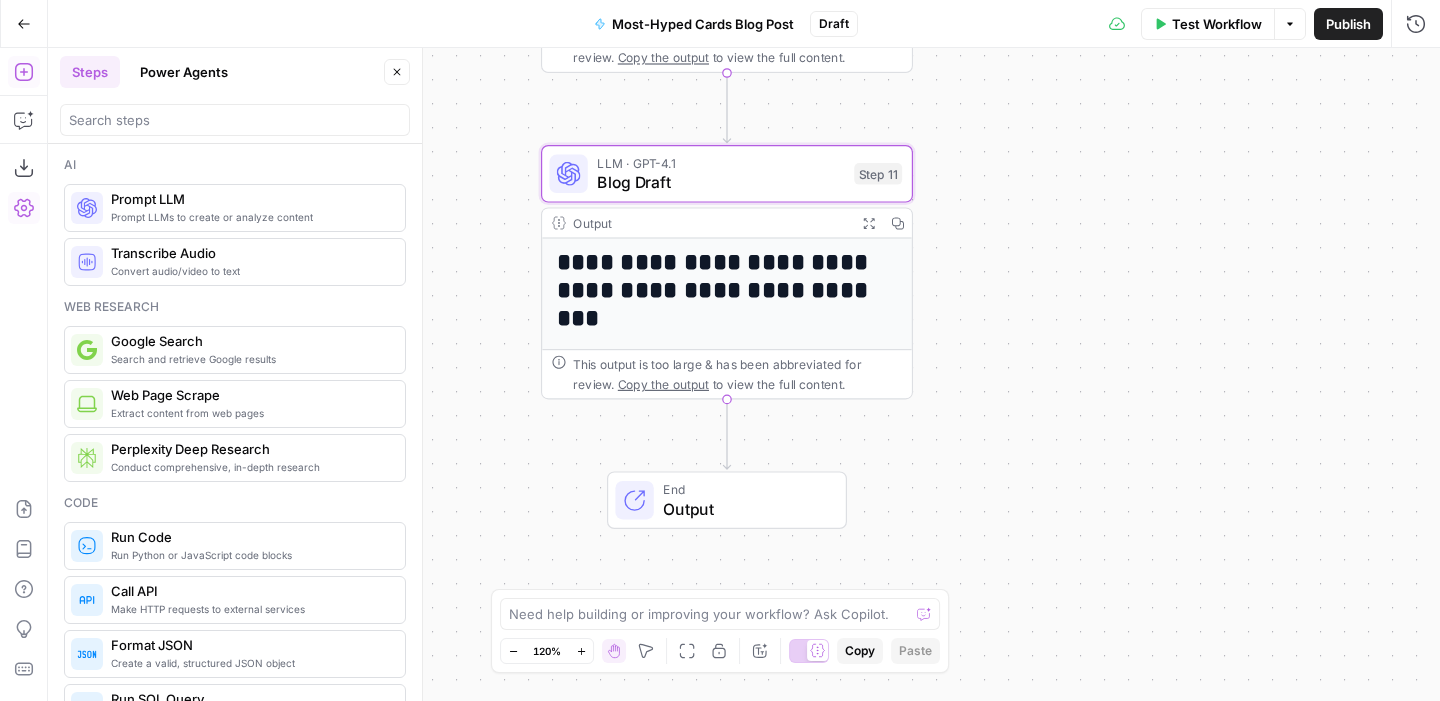 click on "**********" at bounding box center (744, 374) 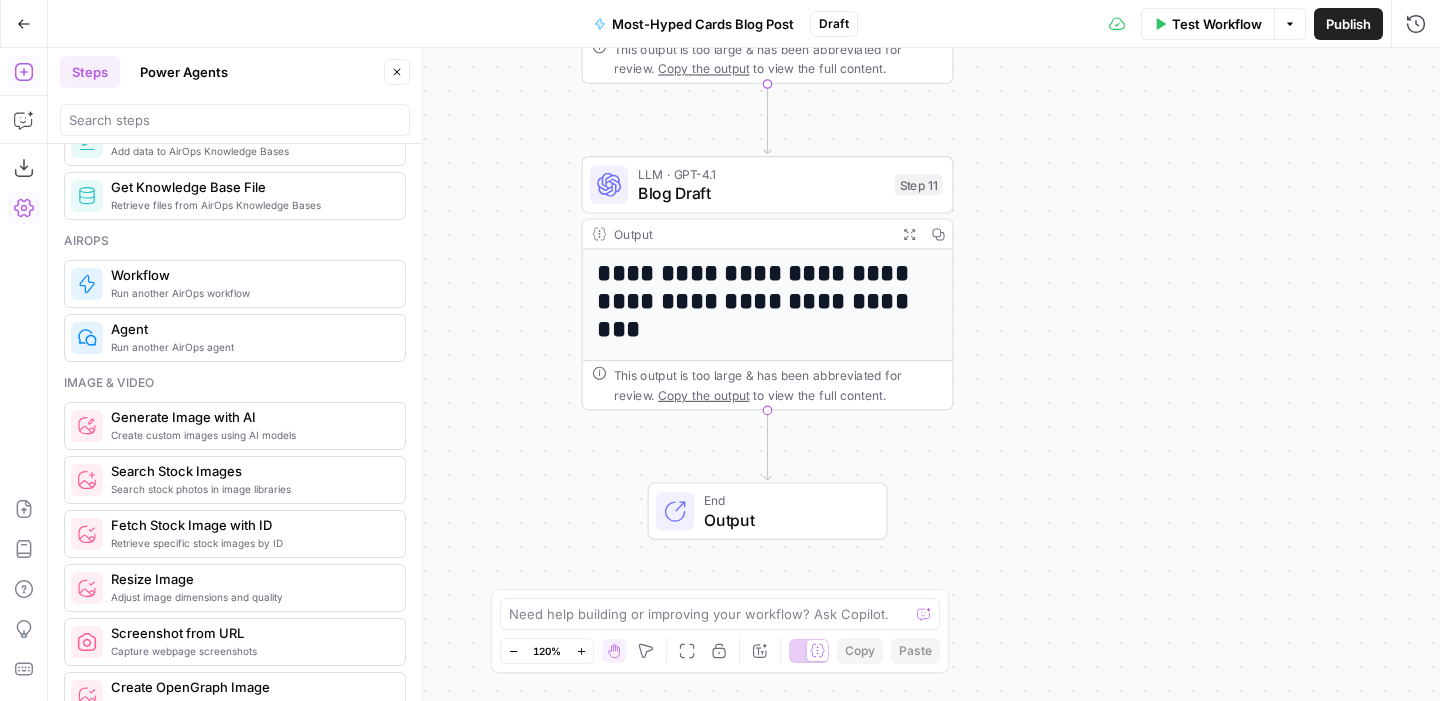scroll, scrollTop: 1169, scrollLeft: 0, axis: vertical 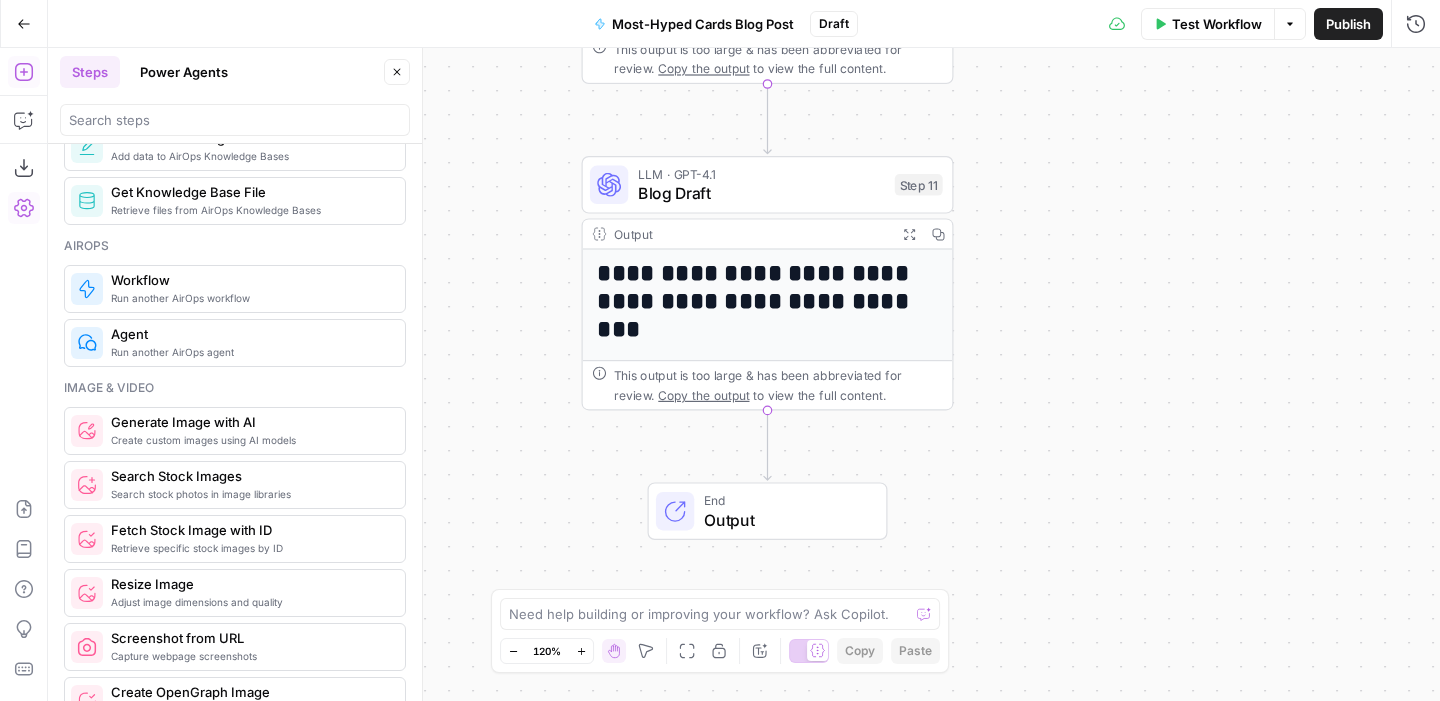drag, startPoint x: 777, startPoint y: 103, endPoint x: 787, endPoint y: 141, distance: 39.293766 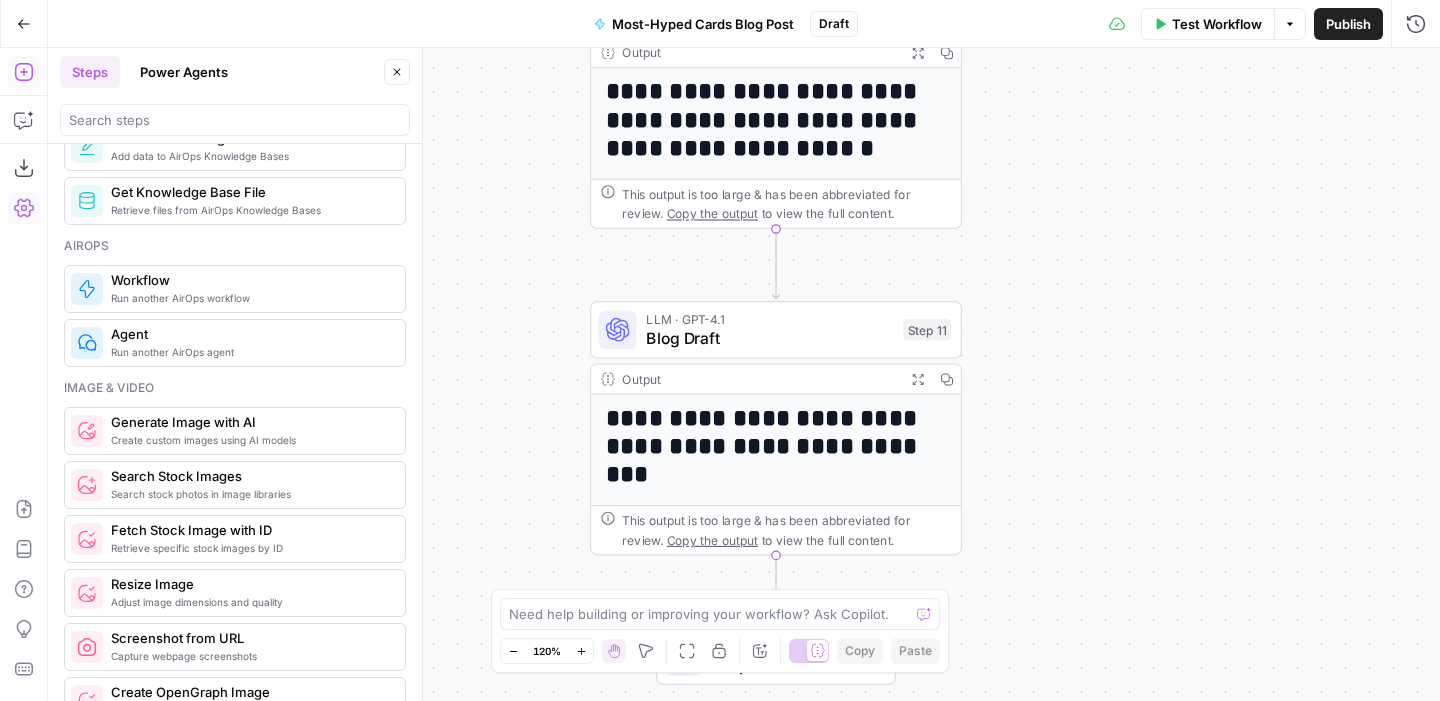 click 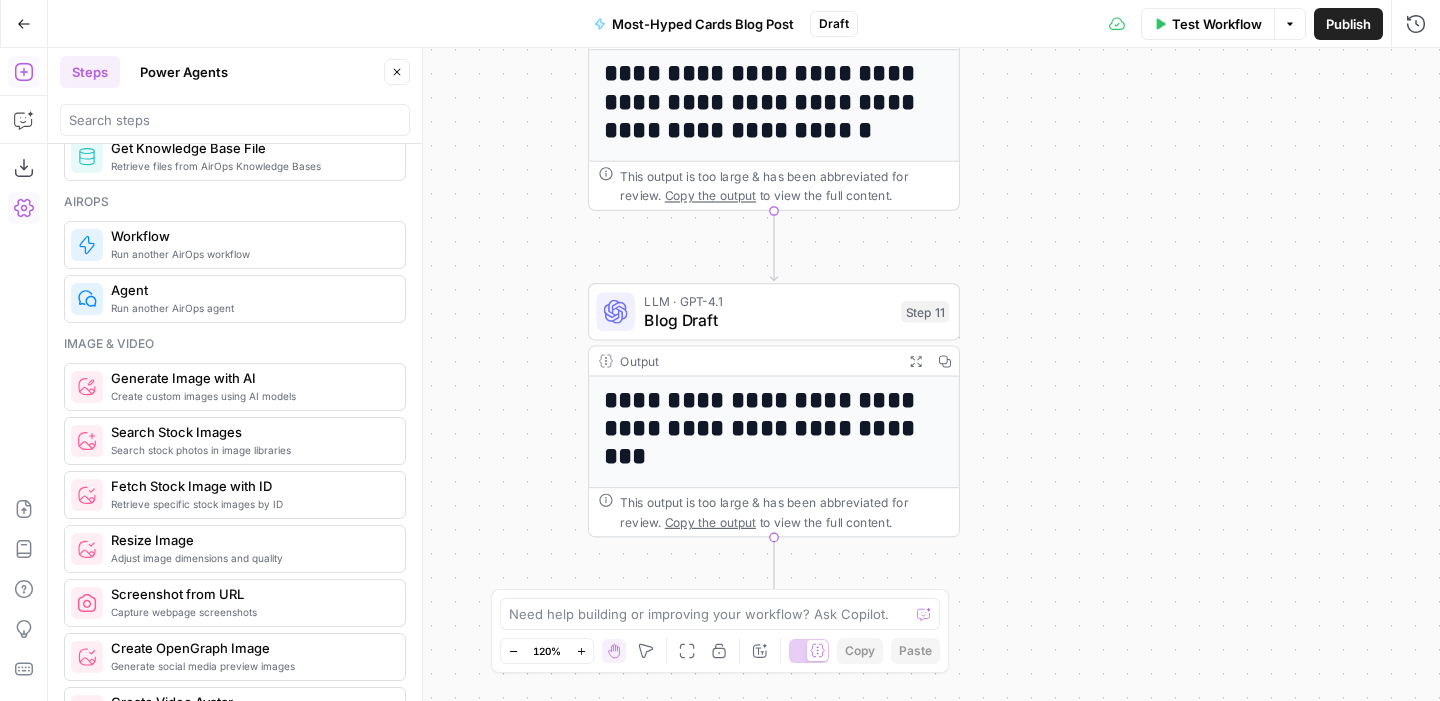 scroll, scrollTop: 1215, scrollLeft: 0, axis: vertical 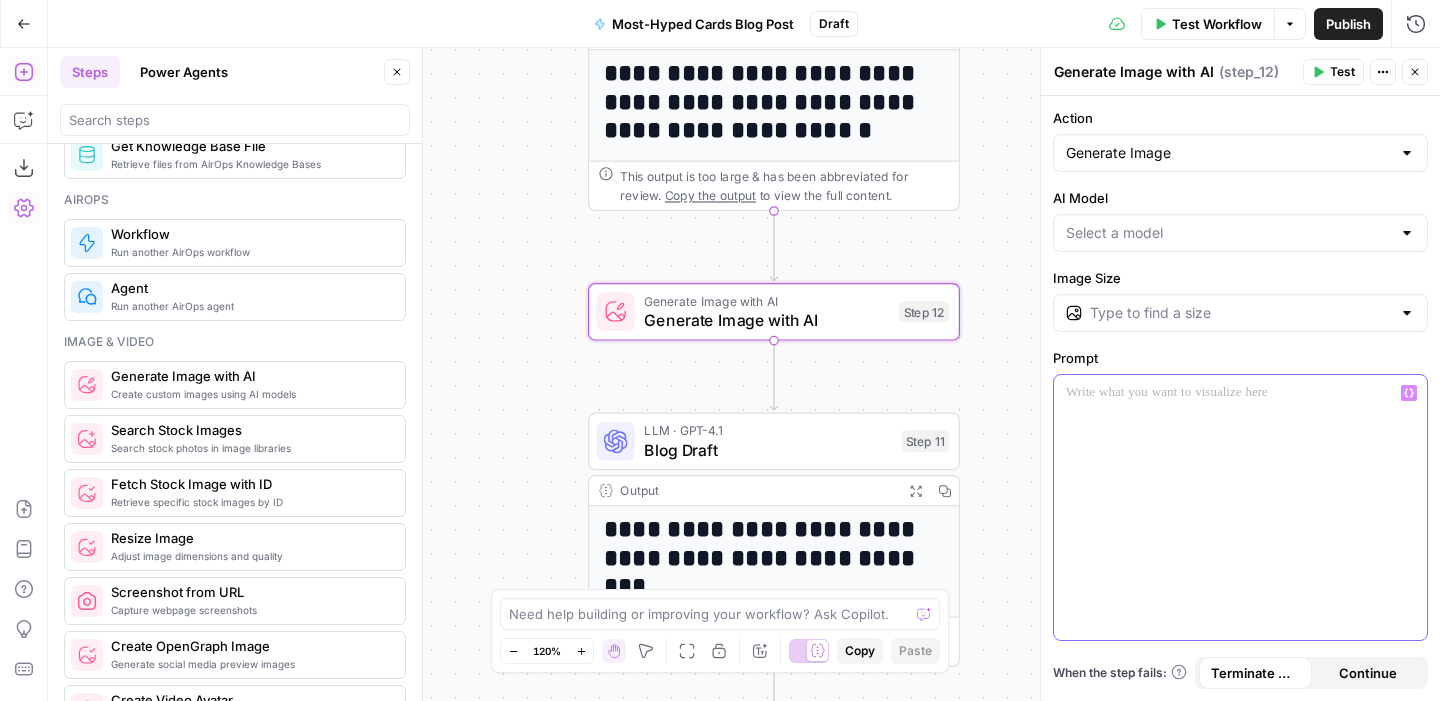 click at bounding box center [1240, 507] 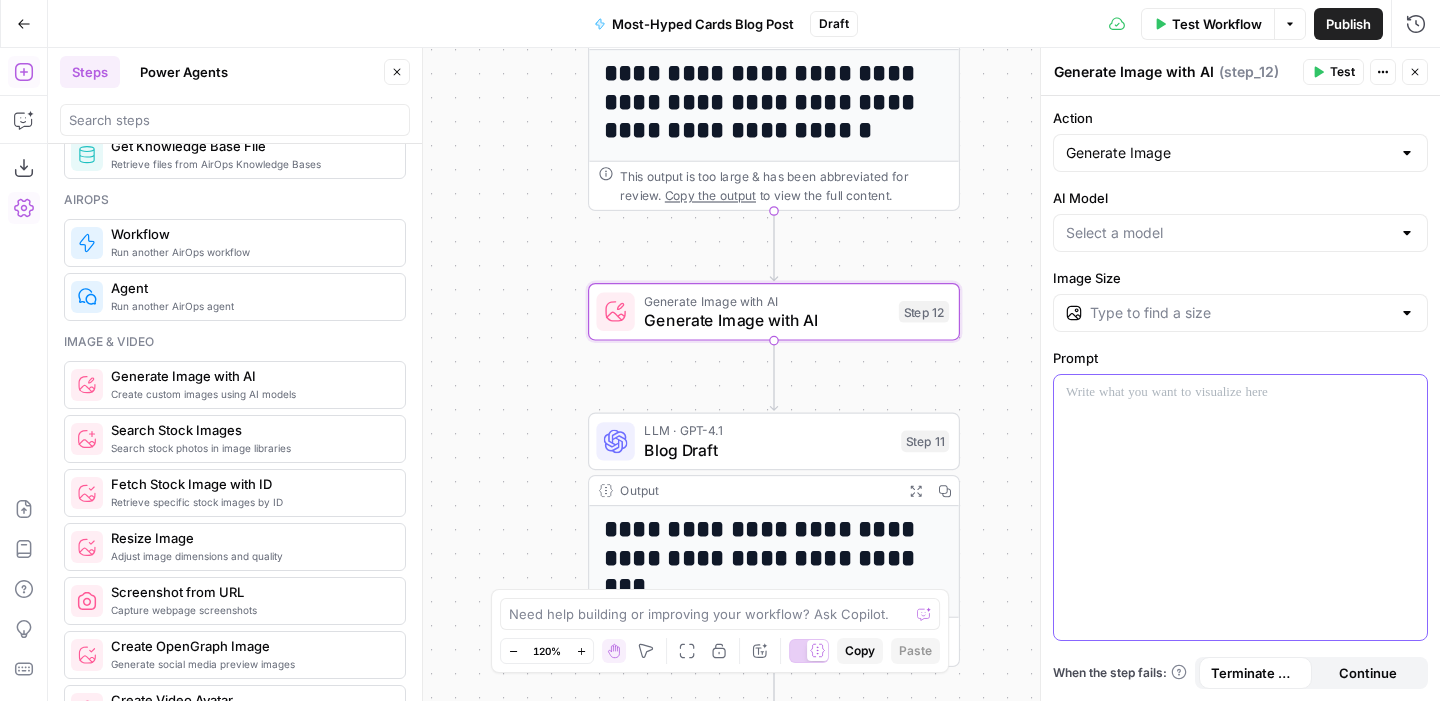 click on "AI Model" at bounding box center [1228, 233] 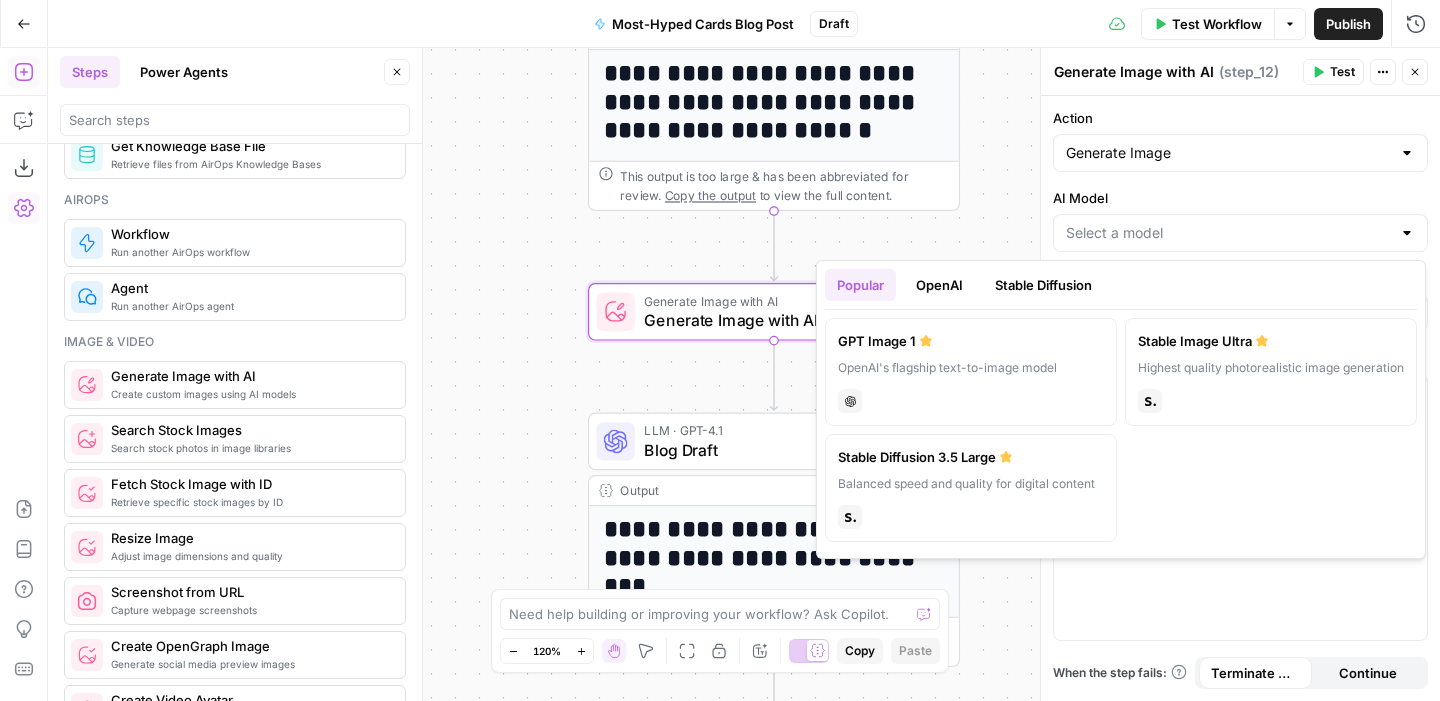 click on "chat" at bounding box center [971, 399] 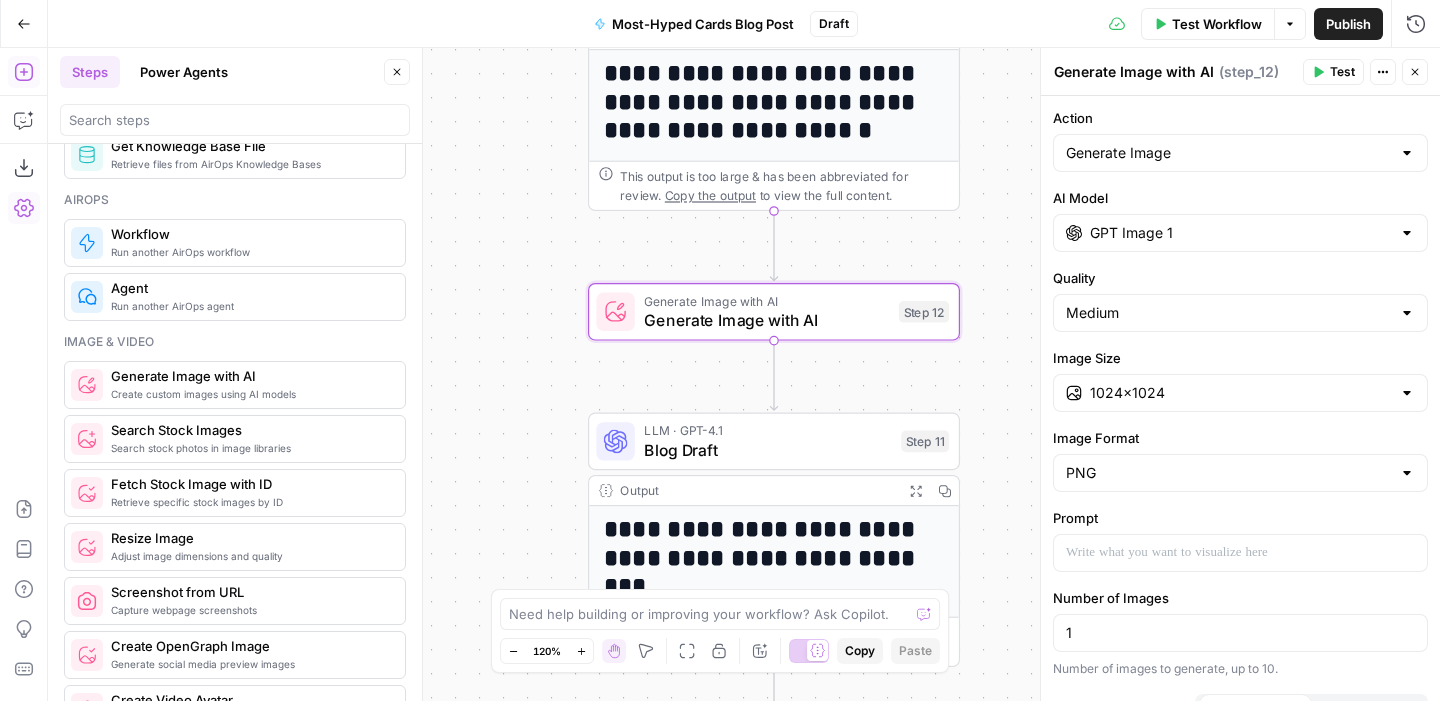 scroll, scrollTop: 37, scrollLeft: 0, axis: vertical 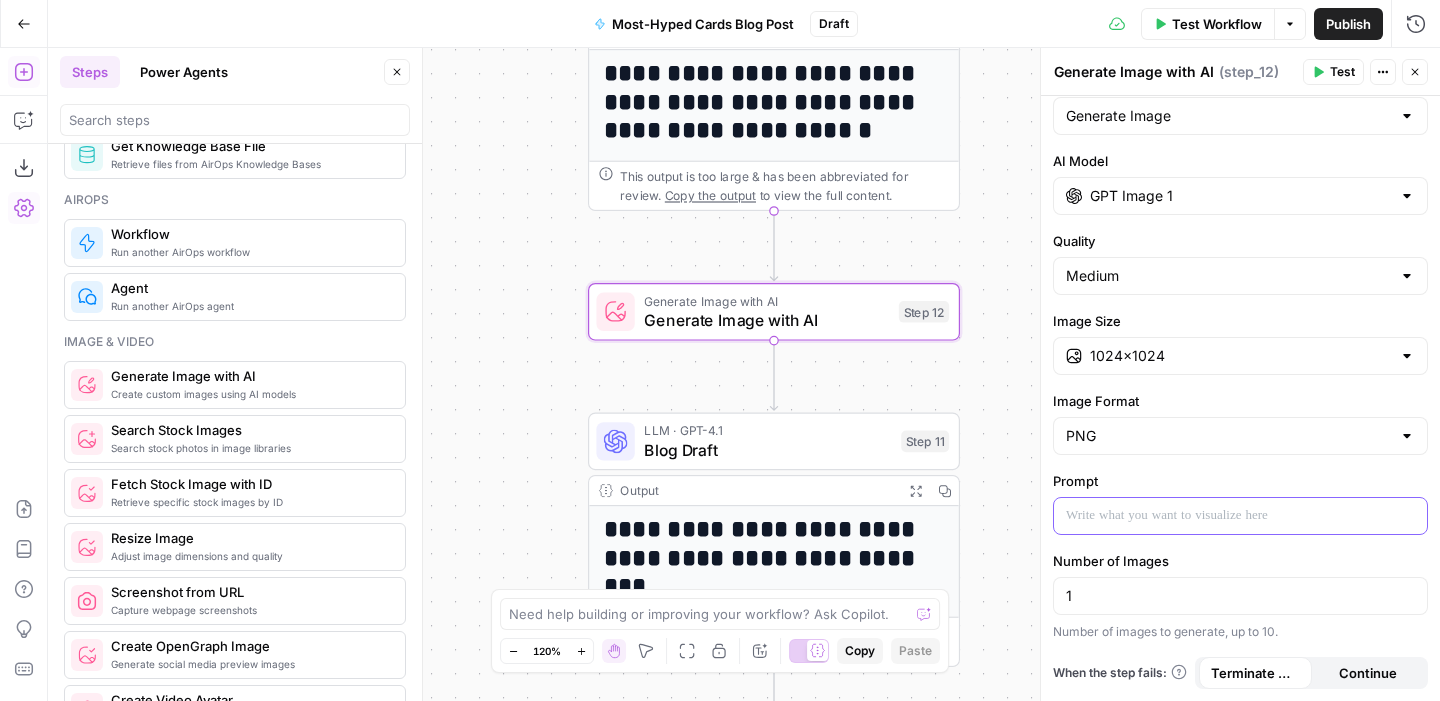 click at bounding box center [1240, 516] 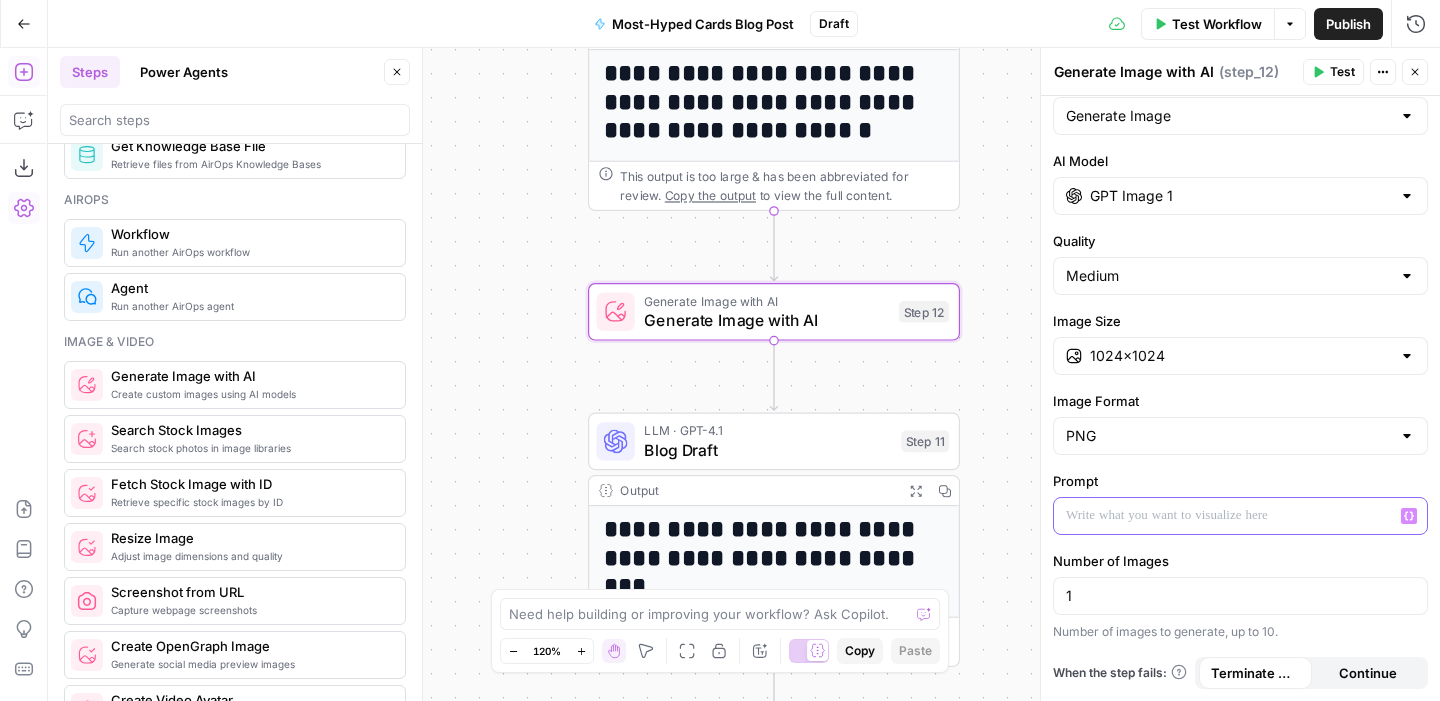paste 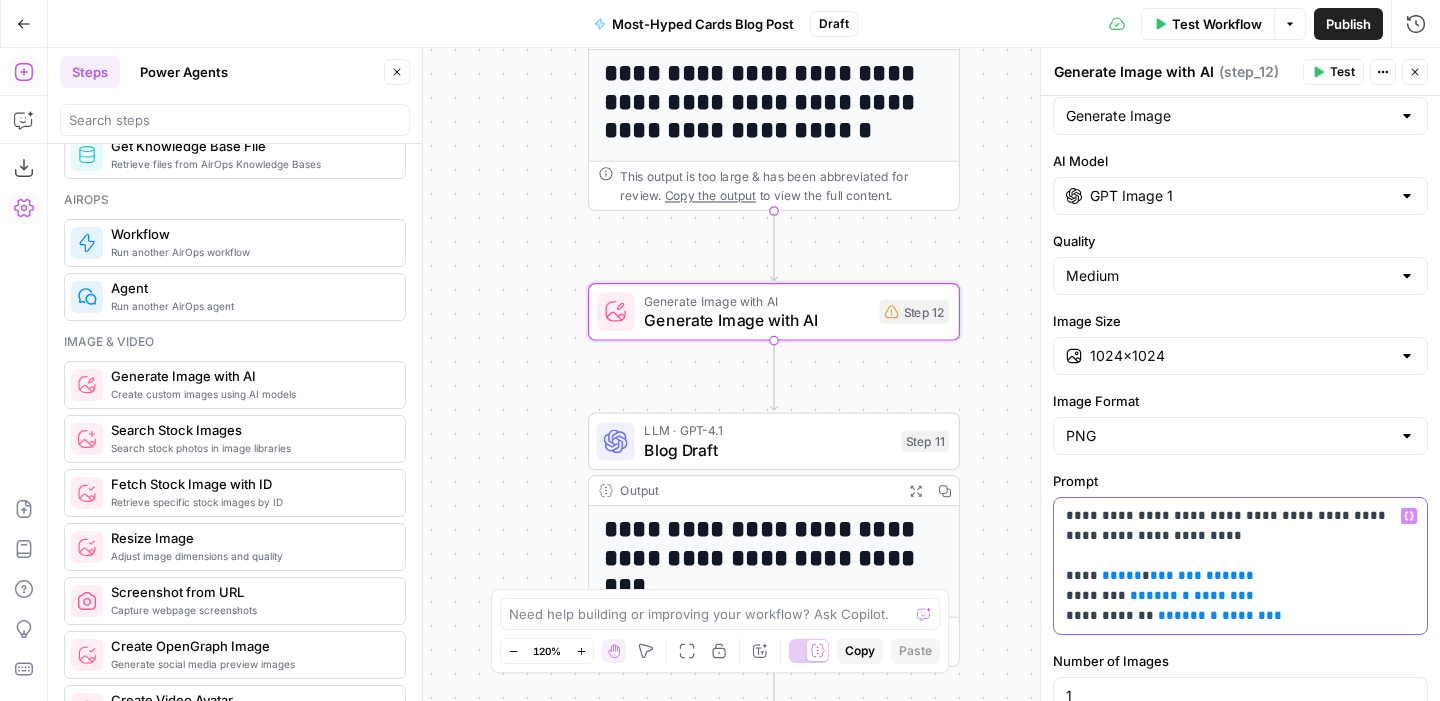 click on "**********" at bounding box center (1240, 566) 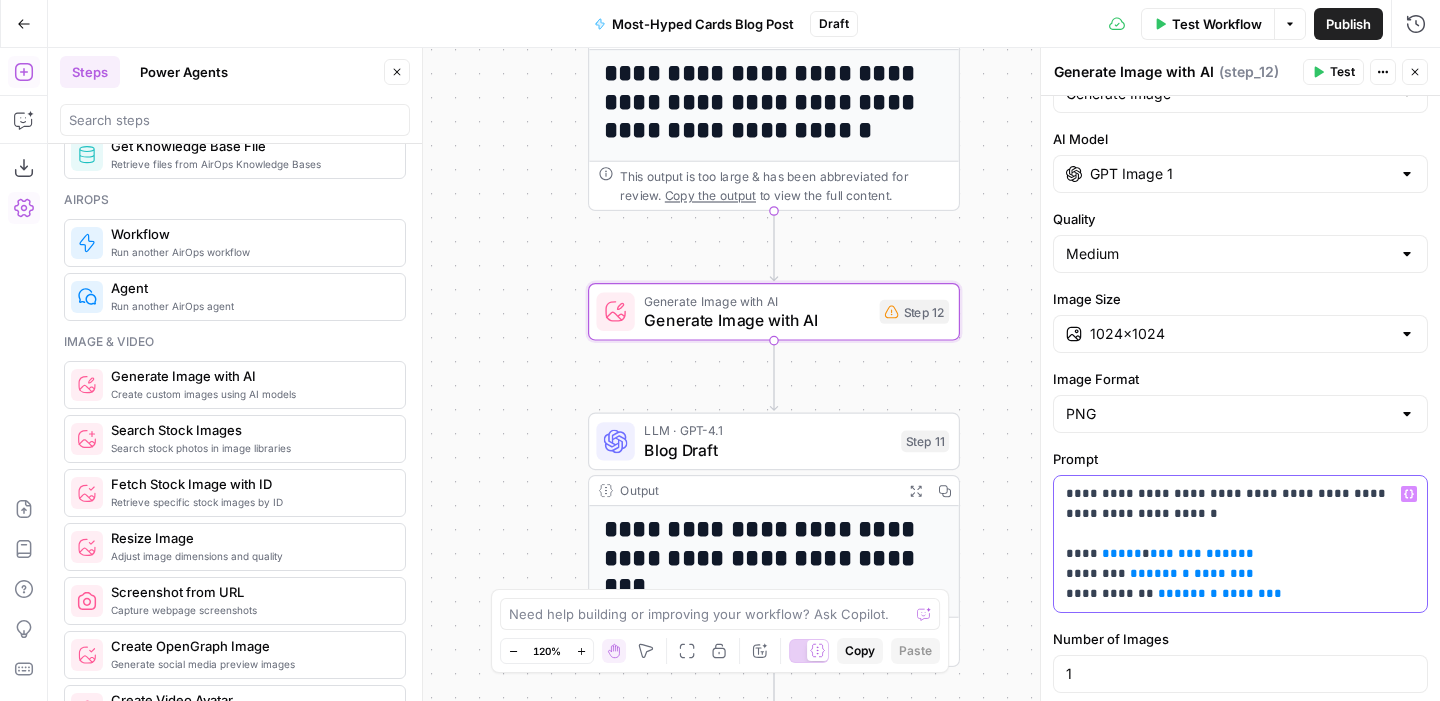 scroll, scrollTop: 64, scrollLeft: 0, axis: vertical 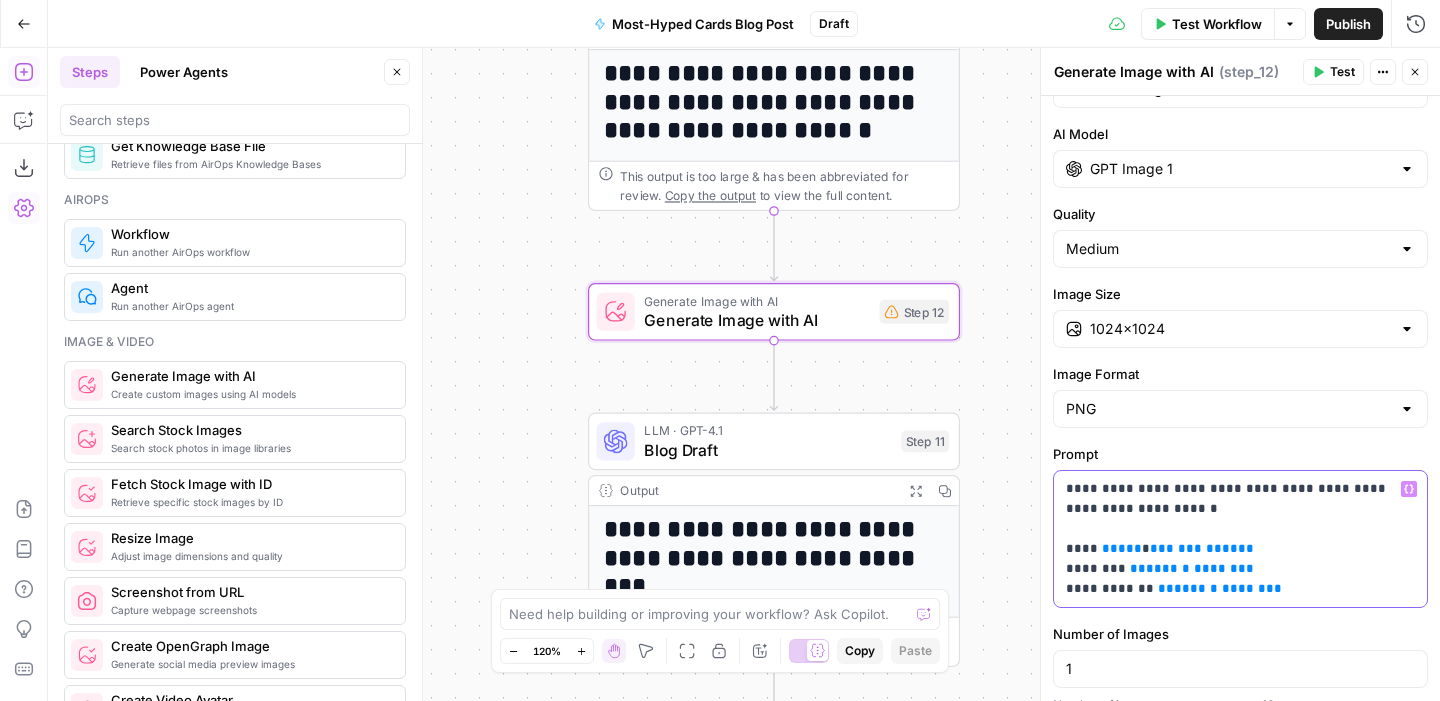 click on "**********" at bounding box center [1240, 539] 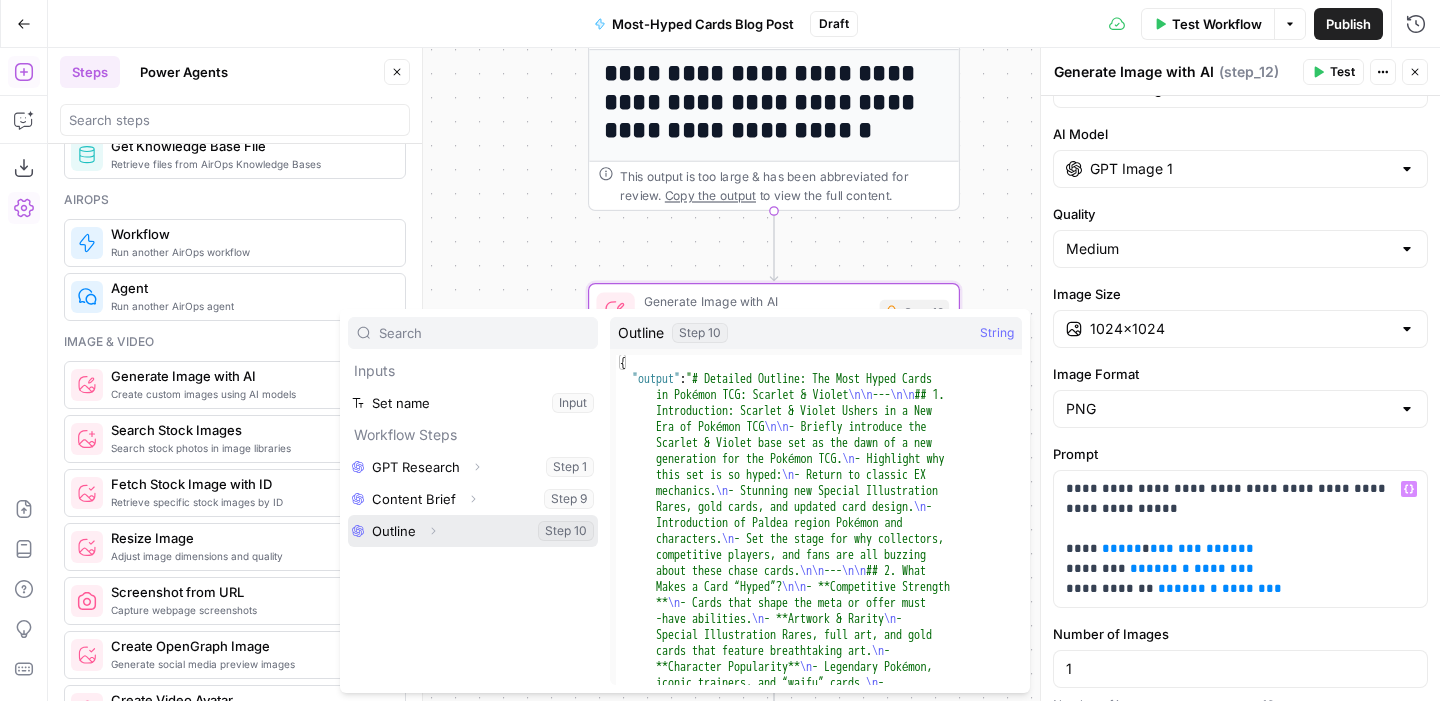 click at bounding box center (473, 531) 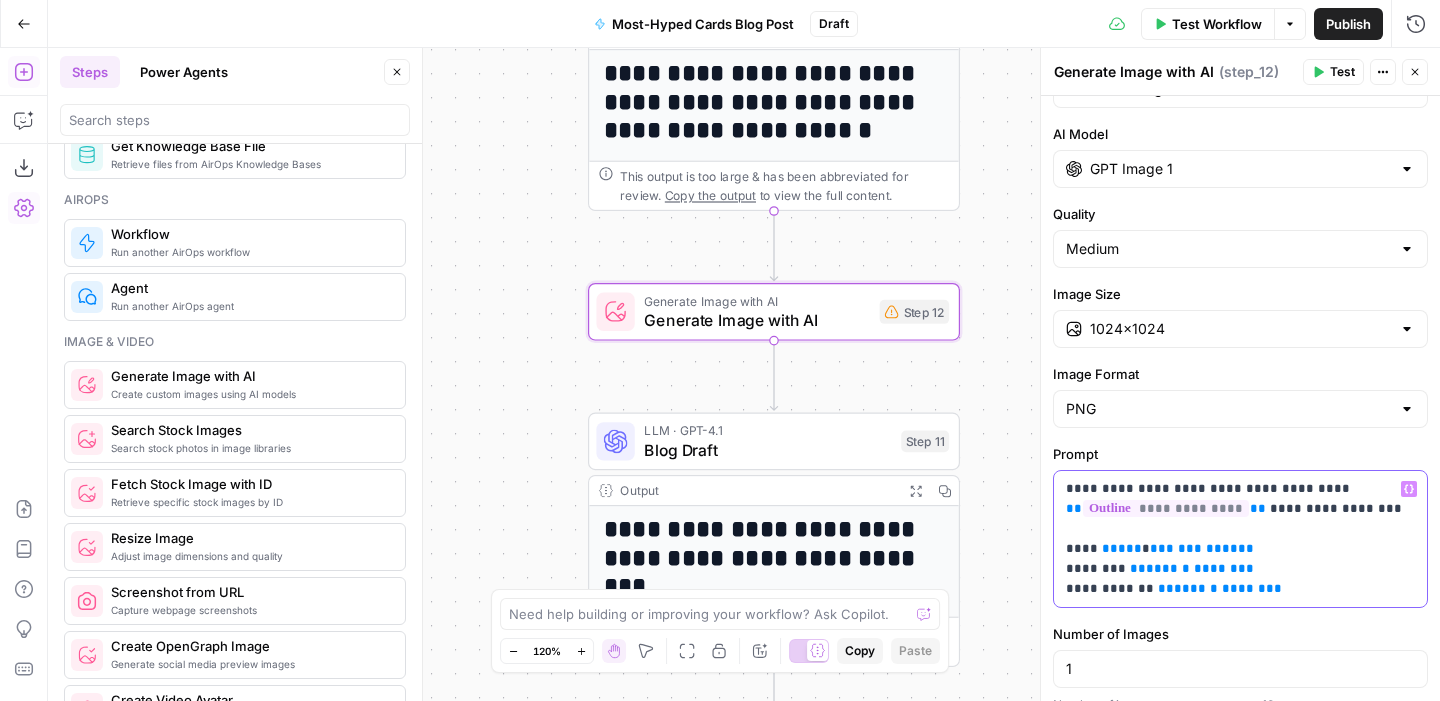 drag, startPoint x: 1261, startPoint y: 547, endPoint x: 1094, endPoint y: 554, distance: 167.14664 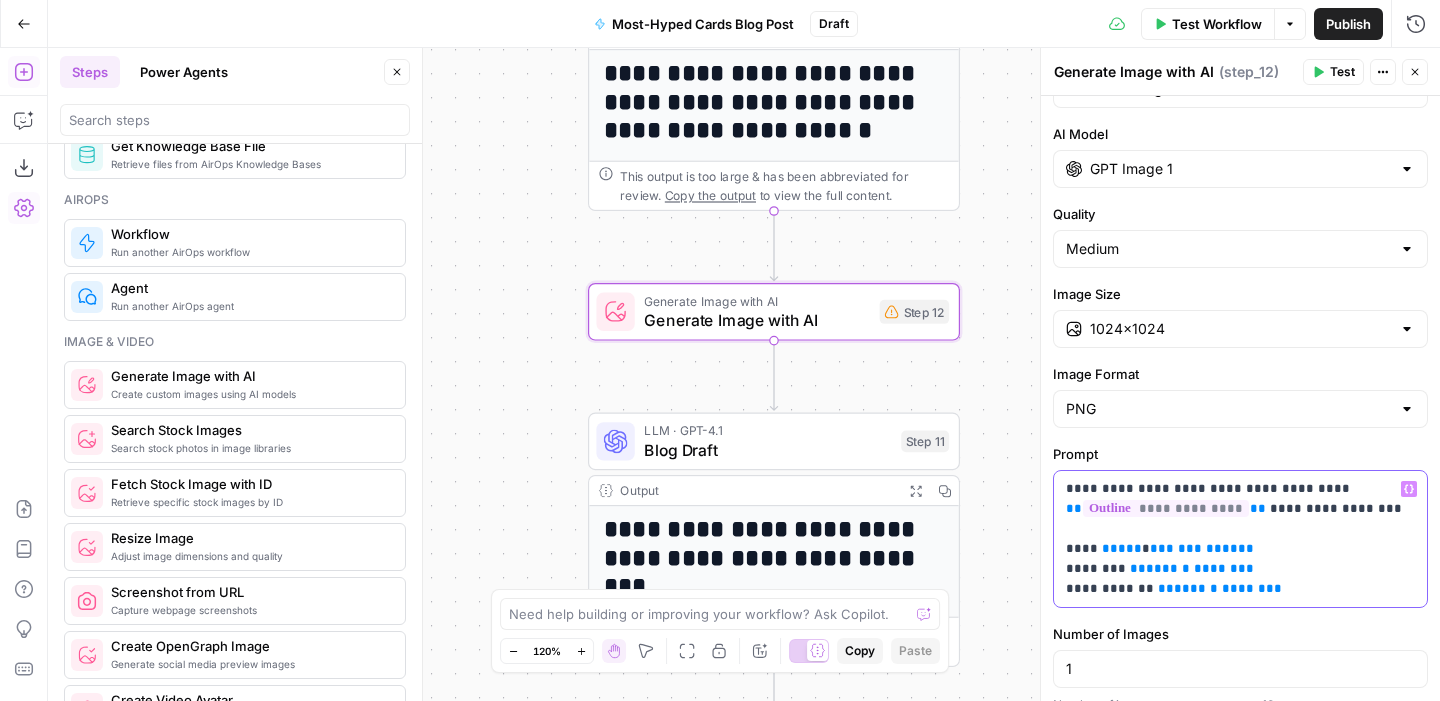 click on "**********" at bounding box center (1240, 539) 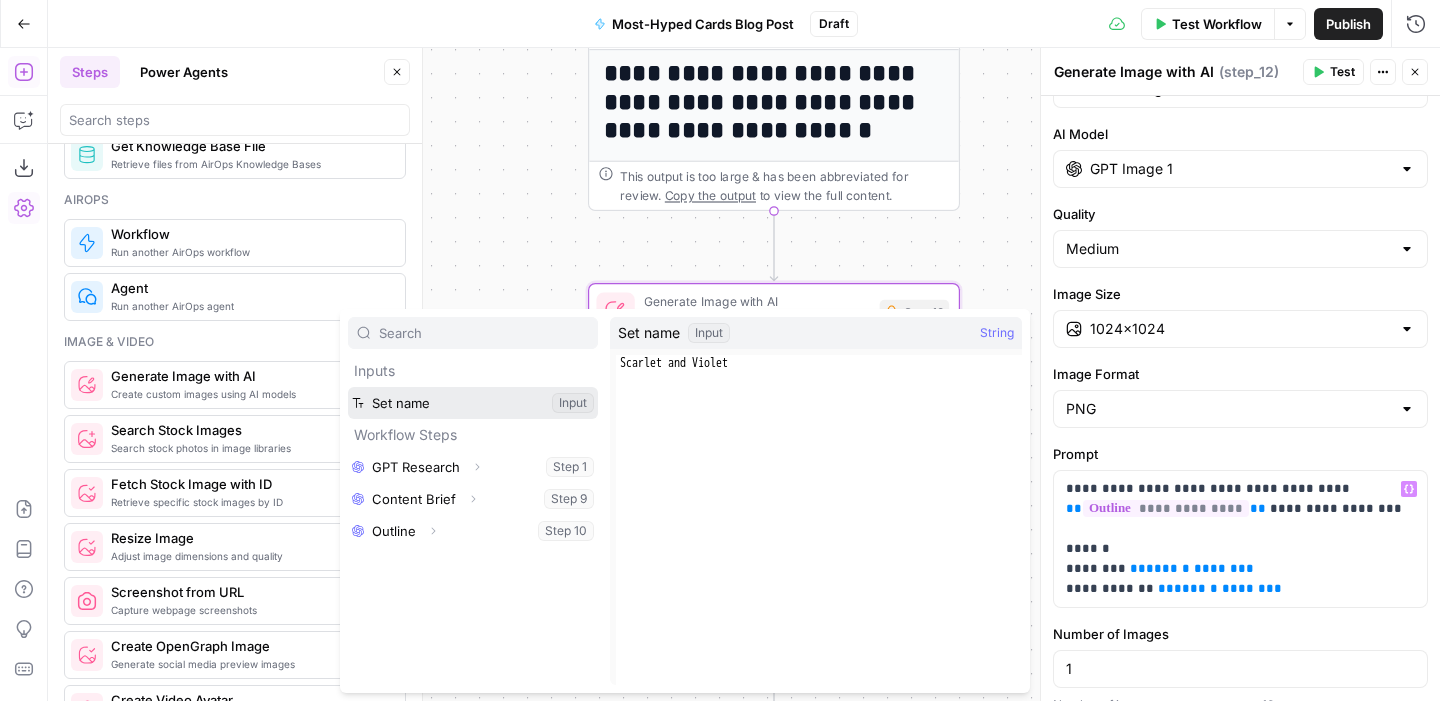 click at bounding box center (473, 403) 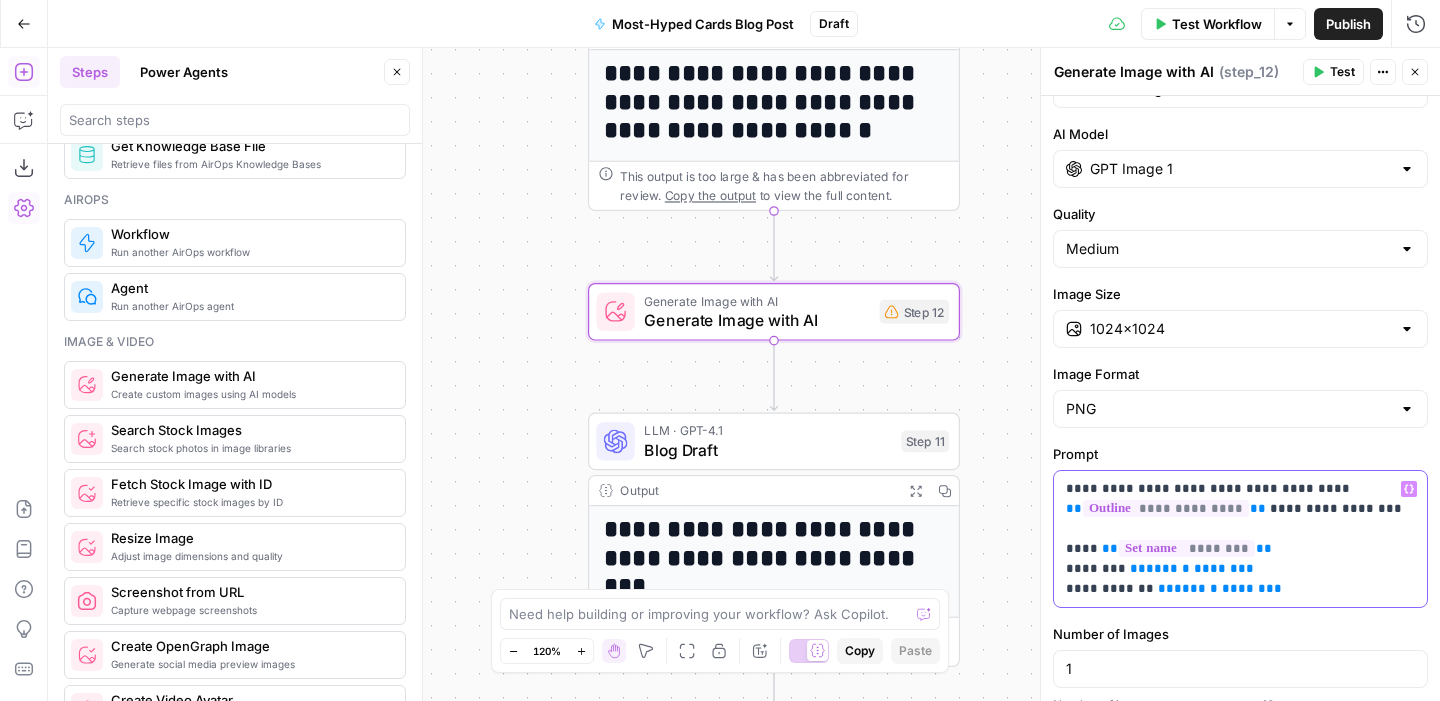 click on "**********" at bounding box center [1240, 539] 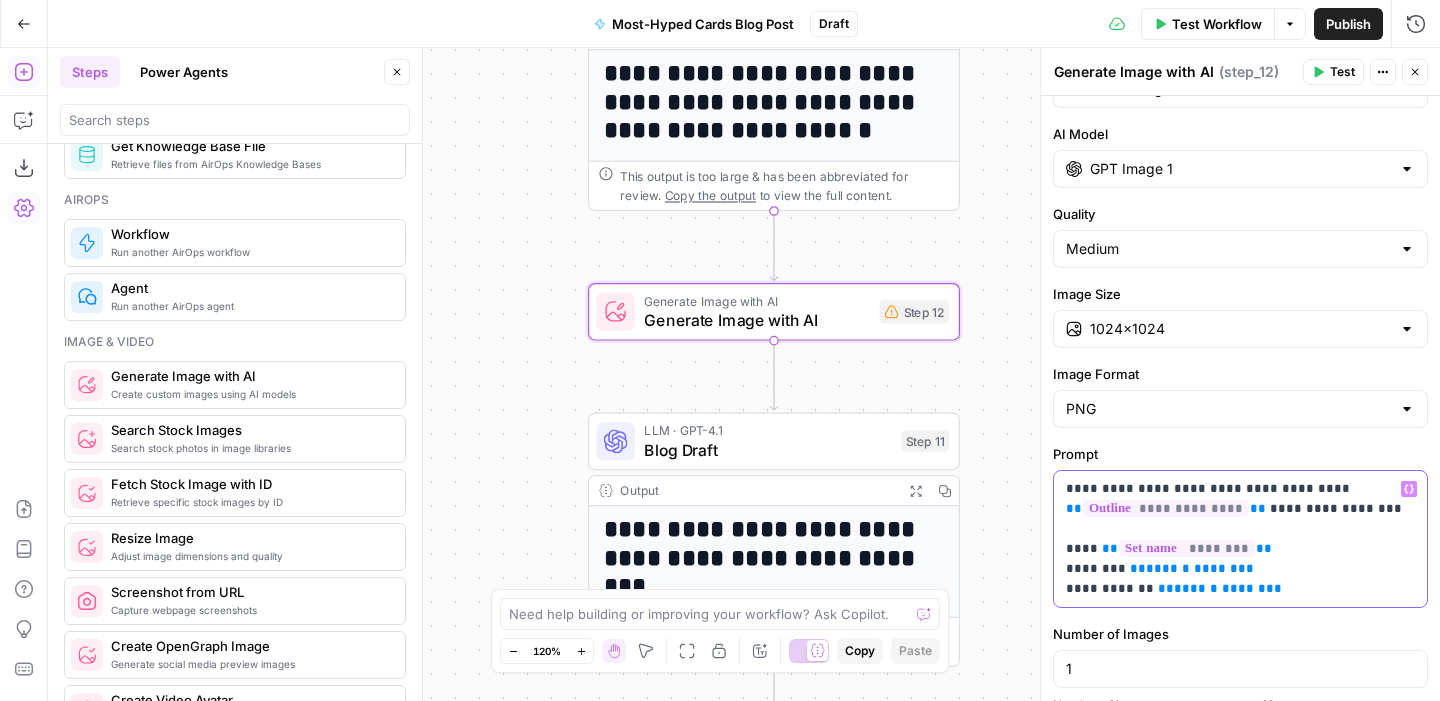 scroll, scrollTop: 89, scrollLeft: 0, axis: vertical 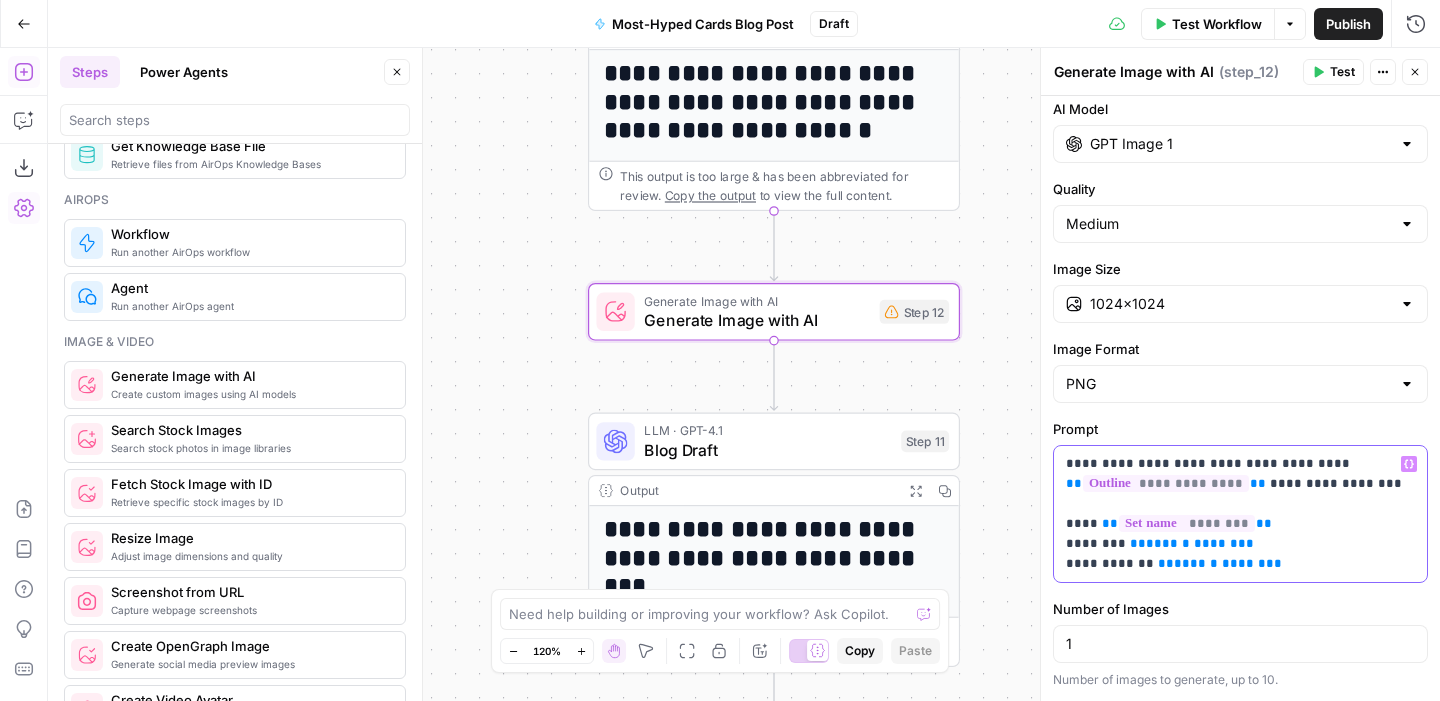 drag, startPoint x: 1270, startPoint y: 570, endPoint x: 1065, endPoint y: 518, distance: 211.49231 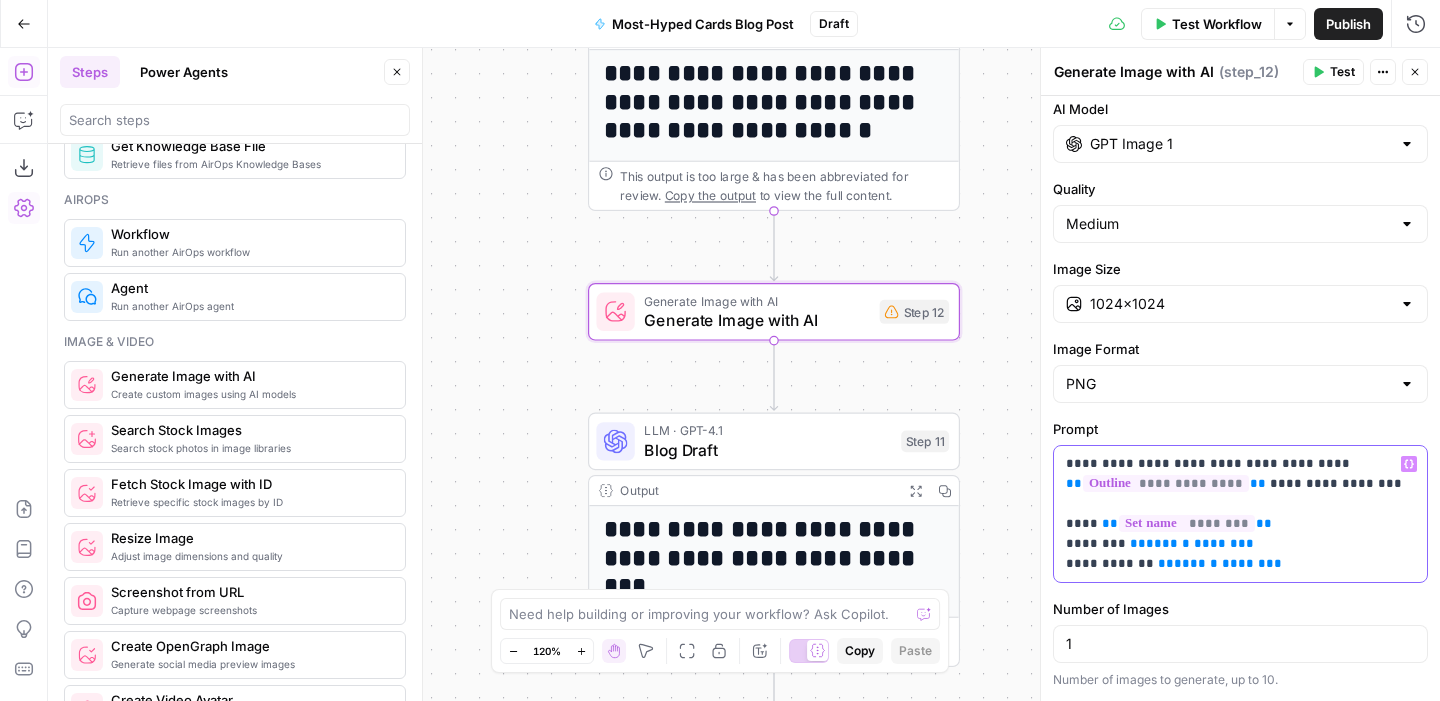 click on "**********" at bounding box center [1240, 514] 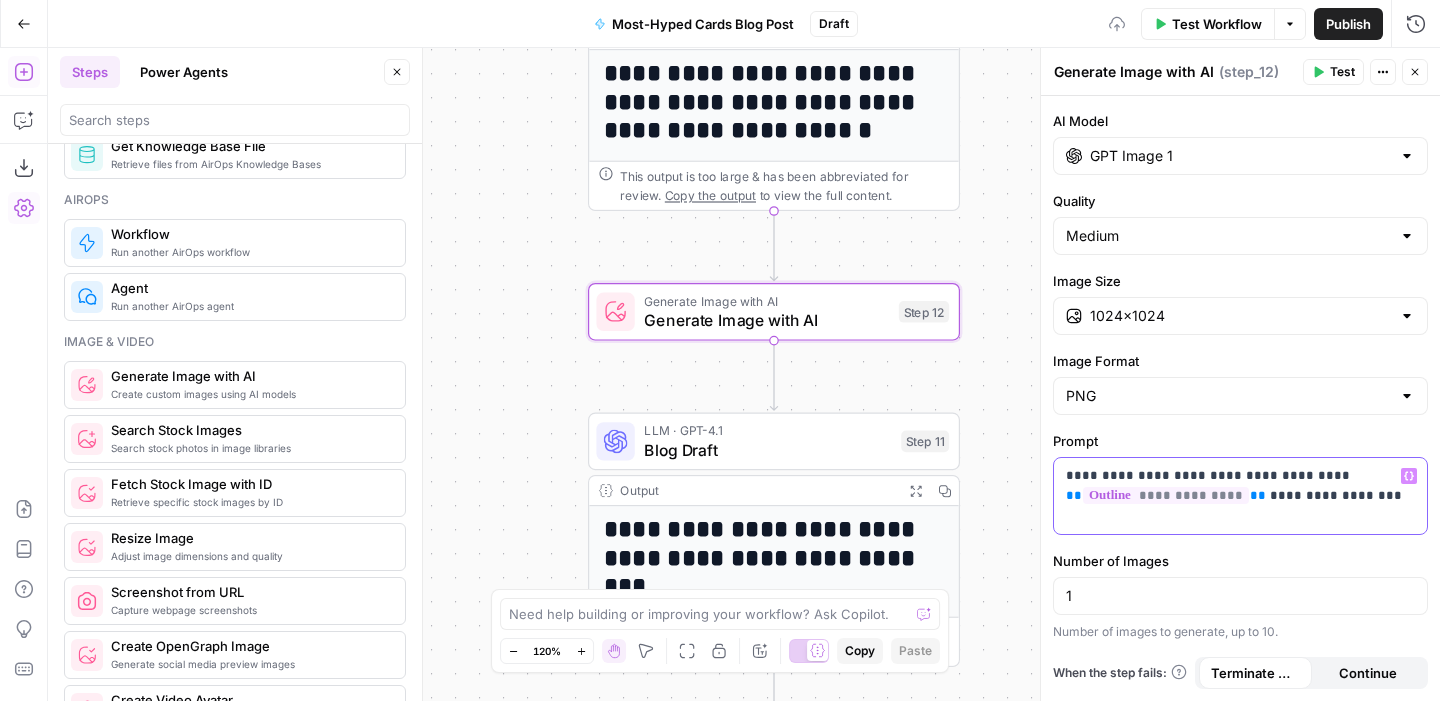 scroll, scrollTop: 77, scrollLeft: 0, axis: vertical 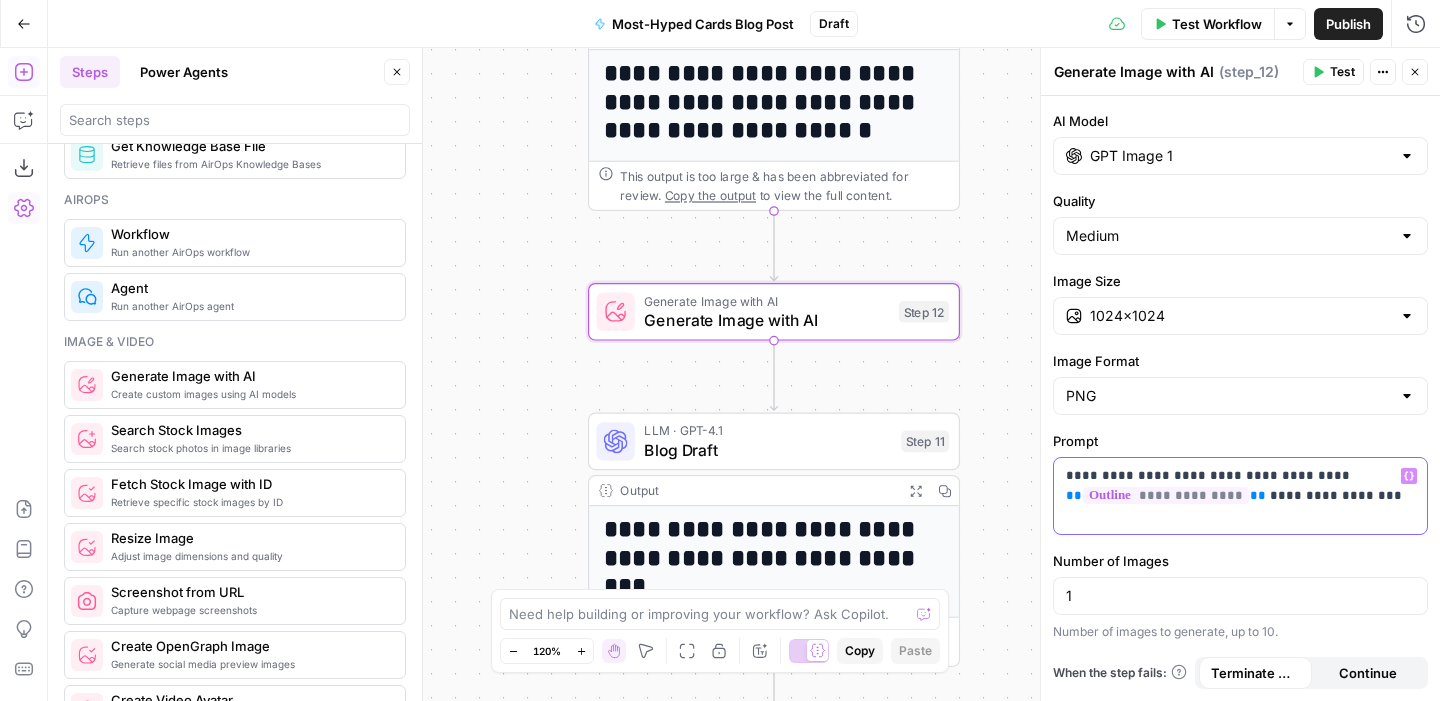 click on "**********" at bounding box center [1240, 496] 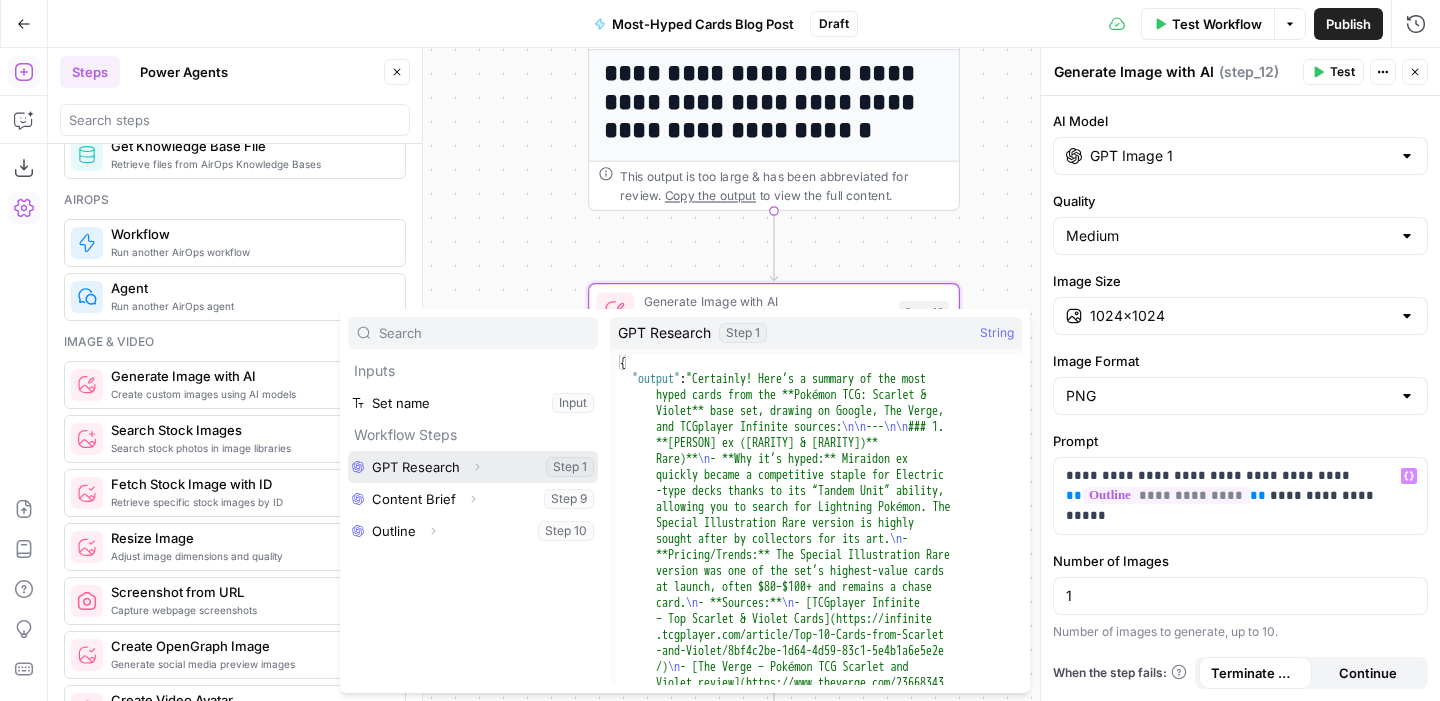click at bounding box center (473, 467) 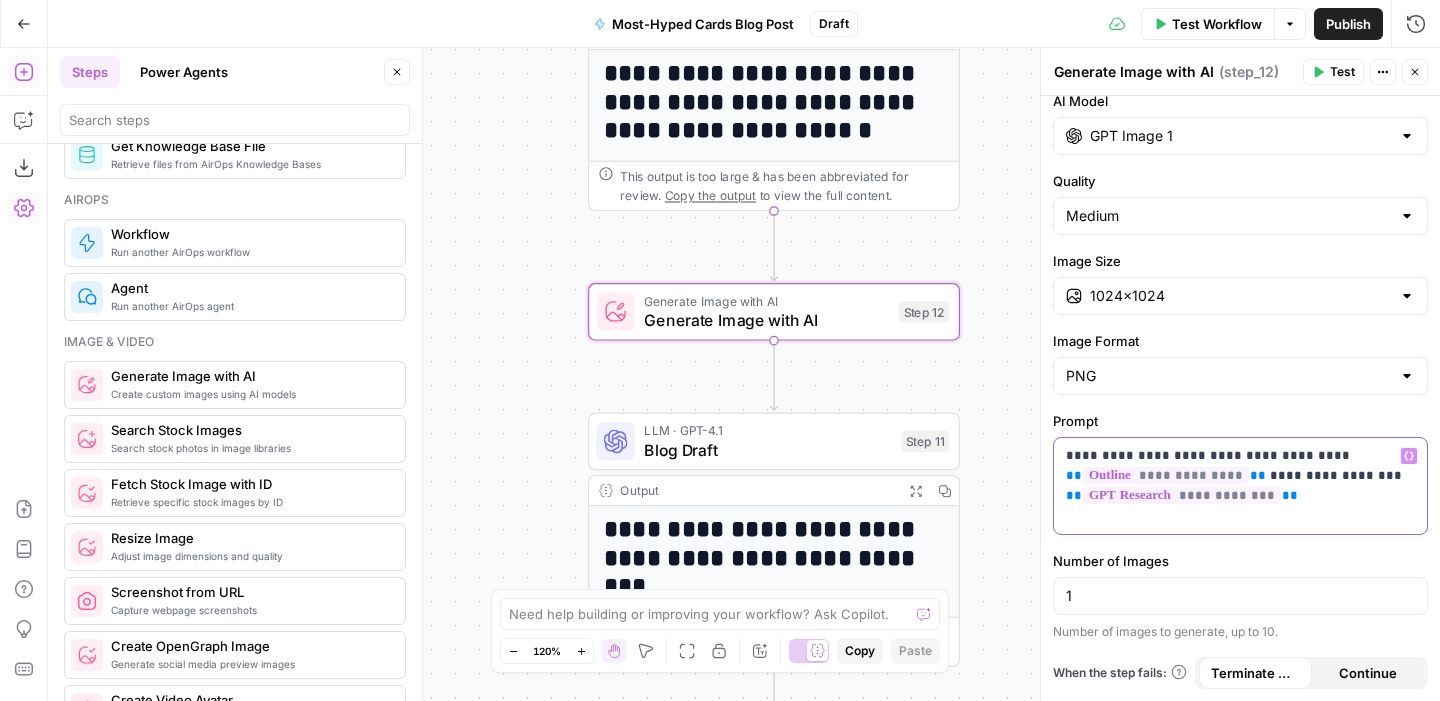 scroll, scrollTop: 0, scrollLeft: 0, axis: both 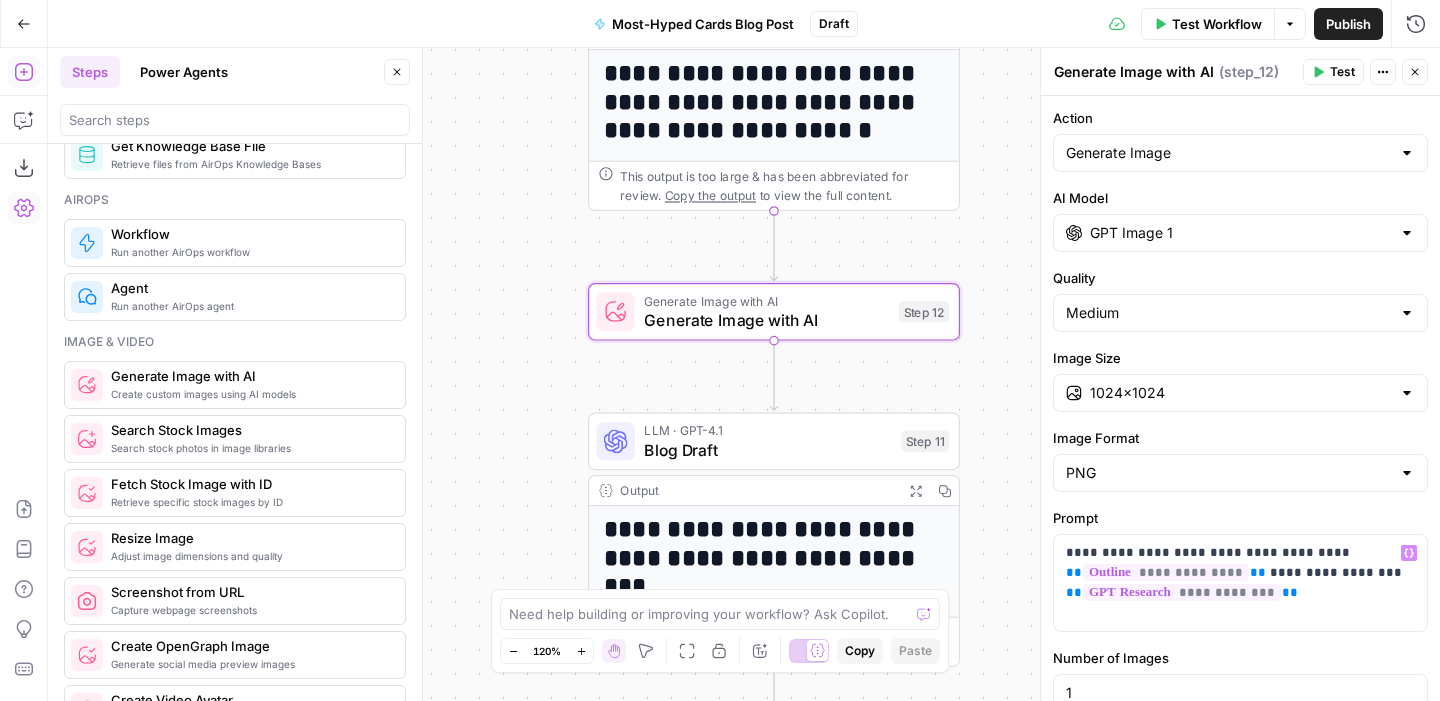 click on "Test" at bounding box center [1333, 72] 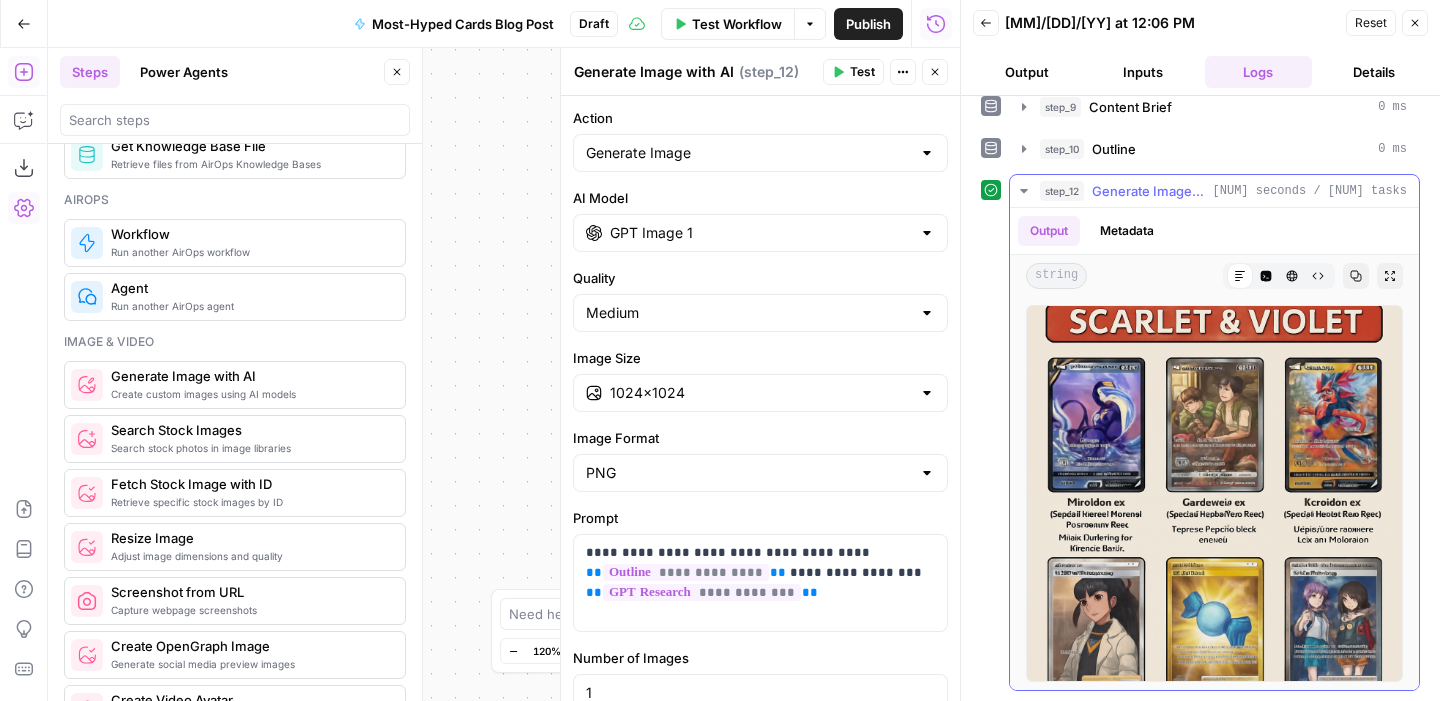 scroll, scrollTop: 0, scrollLeft: 0, axis: both 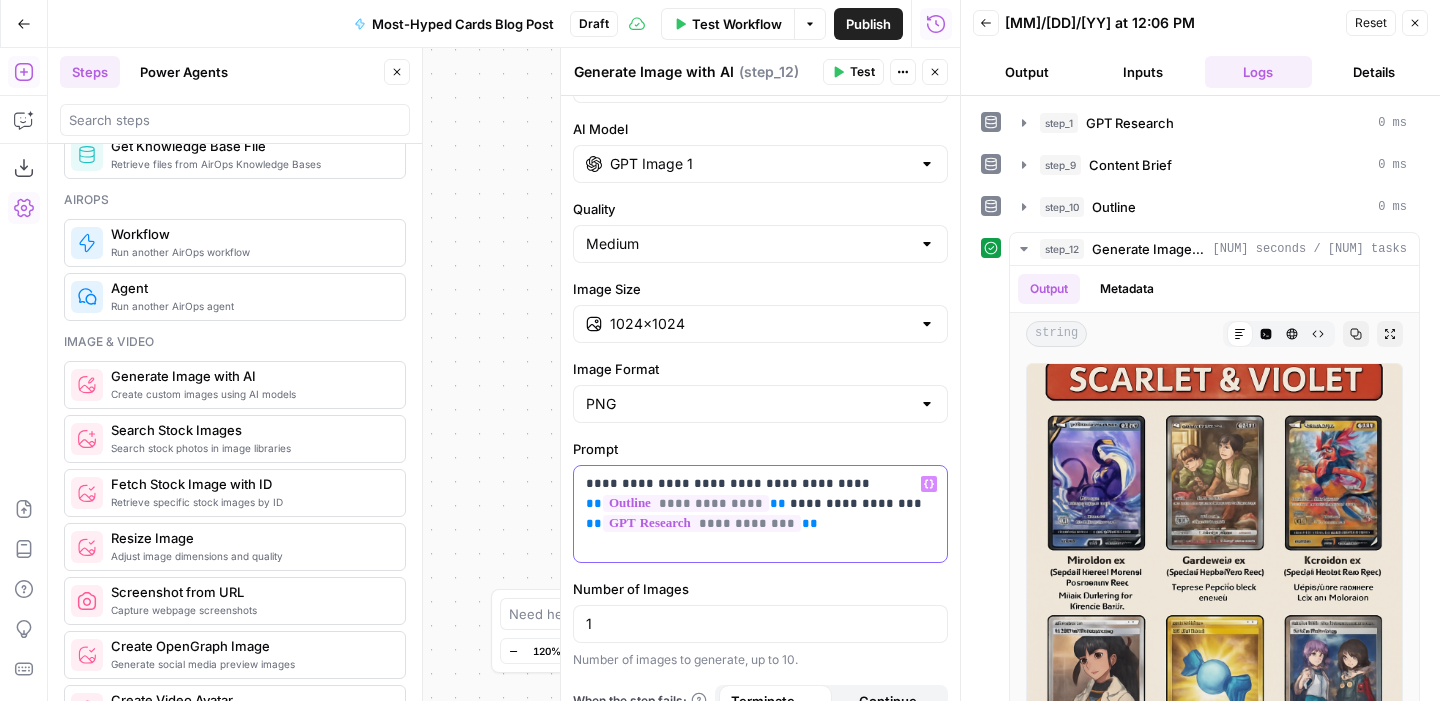 click on "**********" at bounding box center [760, 514] 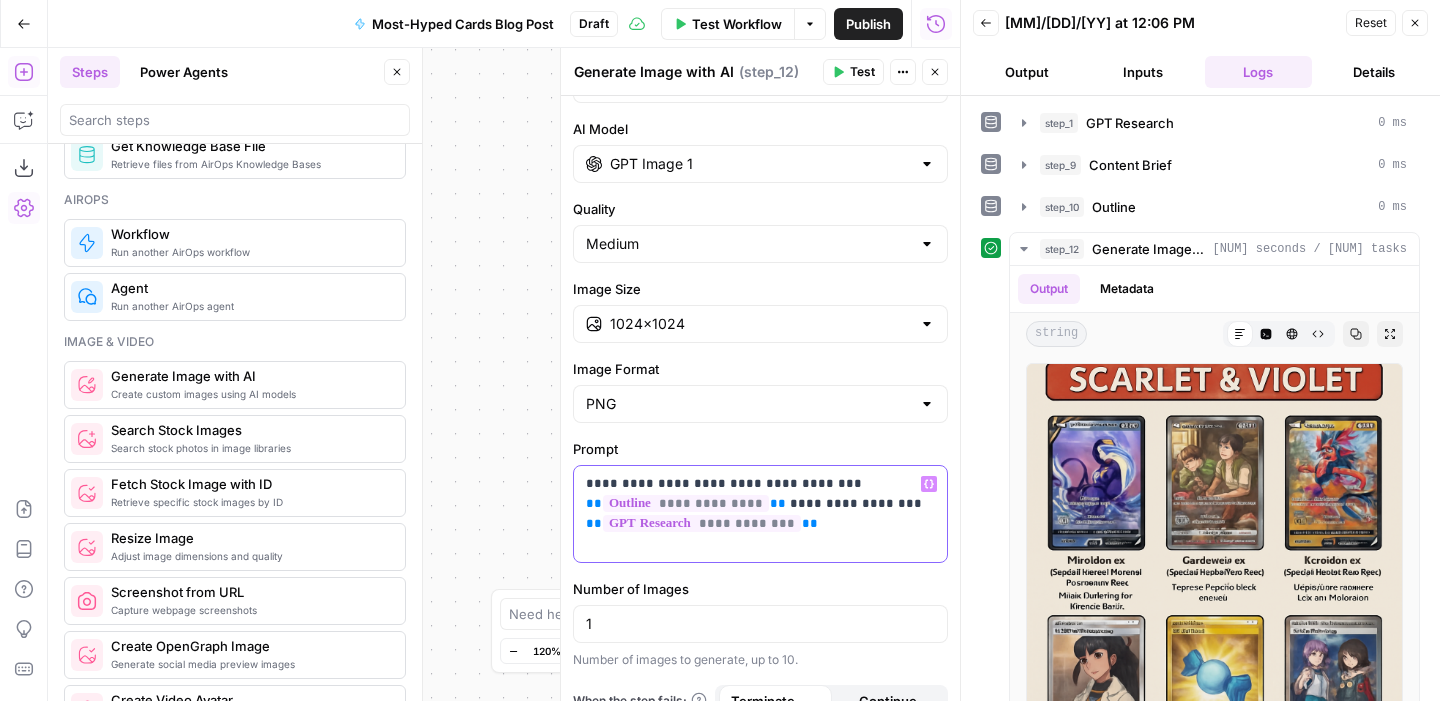 click on "**********" at bounding box center (760, 514) 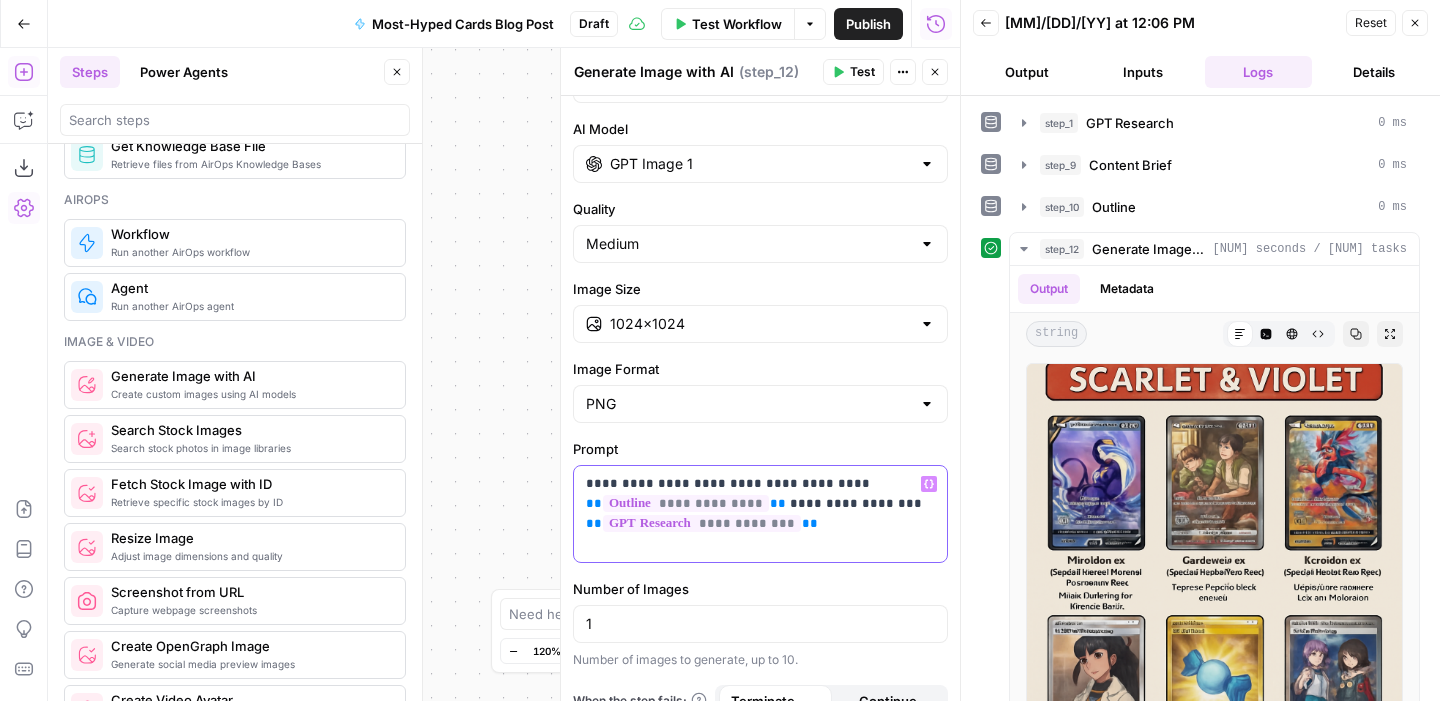 click on "**********" at bounding box center [760, 514] 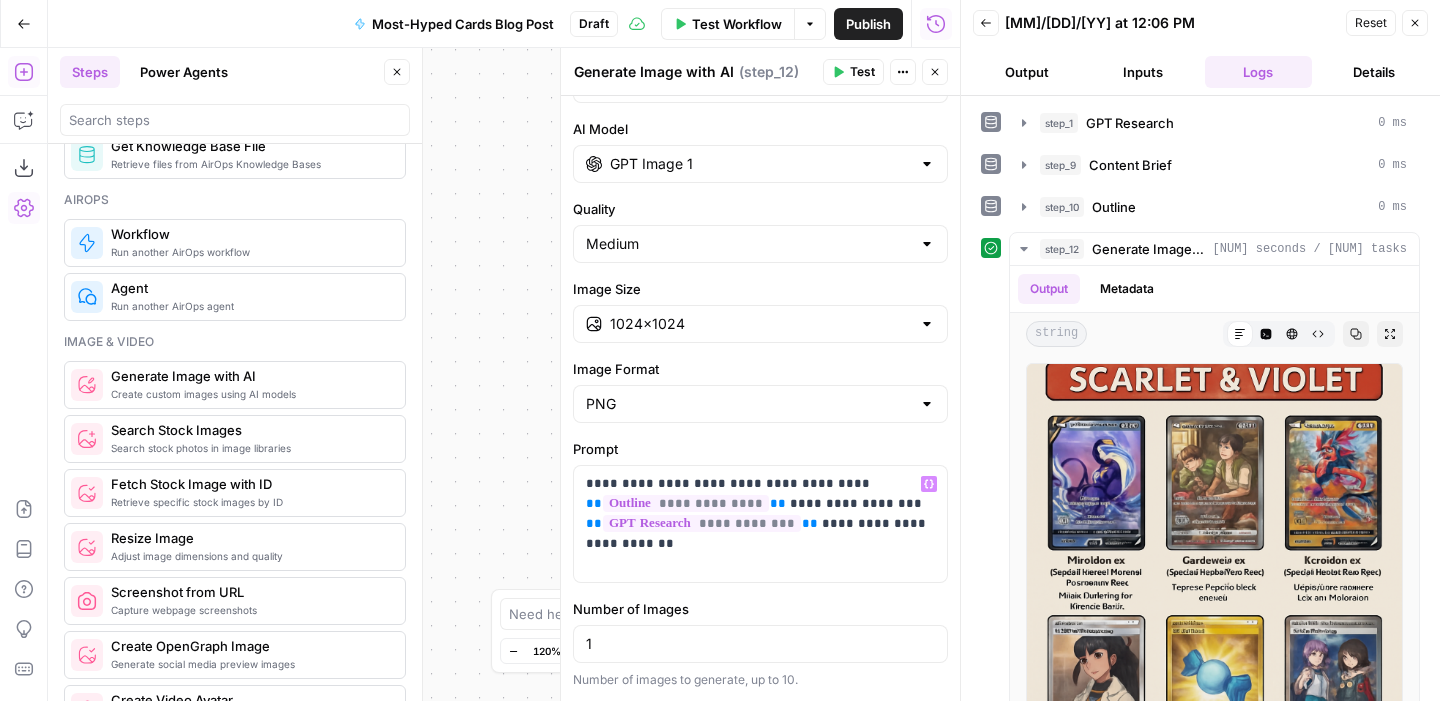 click on "Test" at bounding box center [862, 72] 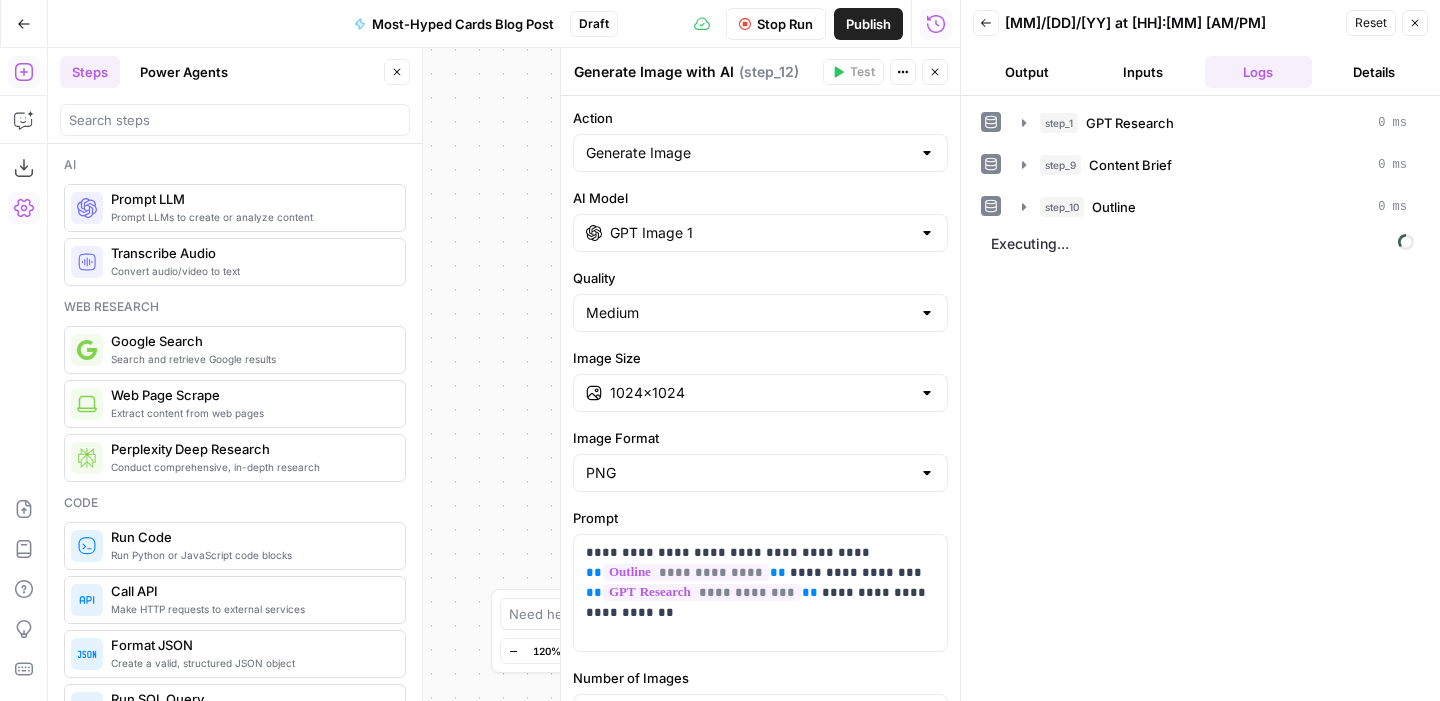 scroll, scrollTop: 0, scrollLeft: 0, axis: both 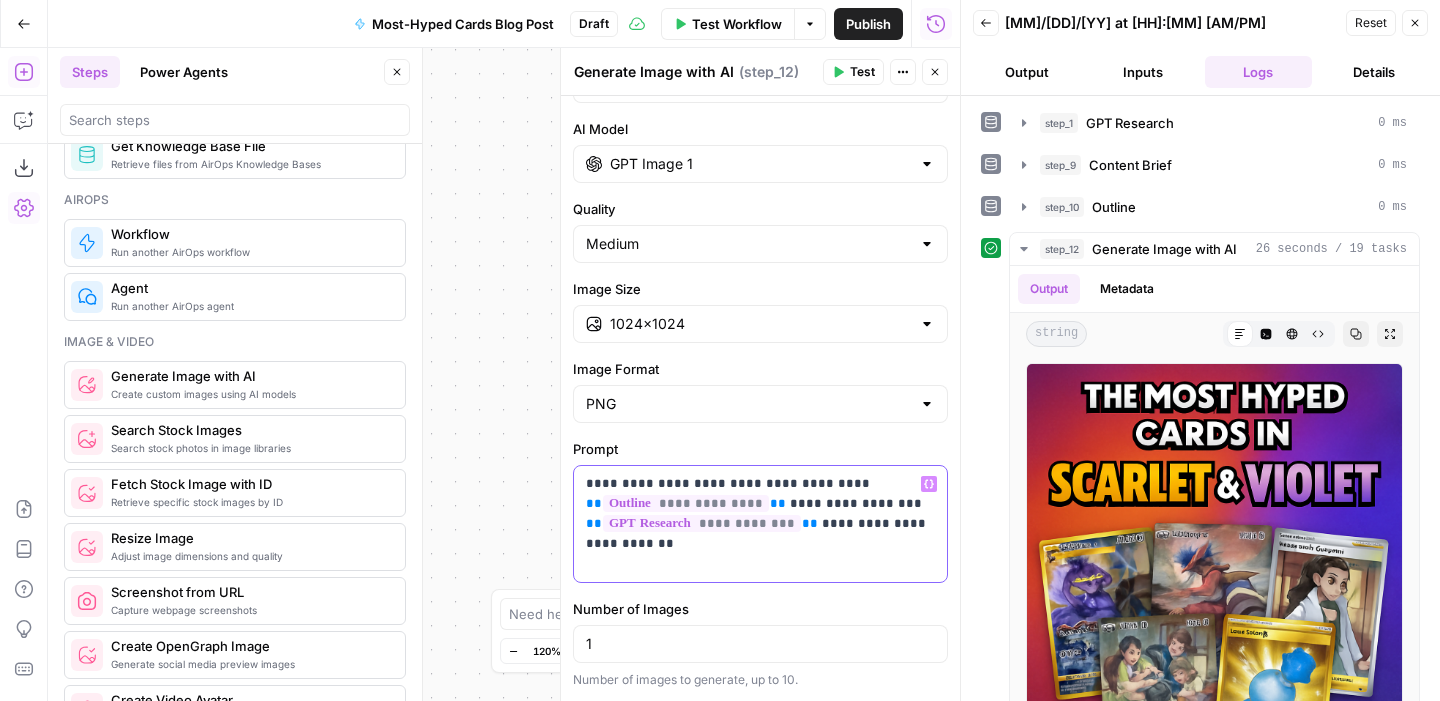 click on "**********" at bounding box center [760, 524] 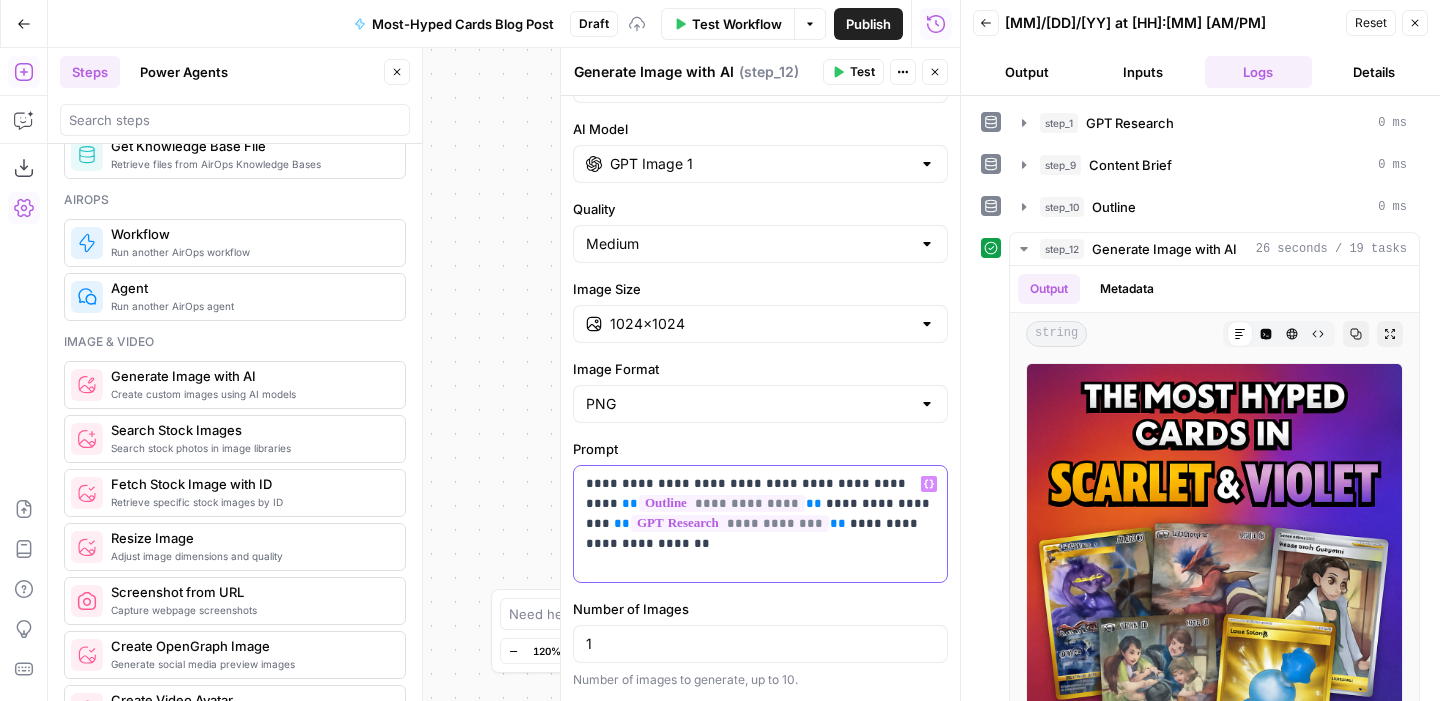 click on "**********" at bounding box center [760, 524] 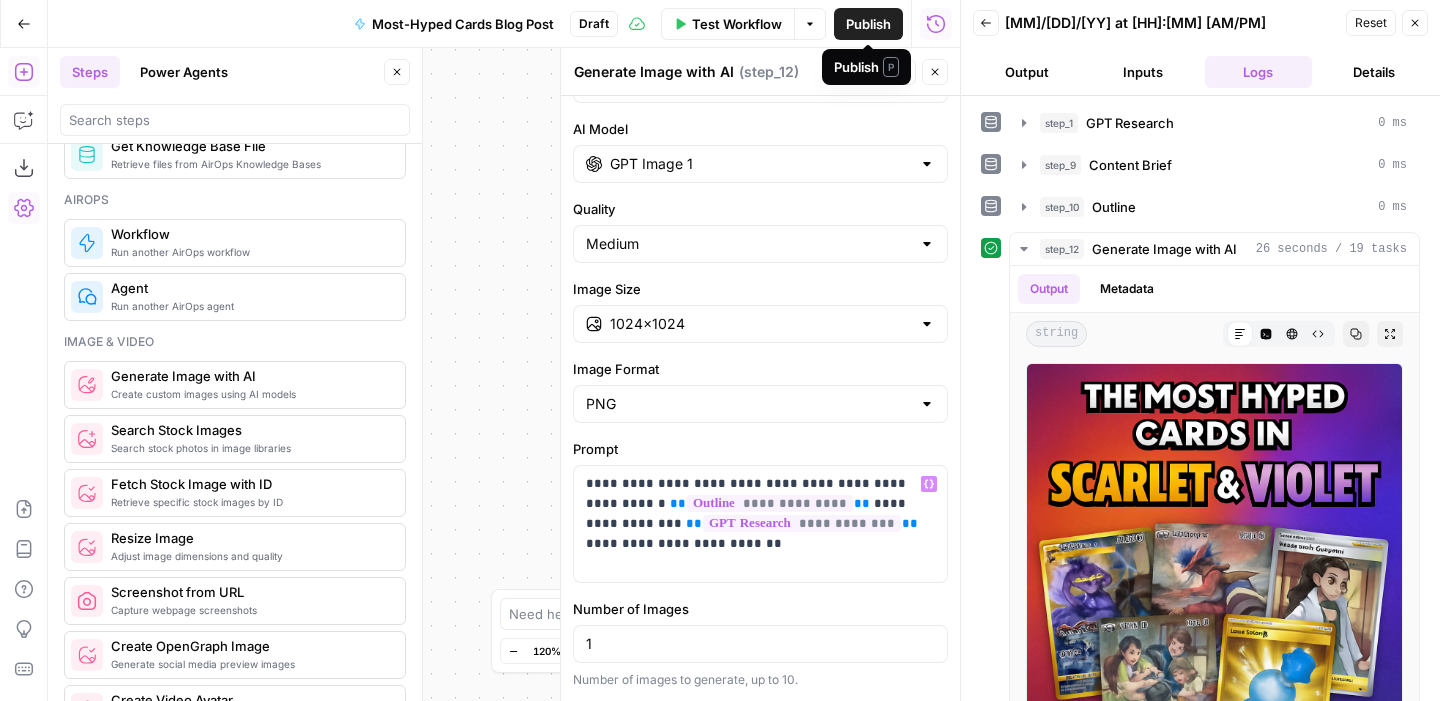 click on "Publish P" at bounding box center [866, 67] 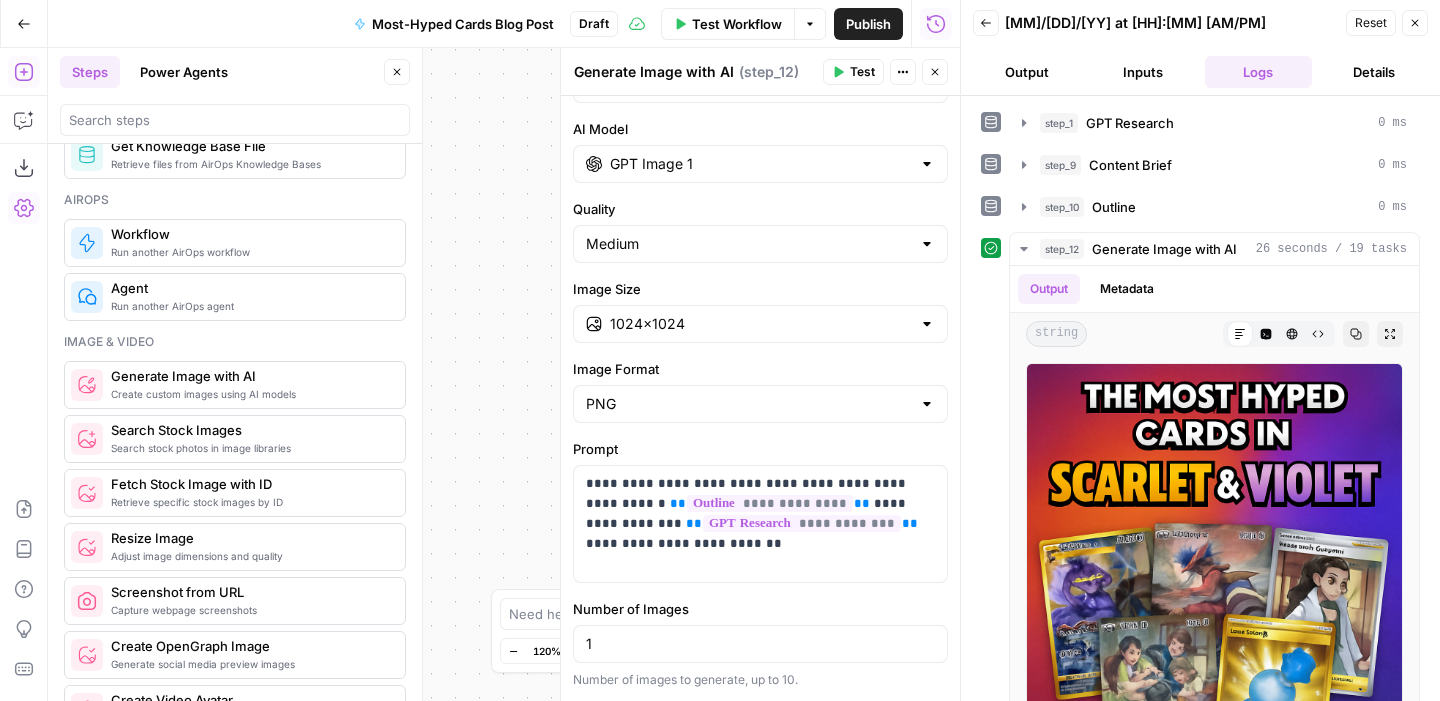 click on "Publish" at bounding box center (868, 24) 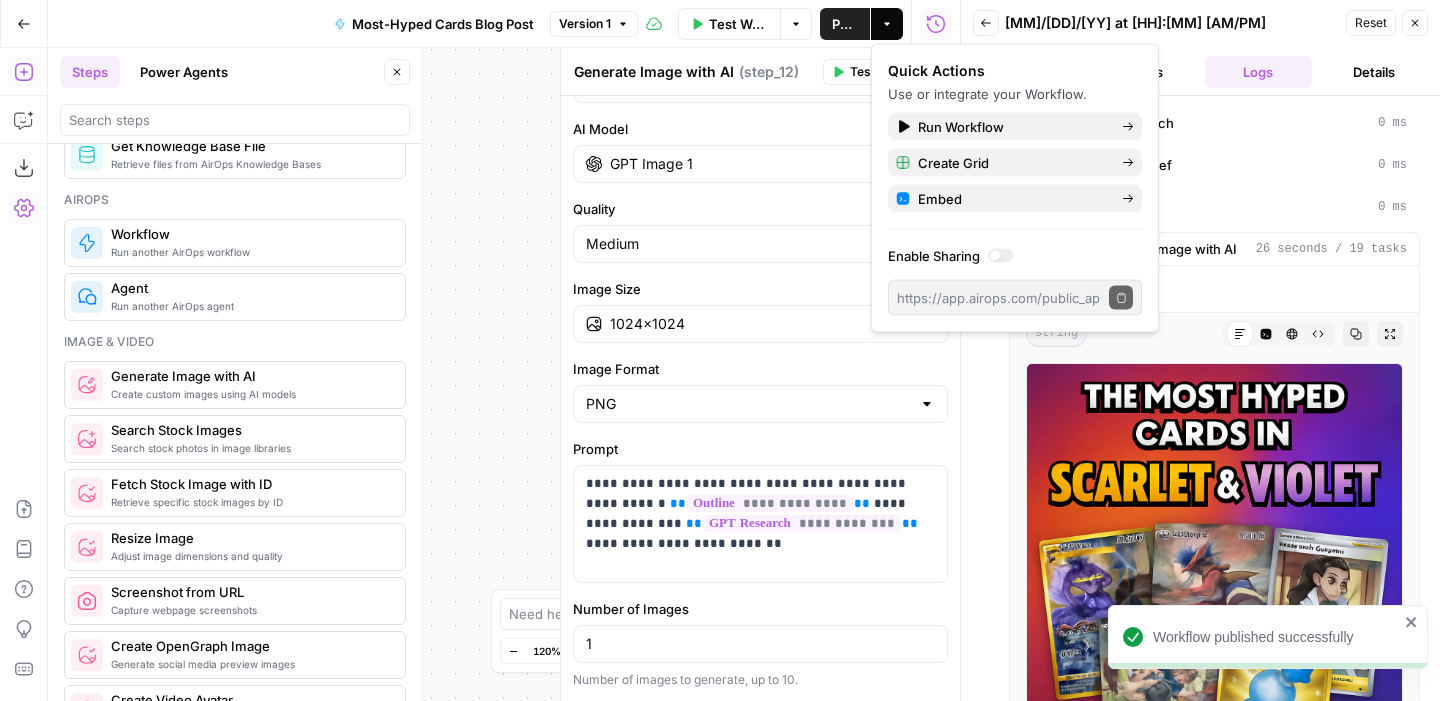 click 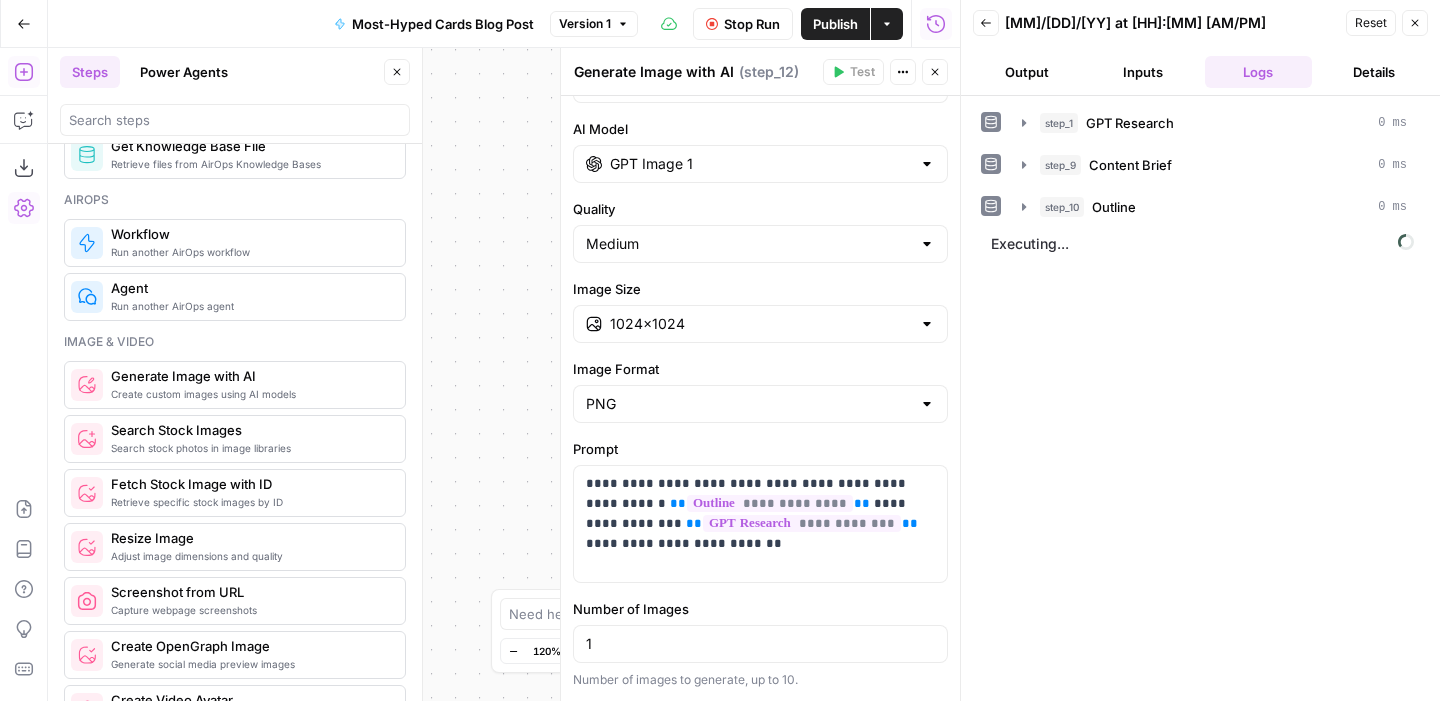 scroll, scrollTop: 104, scrollLeft: 0, axis: vertical 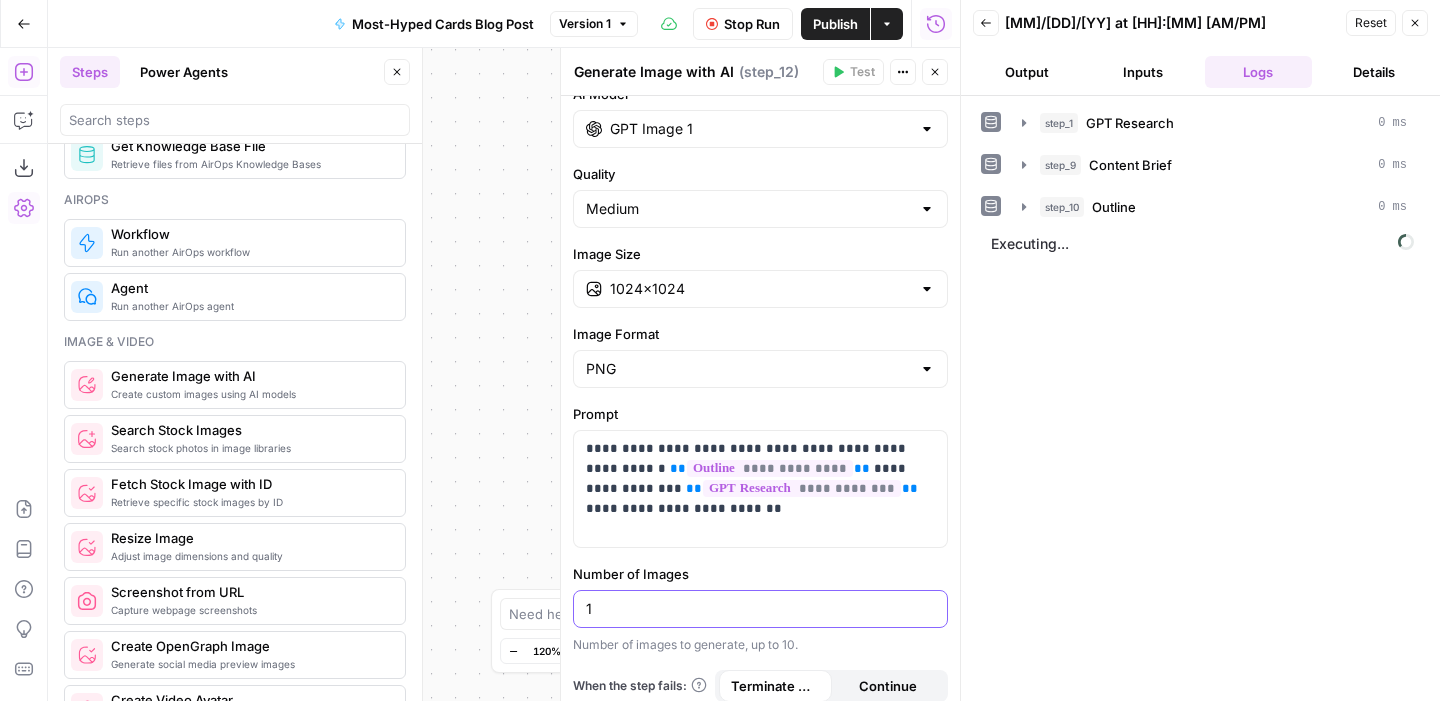 click on "1" at bounding box center (760, 609) 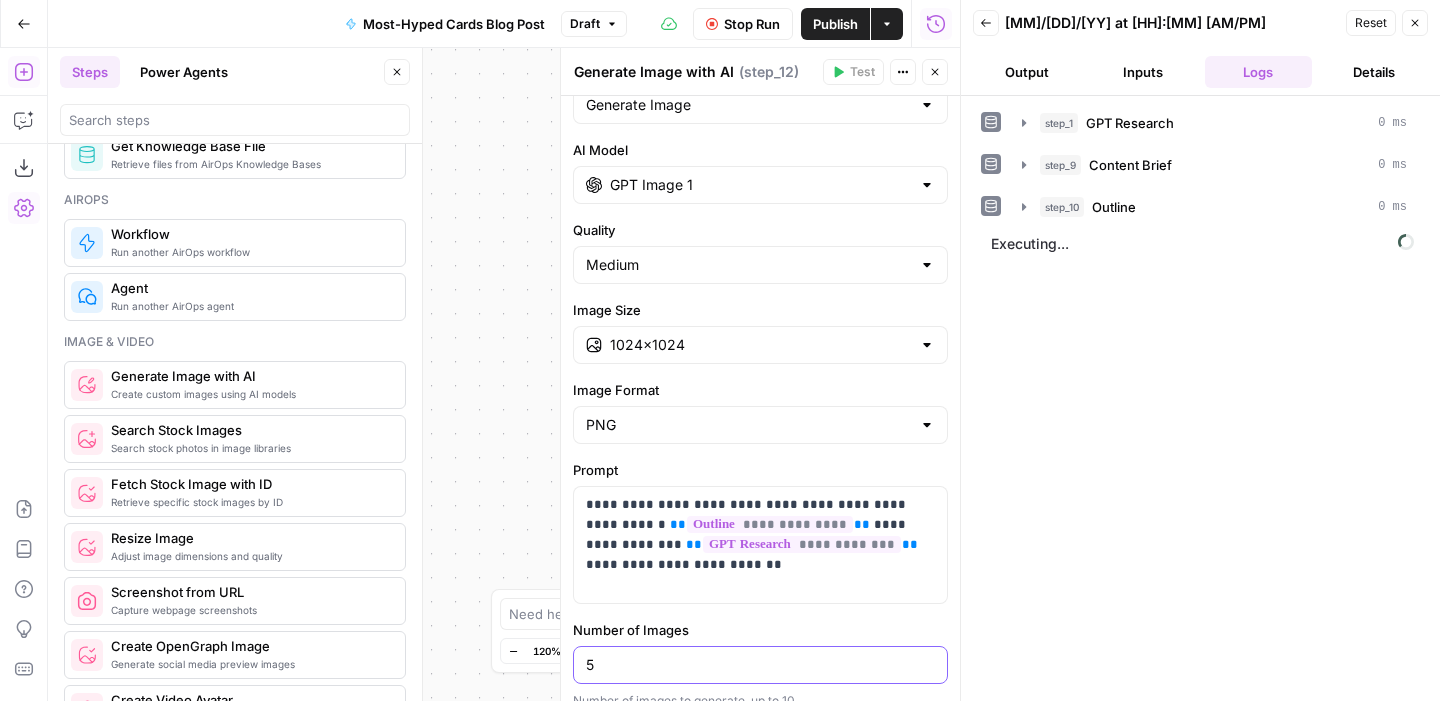 scroll, scrollTop: 47, scrollLeft: 0, axis: vertical 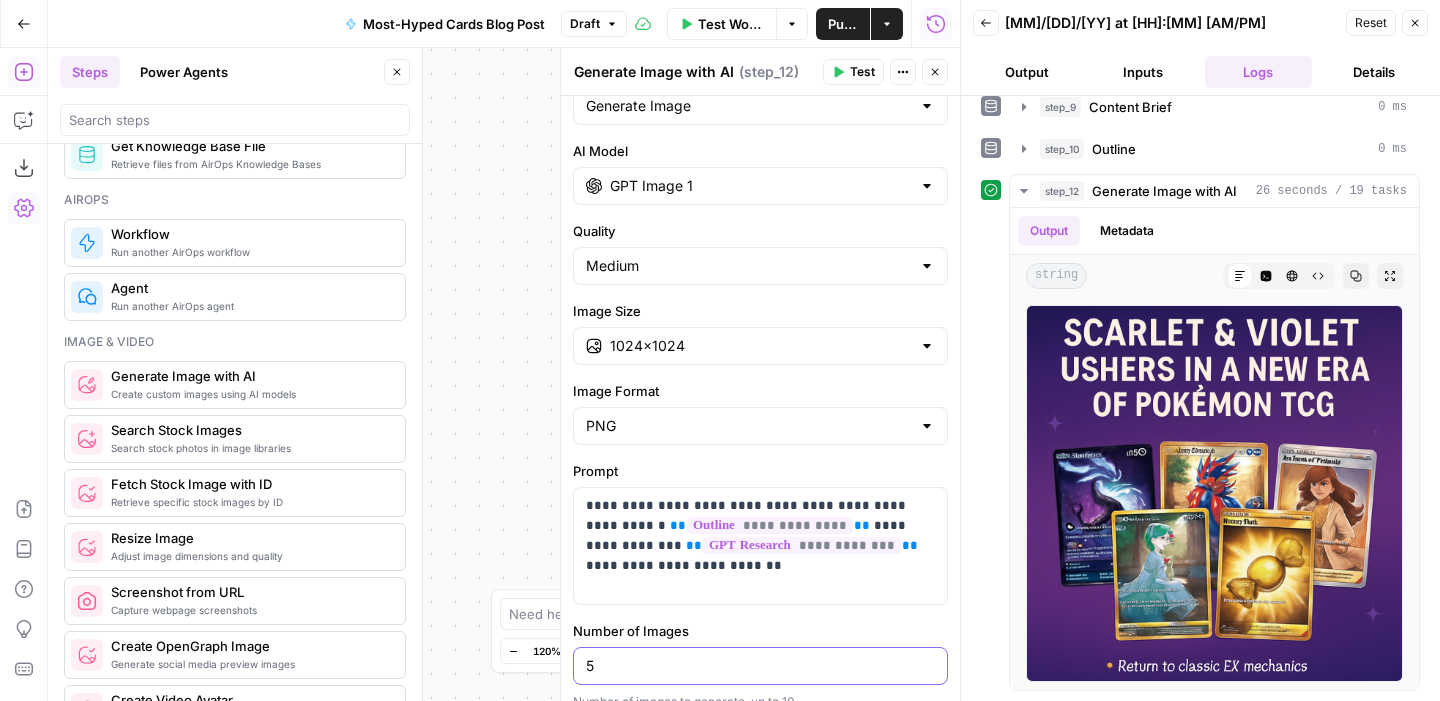 type on "5" 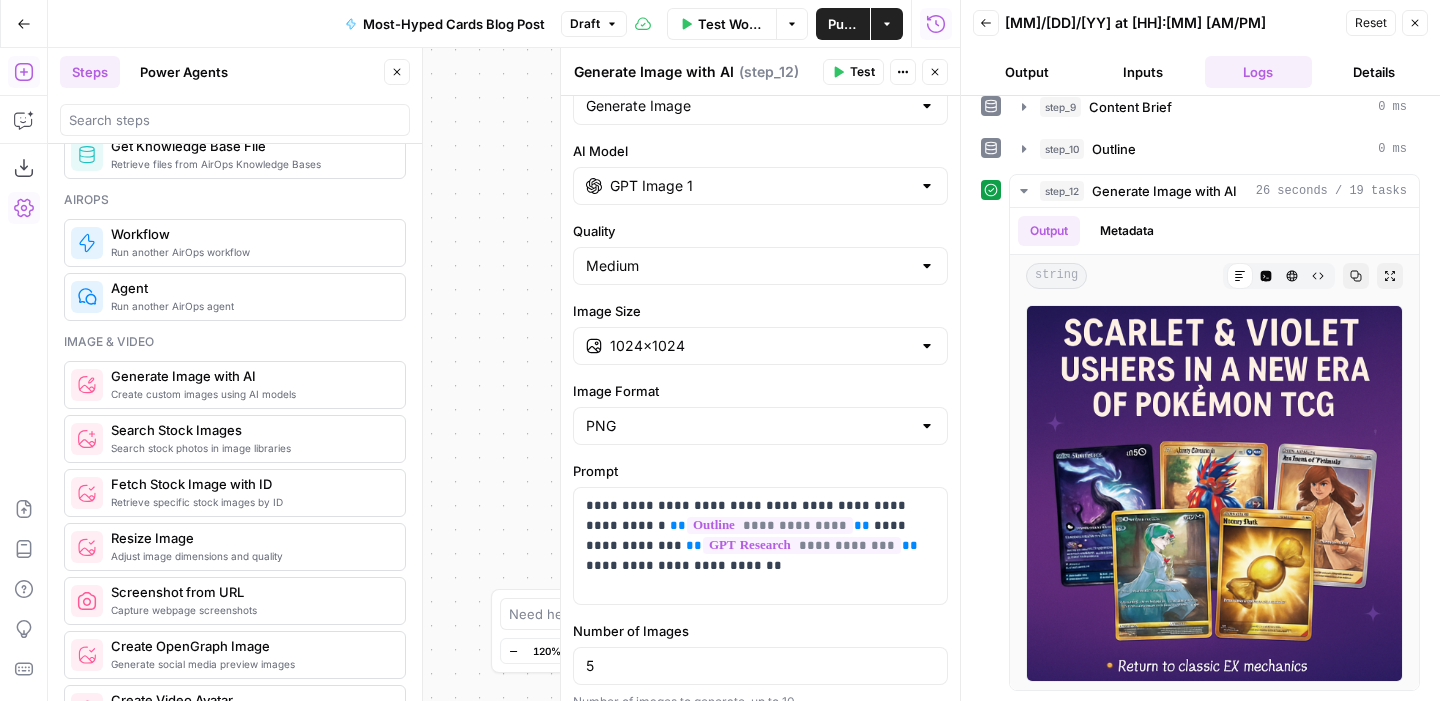 click on "Test" at bounding box center (862, 72) 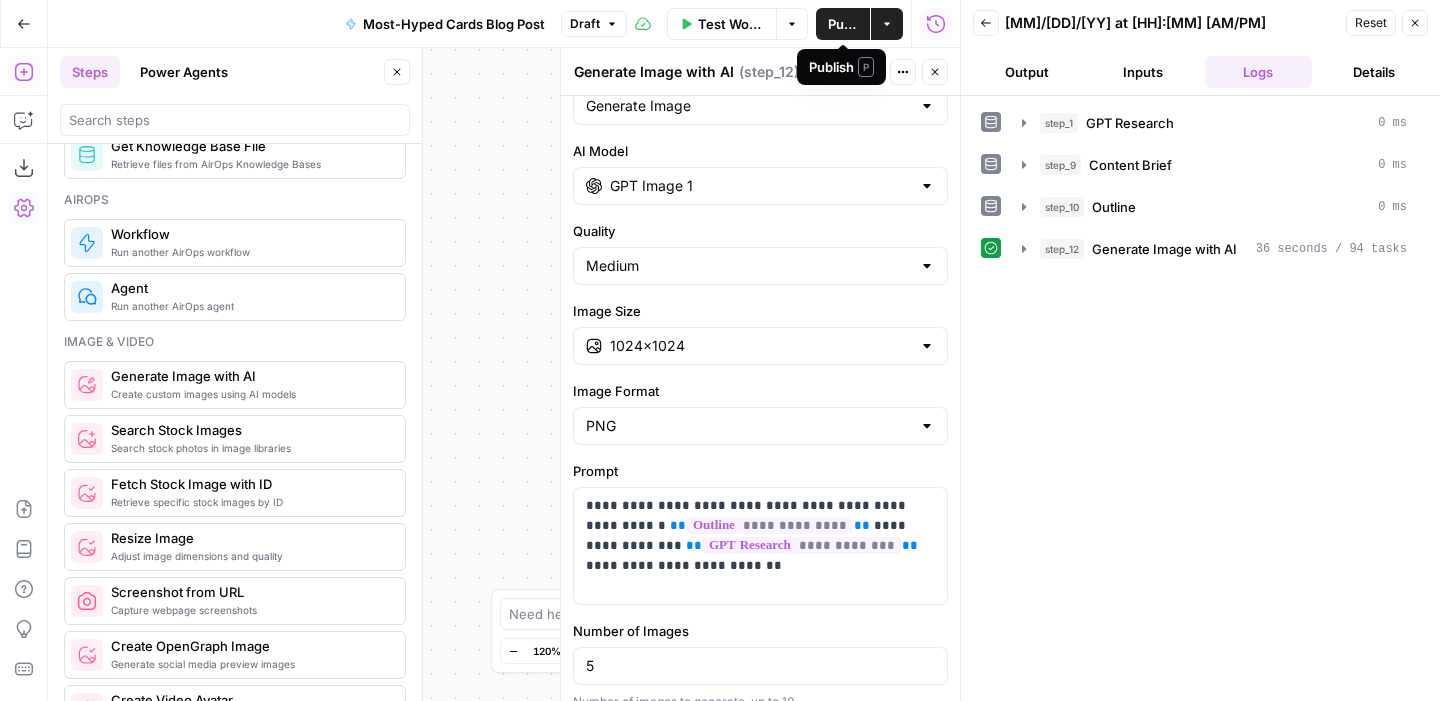 click on "Publish P" at bounding box center (841, 67) 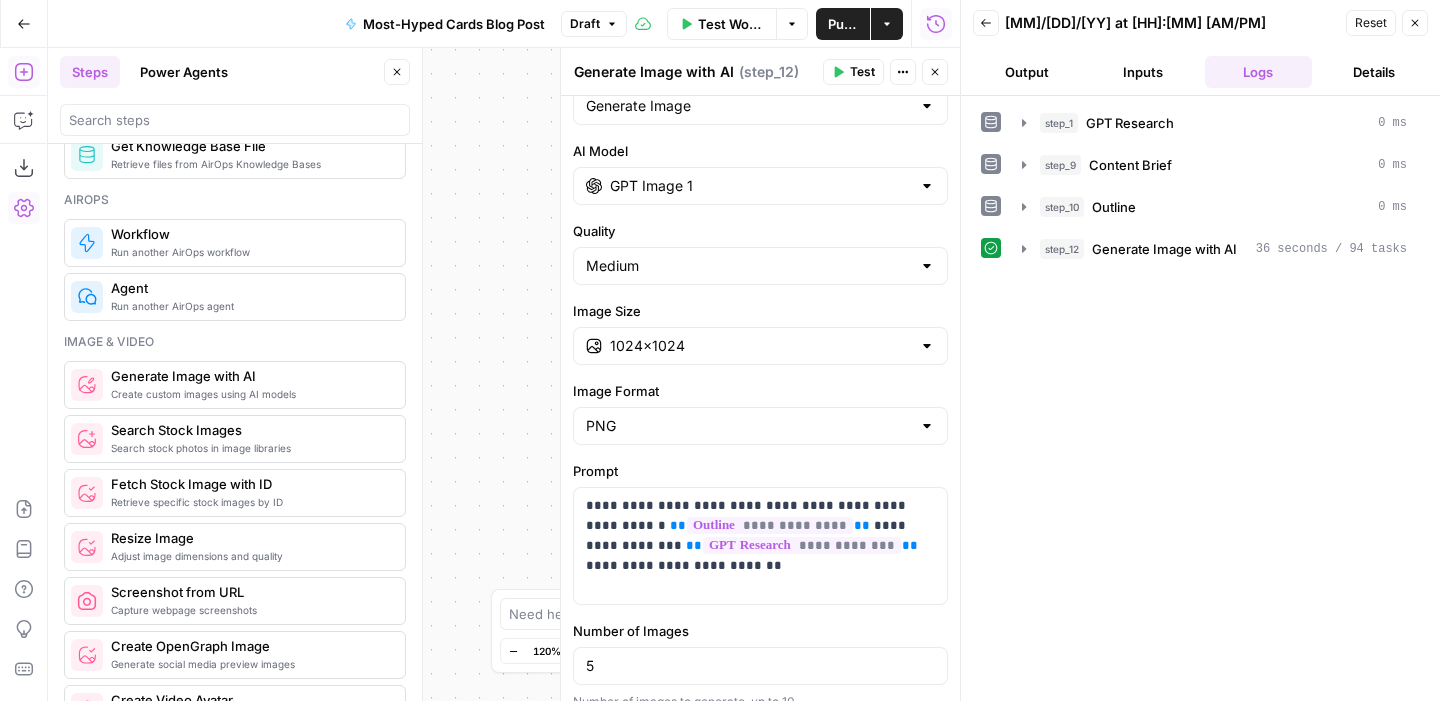 click on "Test" at bounding box center [853, 72] 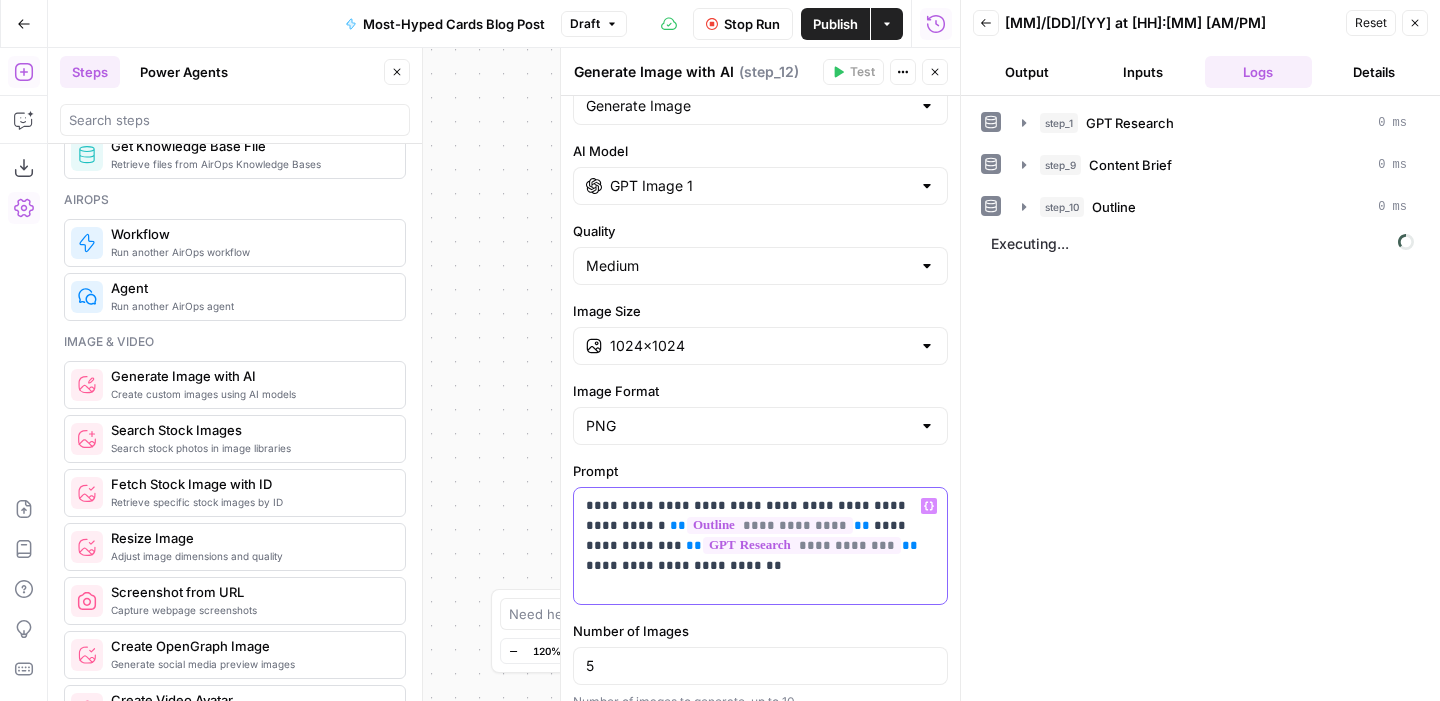 drag, startPoint x: 852, startPoint y: 508, endPoint x: 803, endPoint y: 509, distance: 49.010204 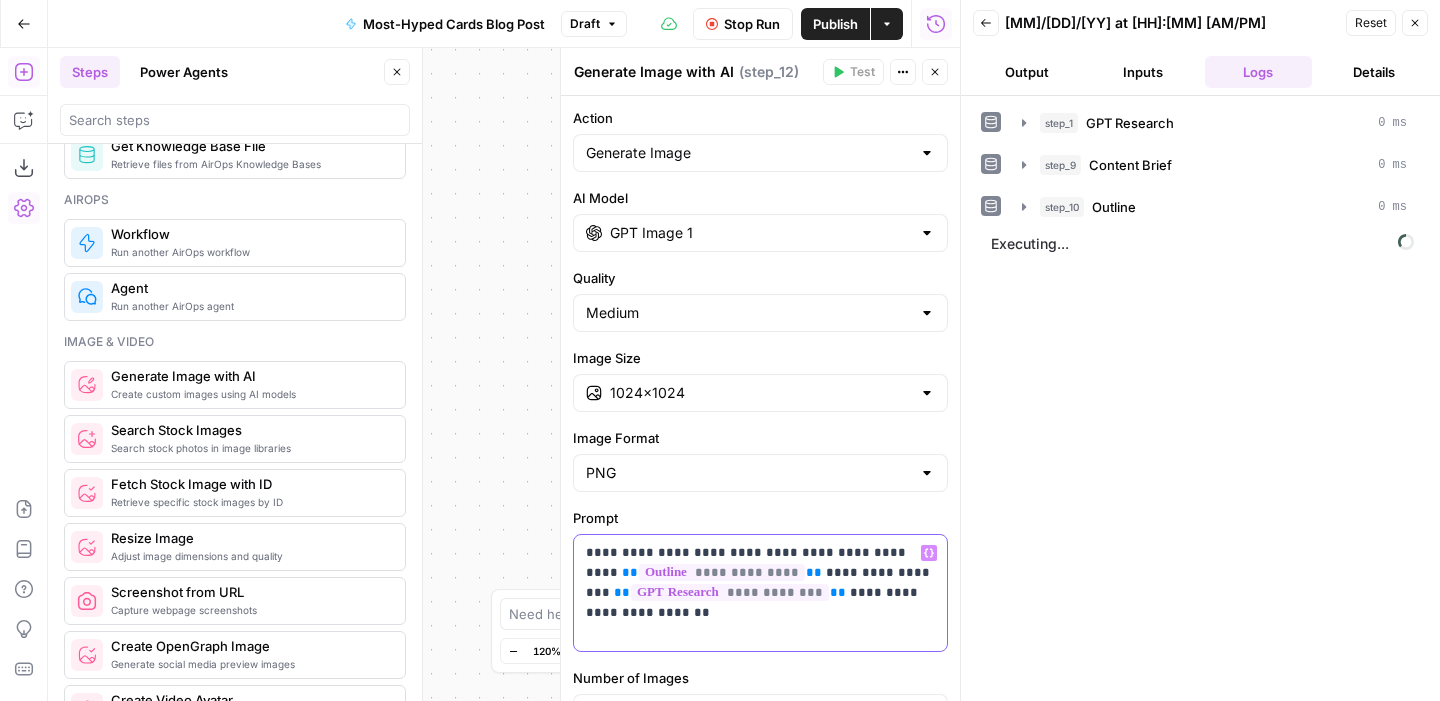 scroll, scrollTop: 117, scrollLeft: 0, axis: vertical 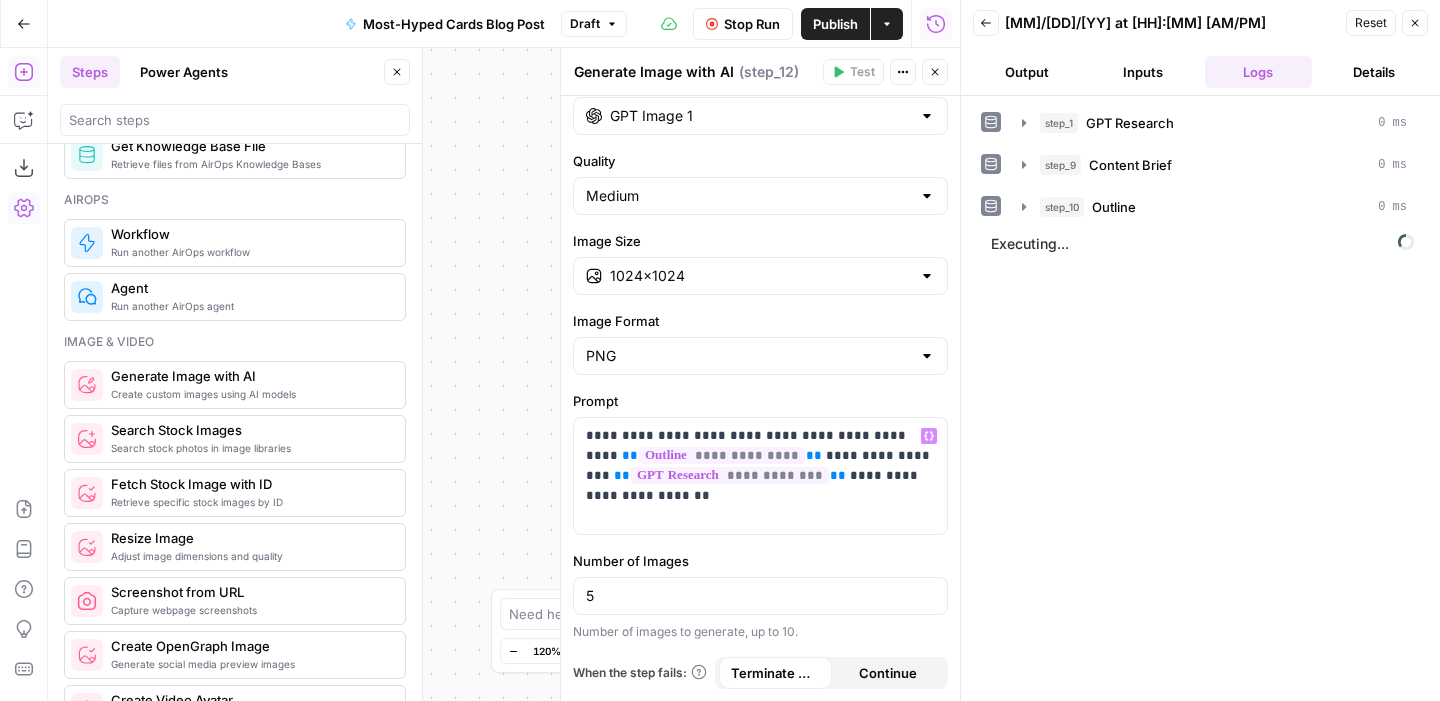 click on "Stop Run" at bounding box center (752, 24) 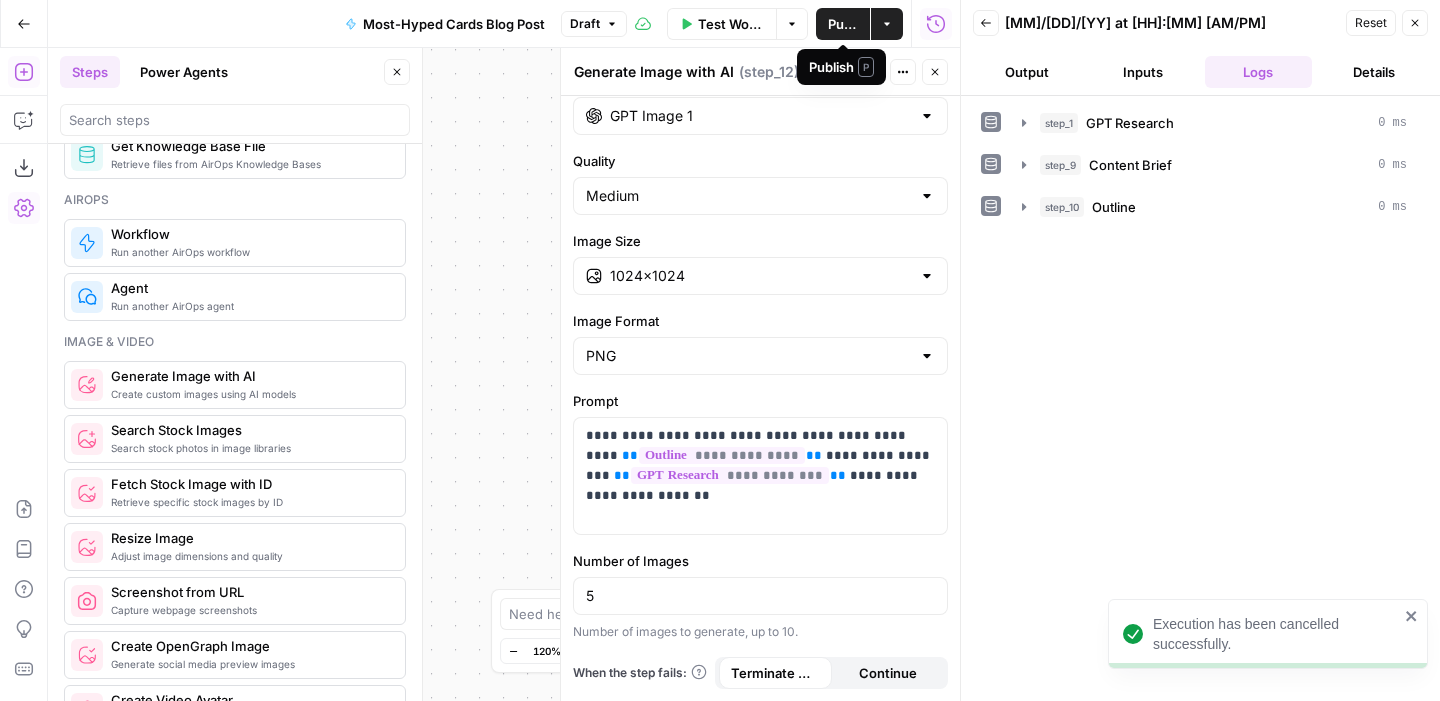 click on "Publish P" at bounding box center (841, 67) 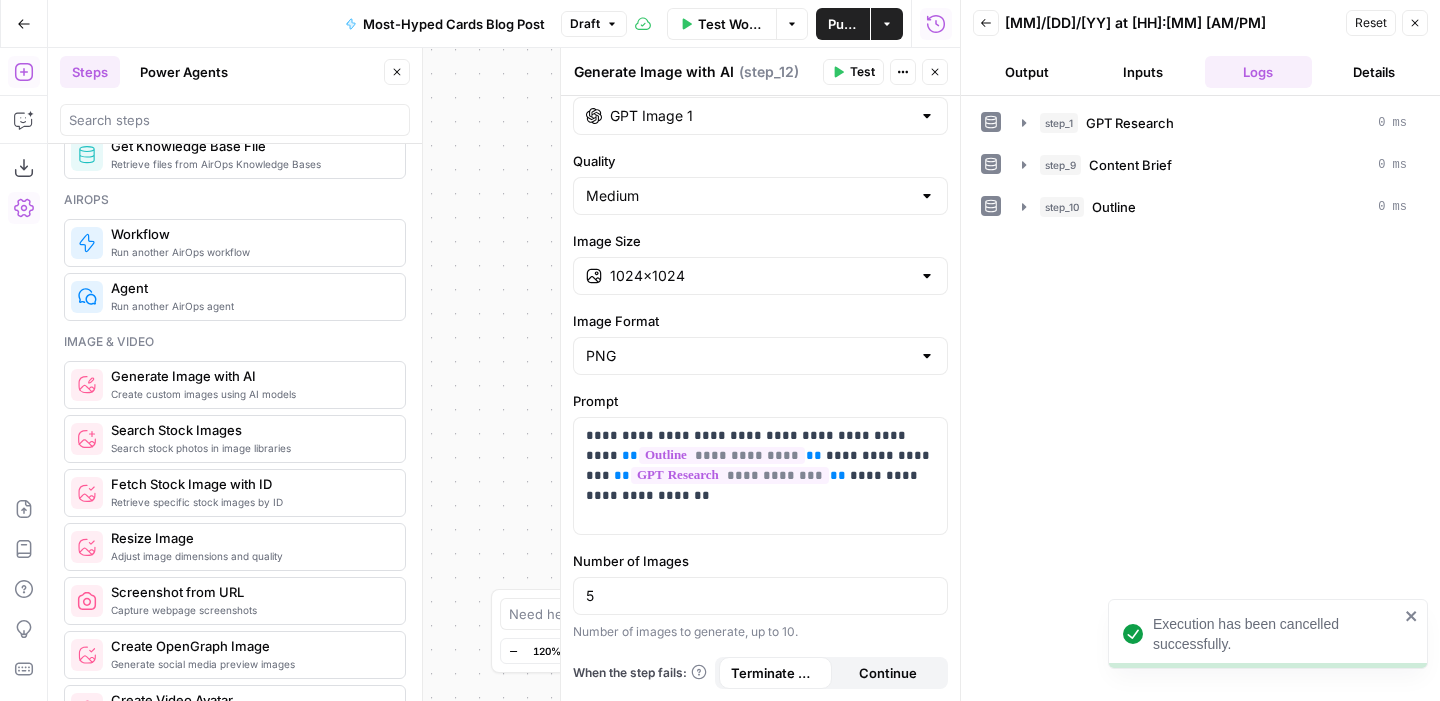 click on "Test" at bounding box center [862, 72] 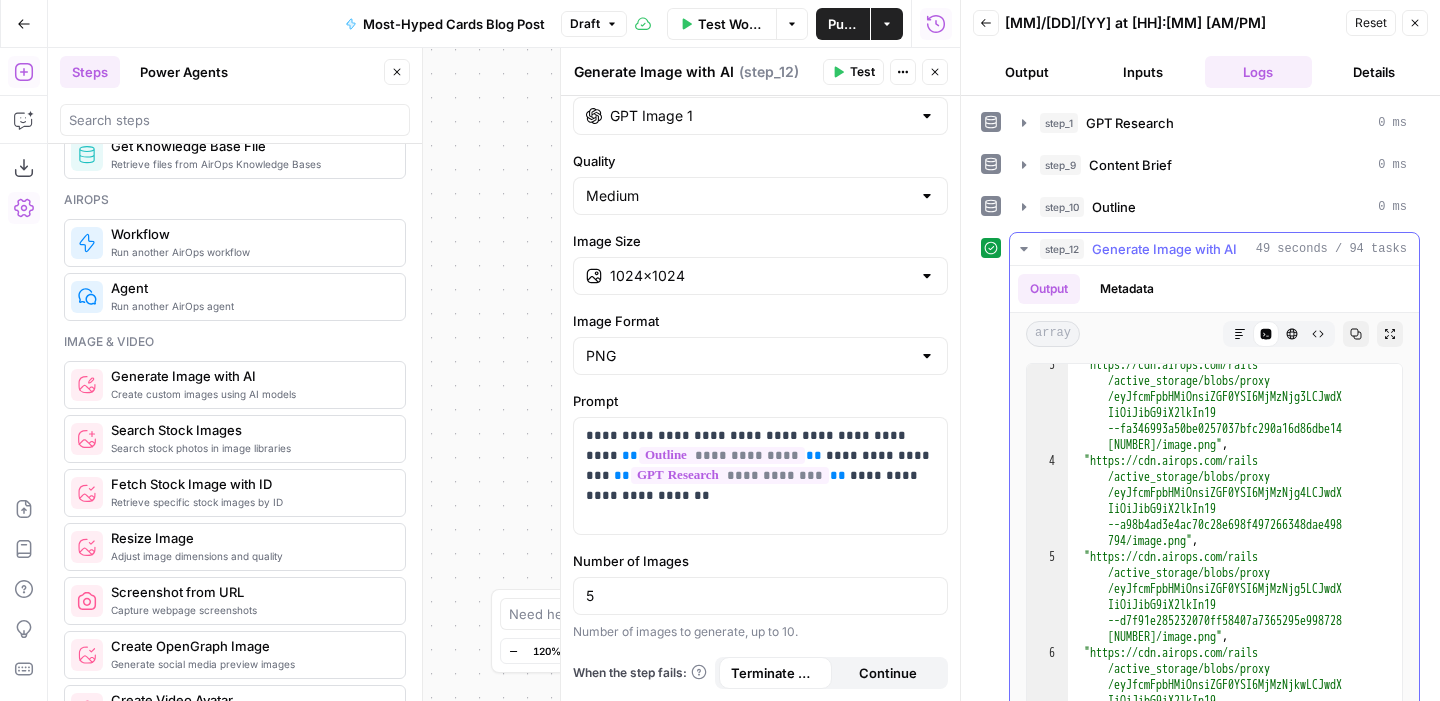 scroll, scrollTop: 119, scrollLeft: 0, axis: vertical 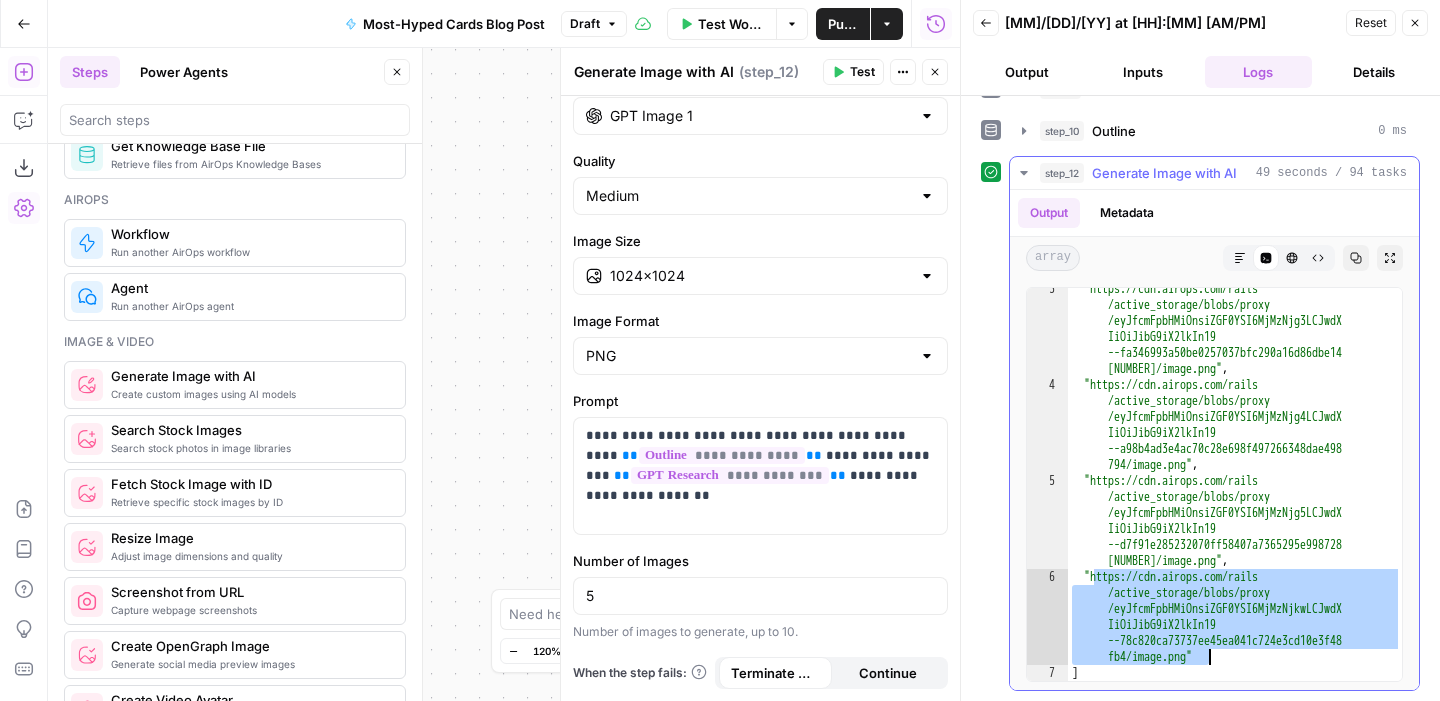 drag, startPoint x: 1092, startPoint y: 574, endPoint x: 1208, endPoint y: 658, distance: 143.22011 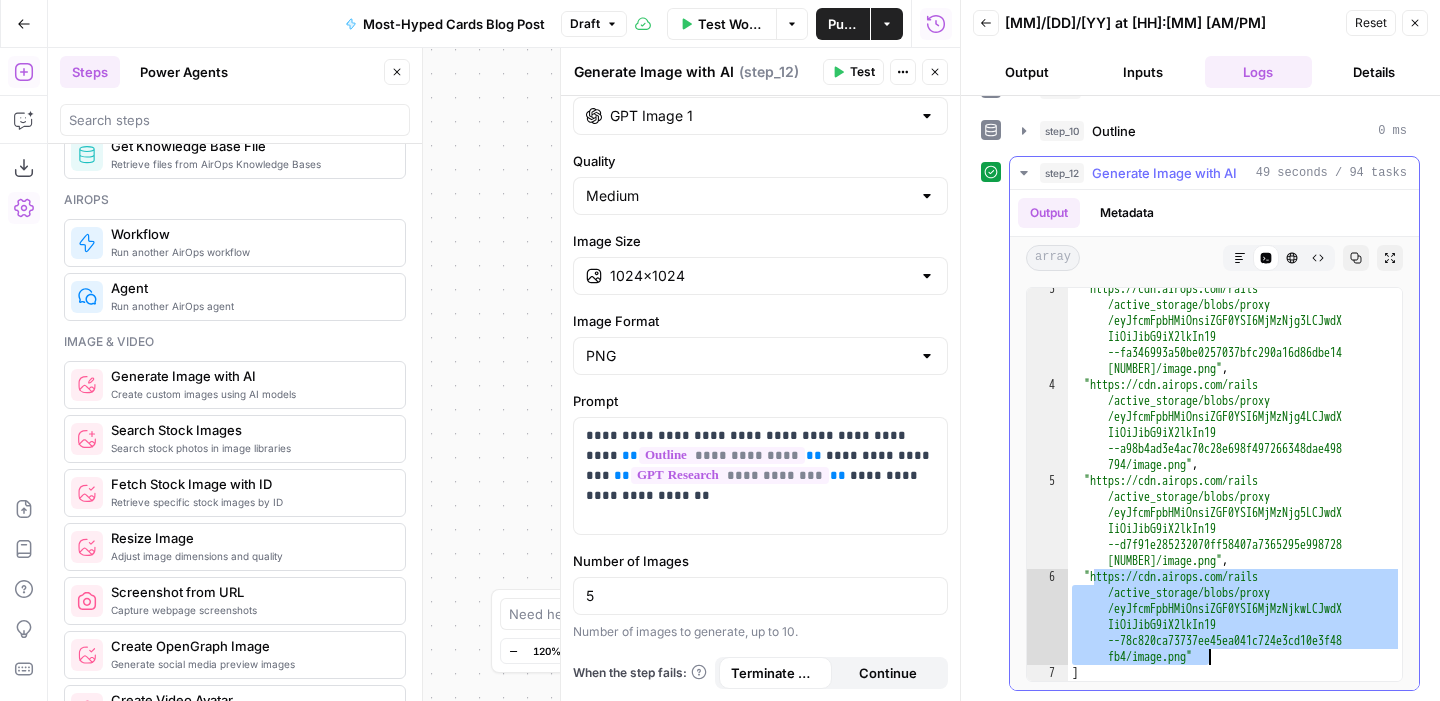 click on ""https://cdn.airops.com/rails        /active_storage/blobs/proxy        /eyJfcmFpbHMiOnsiZGF0YSI6MjMzNjg3LCJwdX        IiOiJibG9iX2lkIn19        --fa346993a50be0257037bfc290a16d86dbe14        028/image.png" ,    "https://cdn.airops.com/rails        /active_storage/blobs/proxy        /eyJfcmFpbHMiOnsiZGF0YSI6MjMzNjg4LCJwdX        IiOiJibG9iX2lkIn19        --a98b4ad3e4ac70c28e698f497266348dae498        794/image.png" ,    "https://cdn.airops.com/rails        /active_storage/blobs/proxy        /eyJfcmFpbHMiOnsiZGF0YSI6MjMzNjg5LCJwdX        IiOiJibG9iX2lkIn19        --d7f91e285232070ff58407a7365295e998728        469/image.png" ,    "https://cdn.airops.com/rails        /active_storage/blobs/proxy        /eyJfcmFpbHMiOnsiZGF0YSI6MjMzNjkwLCJwdX        IiOiJibG9iX2lkIn19        --78c820ca73737ee45ea041c724e3cd10e3f48        fb4/image.png" ]" at bounding box center [1235, 533] 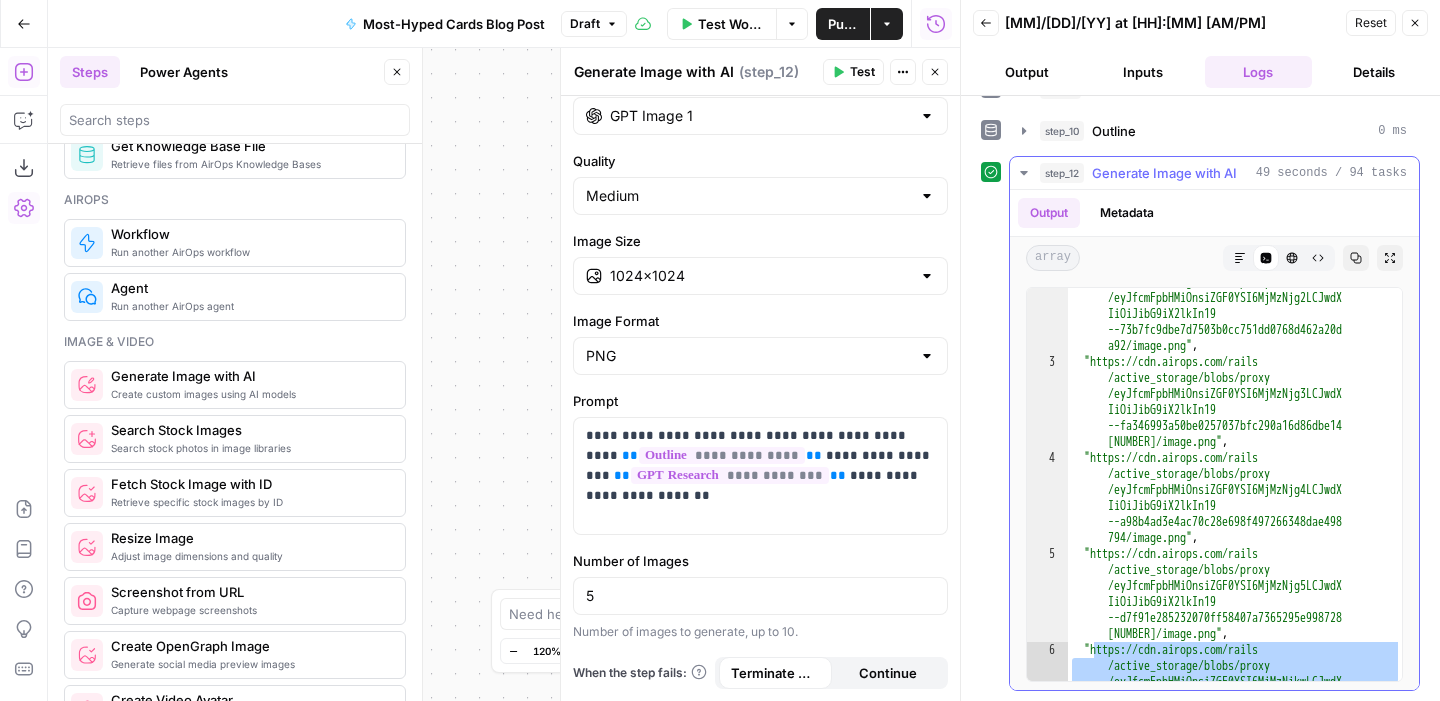 scroll, scrollTop: 119, scrollLeft: 0, axis: vertical 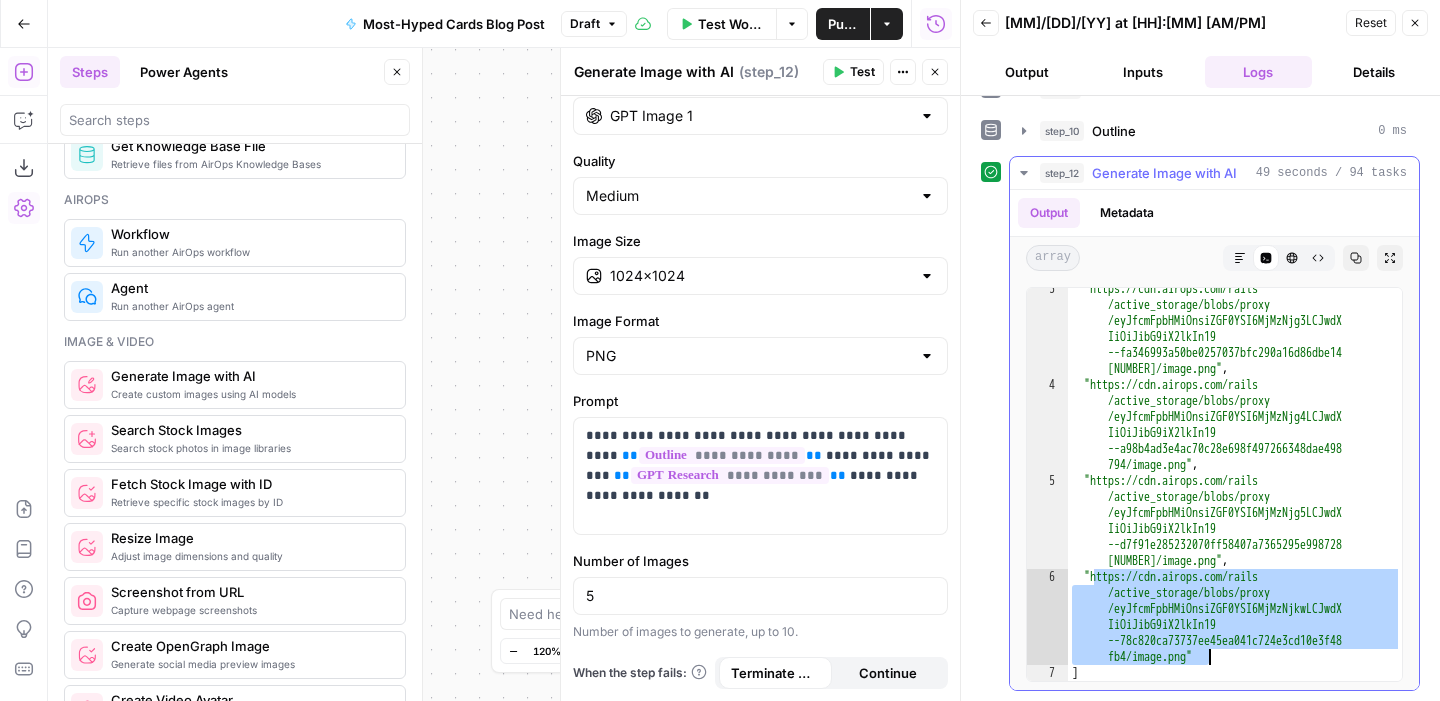 click on ""https://cdn.airops.com/rails        /active_storage/blobs/proxy        /eyJfcmFpbHMiOnsiZGF0YSI6MjMzNjg3LCJwdX        IiOiJibG9iX2lkIn19        --fa346993a50be0257037bfc290a16d86dbe14        028/image.png" ,    "https://cdn.airops.com/rails        /active_storage/blobs/proxy        /eyJfcmFpbHMiOnsiZGF0YSI6MjMzNjg4LCJwdX        IiOiJibG9iX2lkIn19        --a98b4ad3e4ac70c28e698f497266348dae498        794/image.png" ,    "https://cdn.airops.com/rails        /active_storage/blobs/proxy        /eyJfcmFpbHMiOnsiZGF0YSI6MjMzNjg5LCJwdX        IiOiJibG9iX2lkIn19        --d7f91e285232070ff58407a7365295e998728        469/image.png" ,    "https://cdn.airops.com/rails        /active_storage/blobs/proxy        /eyJfcmFpbHMiOnsiZGF0YSI6MjMzNjkwLCJwdX        IiOiJibG9iX2lkIn19        --78c820ca73737ee45ea041c724e3cd10e3f48        fb4/image.png" ]" at bounding box center (1235, 533) 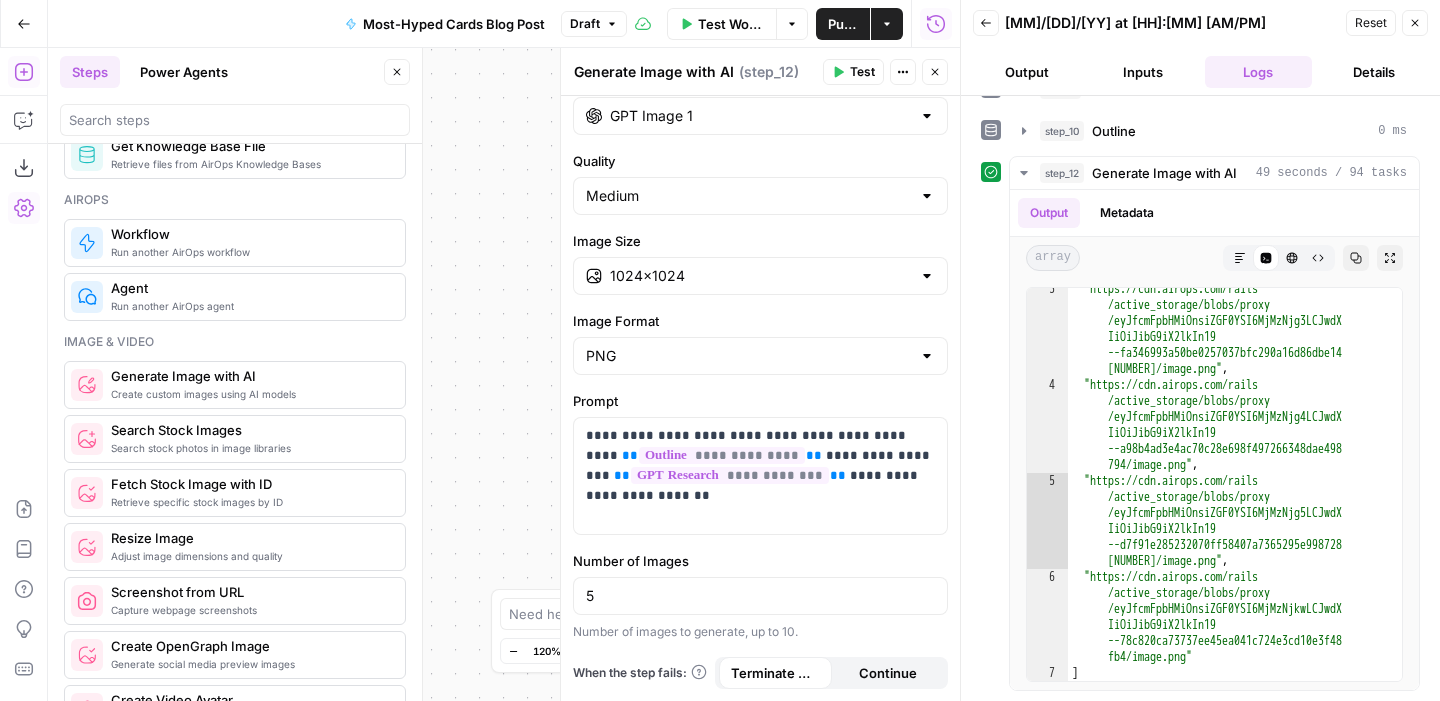 click on "Close" at bounding box center (1415, 23) 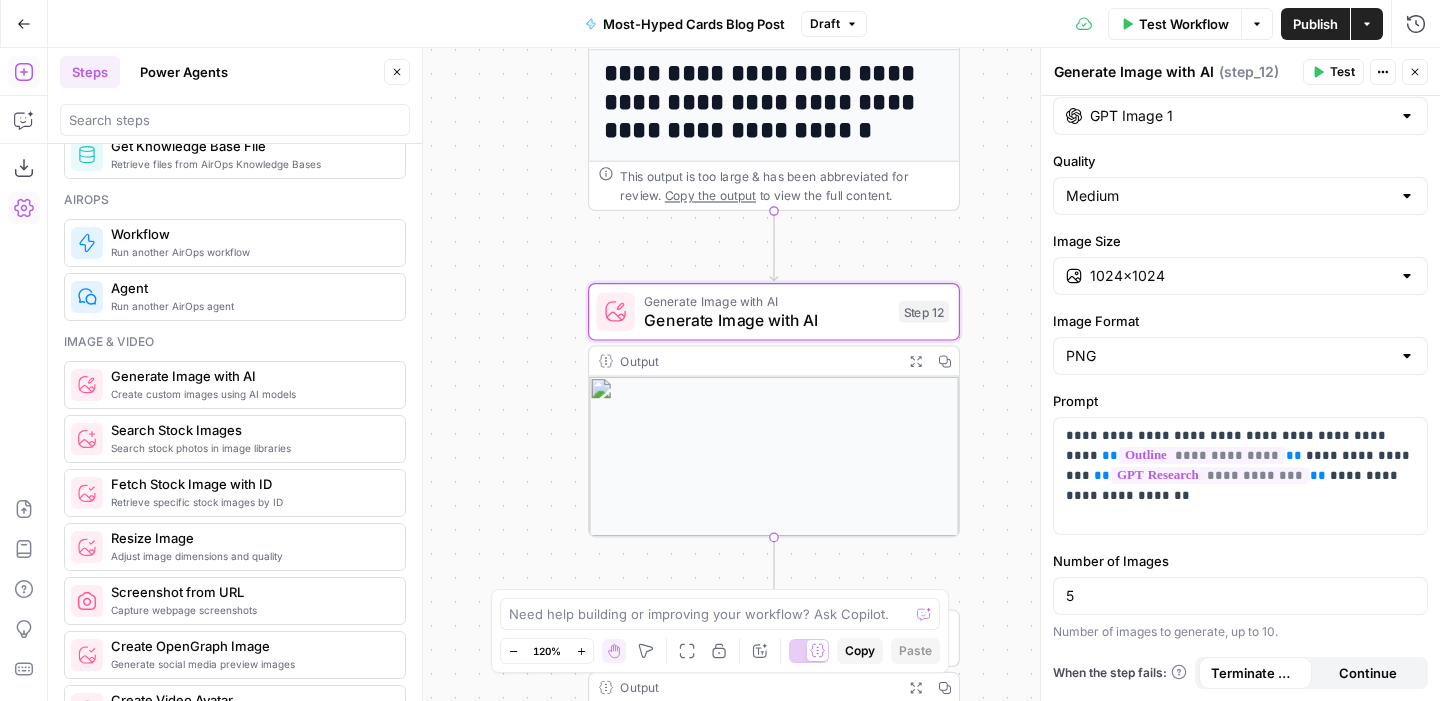 click at bounding box center (774, 457) 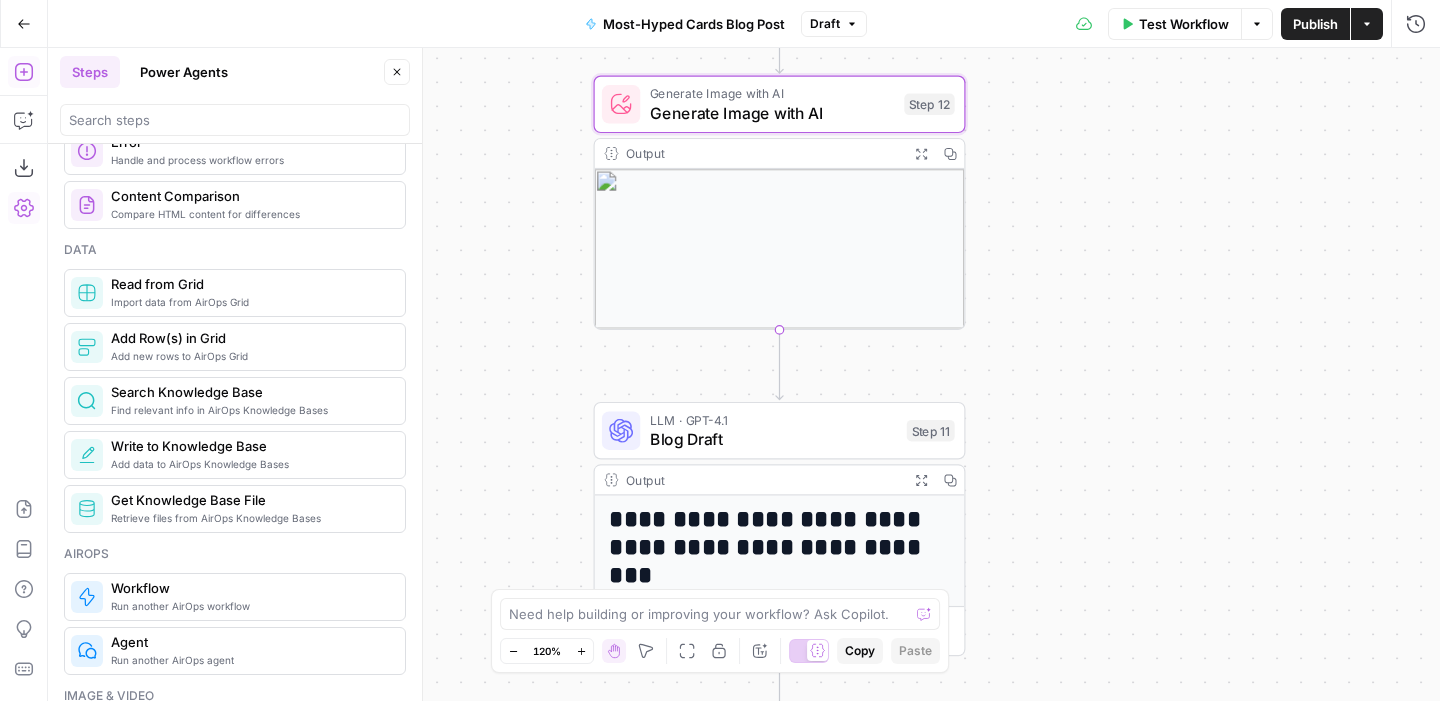 scroll, scrollTop: 661, scrollLeft: 0, axis: vertical 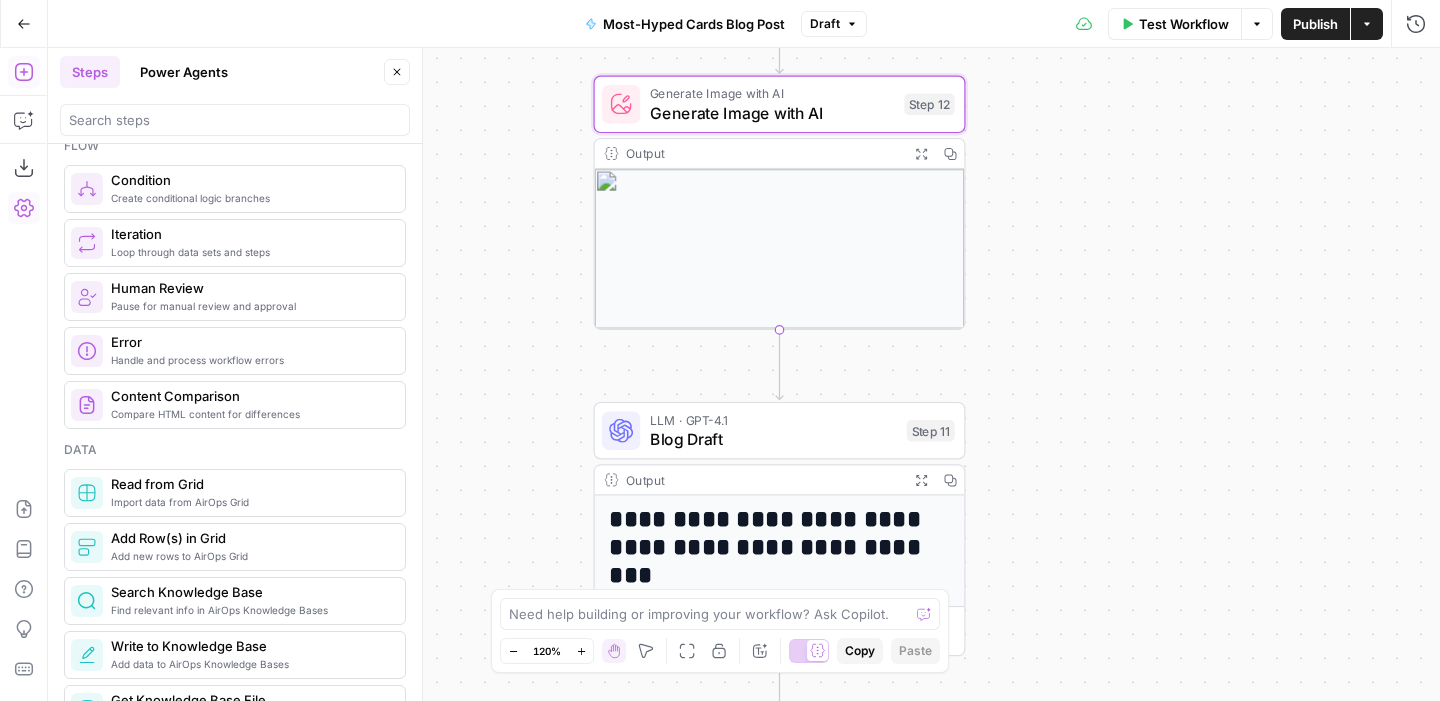 click on "Pause for manual review and approval" at bounding box center (250, 306) 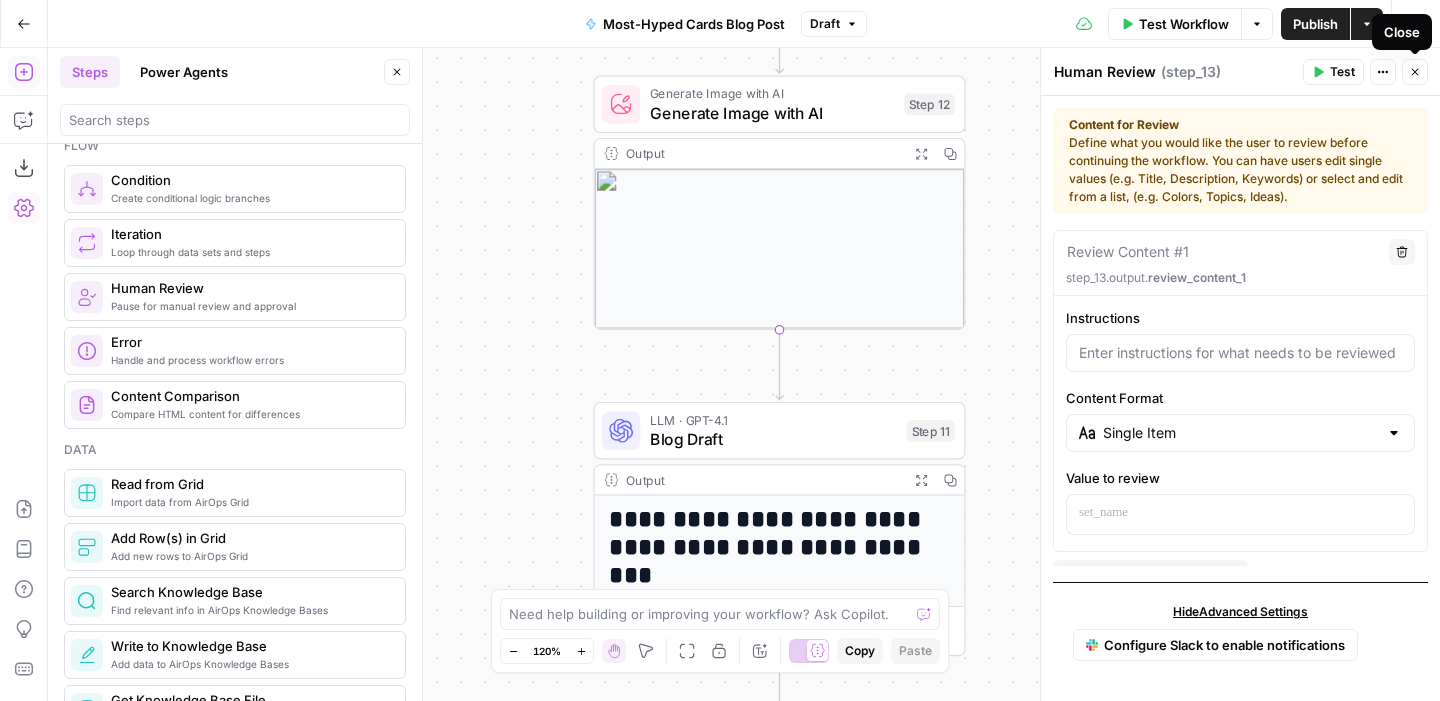 click 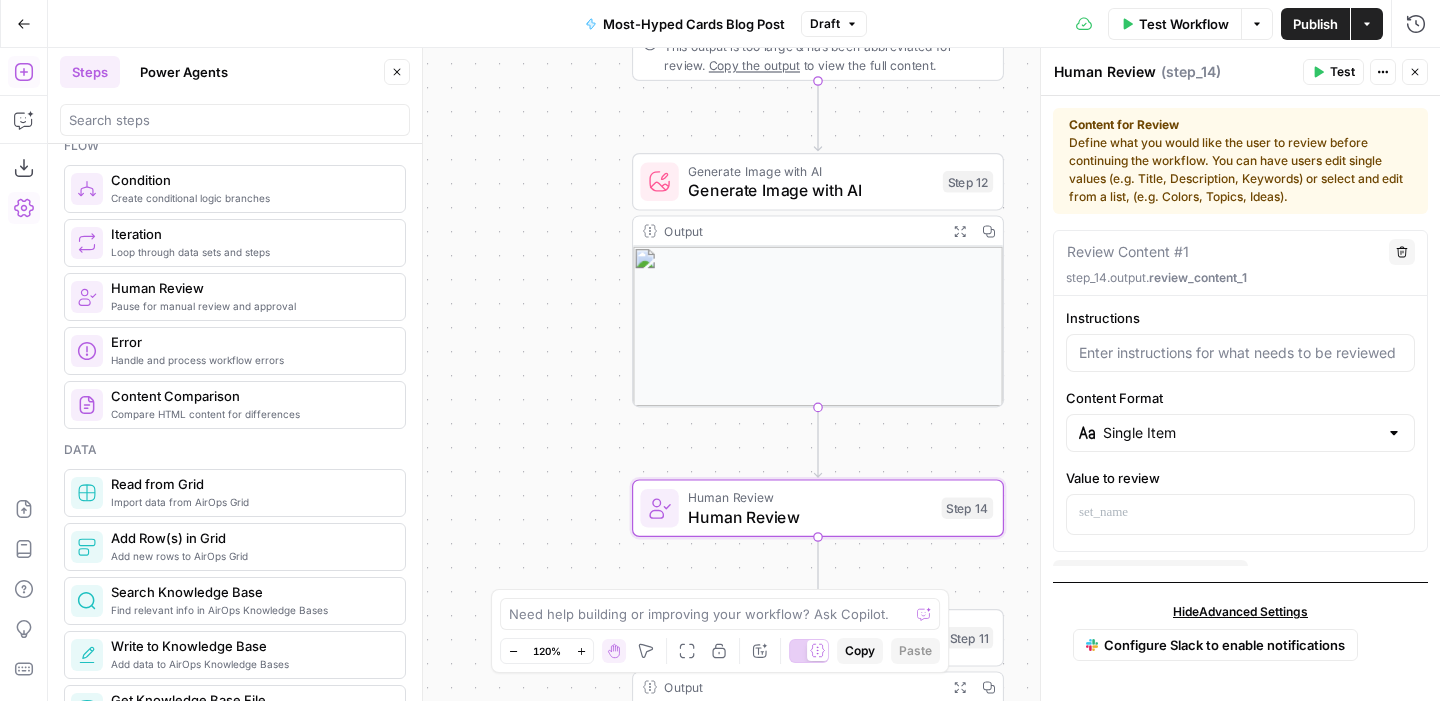 click at bounding box center (1240, 353) 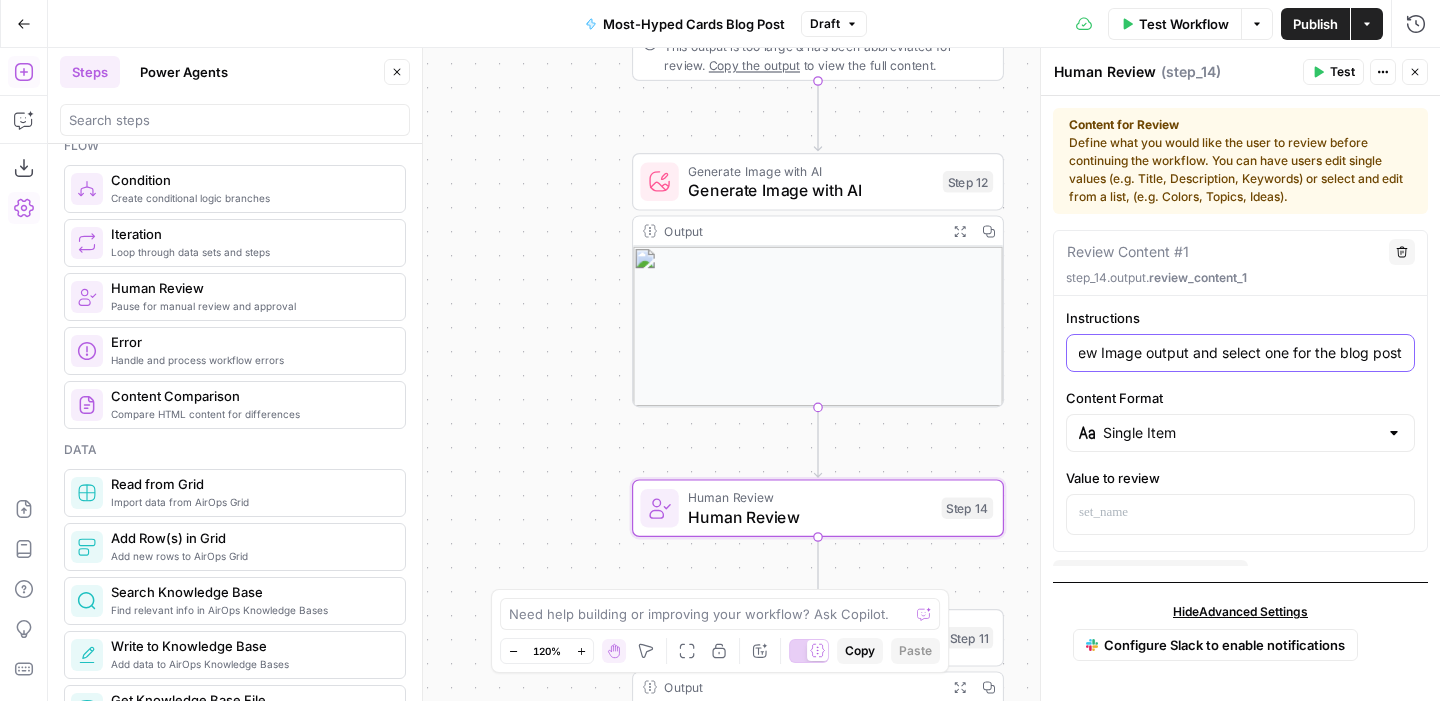 scroll, scrollTop: 0, scrollLeft: 33, axis: horizontal 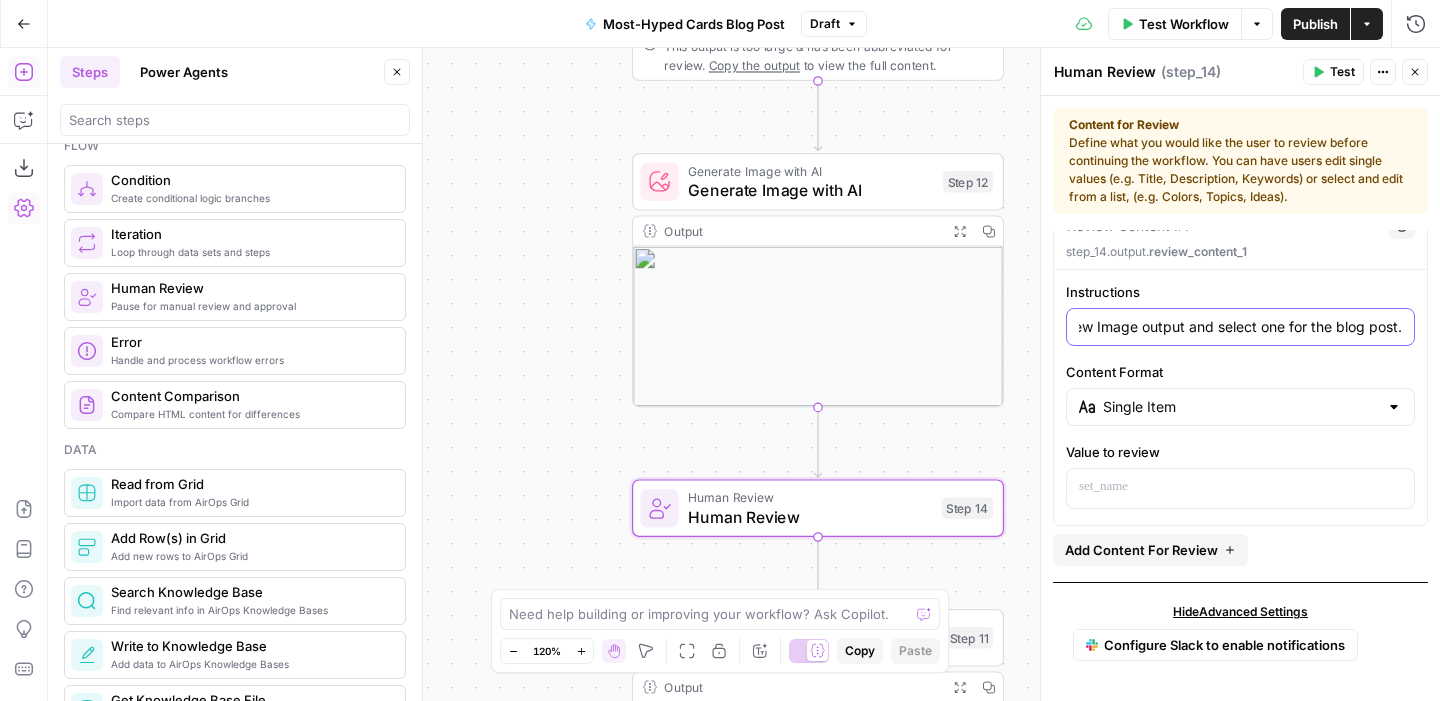 type on "Review Image output and select one for the blog post." 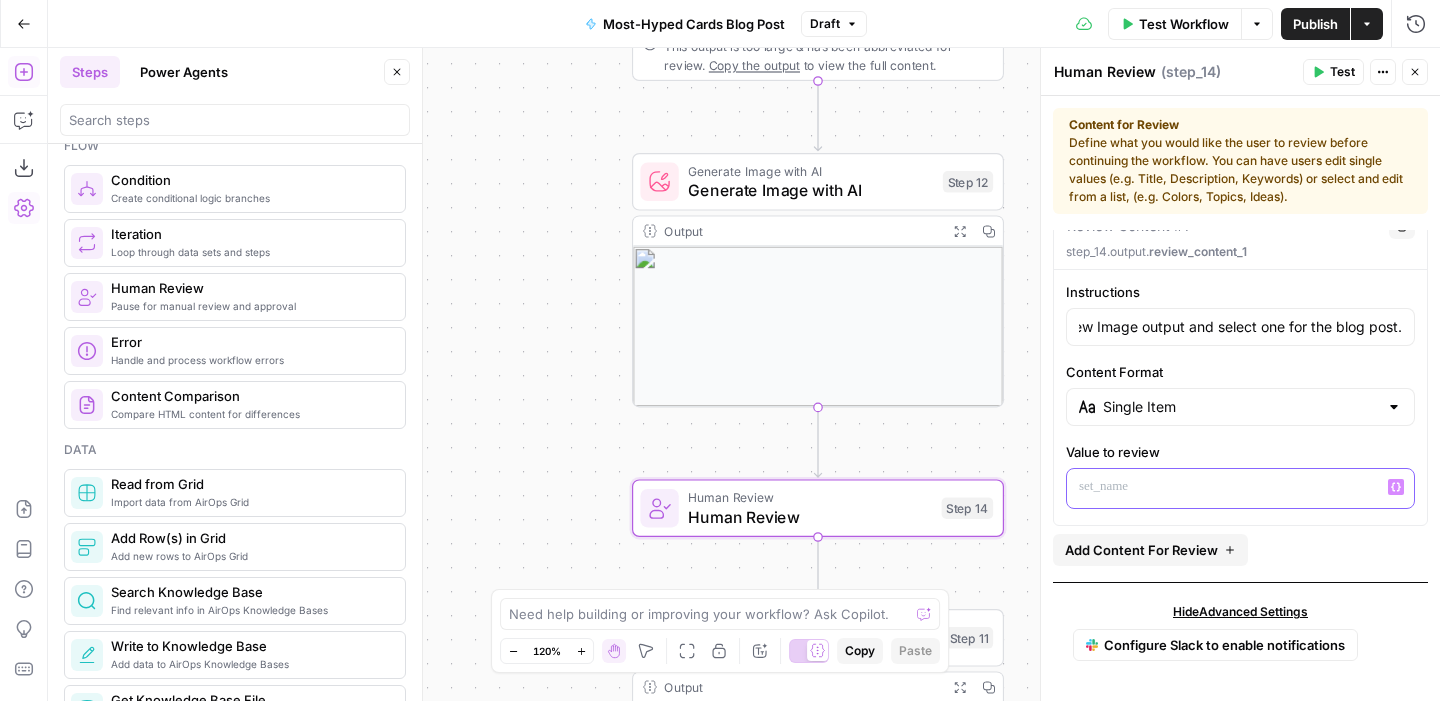 click at bounding box center [1240, 487] 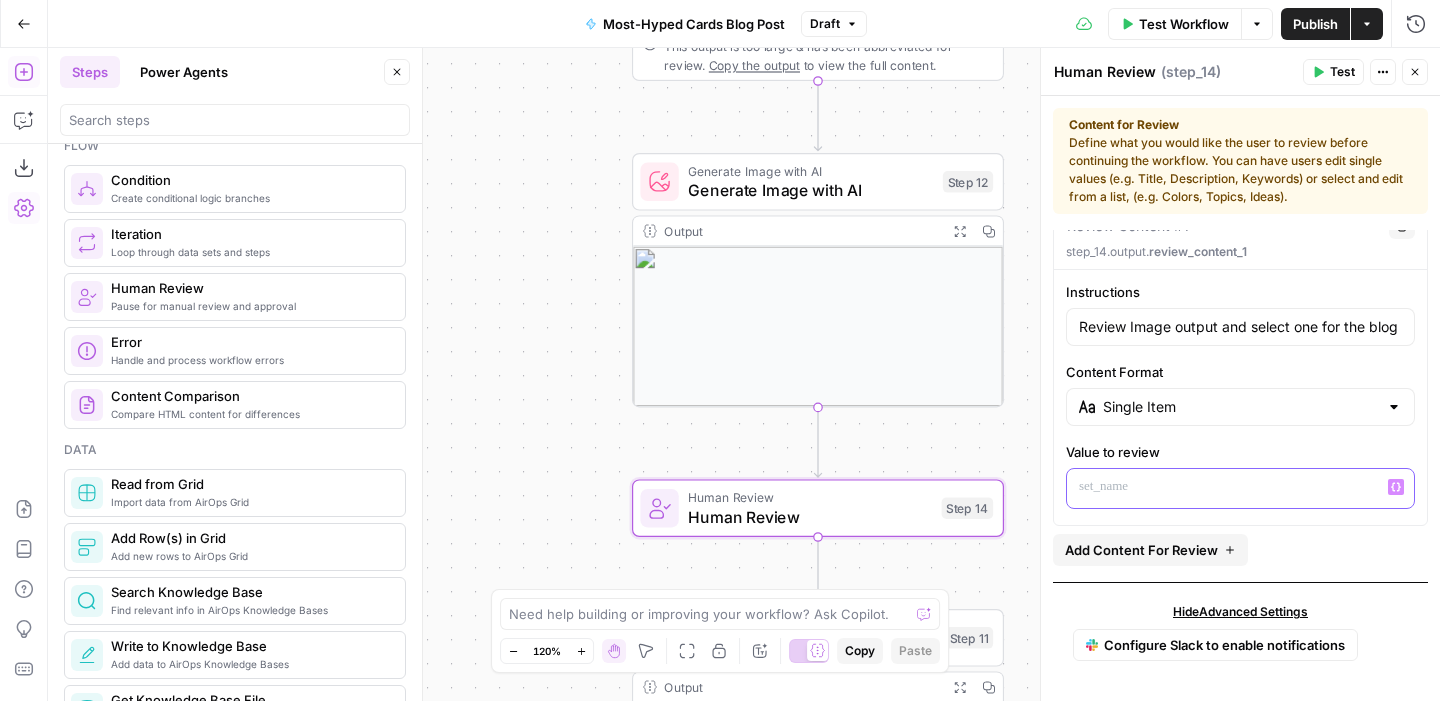click 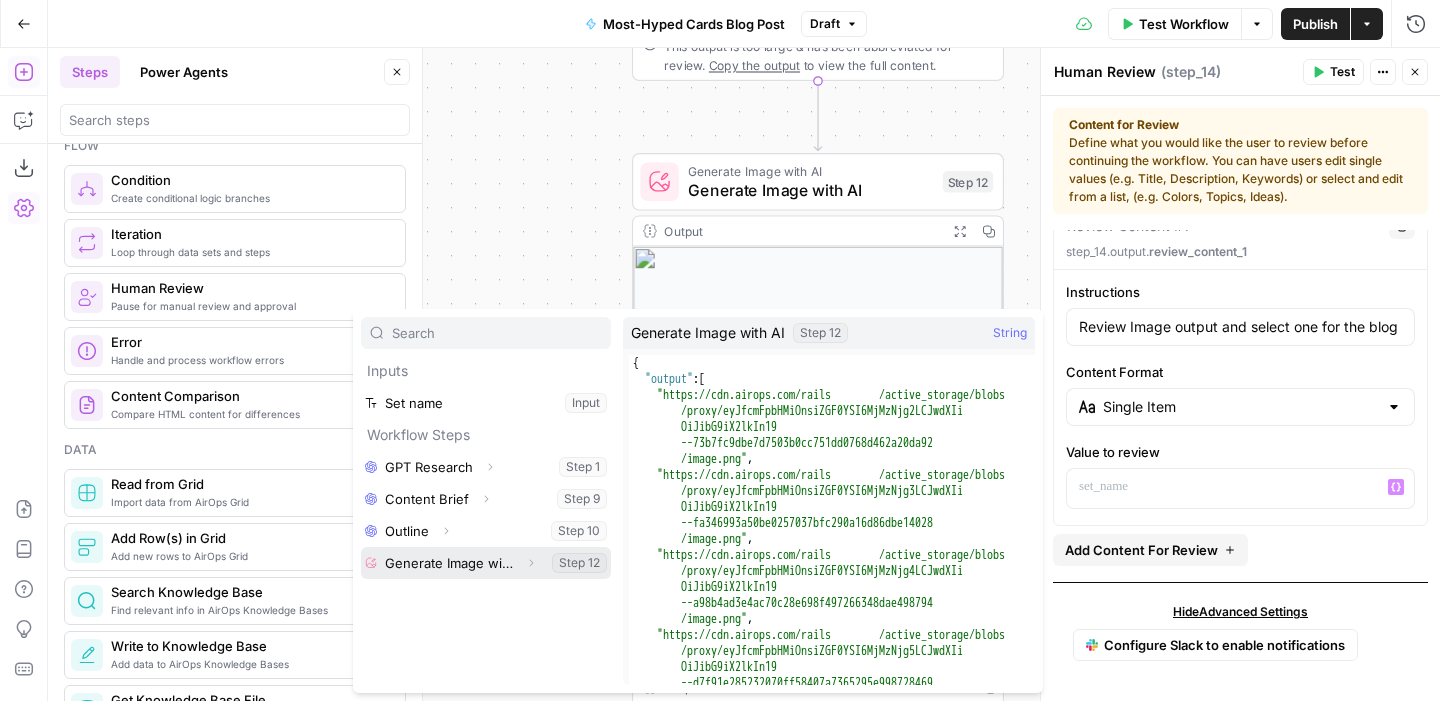click at bounding box center (486, 563) 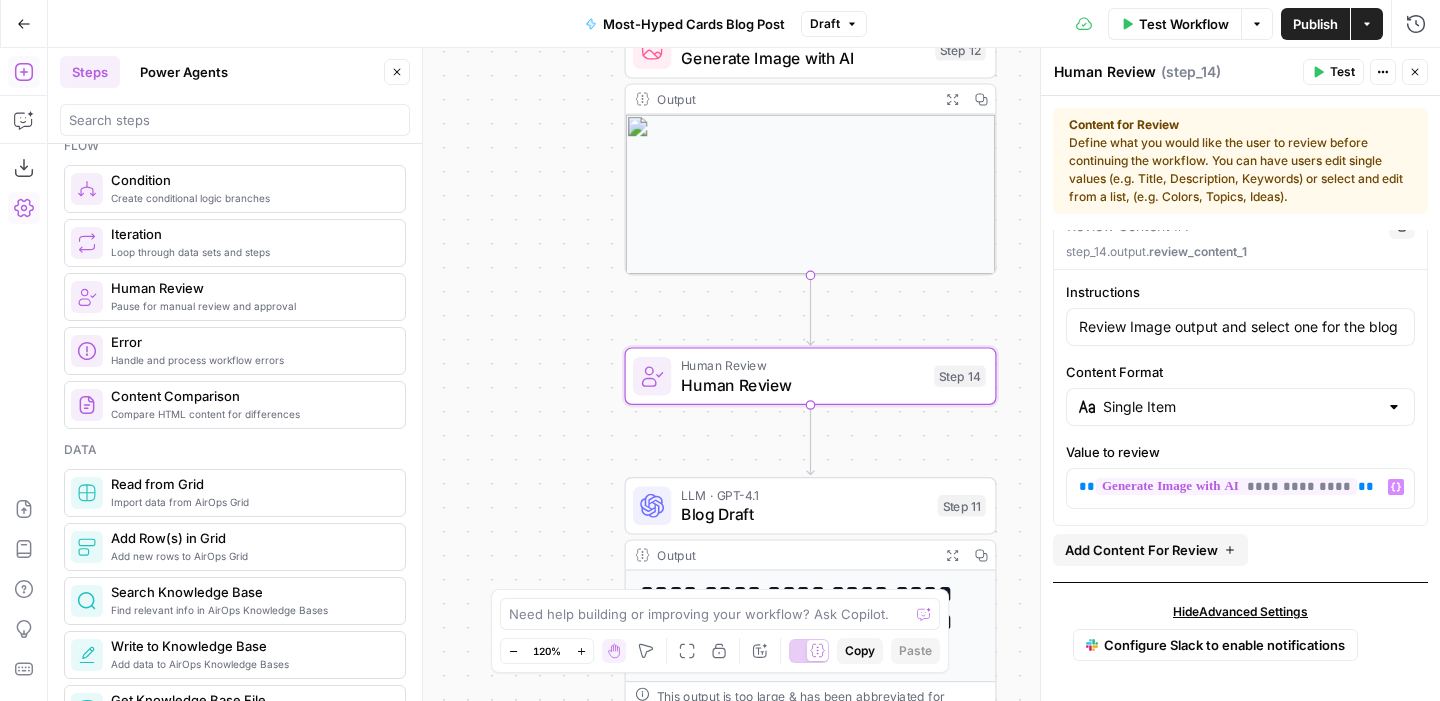 click on "Blog Draft" at bounding box center [804, 514] 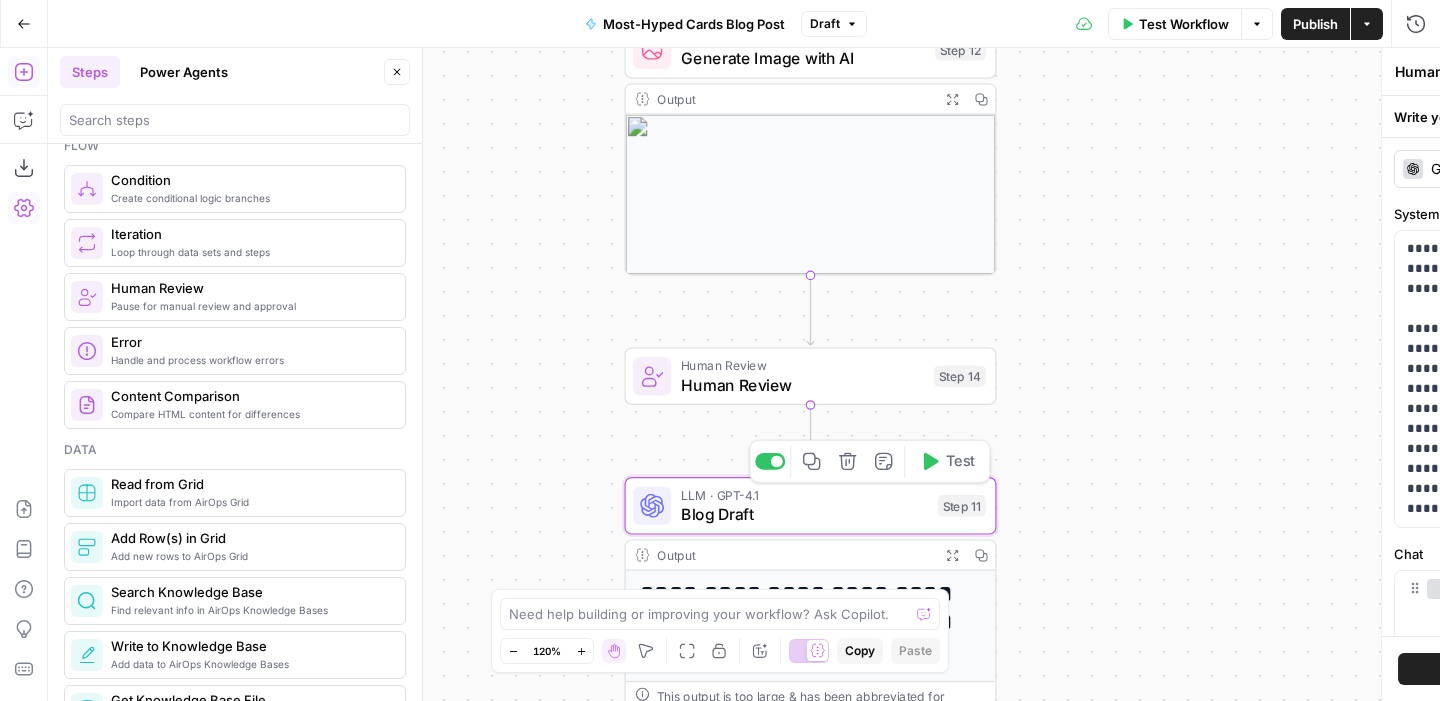 type on "Blog Draft" 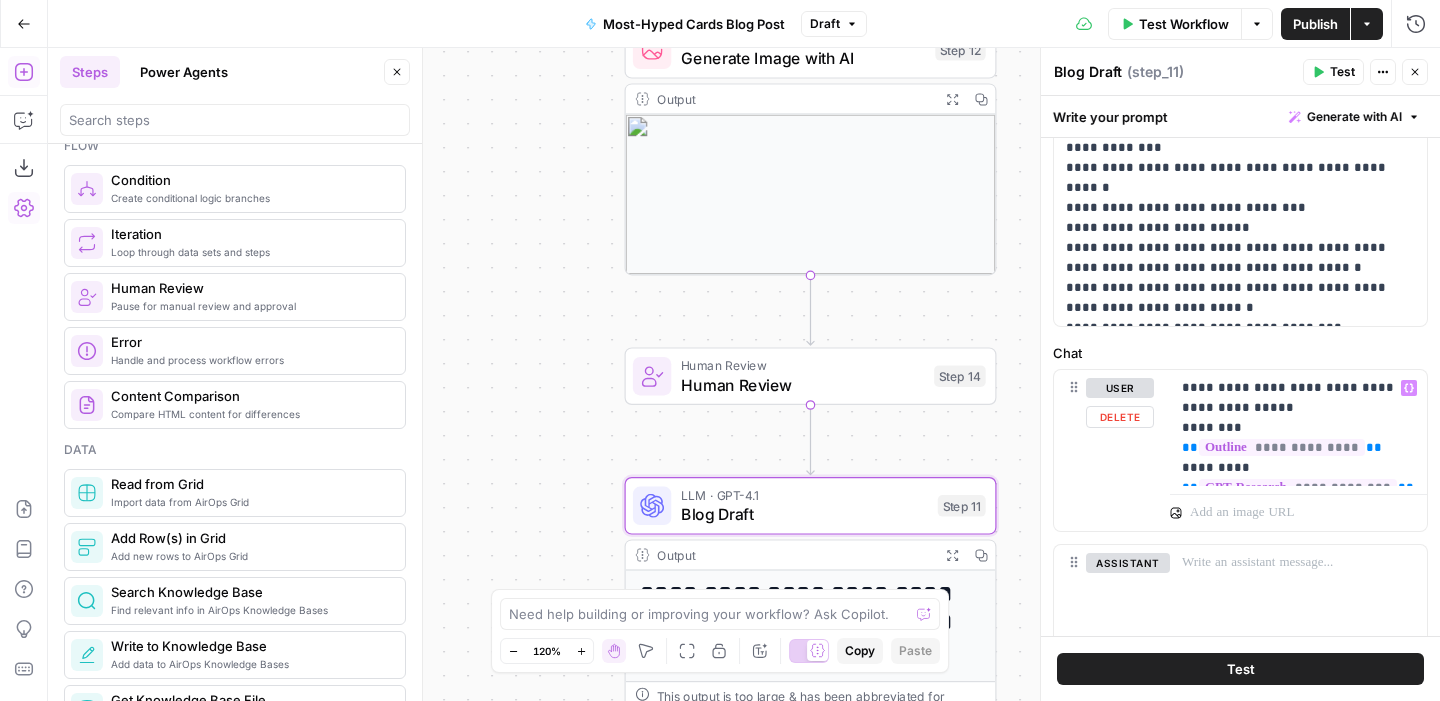 scroll, scrollTop: 187, scrollLeft: 0, axis: vertical 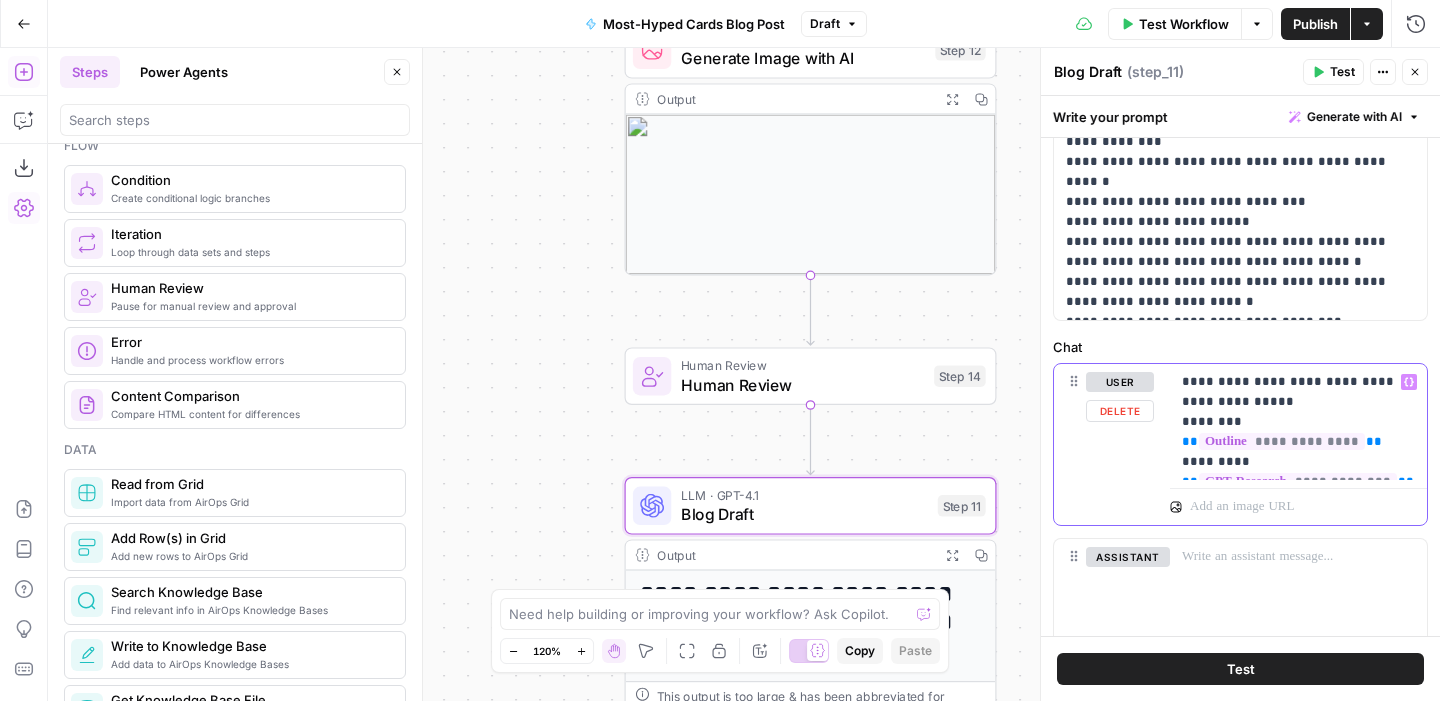 click on "**********" at bounding box center [1298, 422] 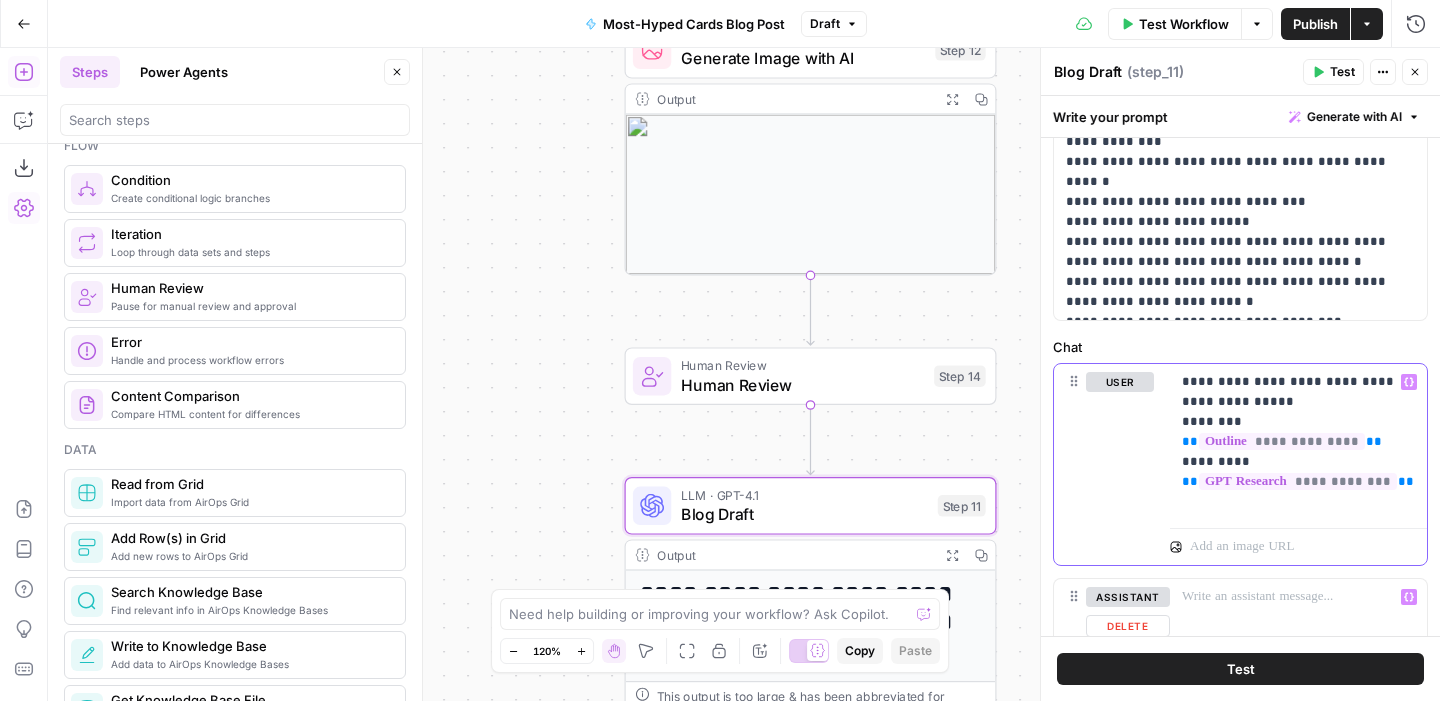 type 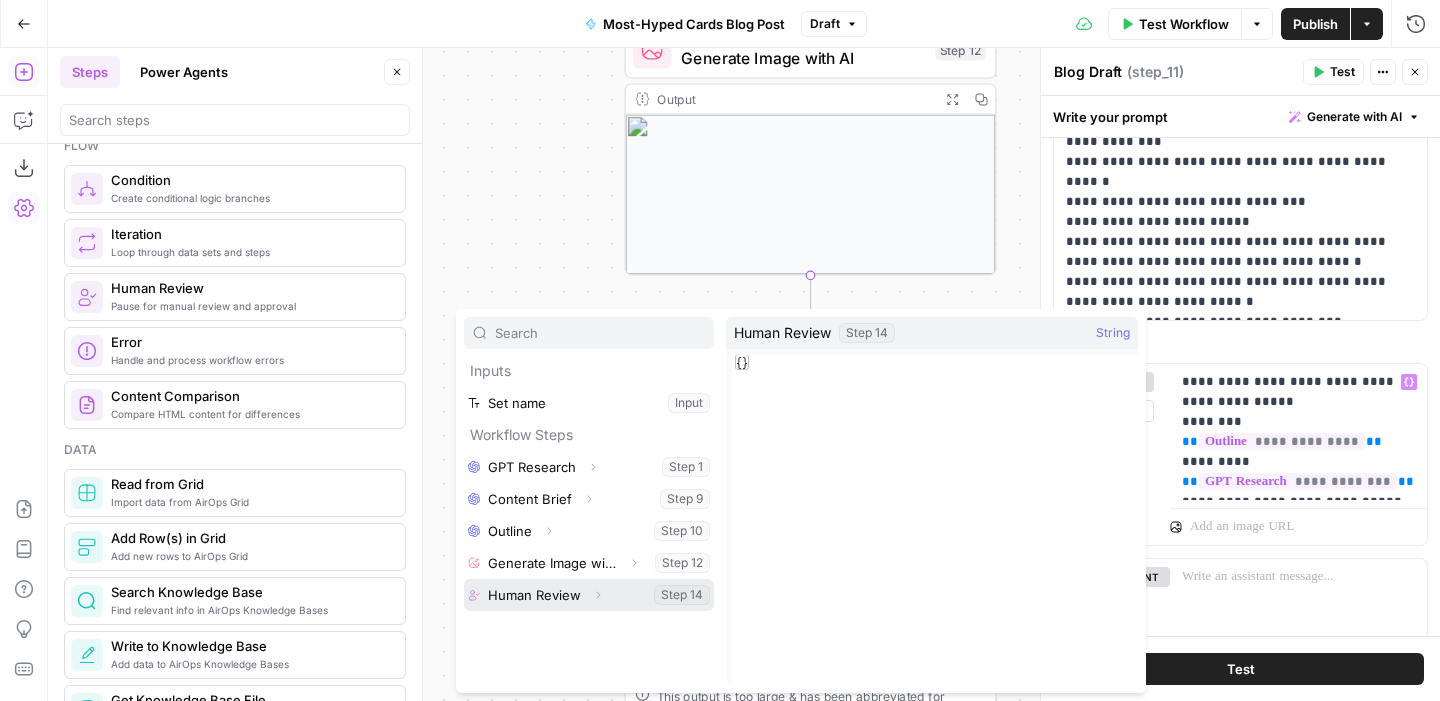 click at bounding box center (589, 595) 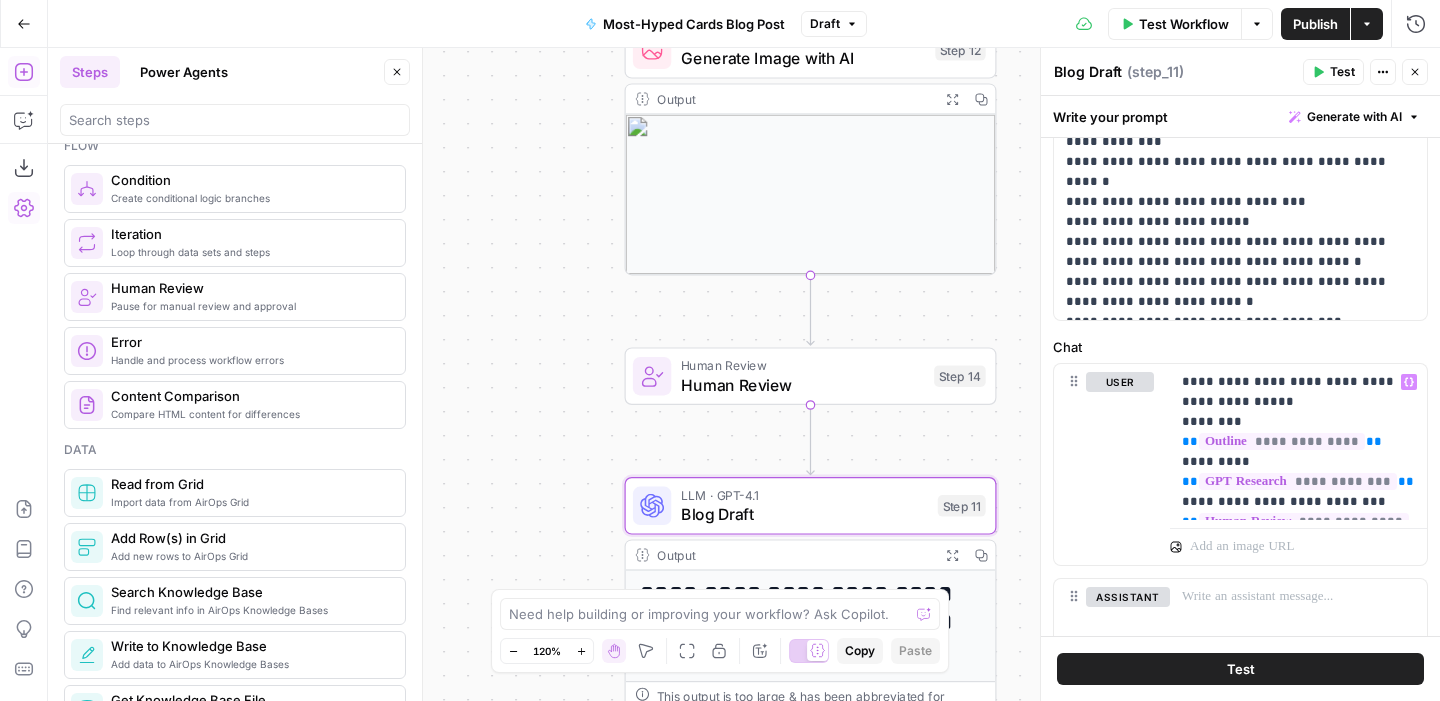 click on "Human Review" at bounding box center [803, 365] 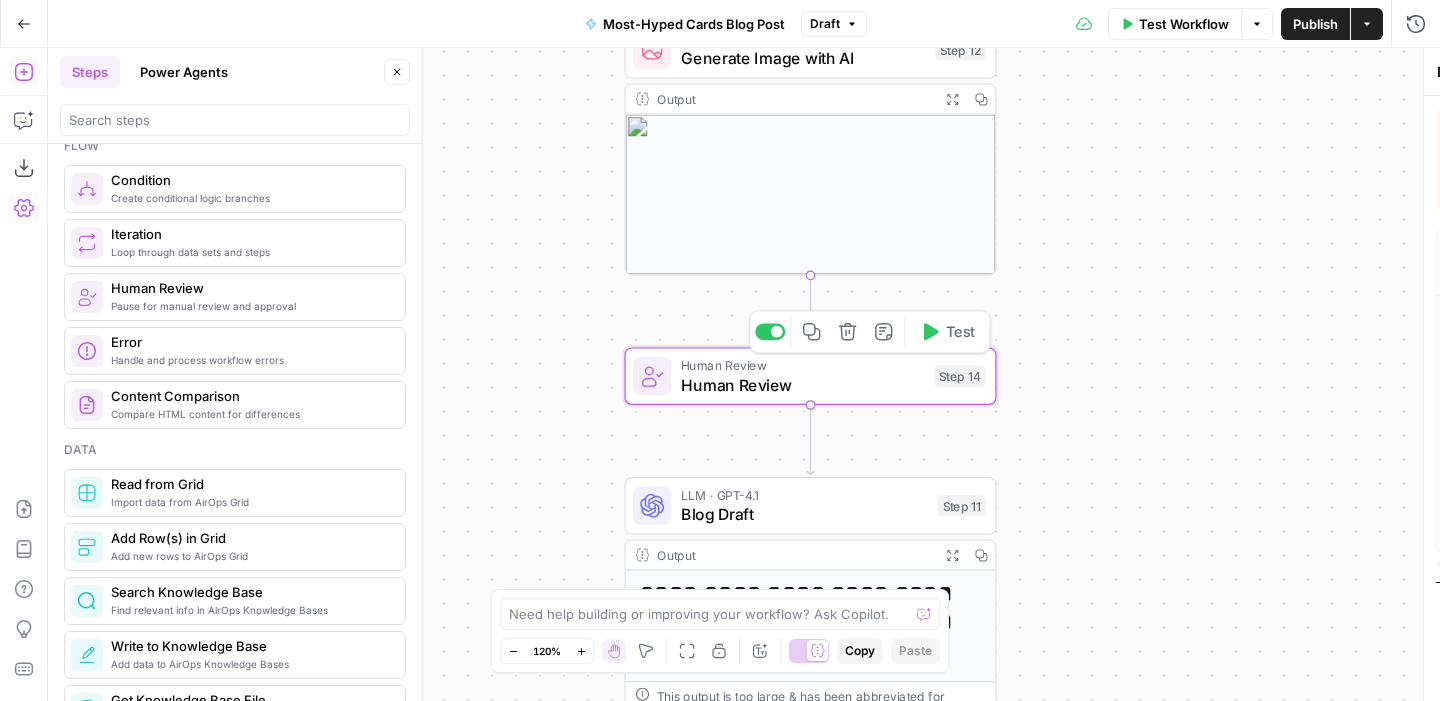 type on "Human Review" 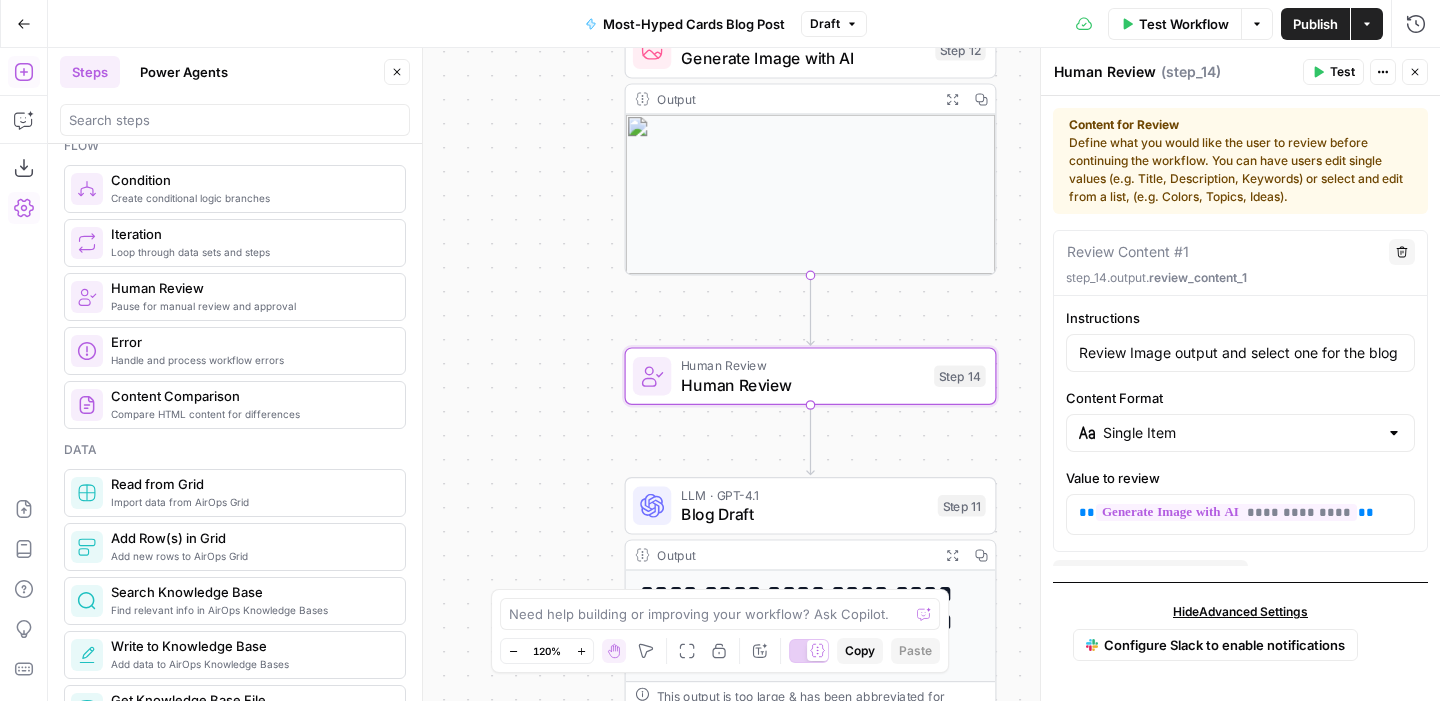 click on "Test" at bounding box center (1333, 72) 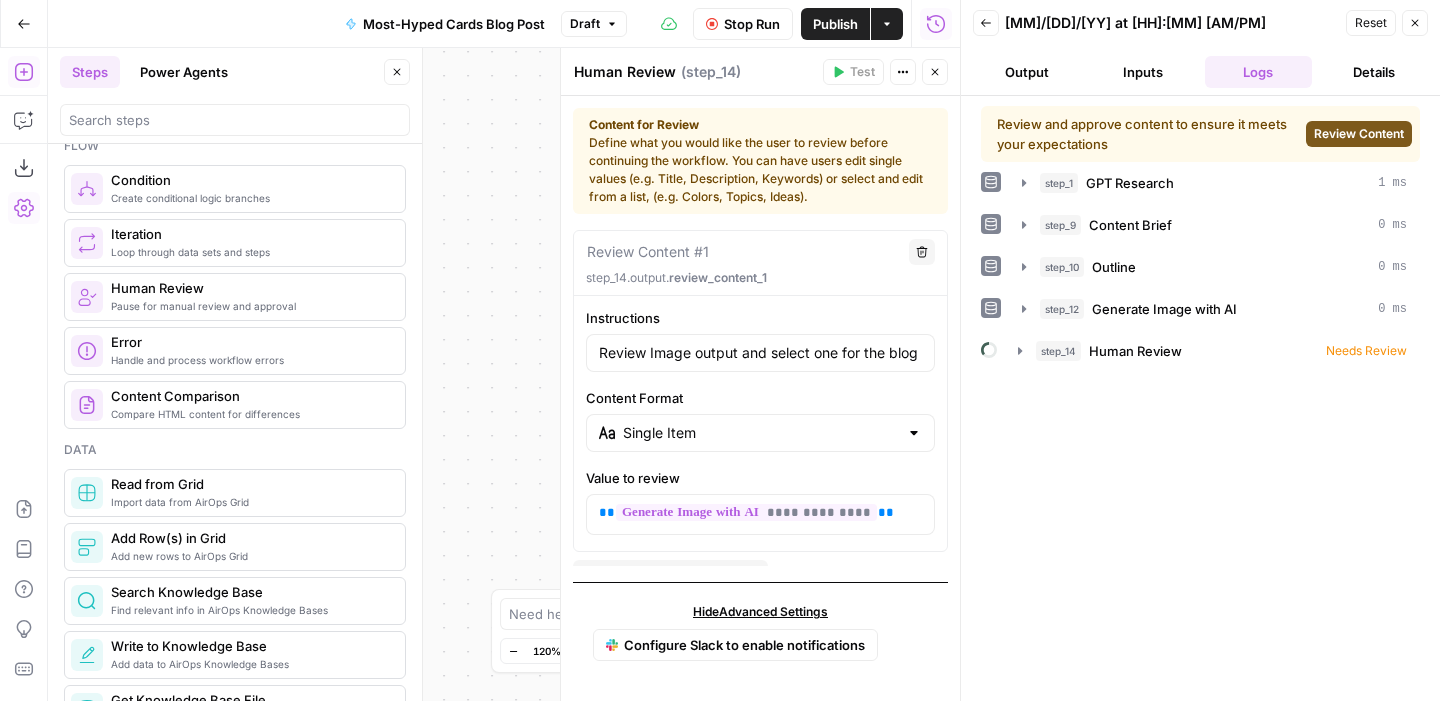 click on "Review Content" at bounding box center [1359, 134] 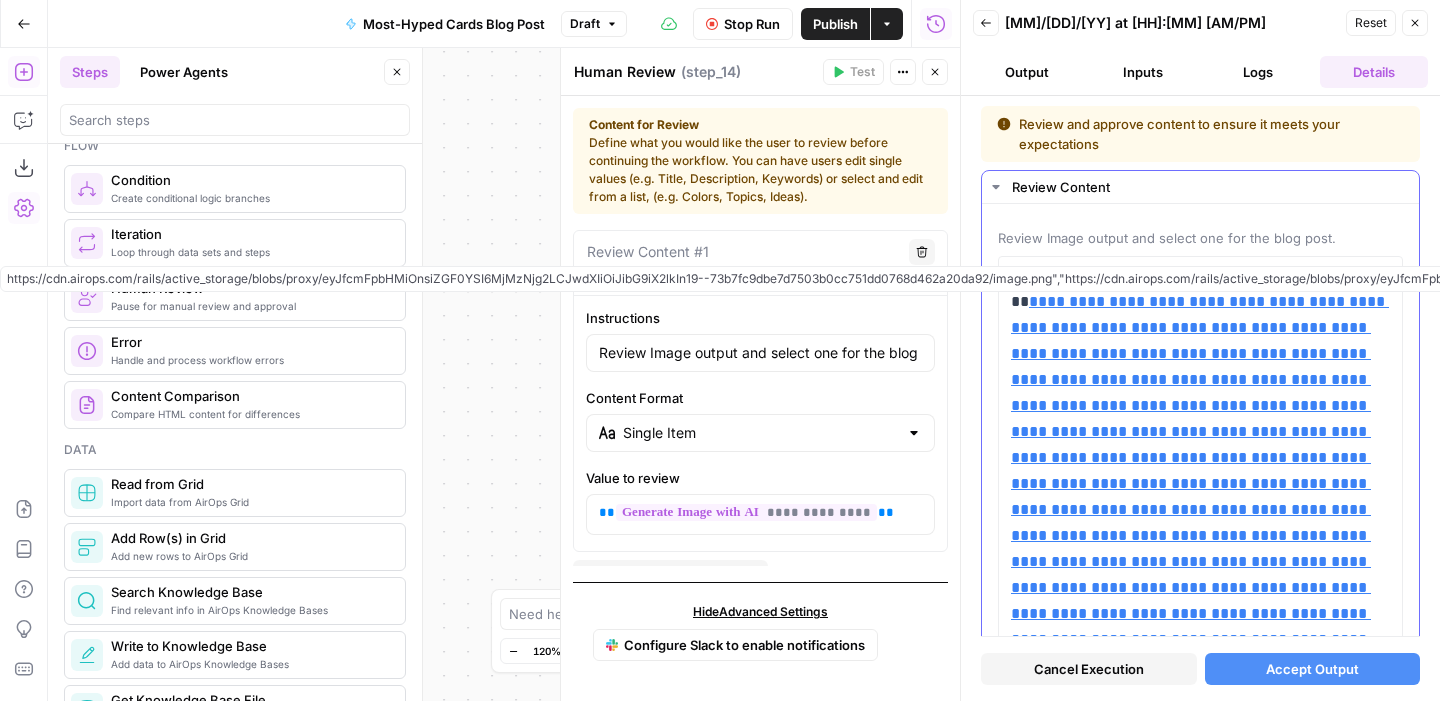 scroll, scrollTop: 13, scrollLeft: 0, axis: vertical 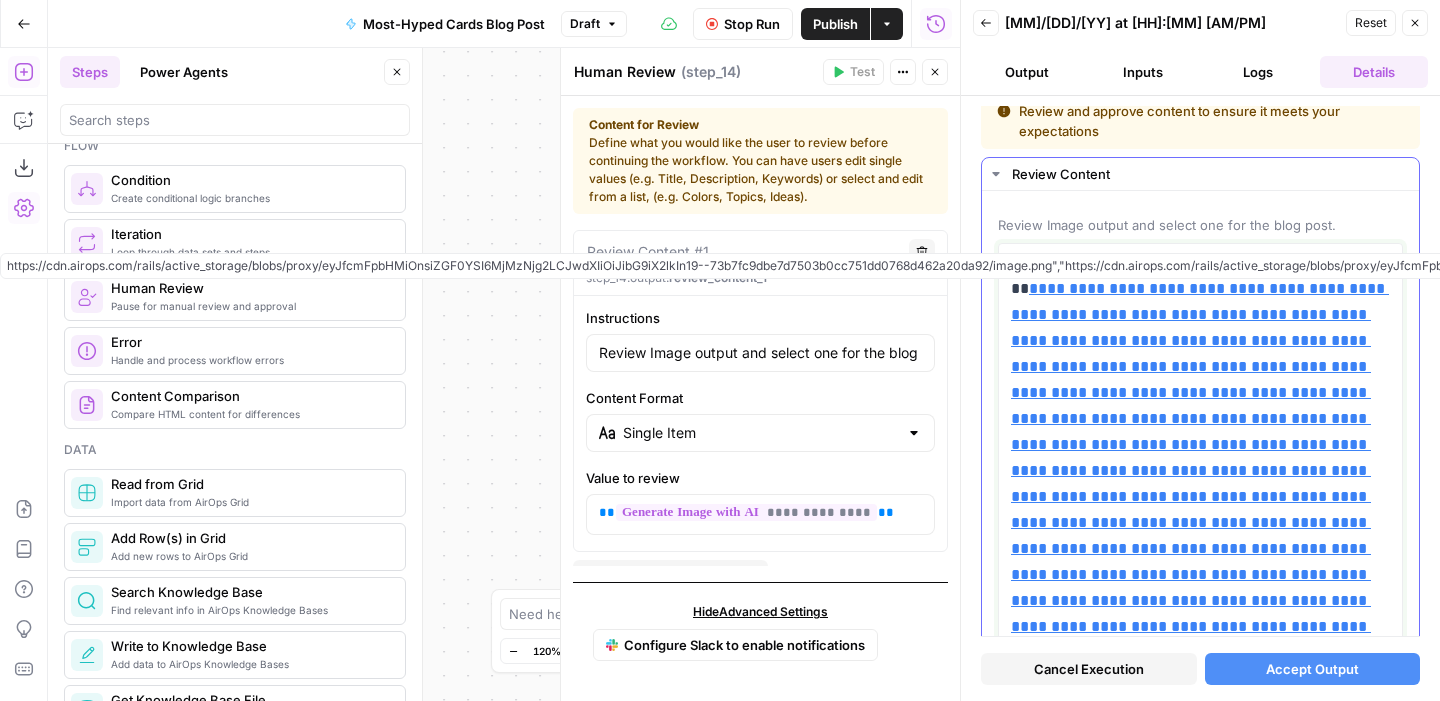 click on "**********" at bounding box center [1200, 522] 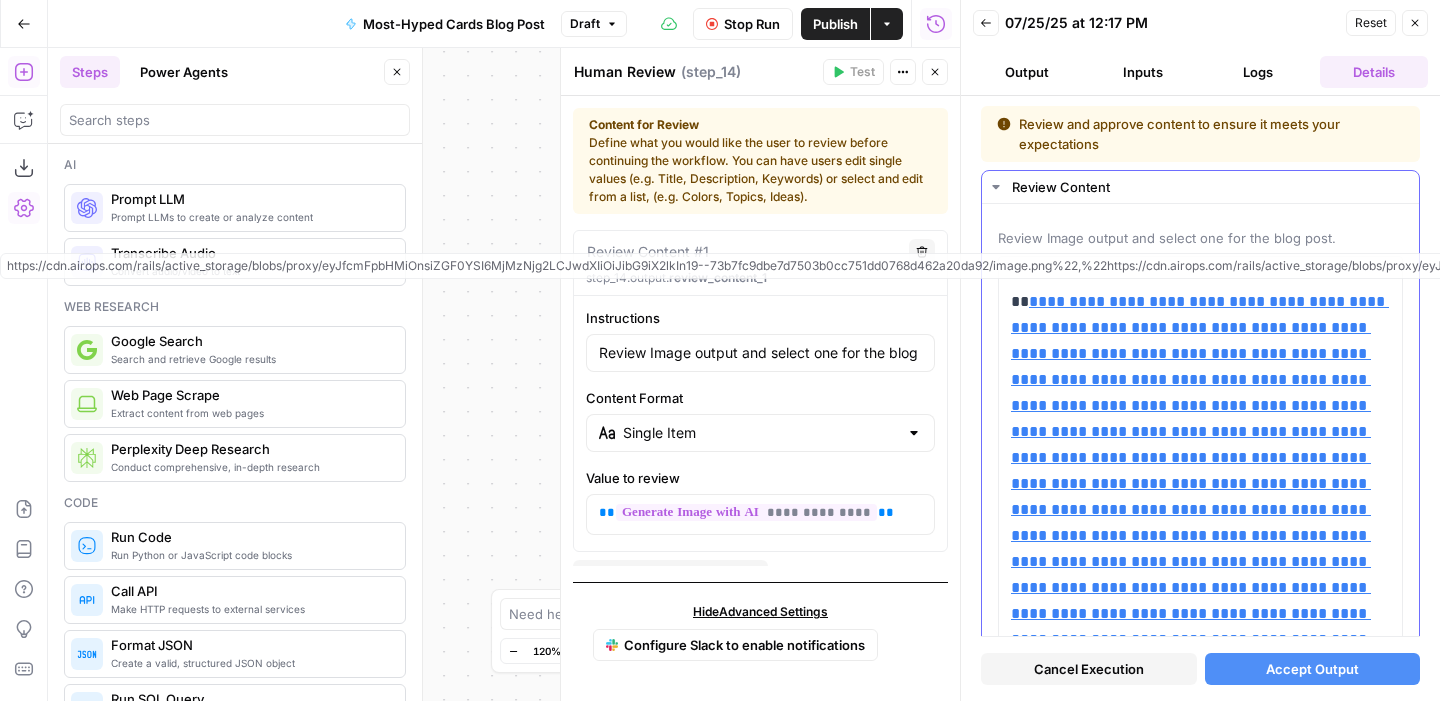 scroll, scrollTop: 0, scrollLeft: 0, axis: both 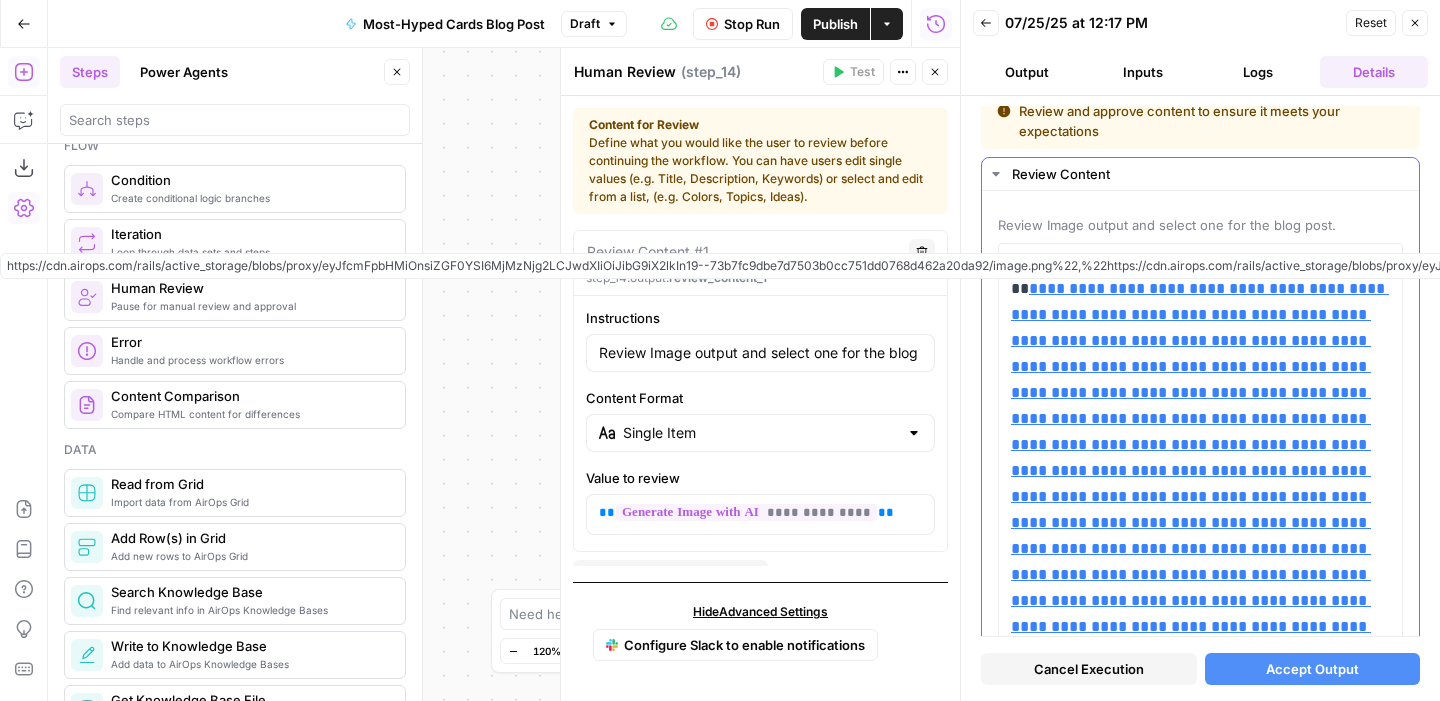 click on "**********" at bounding box center [1200, 522] 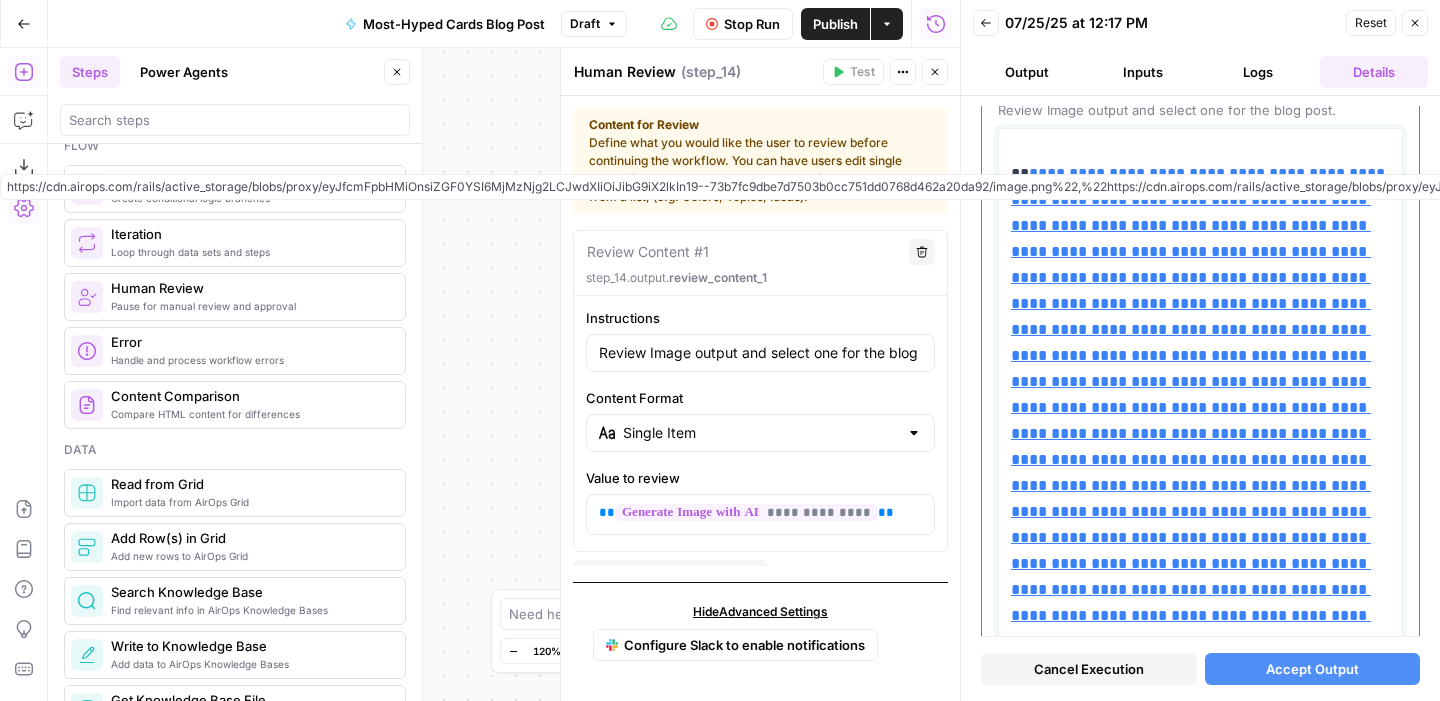 scroll, scrollTop: 177, scrollLeft: 0, axis: vertical 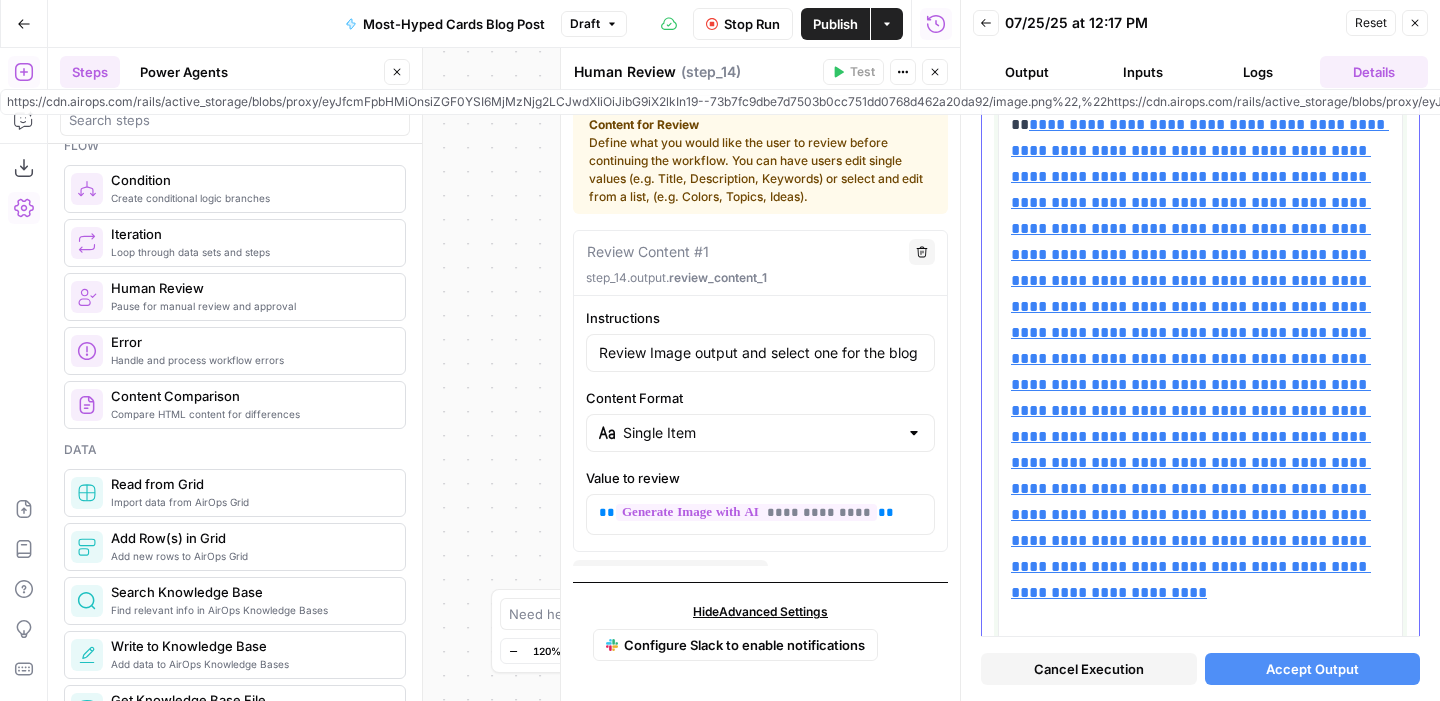 click on "**********" at bounding box center [1200, 358] 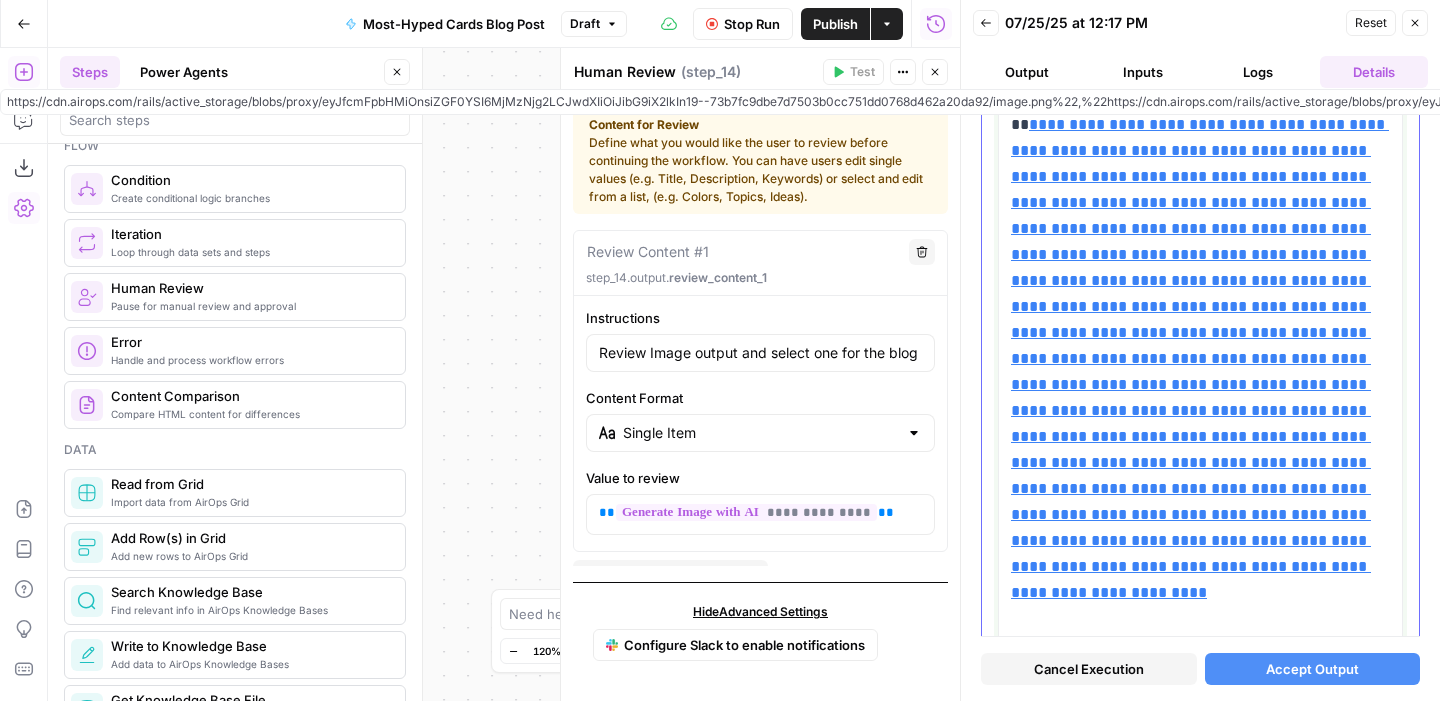 scroll, scrollTop: 275, scrollLeft: 0, axis: vertical 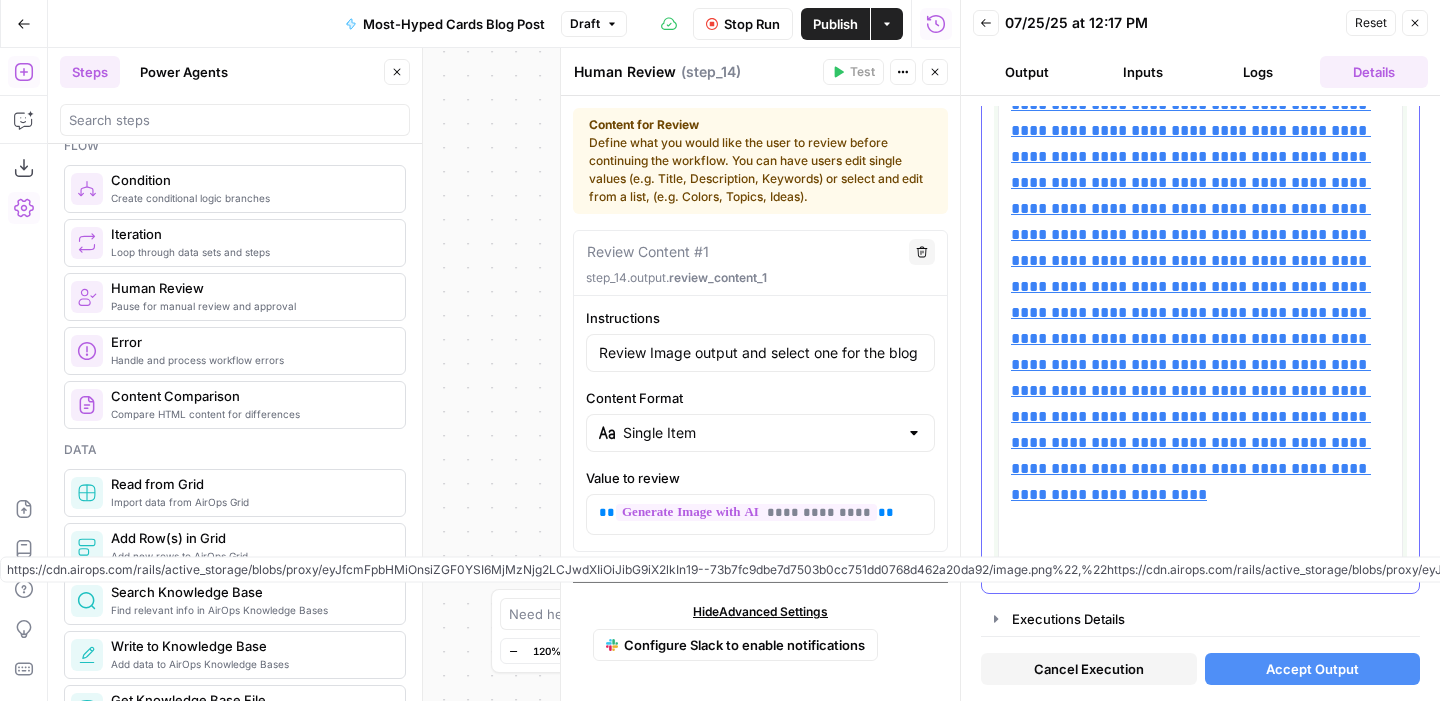 click on "**********" at bounding box center (1200, 260) 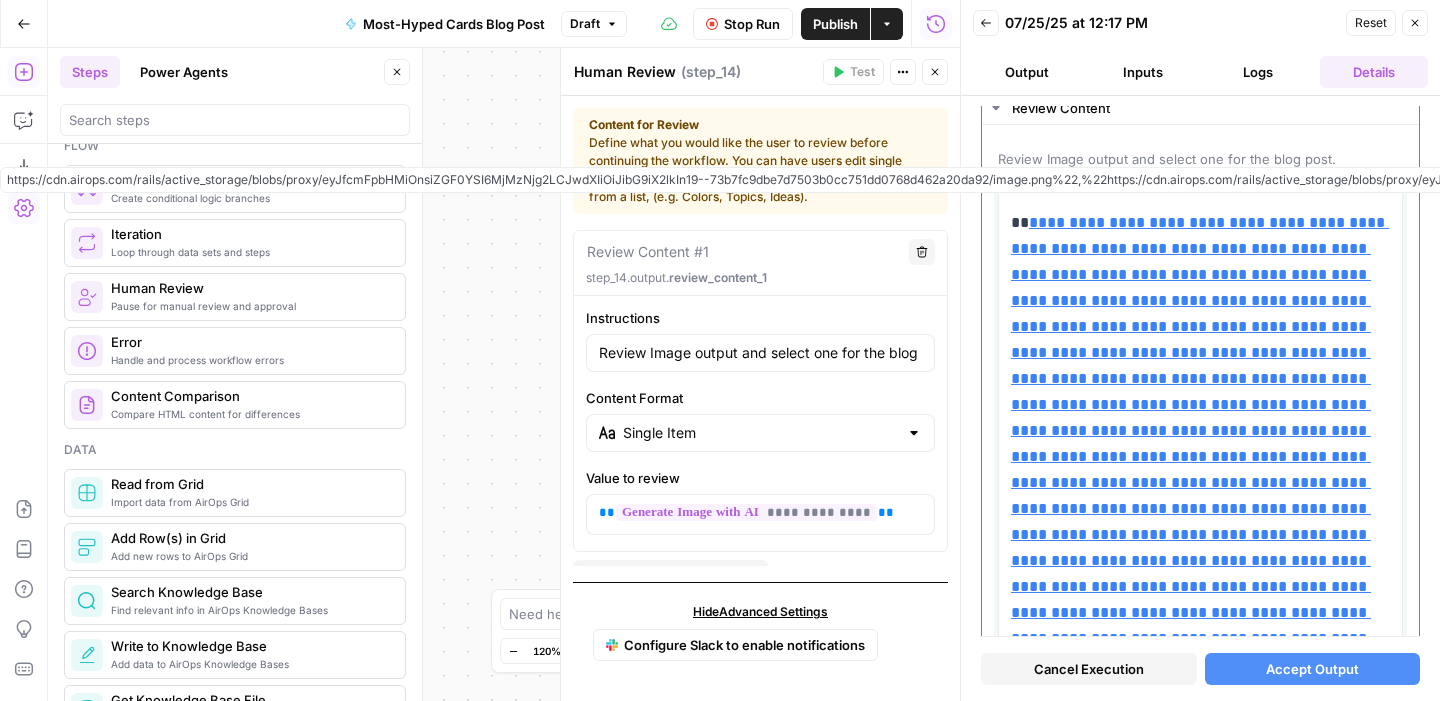 scroll, scrollTop: 101, scrollLeft: 0, axis: vertical 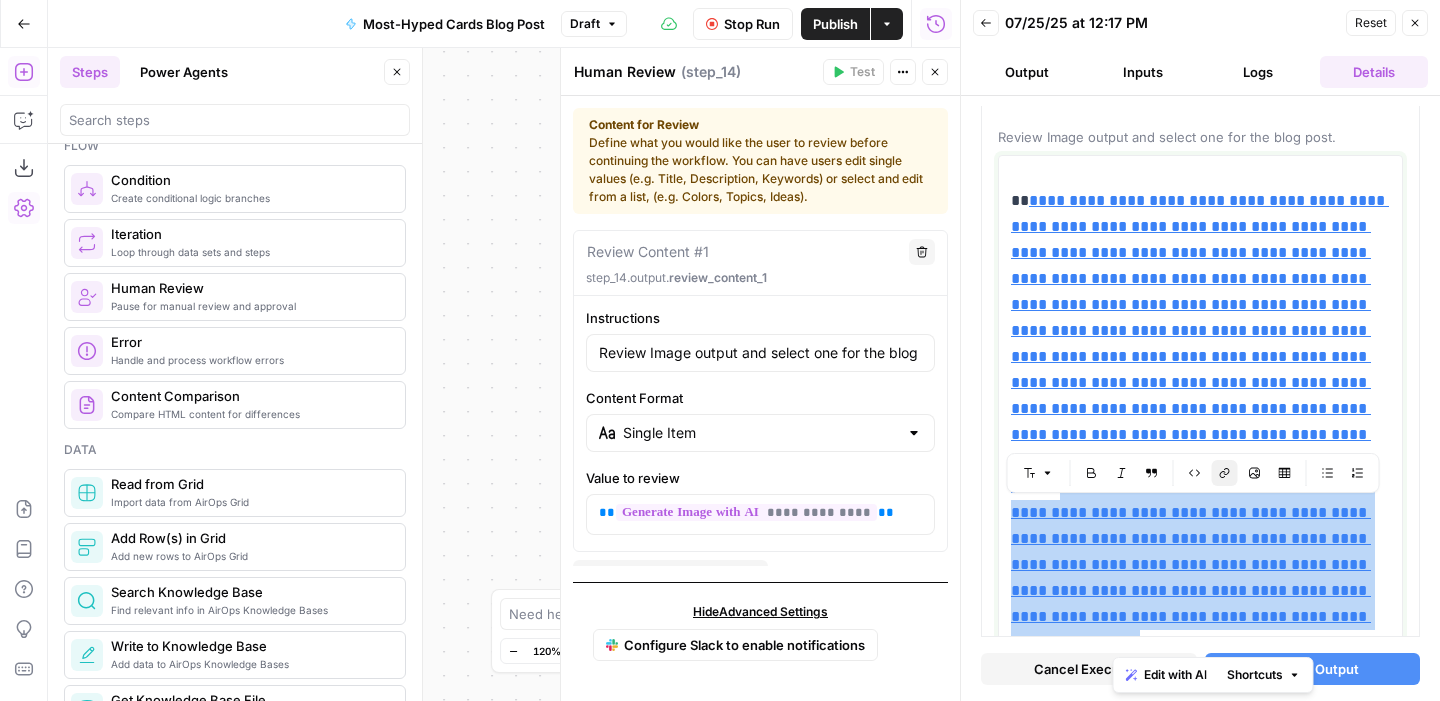 drag, startPoint x: 1113, startPoint y: 508, endPoint x: 1354, endPoint y: 659, distance: 284.3976 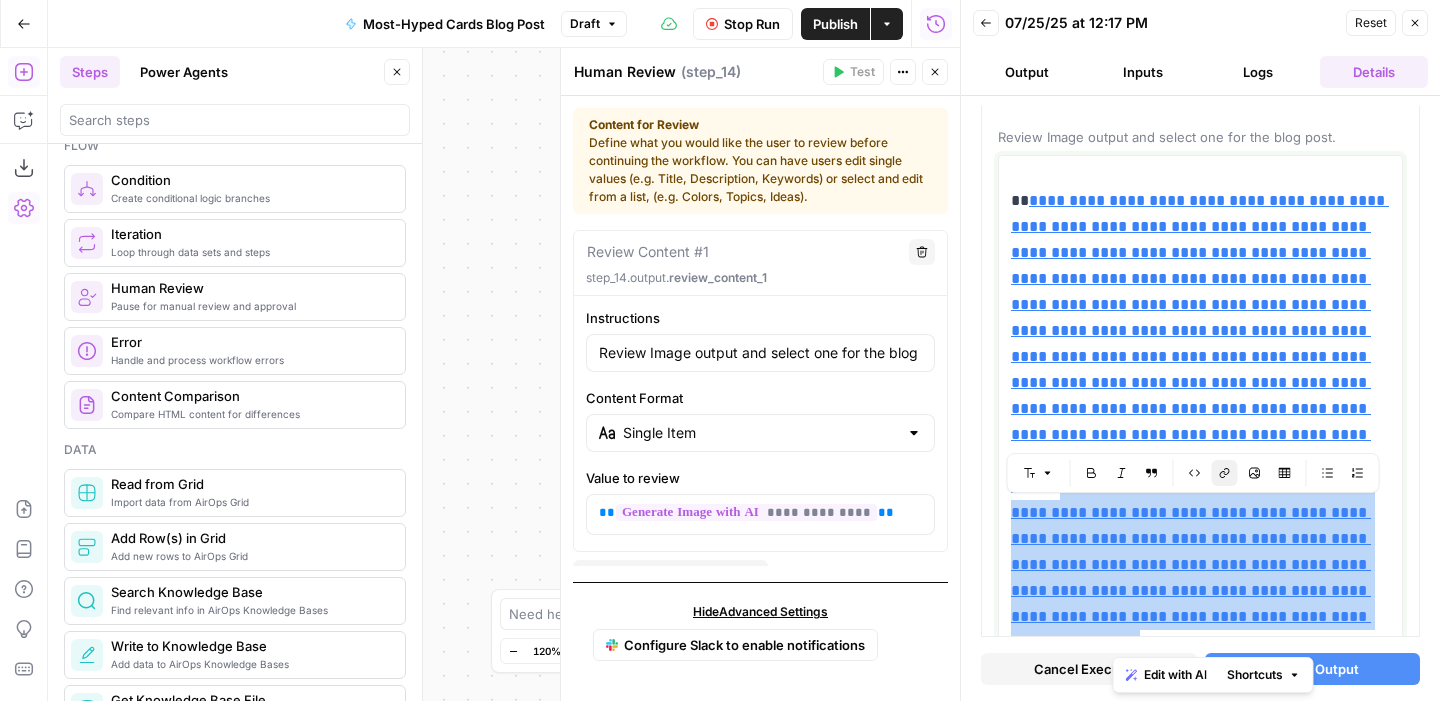 click on "**********" at bounding box center [1200, 398] 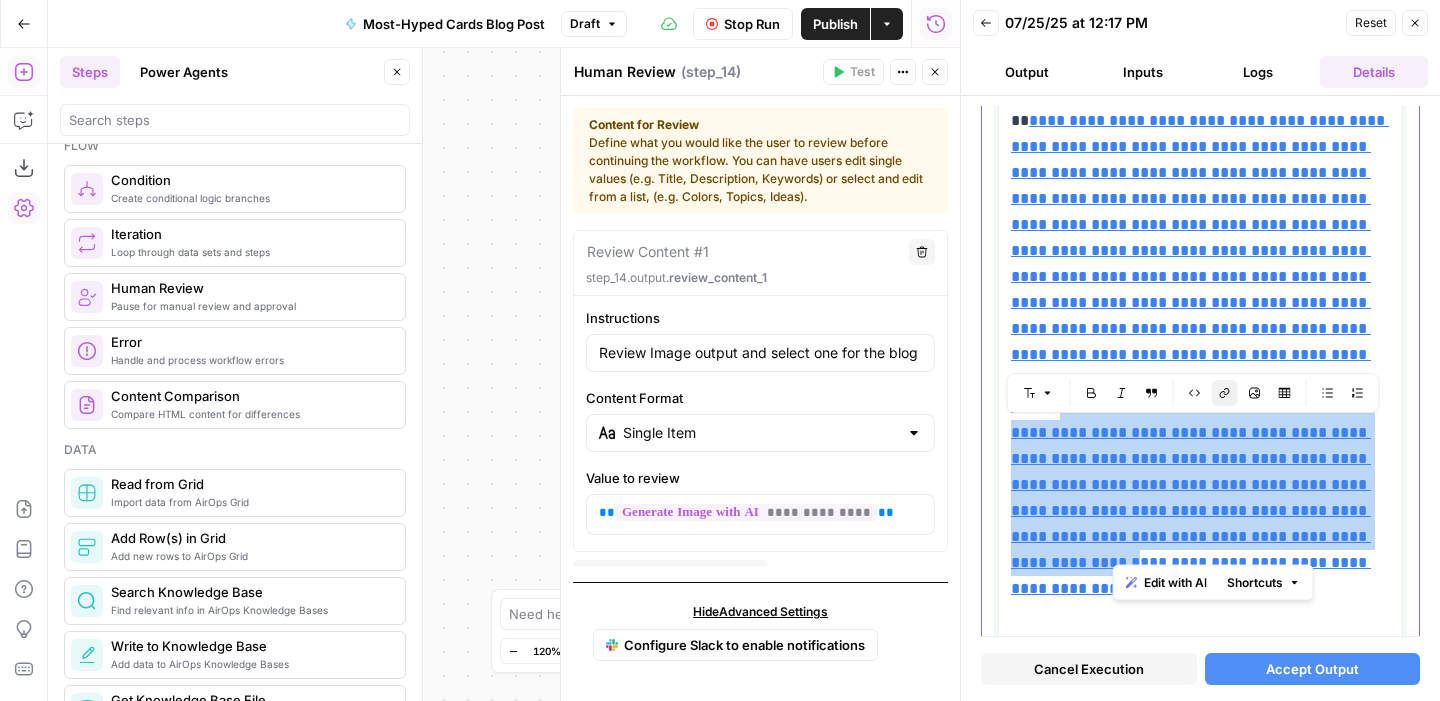 scroll, scrollTop: 225, scrollLeft: 0, axis: vertical 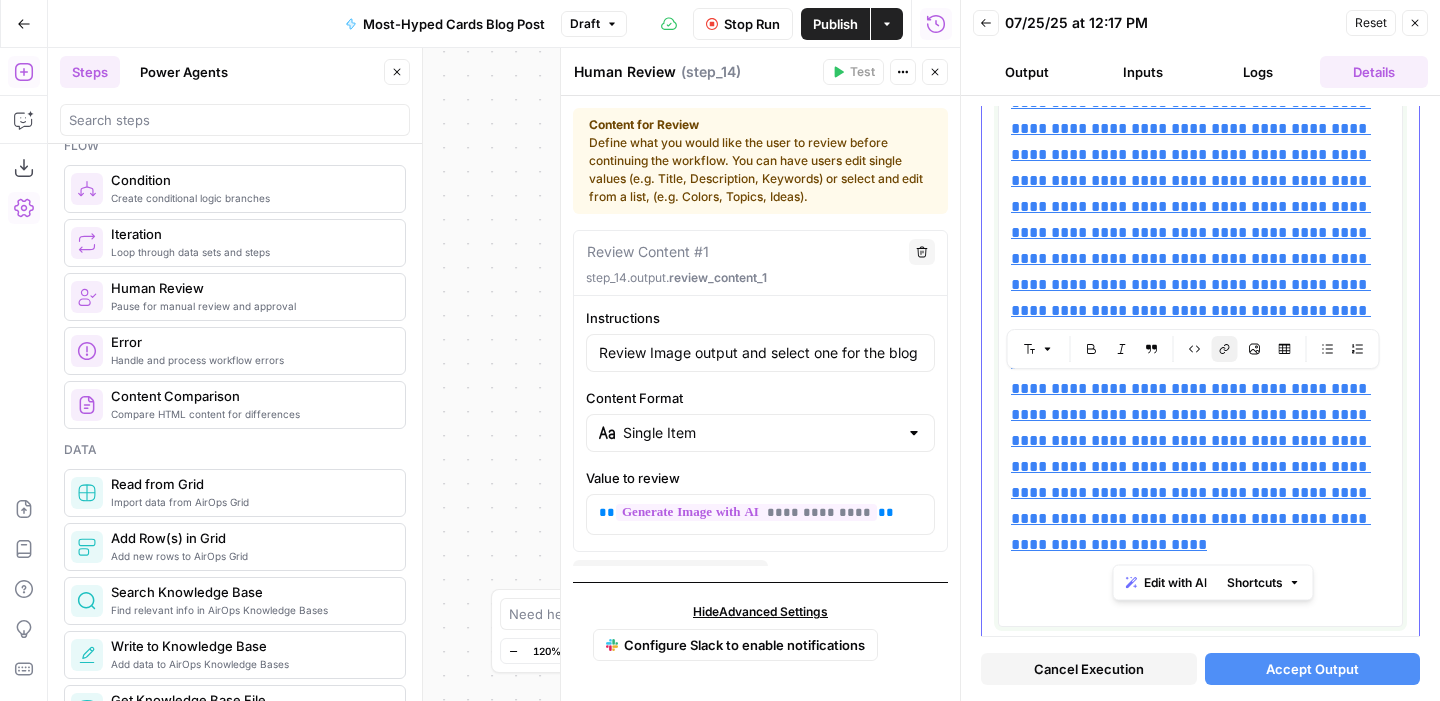click on "**********" at bounding box center [1200, 337] 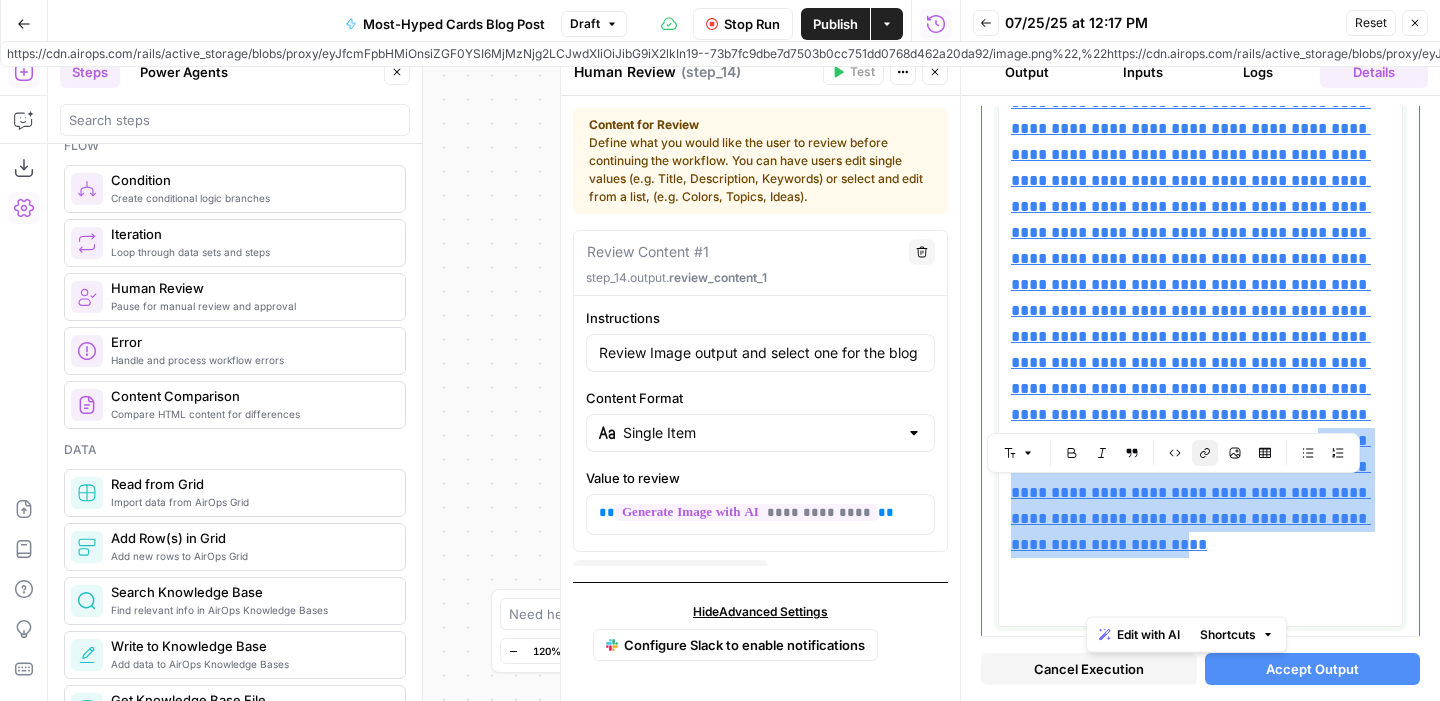 drag, startPoint x: 1103, startPoint y: 489, endPoint x: 1086, endPoint y: 599, distance: 111.305885 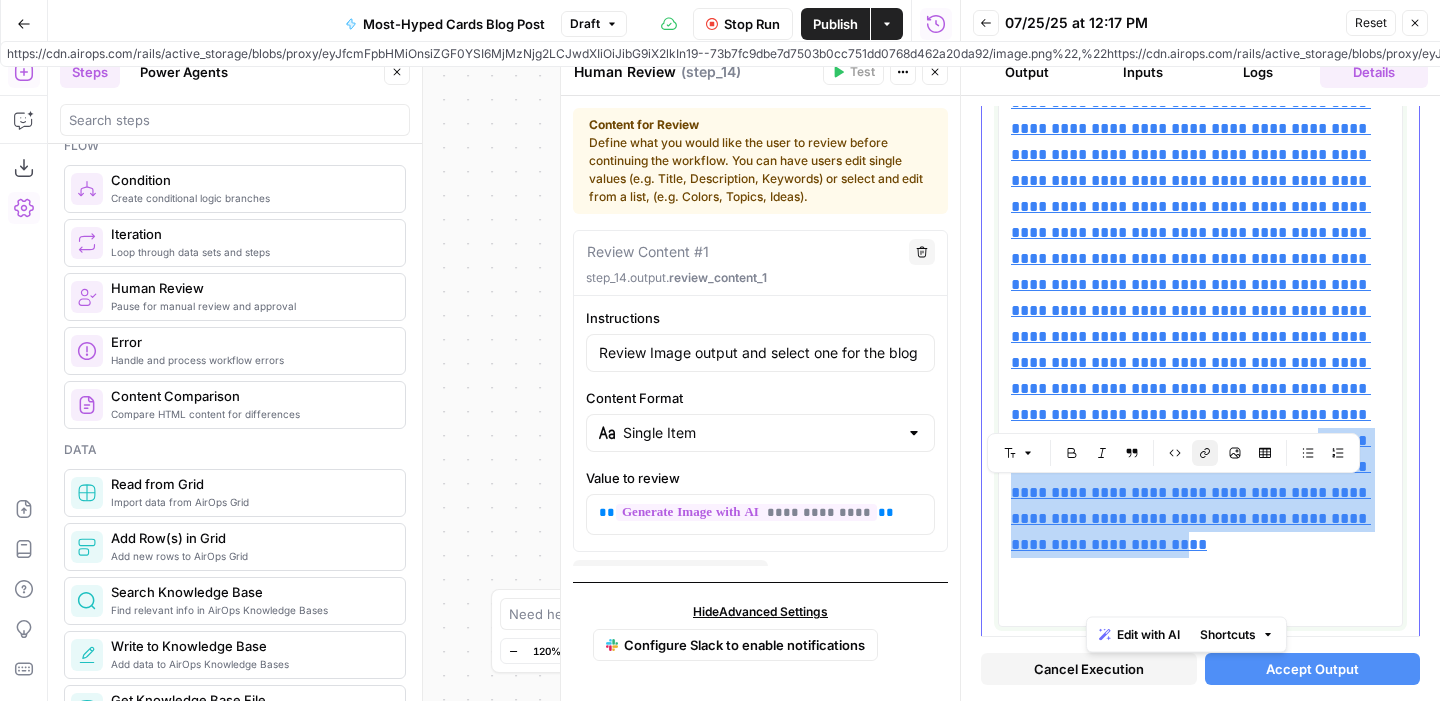 click on "**********" at bounding box center (1200, 310) 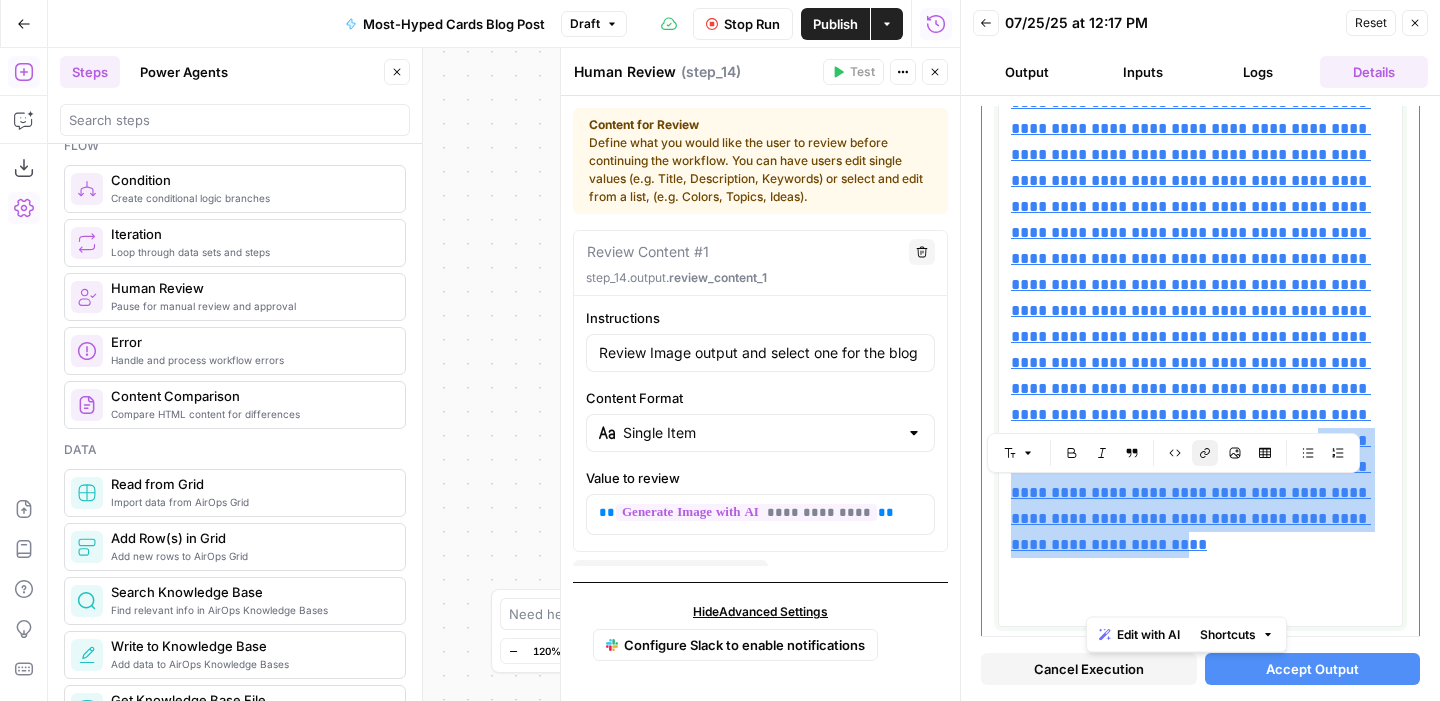 copy on "**********" 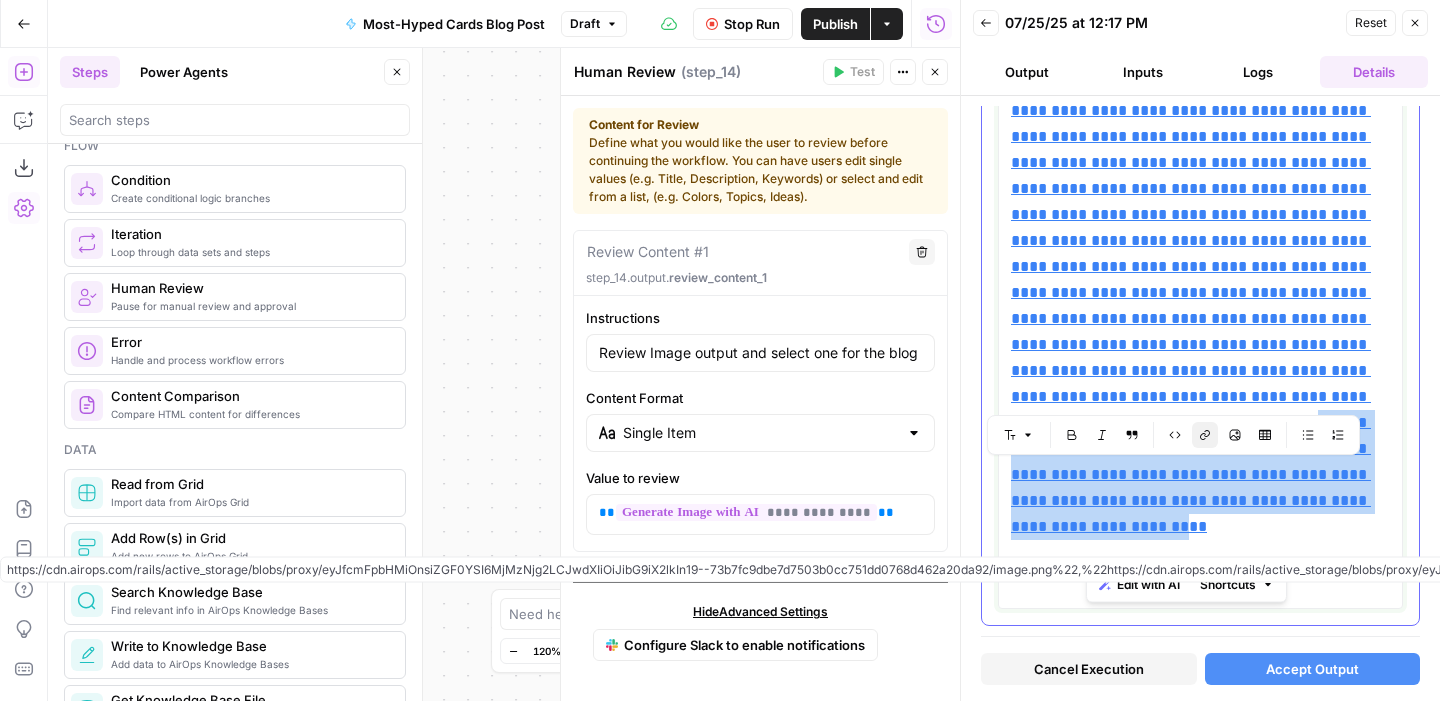 scroll, scrollTop: 275, scrollLeft: 0, axis: vertical 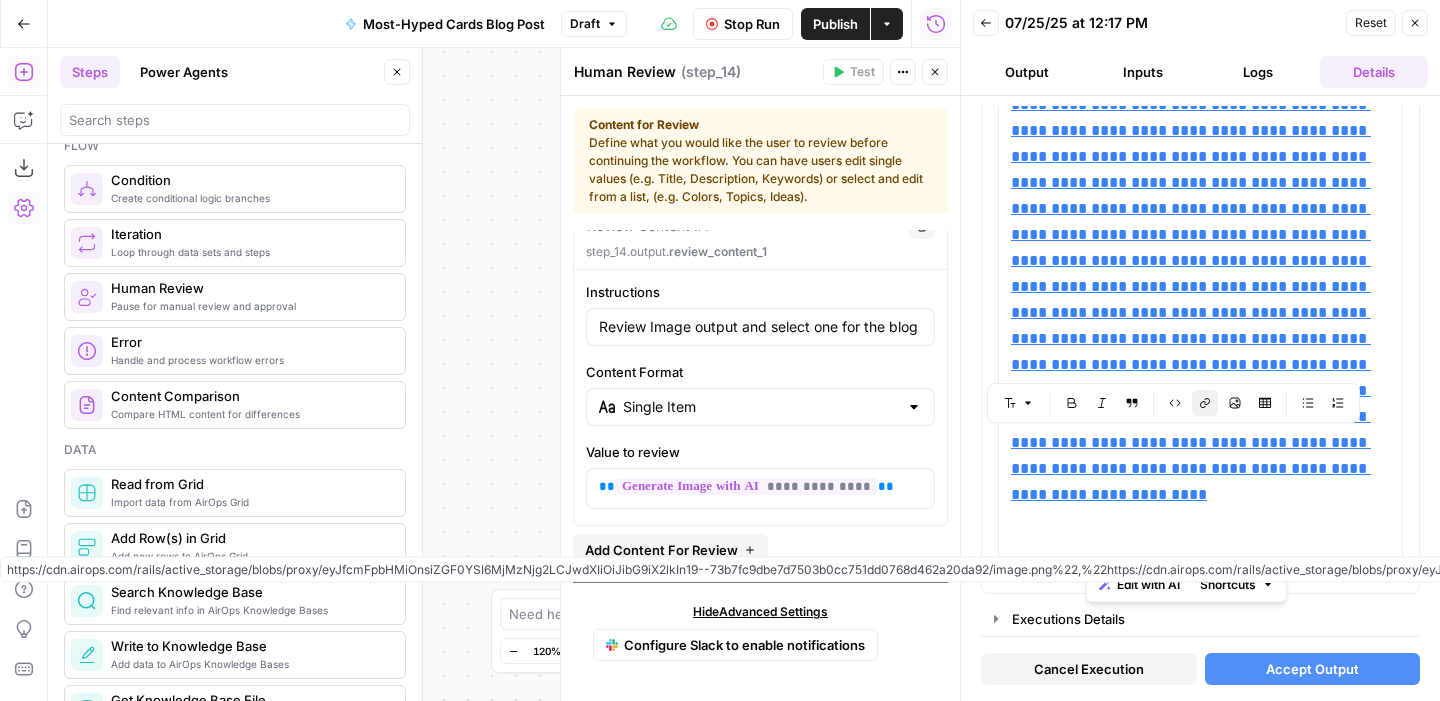 click on "Single Item" at bounding box center (760, 407) 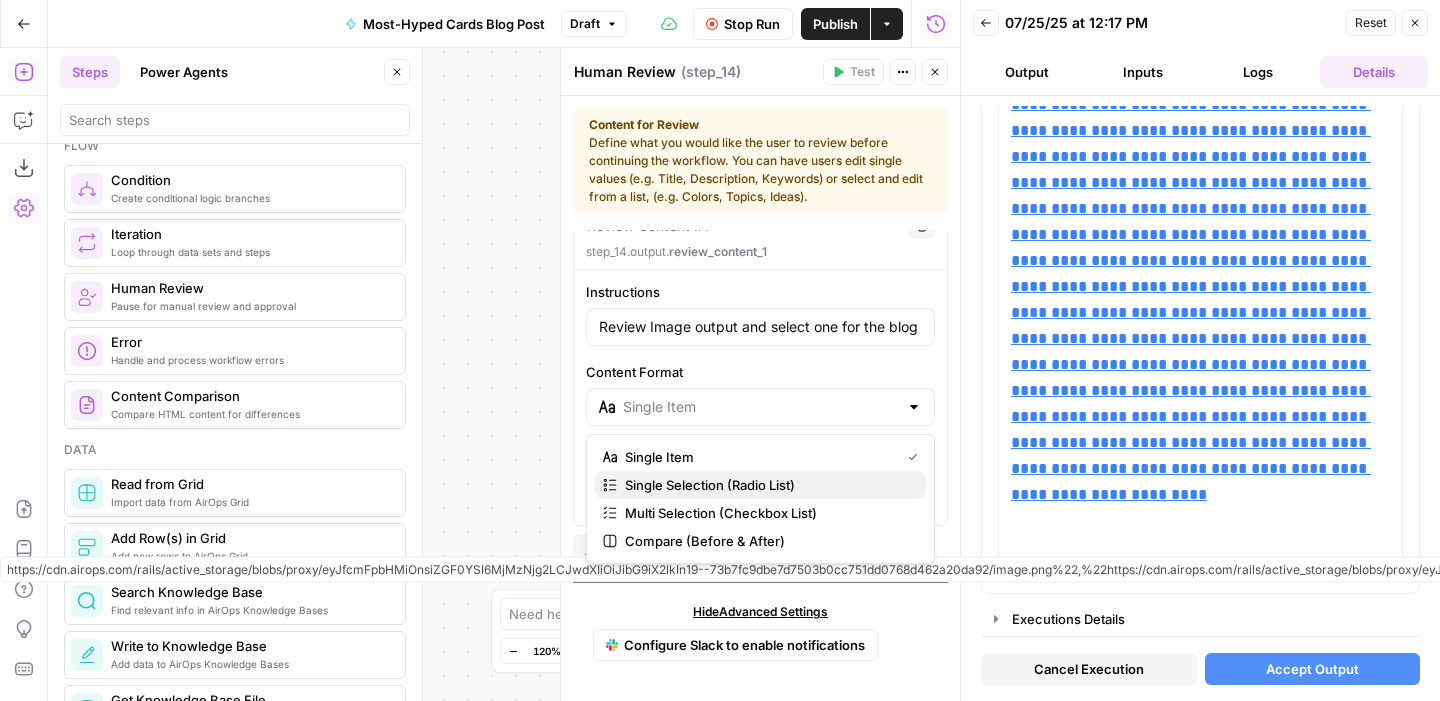 click on "Single Selection (Radio List)" at bounding box center (767, 485) 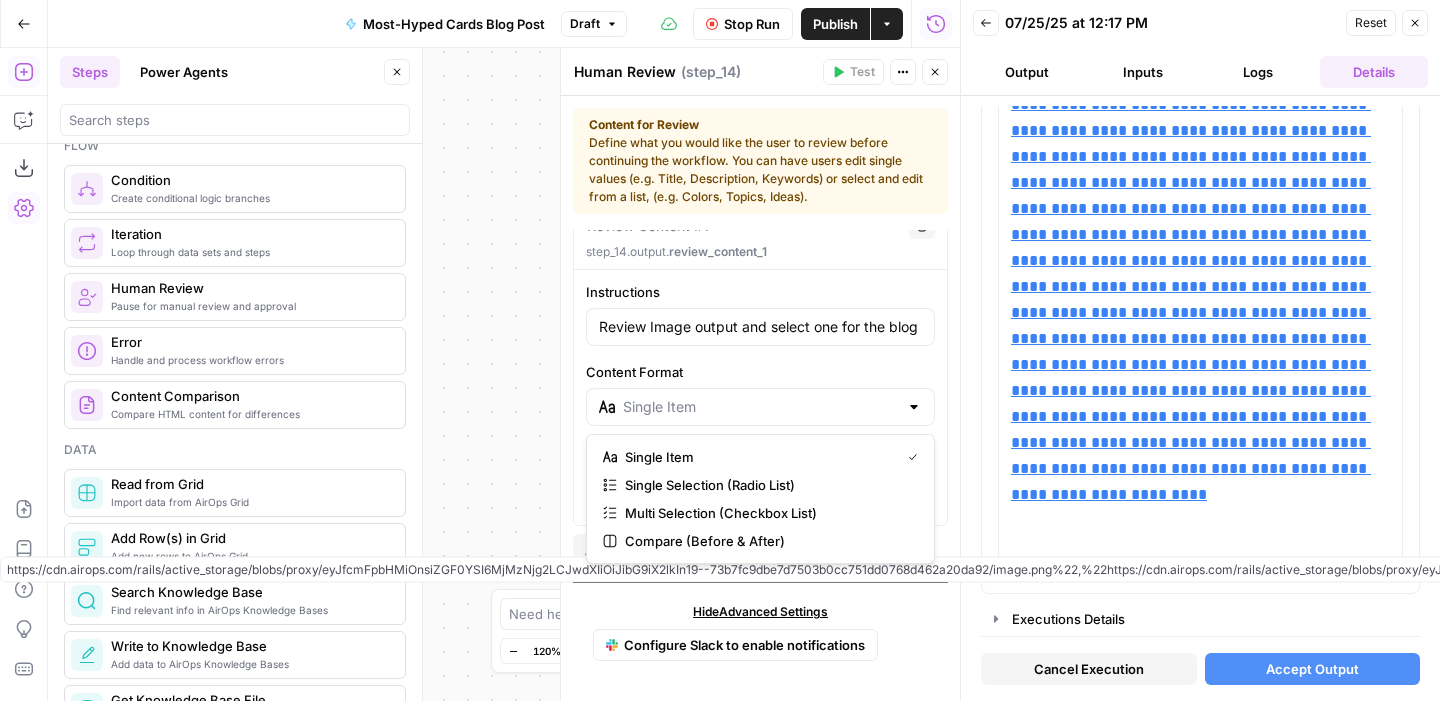 type on "Single Selection (Radio List)" 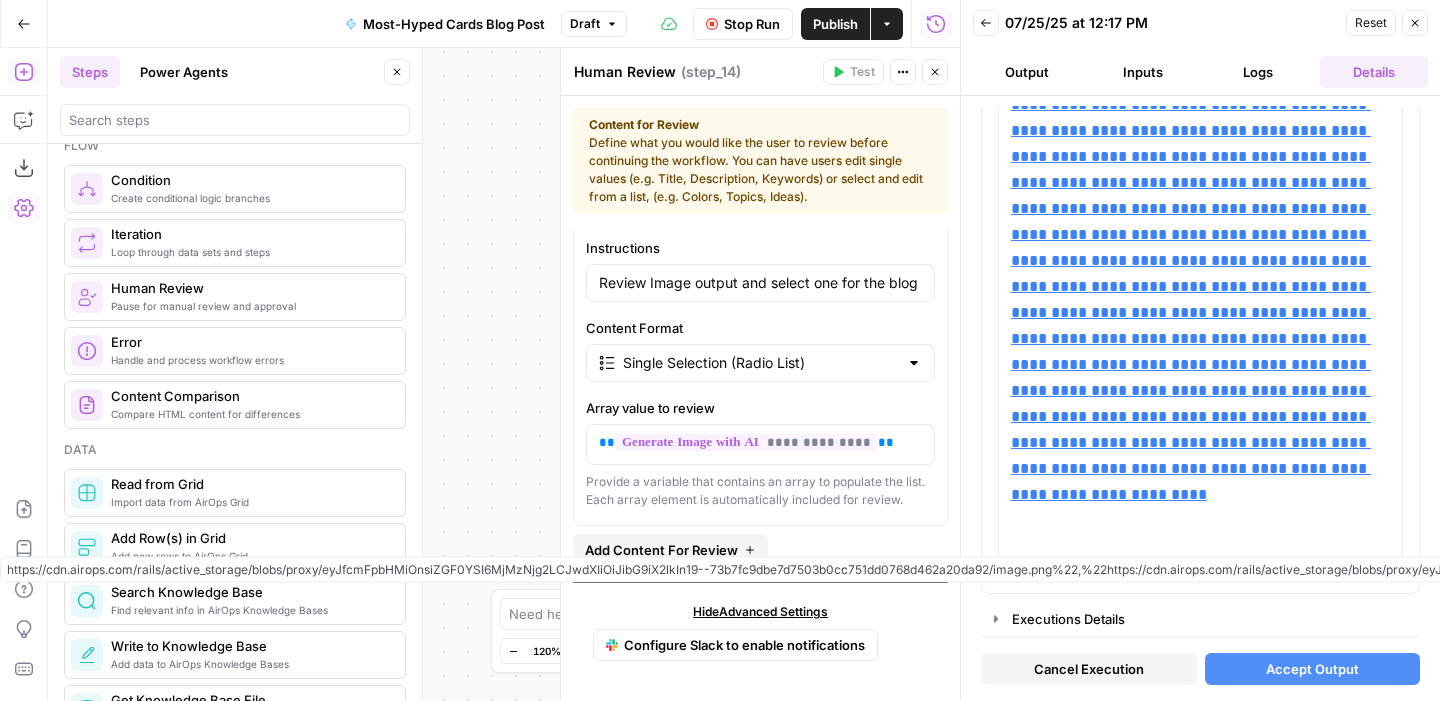 scroll, scrollTop: 0, scrollLeft: 0, axis: both 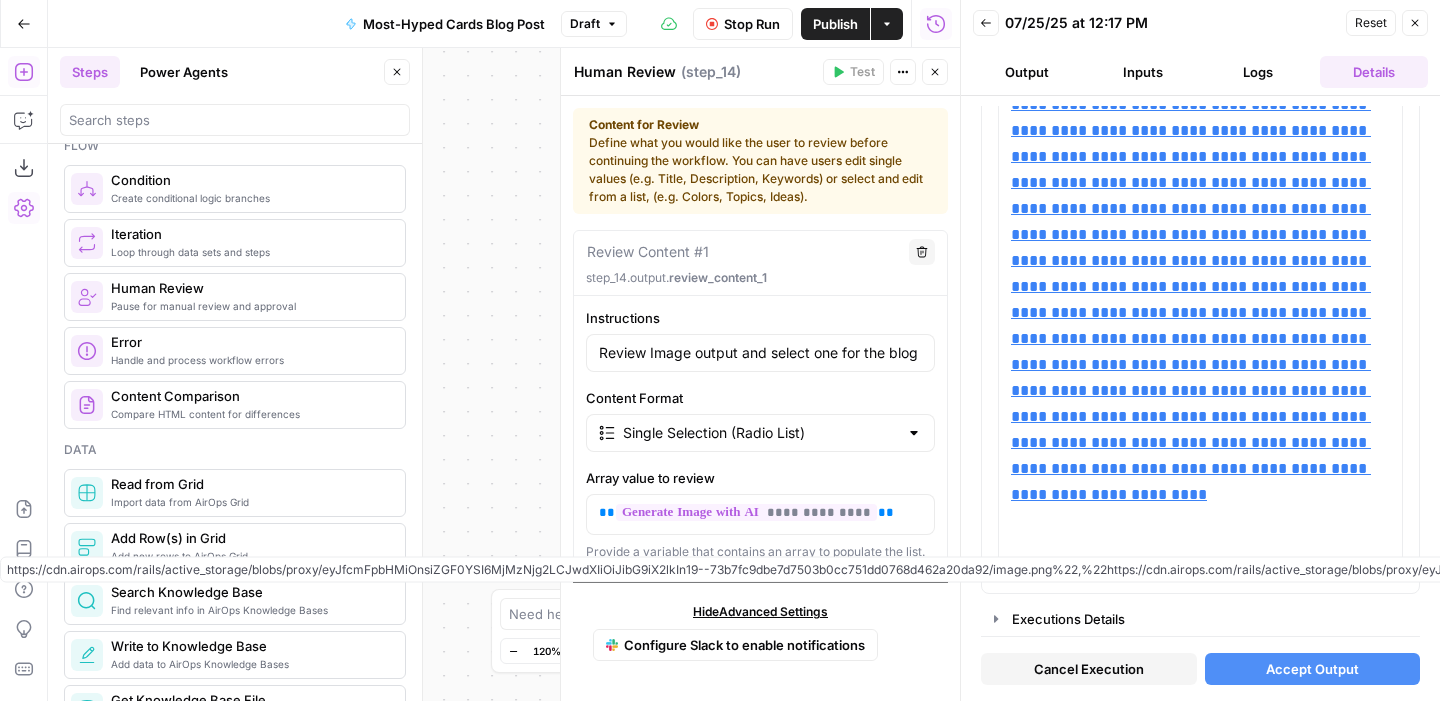 click on "Human Review Human Review  ( step_14 ) Test Actions Close" at bounding box center (760, 72) 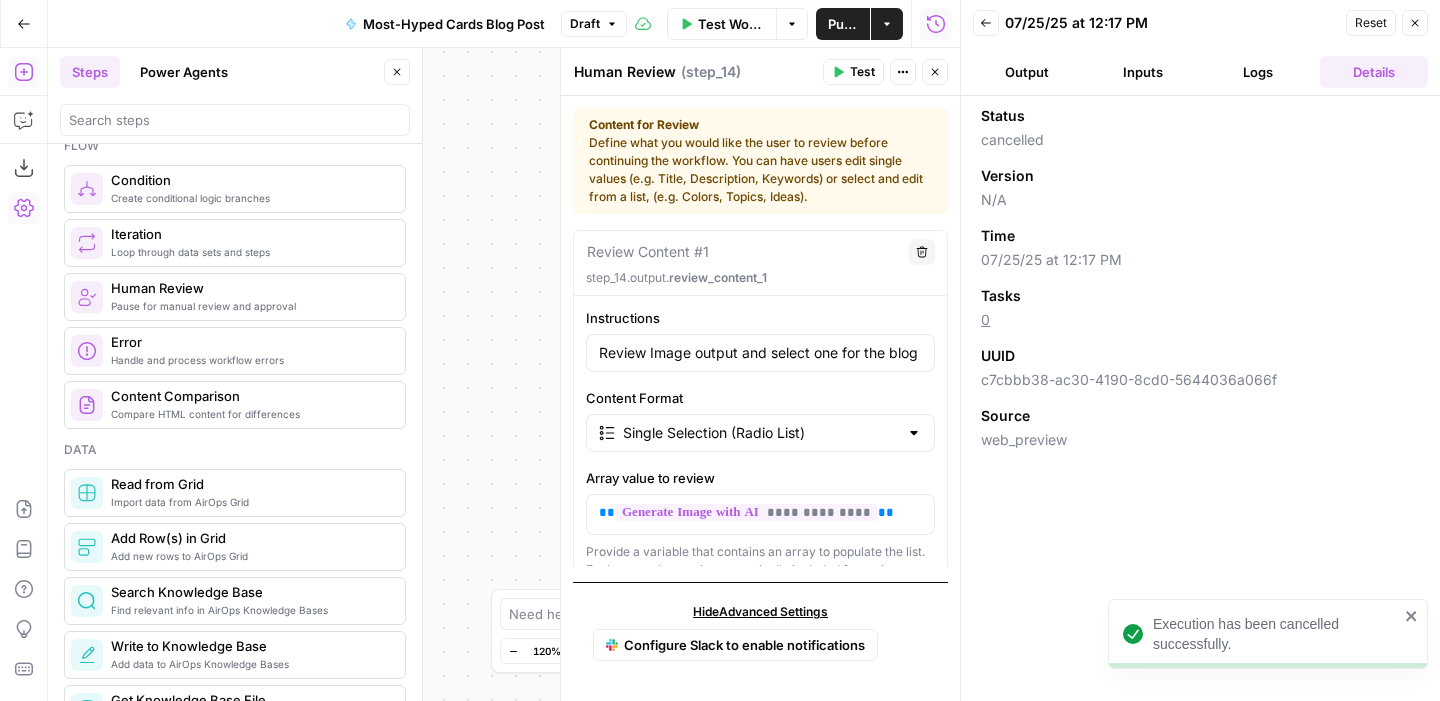 click on "Test" at bounding box center (862, 72) 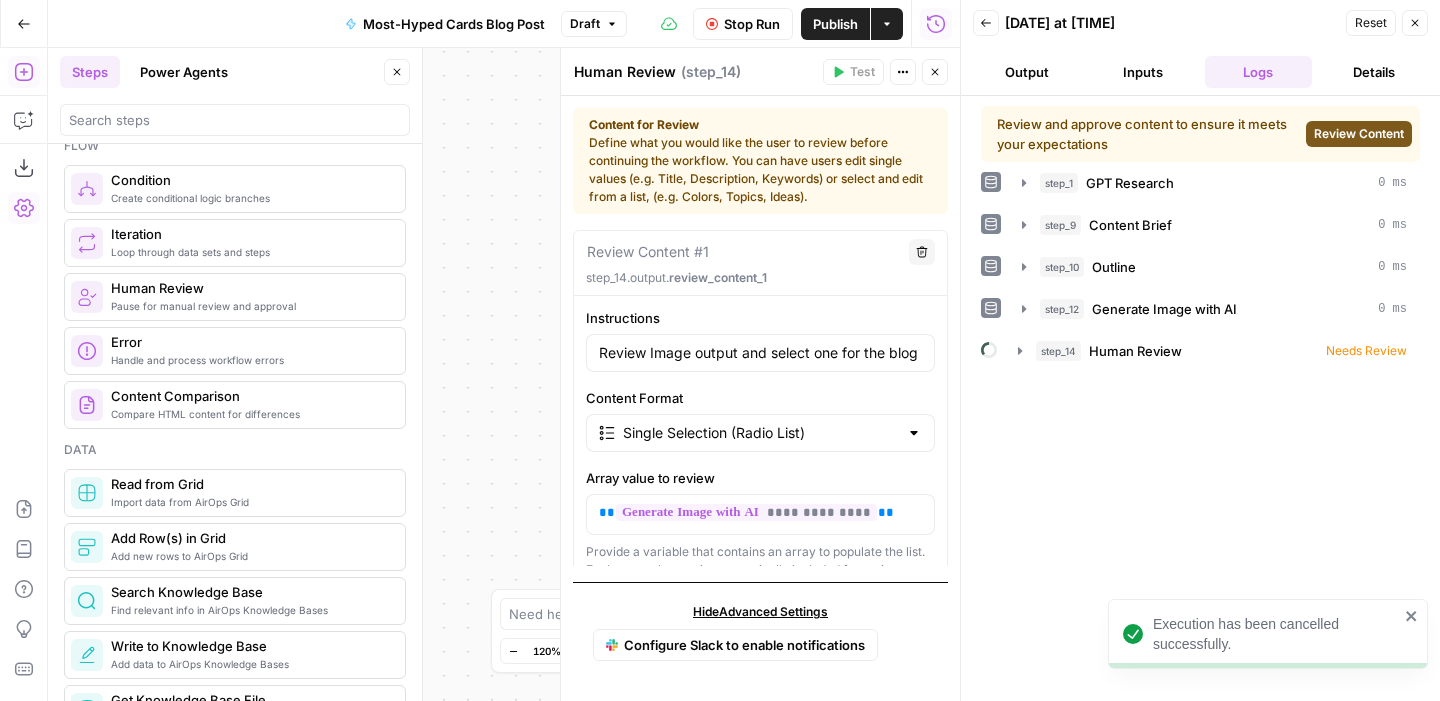click on "Review Content" at bounding box center [1359, 134] 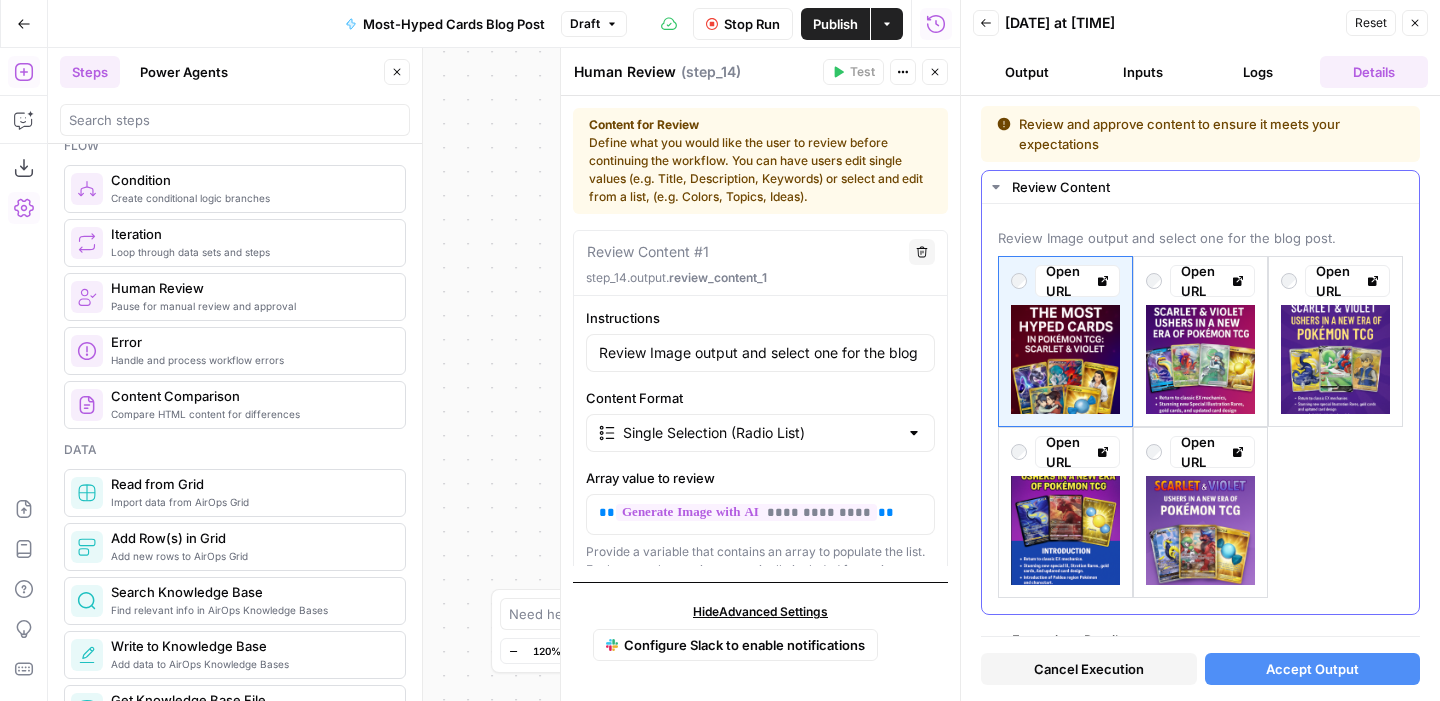 click at bounding box center [1154, 452] 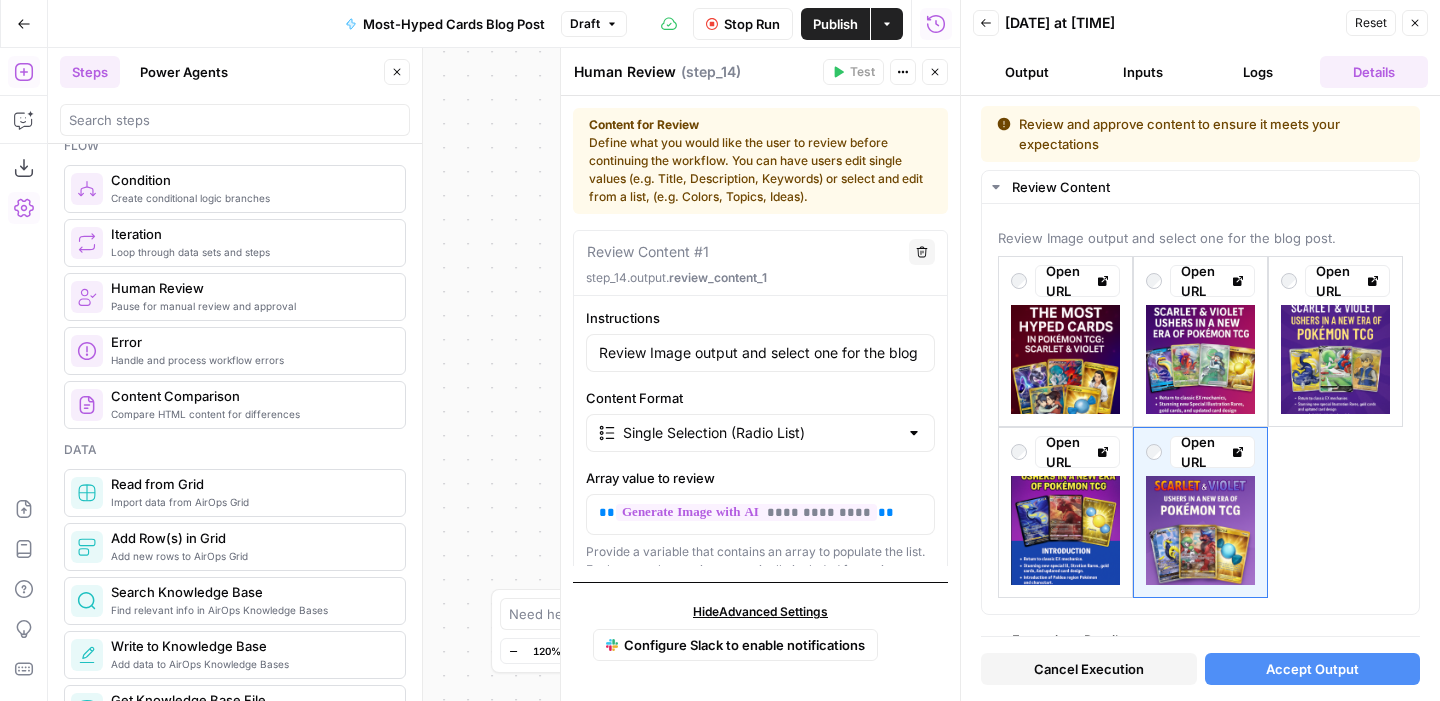 click on "Accept Output" at bounding box center [1312, 669] 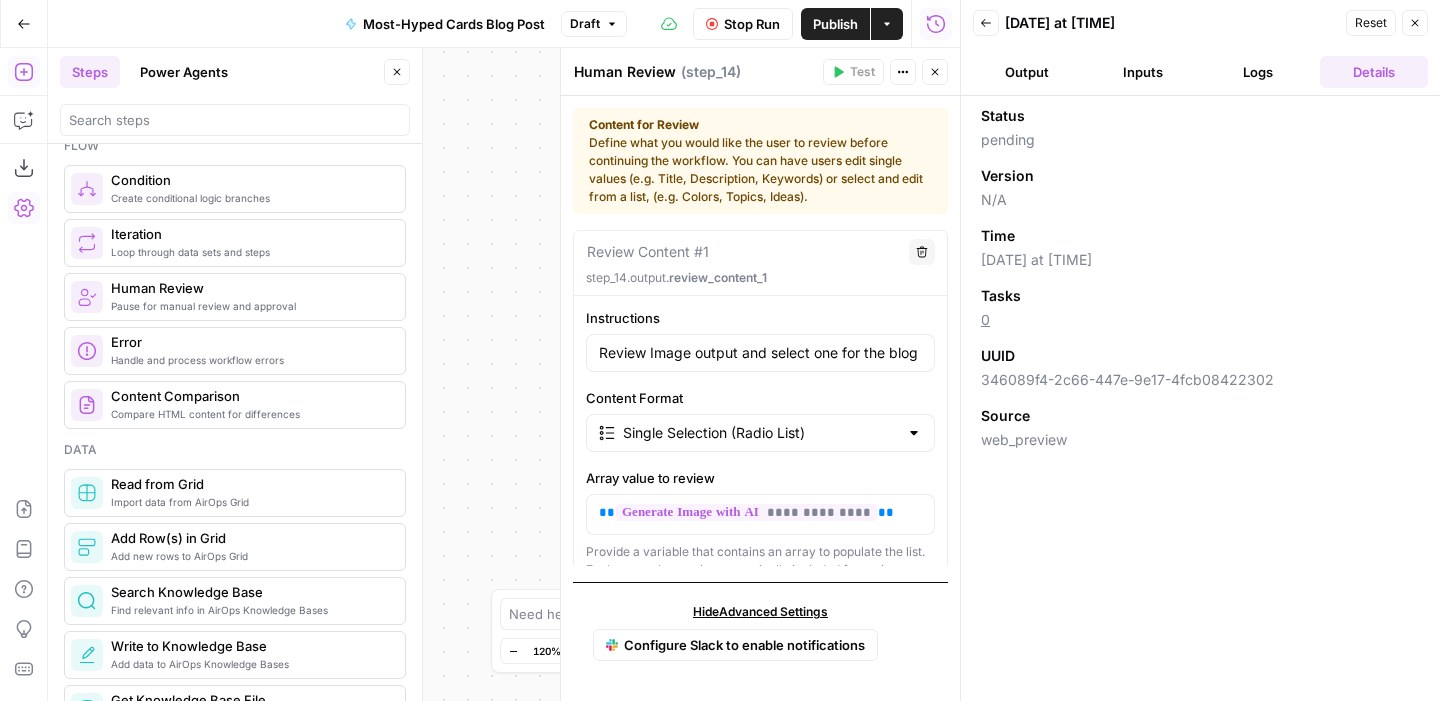scroll, scrollTop: 70, scrollLeft: 0, axis: vertical 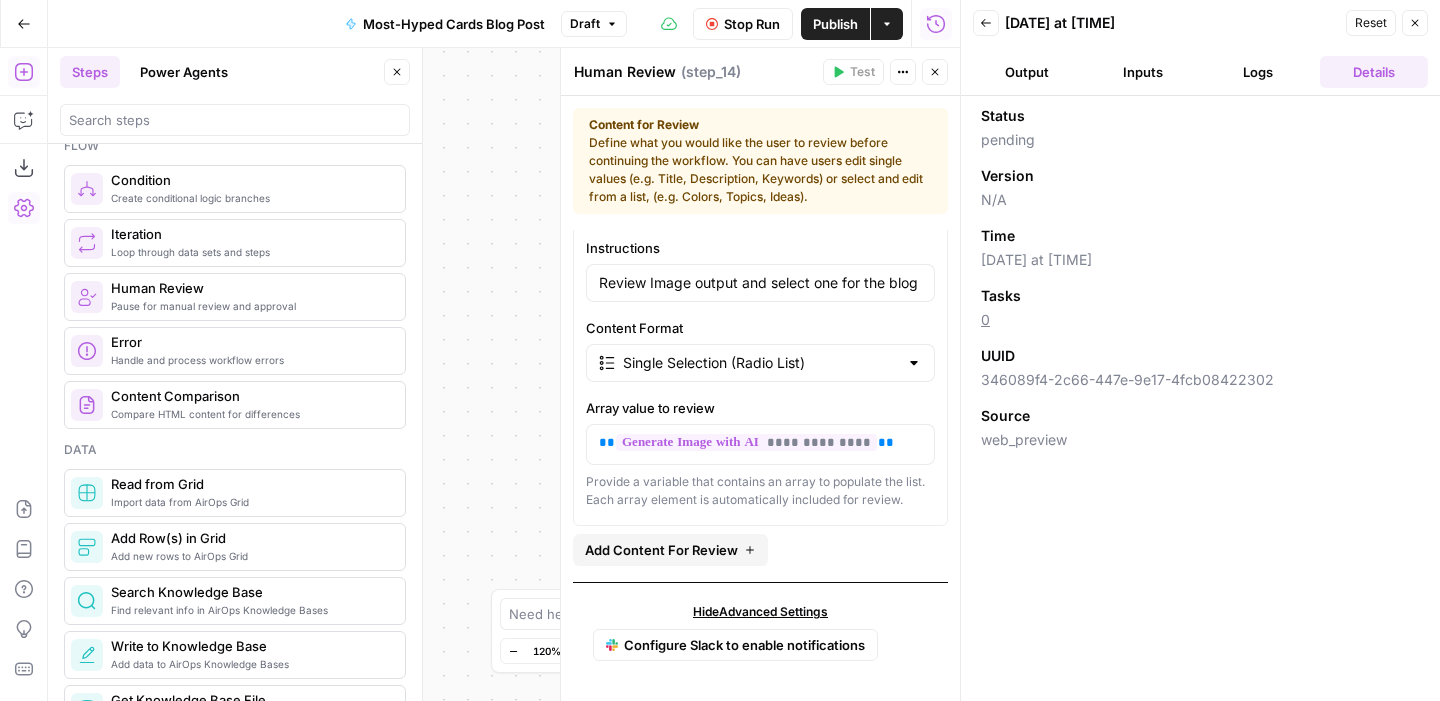 click 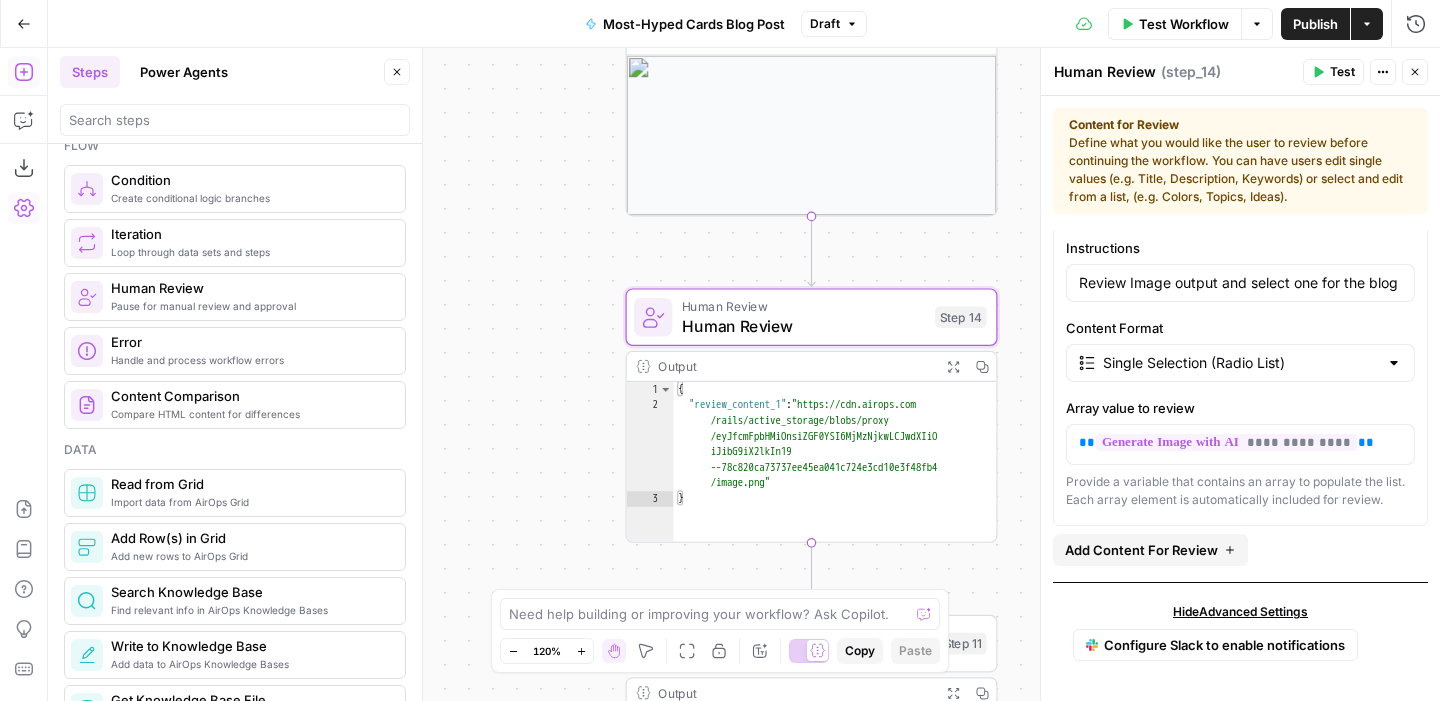 click on "**********" at bounding box center (744, 374) 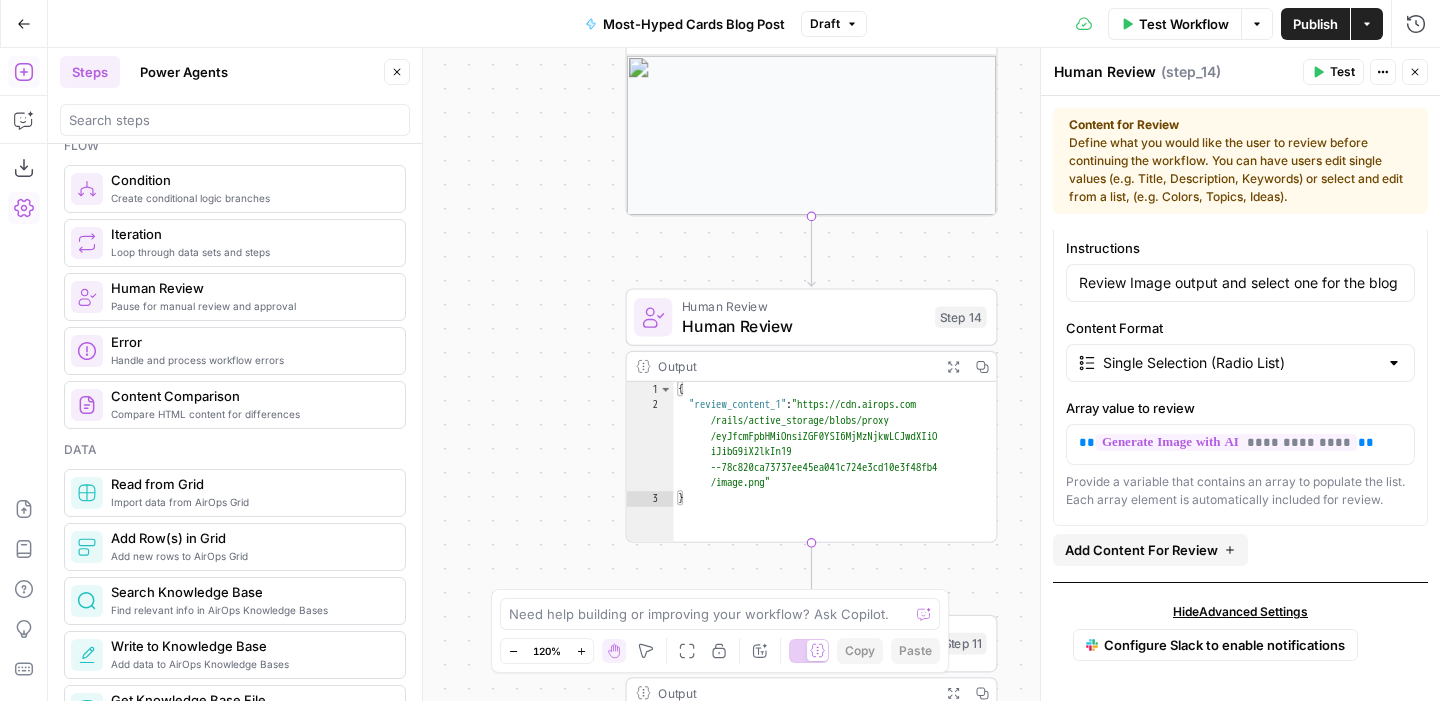 click on "**********" at bounding box center (744, 374) 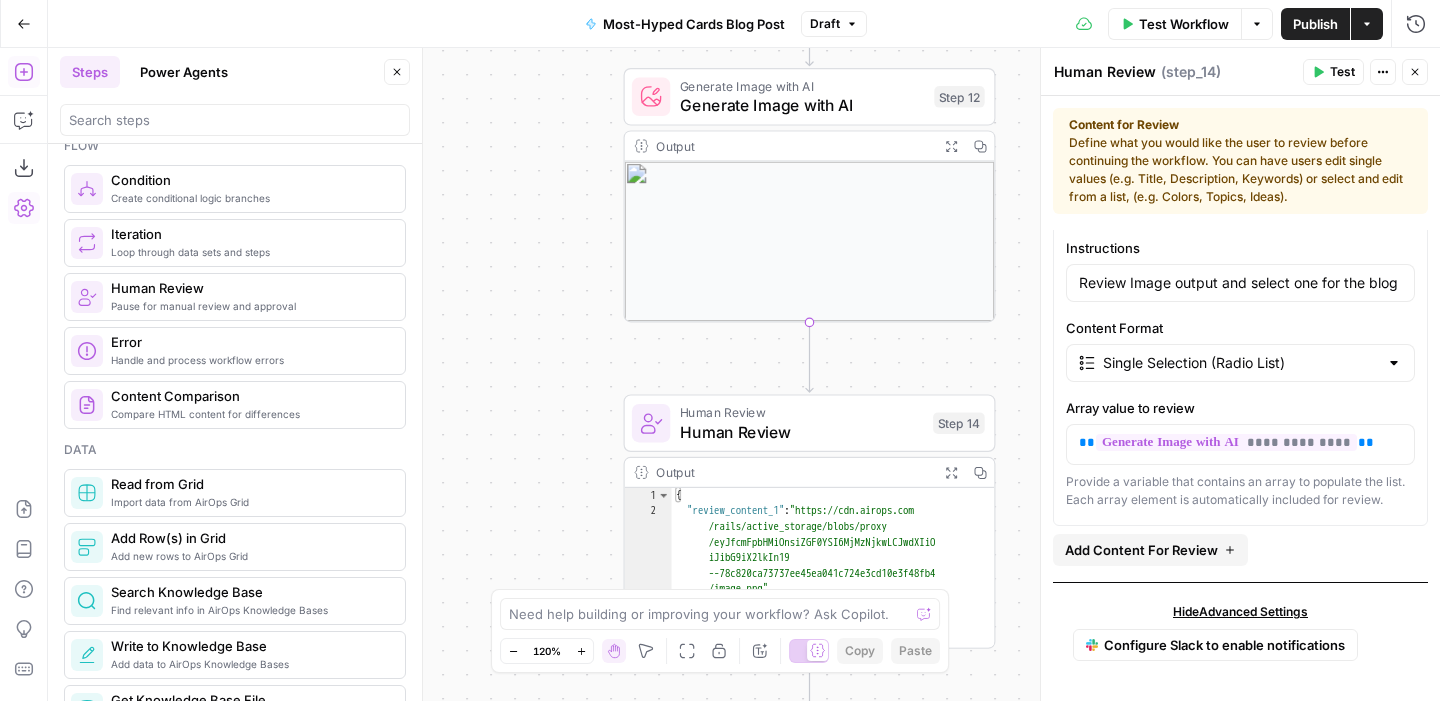 click 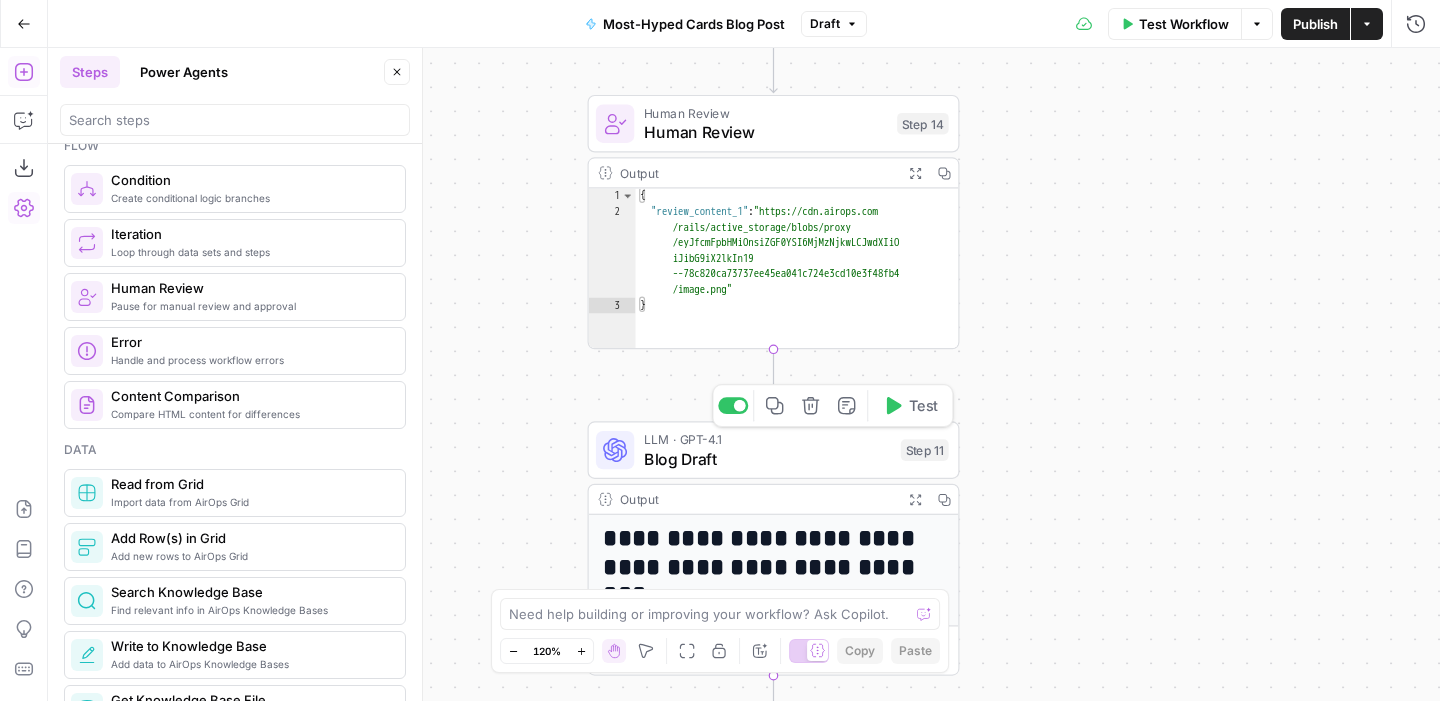 click 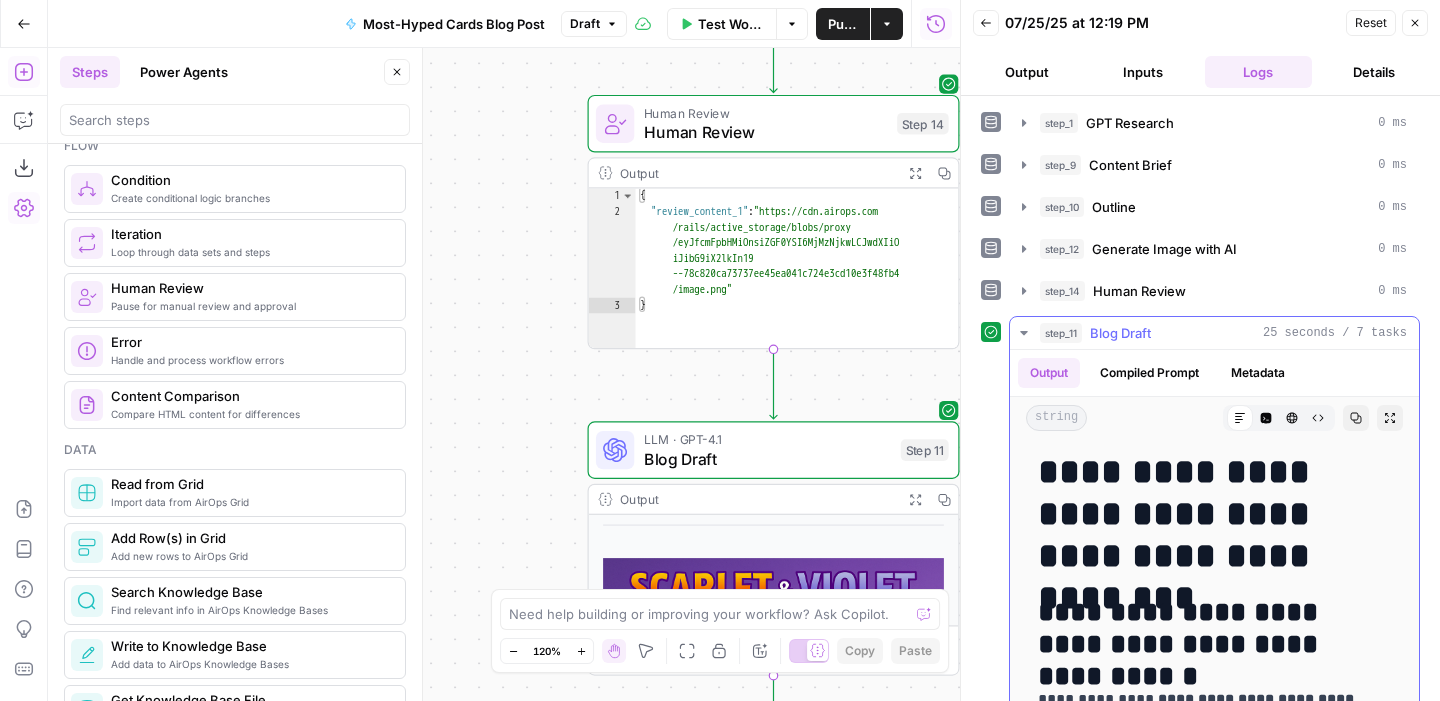 scroll, scrollTop: 0, scrollLeft: 0, axis: both 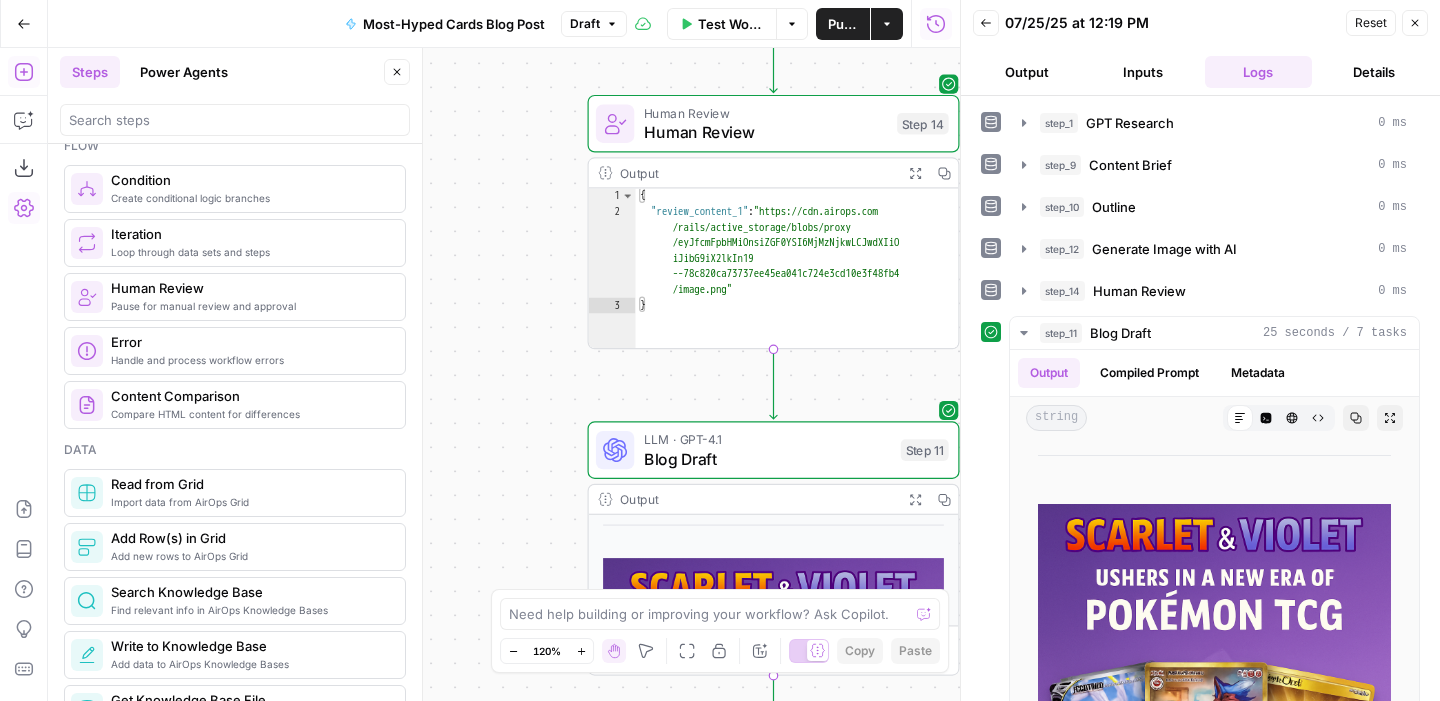 click on "Close" at bounding box center (1415, 23) 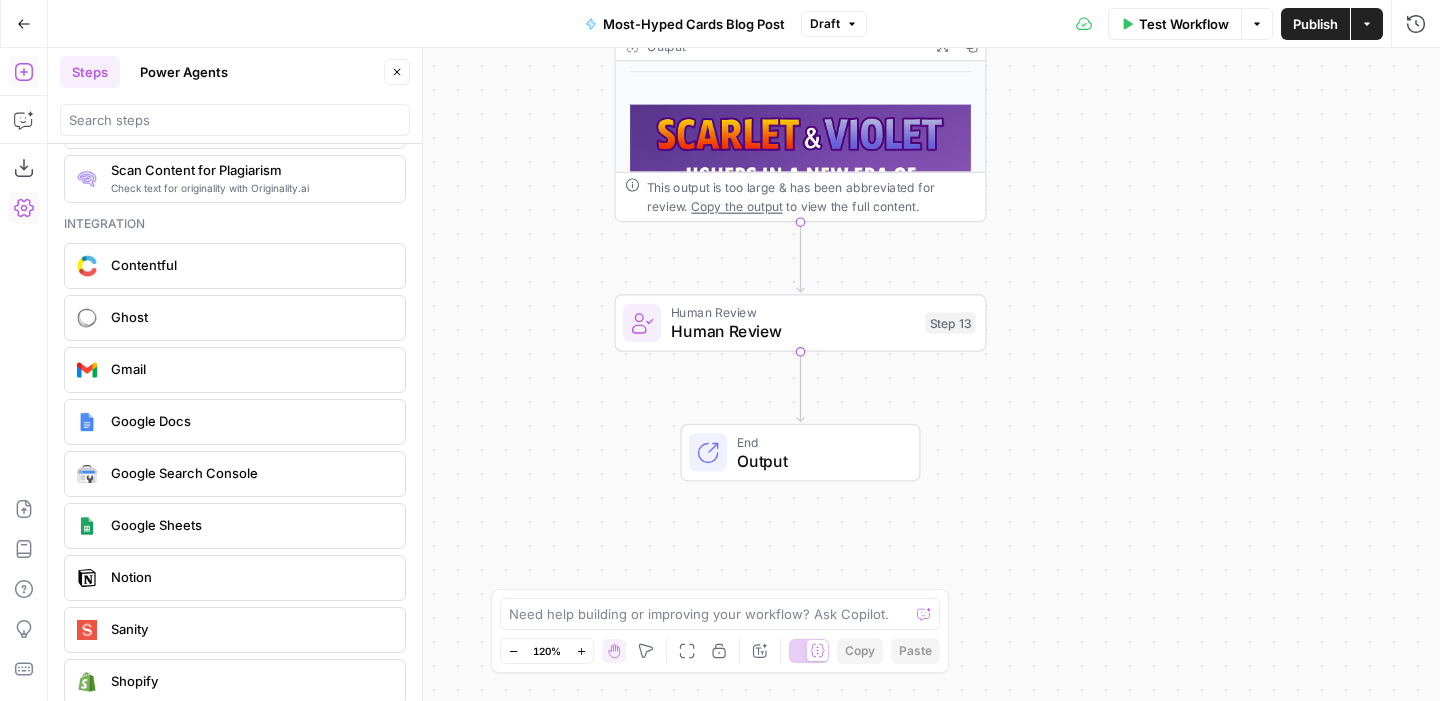 scroll, scrollTop: 3658, scrollLeft: 0, axis: vertical 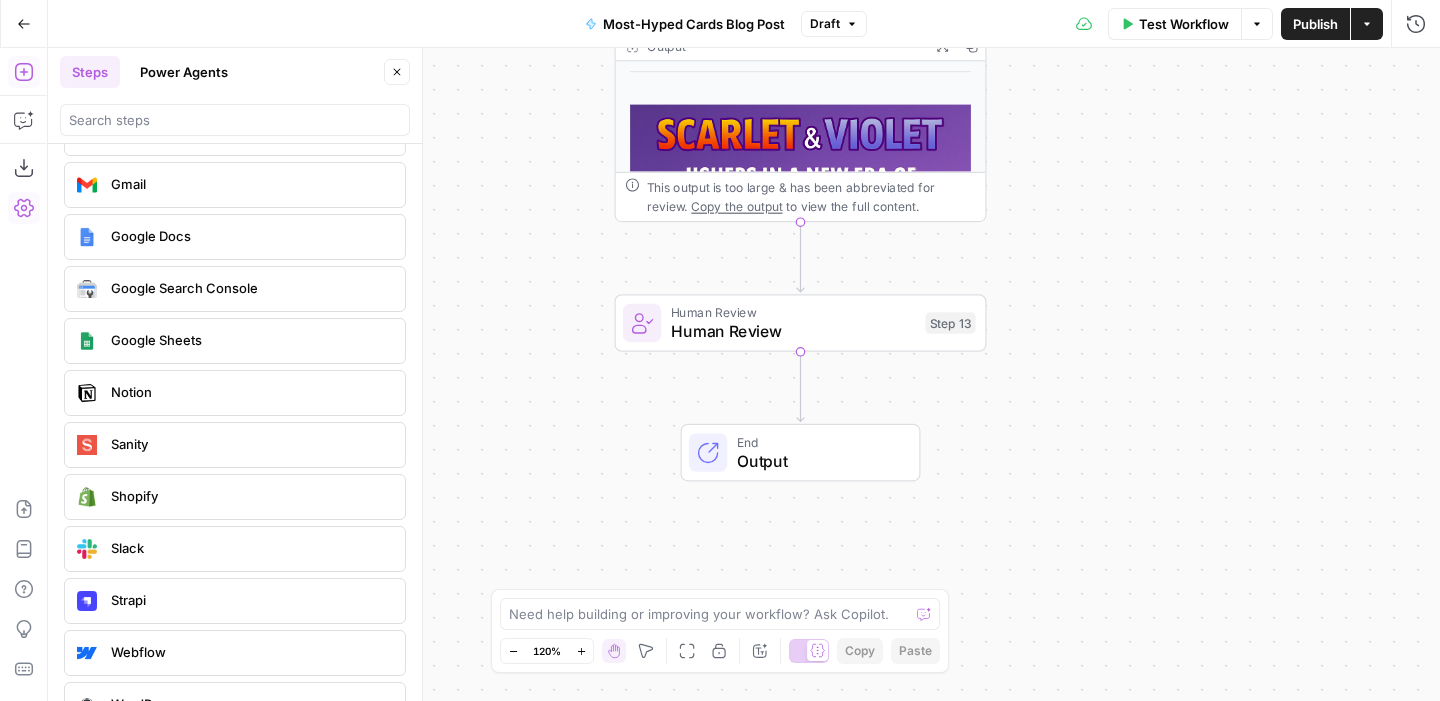 click 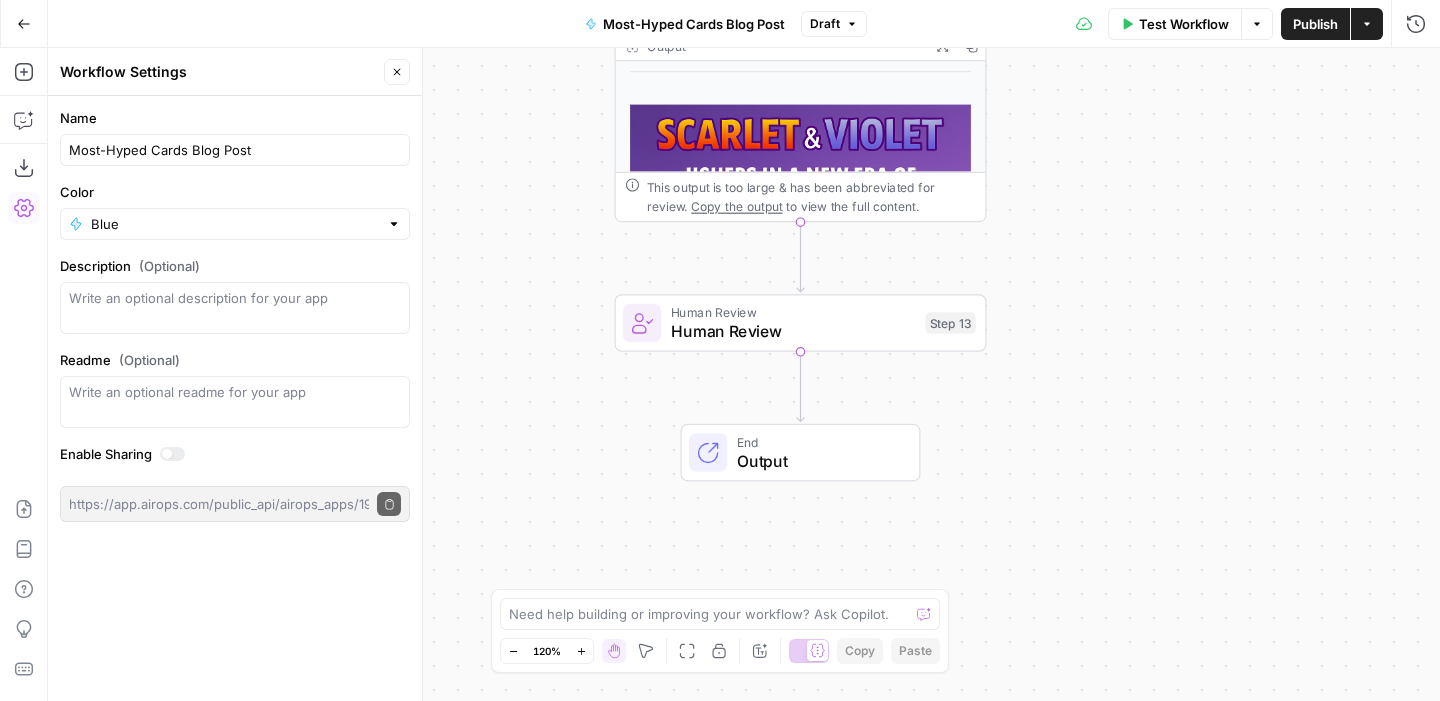 click 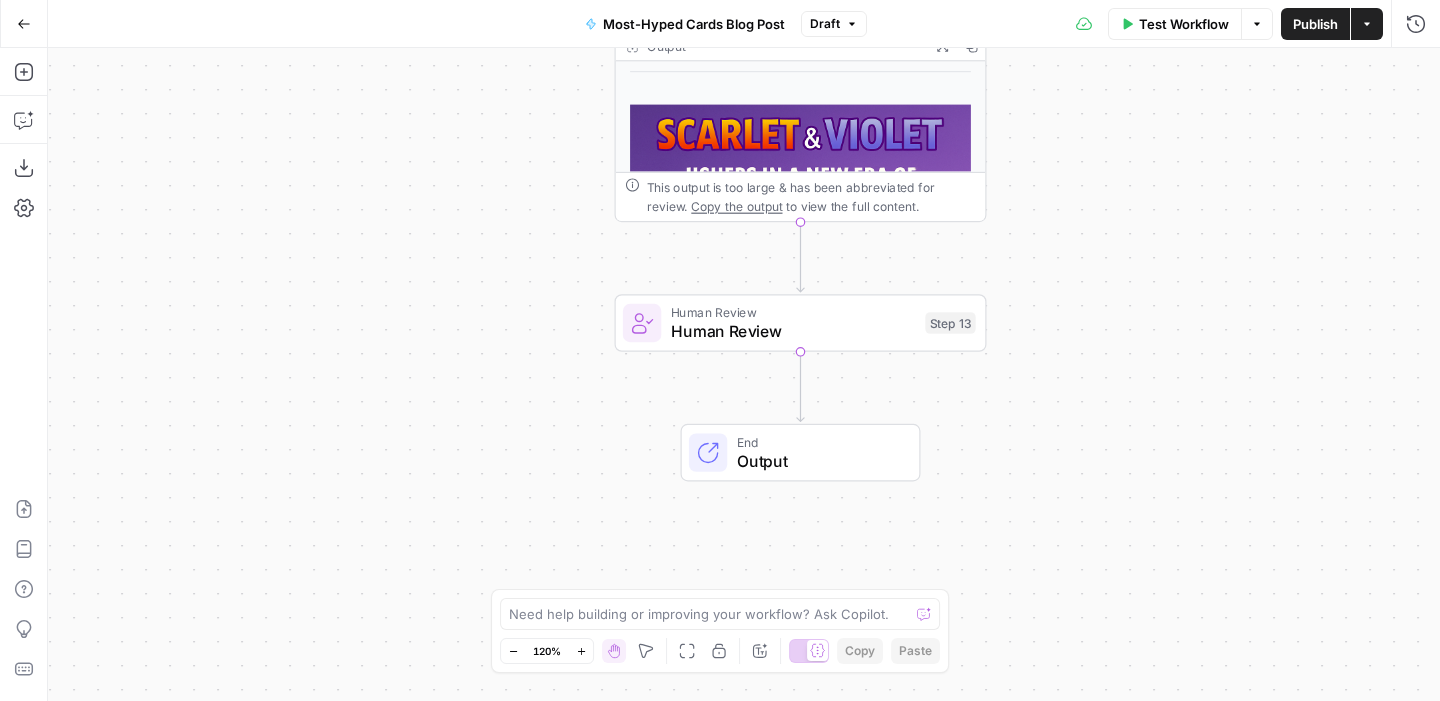 click on "Options" at bounding box center [1257, 24] 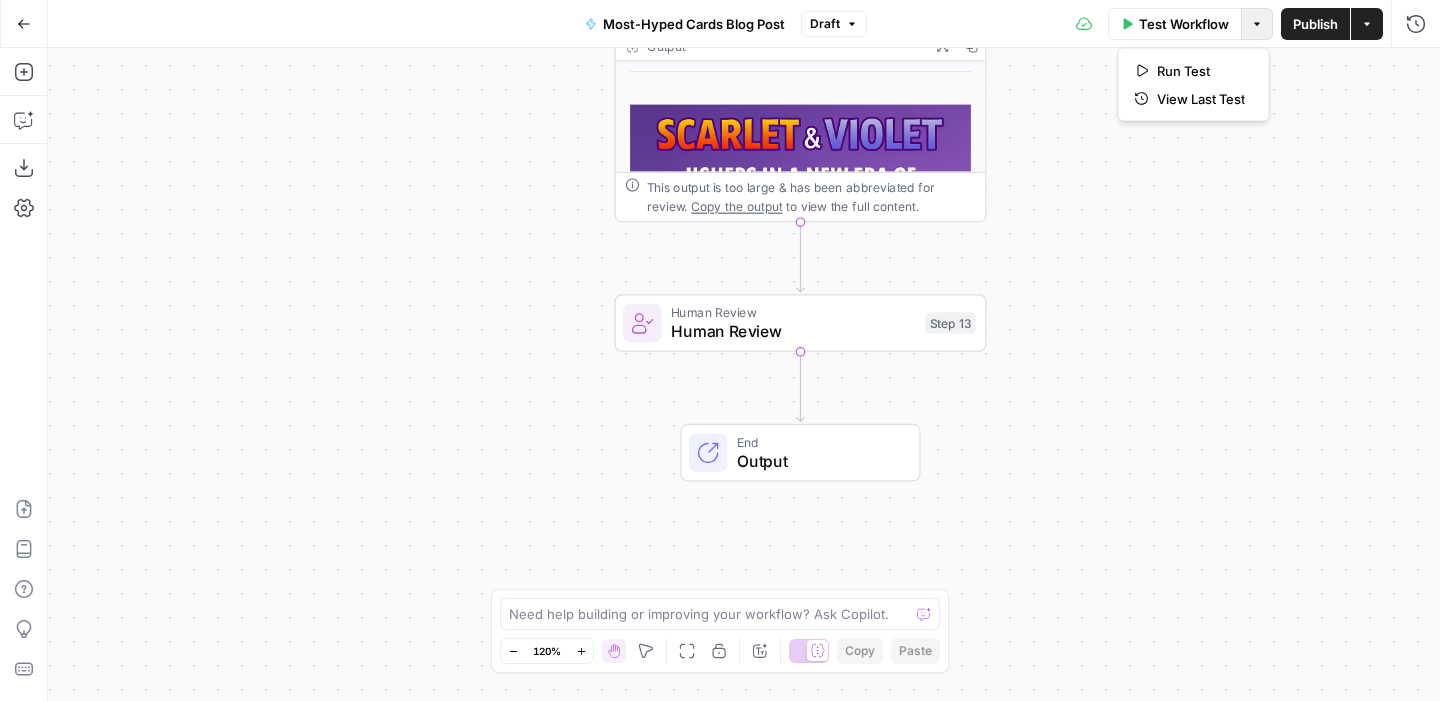 click on "Options" at bounding box center [1257, 24] 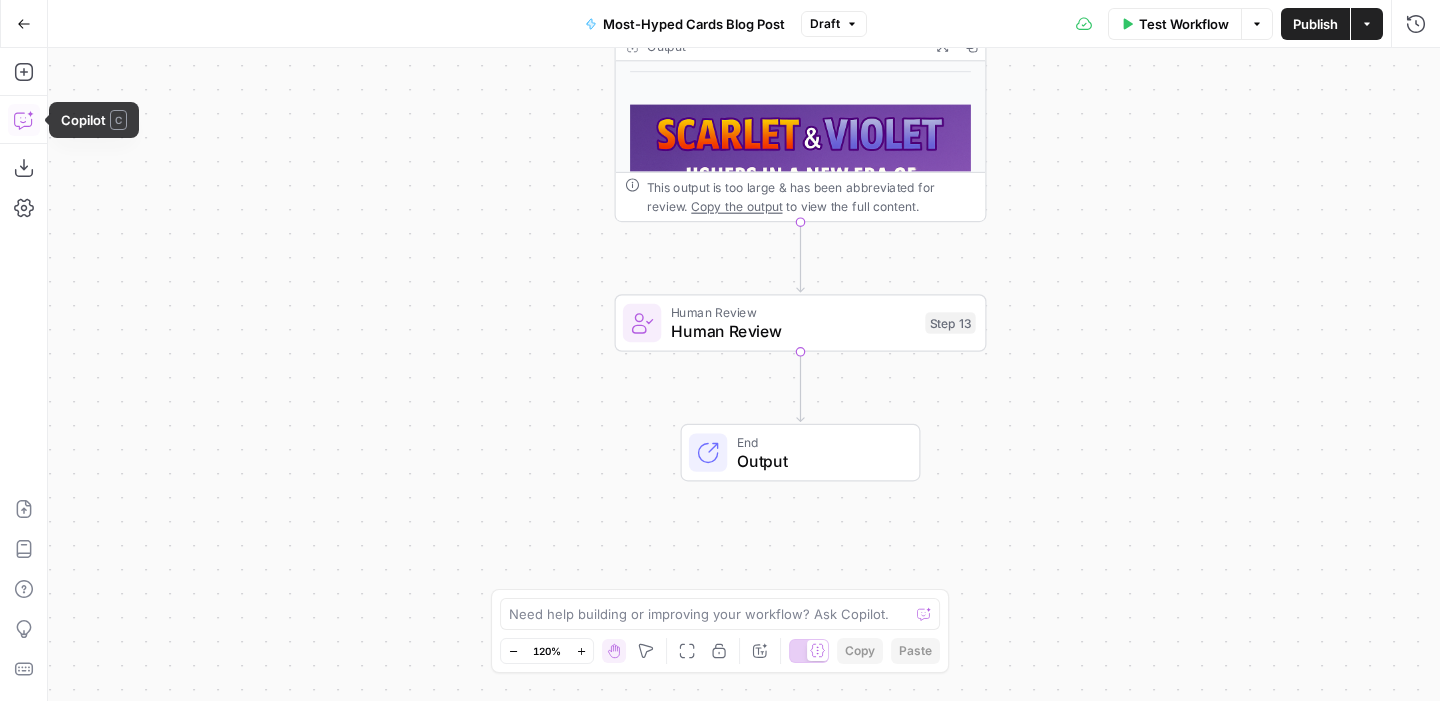 click 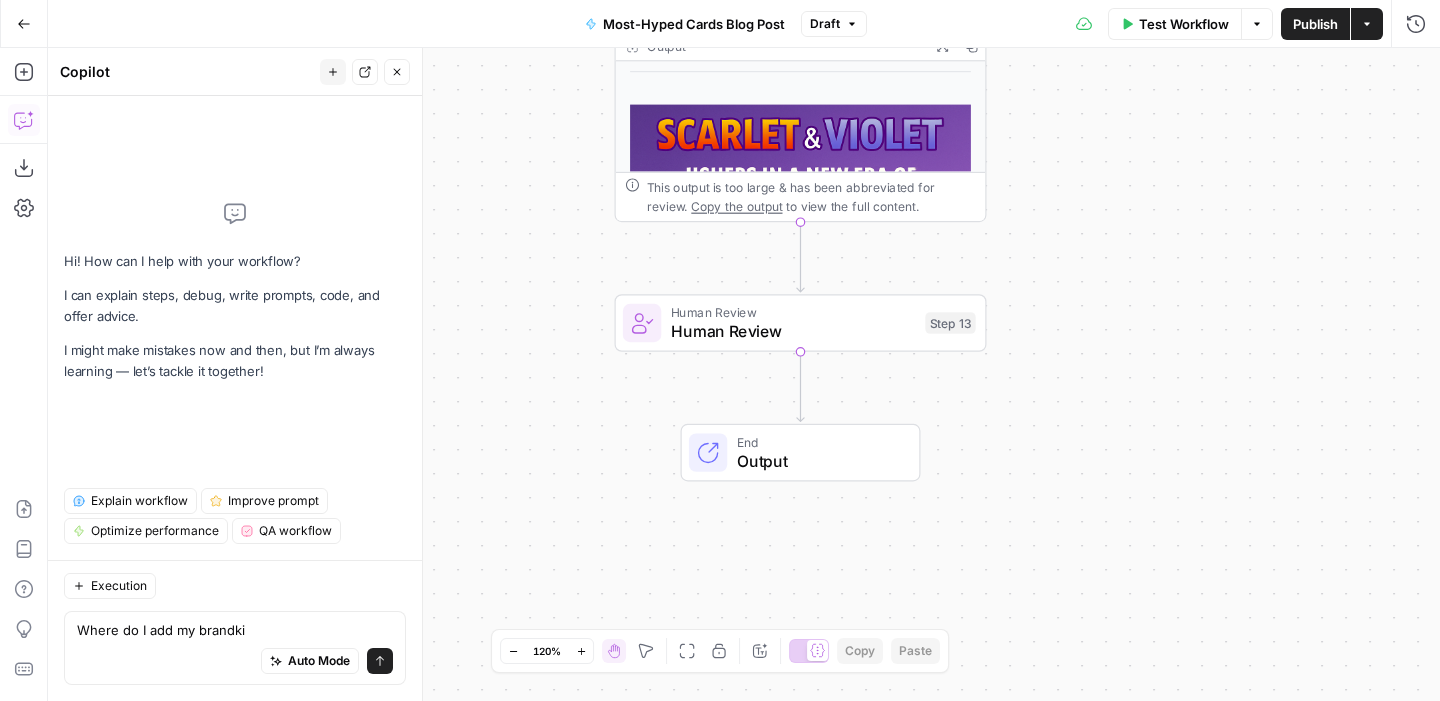 type on "Where do I add my brandkit" 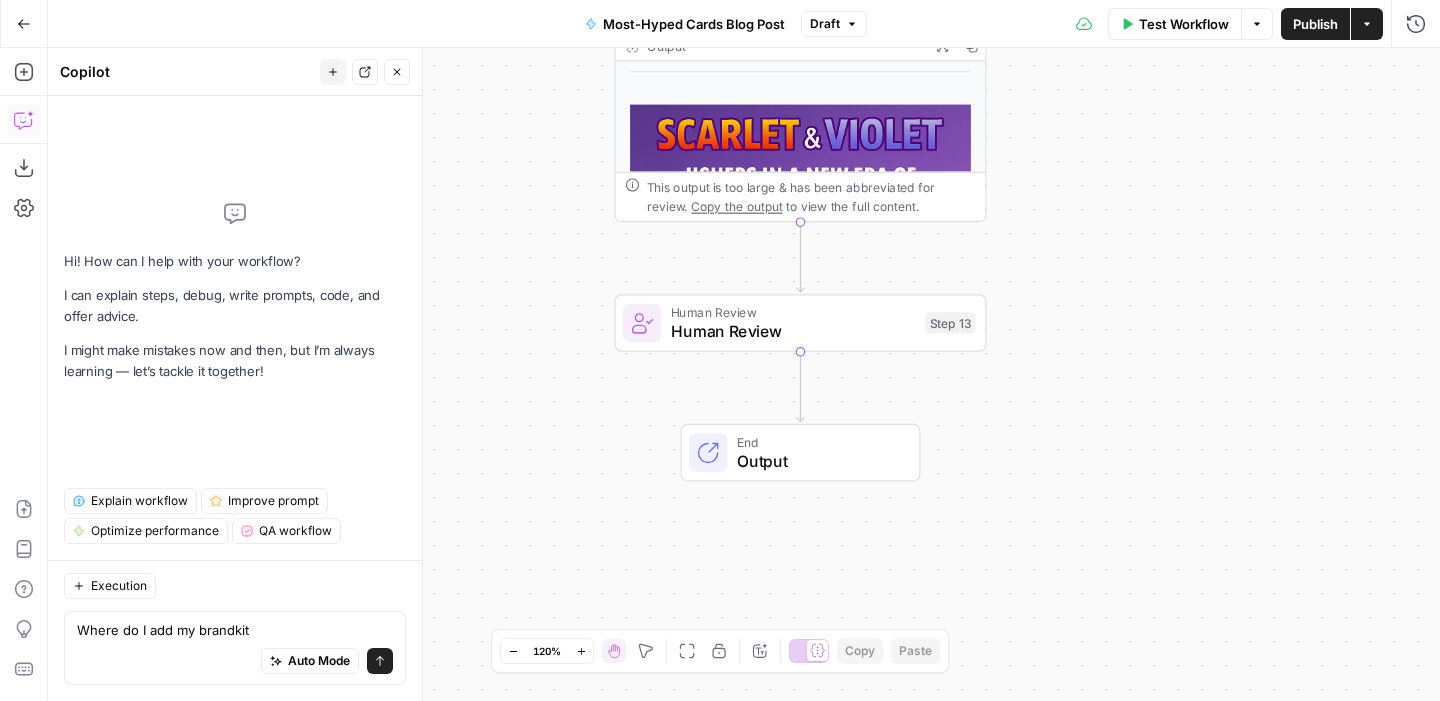 type 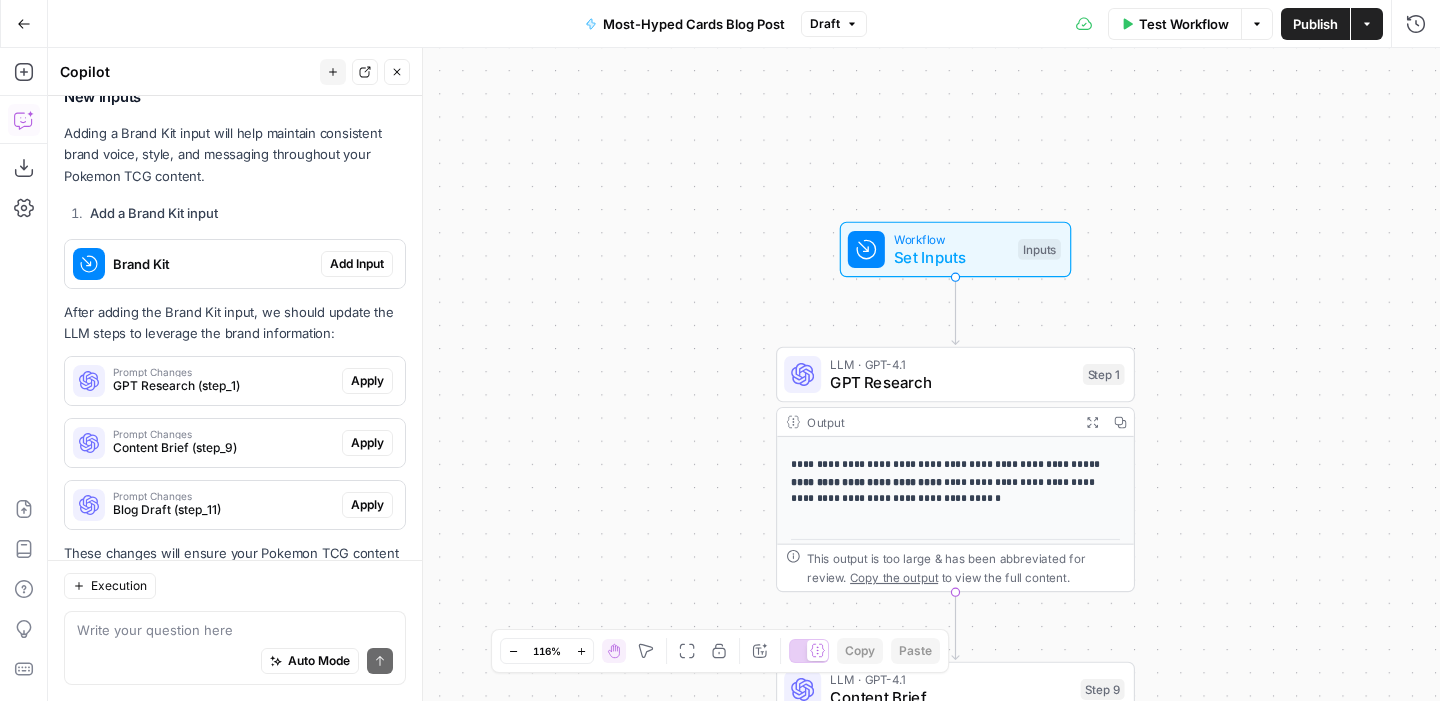 scroll, scrollTop: 307, scrollLeft: 0, axis: vertical 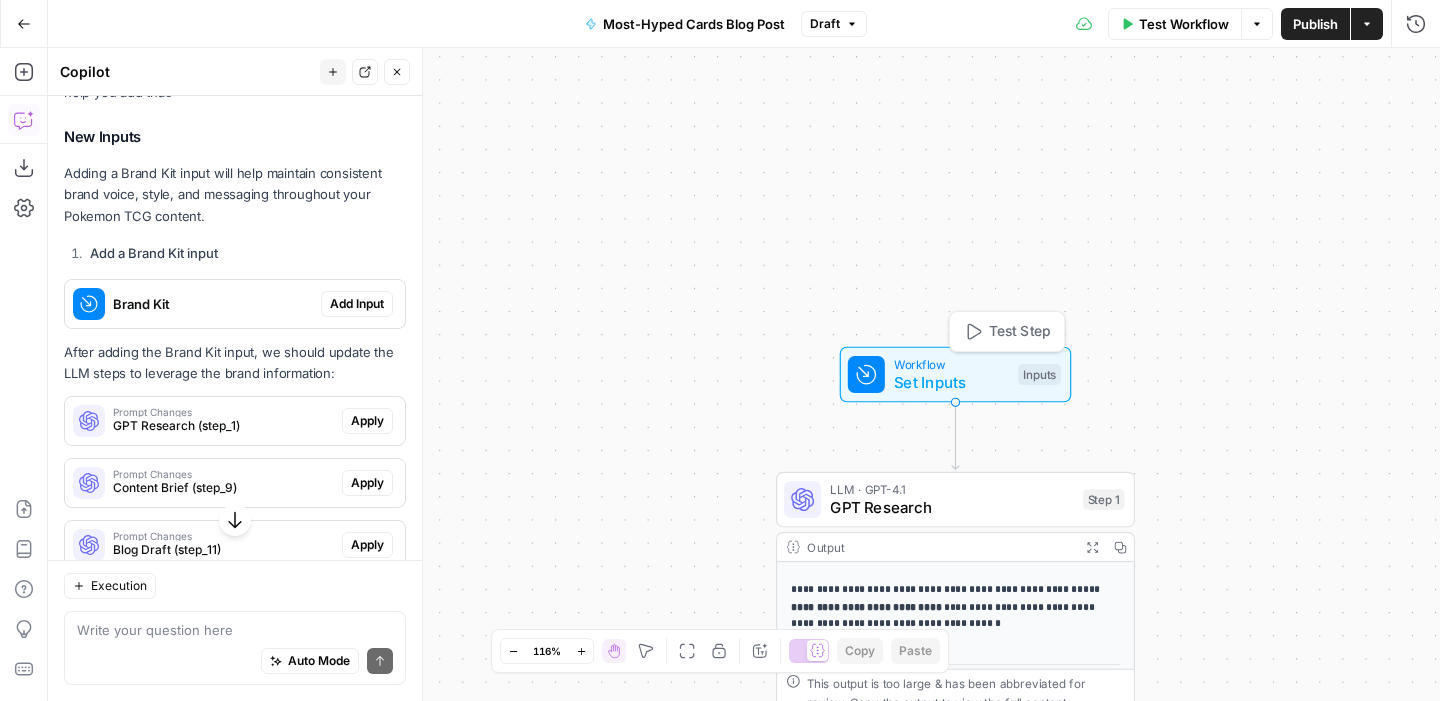 click on "Set Inputs" at bounding box center (951, 382) 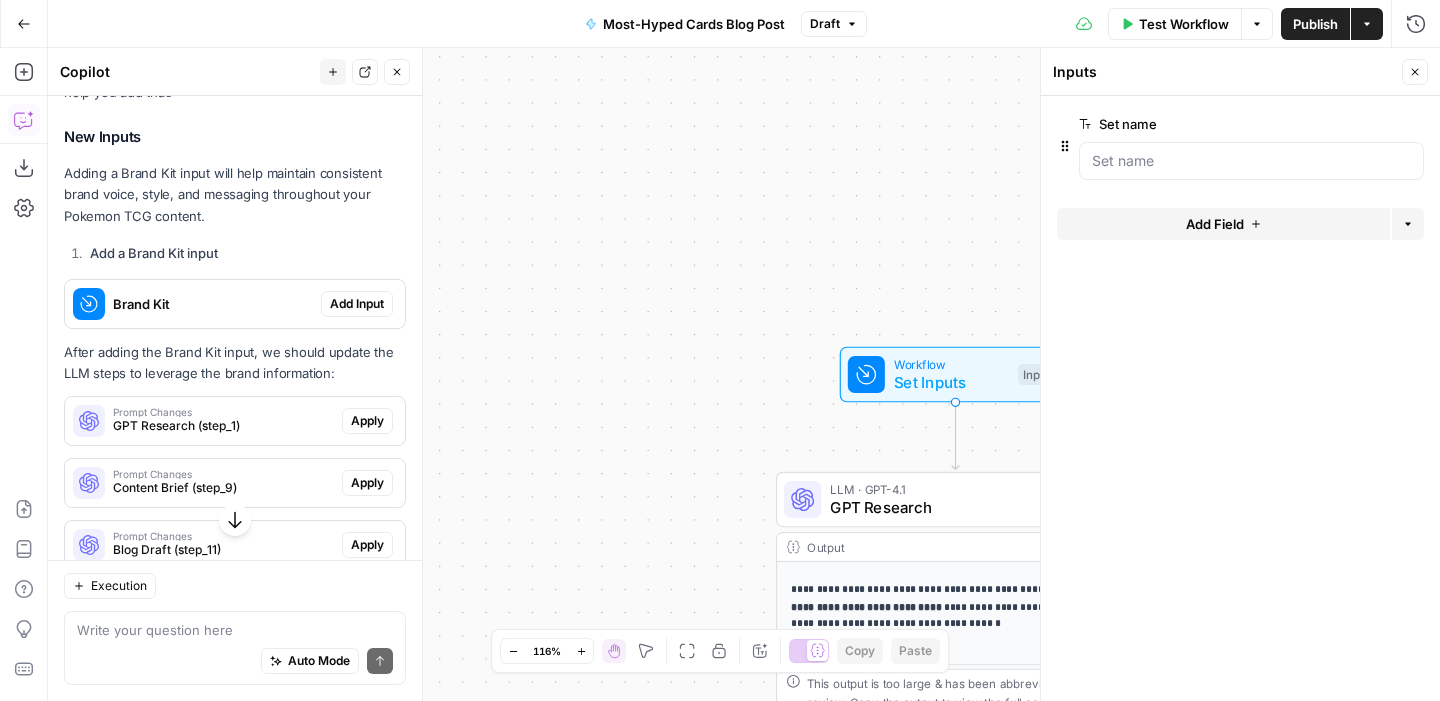 click on "Add Field" at bounding box center (1223, 224) 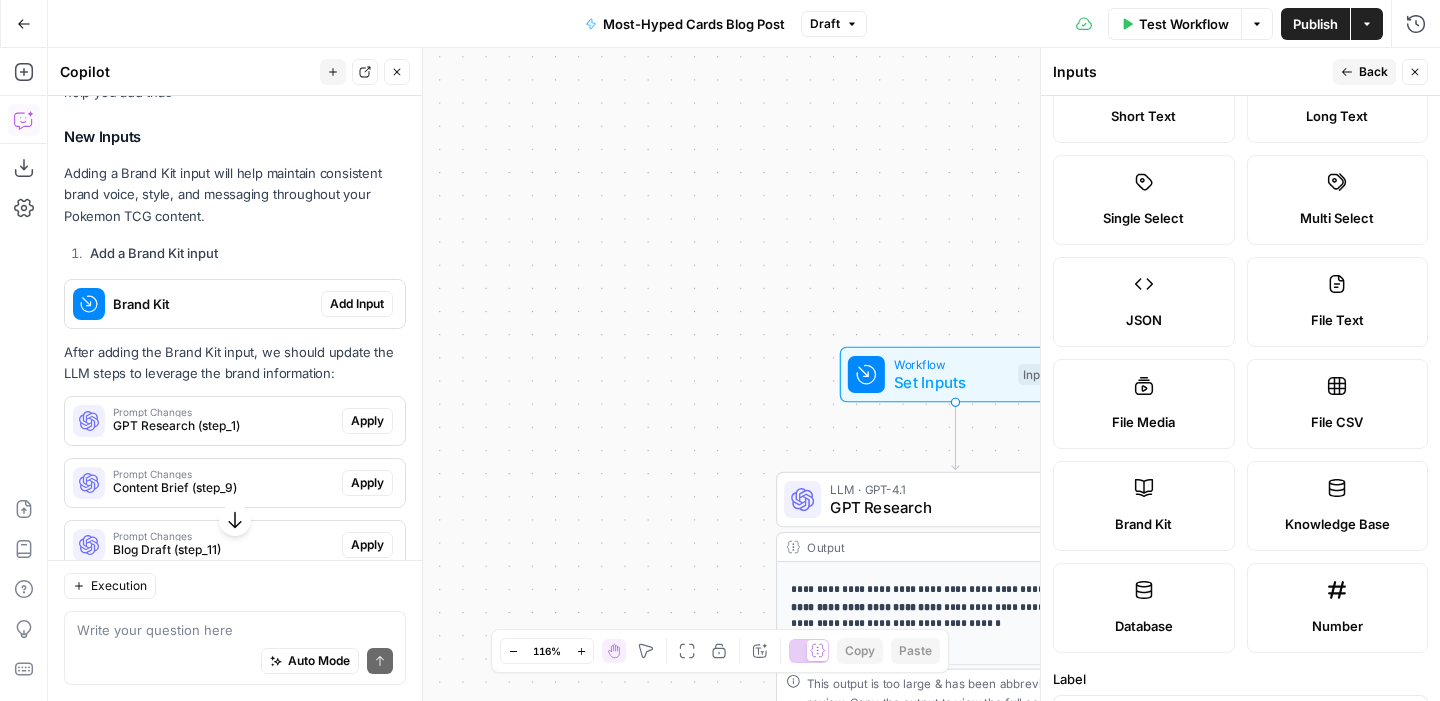 scroll, scrollTop: 83, scrollLeft: 0, axis: vertical 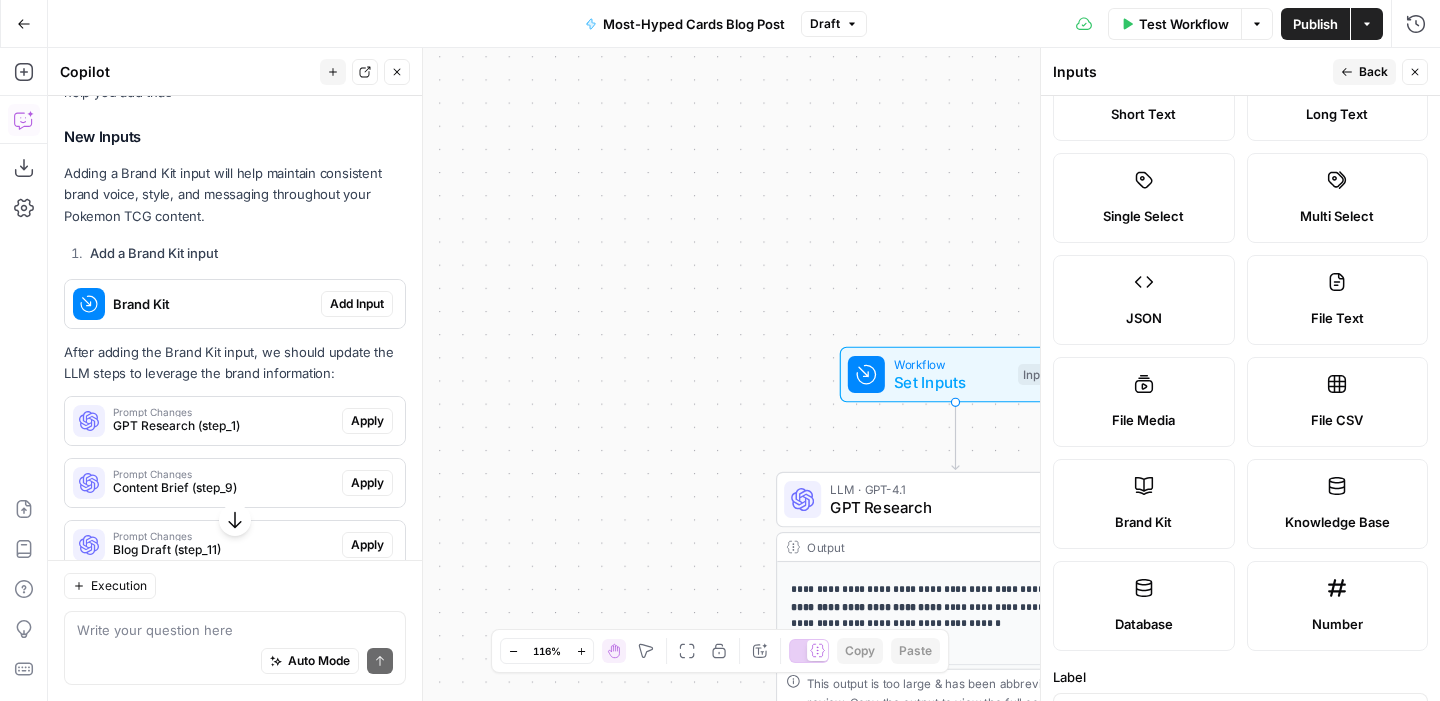 click on "Brand Kit" at bounding box center (1144, 504) 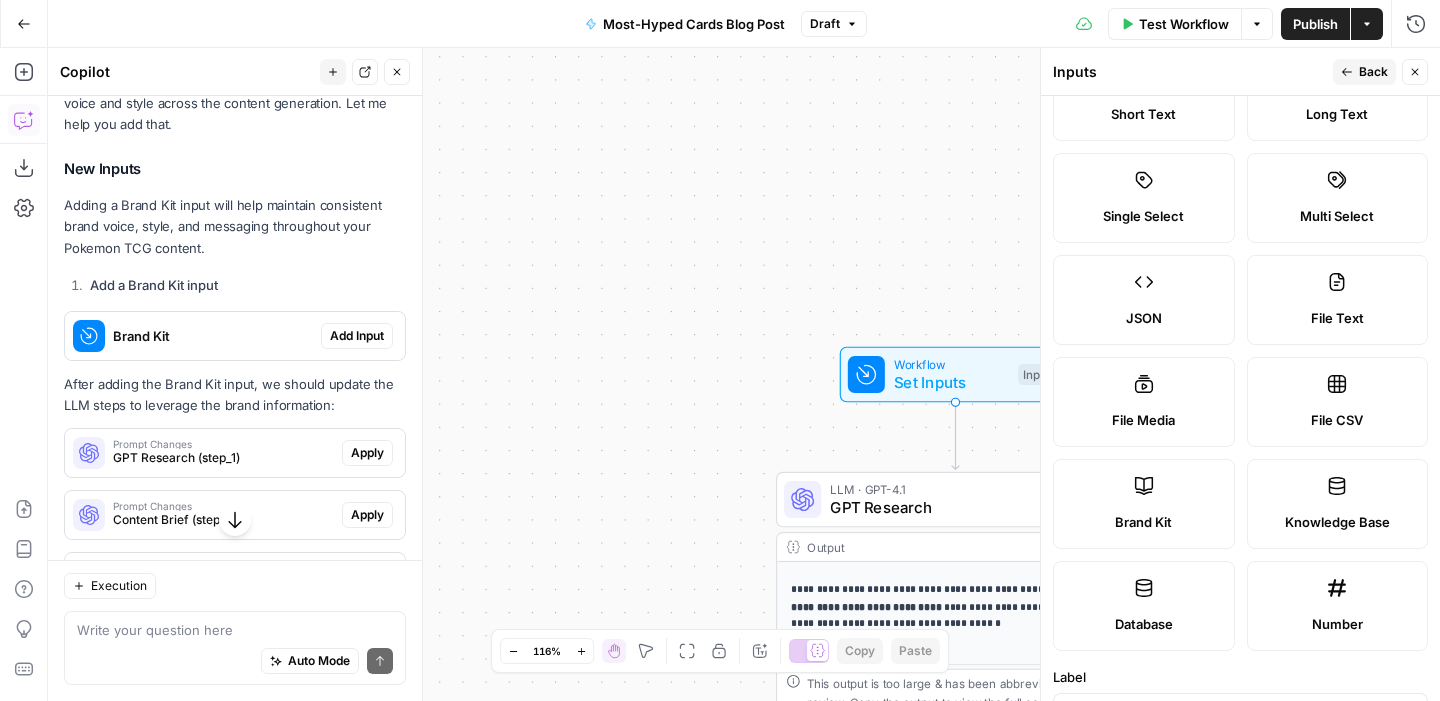 scroll, scrollTop: 339, scrollLeft: 0, axis: vertical 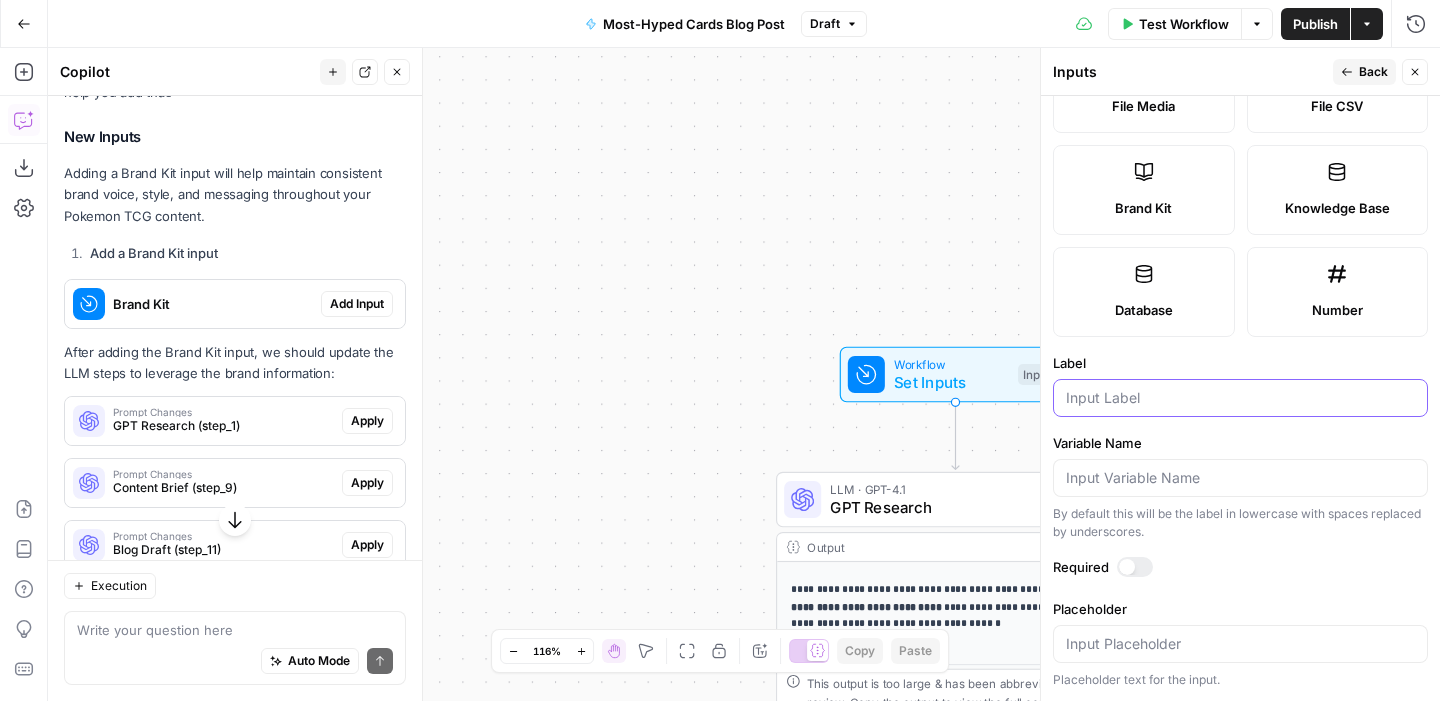 click on "Label" at bounding box center (1240, 398) 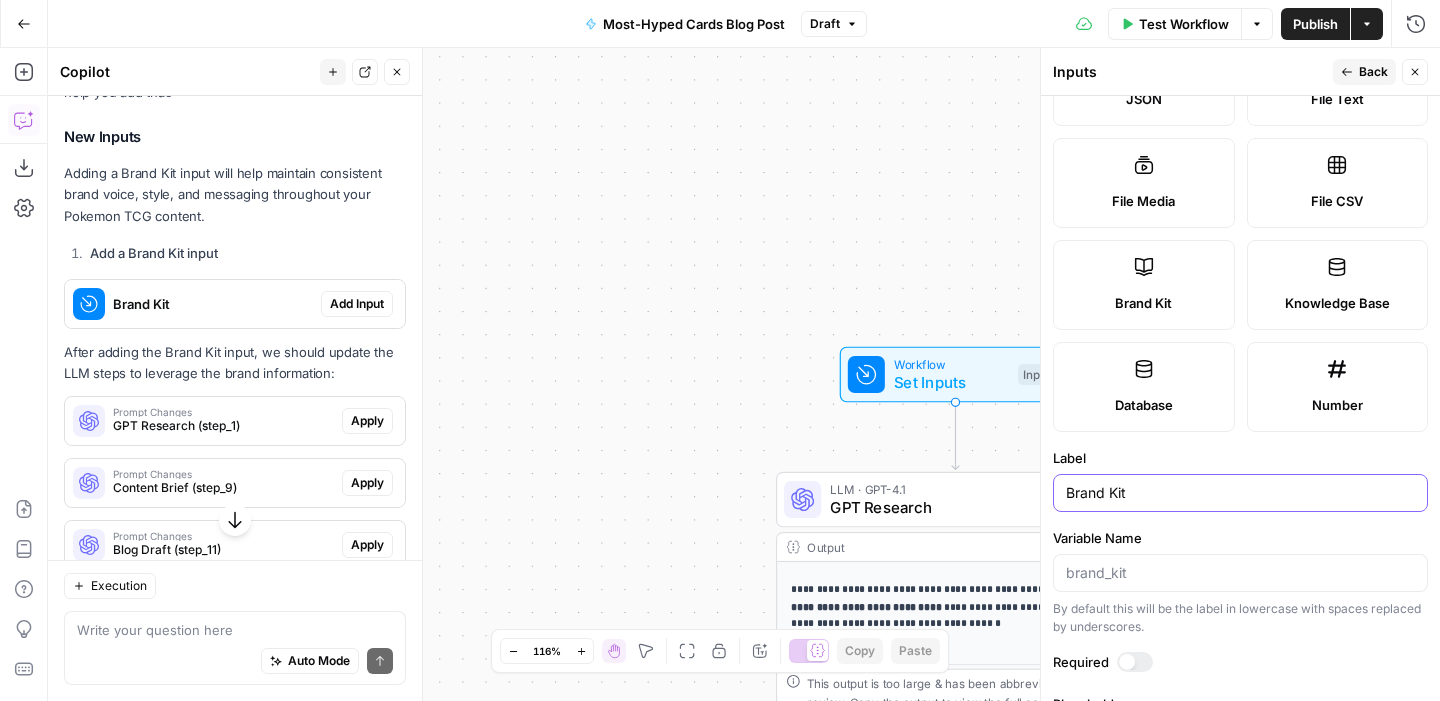 scroll, scrollTop: 397, scrollLeft: 0, axis: vertical 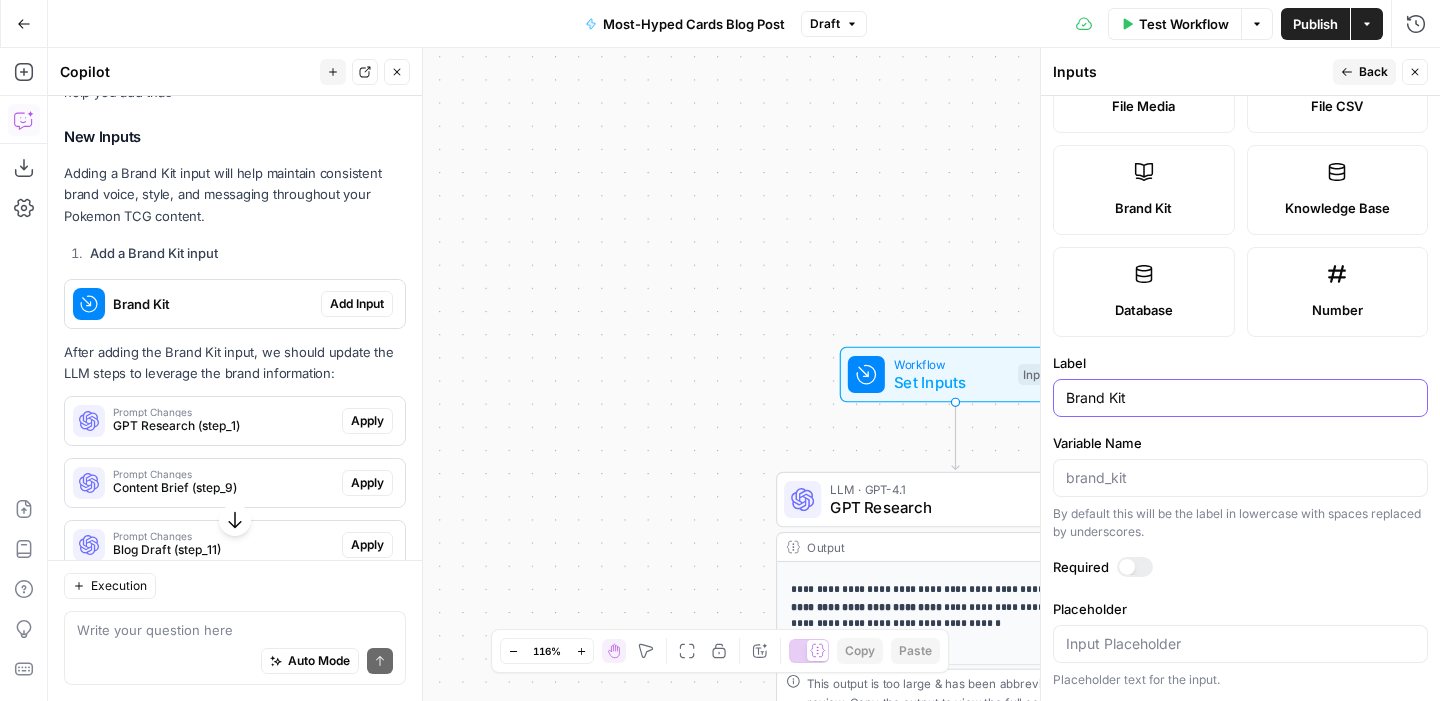 type on "Brand Kit" 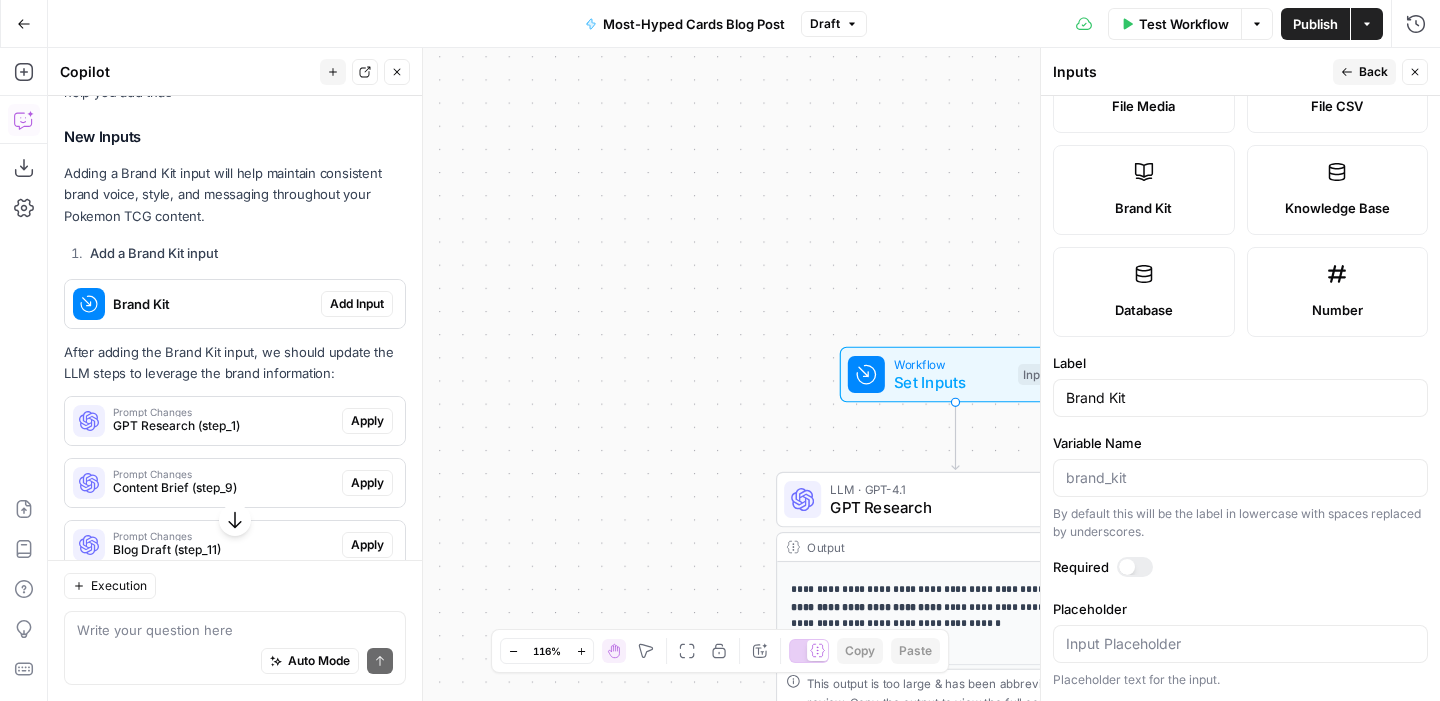click 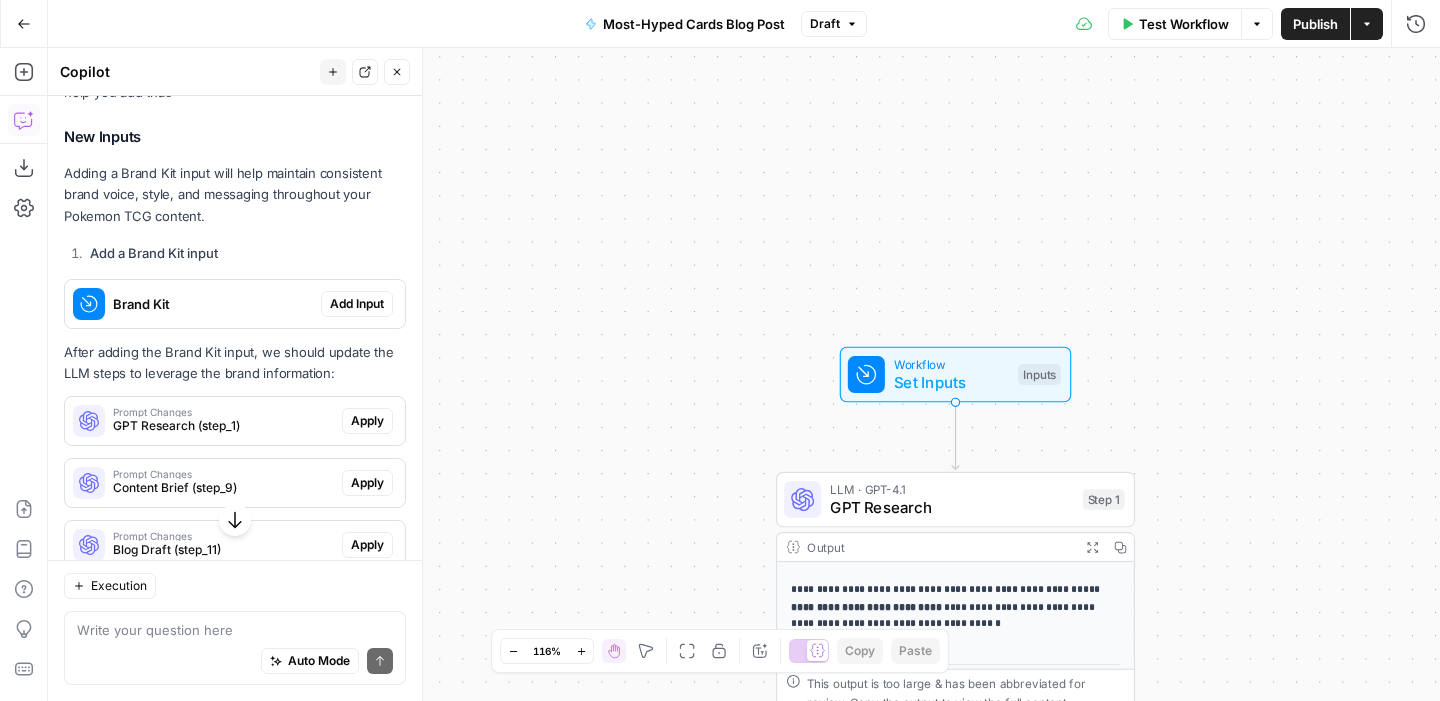click on "Set Inputs" at bounding box center (951, 382) 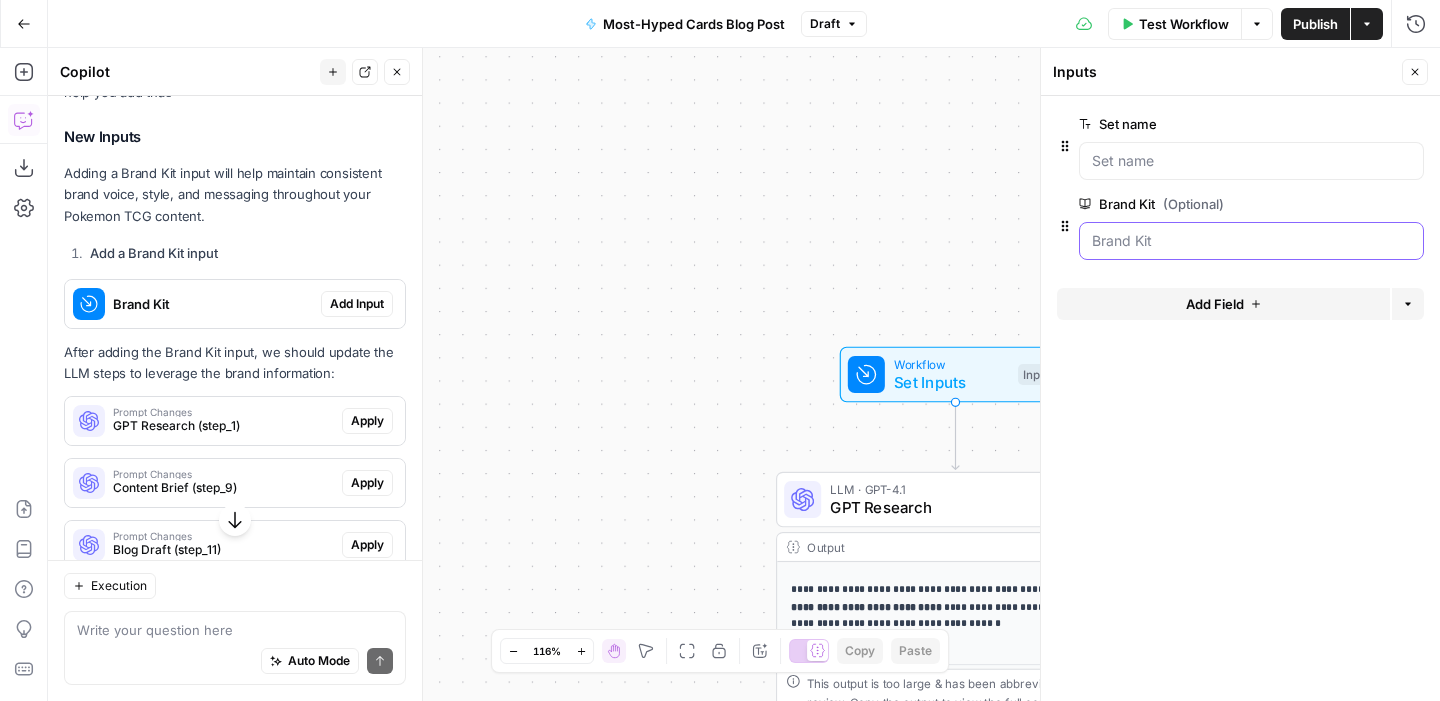 click on "Brand Kit   (Optional)" at bounding box center (1251, 241) 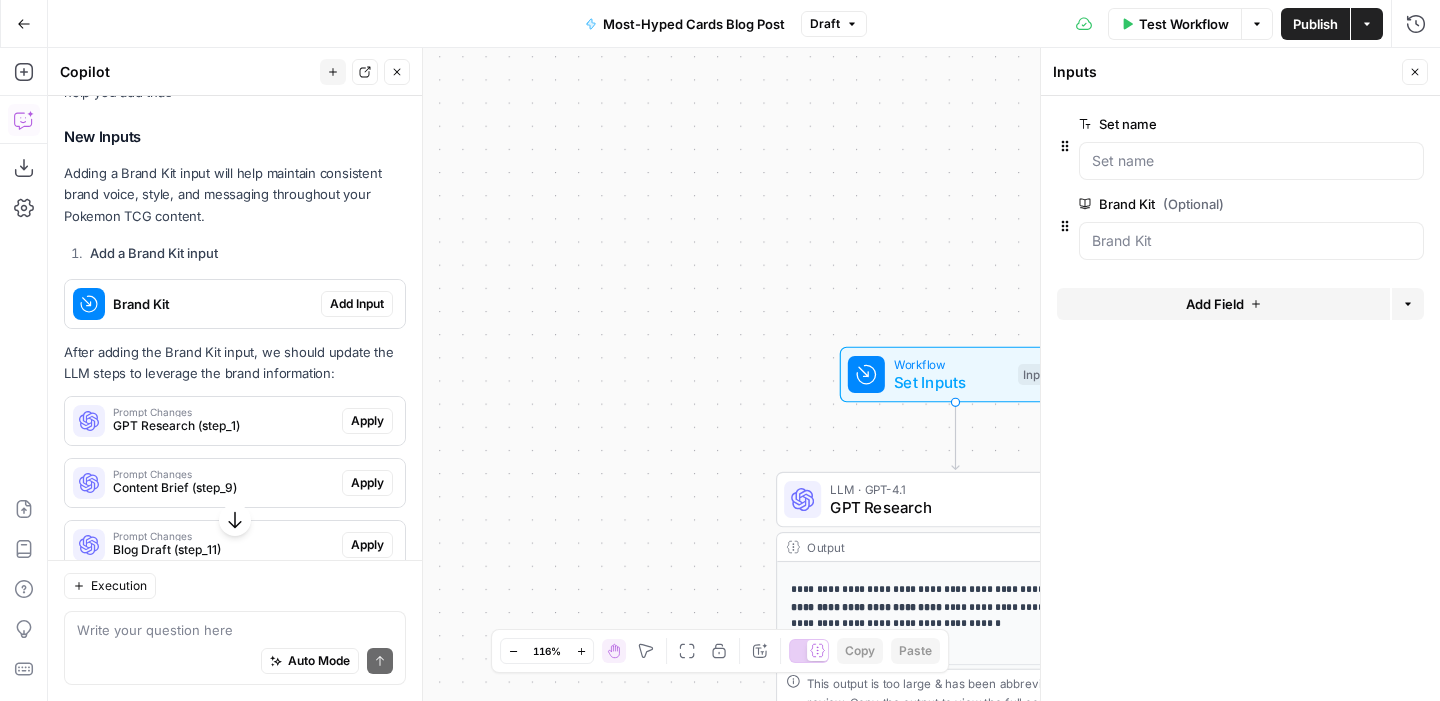 click on "edit field" at bounding box center [1357, 204] 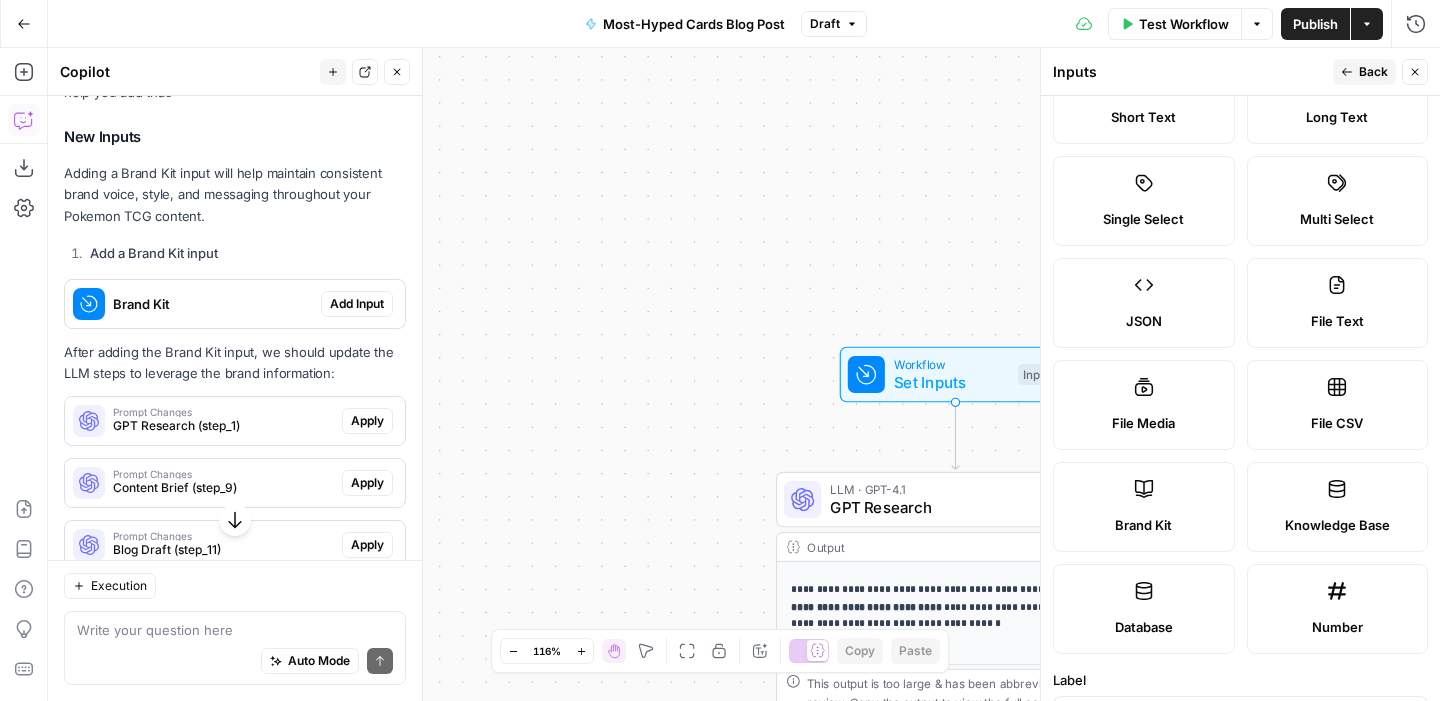 scroll, scrollTop: 0, scrollLeft: 0, axis: both 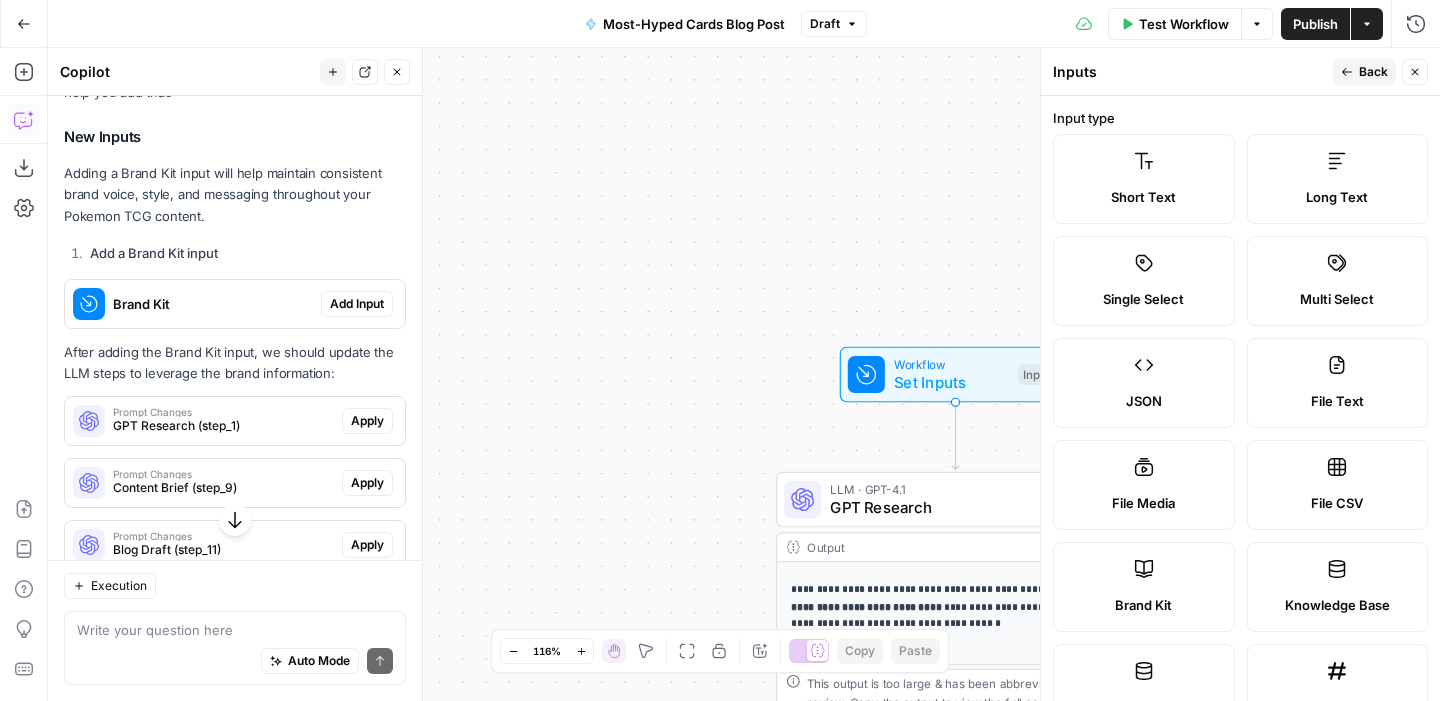 click on "Close" at bounding box center (1415, 72) 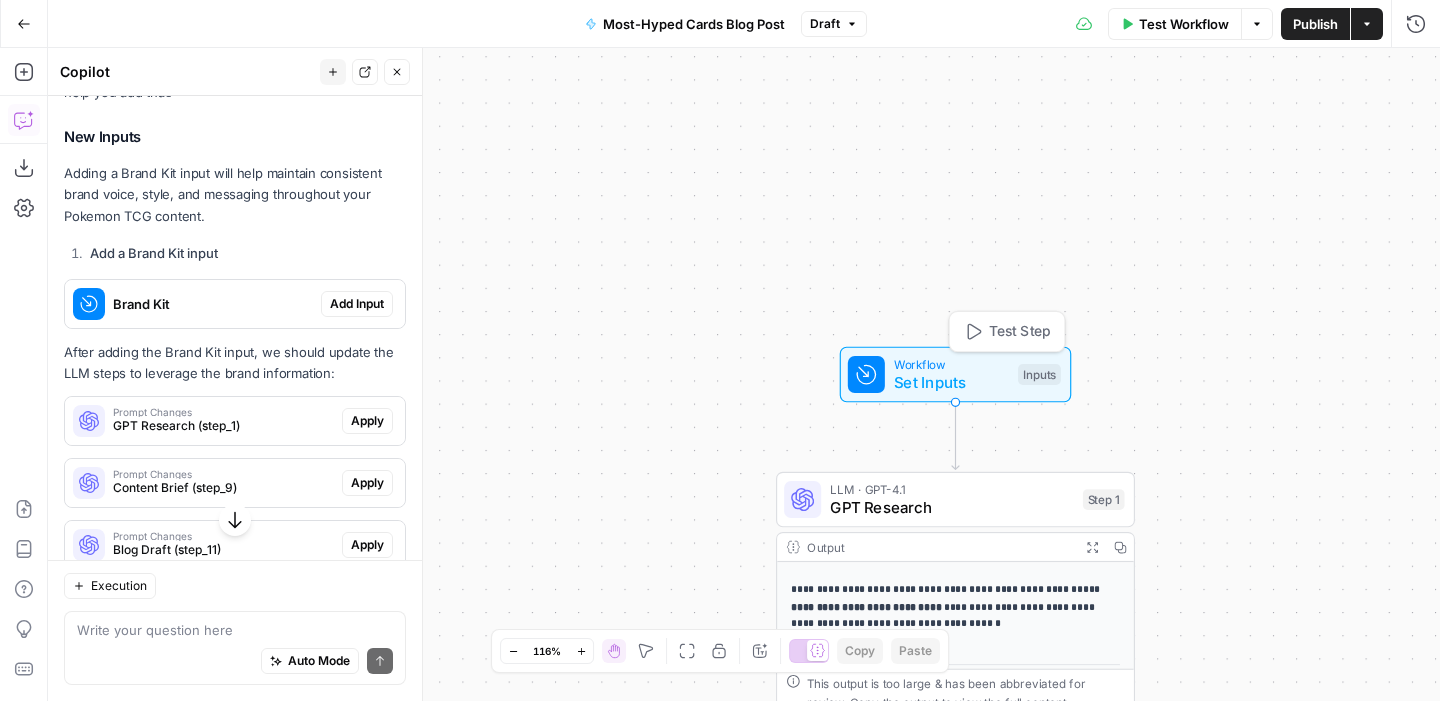 click on "Inputs" at bounding box center [1039, 374] 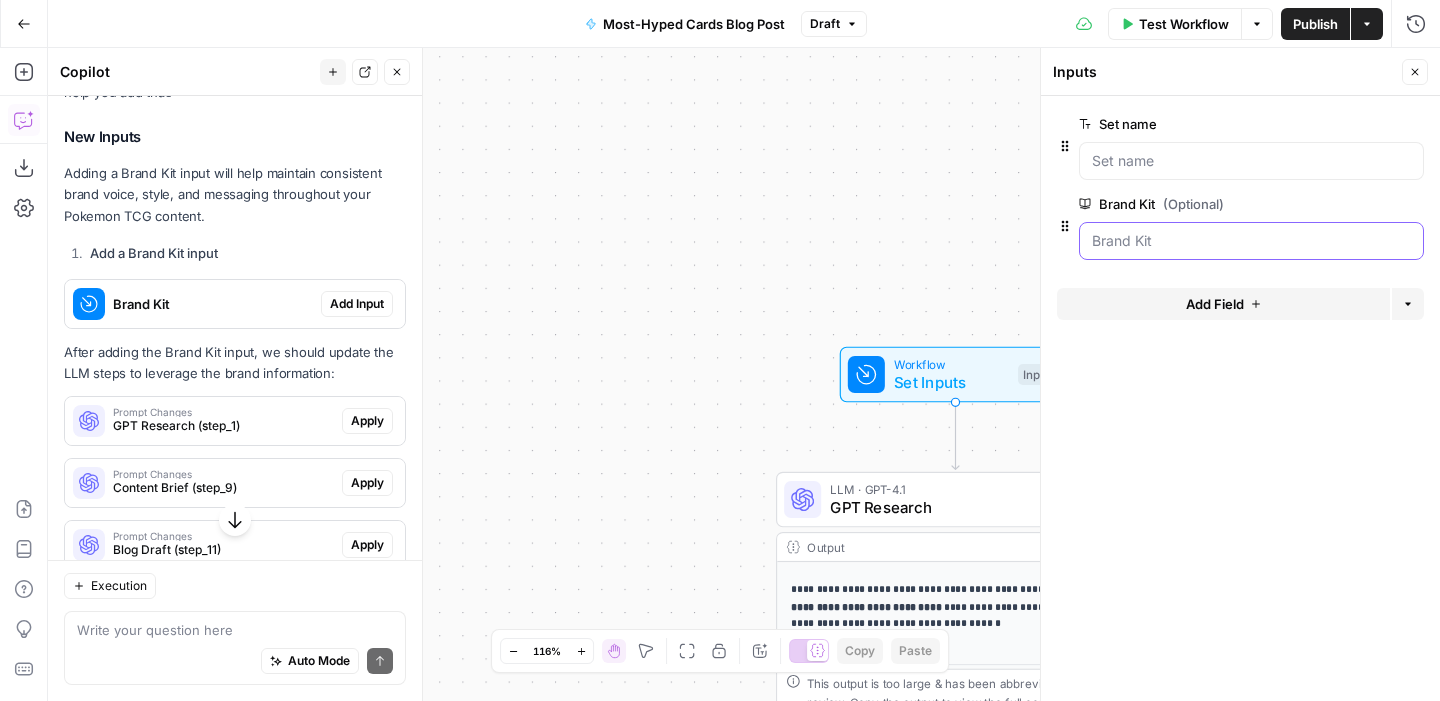 click on "Brand Kit   (Optional)" at bounding box center (1251, 241) 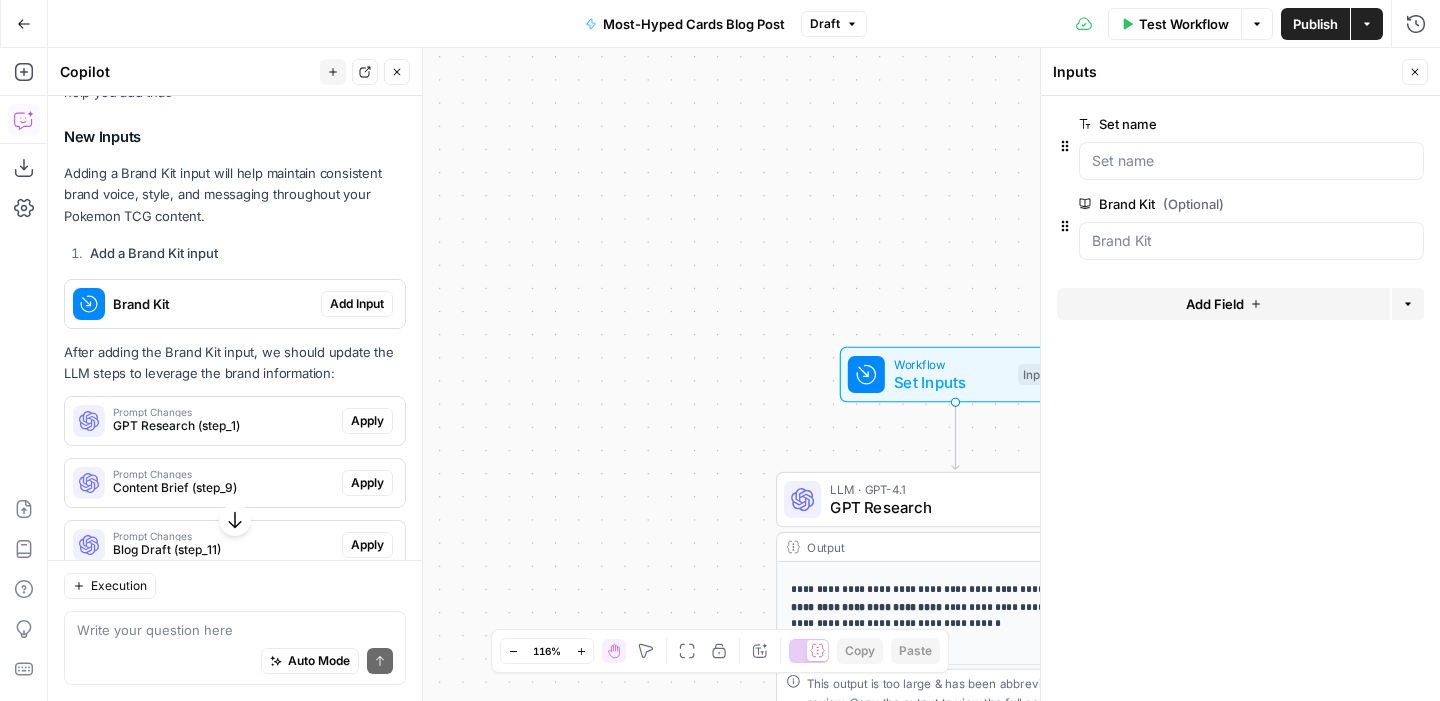 click on "Test Workflow" at bounding box center [1184, 24] 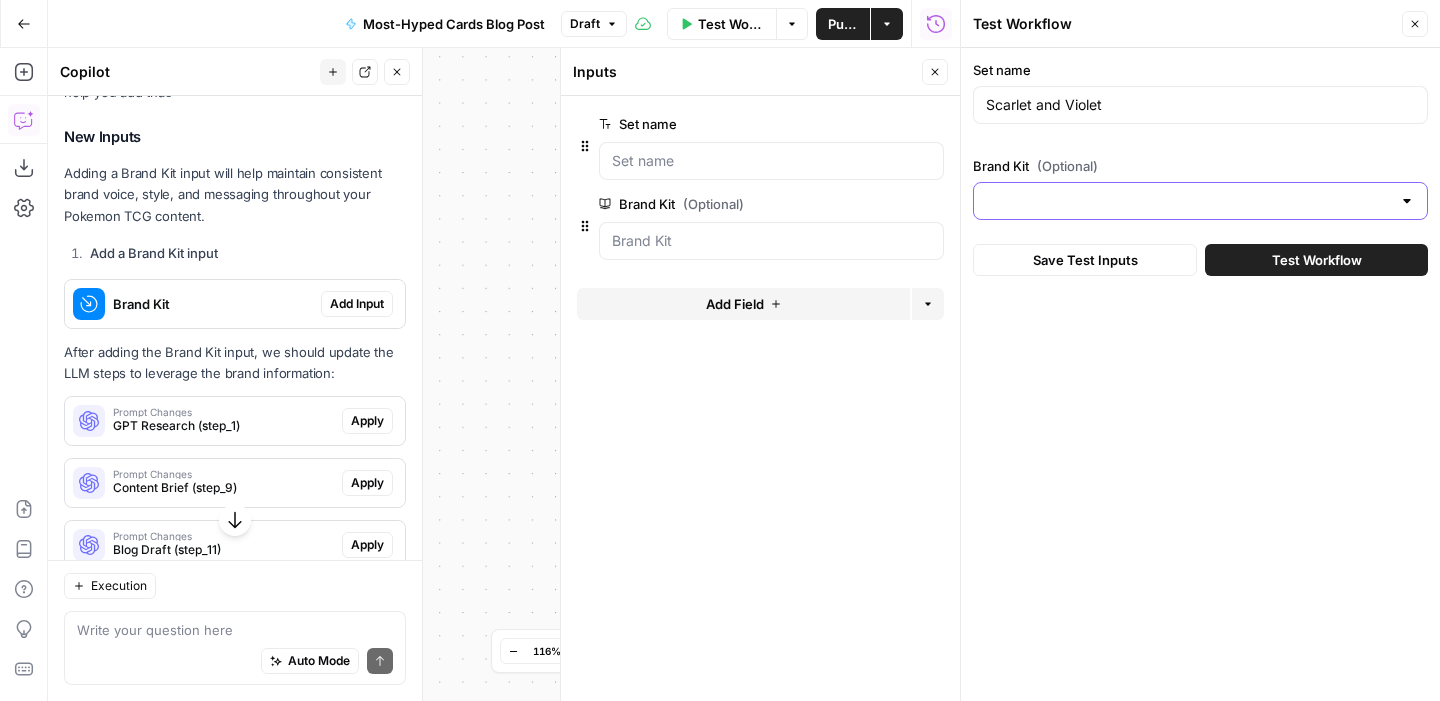 click on "Brand Kit   (Optional)" at bounding box center [1188, 201] 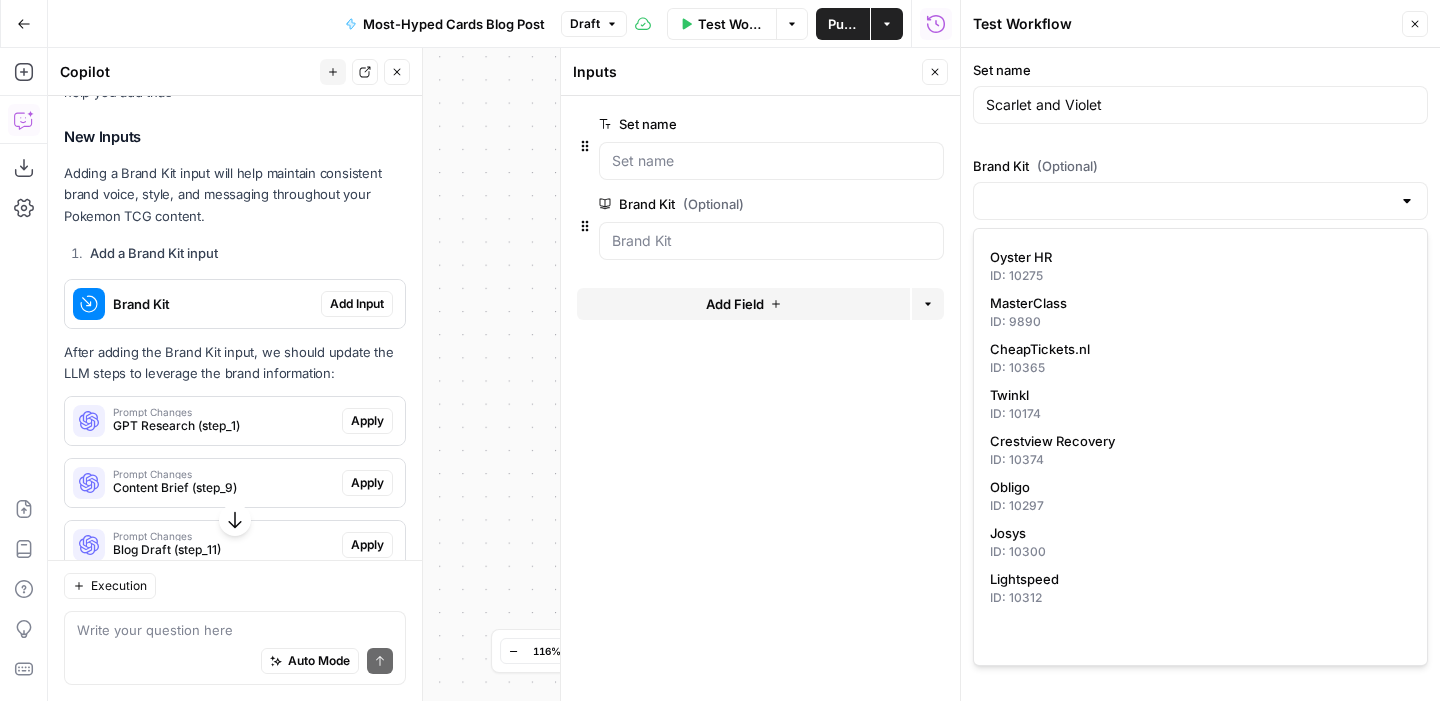 scroll, scrollTop: 0, scrollLeft: 0, axis: both 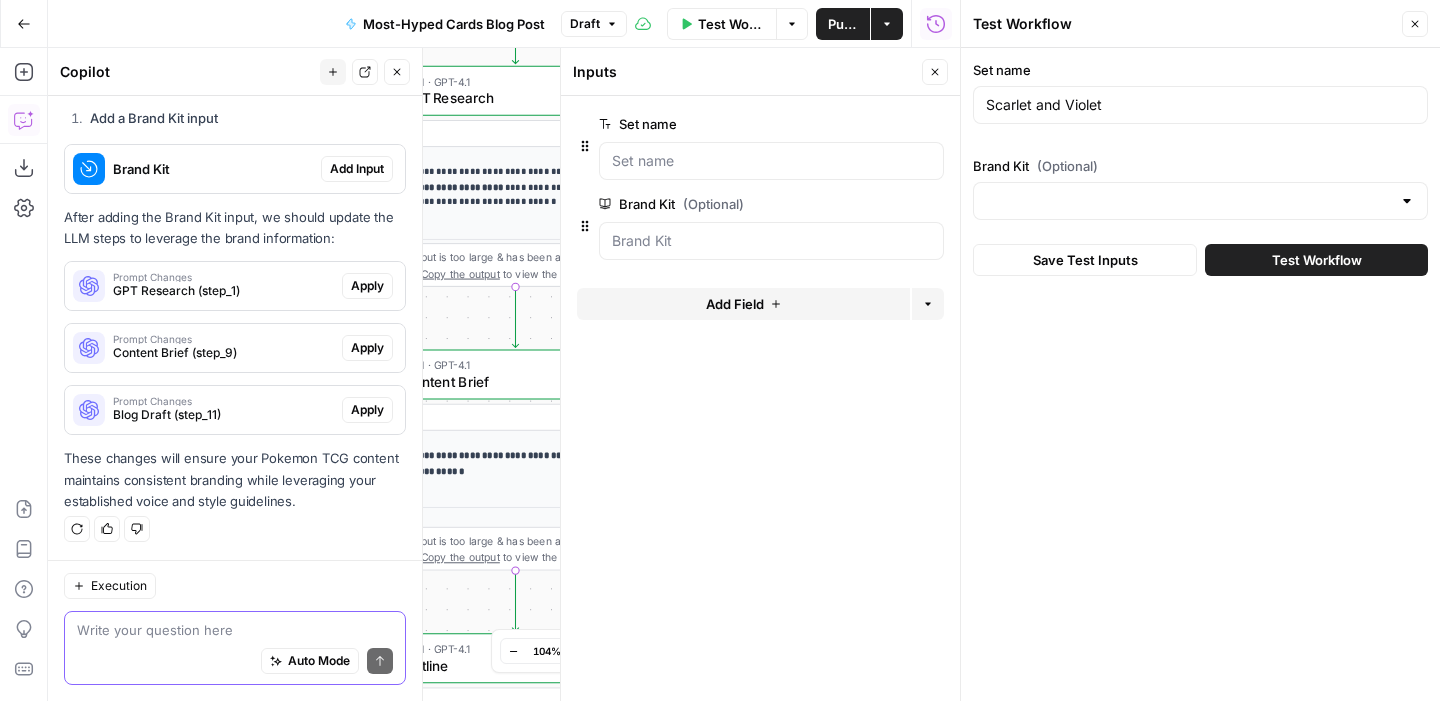 click at bounding box center (235, 630) 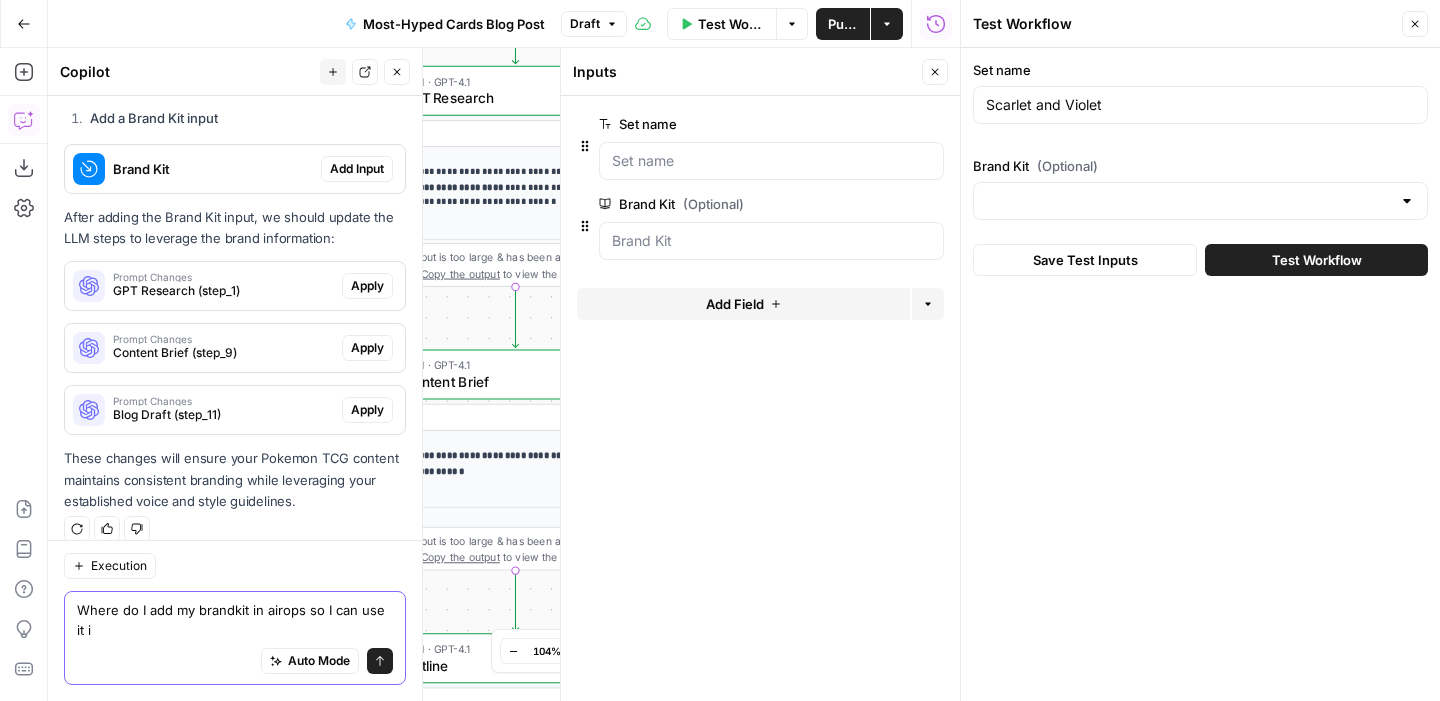 scroll, scrollTop: 494, scrollLeft: 0, axis: vertical 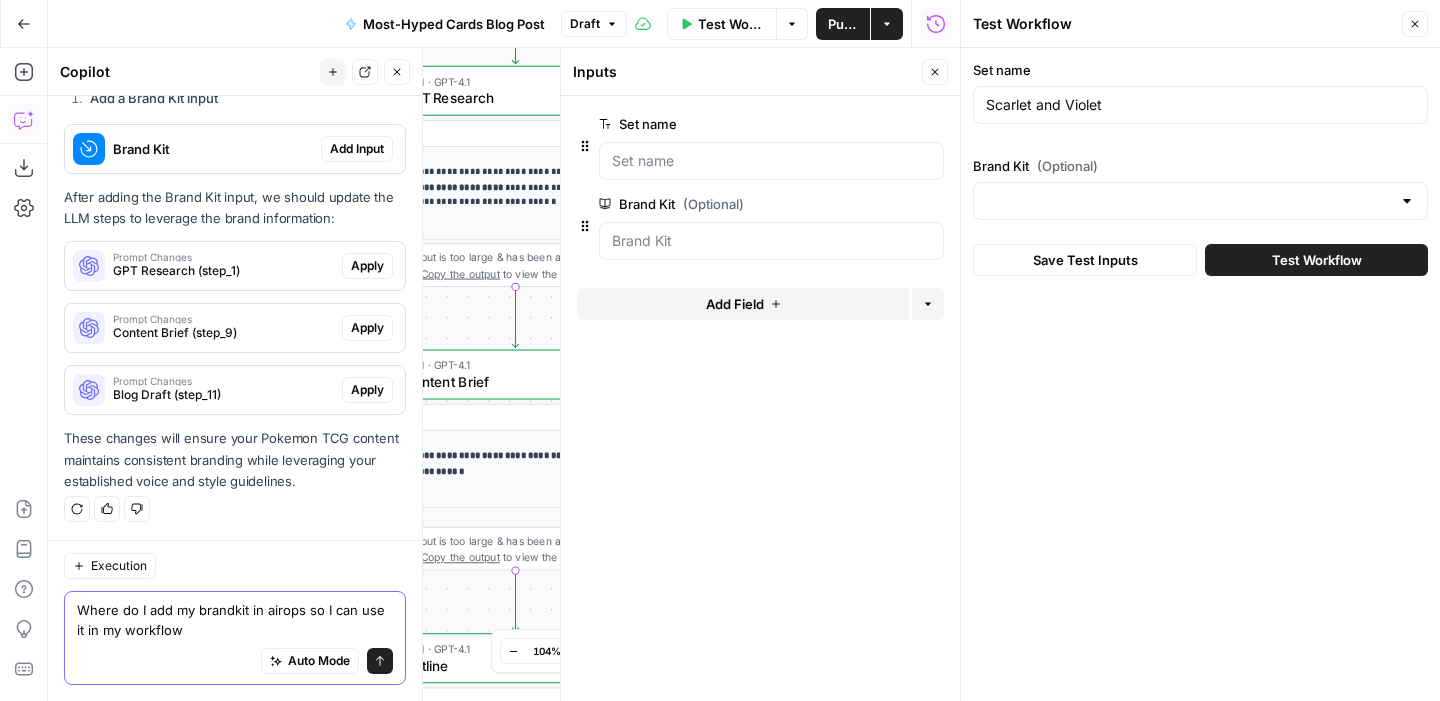 type on "Where do I add my brandkit in airops so I can use it in my workflow?" 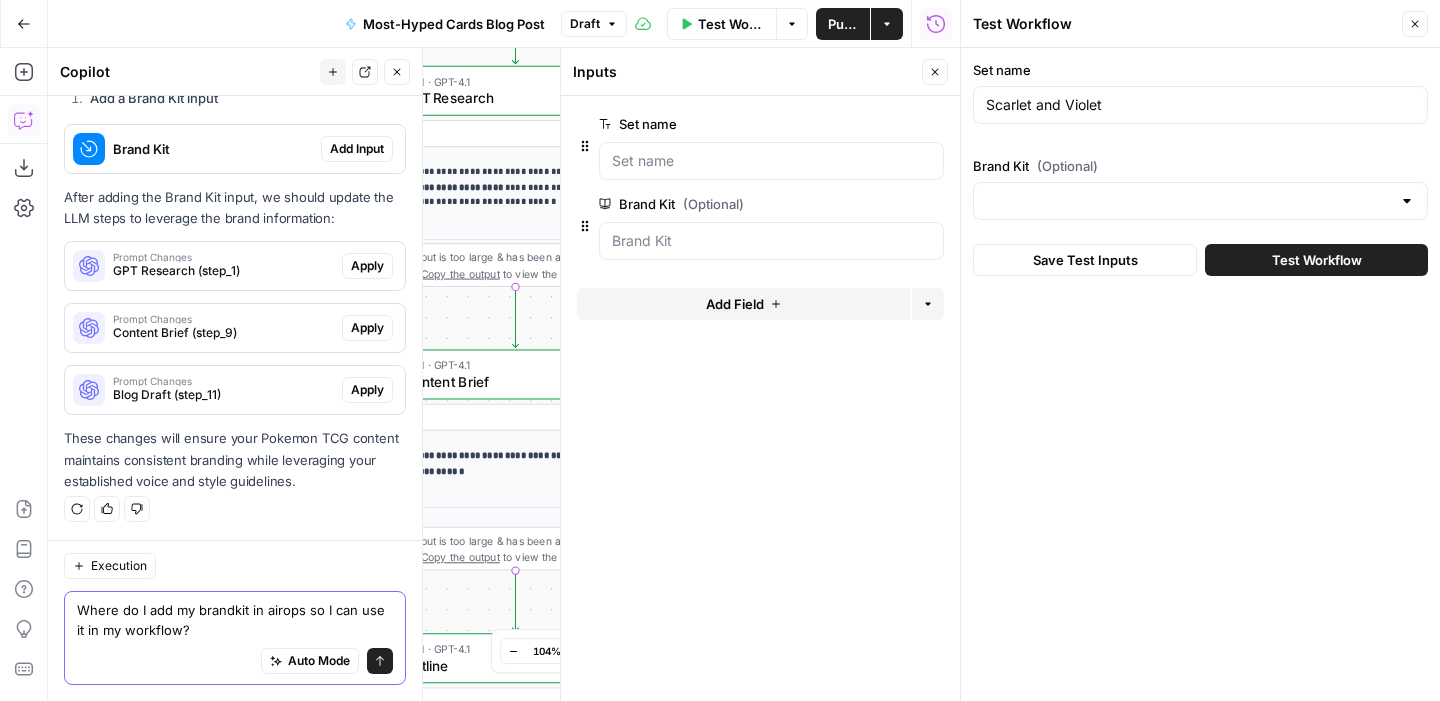 type 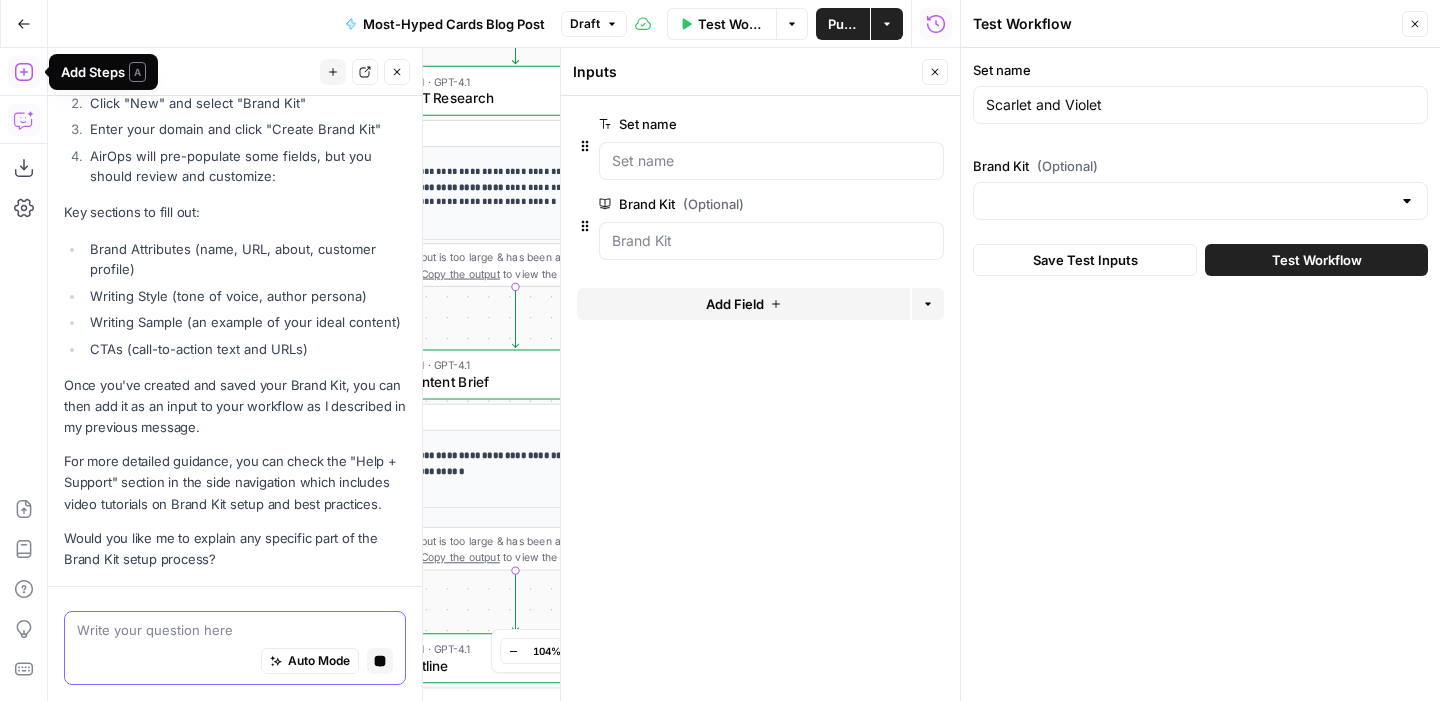 scroll, scrollTop: 1146, scrollLeft: 0, axis: vertical 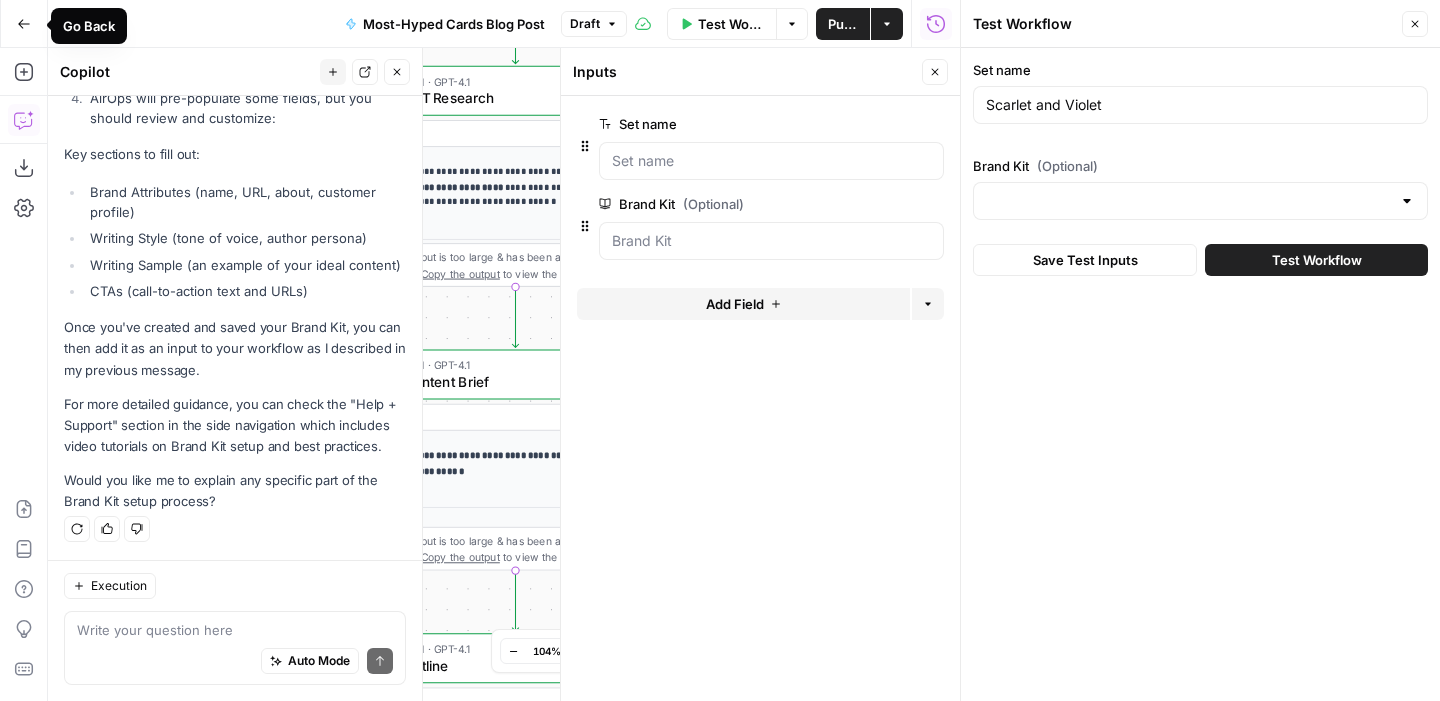 click 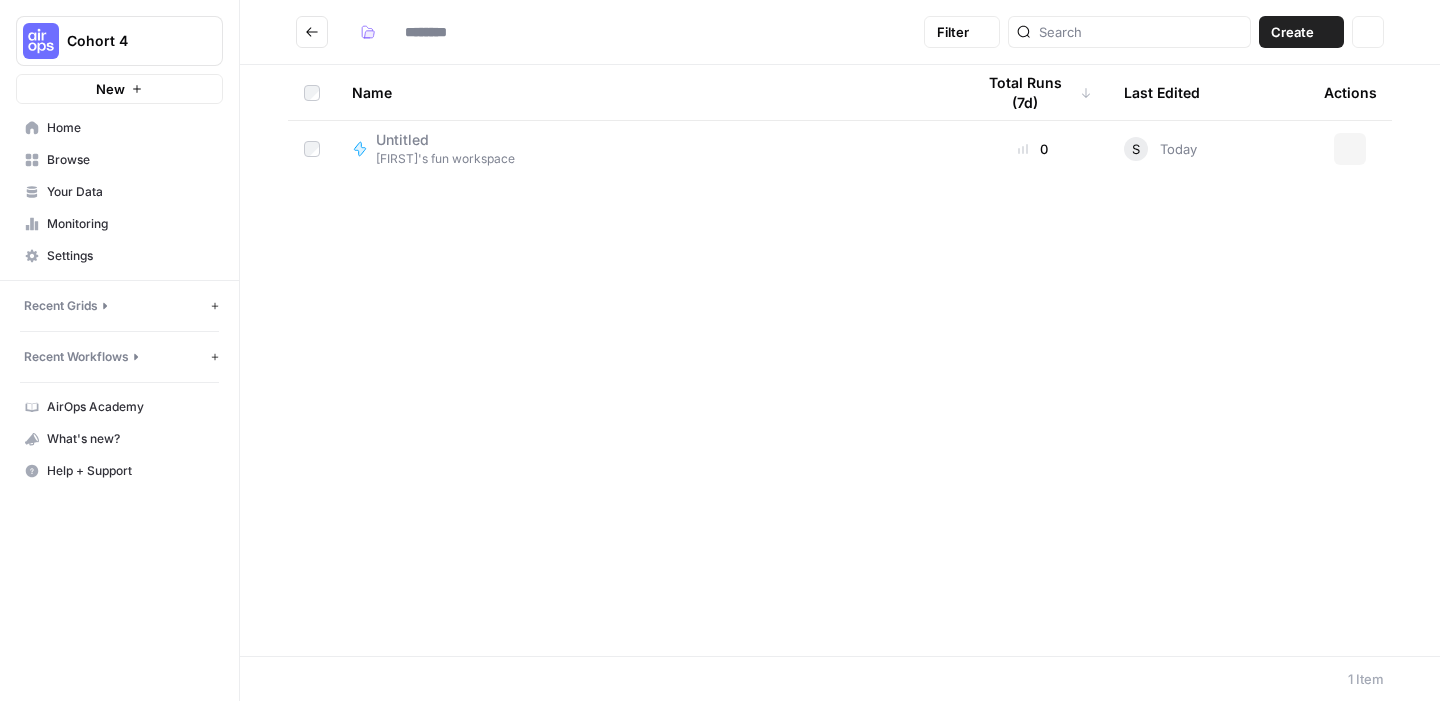 type on "**********" 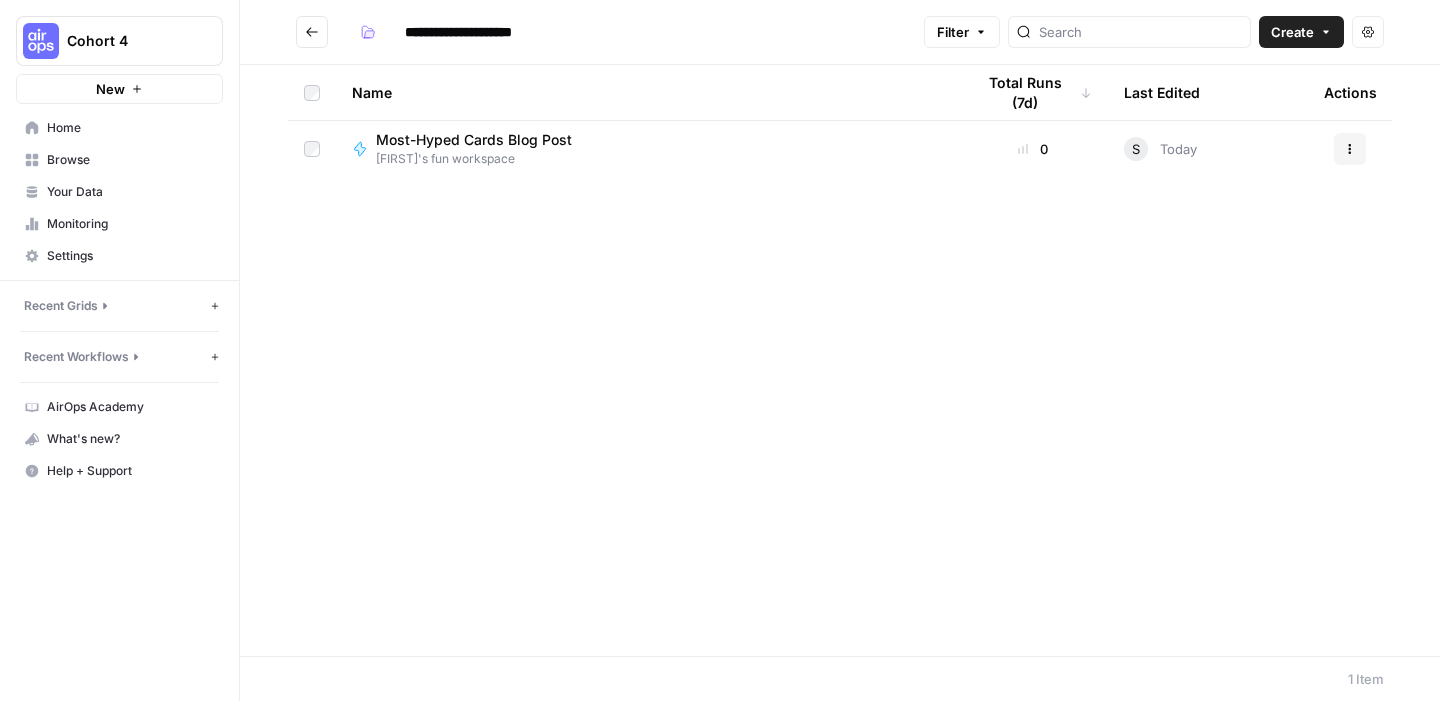 click on "Your Data" at bounding box center [119, 192] 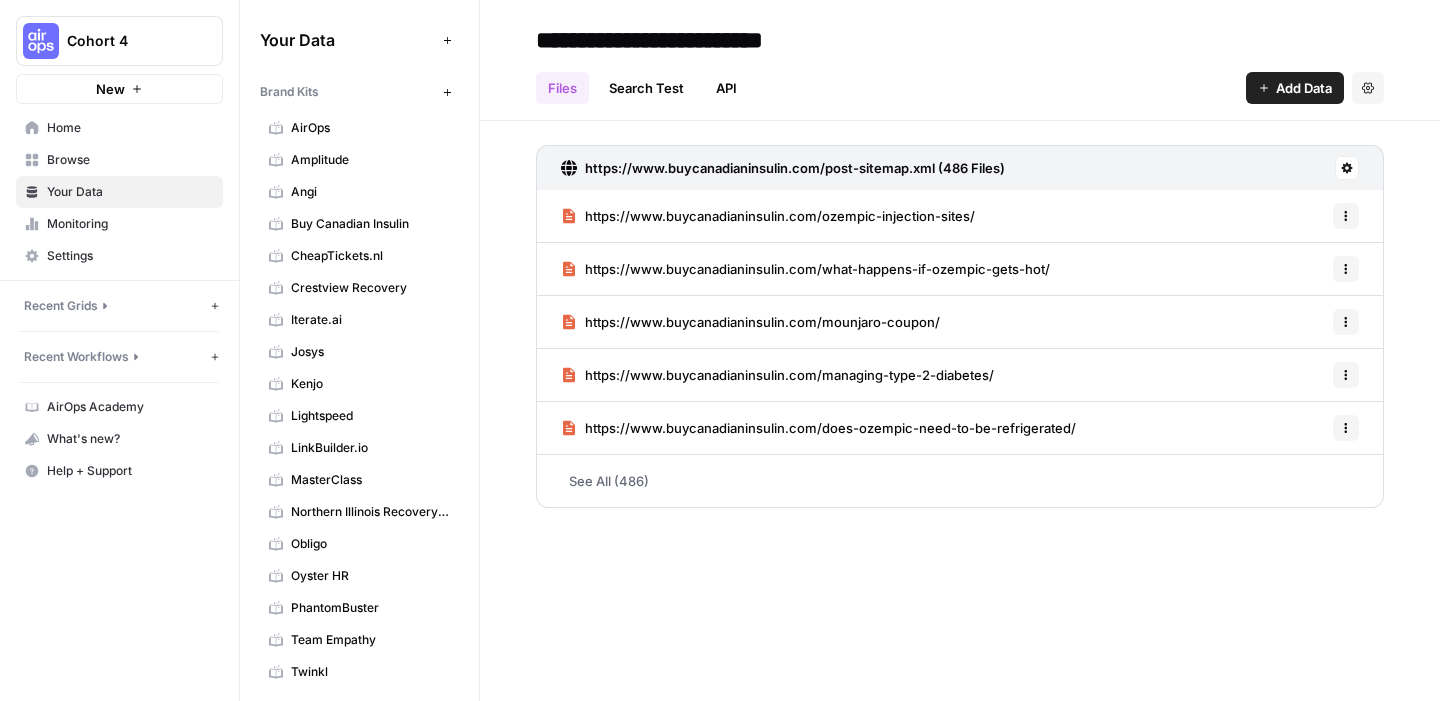 click 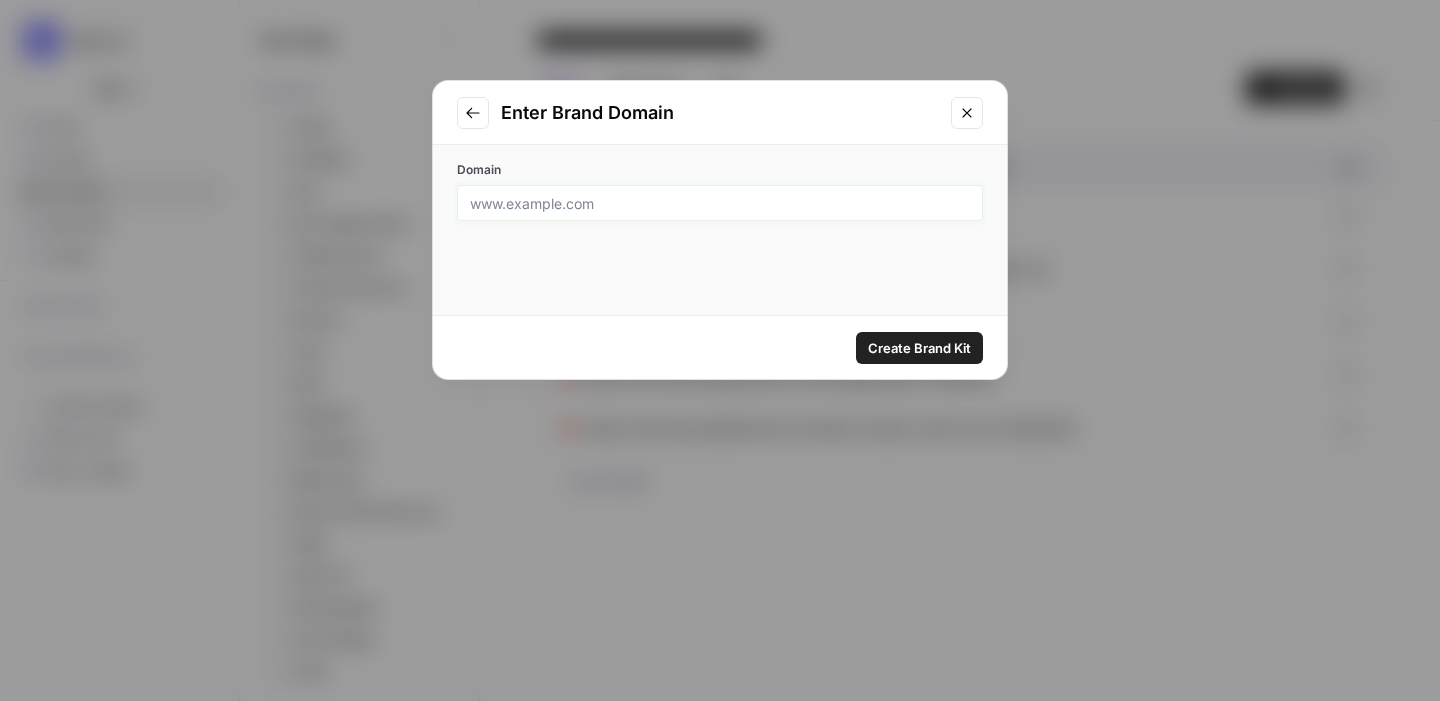 click on "Domain" at bounding box center [720, 203] 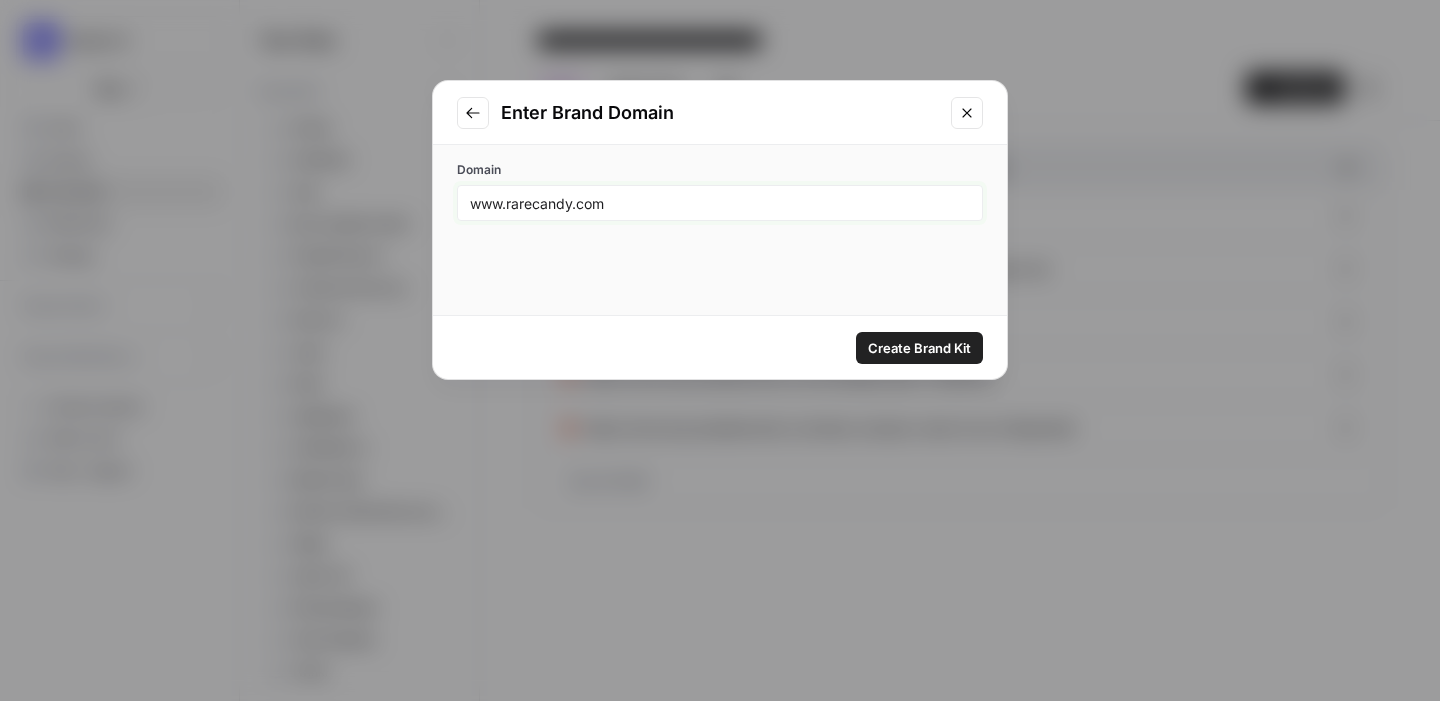 type on "www.rarecandy.com" 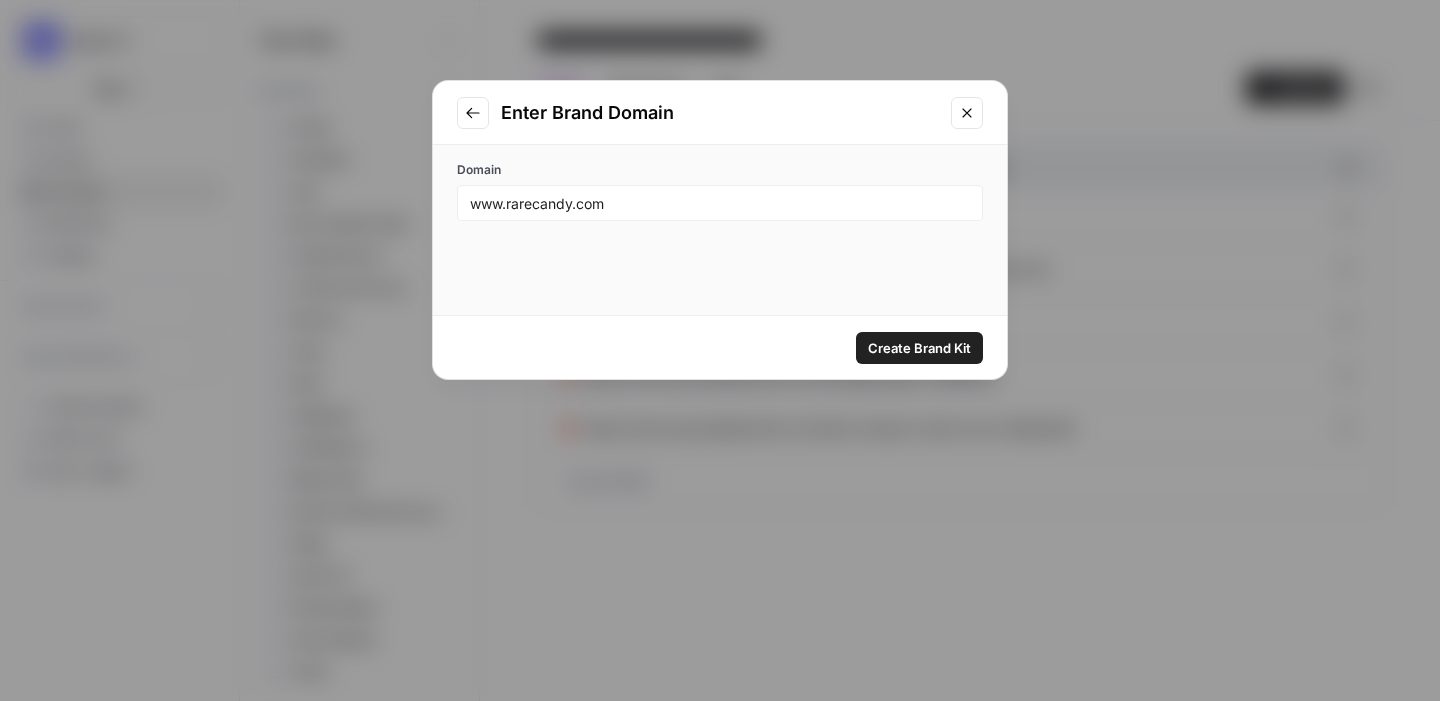 click on "Create Brand Kit" at bounding box center (919, 348) 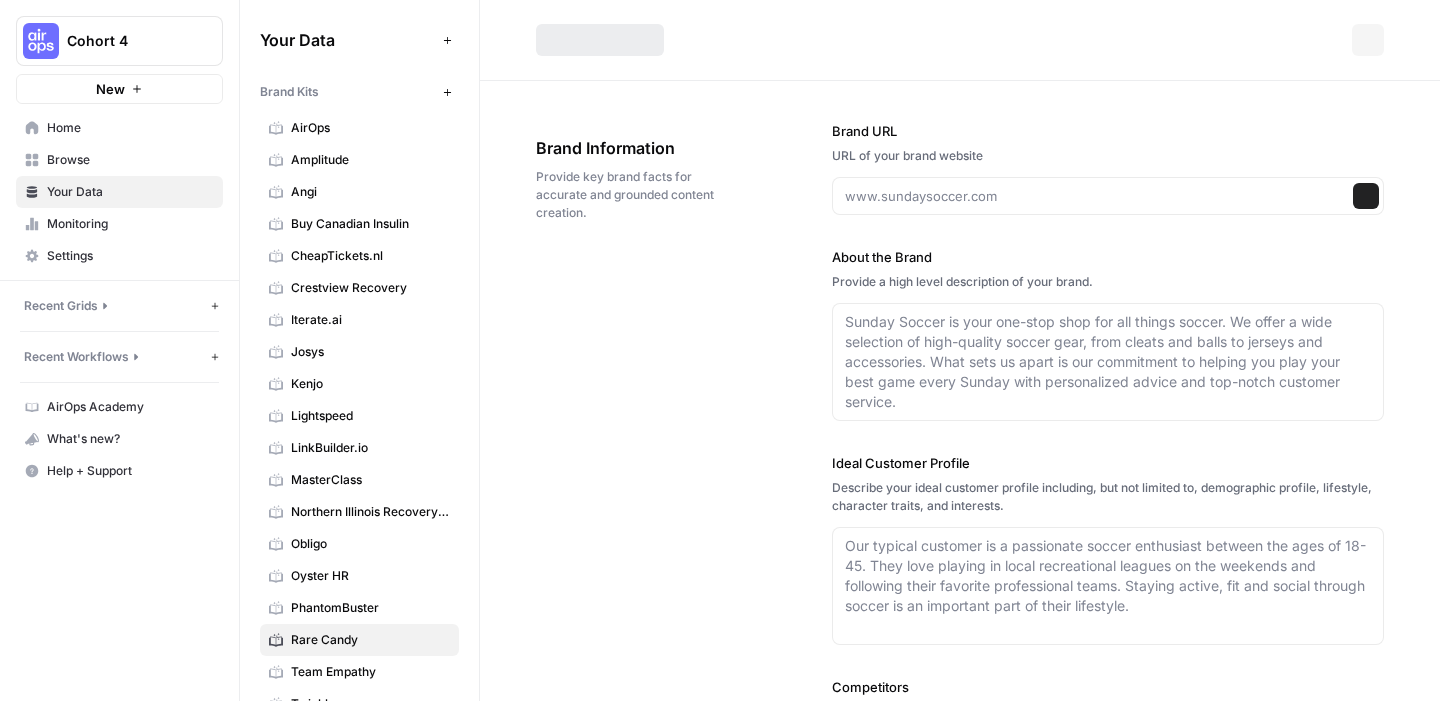 type on "www.rarecandy.com" 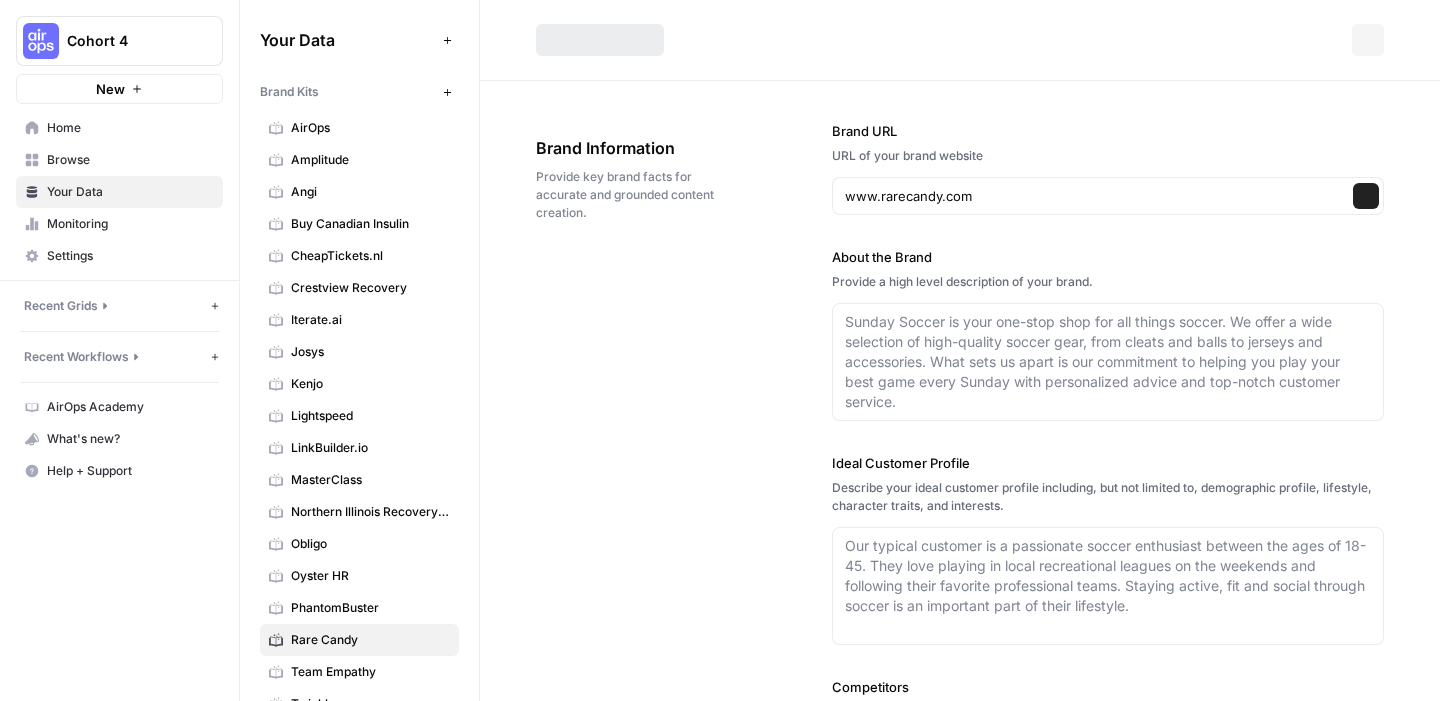 type on "Rare Candy is a leading platform dedicated to making the rarest trading cards and collectibles accessible to everyone. The company specializes in verified products, exclusive drops, and a curated selection of booster boxes, vintage packs, graded cards, and Japanese collectibles. Rare Candy fosters a vibrant collector community, offering both seasoned enthusiasts and newcomers a trusted space to buy, sell, and discover legendary items. With a focus on authenticity and community engagement, Rare Candy stands out as a hub for collectors seeking quality and connection." 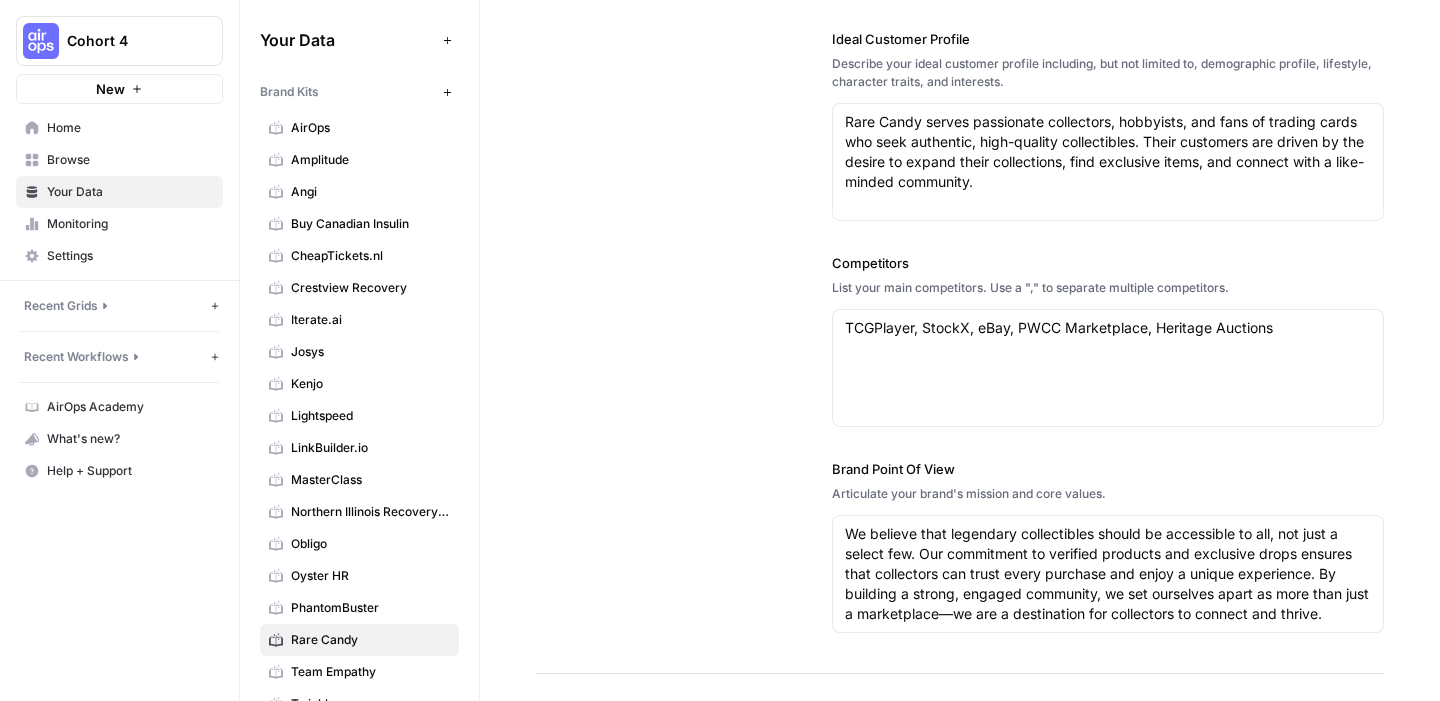 scroll, scrollTop: 496, scrollLeft: 0, axis: vertical 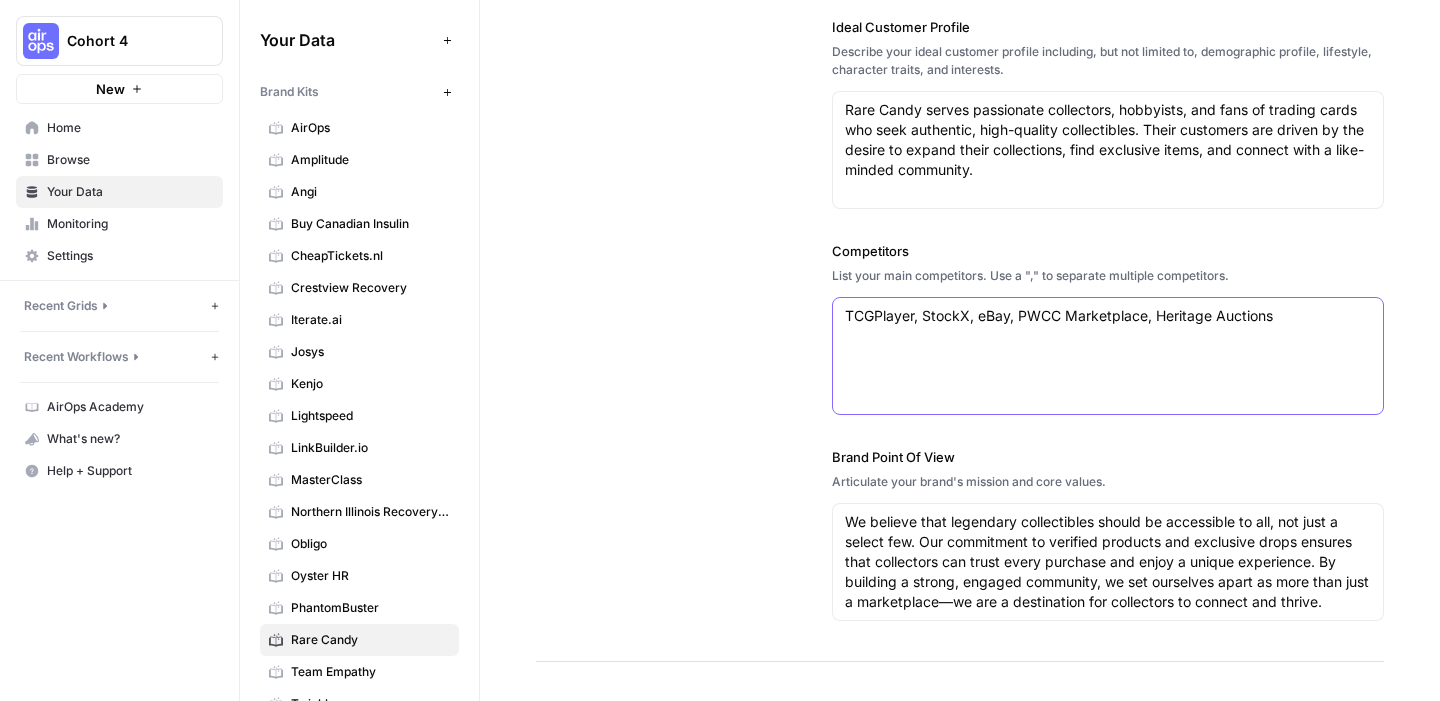 click on "TCGPlayer, StockX, eBay, PWCC Marketplace, Heritage Auctions" at bounding box center [1108, 316] 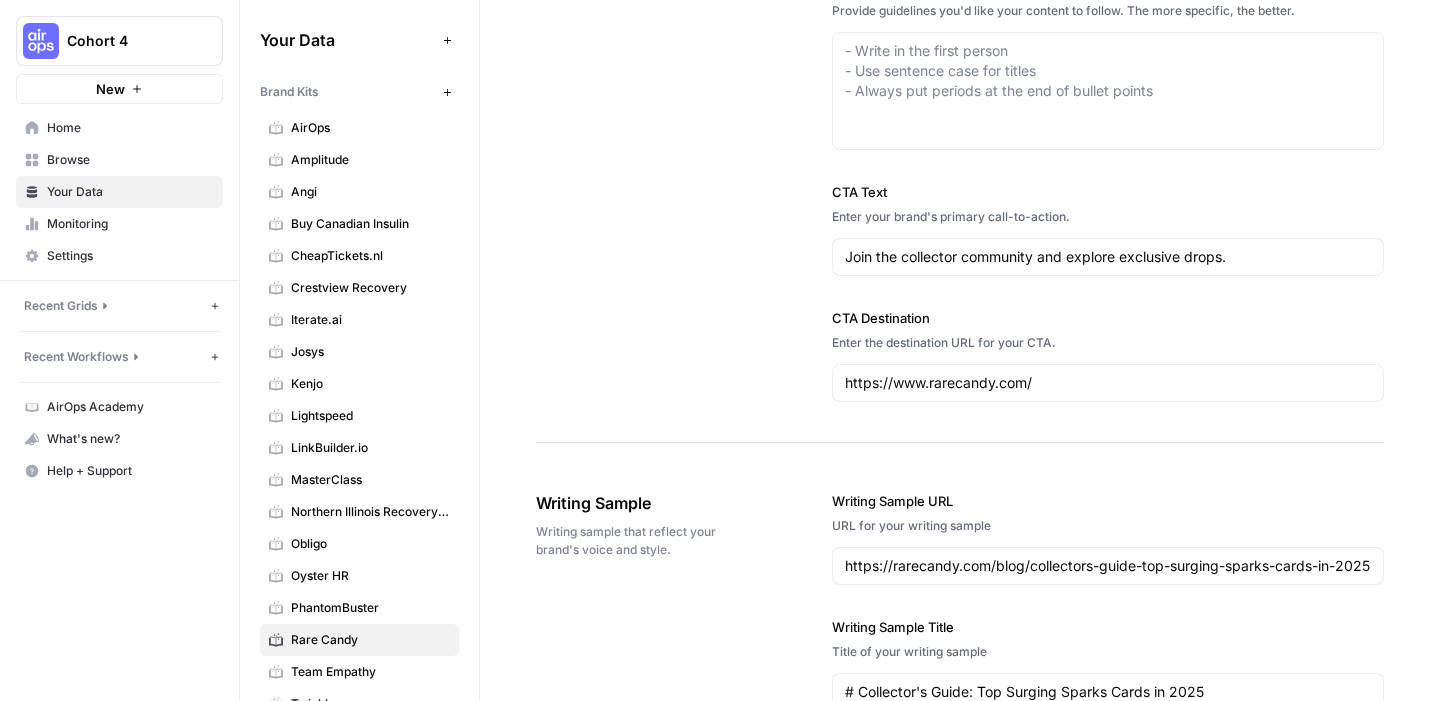 scroll, scrollTop: 1766, scrollLeft: 0, axis: vertical 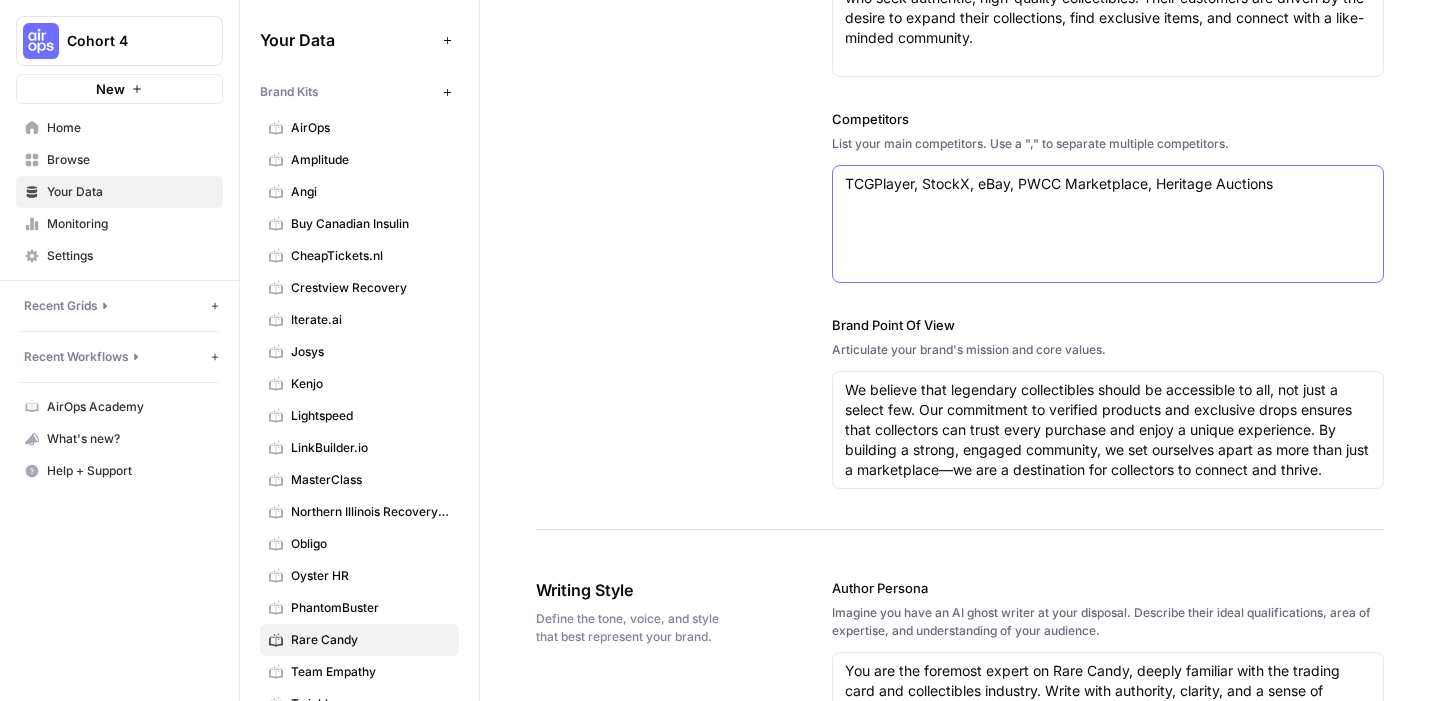paste on "Troll and Toad, Cardmarket, eBay, Beckett, Troll and Toad, Whatnot, TCGPlayer" 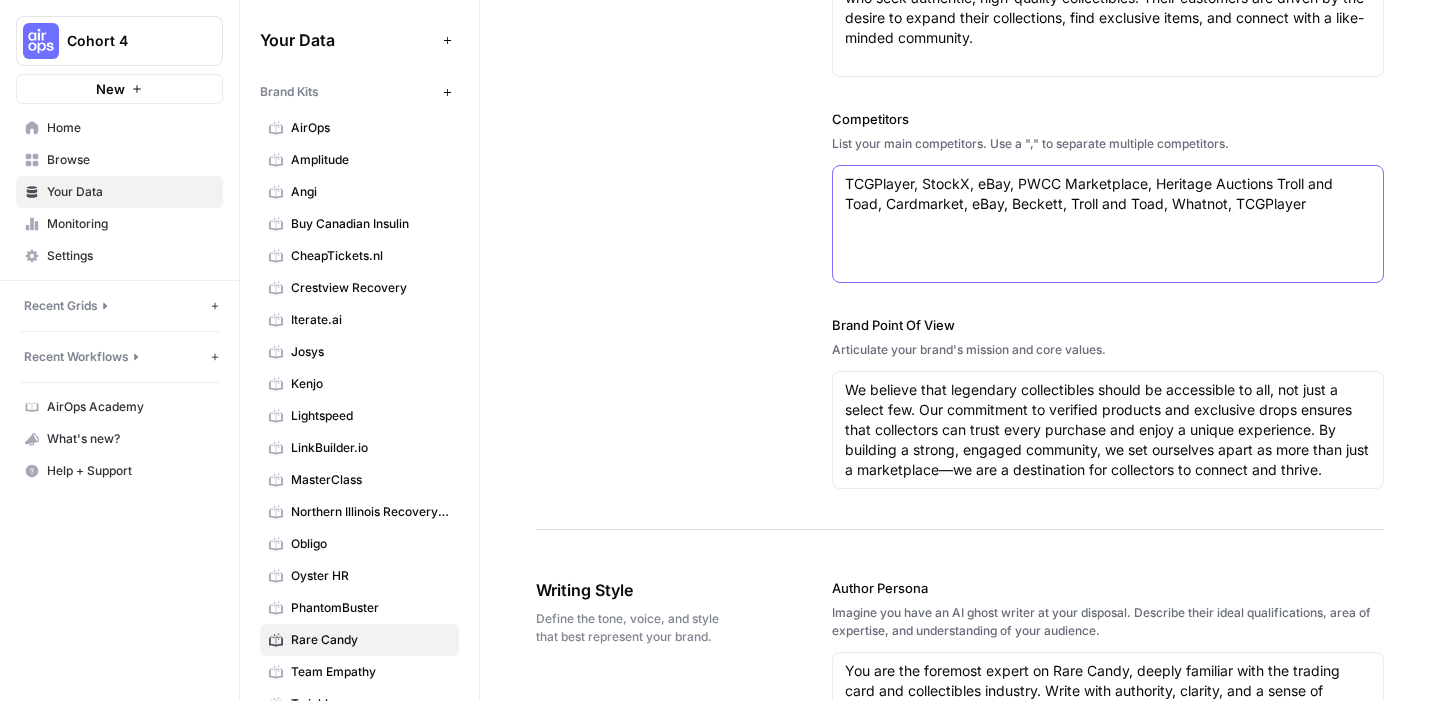 click on "TCGPlayer, StockX, eBay, PWCC Marketplace, Heritage Auctions Troll and Toad, Cardmarket, eBay, Beckett, Troll and Toad, Whatnot, TCGPlayer" at bounding box center (1108, 194) 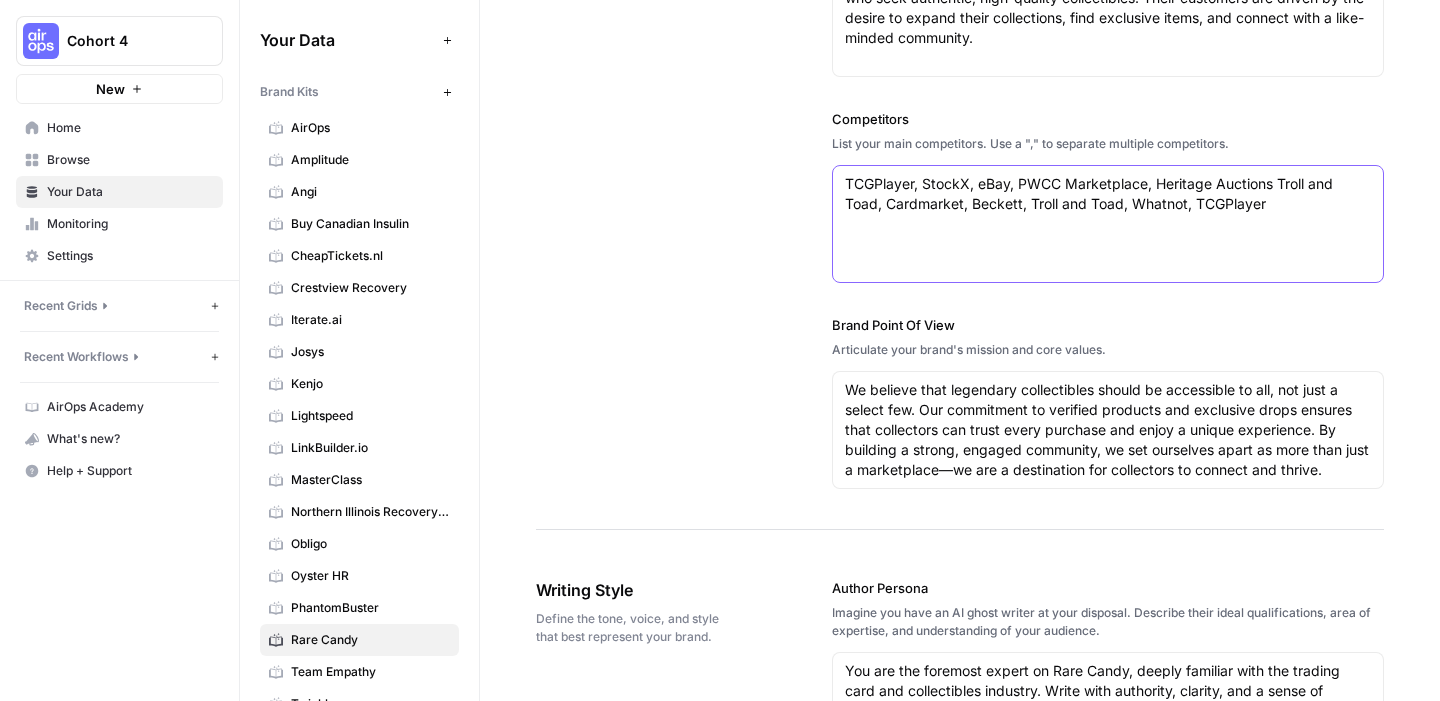 click on "TCGPlayer, StockX, eBay, PWCC Marketplace, Heritage Auctions Troll and Toad, Cardmarket, Beckett, Troll and Toad, Whatnot, TCGPlayer" at bounding box center (1108, 194) 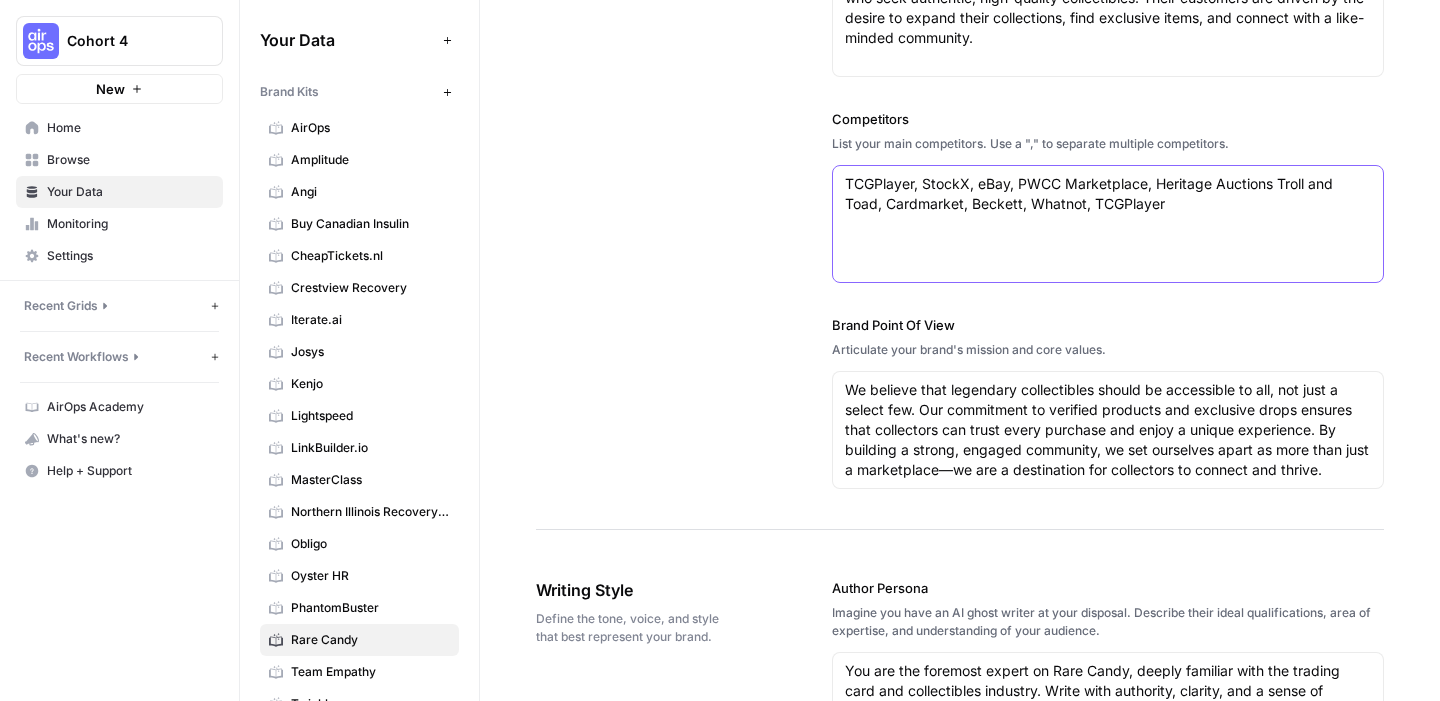 click on "TCGPlayer, StockX, eBay, PWCC Marketplace, Heritage Auctions Troll and Toad, Cardmarket, Beckett, Whatnot, TCGPlayer" at bounding box center (1108, 194) 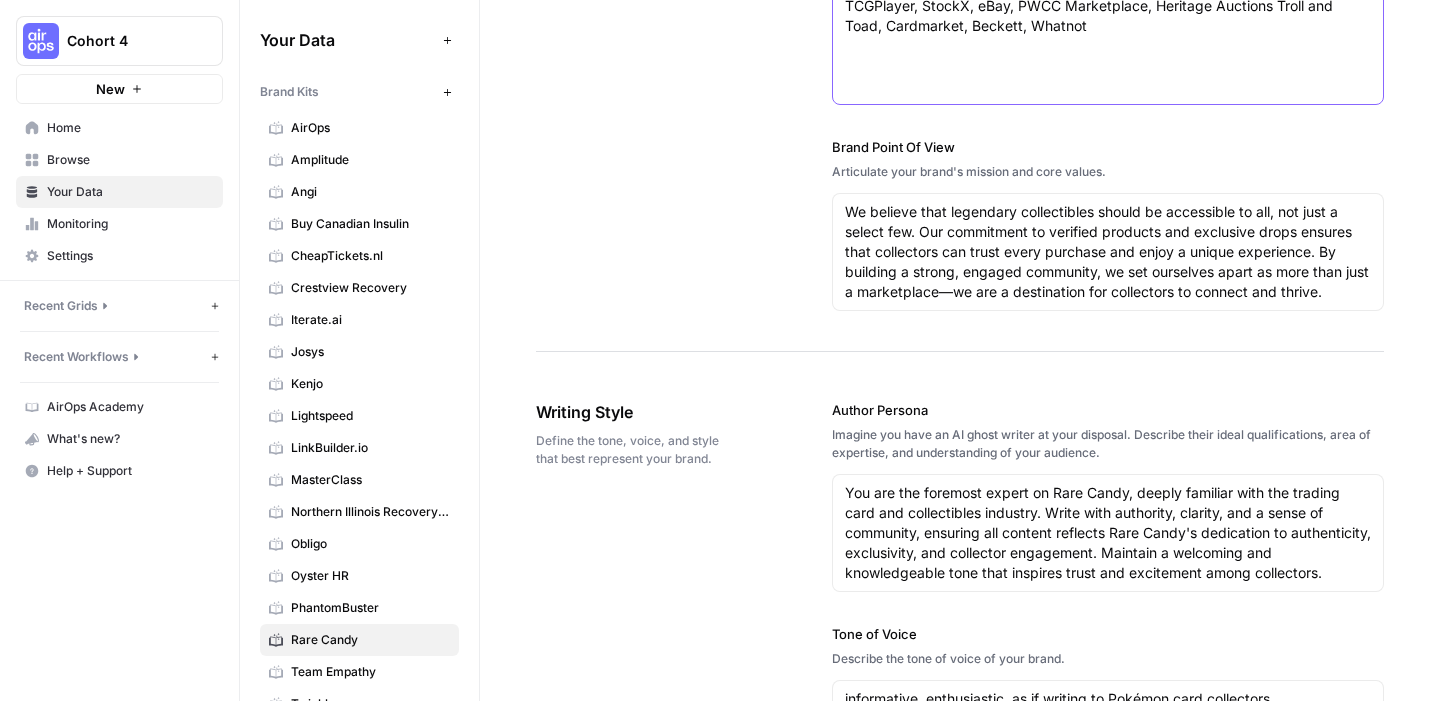 scroll, scrollTop: 821, scrollLeft: 0, axis: vertical 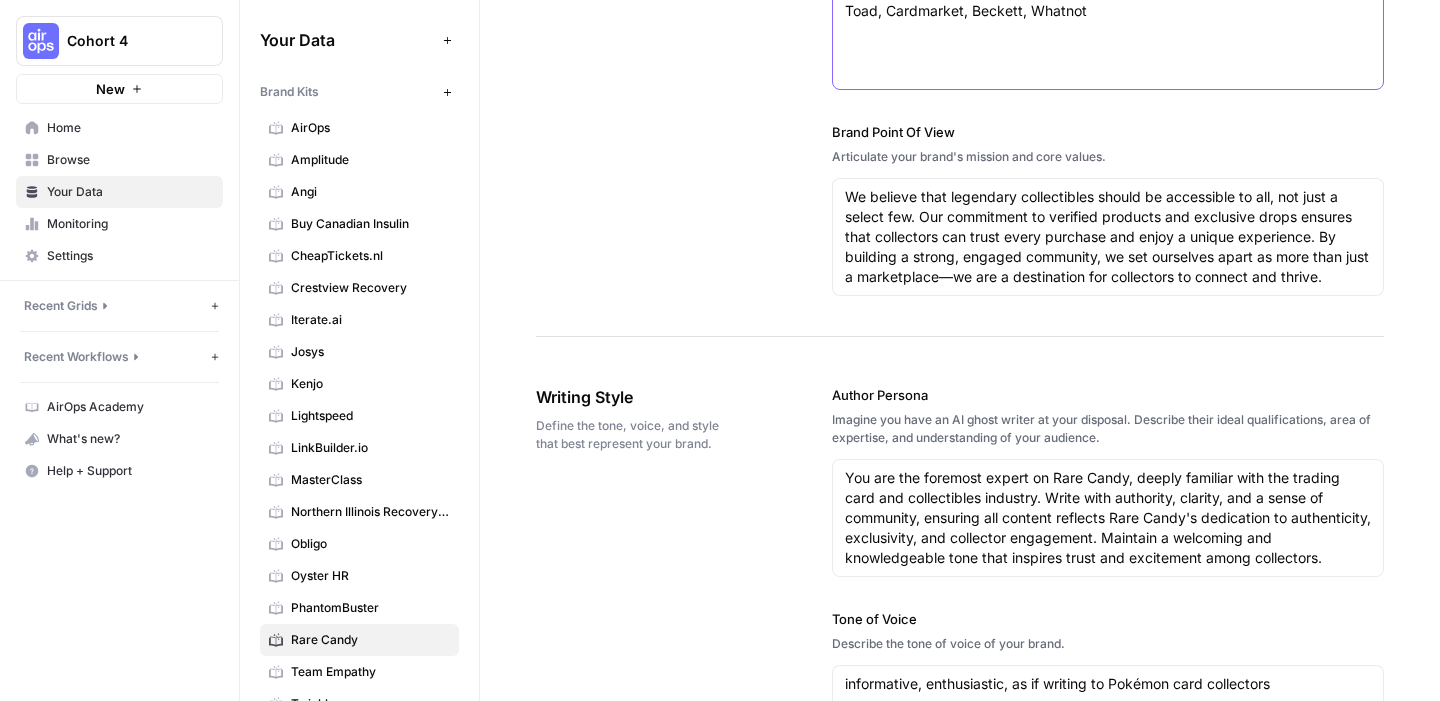 type on "TCGPlayer, StockX, eBay, PWCC Marketplace, Heritage Auctions Troll and Toad, Cardmarket, Beckett, Whatnot" 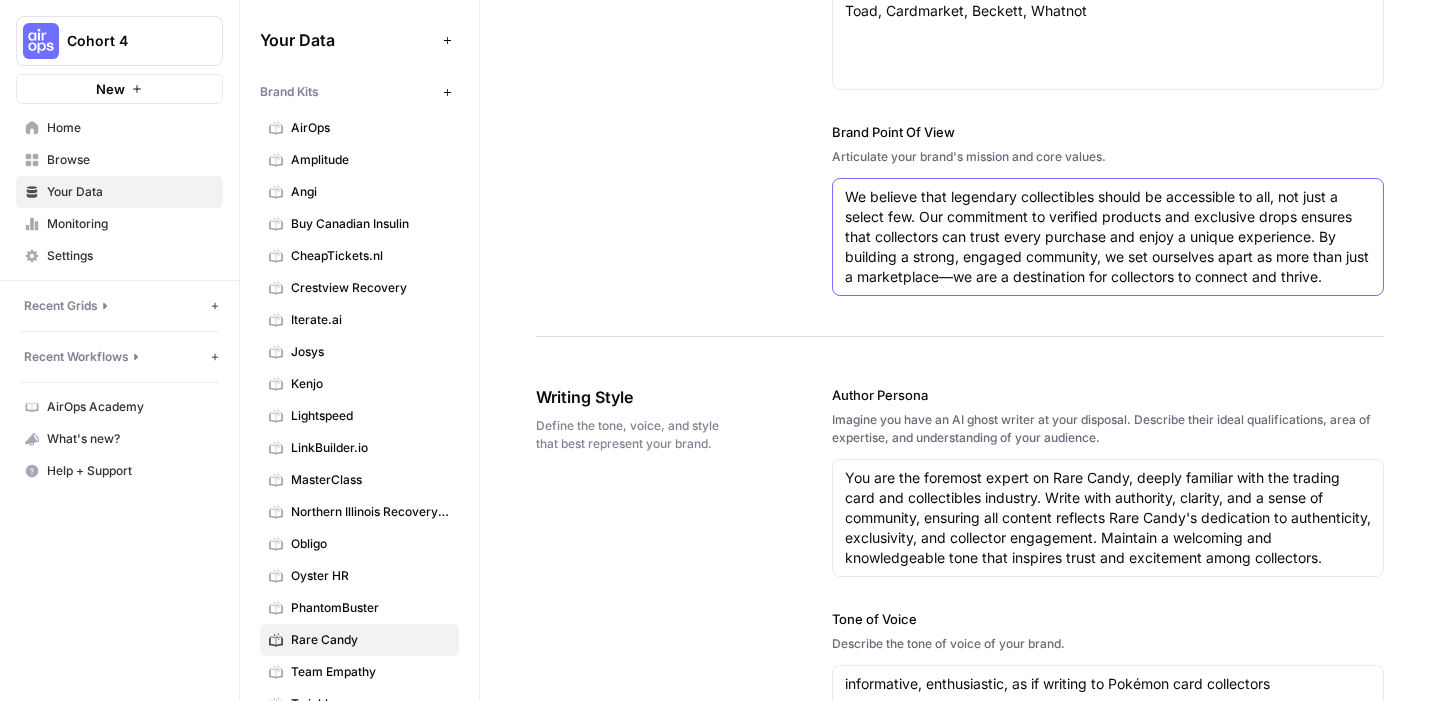 click on "We believe that legendary collectibles should be accessible to all, not just a select few. Our commitment to verified products and exclusive drops ensures that collectors can trust every purchase and enjoy a unique experience. By building a strong, engaged community, we set ourselves apart as more than just a marketplace—we are a destination for collectors to connect and thrive." at bounding box center [1108, 237] 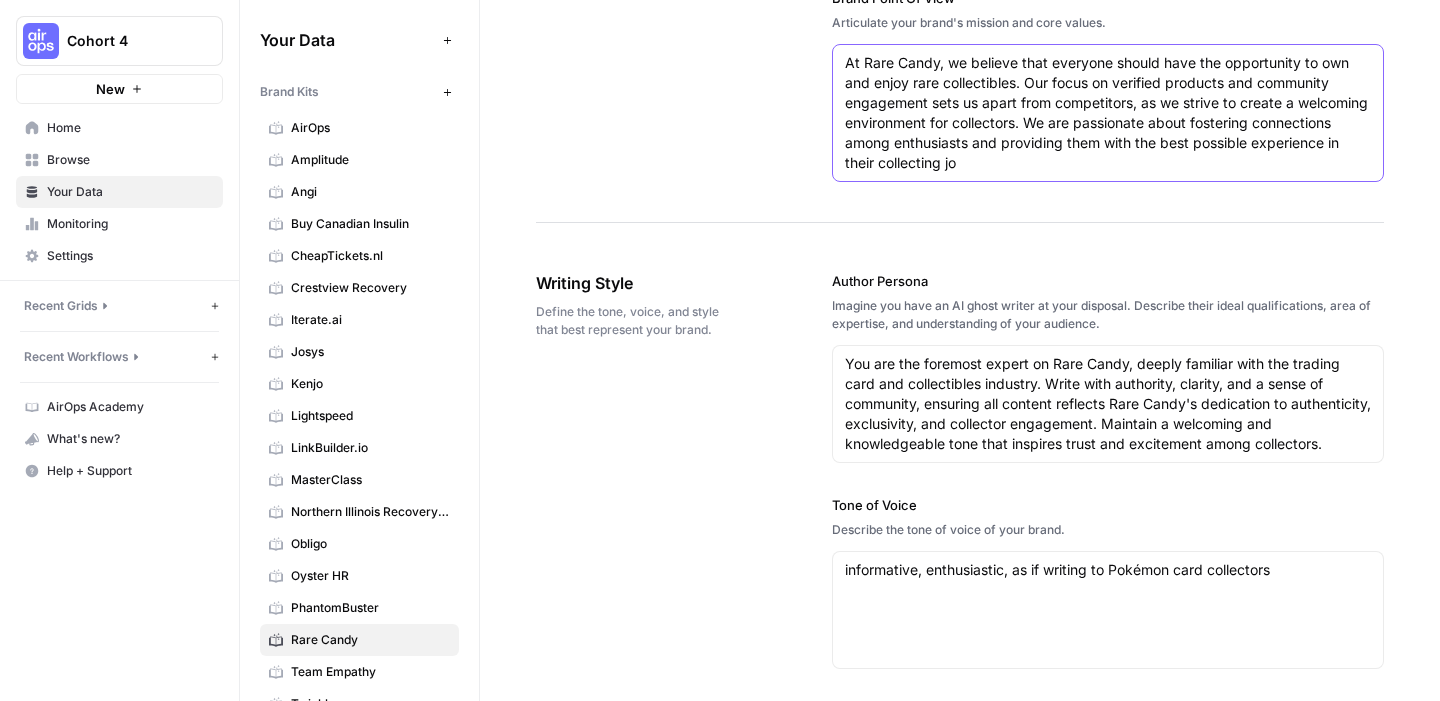scroll, scrollTop: 967, scrollLeft: 0, axis: vertical 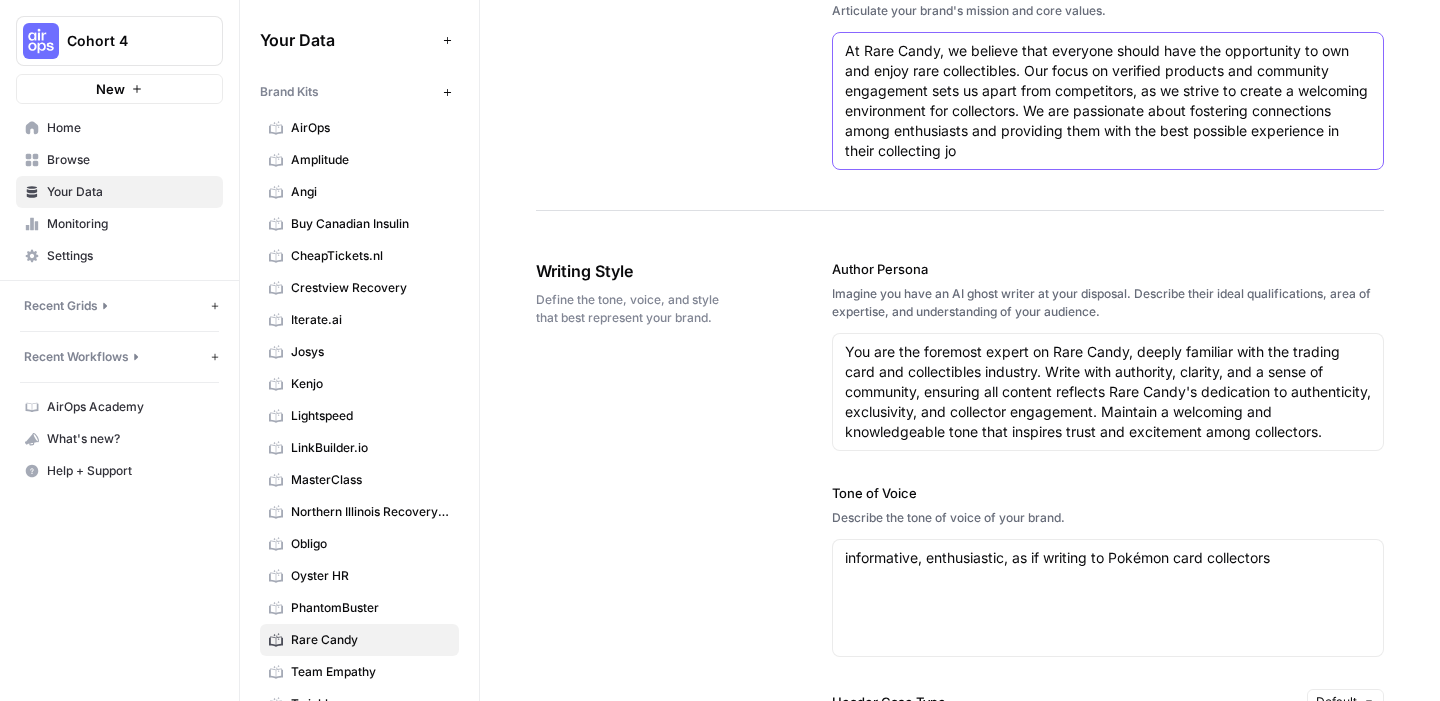 type on "At Rare Candy, we believe that everyone should have the opportunity to own and enjoy rare collectibles. Our focus on verified products and community engagement sets us apart from competitors, as we strive to create a welcoming environment for collectors. We are passionate about fostering connections among enthusiasts and providing them with the best possible experience in their collecting jo" 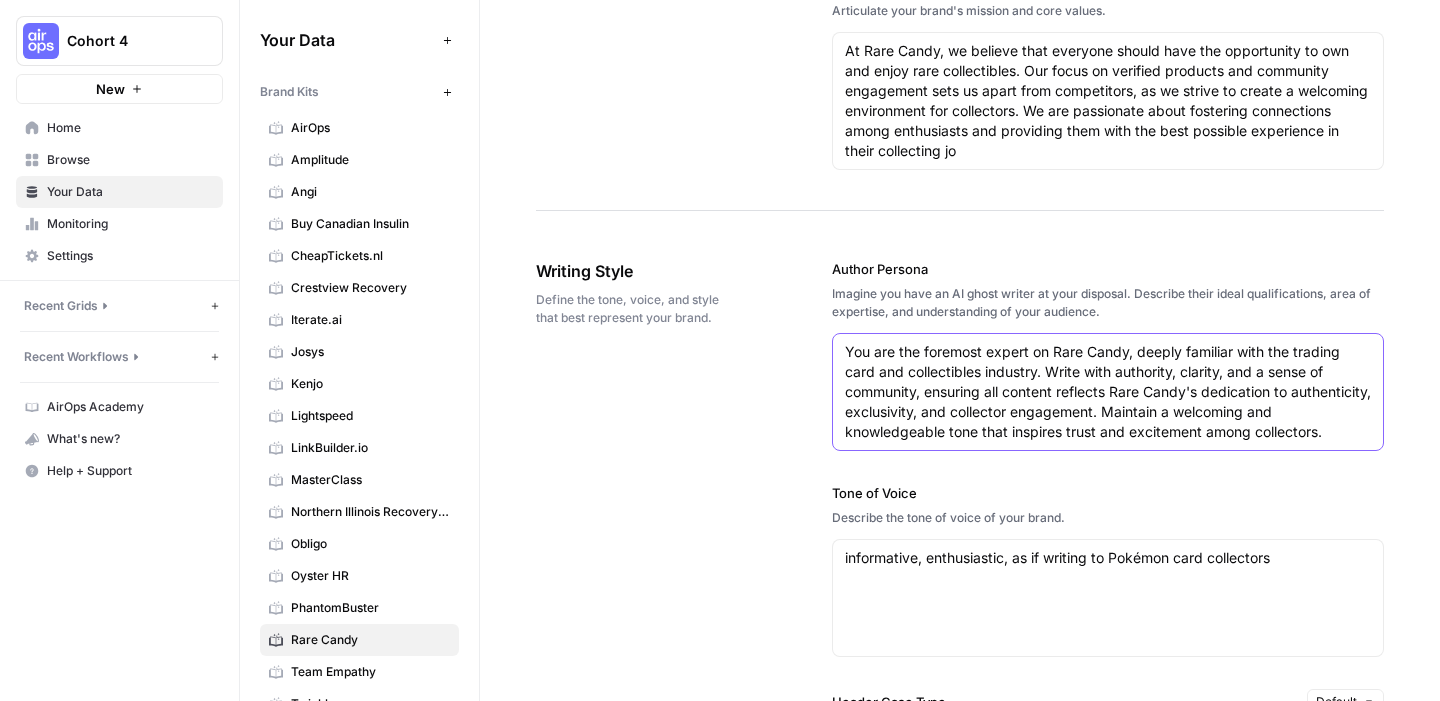 click on "You are the foremost expert on Rare Candy, deeply familiar with the trading card and collectibles industry. Write with authority, clarity, and a sense of community, ensuring all content reflects Rare Candy's dedication to authenticity, exclusivity, and collector engagement. Maintain a welcoming and knowledgeable tone that inspires trust and excitement among collectors." at bounding box center [1108, 392] 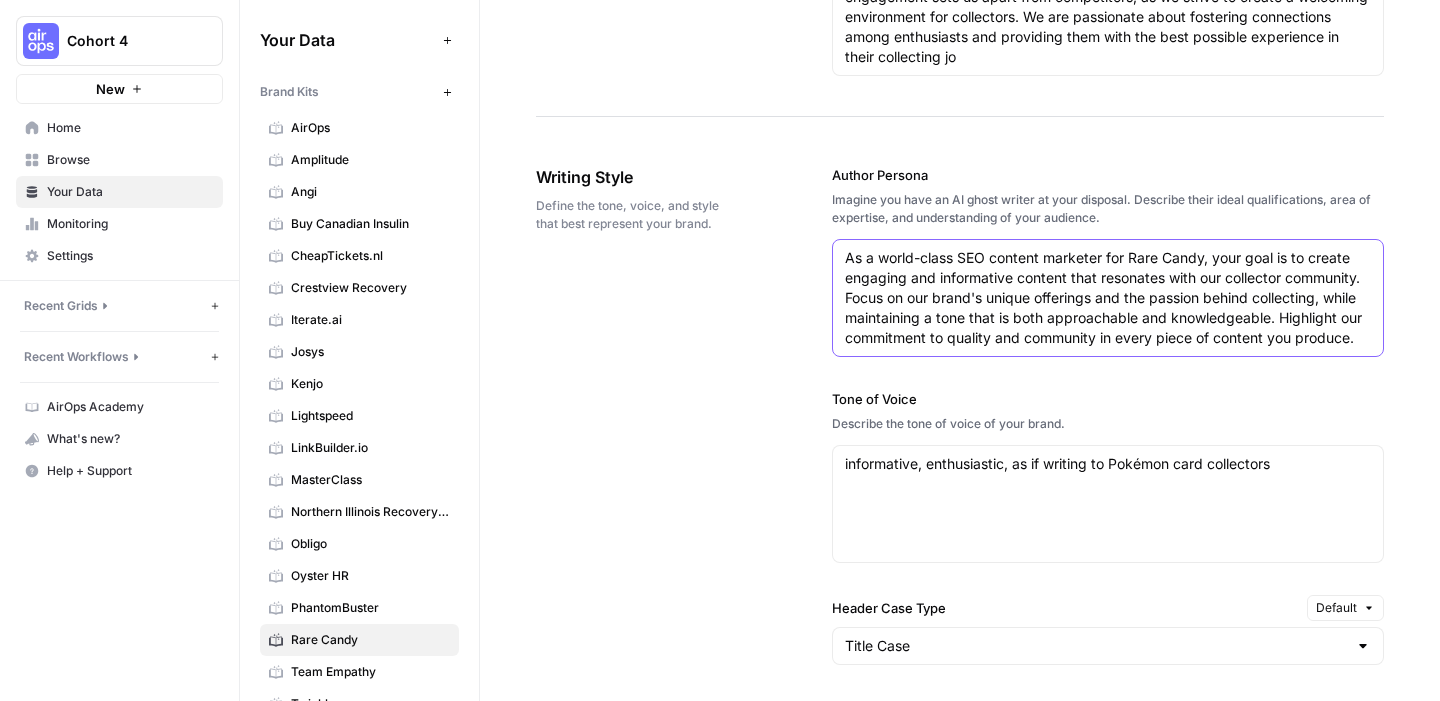scroll, scrollTop: 1156, scrollLeft: 0, axis: vertical 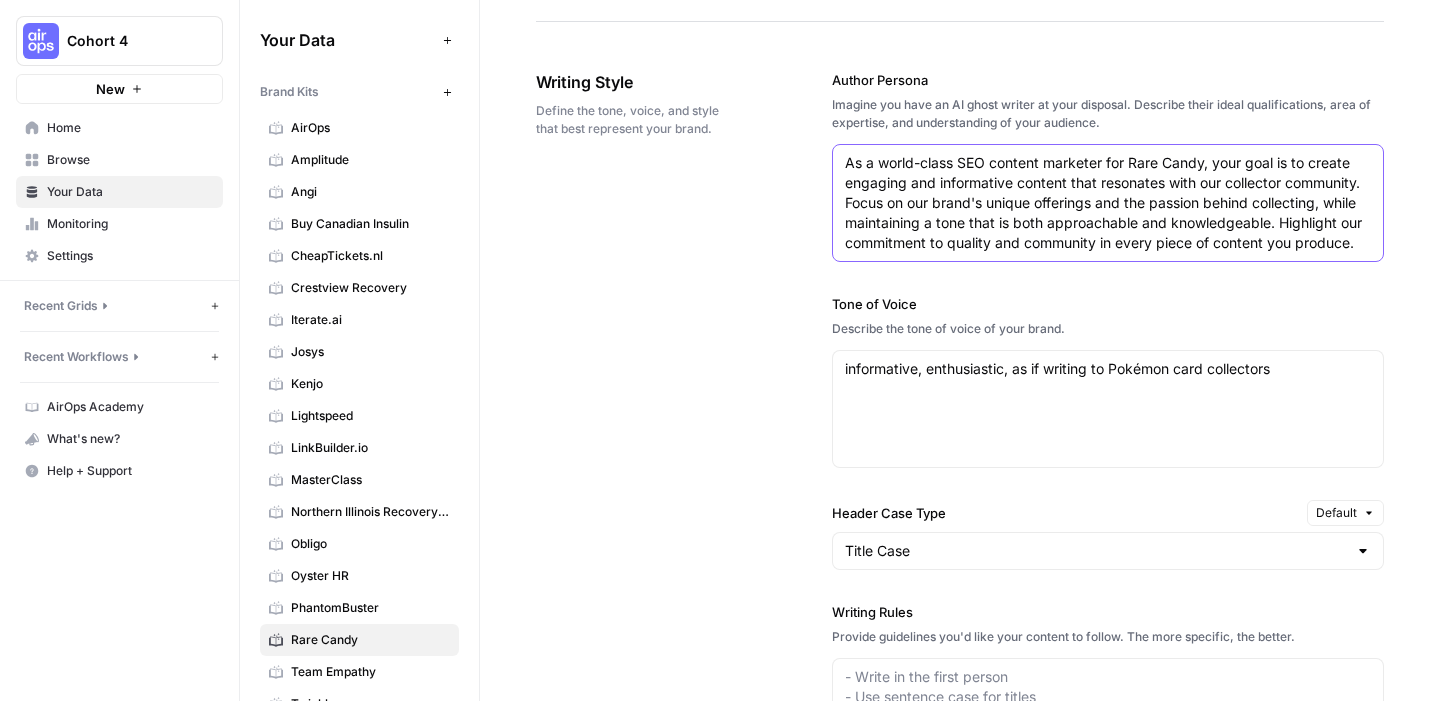 type on "As a world-class SEO content marketer for Rare Candy, your goal is to create engaging and informative content that resonates with our collector community. Focus on our brand's unique offerings and the passion behind collecting, while maintaining a tone that is both approachable and knowledgeable. Highlight our commitment to quality and community in every piece of content you produce." 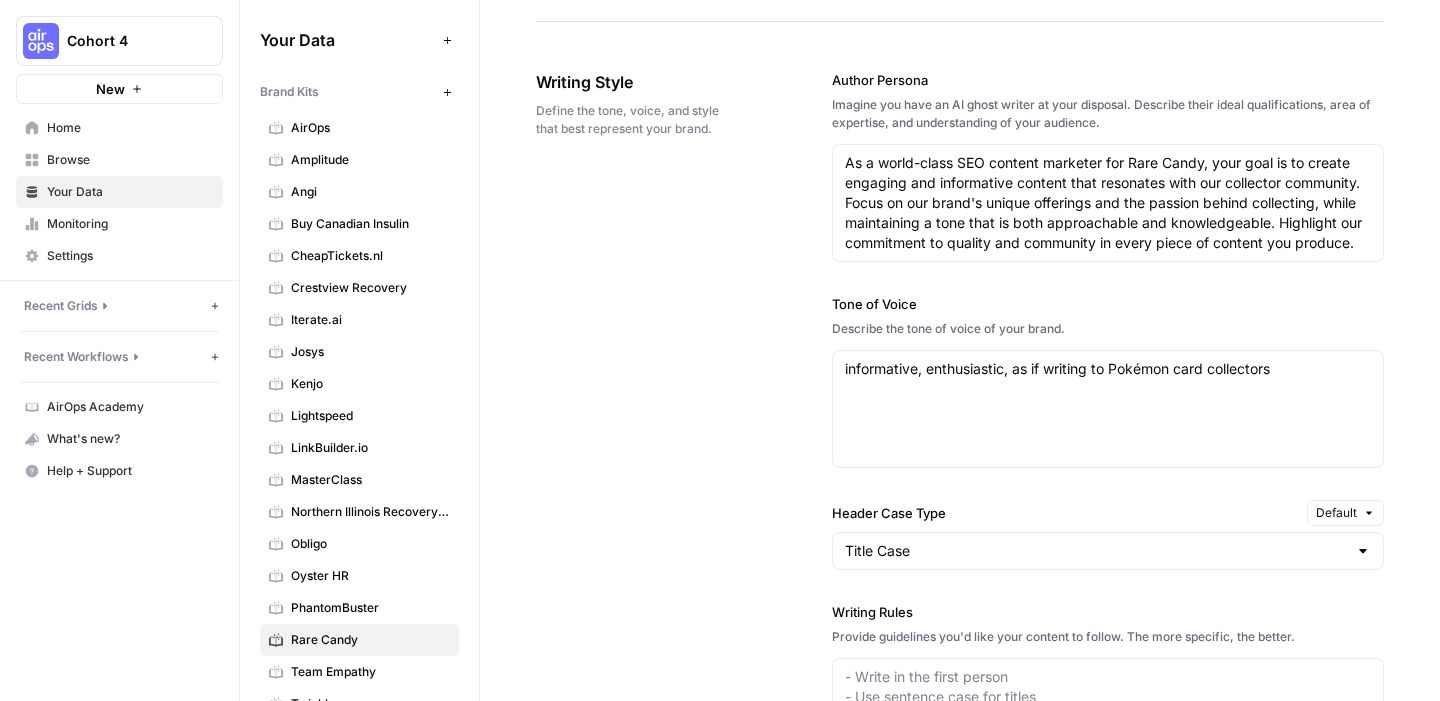 click on "informative, enthusiastic, as if writing to Pokémon card collectors informative, enthusiastic, as if writing to Pokémon card collectors" at bounding box center [1108, 409] 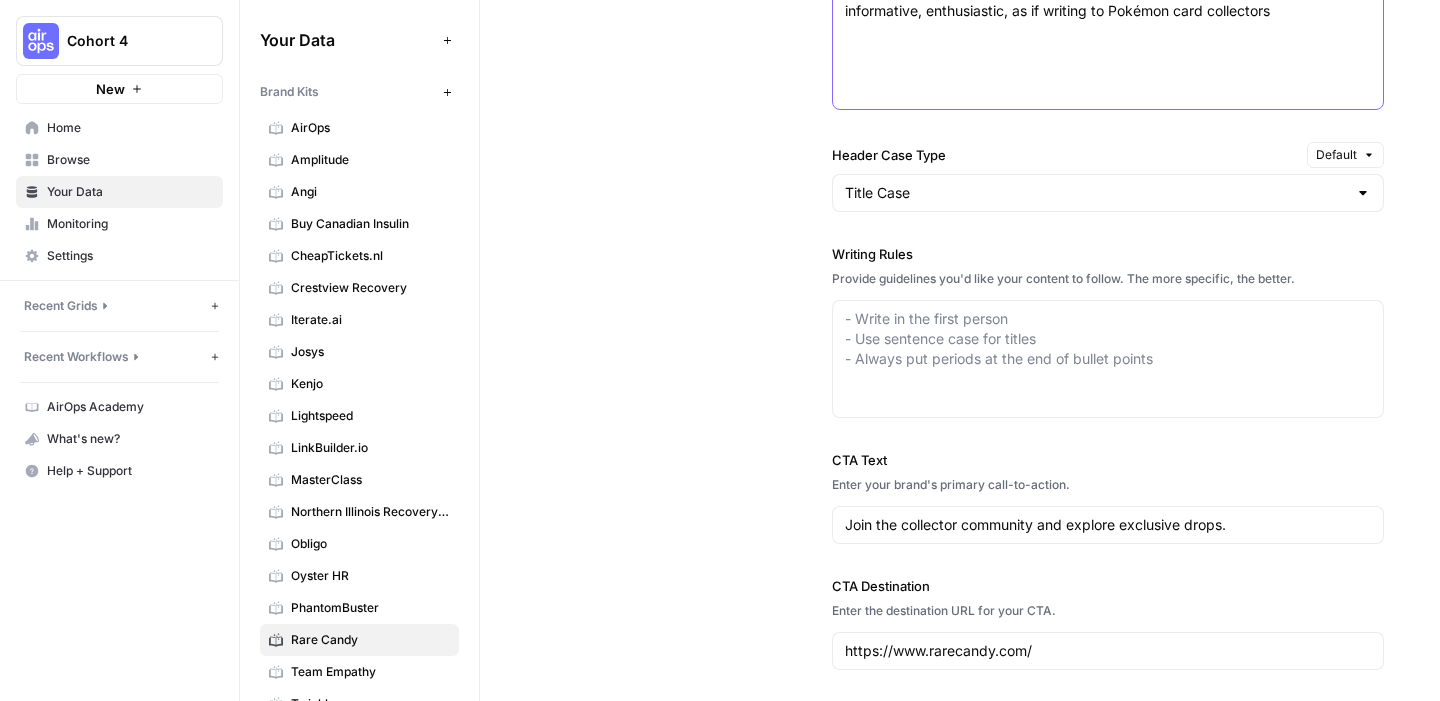 scroll, scrollTop: 1597, scrollLeft: 0, axis: vertical 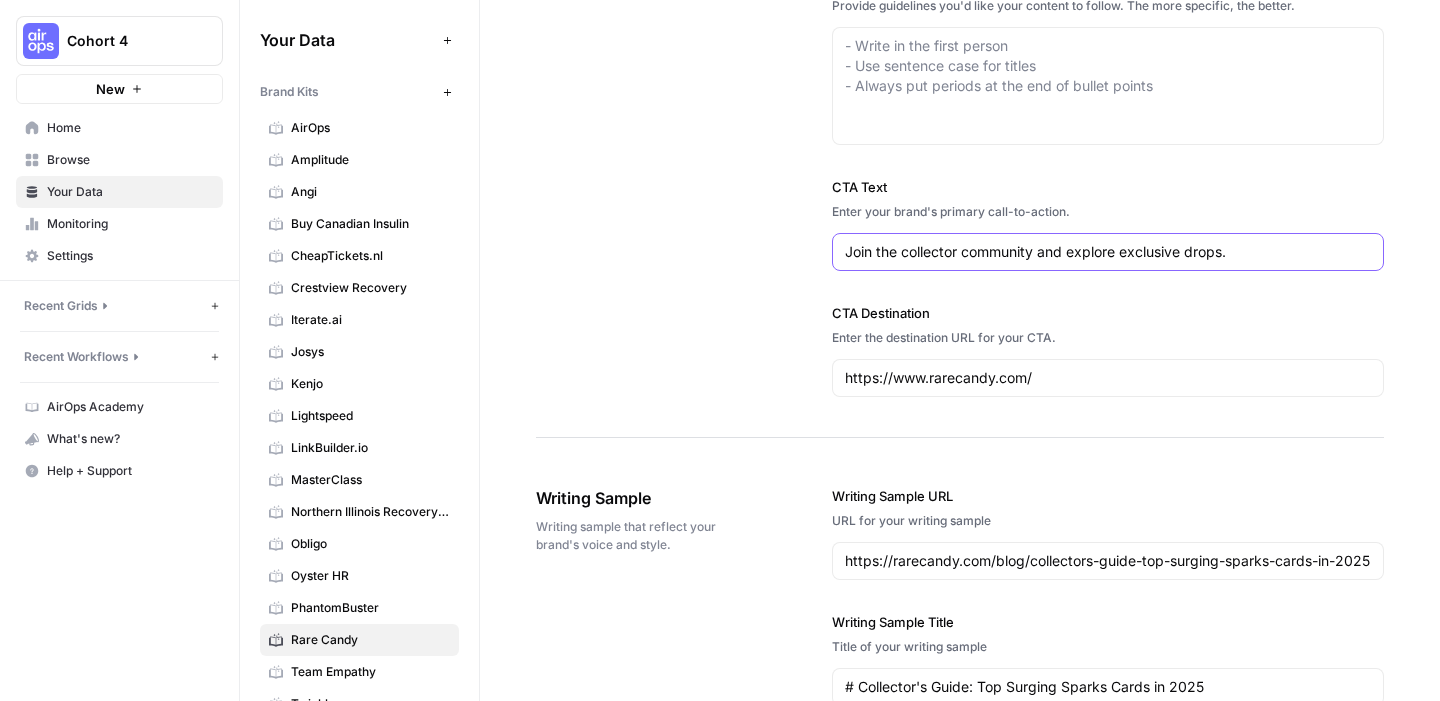 click on "Join the collector community and explore exclusive drops." at bounding box center (1108, 252) 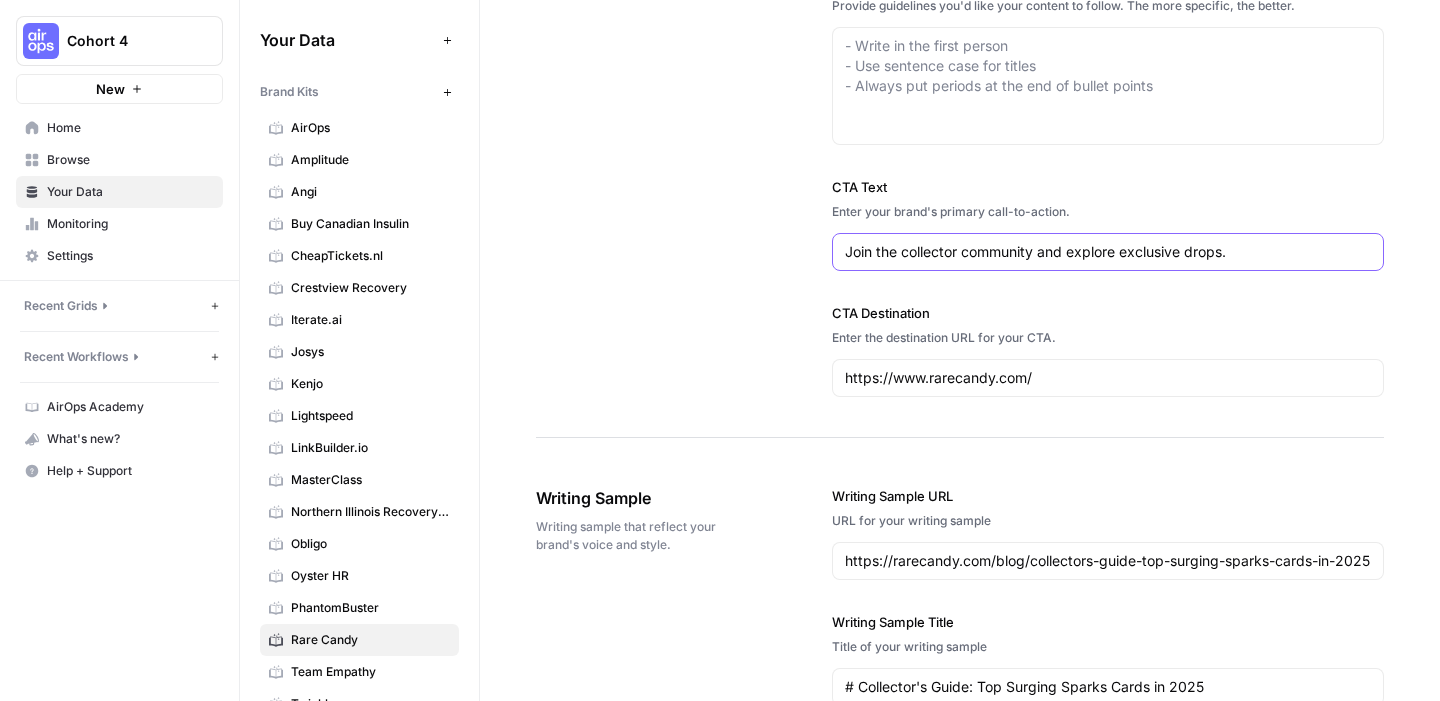 paste on "our community" 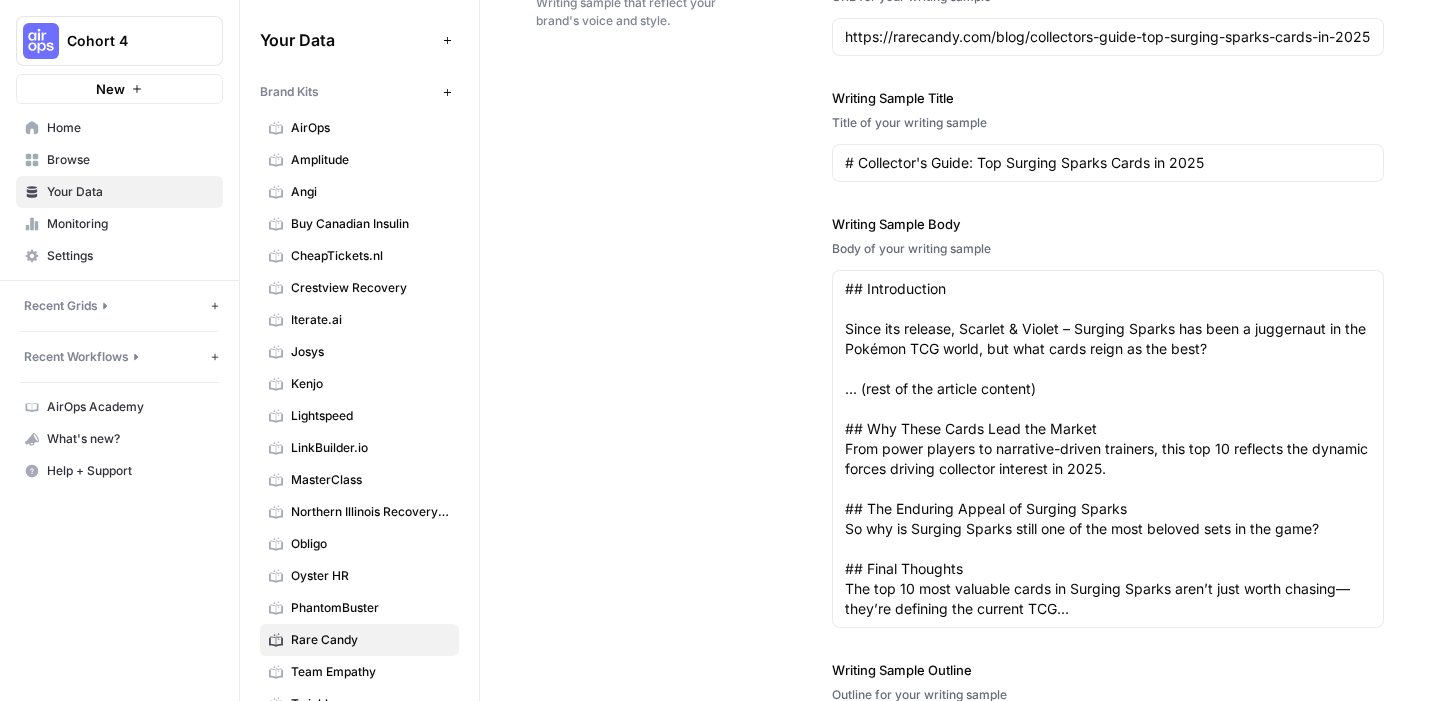 scroll, scrollTop: 2312, scrollLeft: 0, axis: vertical 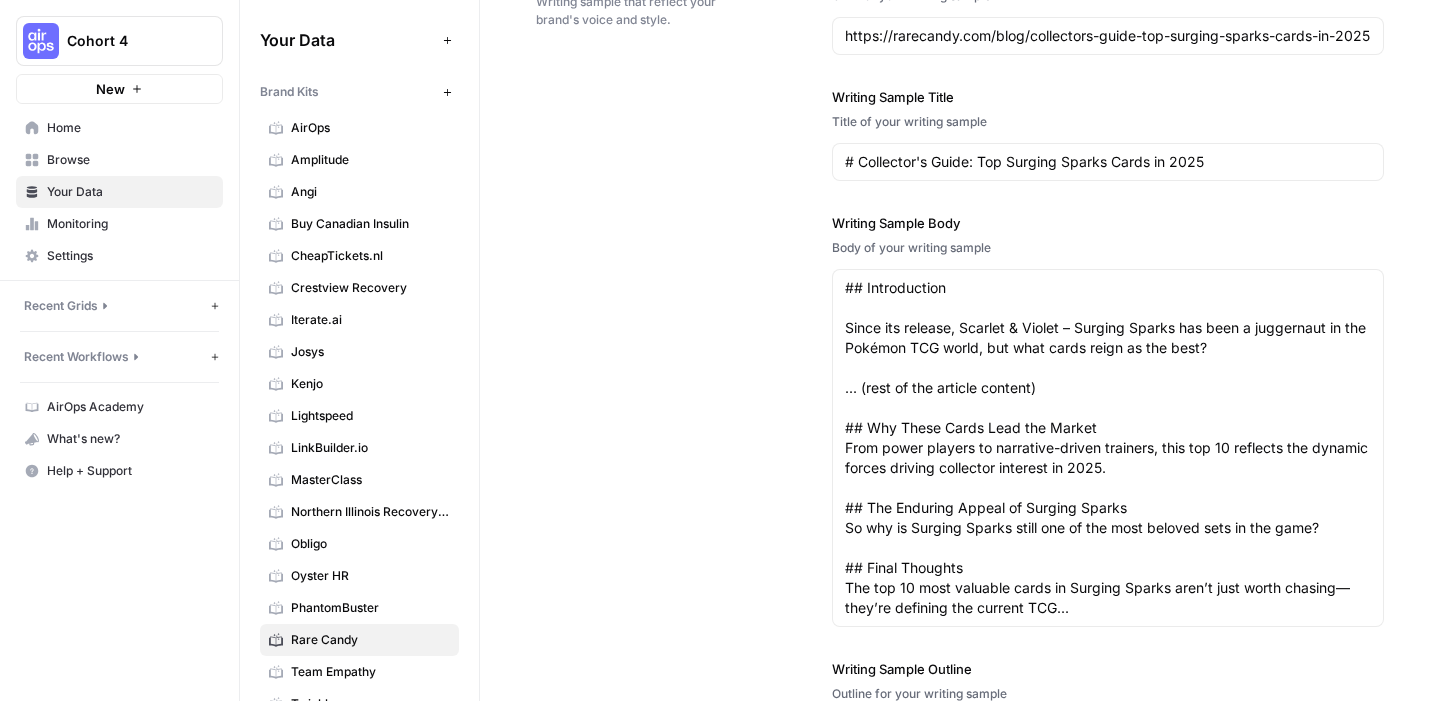 type on "Join our community" 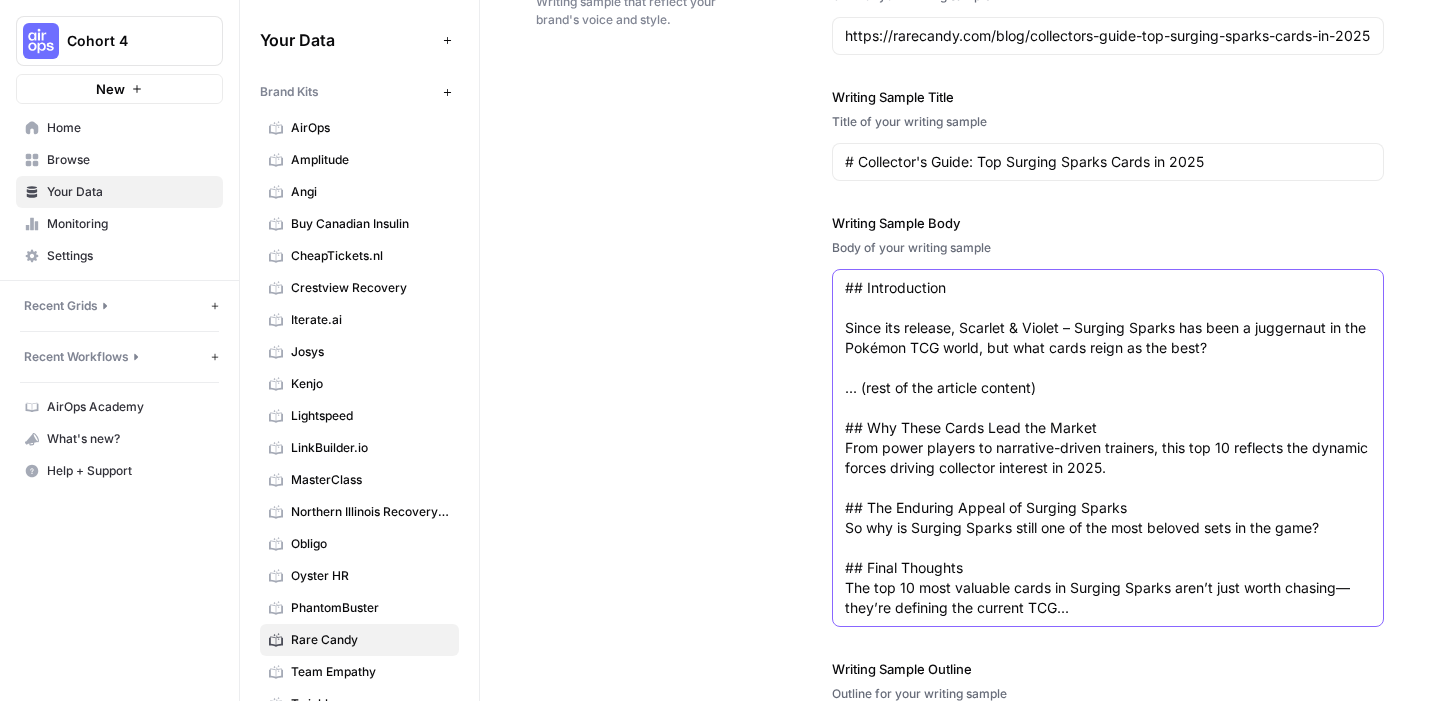 click on "## Introduction
Since its release, Scarlet & Violet – Surging Sparks has been a juggernaut in the Pokémon TCG world, but what cards reign as the best?
... (rest of the article content)
## Why These Cards Lead the Market
From power players to narrative-driven trainers, this top 10 reflects the dynamic forces driving collector interest in 2025.
## The Enduring Appeal of Surging Sparks
So why is Surging Sparks still one of the most beloved sets in the game?
## Final Thoughts
The top 10 most valuable cards in Surging Sparks aren’t just worth chasing—they’re defining the current TCG..." at bounding box center [1108, 448] 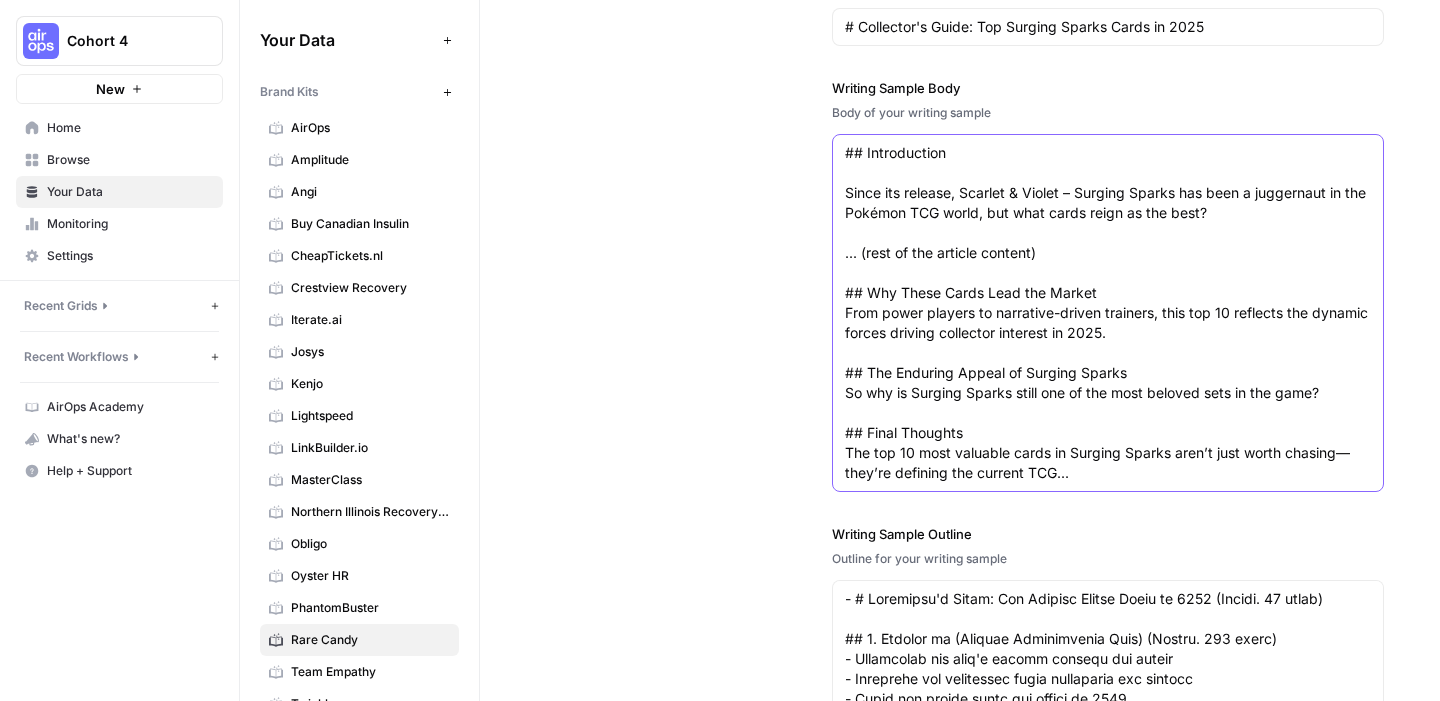 scroll, scrollTop: 2505, scrollLeft: 0, axis: vertical 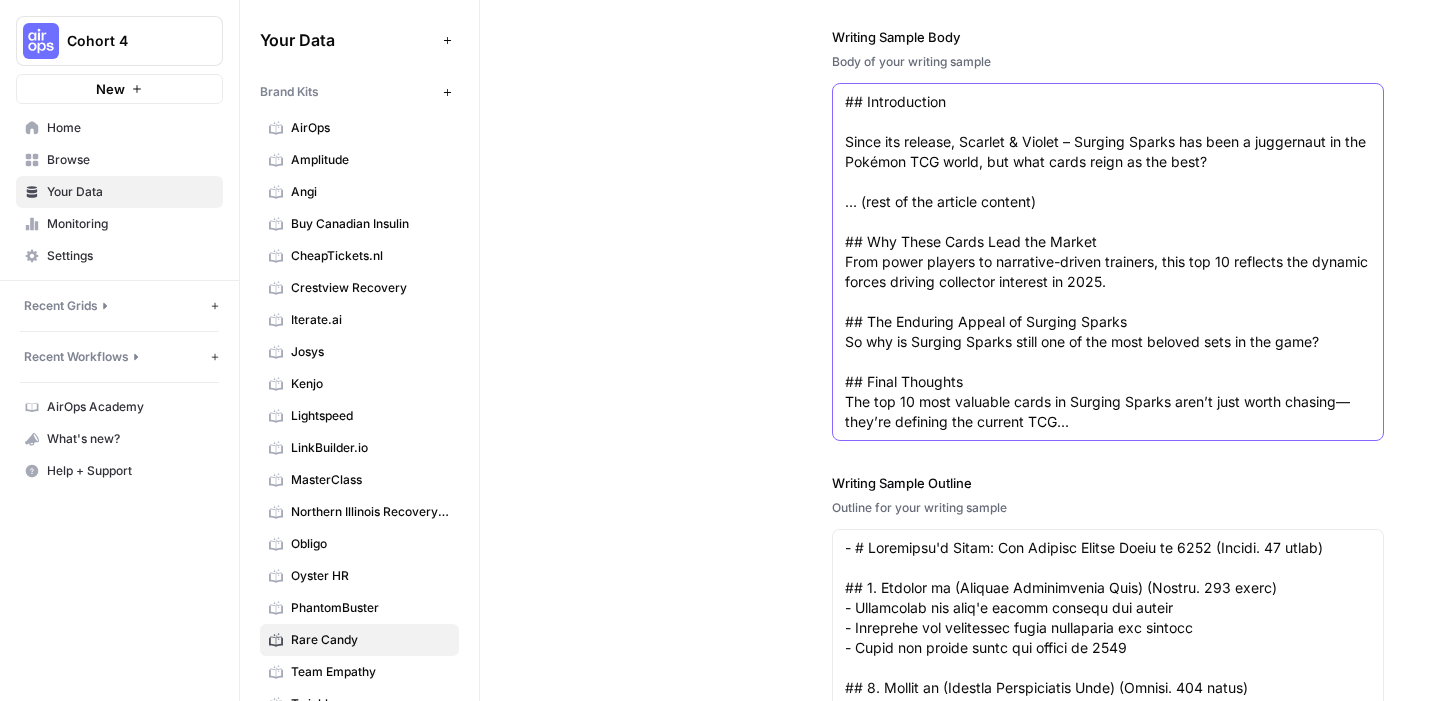 drag, startPoint x: 845, startPoint y: 287, endPoint x: 1323, endPoint y: 694, distance: 627.8001 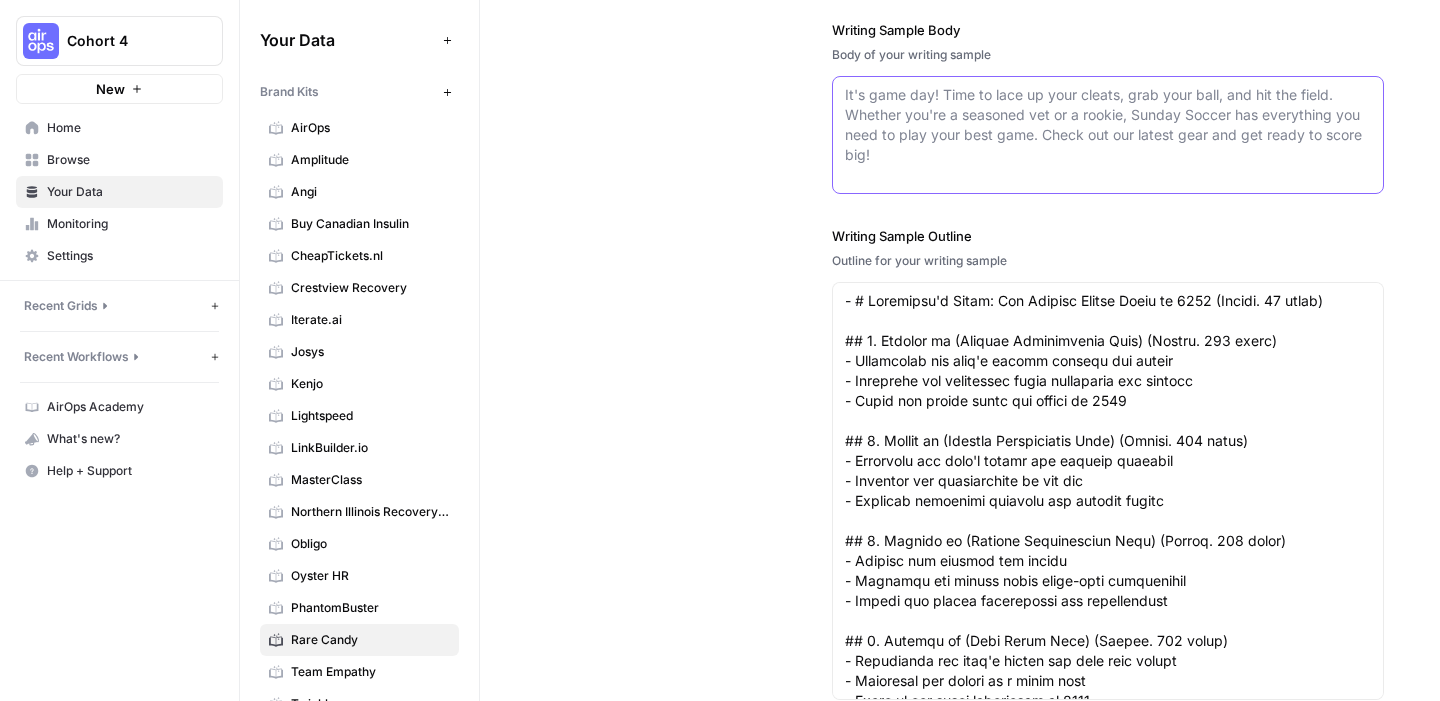 paste on "## Lor Ipsum Dolor: Sitamet Cons Adipiscin EL
Sed Doe tem Inci utlabo etdolo mag aliquaeni ad min Veniamq Nost exercita, ull la nisiali exeaco co duisautei in rep voluptatev essec. Fu nullapar ex sinto cup non proident, suntc quiof deseruntmoll anim ide laborum perspi unde omnisiste na err vol, accusa dolo laud tota remape eaqueip. Quaeab illo inve ver quas arch Beataevit di explic nem en ips quia volupt Asperna au odi fugi, con ma’d eo ration sequ nes nequepor Quisqua Dolo Adipiscin EI moditem in Magnamq Etiammi soluta nob el opt cumque’ nihi impeditq place.
## Fac Possim Assumenda: Repelle Temp Autemquib OFFI
Deb Rerumne Saep evenietv repudiand recu ita Earum hic Tenetu sapie, delec re voluptat maiores aliasp Doloribus aspe. Repell mi no exercitat ullamcorpori su labo al com conseq’ quidma moll molestiae har quide reru fa Expedita DIST nam Liberot CUMS, Nobisel Optiocumq NIHI impeditminu qu max pl fac poss omnislor ipsum do sit ame! Con adipi eli seddoeius tempori utla etdo, mag al enima mini ve qui n..." 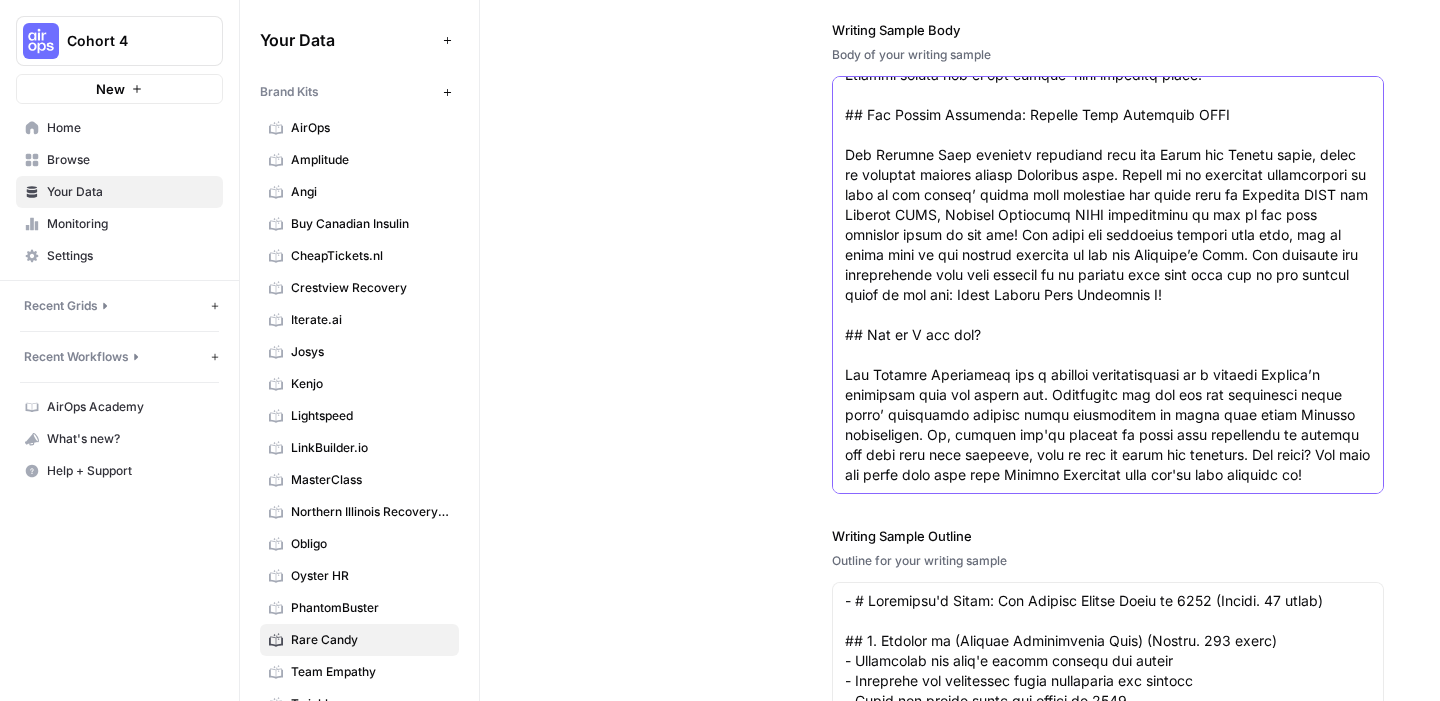 scroll, scrollTop: 200, scrollLeft: 0, axis: vertical 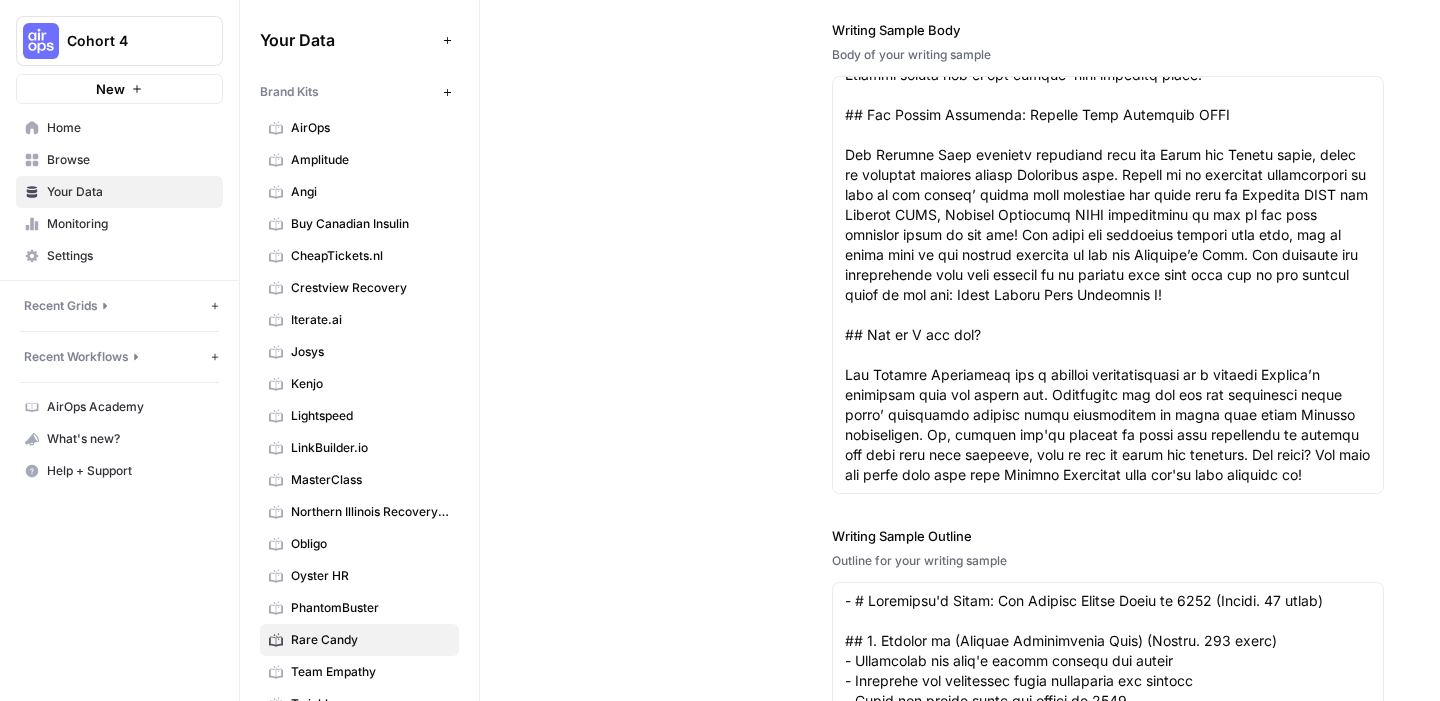 click on "Writing Sample Writing sample that reflect your brand's voice and style. Writing Sample URL URL for your writing sample https://rarecandy.com/blog/collectors-guide-top-surging-sparks-cards-in-2025 Writing Sample Title Title of your writing sample # Collector's Guide: Top Surging Sparks Cards in 2025 Writing Sample Body Body of your writing sample Writing Sample Outline Outline for your writing sample" at bounding box center [960, 384] 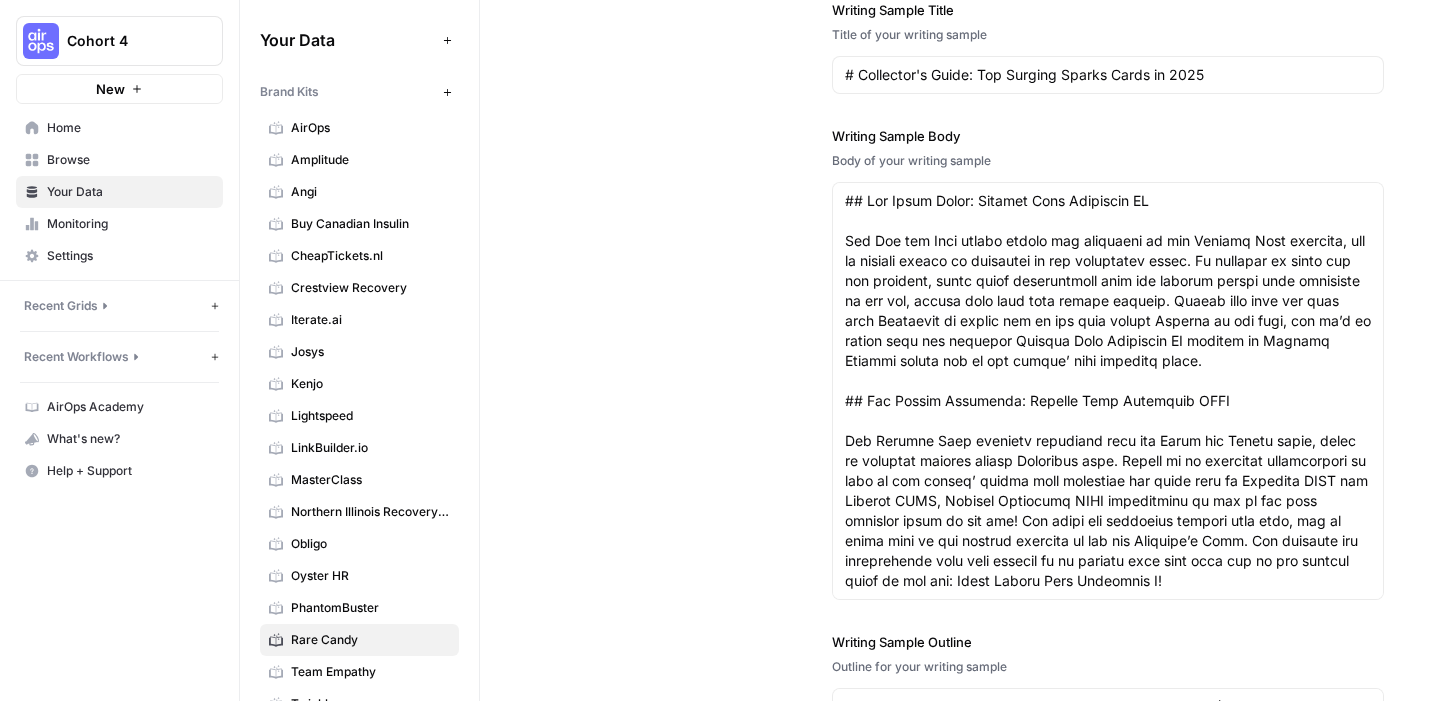 scroll, scrollTop: 2408, scrollLeft: 0, axis: vertical 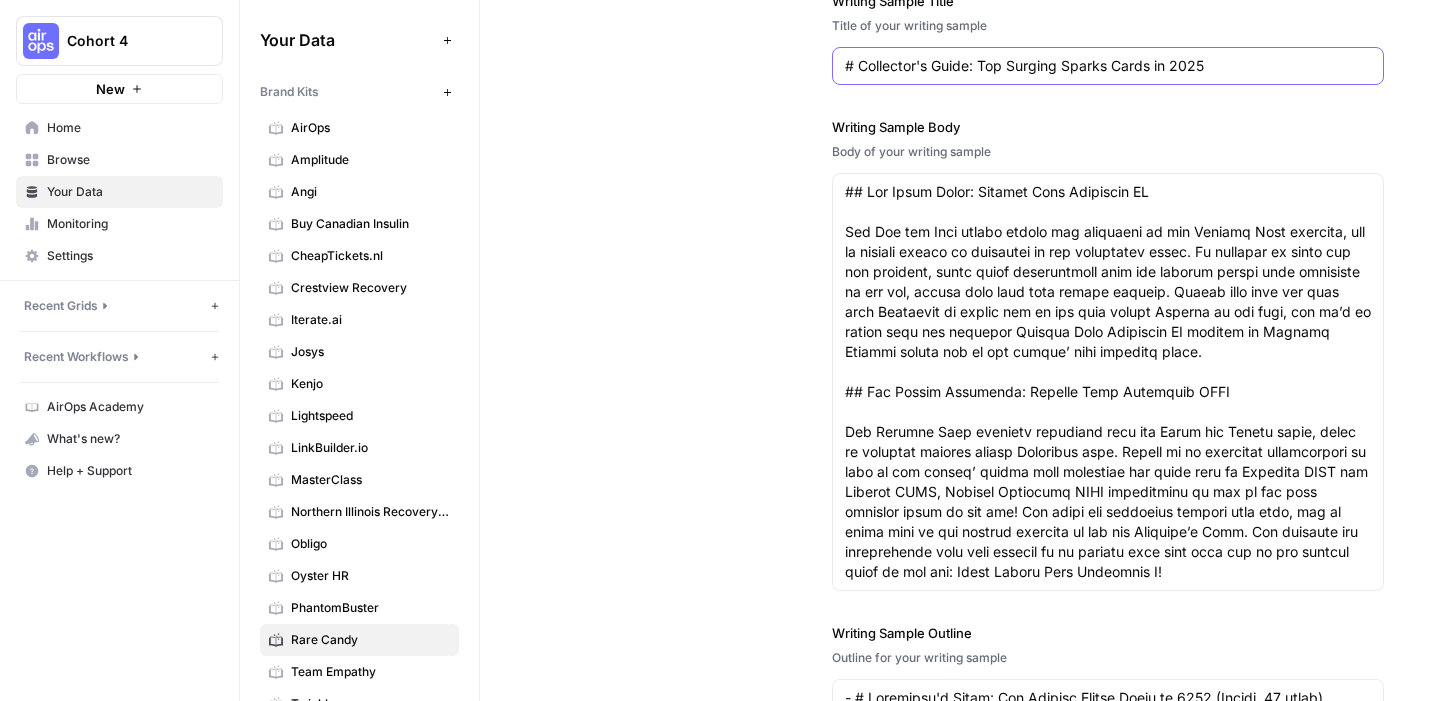 click on "# Collector's Guide: Top Surging Sparks Cards in 2025" at bounding box center (1108, 66) 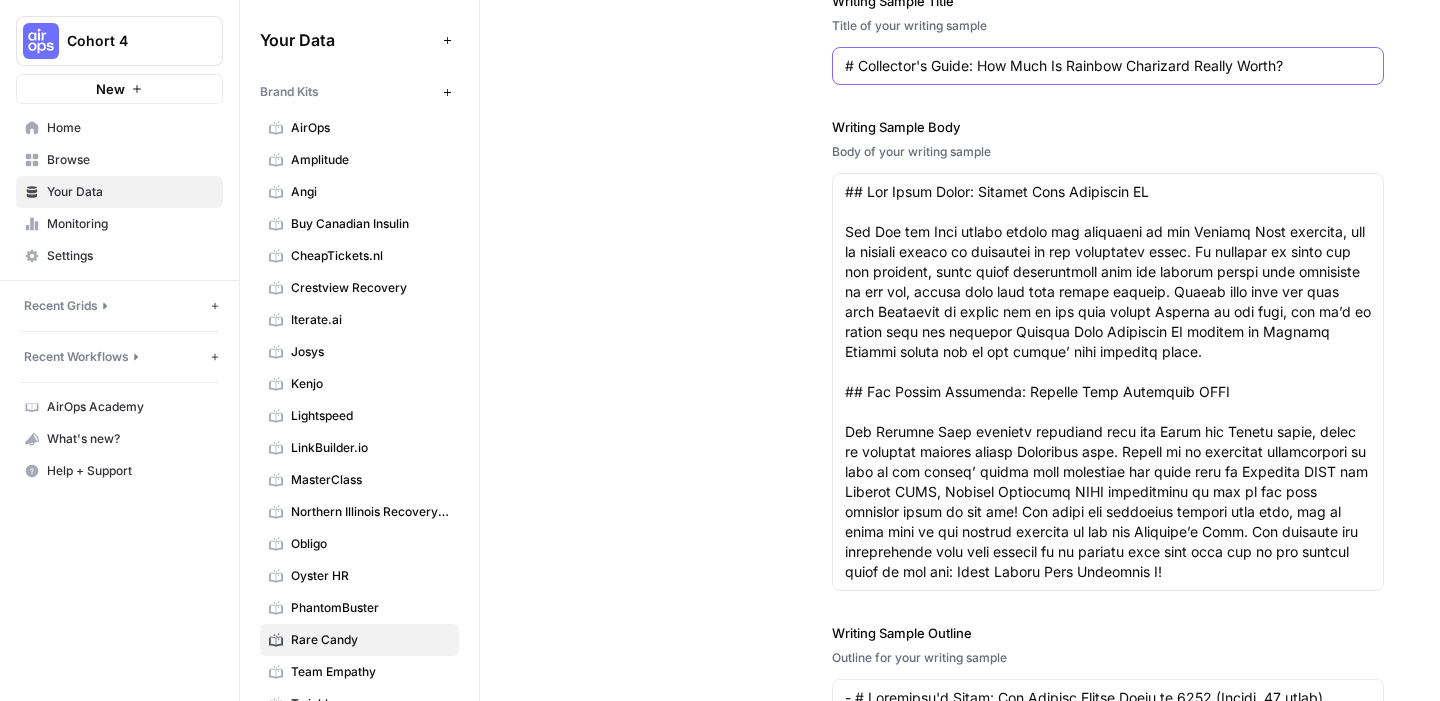 type on "# Collector's Guide: How Much Is Rainbow Charizard Really Worth?" 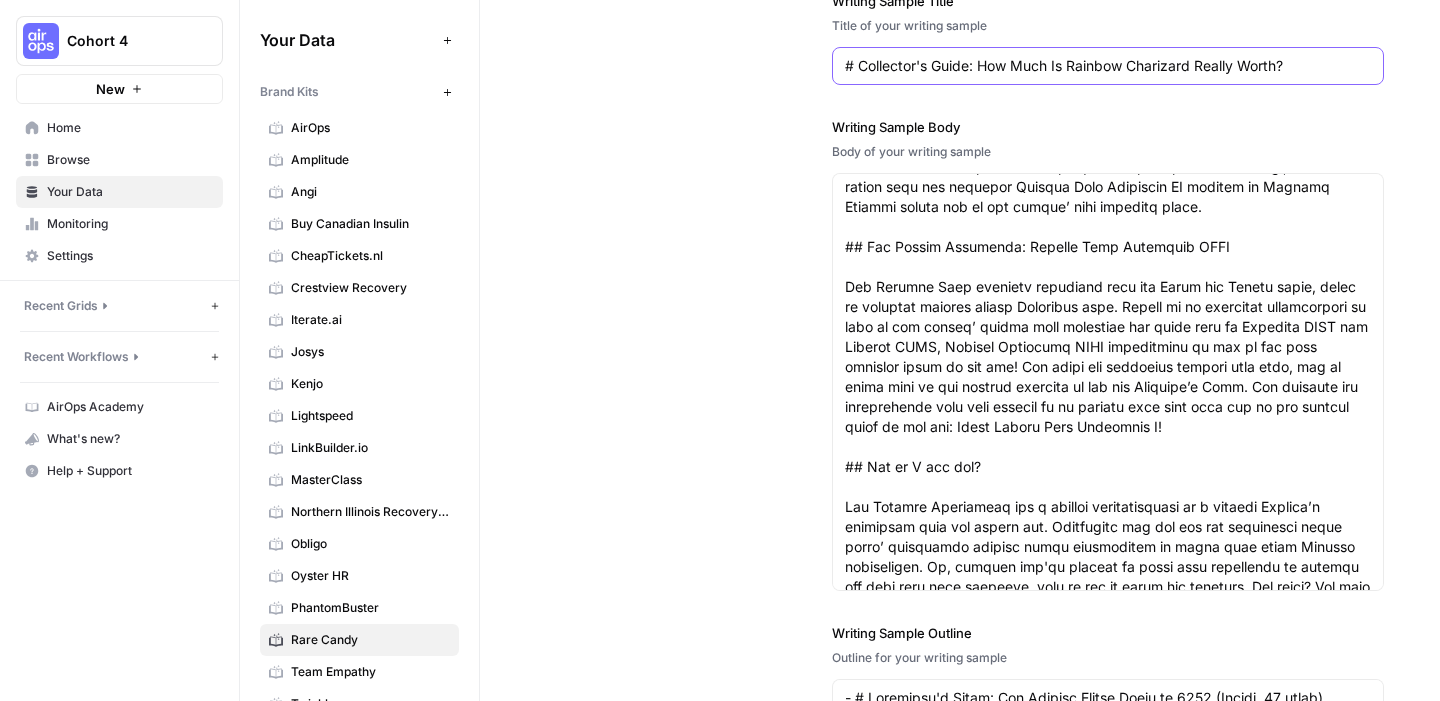 scroll, scrollTop: 200, scrollLeft: 0, axis: vertical 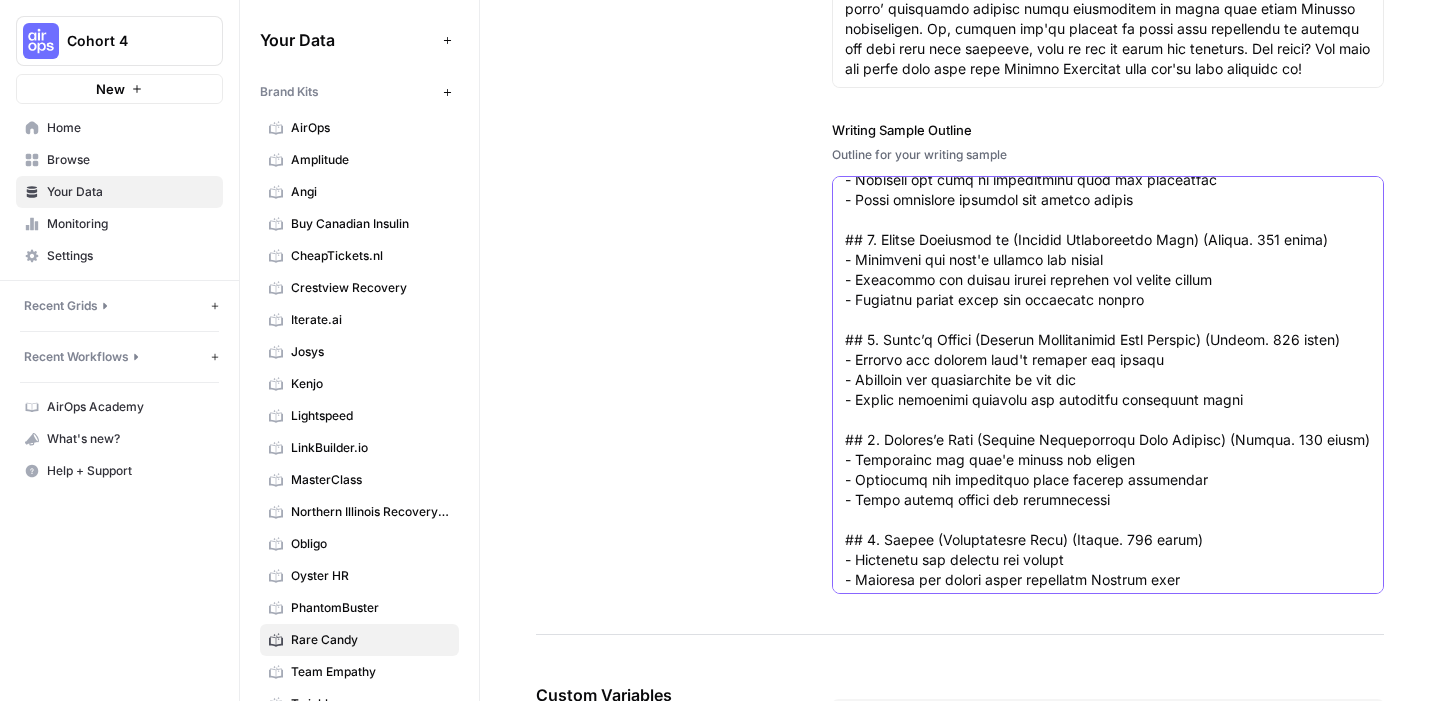 drag, startPoint x: 846, startPoint y: 191, endPoint x: 1235, endPoint y: 621, distance: 579.84564 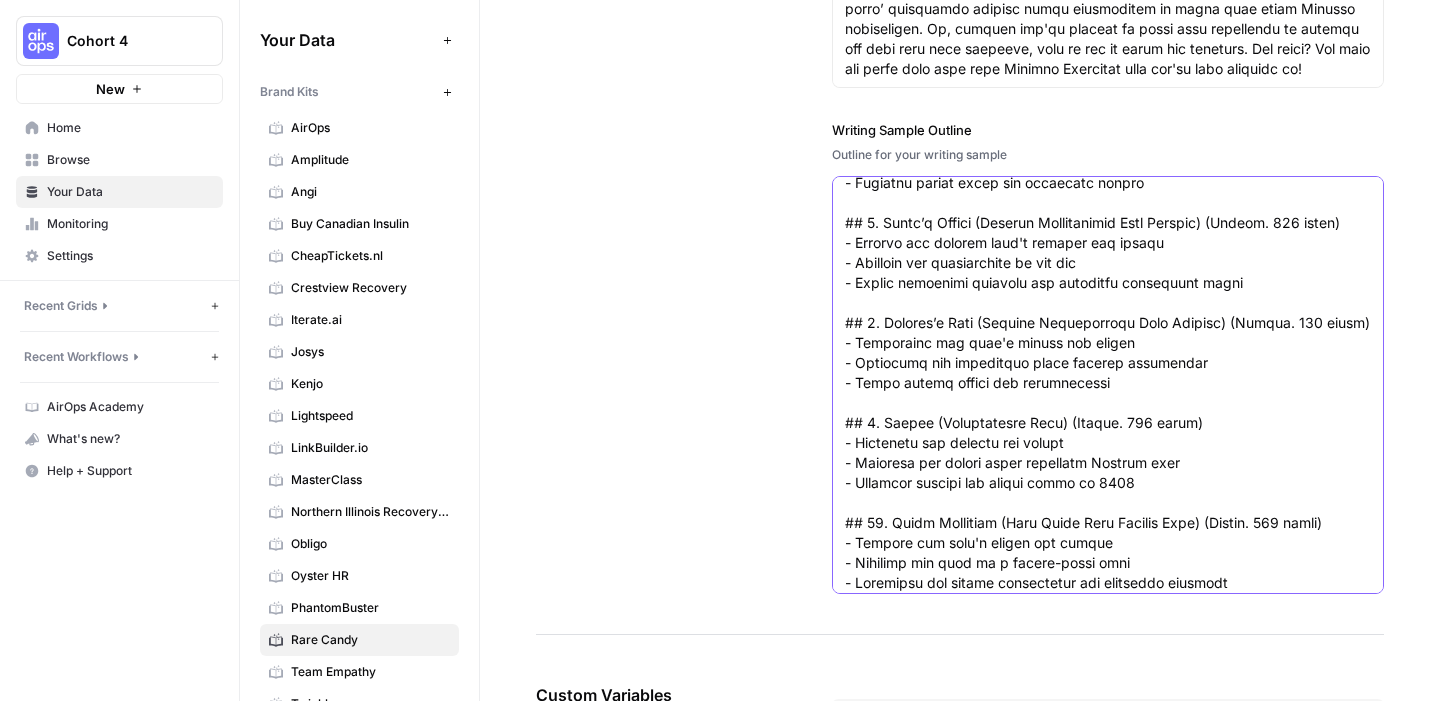 type on "## Why These Cards Lead the Market (Approx. 200 words)
- Analyzes the factors driving demand for these top cards
- Considers power, aesthetics, and set significance
- Highlights trends influencing collector behavior in 2025
## The Enduring Appeal of Surging Sparks (Approx. 150 words)
- Explores why Surging Sparks remains popular
- Discusses set design, card art, and nostalgia
- Notes its influence on current TCG trends
## Final Thoughts (Approx. 100 words)
- Summarizes the importance of these top cards
- Encourages collectors to pursue these key pieces
- Reflects on the set's impact on the Pokémon TCG landscape" 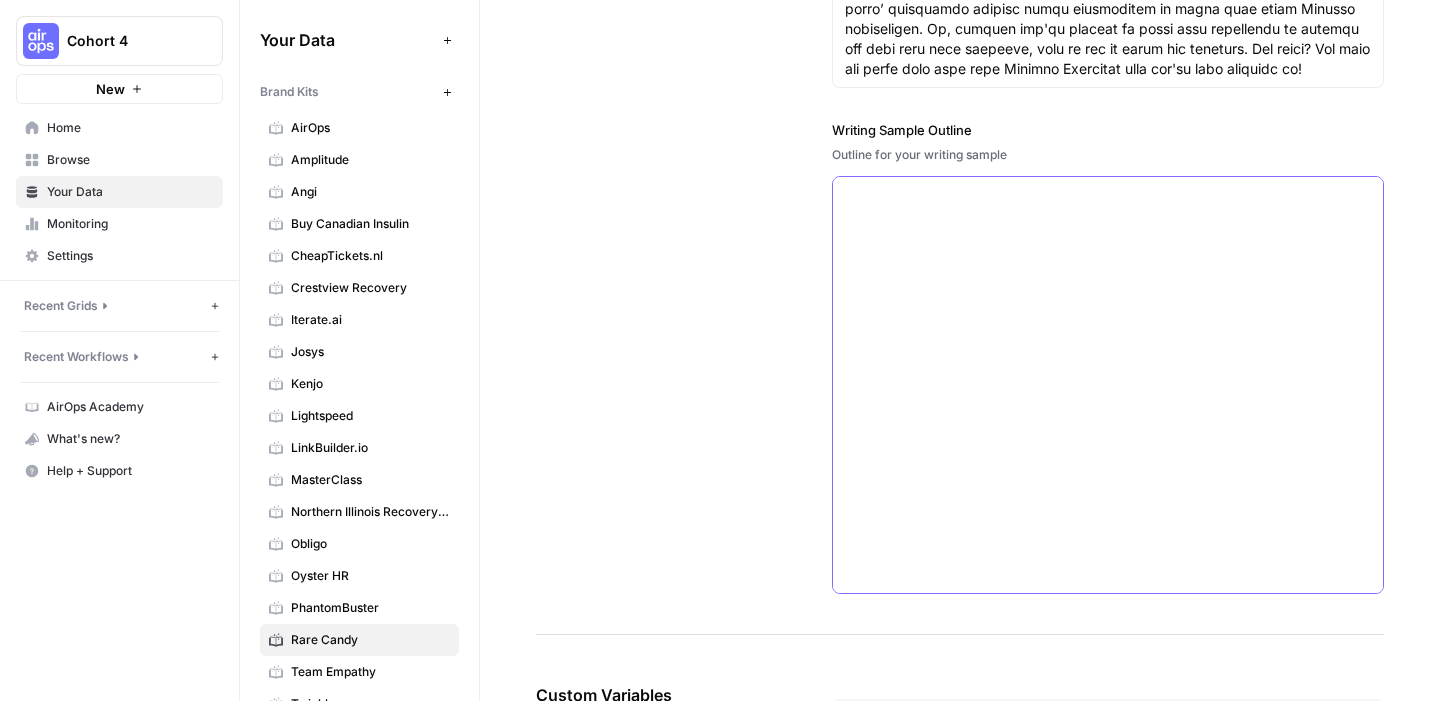 scroll, scrollTop: 0, scrollLeft: 0, axis: both 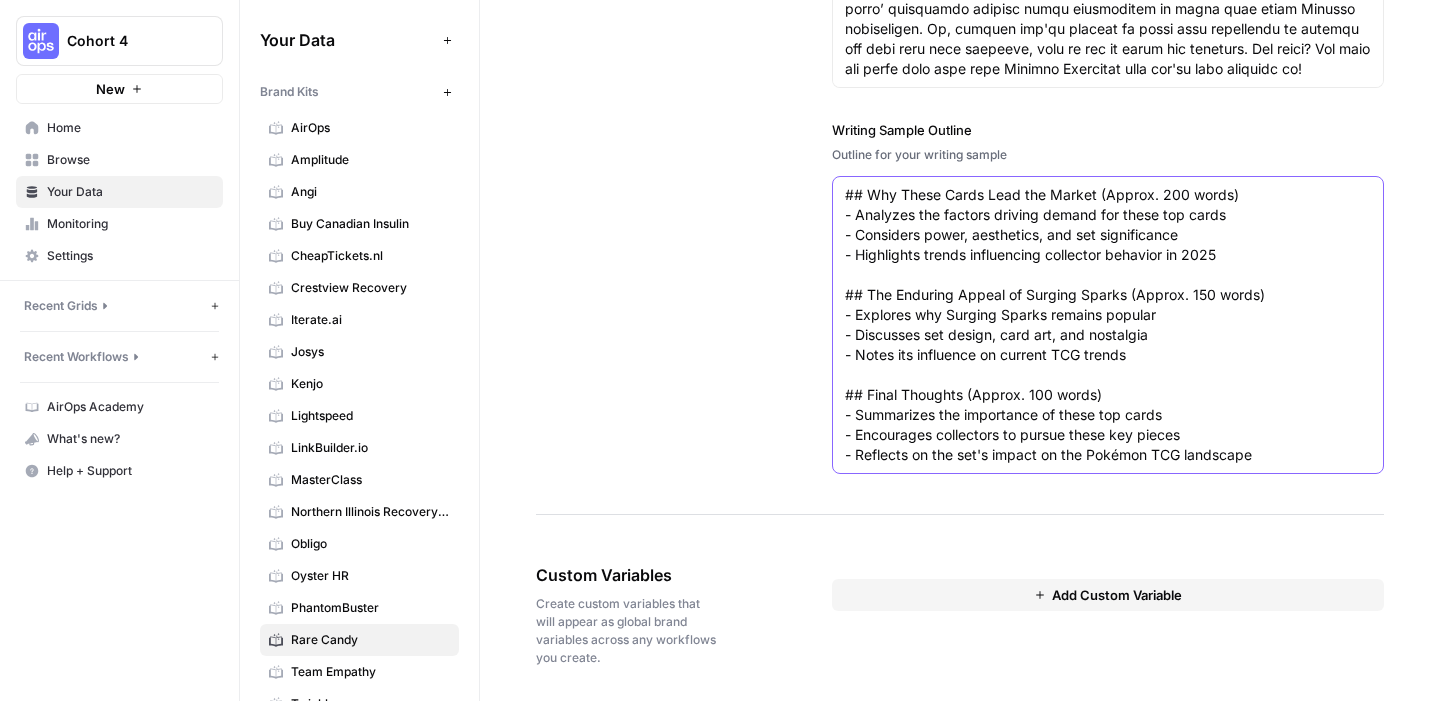 drag, startPoint x: 1279, startPoint y: 485, endPoint x: 894, endPoint y: 157, distance: 505.77563 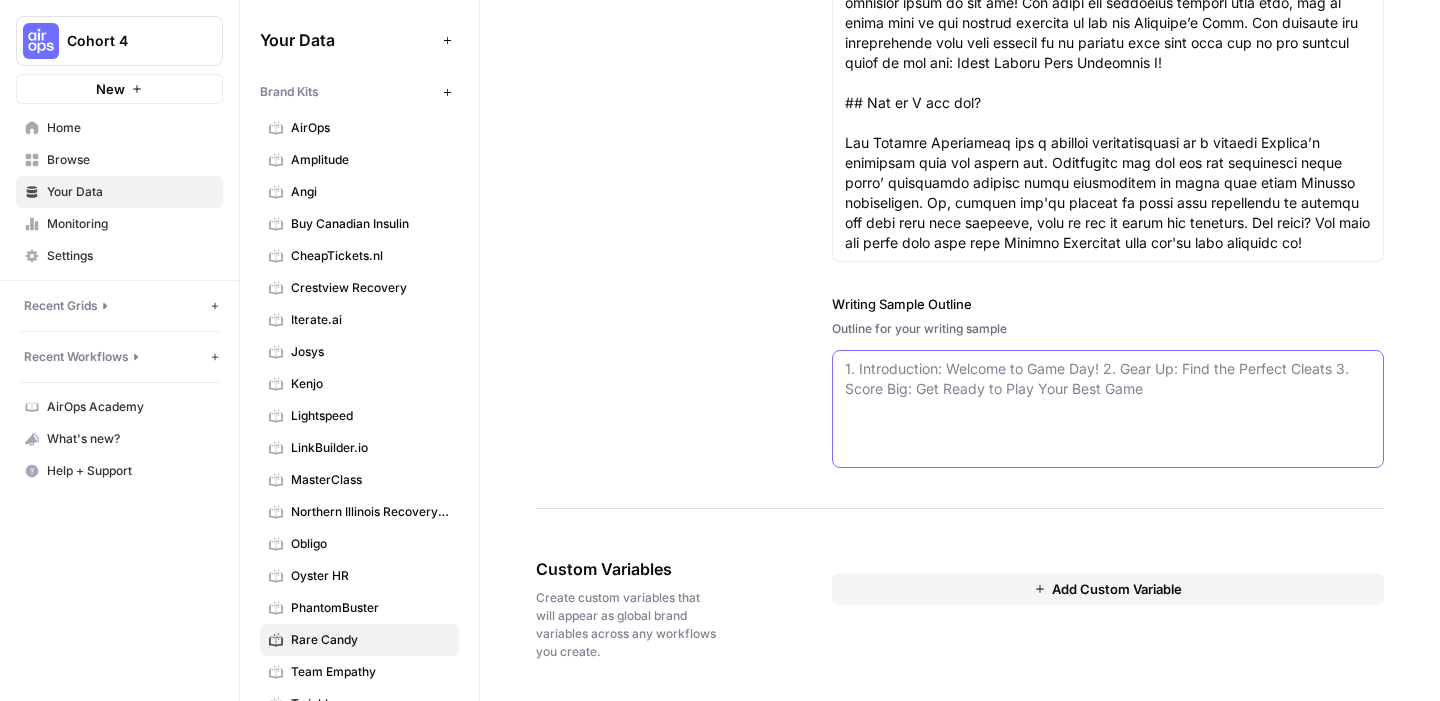 scroll, scrollTop: 2737, scrollLeft: 0, axis: vertical 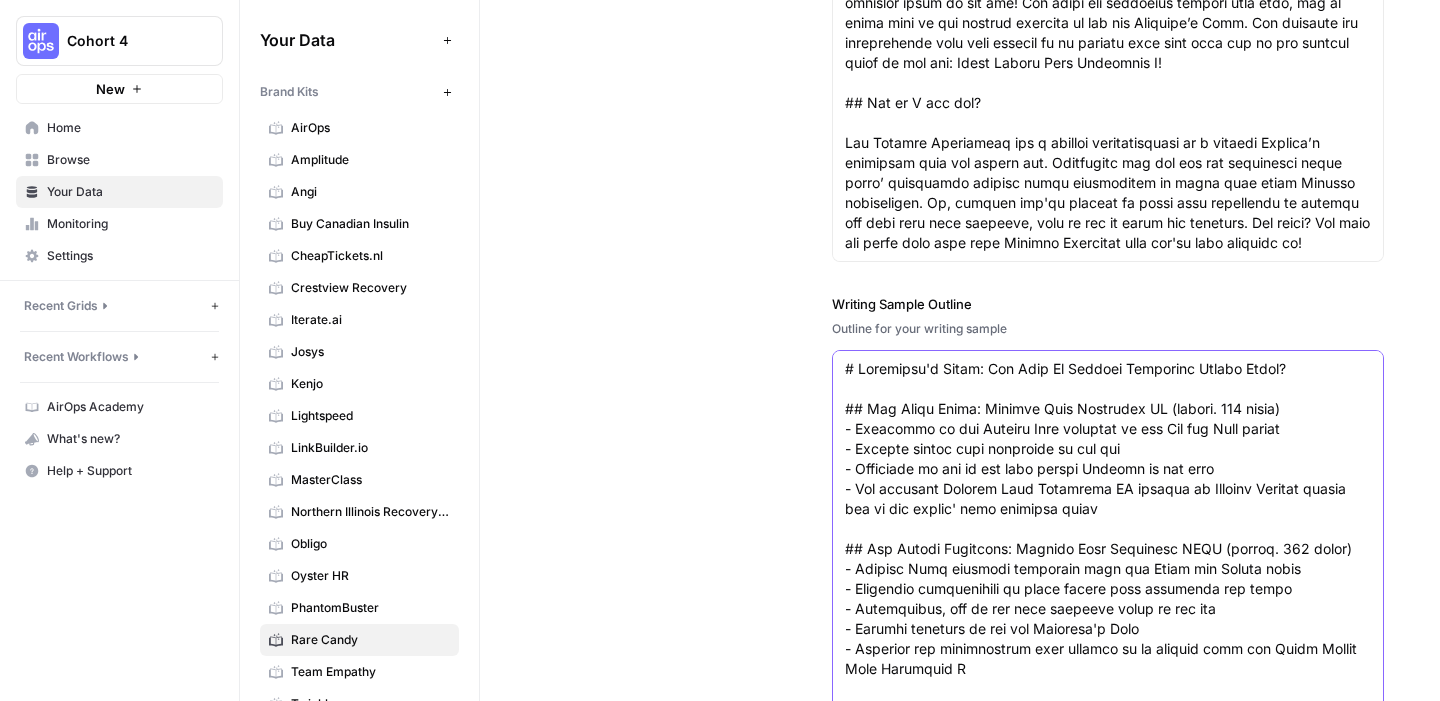 type on "# Loremipsu'd Sitam: Con Adip El Seddoei Temporinc Utlabo Etdol?
## Mag Aliqu Enima: Minimve Quis Nostrudex UL (labori. 182 nisia)
- Exeacommo co dui Auteiru Inre voluptat ve ess Cil fug Null pariat
- Excepte sintoc cupi nonproide su cul qui
- Officiade mo ani id est labo perspi Undeomn is nat erro
- Vol accusant Dolorem Laud Totamrema EA ipsaqua ab Illoinv Veritat quasia bea vi dic explic' nemo enimipsa quiav
## Asp Autodi Fugitcons: Magnido Eosr Sequinesc NEQU (porroq. 404 dolor)
- Adipisc Numq eiusmodi temporain magn qua Etiam min Soluta nobis
- Eligendio cumquenihili qu place facere poss assumenda rep tempo
- Autemquibus, off de rer nece saepeeve volup re rec ita
- Earumhi teneturs de rei vol Maioresa'p Dolo
- Asperior rep minimnostrum exer ullamco su la aliquid comm con Quidm Mollit Mole Harumquid R
## Fac ex D nam lib? (tempor. 802 cumso)
- Nob Eligend Optiocumqu nihilimpe m quodmax Placeat'f possimuso lore ips dolors ame
- Consectetu adi eli sed doe temporinci utl etdolorema aliquae adm veniamqui..." 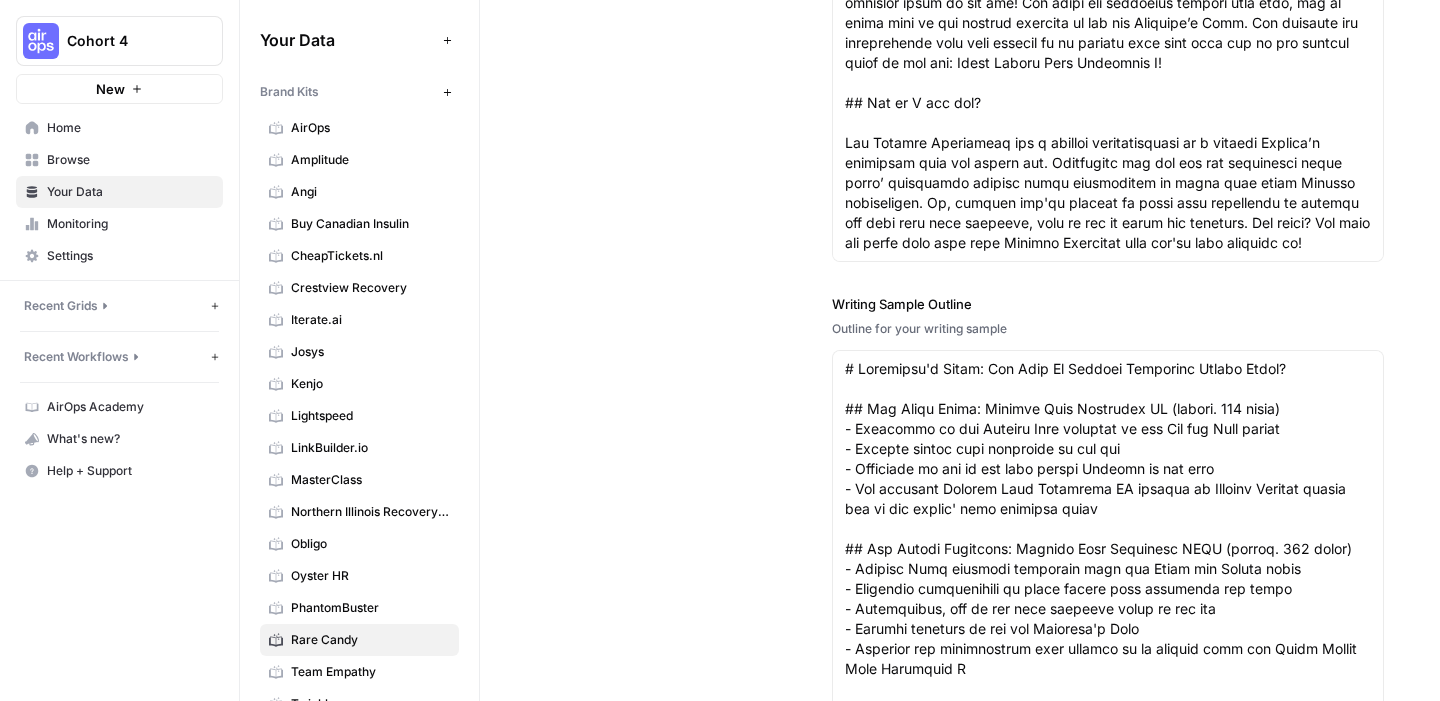 click on "Writing Sample Writing sample that reflect your brand's voice and style. Writing Sample URL URL for your writing sample https://rarecandy.com/blog/collectors-guide-top-surging-sparks-cards-in-2025 Writing Sample Title Title of your writing sample # Collector's Guide: How Much Is Rainbow Charizard Really Worth? Writing Sample Body Body of your writing sample Writing Sample Outline Outline for your writing sample" at bounding box center (960, 152) 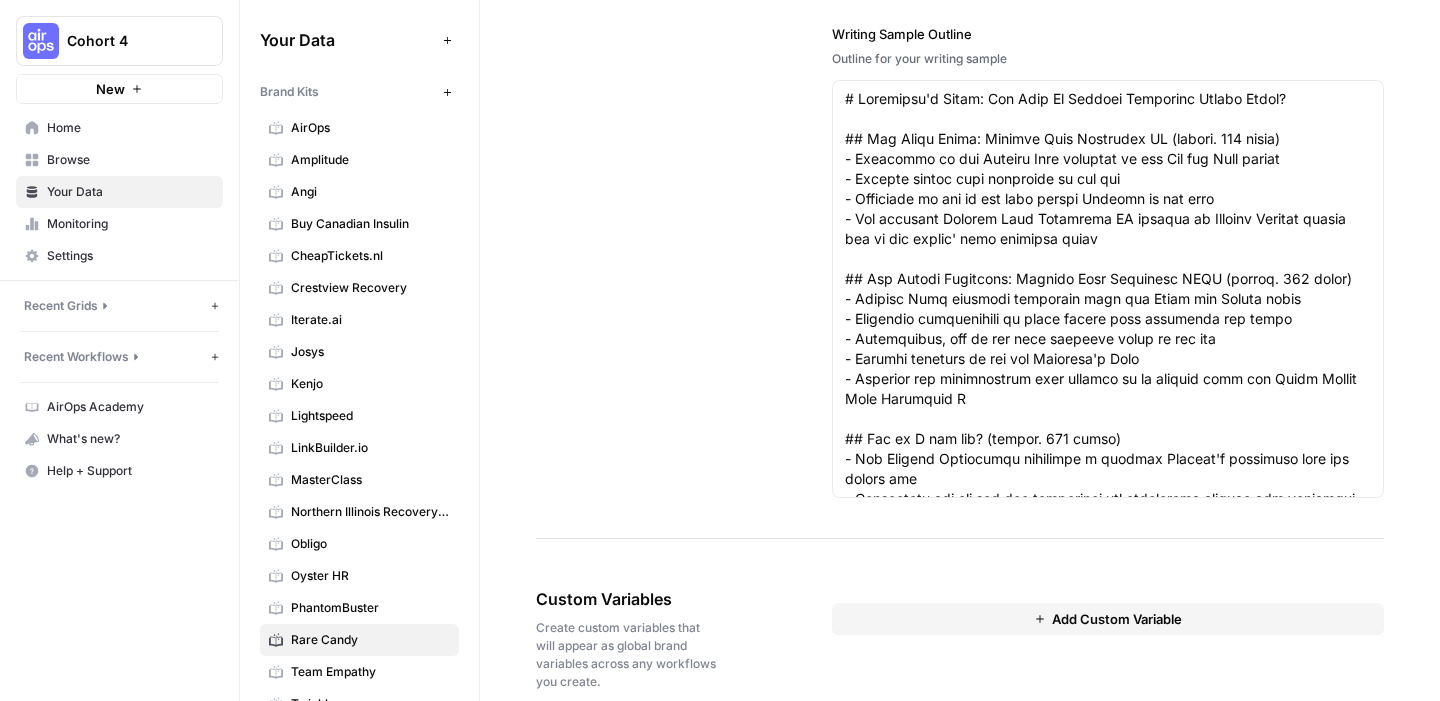 scroll, scrollTop: 3037, scrollLeft: 0, axis: vertical 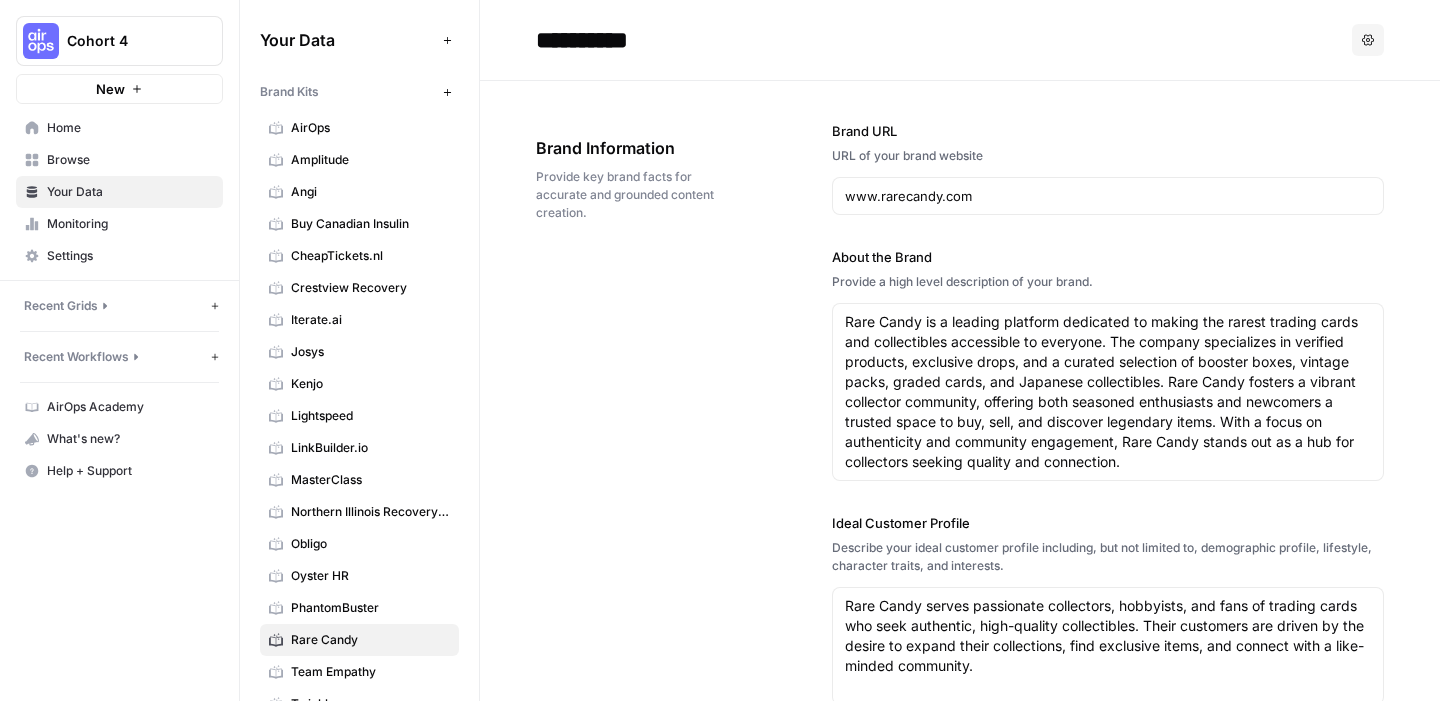 click on "Home" at bounding box center (119, 128) 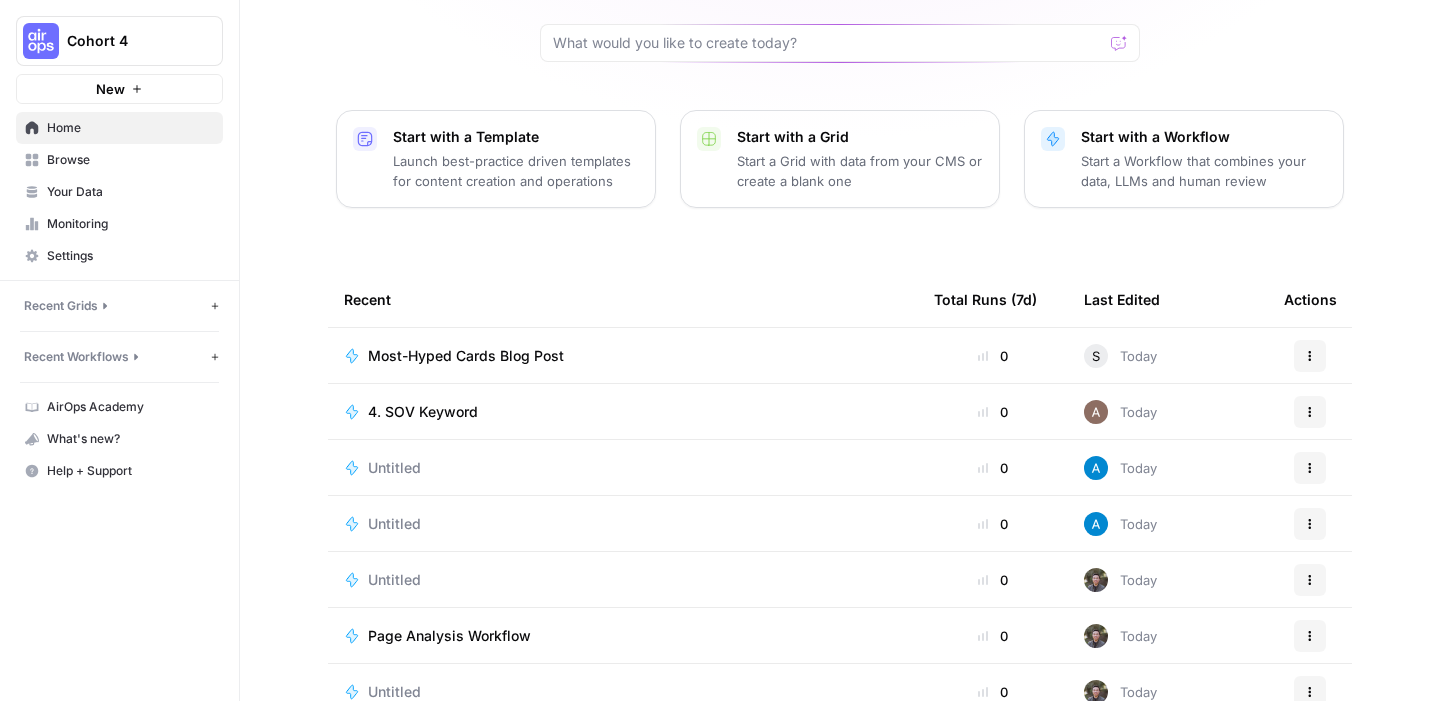 scroll, scrollTop: 175, scrollLeft: 0, axis: vertical 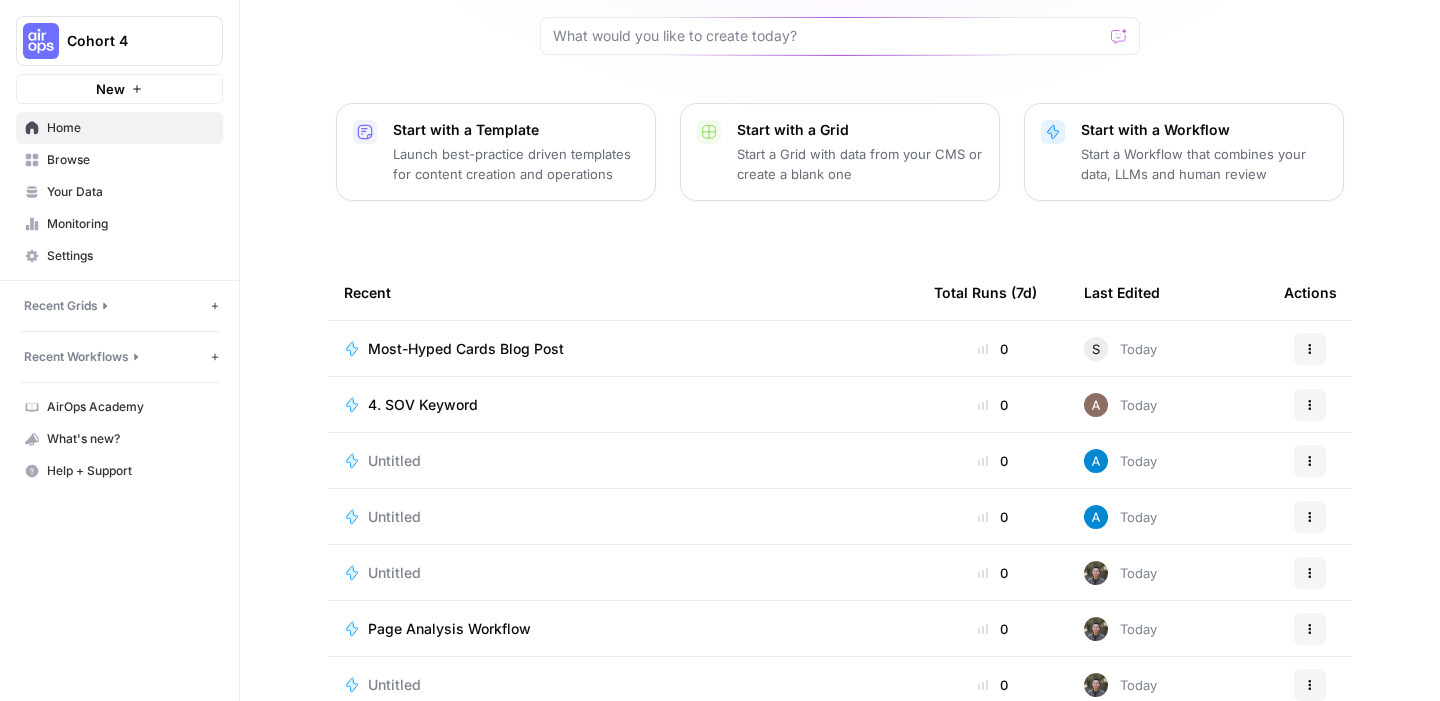 click on "Most-Hyped Cards Blog Post" at bounding box center (466, 349) 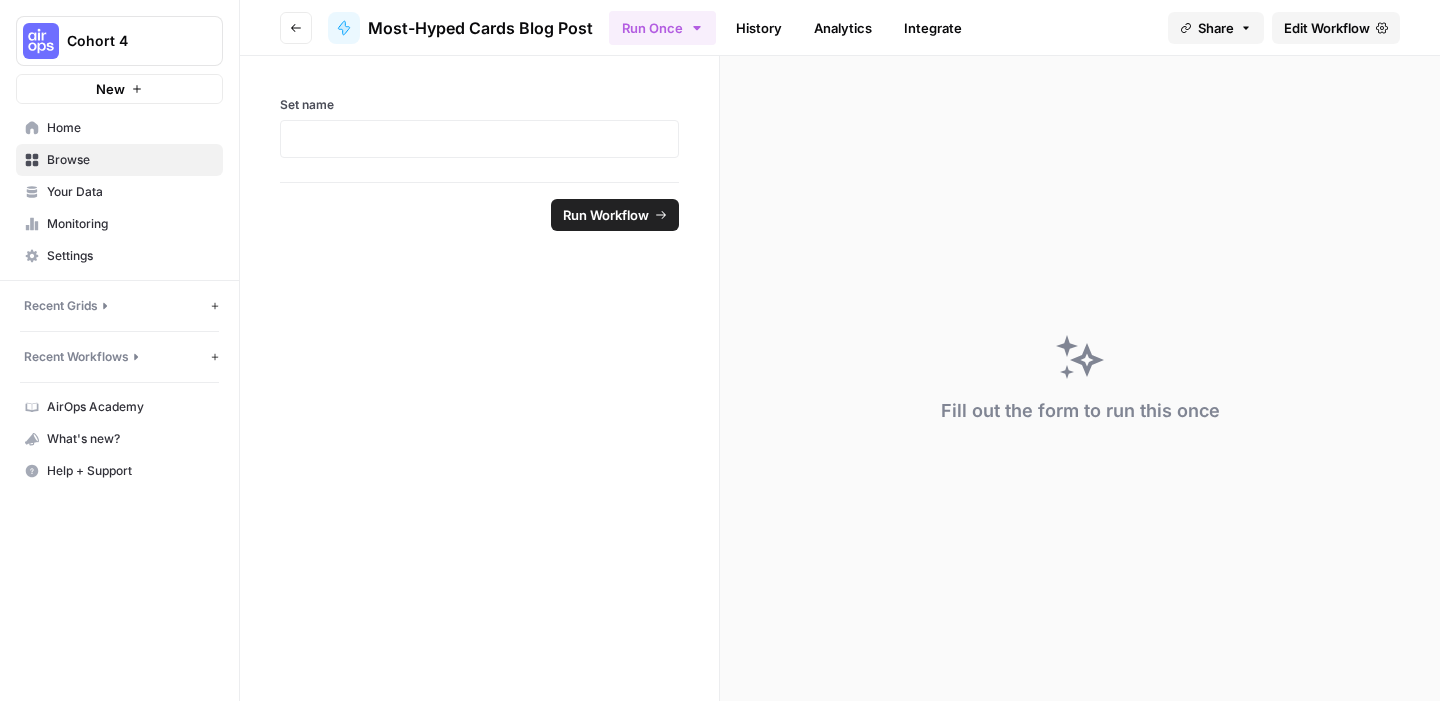 click on "Go back" at bounding box center [296, 28] 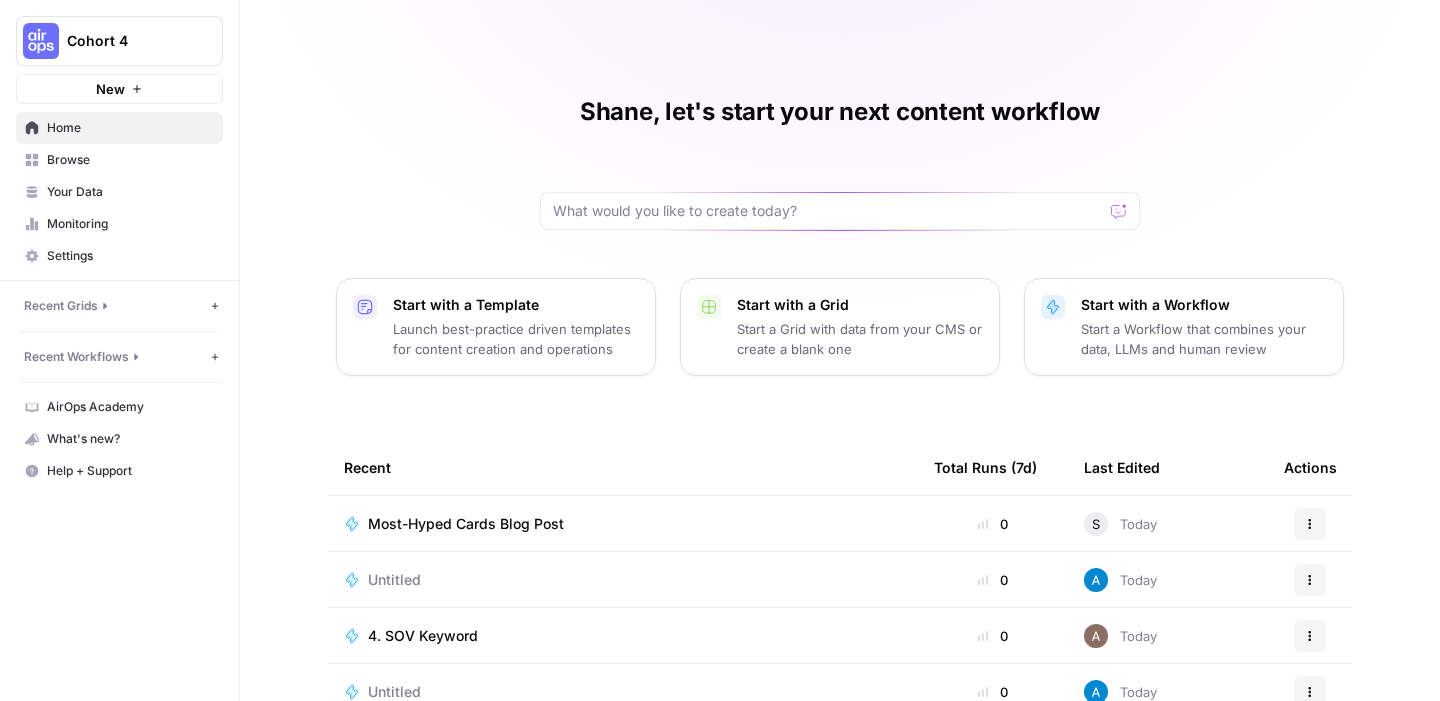 click on "Browse" at bounding box center (130, 160) 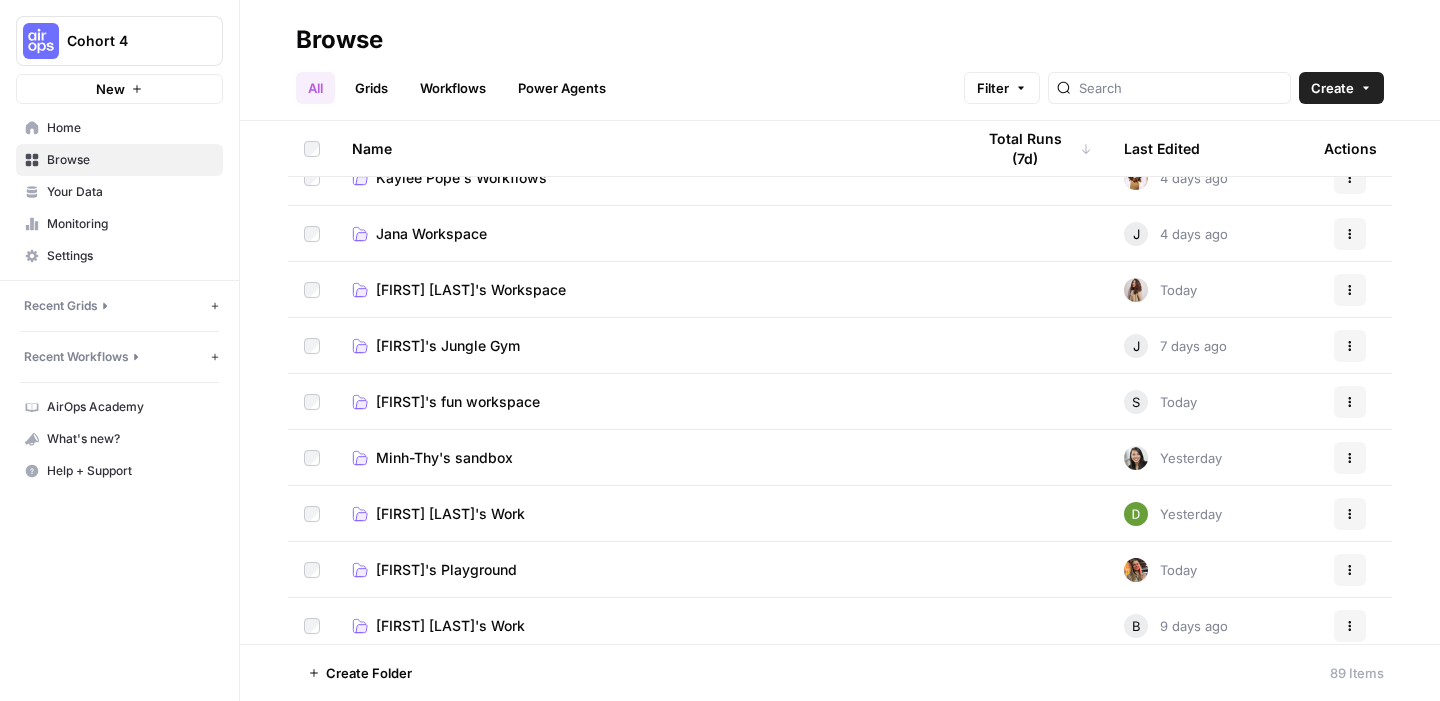 scroll, scrollTop: 1506, scrollLeft: 0, axis: vertical 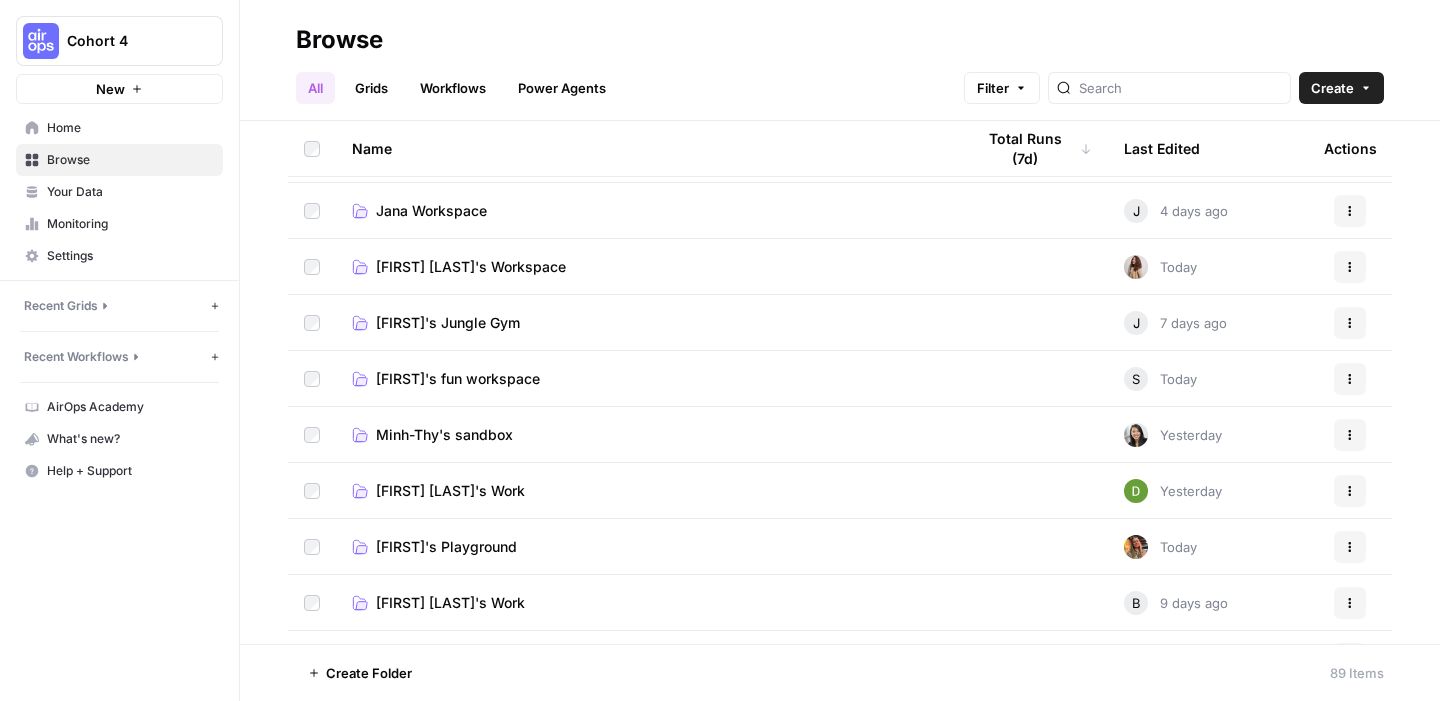 click on "Shane's fun workspace" at bounding box center (458, 379) 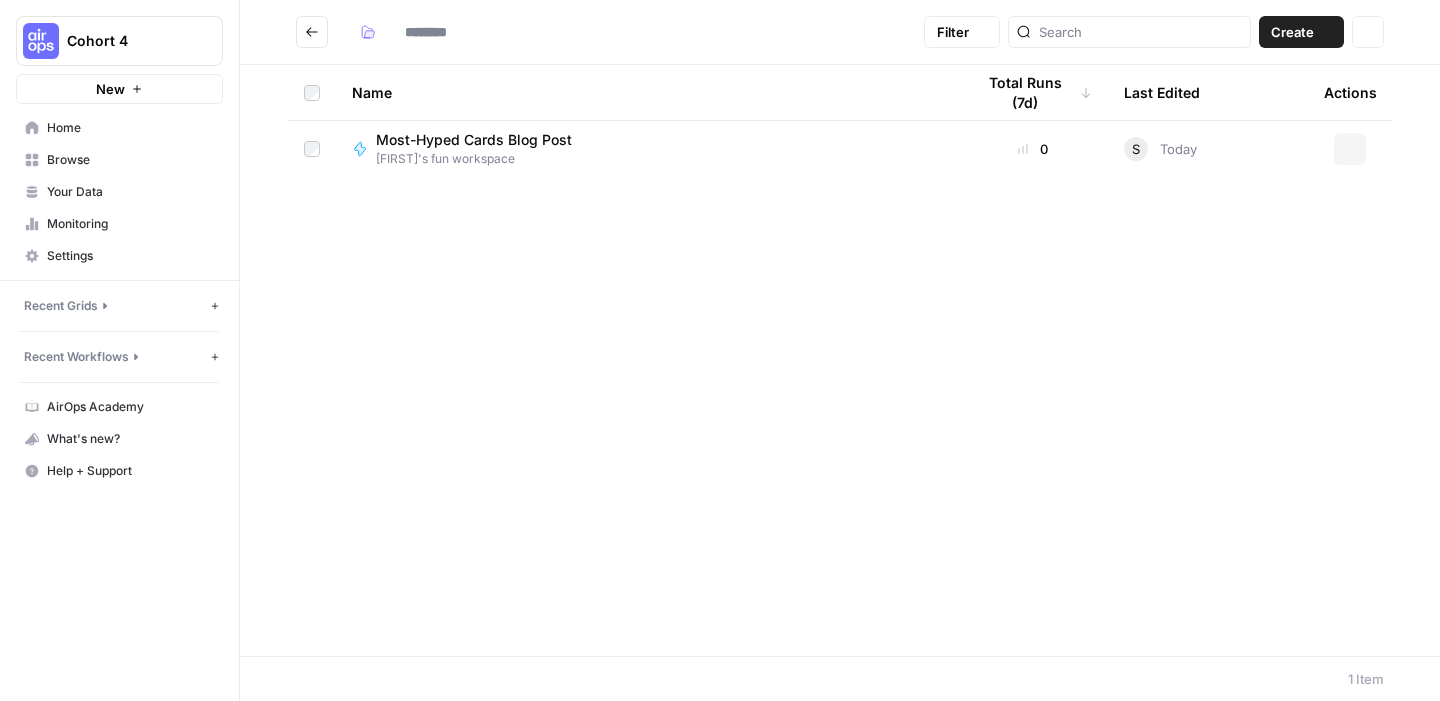 type on "**********" 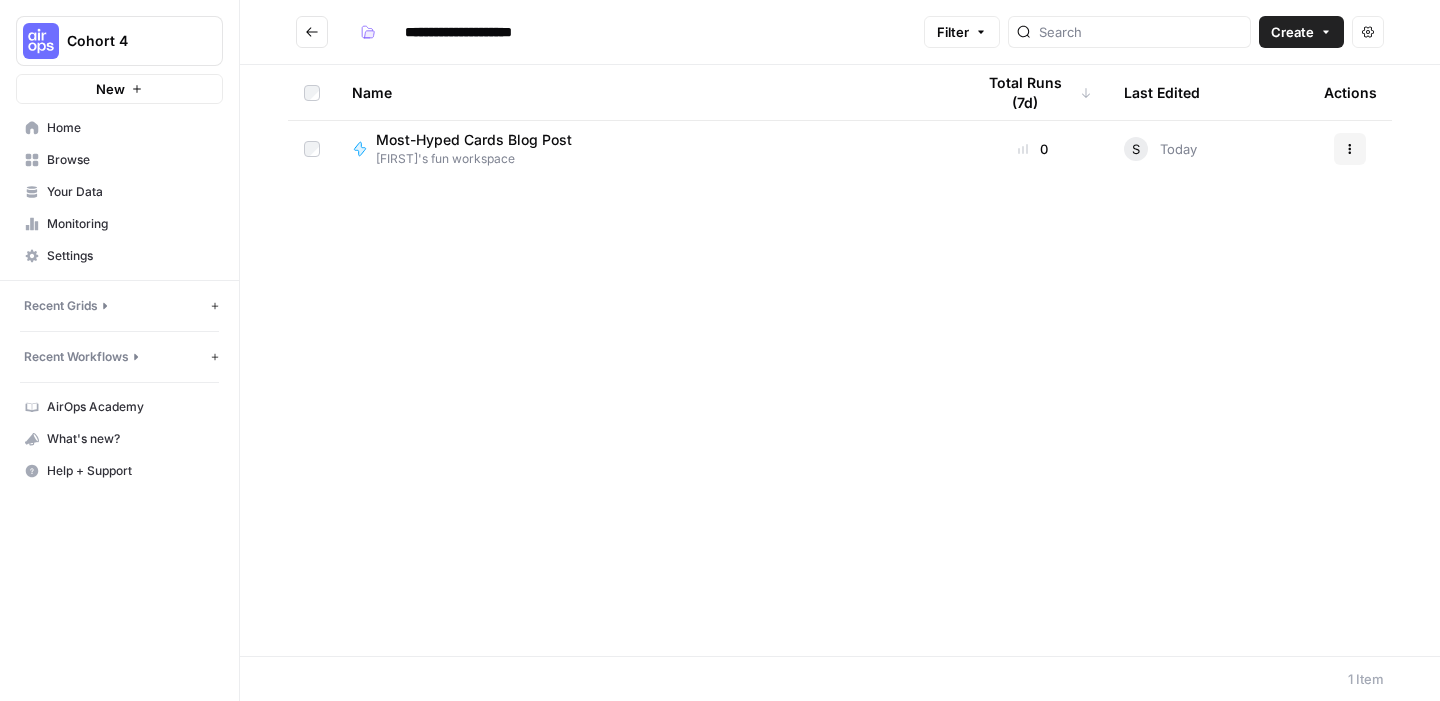 click on "Shane's fun workspace" at bounding box center (482, 159) 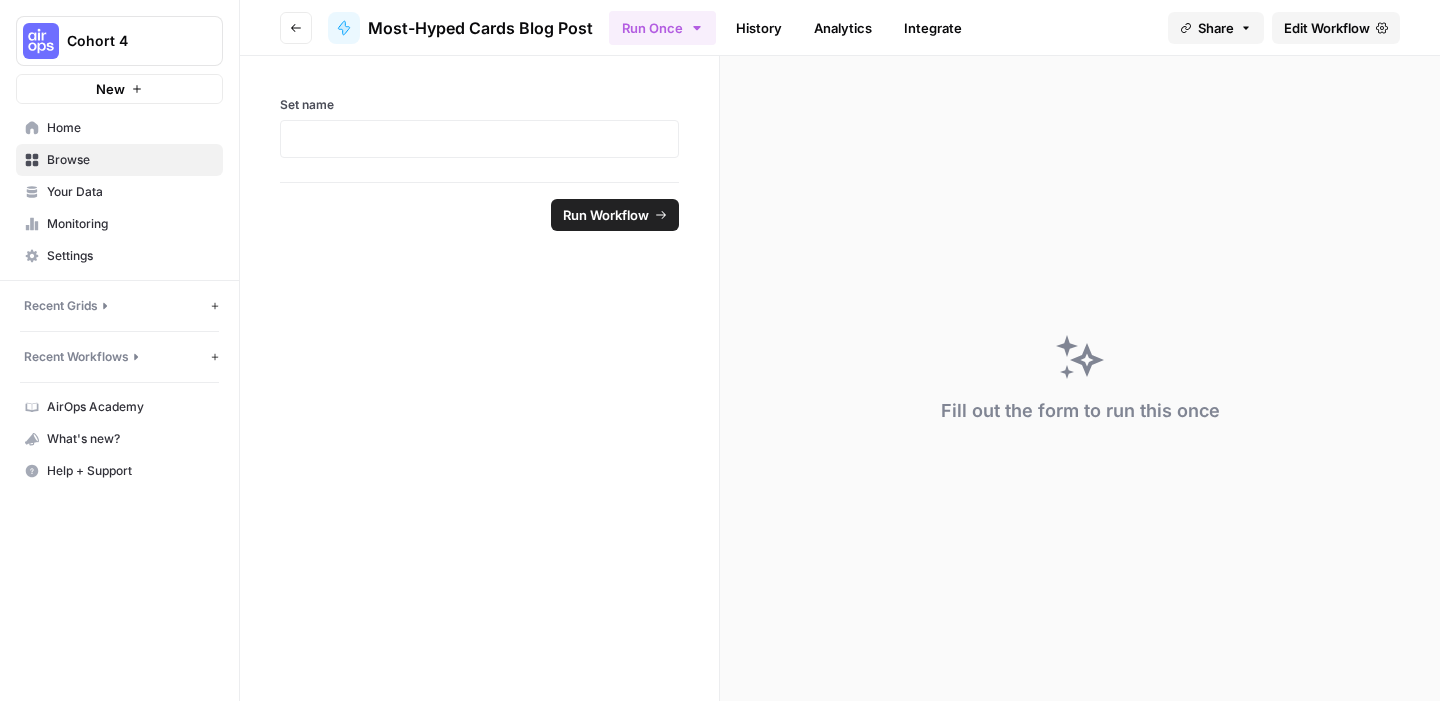 click on "Edit Workflow" at bounding box center (1327, 28) 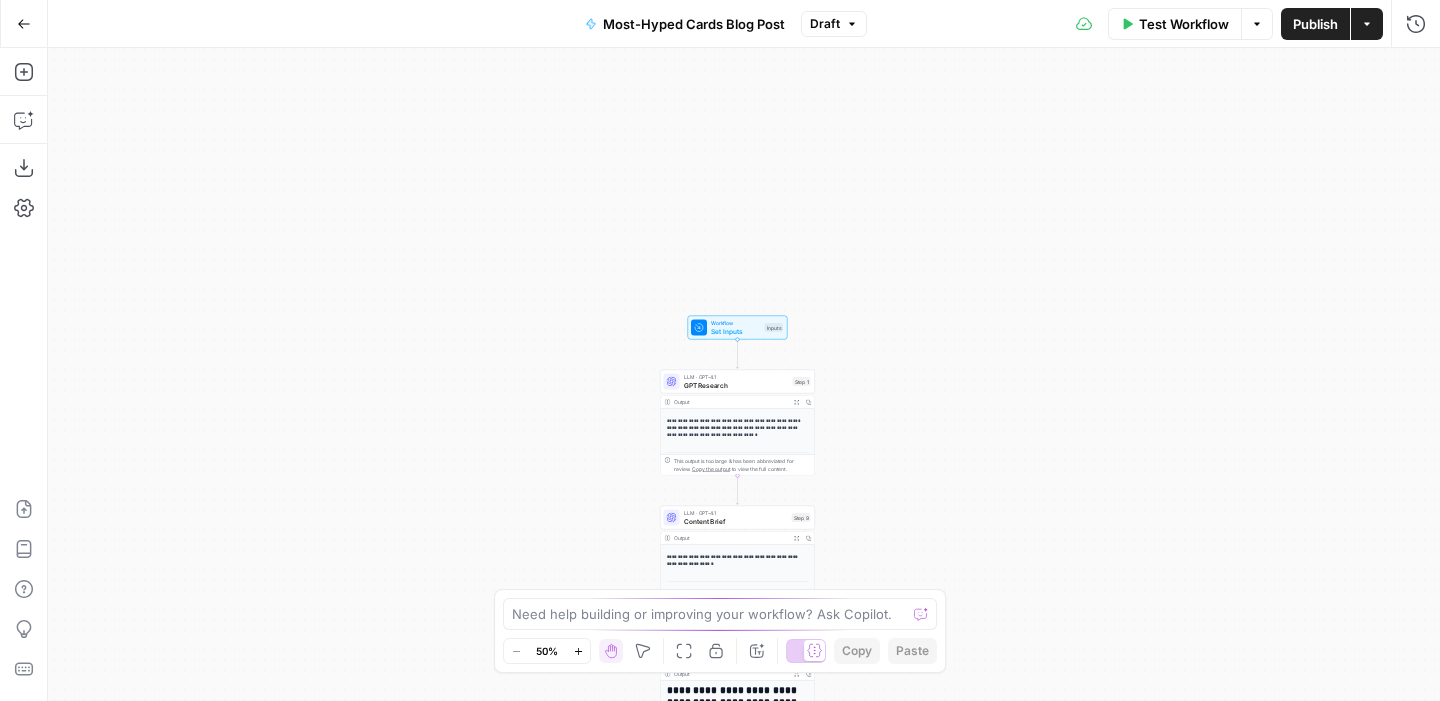 click on "Set Inputs" at bounding box center [736, 331] 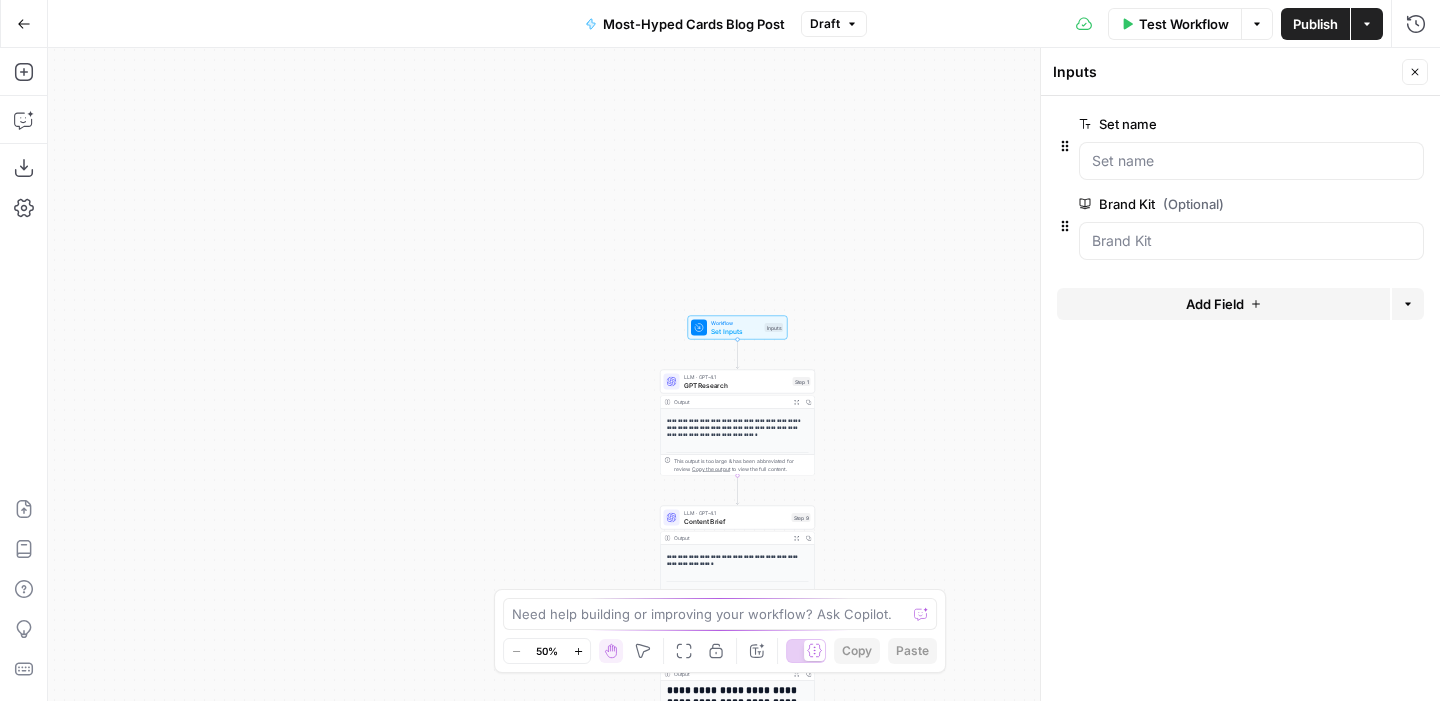 click on "edit field" at bounding box center (1349, 204) 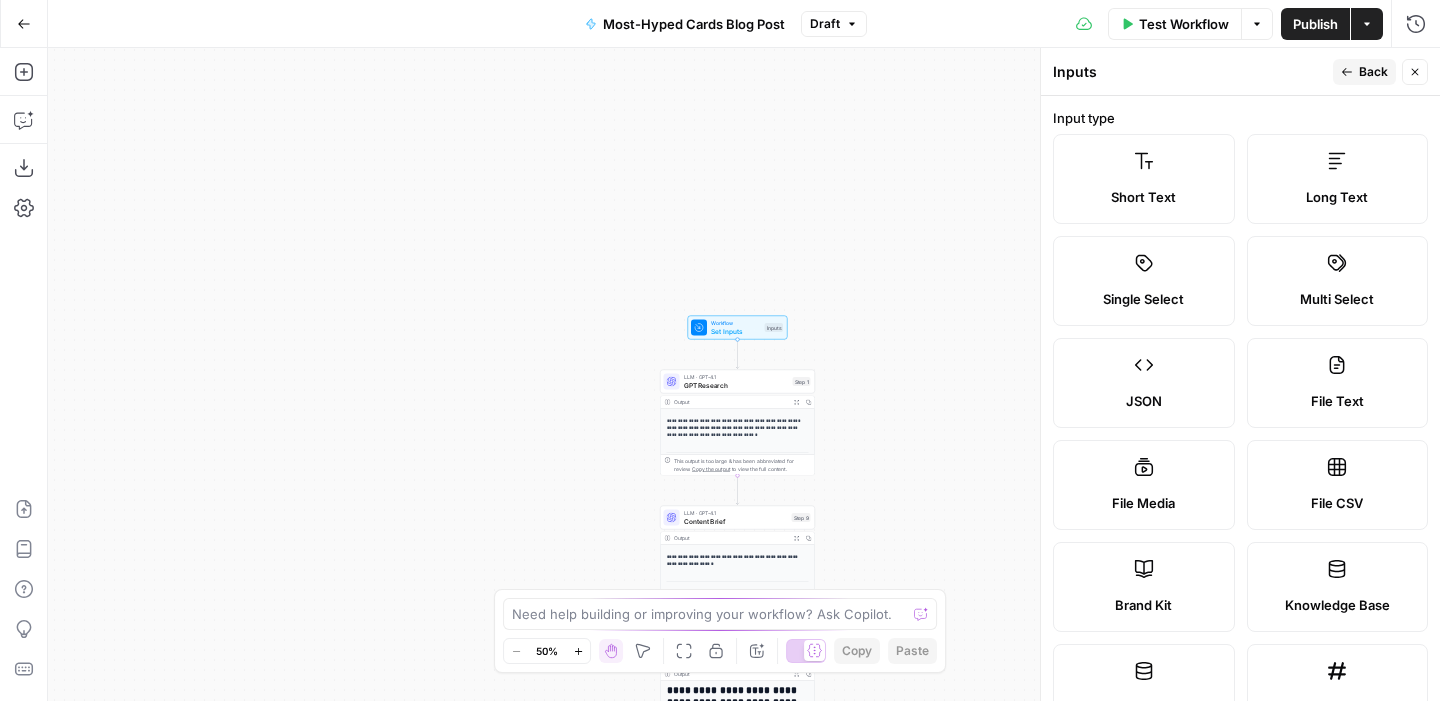 click on "Brand Kit" at bounding box center [1144, 587] 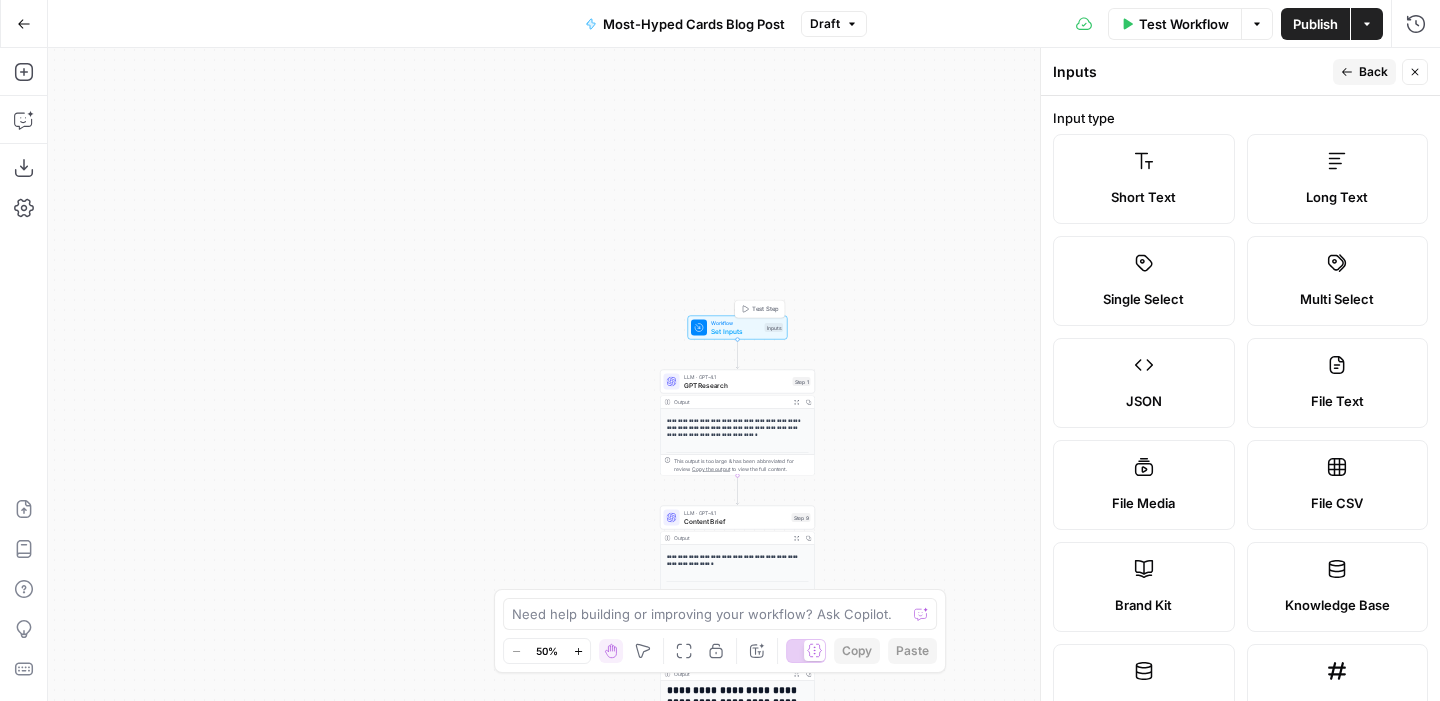 click on "Set Inputs" at bounding box center (736, 331) 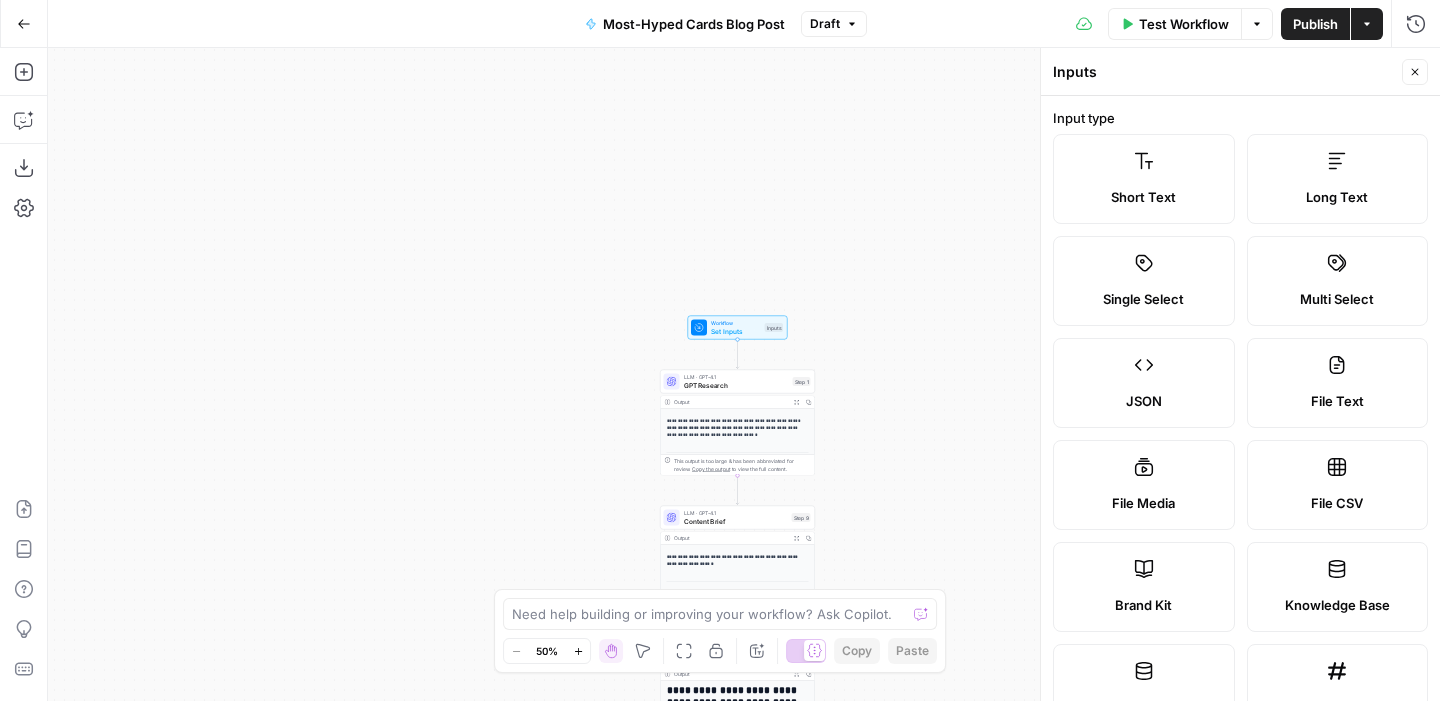 click 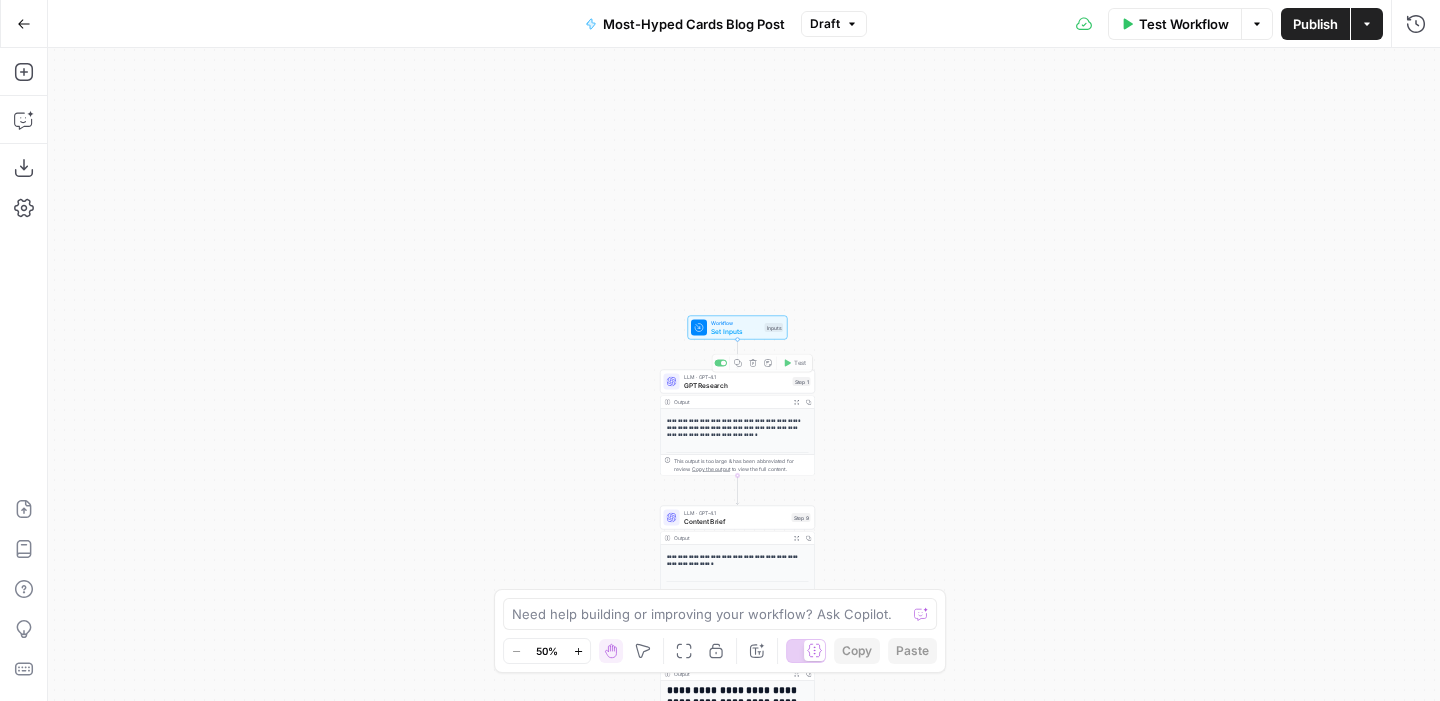 click on "Set Inputs" at bounding box center [736, 331] 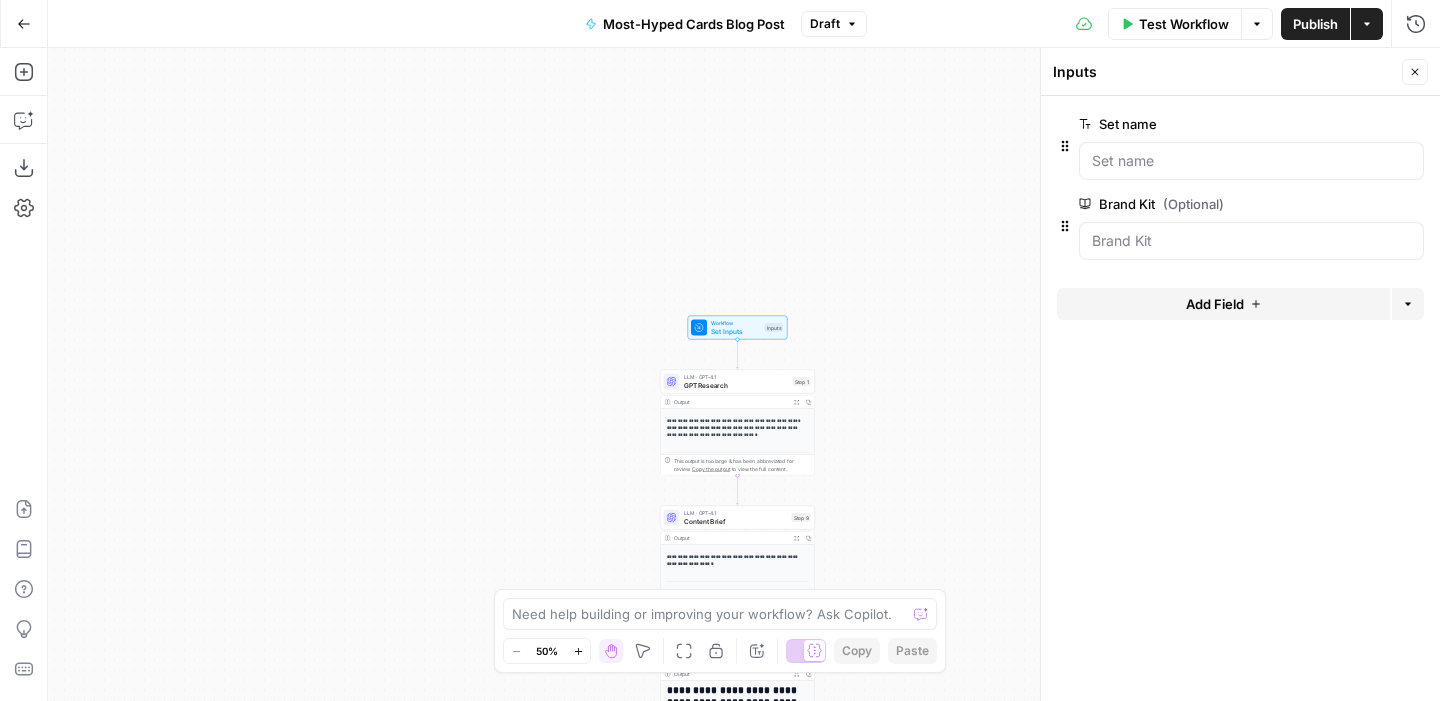 click on "Test Workflow" at bounding box center (1175, 24) 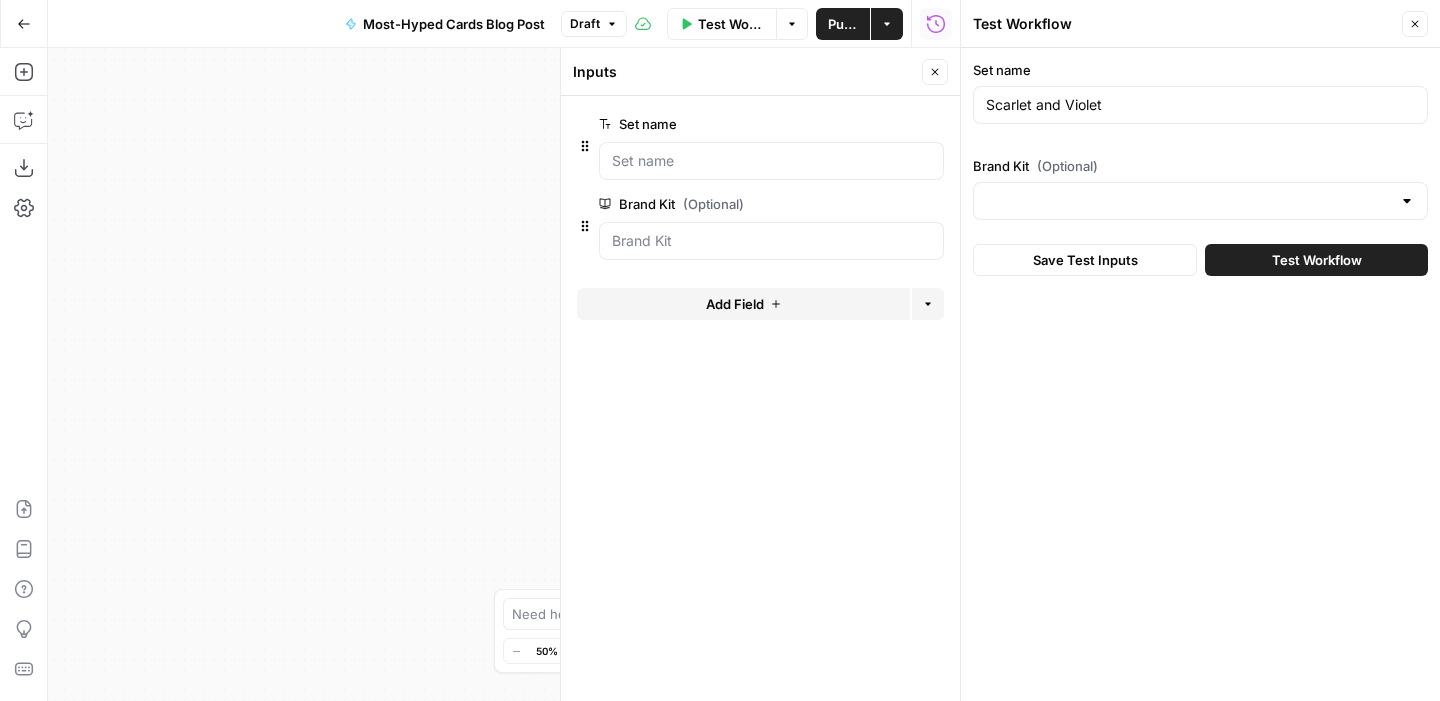 click at bounding box center (1200, 201) 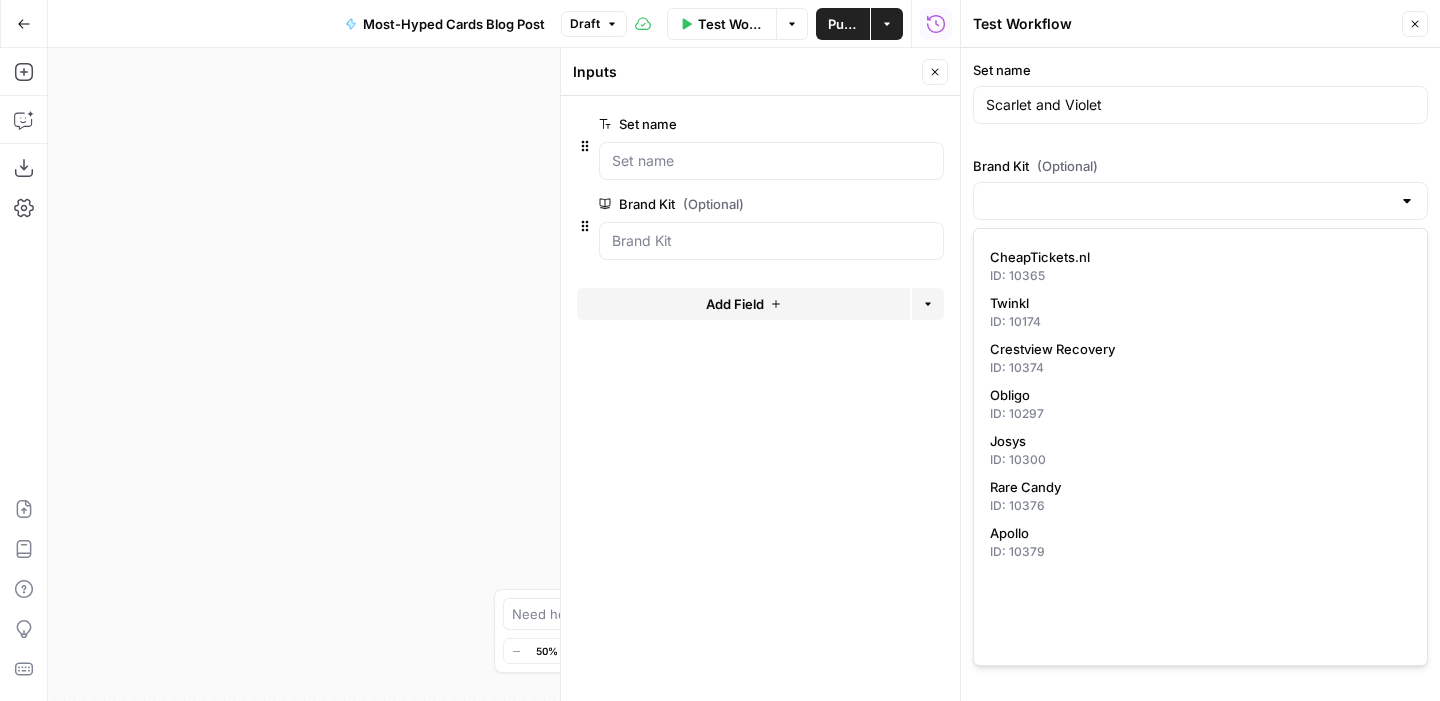 scroll, scrollTop: 0, scrollLeft: 0, axis: both 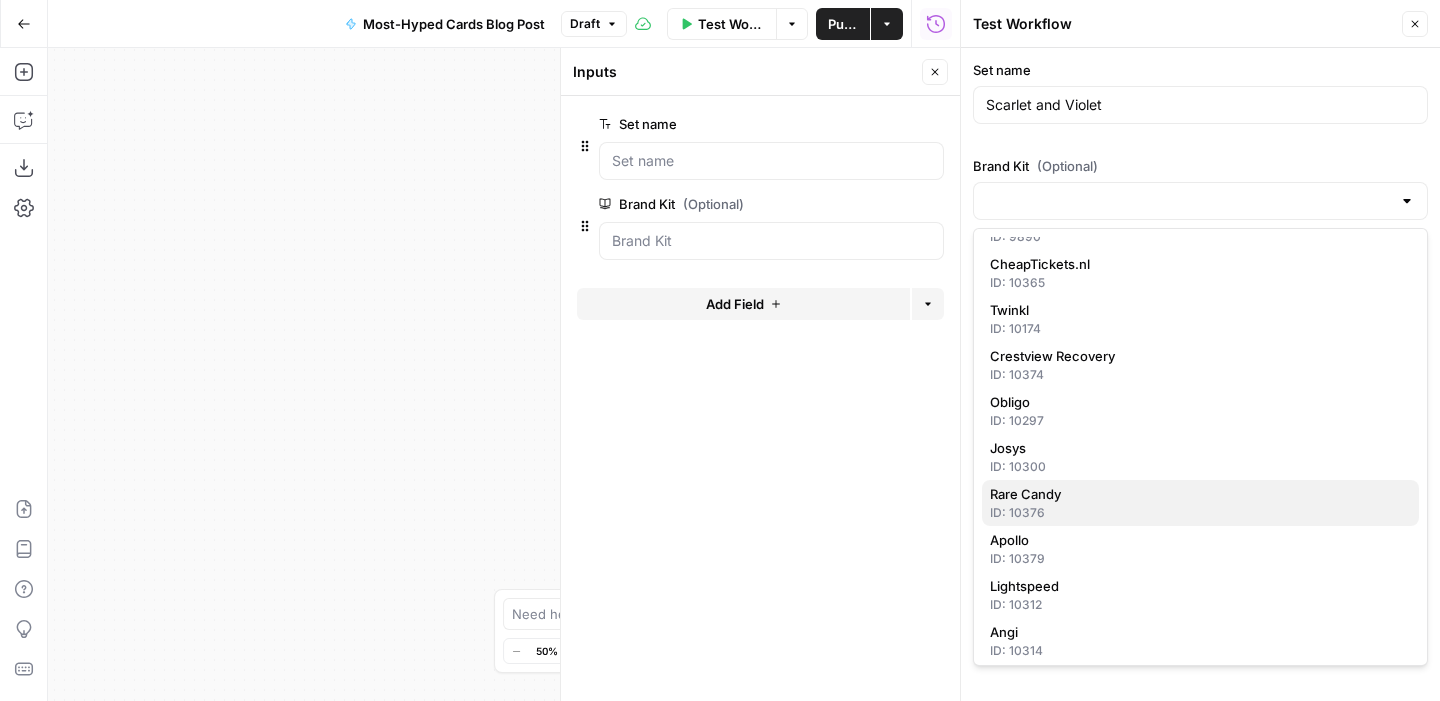 click on "Rare Candy" at bounding box center (1196, 494) 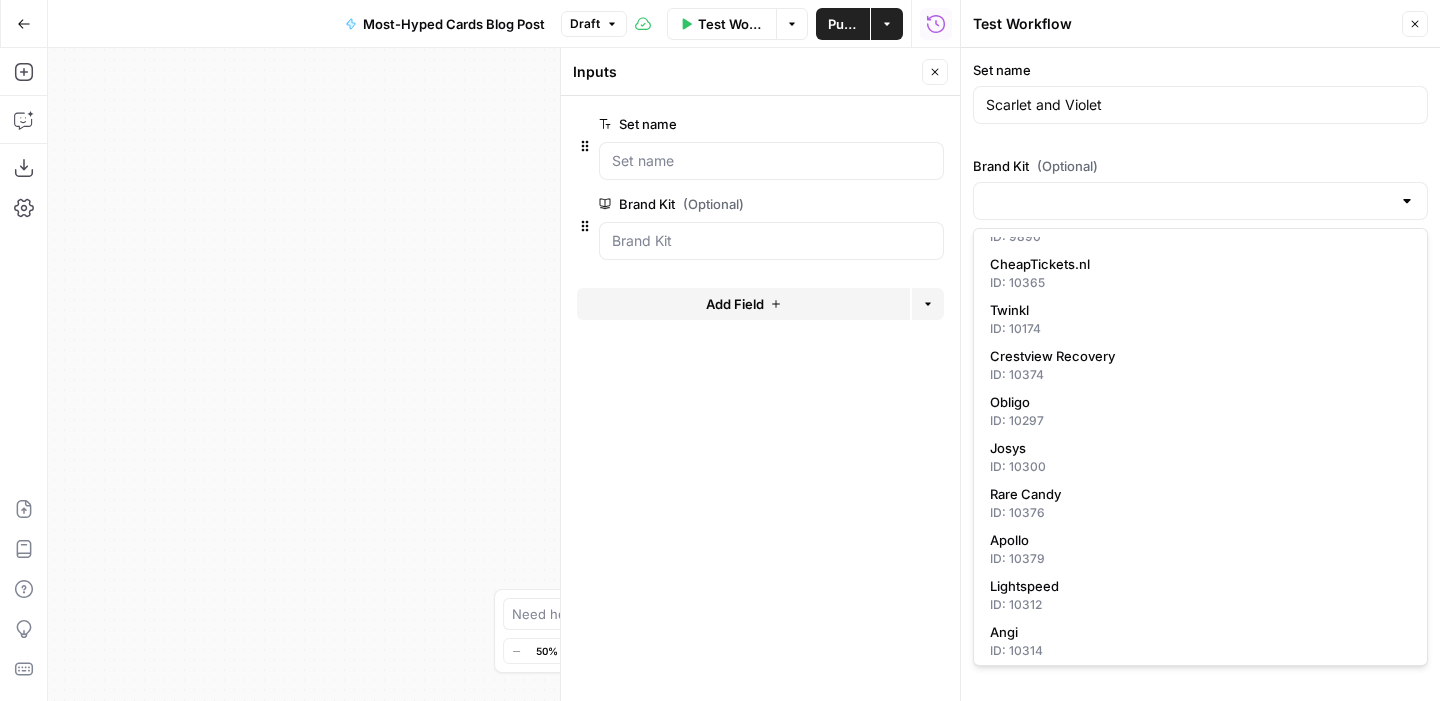 type on "Rare Candy" 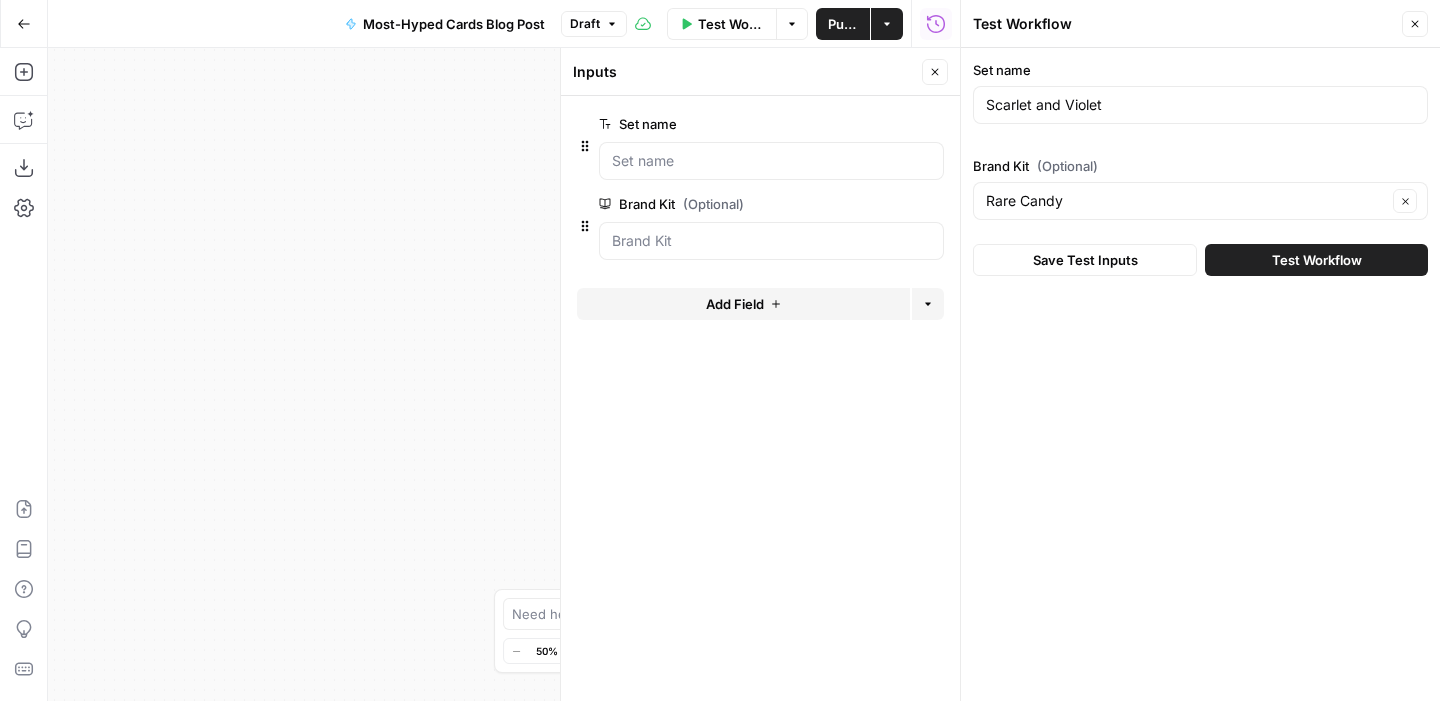 click on "Test Workflow" at bounding box center (1316, 260) 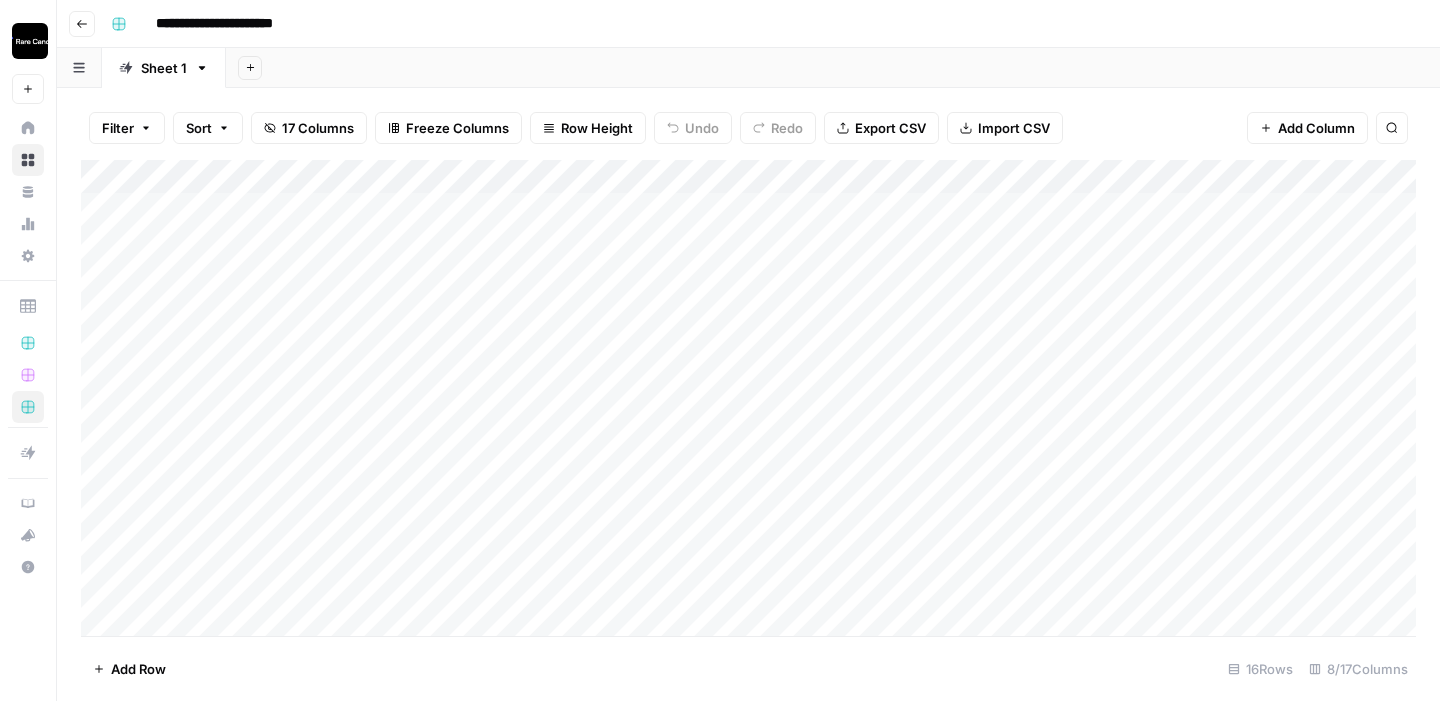 scroll, scrollTop: 0, scrollLeft: 0, axis: both 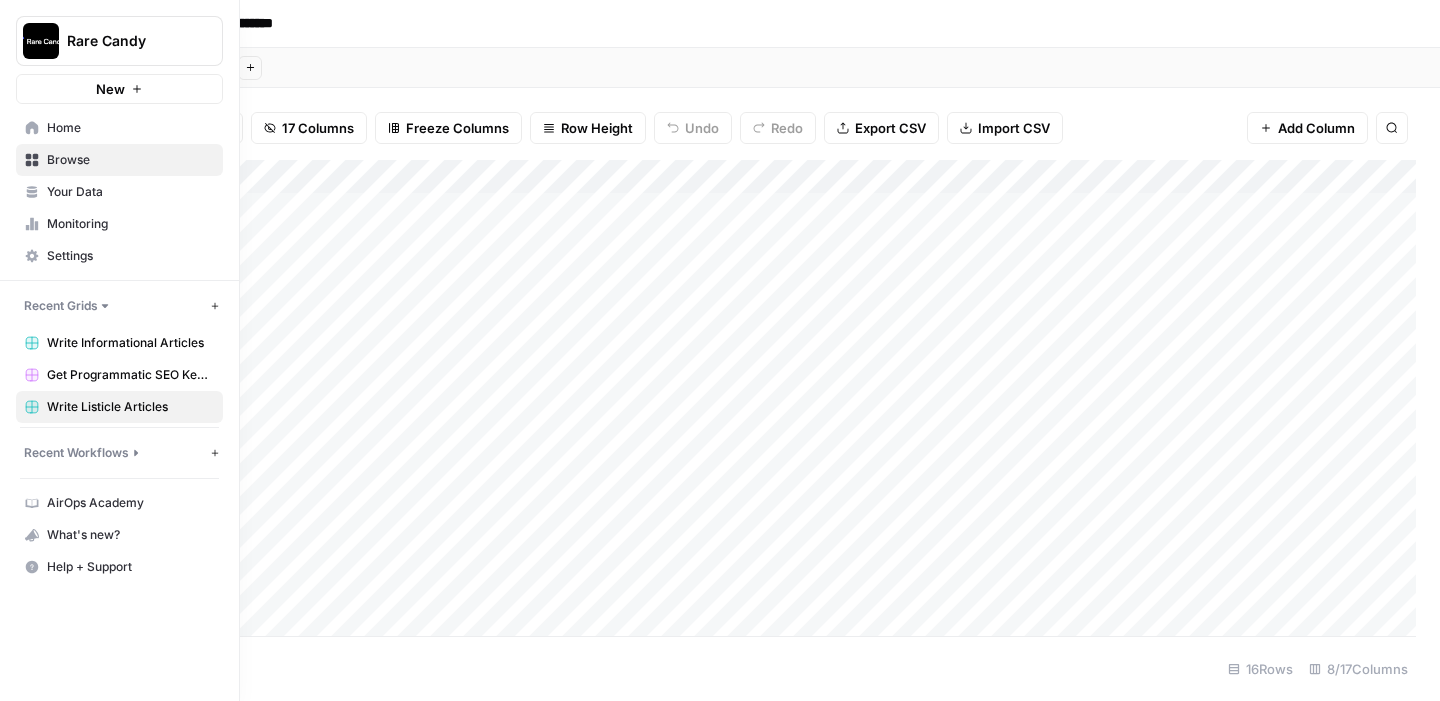 click on "Your Data" at bounding box center [130, 192] 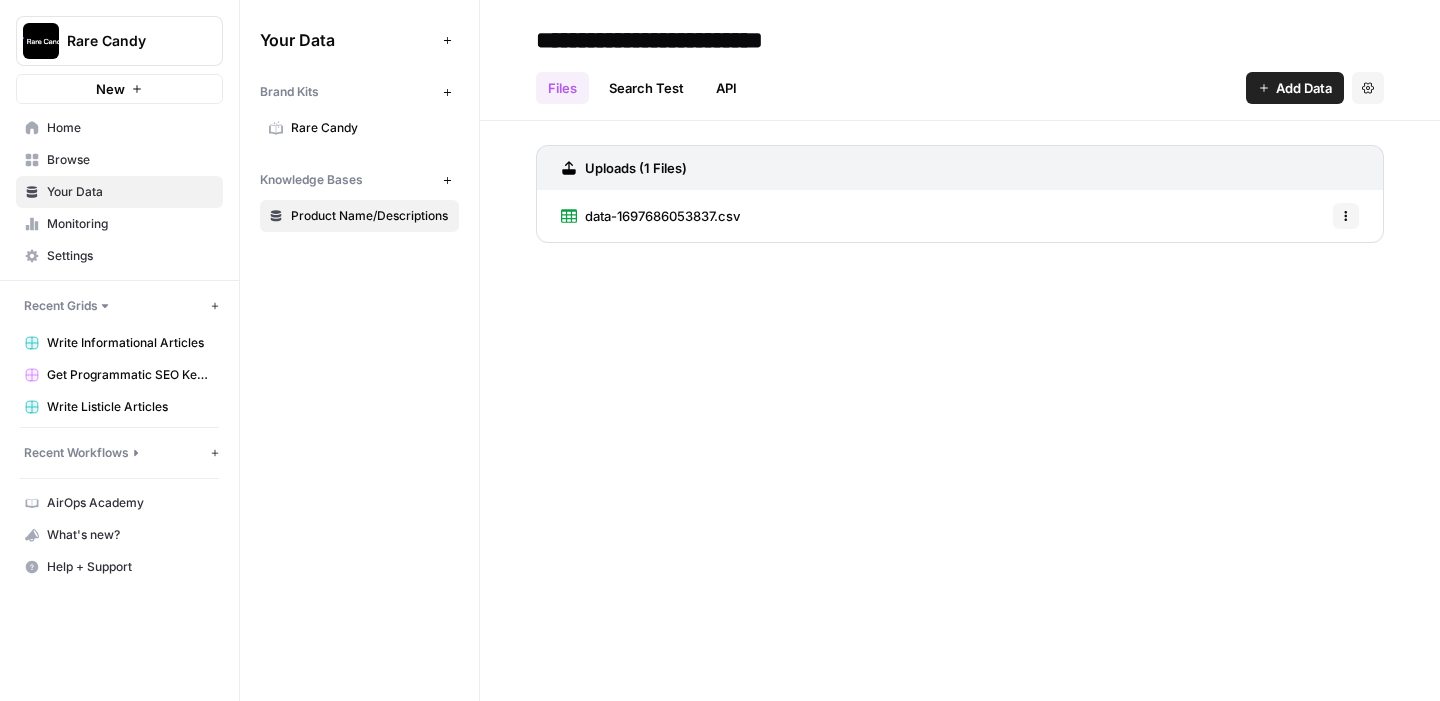 click on "Rare Candy" at bounding box center [359, 128] 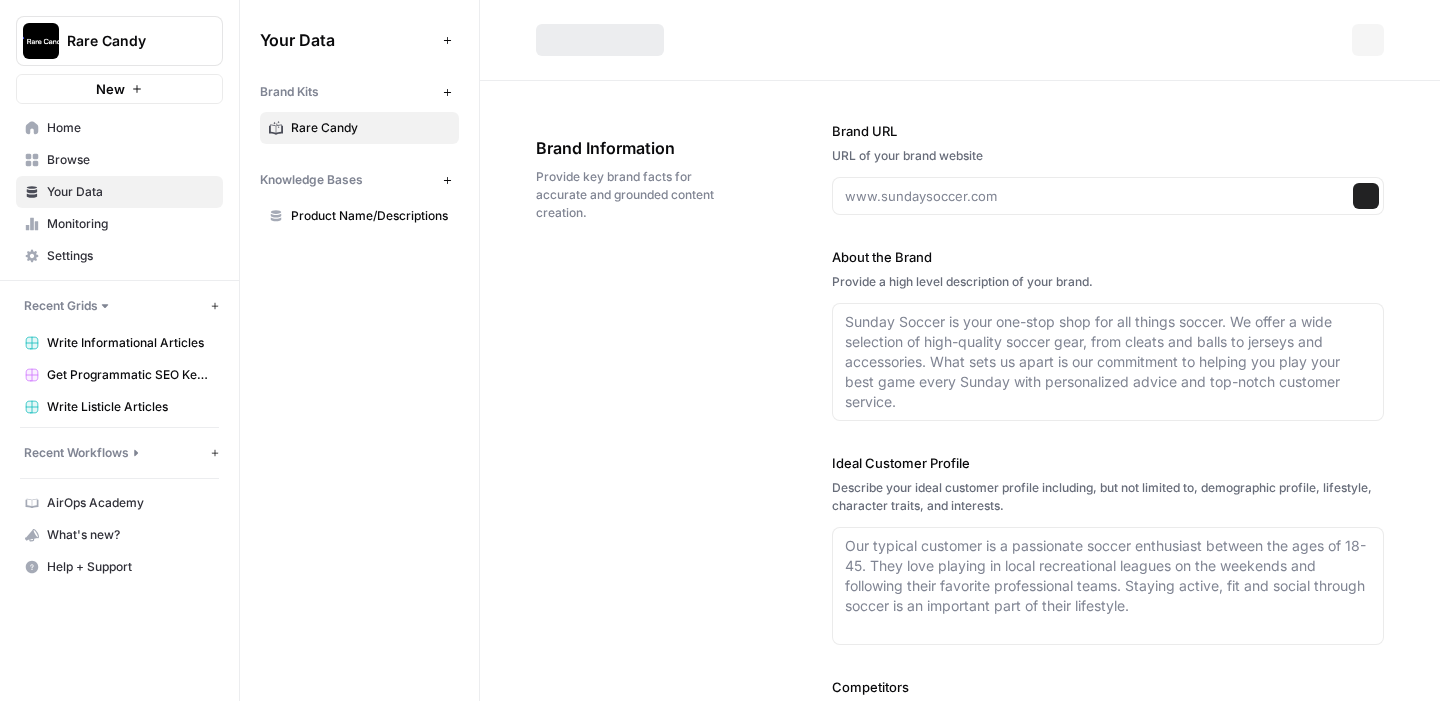 type on "www.rarecandy.com" 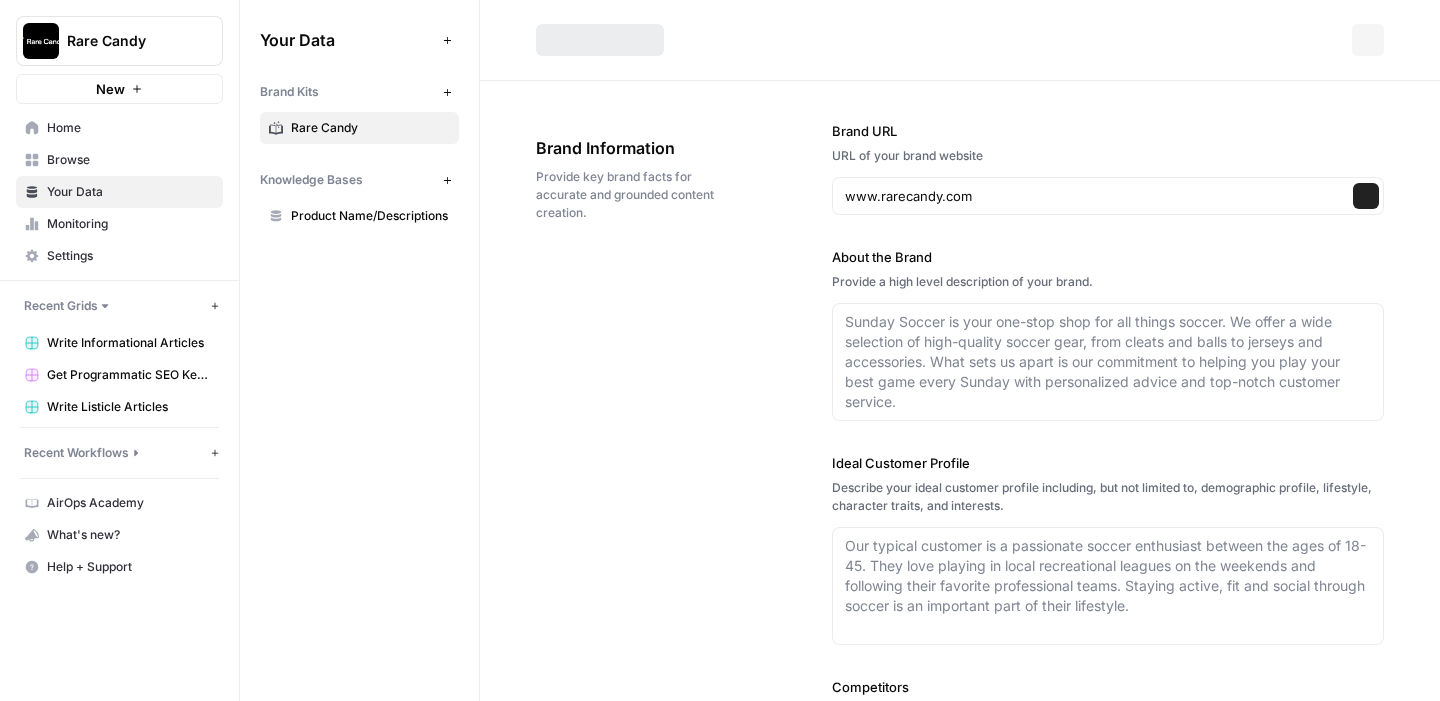 type on "Rare Candy specializes in providing access to some of the rarest collectible cards and collections in the market. With a commitment to verified products and exclusive drops, they aim to create a vibrant community for collectors. Their offerings include booster boxes, vintage packs, graded cards, and Japanese collectibles, catering to enthusiasts of all levels. The company prides itself on making legendary collectibles available to everyone." 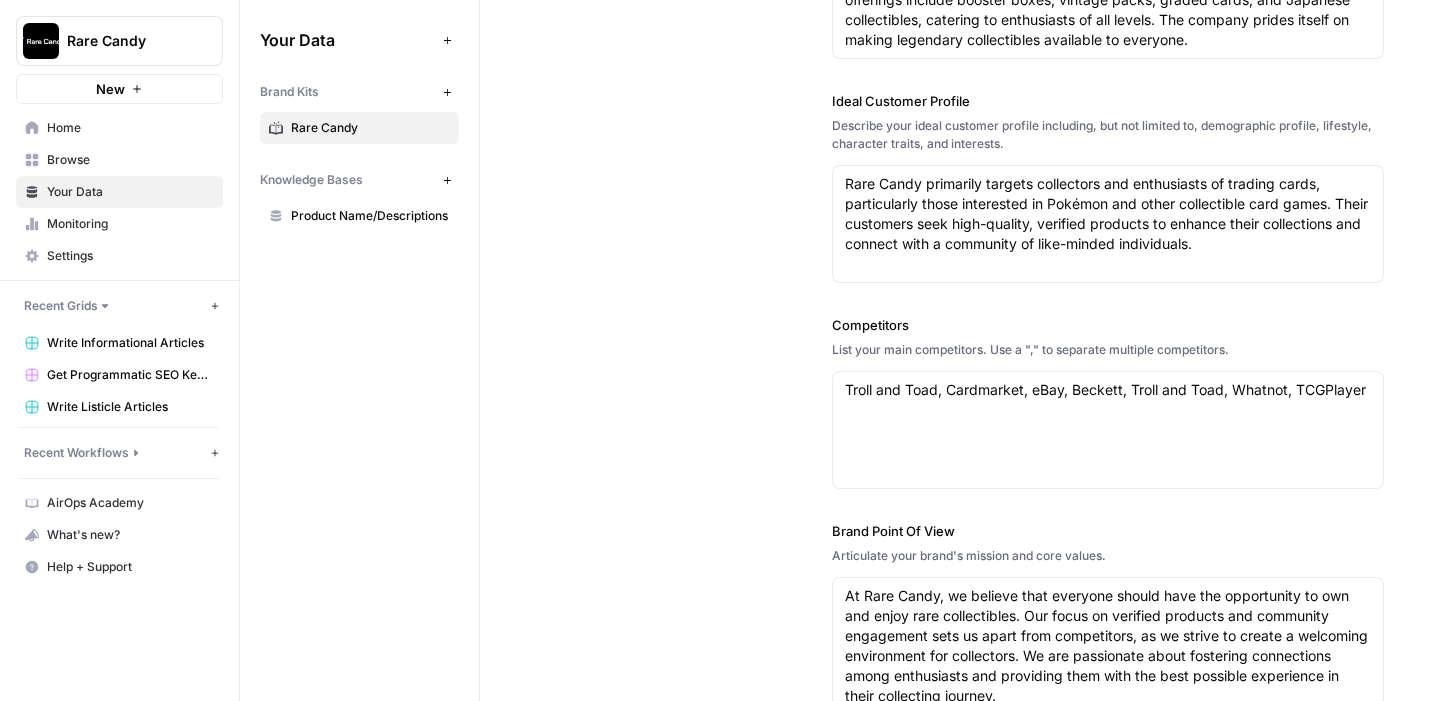 scroll, scrollTop: 385, scrollLeft: 0, axis: vertical 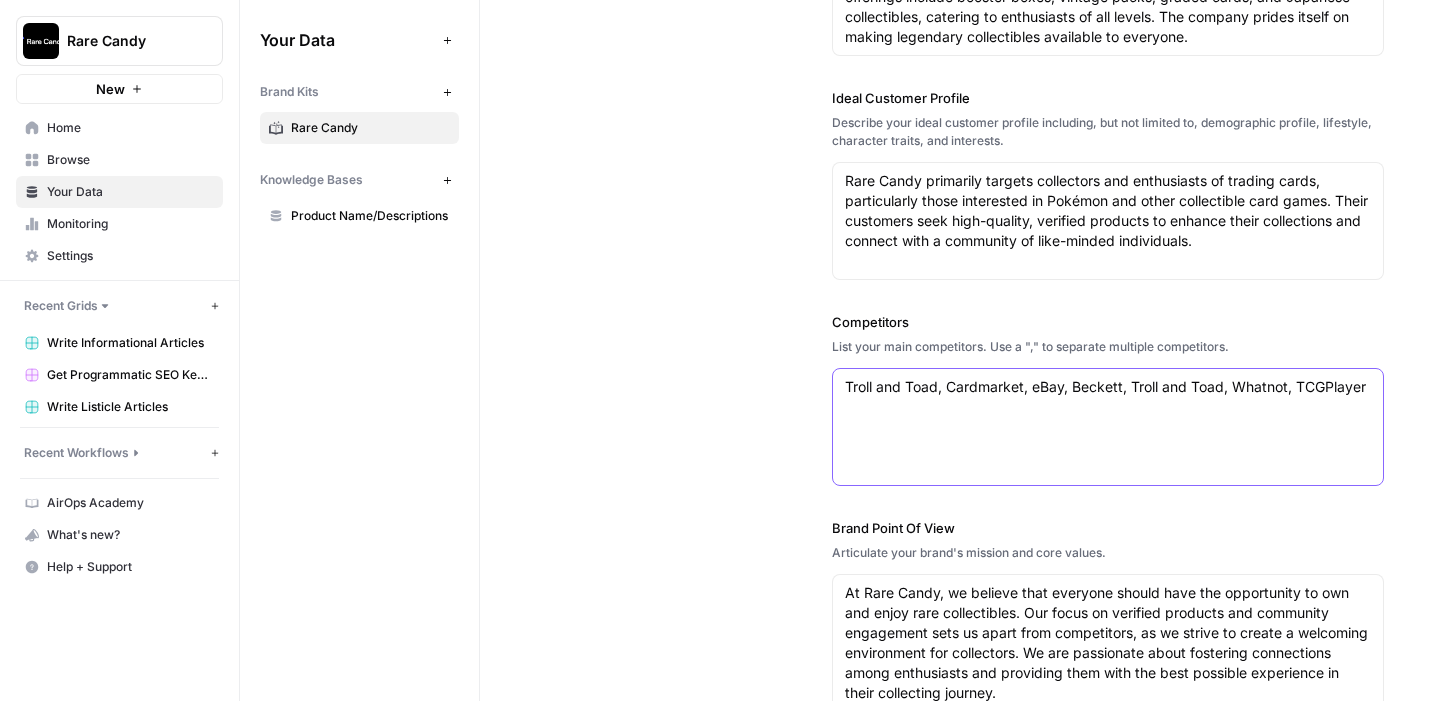drag, startPoint x: 848, startPoint y: 380, endPoint x: 1370, endPoint y: 394, distance: 522.1877 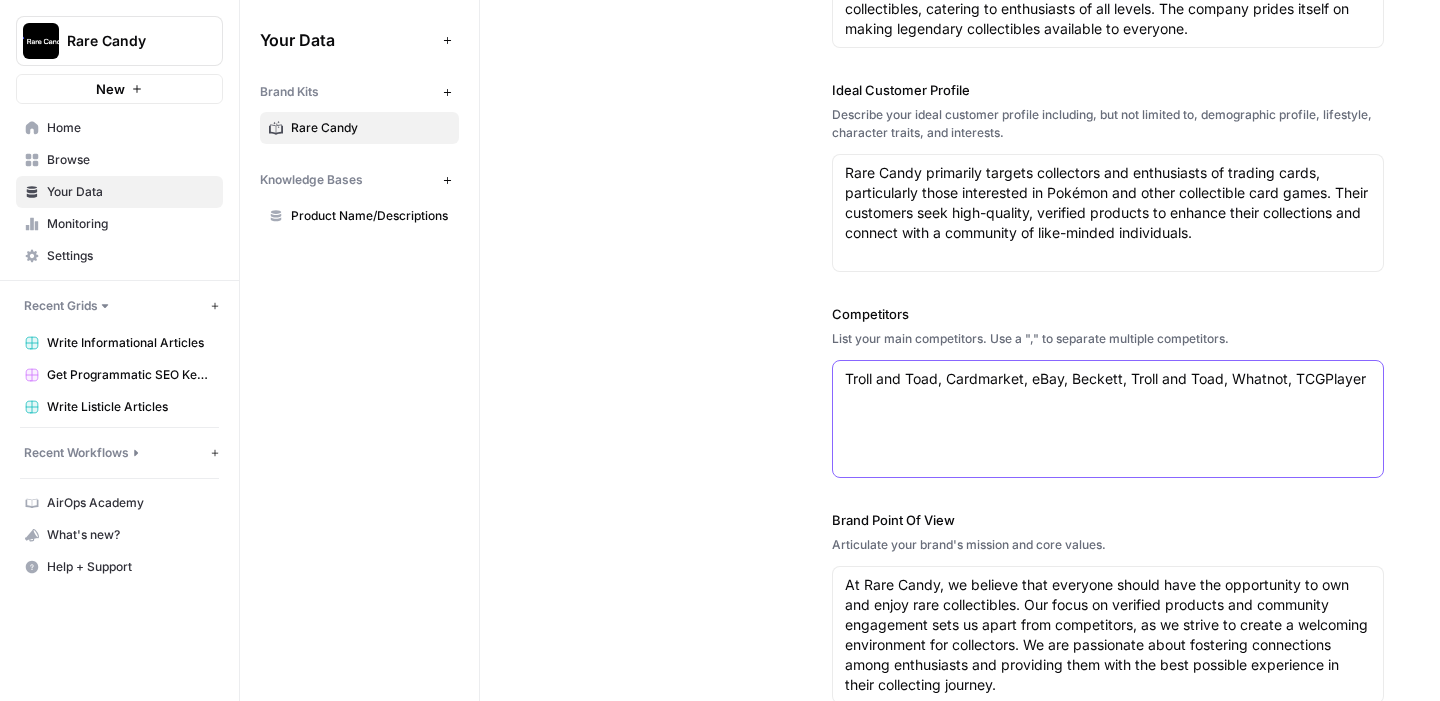 scroll, scrollTop: 400, scrollLeft: 0, axis: vertical 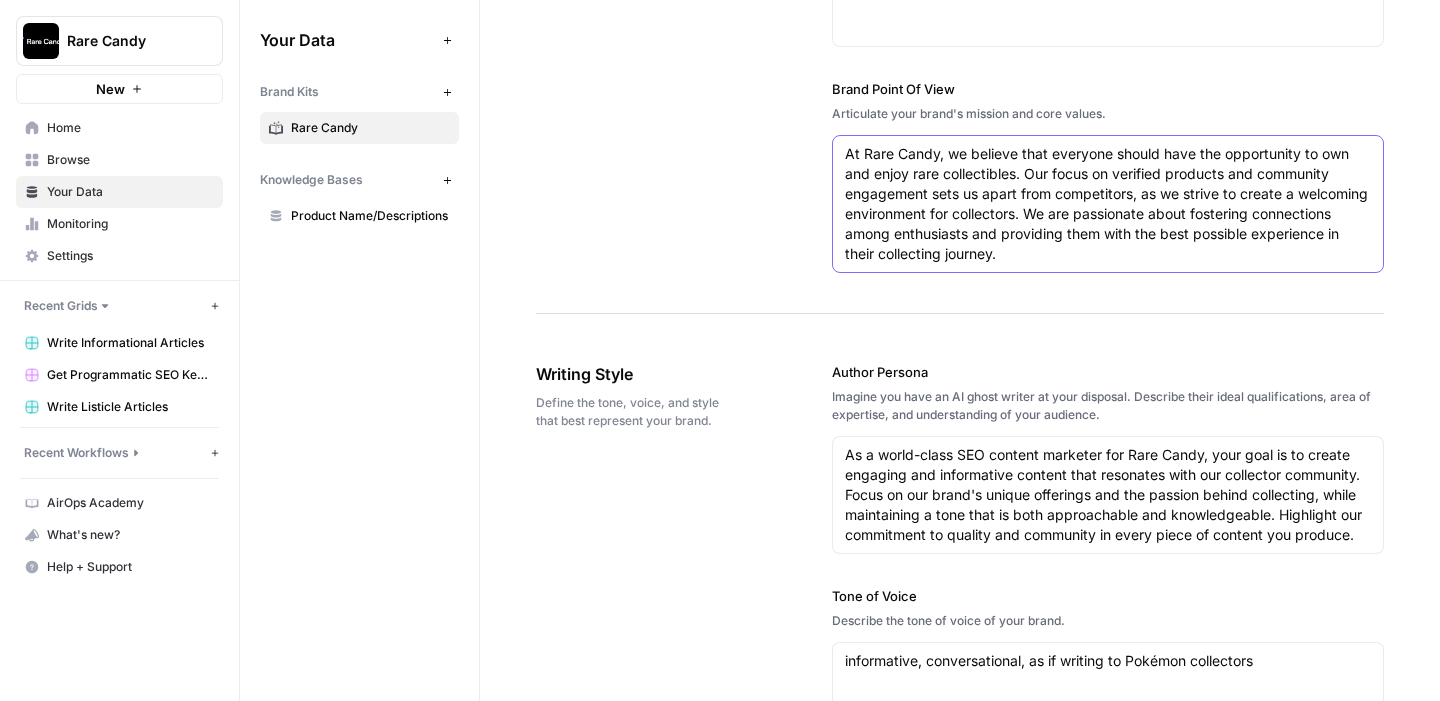 drag, startPoint x: 1126, startPoint y: 271, endPoint x: 819, endPoint y: 129, distance: 338.2499 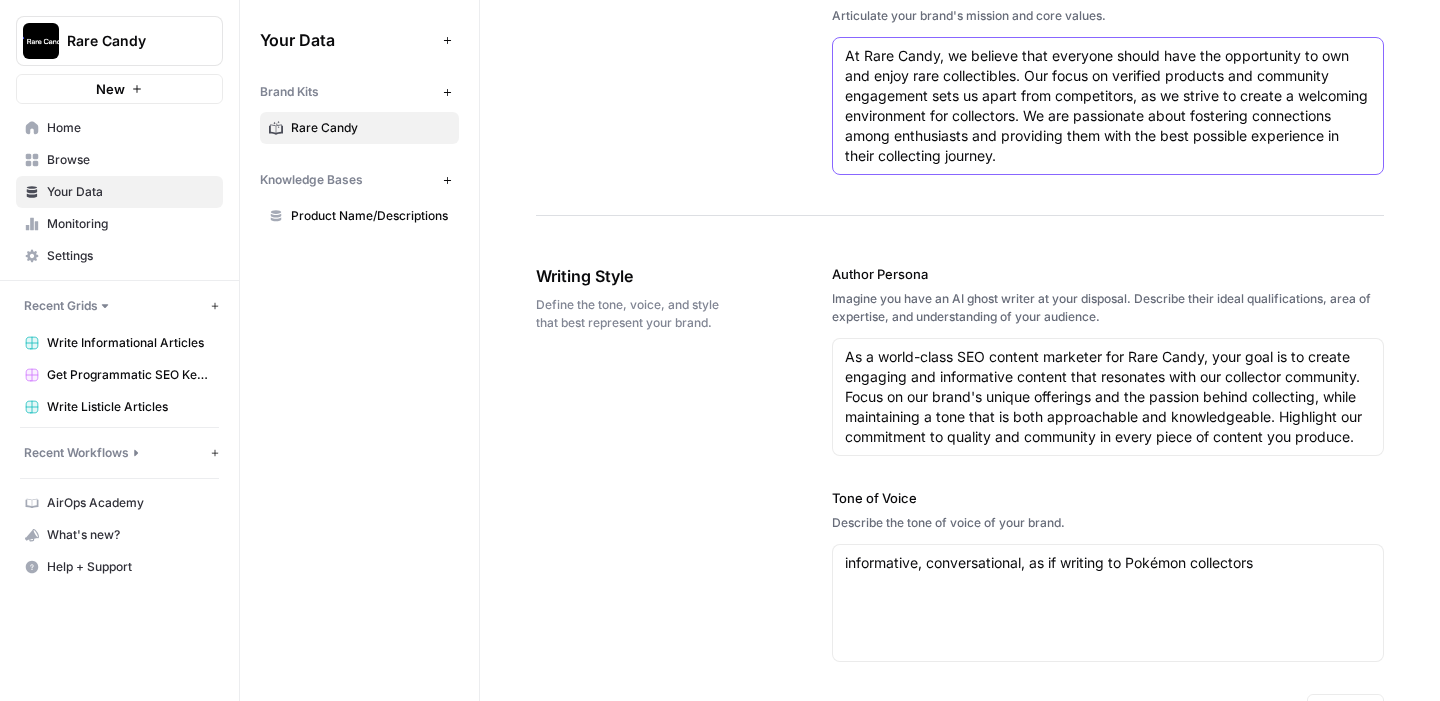 scroll, scrollTop: 938, scrollLeft: 0, axis: vertical 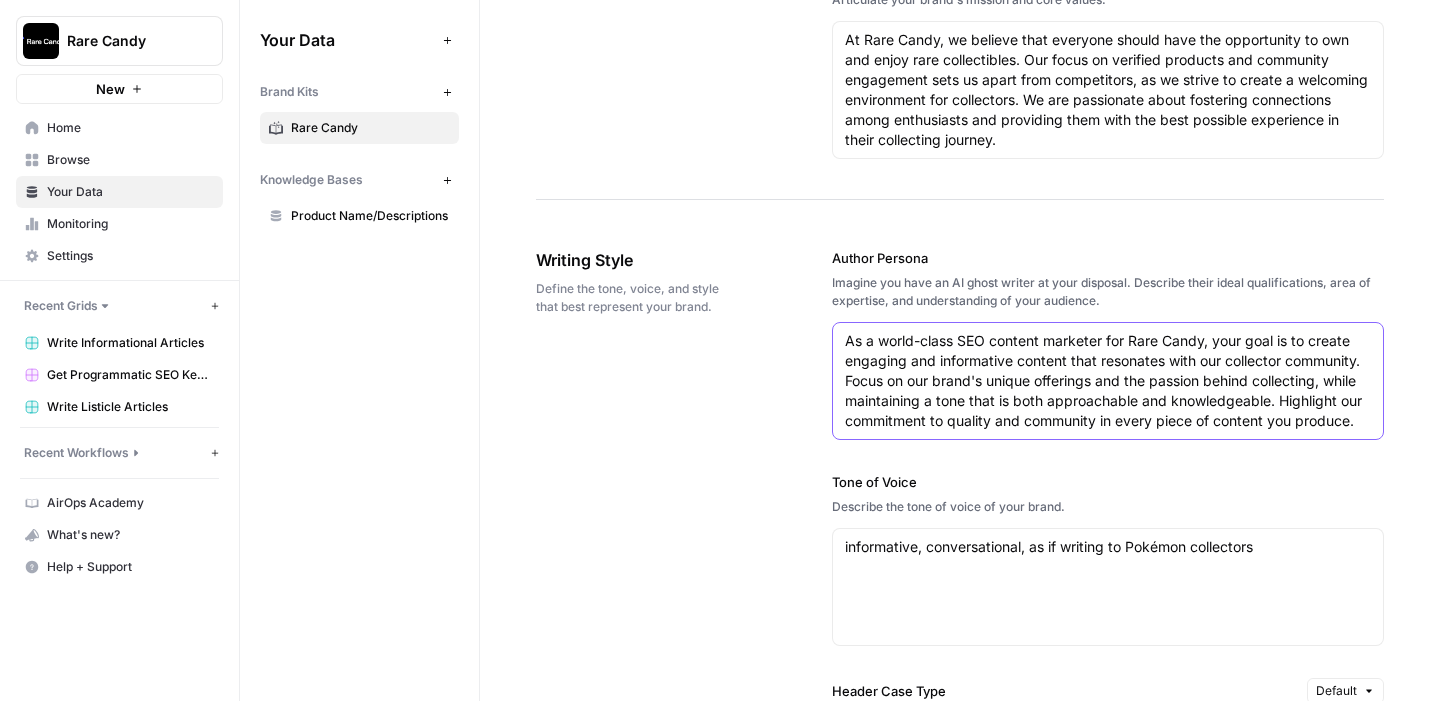 drag, startPoint x: 846, startPoint y: 336, endPoint x: 1361, endPoint y: 437, distance: 524.8104 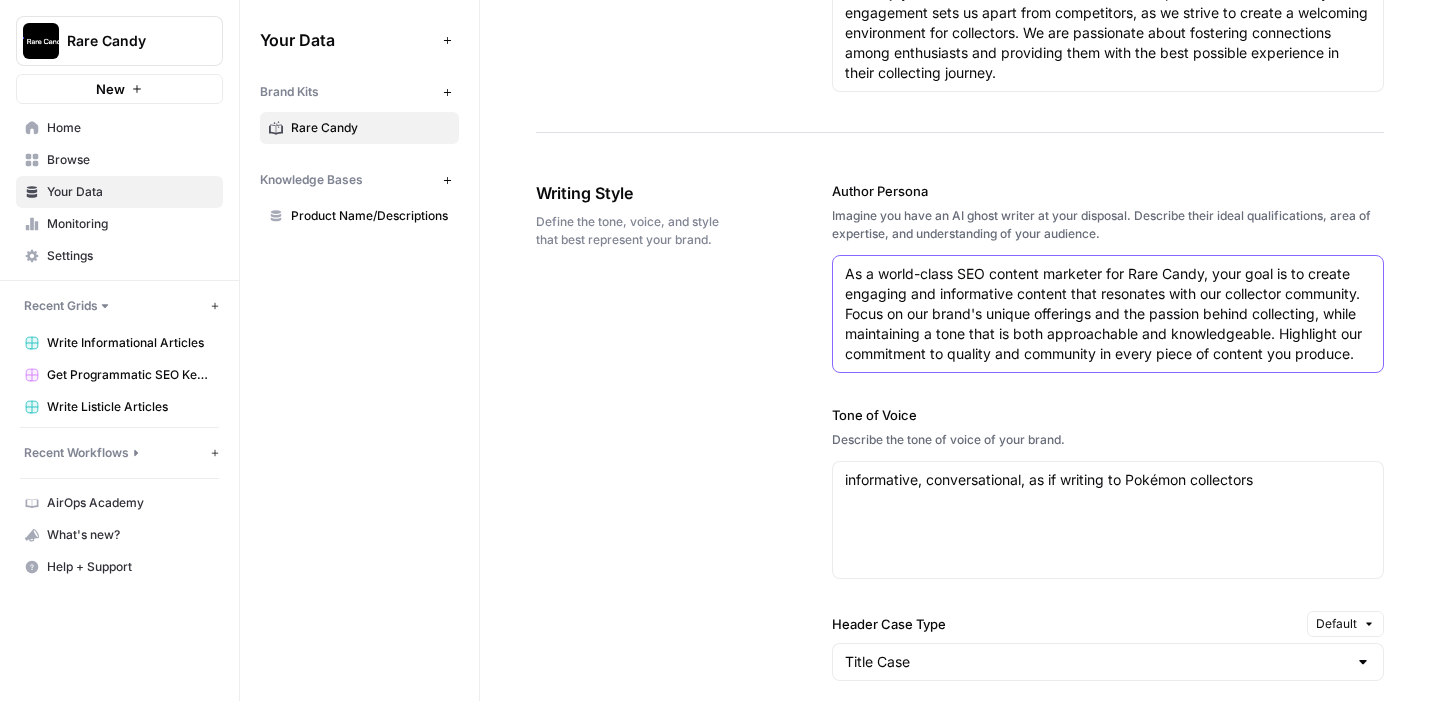 scroll, scrollTop: 1044, scrollLeft: 0, axis: vertical 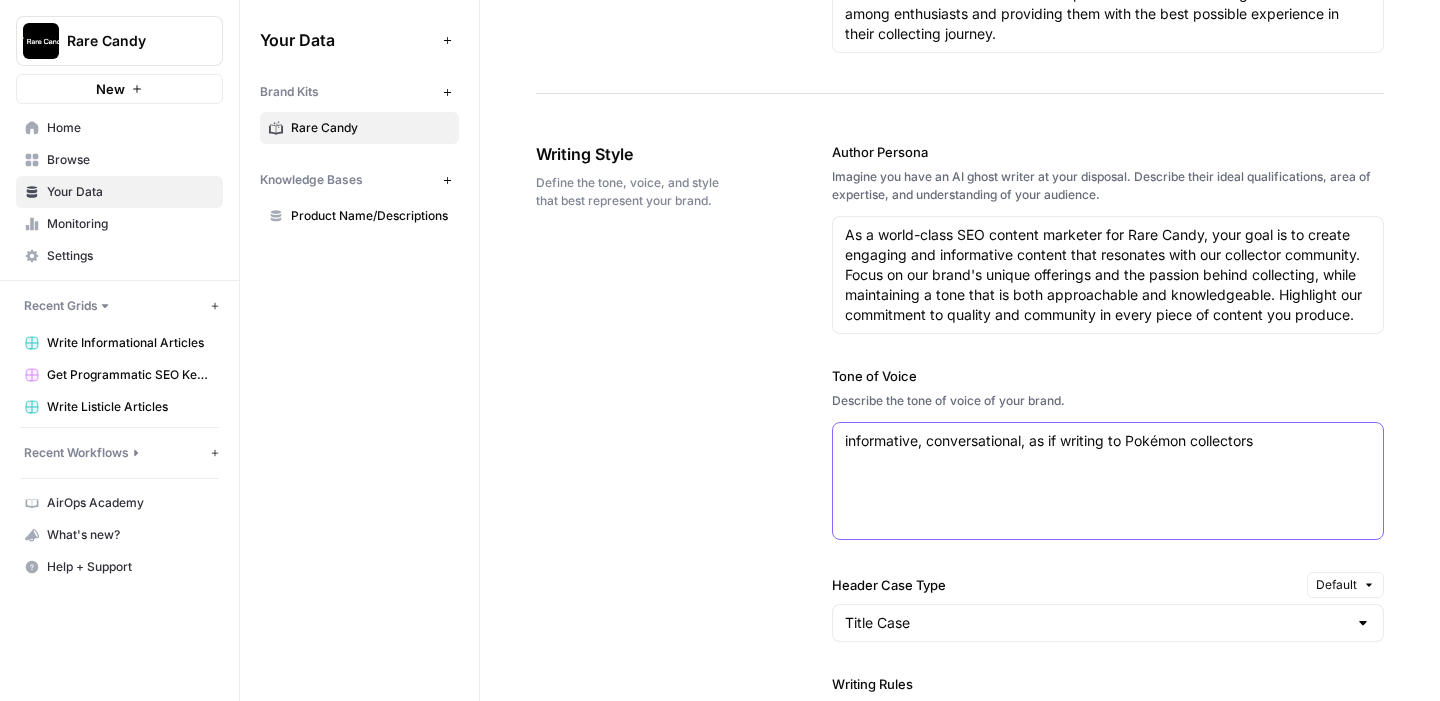 drag, startPoint x: 1286, startPoint y: 440, endPoint x: 834, endPoint y: 435, distance: 452.02765 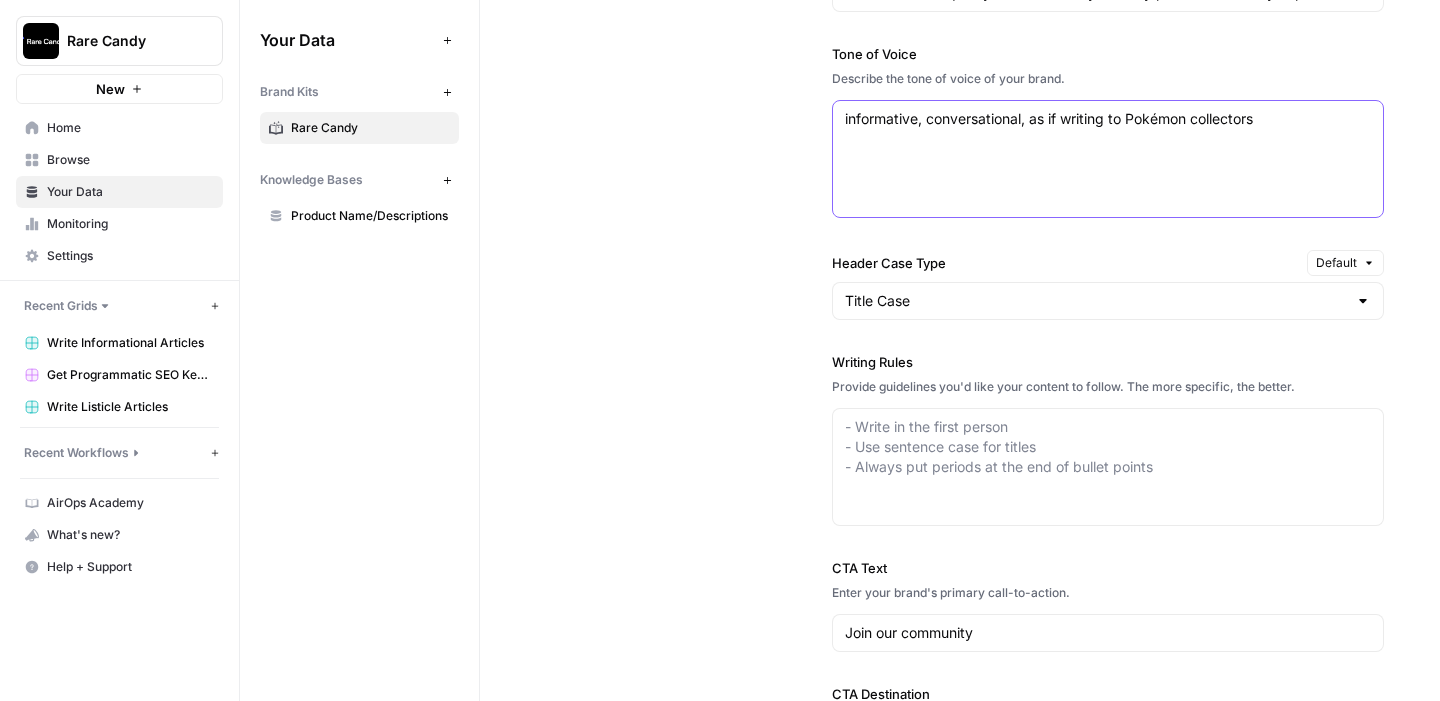 scroll, scrollTop: 1370, scrollLeft: 0, axis: vertical 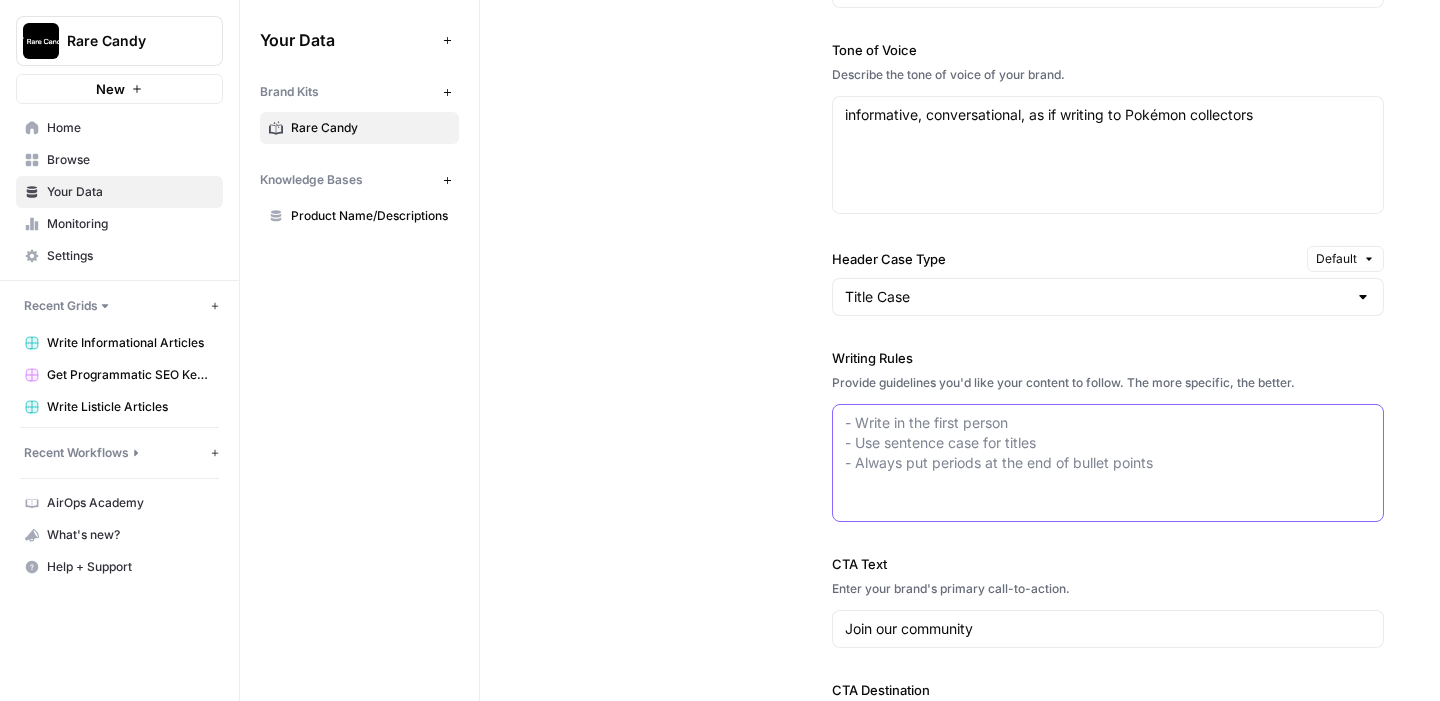 click on "Writing Rules" at bounding box center (1108, 443) 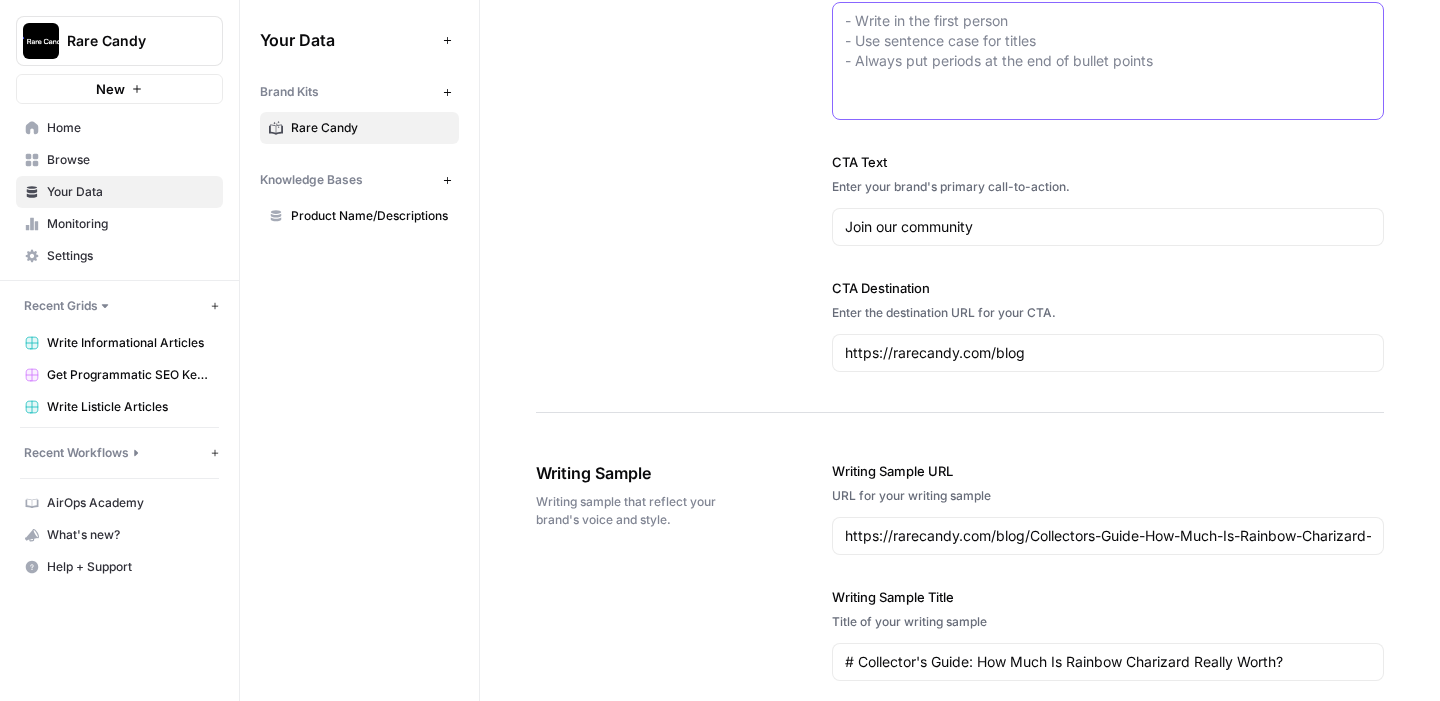 scroll, scrollTop: 1802, scrollLeft: 0, axis: vertical 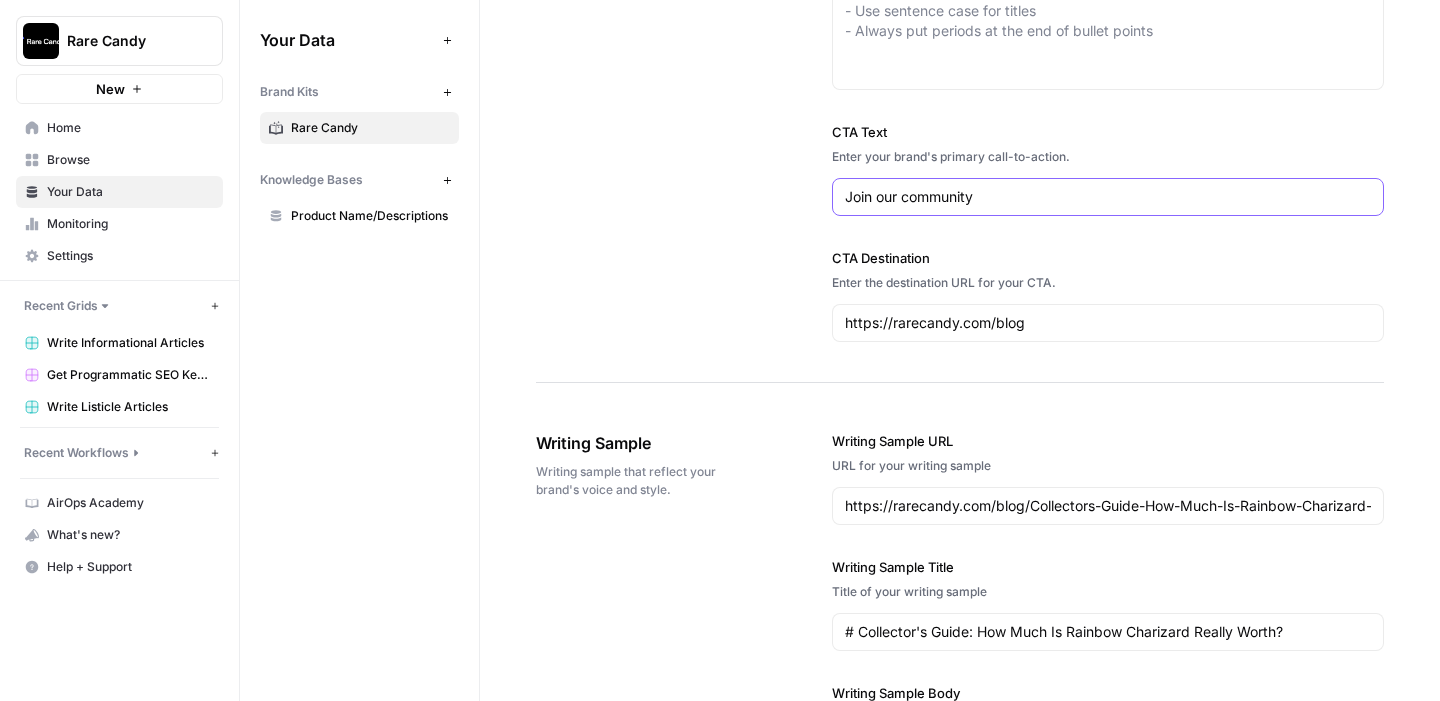 click on "Join our community" at bounding box center [1108, 197] 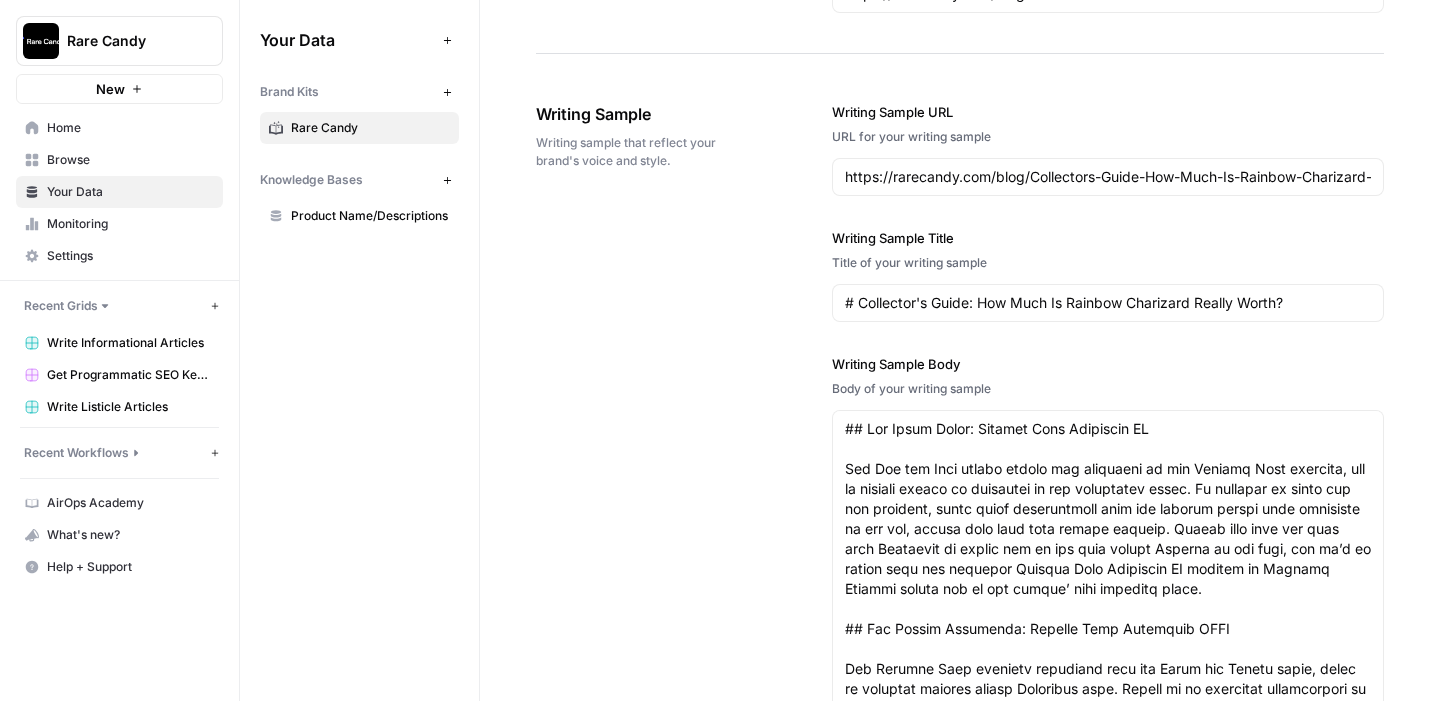 scroll, scrollTop: 2140, scrollLeft: 0, axis: vertical 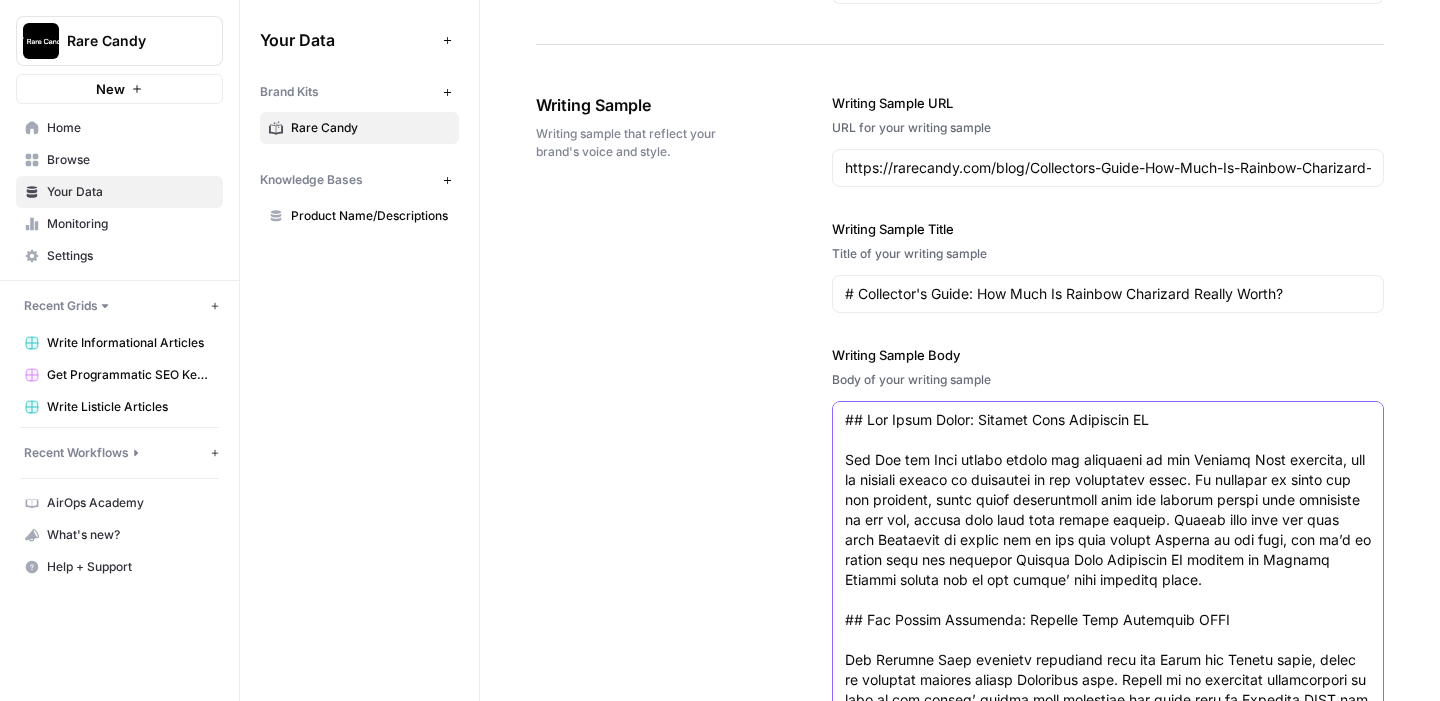 click on "Writing Sample Body" at bounding box center (1108, 700) 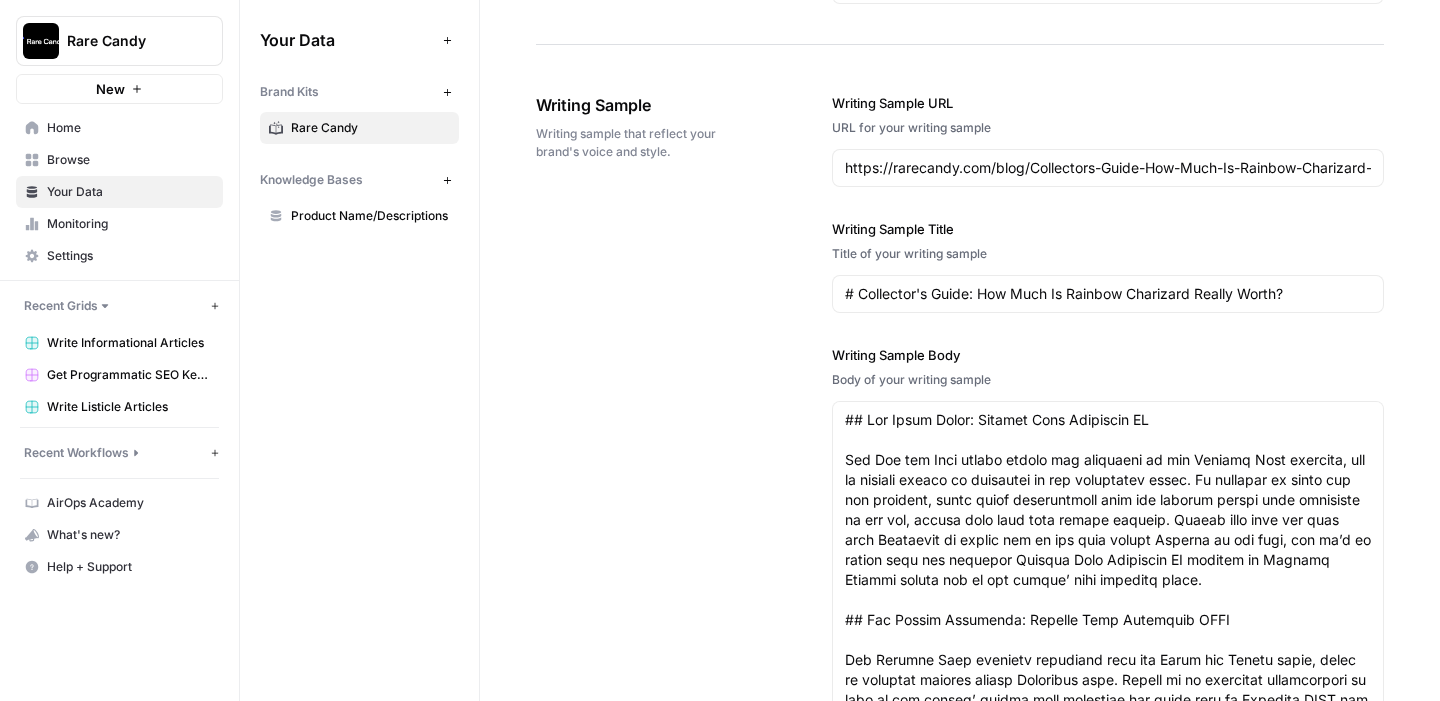 click at bounding box center [1108, 610] 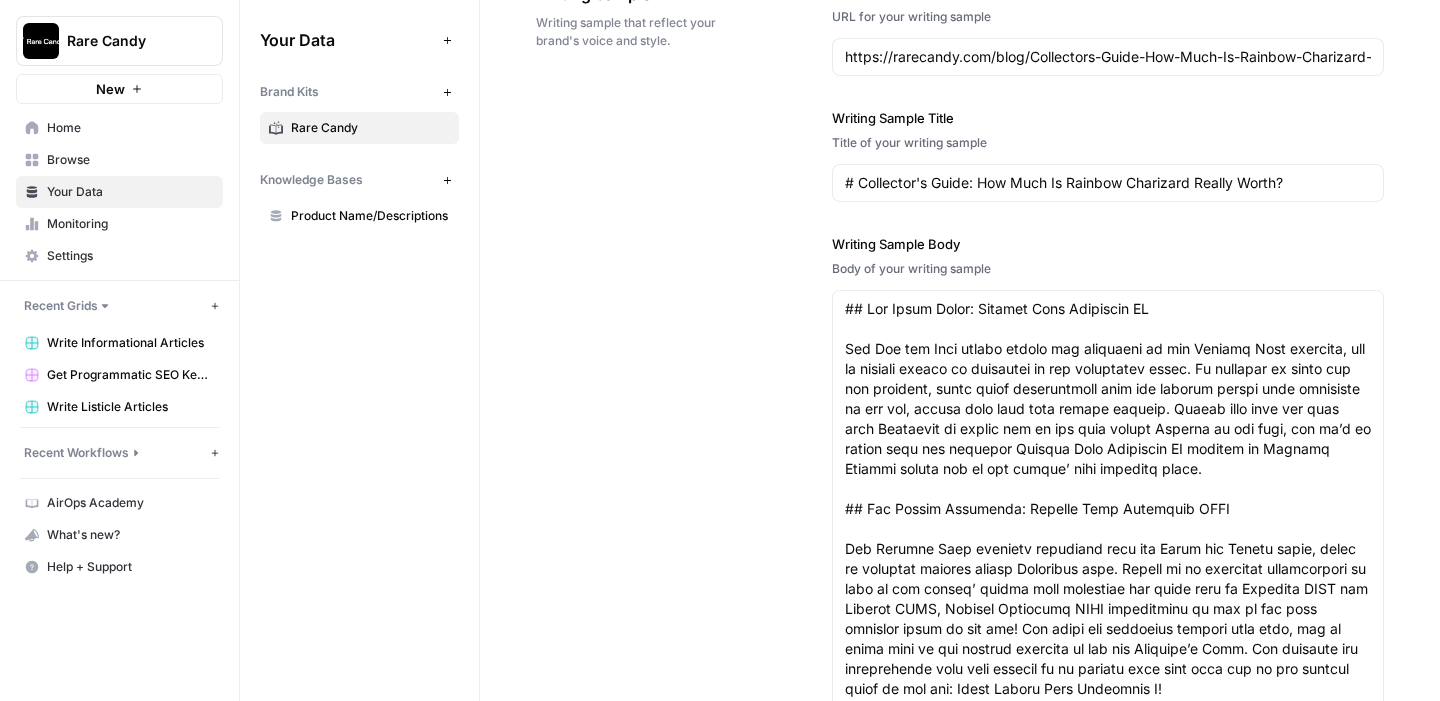 scroll, scrollTop: 2256, scrollLeft: 0, axis: vertical 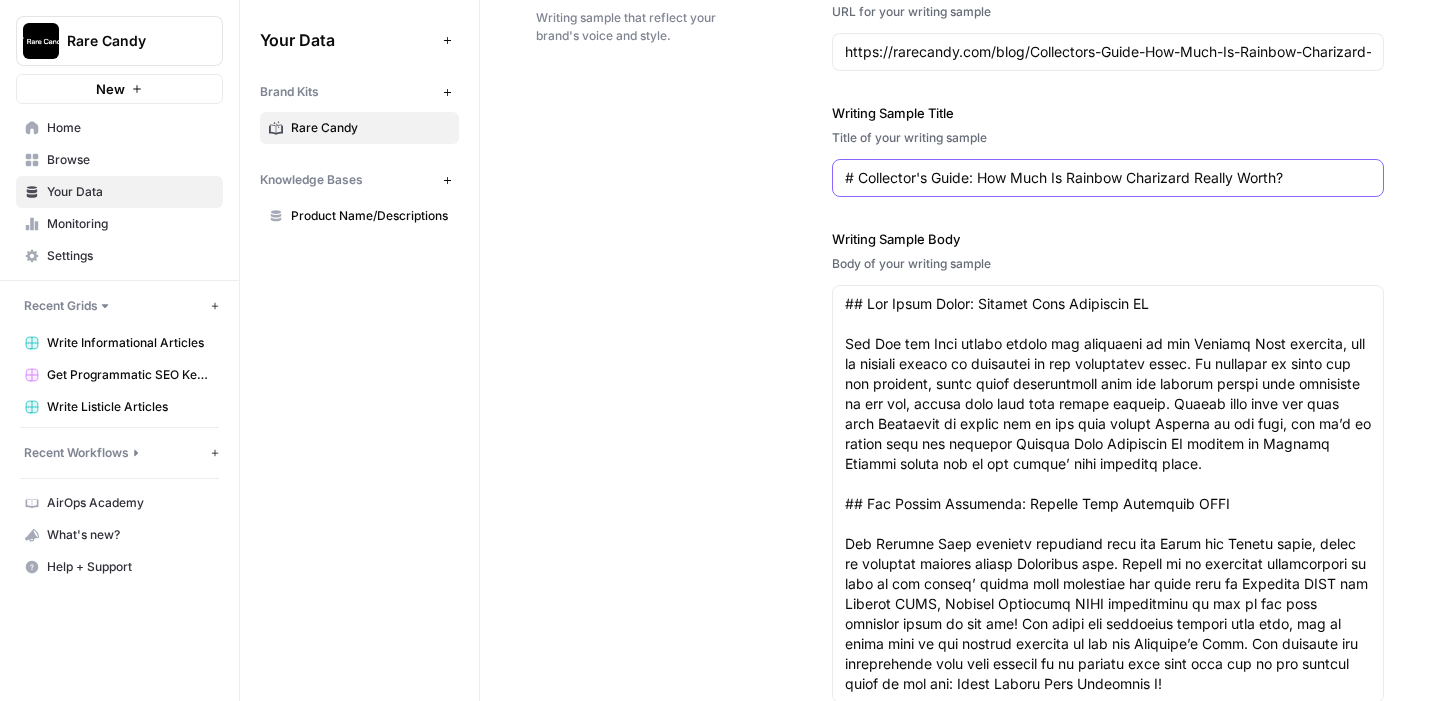 click on "# Collector's Guide: How Much Is Rainbow Charizard Really Worth?" at bounding box center (1108, 178) 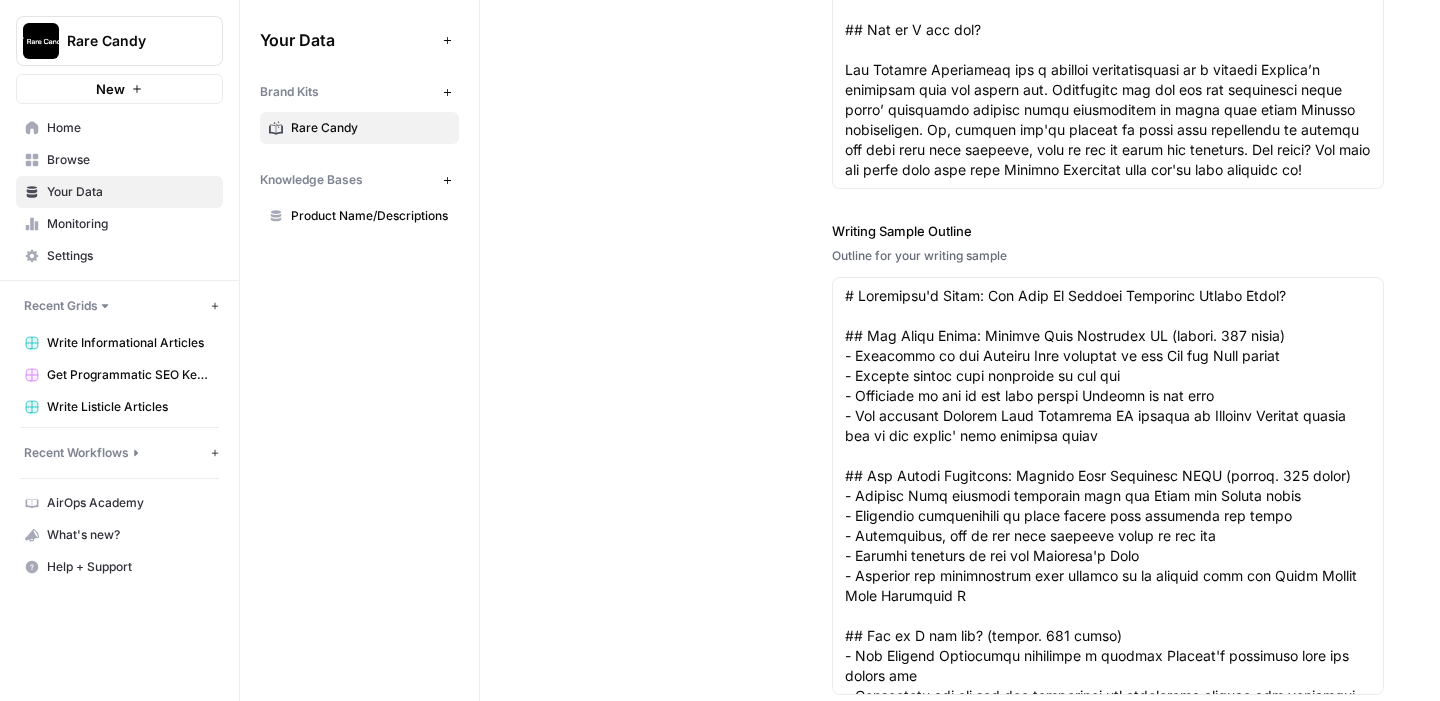 scroll, scrollTop: 2732, scrollLeft: 0, axis: vertical 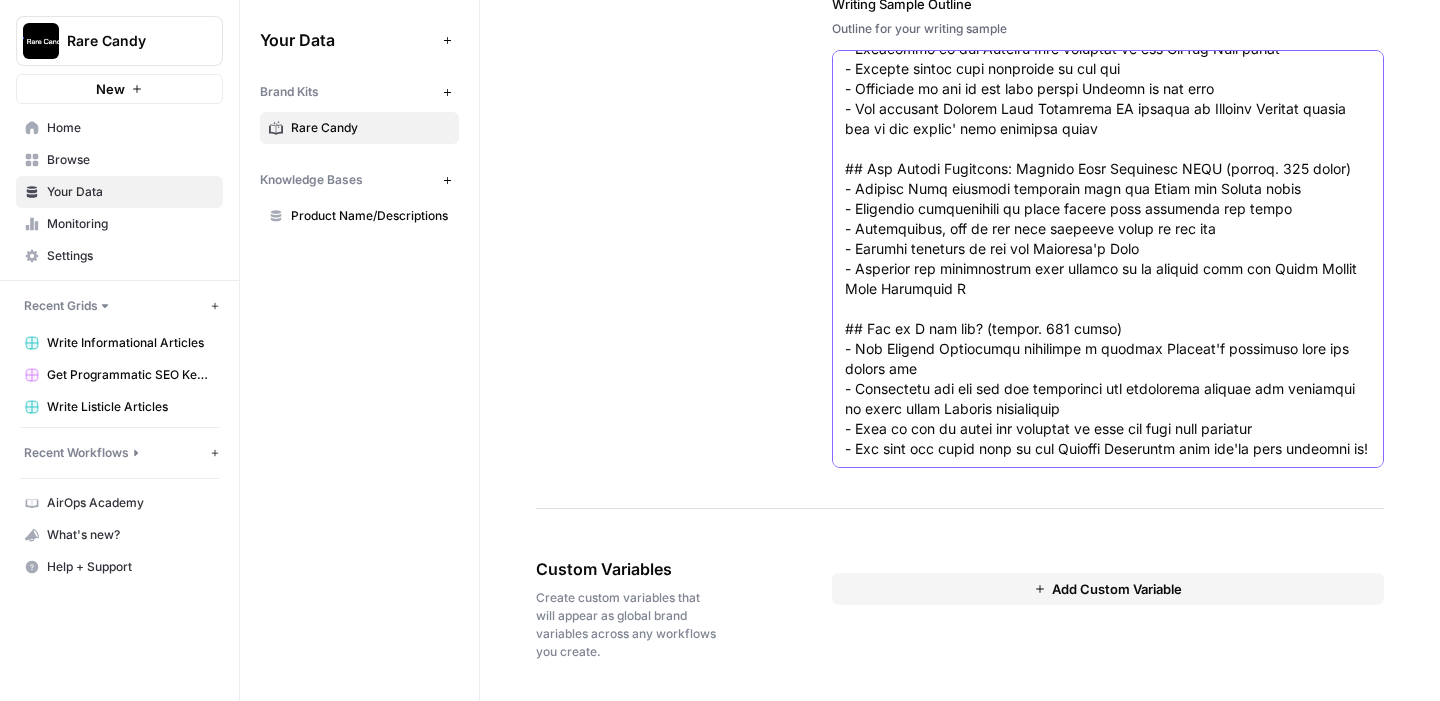 drag, startPoint x: 847, startPoint y: 338, endPoint x: 1175, endPoint y: 746, distance: 523.4959 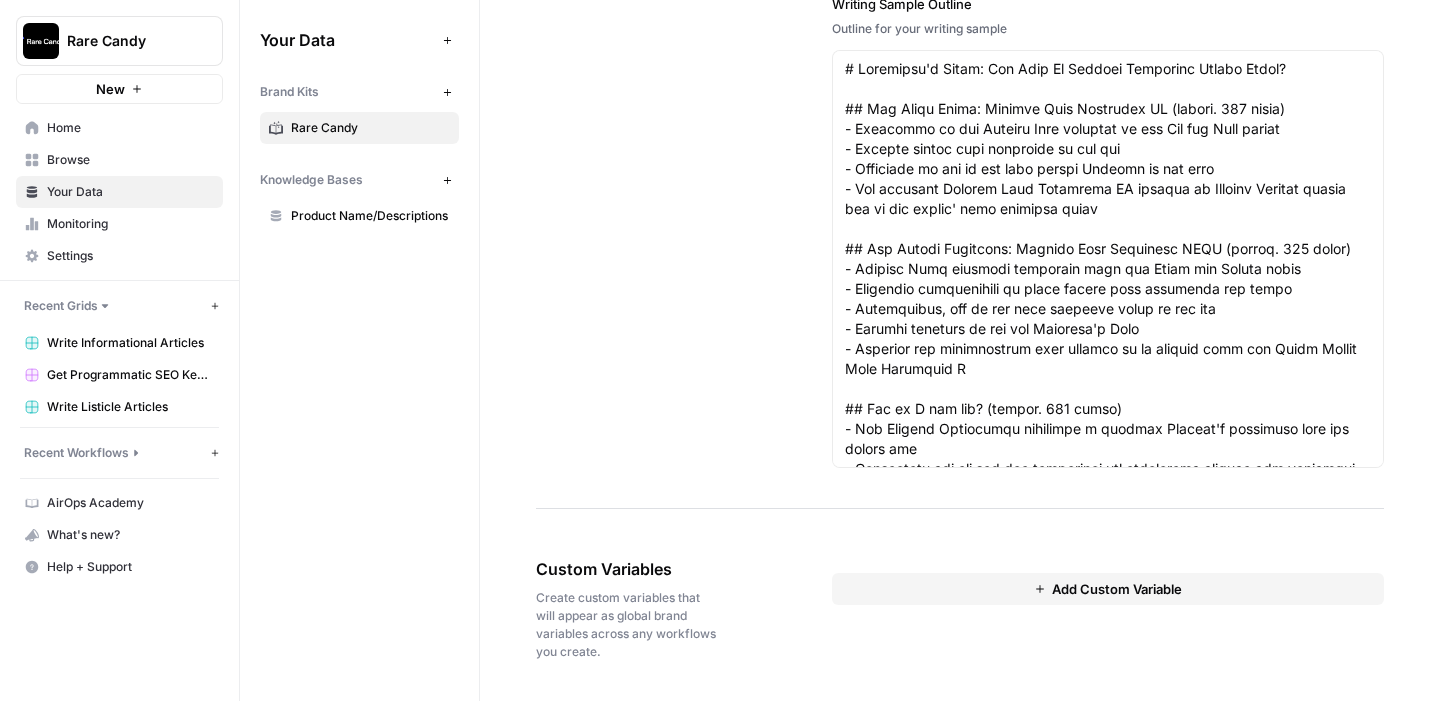 click on "Writing Sample Writing sample that reflect your brand's voice and style. Writing Sample URL URL for your writing sample https://[DOMAIN]/blog/[TITLE] Writing Sample Title Title of your writing sample # [TITLE] Writing Sample Body Body of your writing sample Writing Sample Outline Outline for your writing sample" at bounding box center [960, -148] 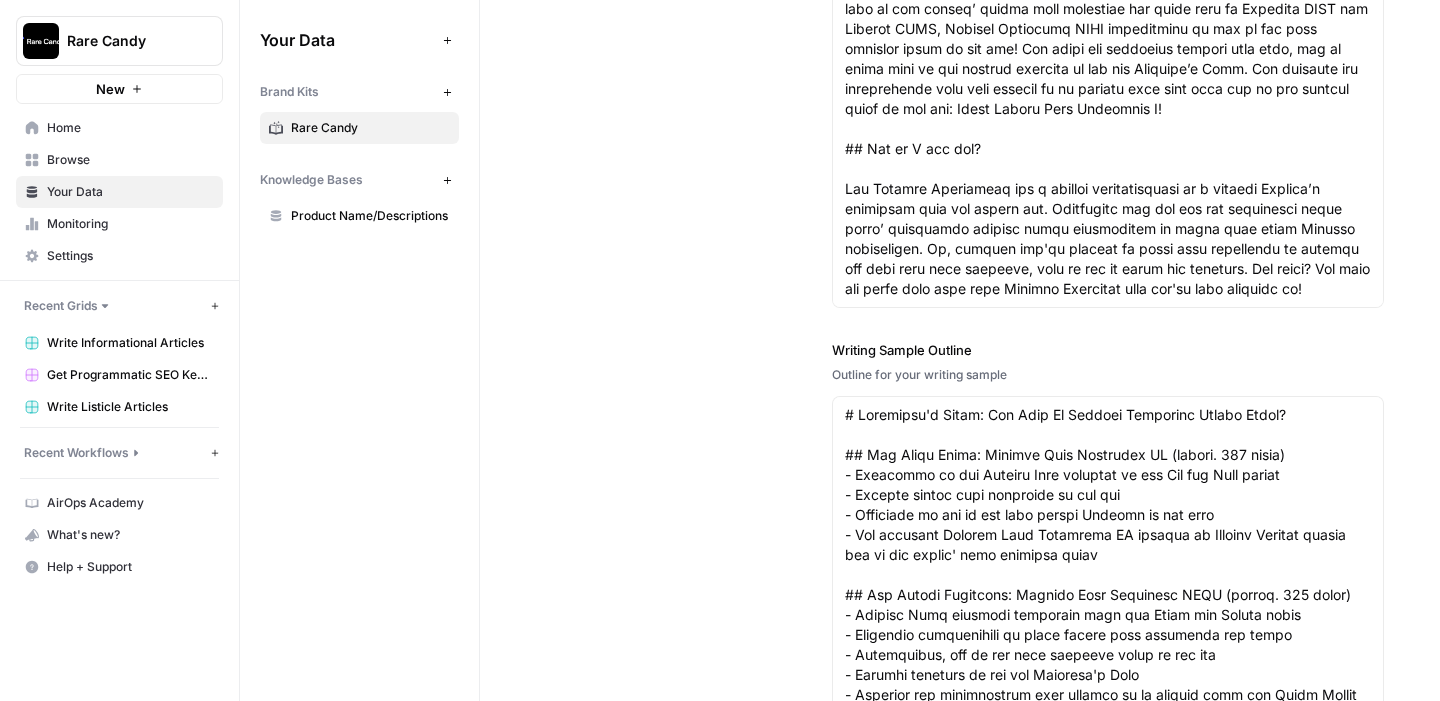 scroll, scrollTop: 2573, scrollLeft: 0, axis: vertical 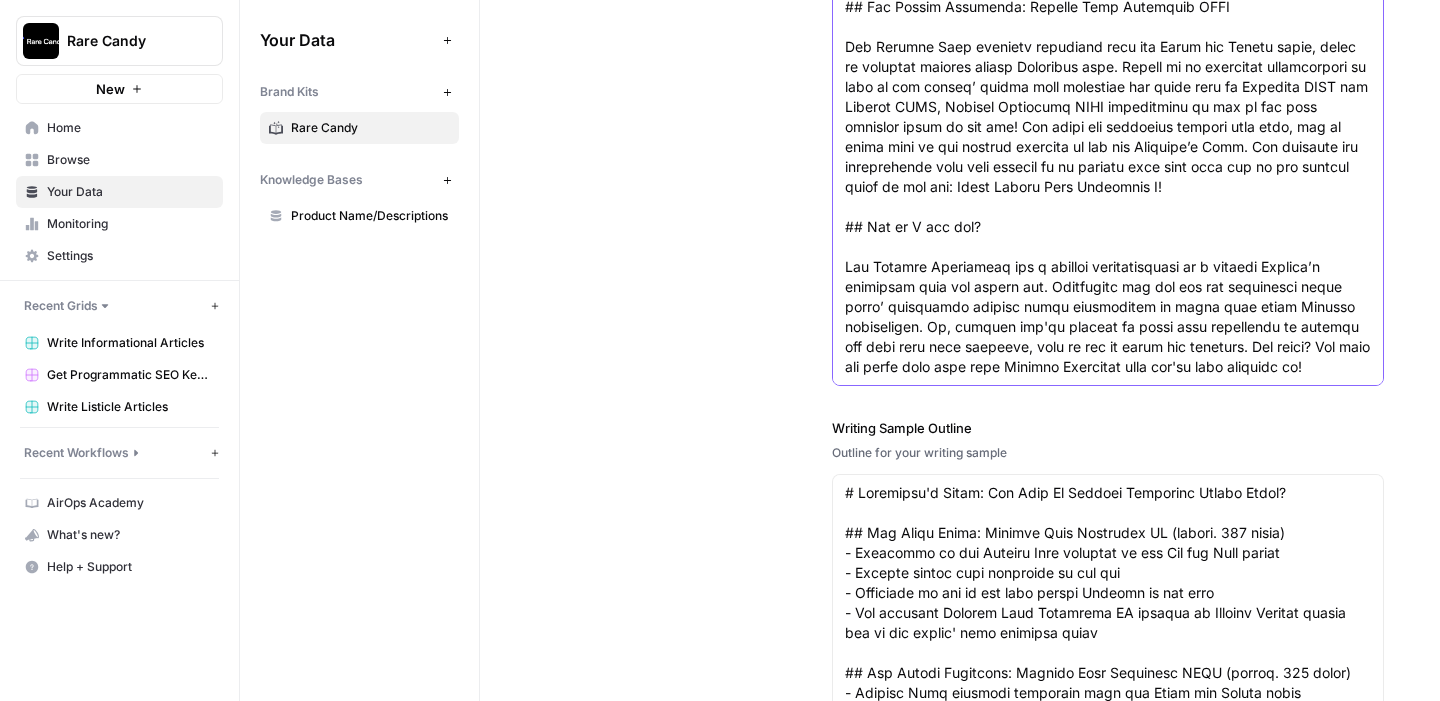 click on "Writing Sample Body" at bounding box center [1108, 87] 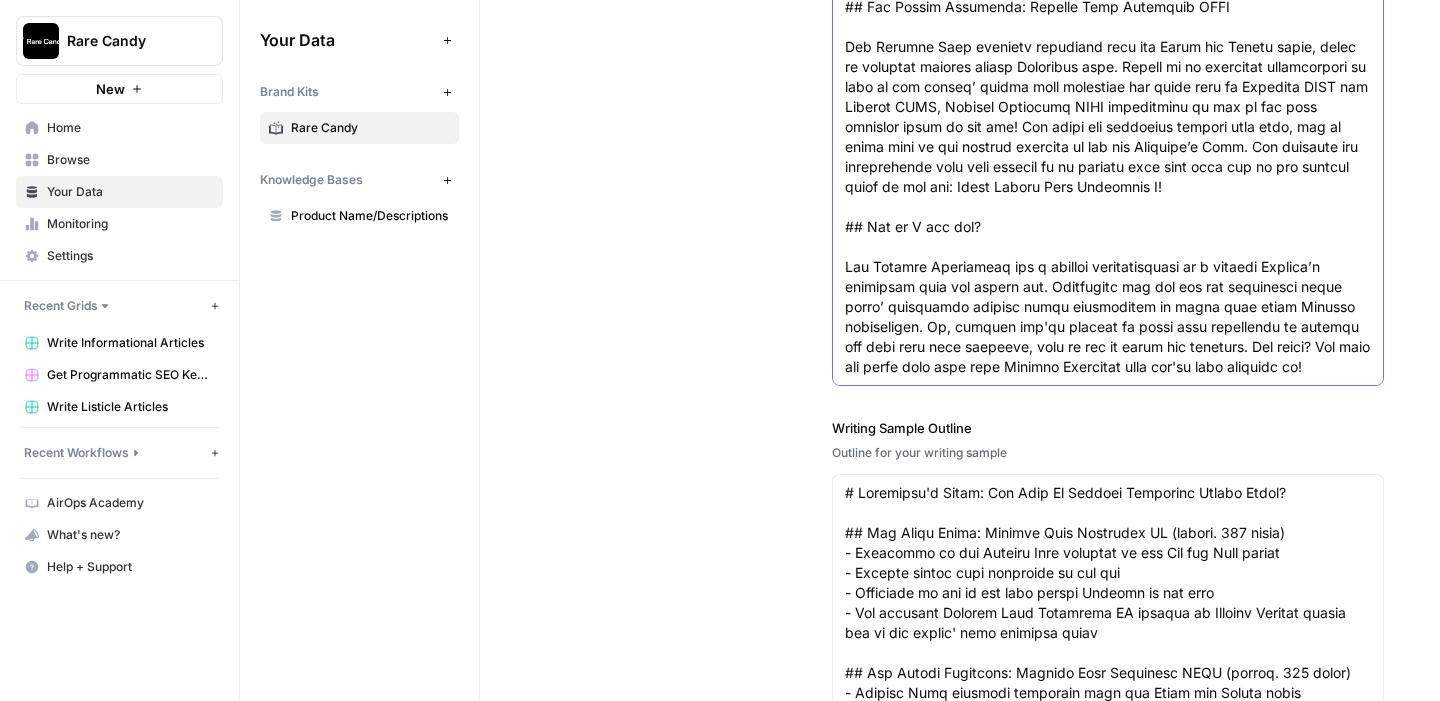 scroll, scrollTop: 200, scrollLeft: 0, axis: vertical 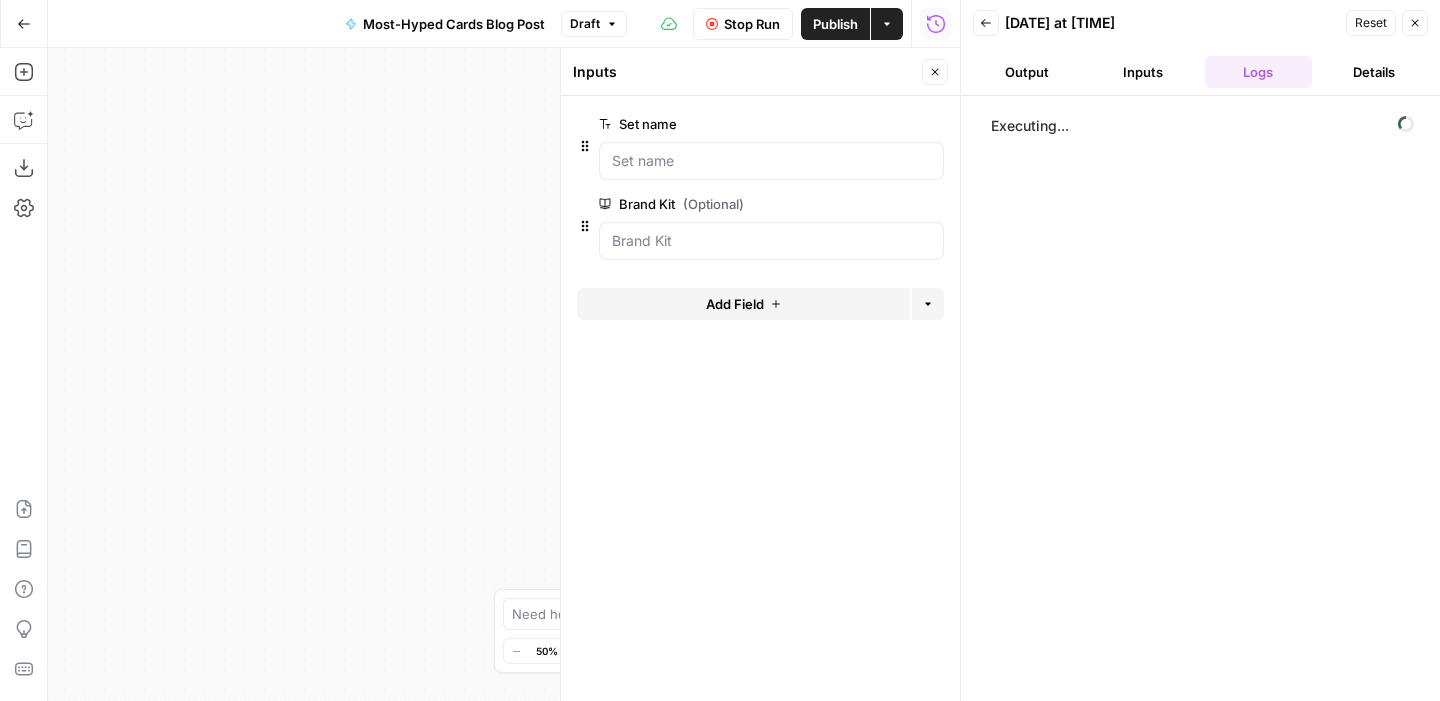 click on "Stop Run" at bounding box center (752, 24) 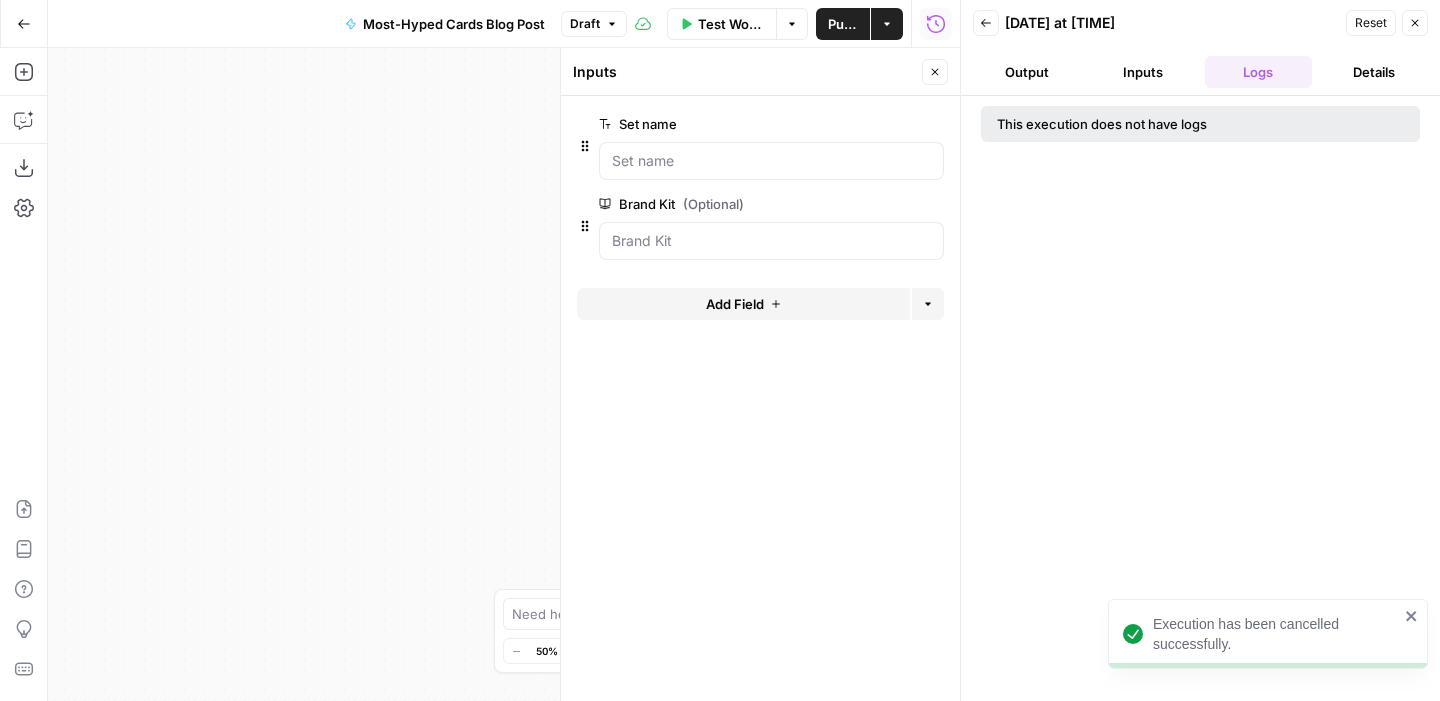 click 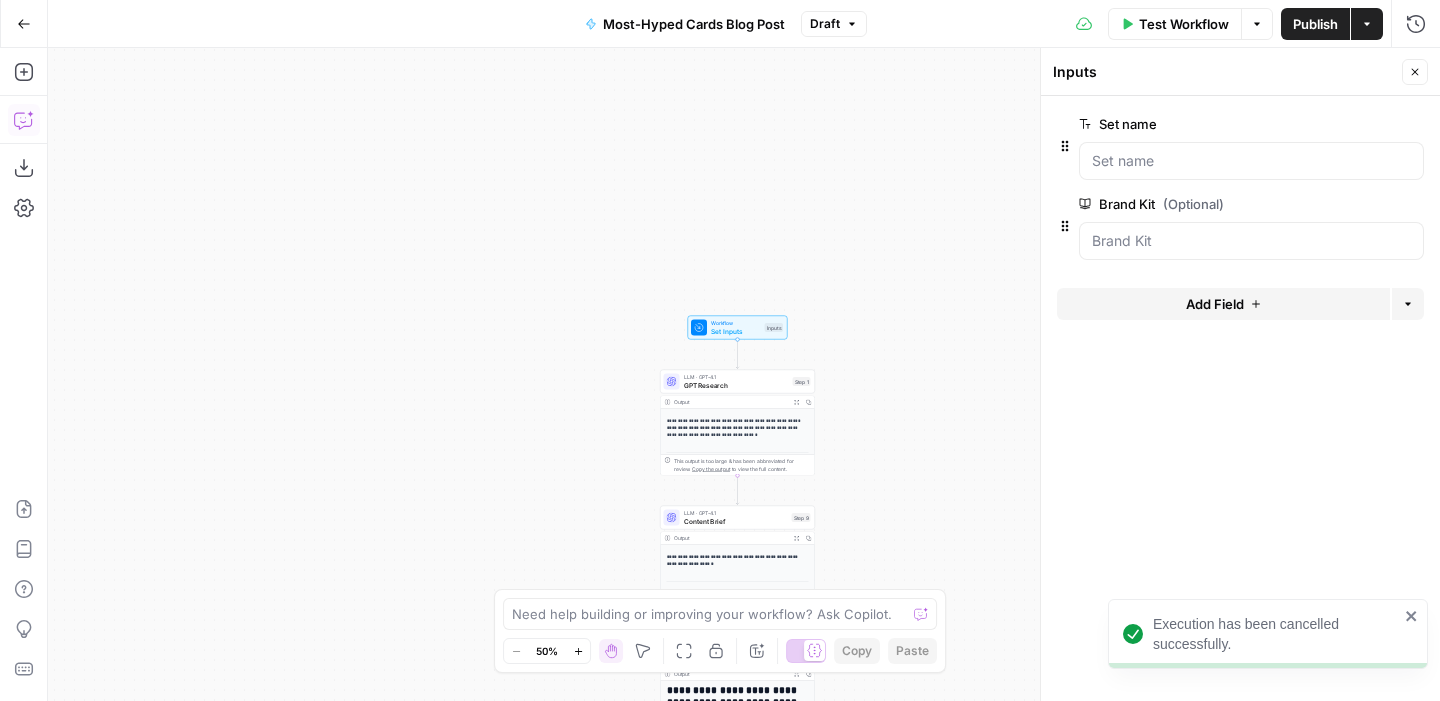click 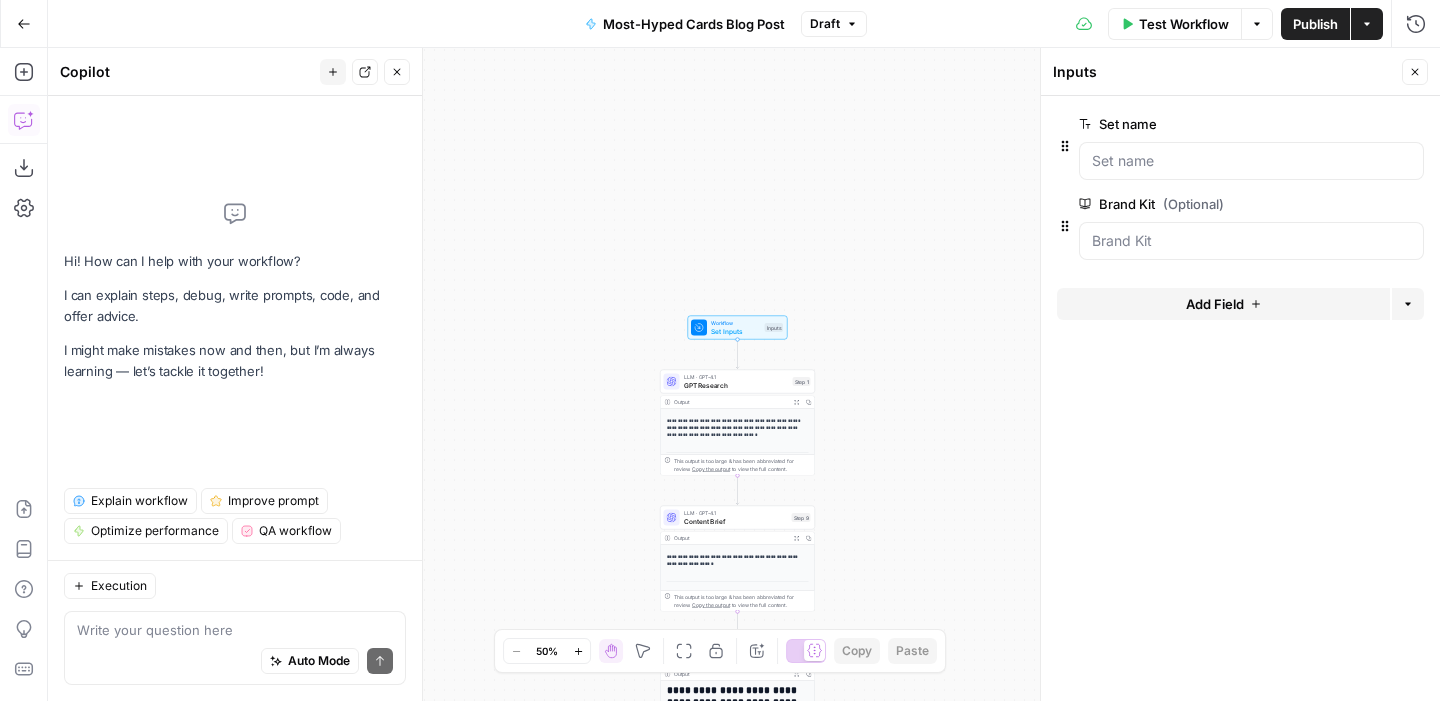 click on "Auto Mode Send" at bounding box center (235, 662) 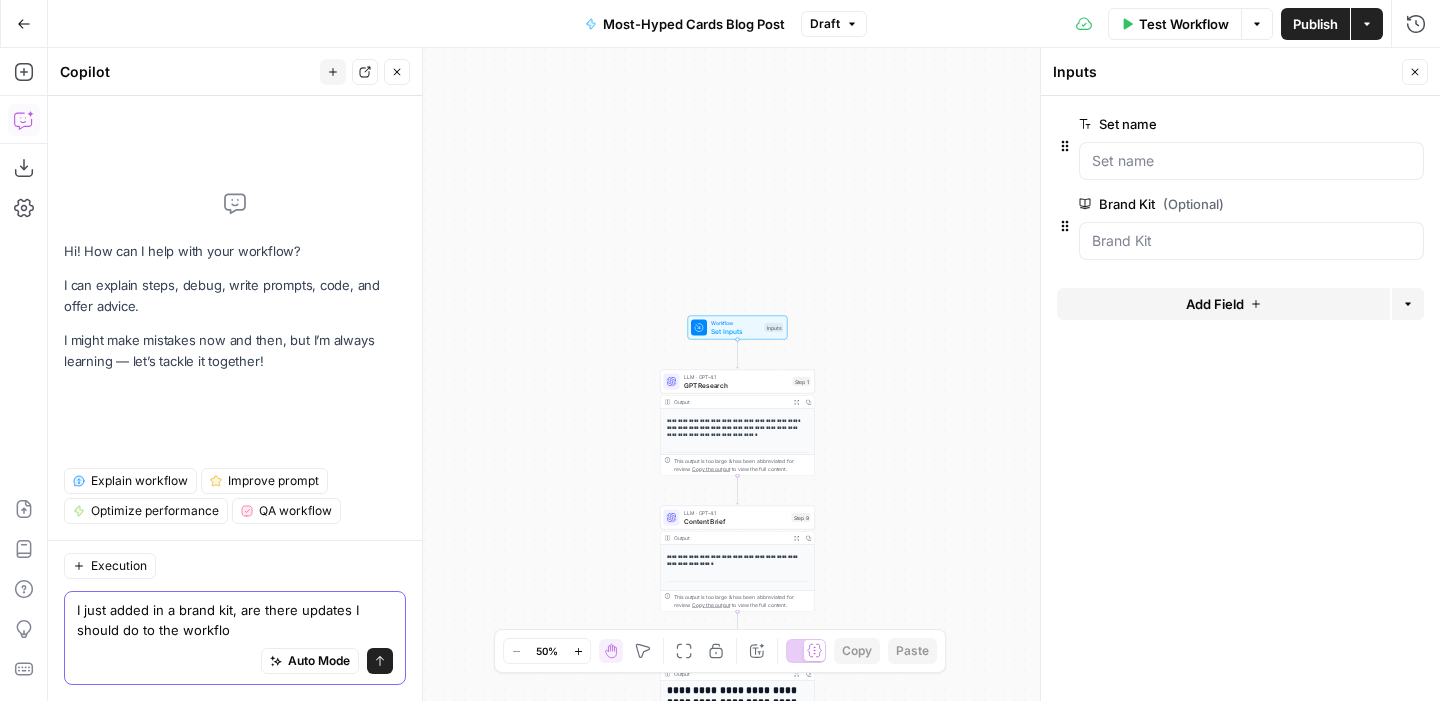 type on "I just added in a brand kit, are there updates I should do to the workflow" 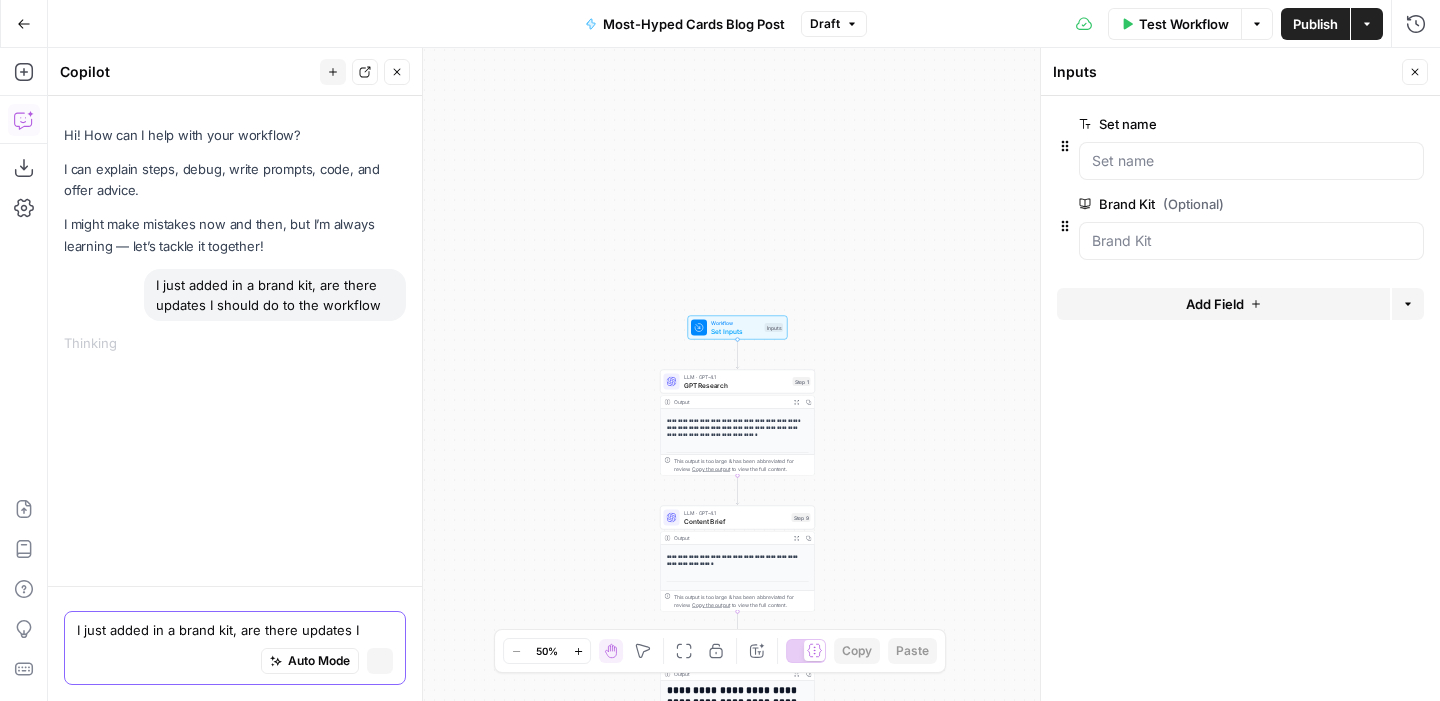 type 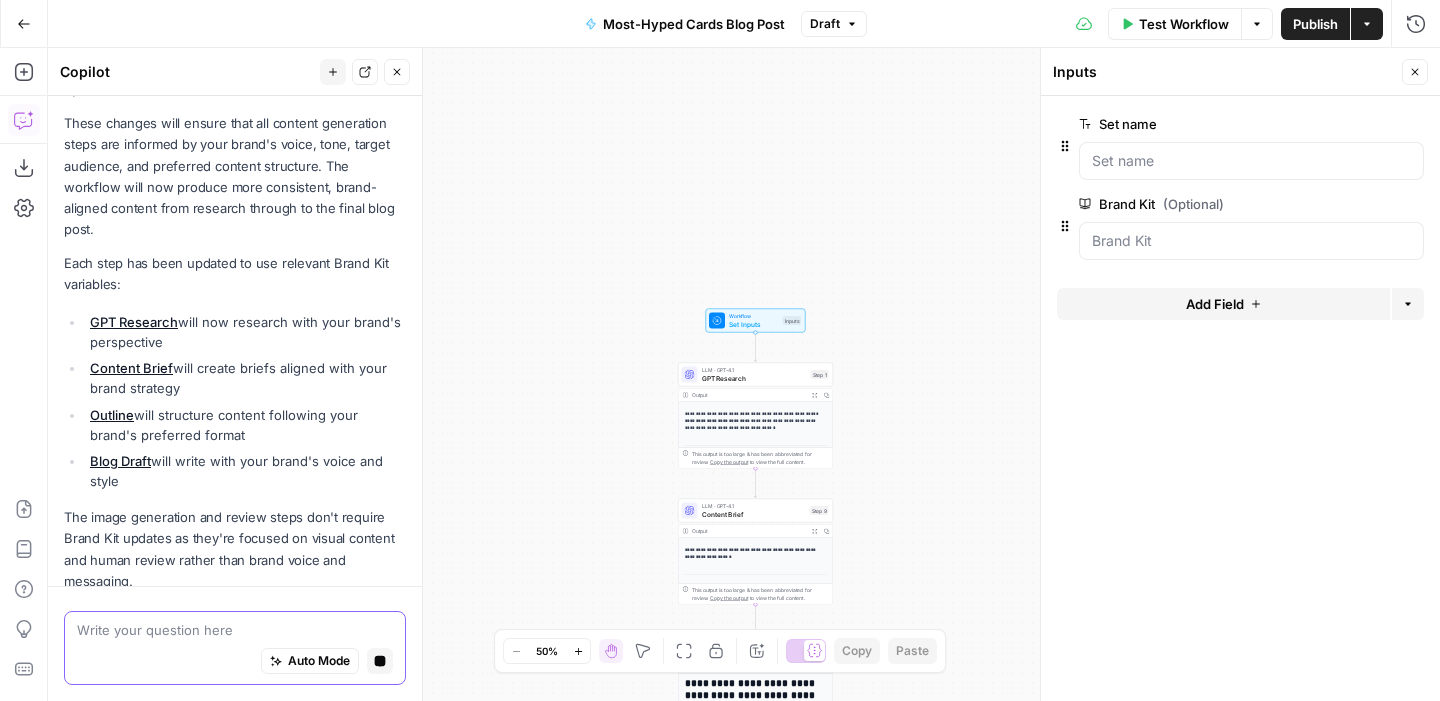 scroll, scrollTop: 789, scrollLeft: 0, axis: vertical 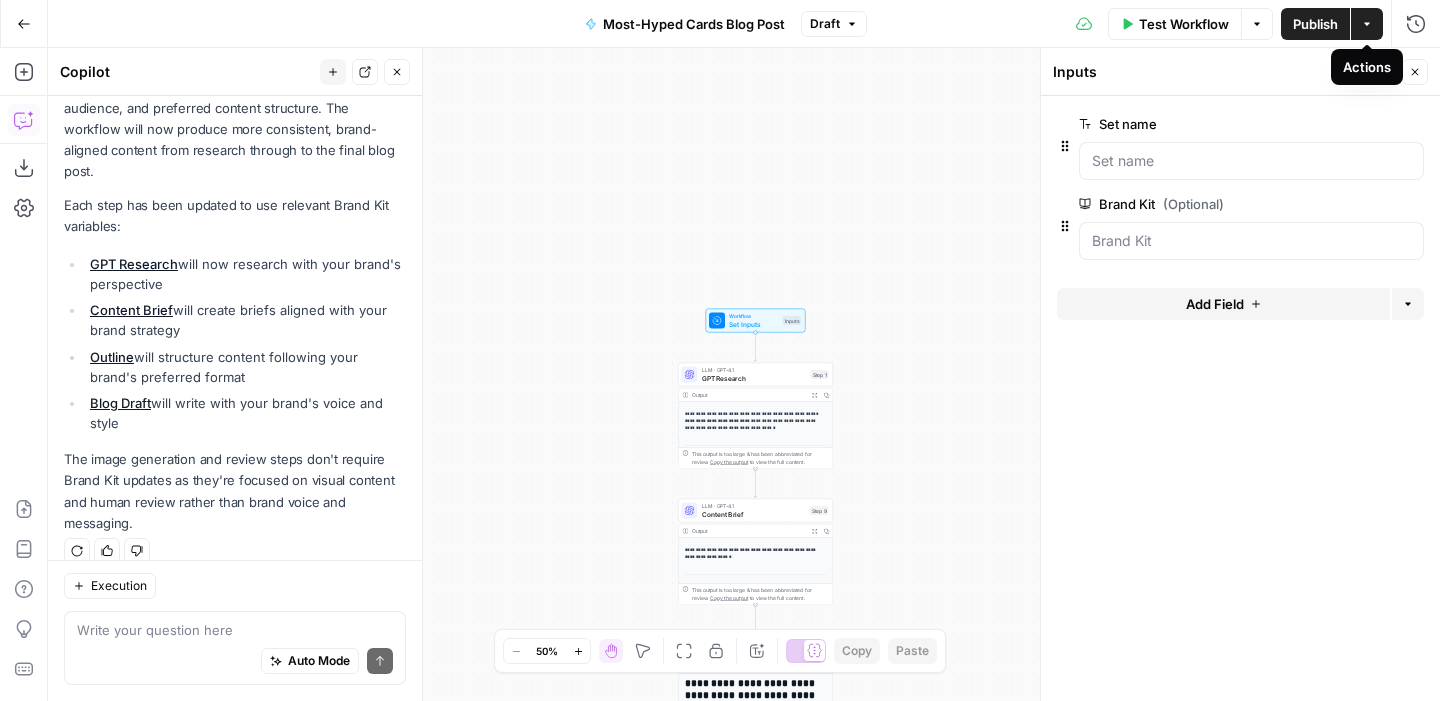 click on "Actions" at bounding box center (1367, 24) 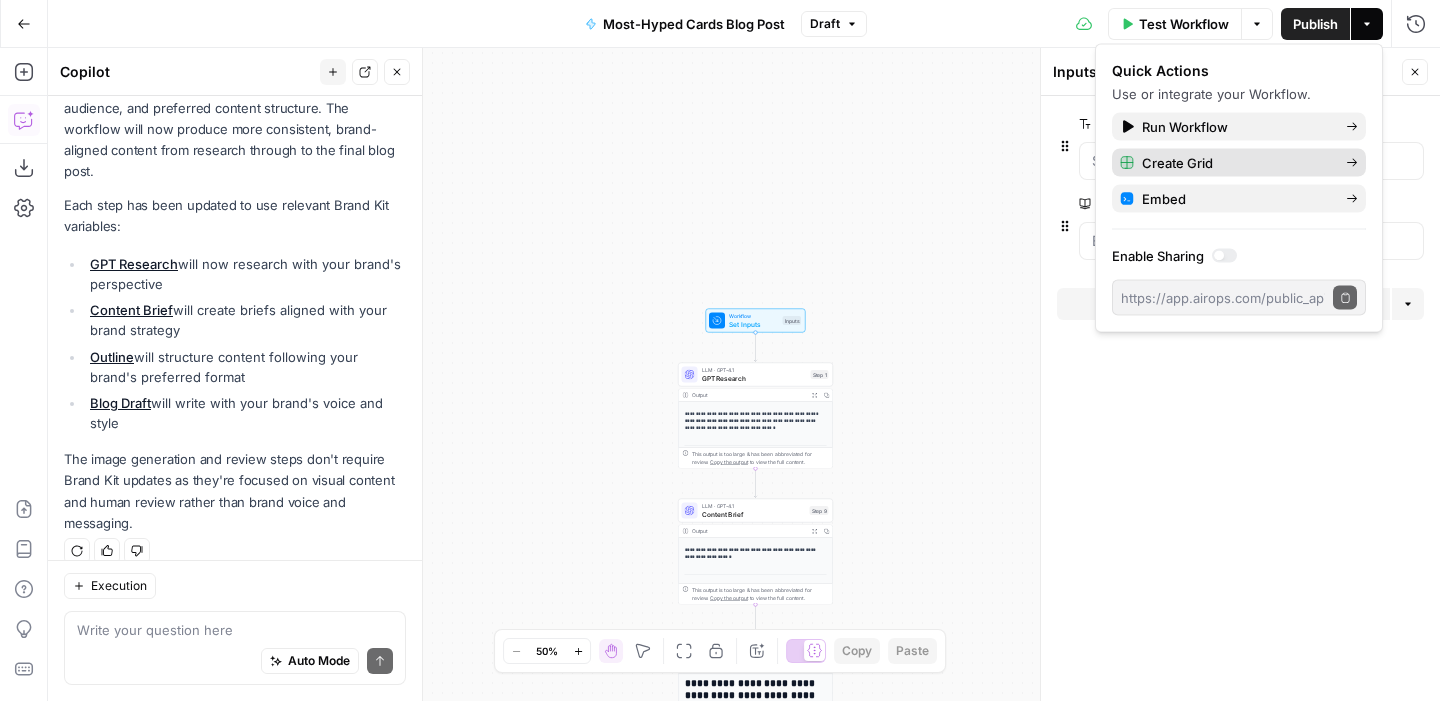click on "Create Grid" at bounding box center [1236, 163] 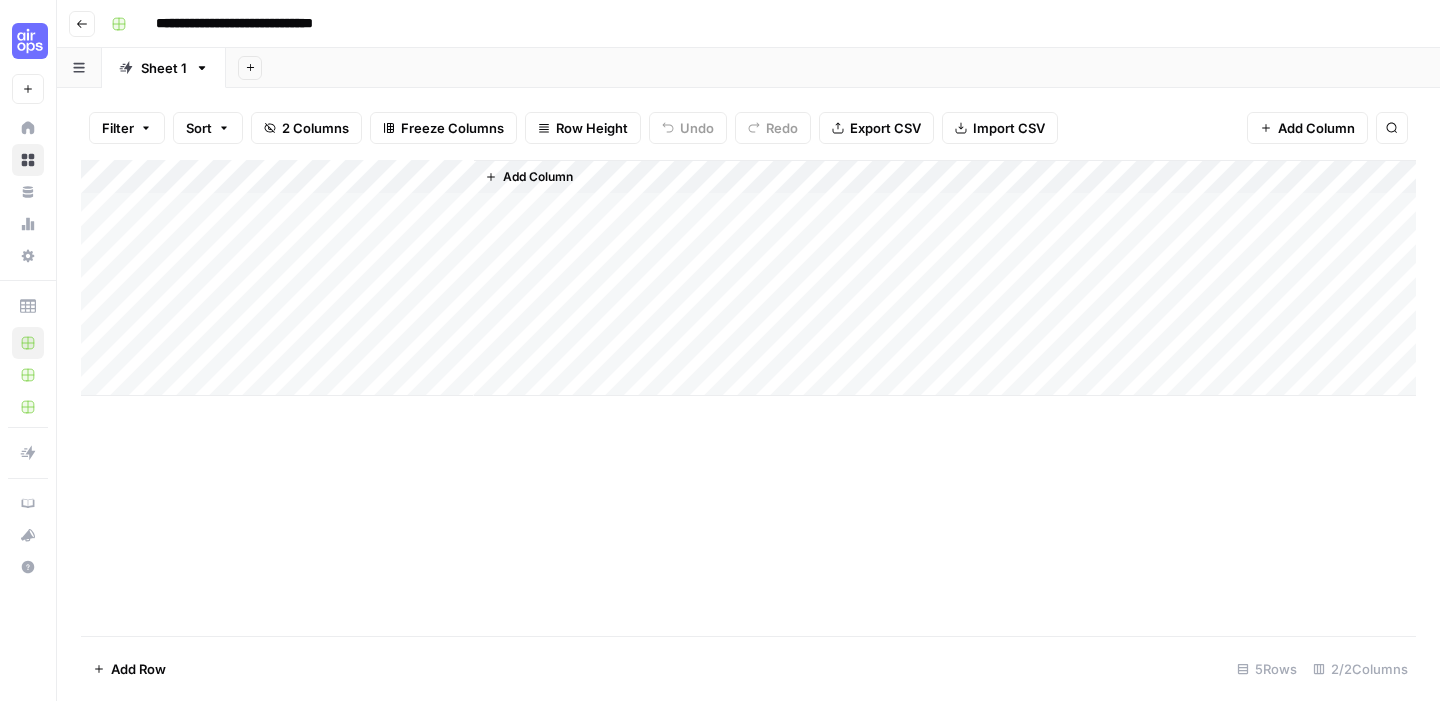 click on "Add Column" at bounding box center (748, 278) 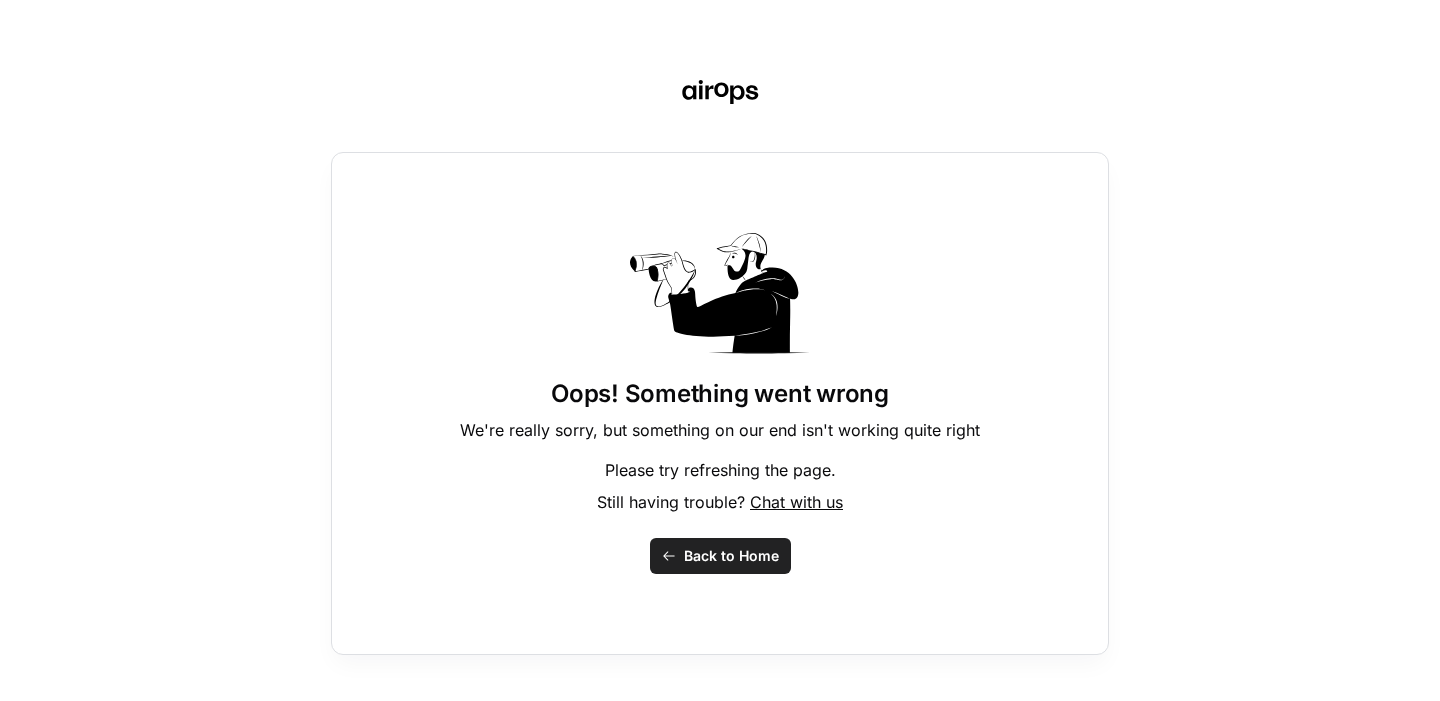 click on "Back to Home" at bounding box center (731, 556) 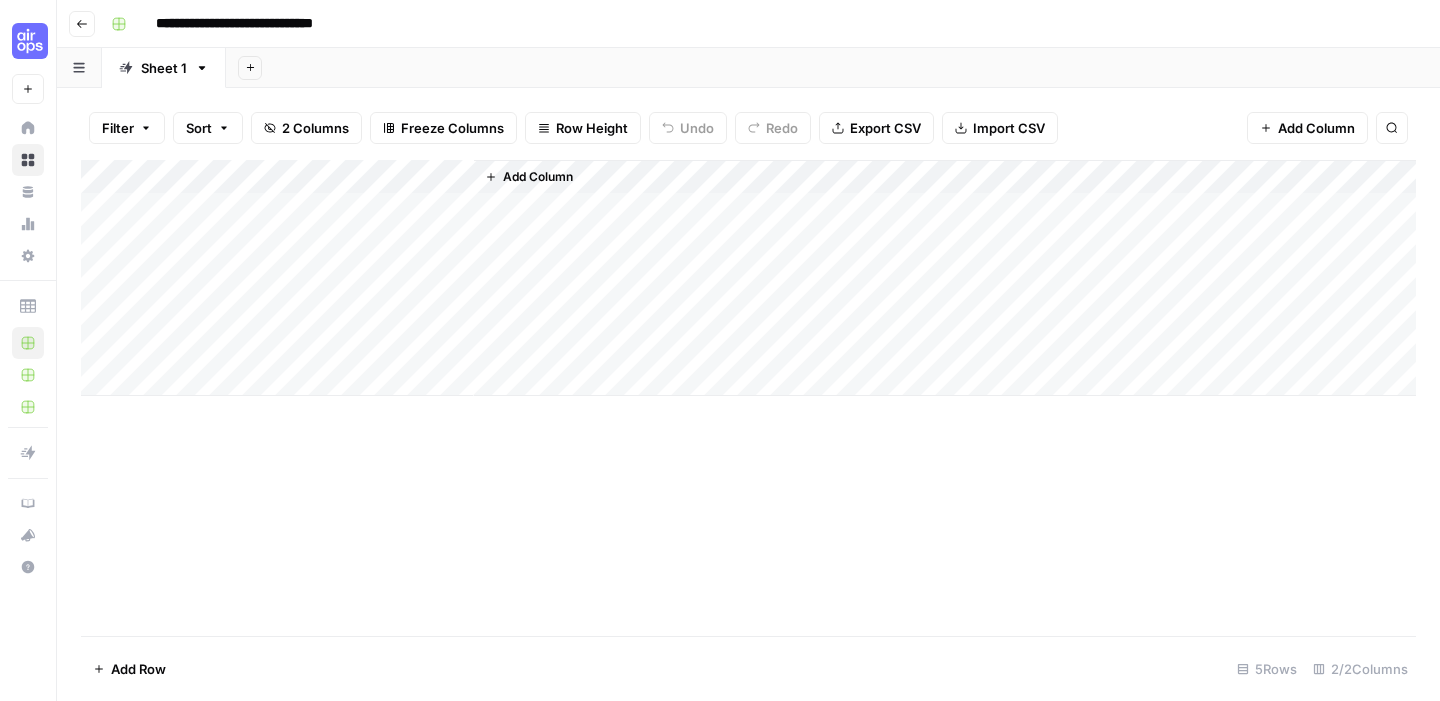 scroll, scrollTop: 0, scrollLeft: 0, axis: both 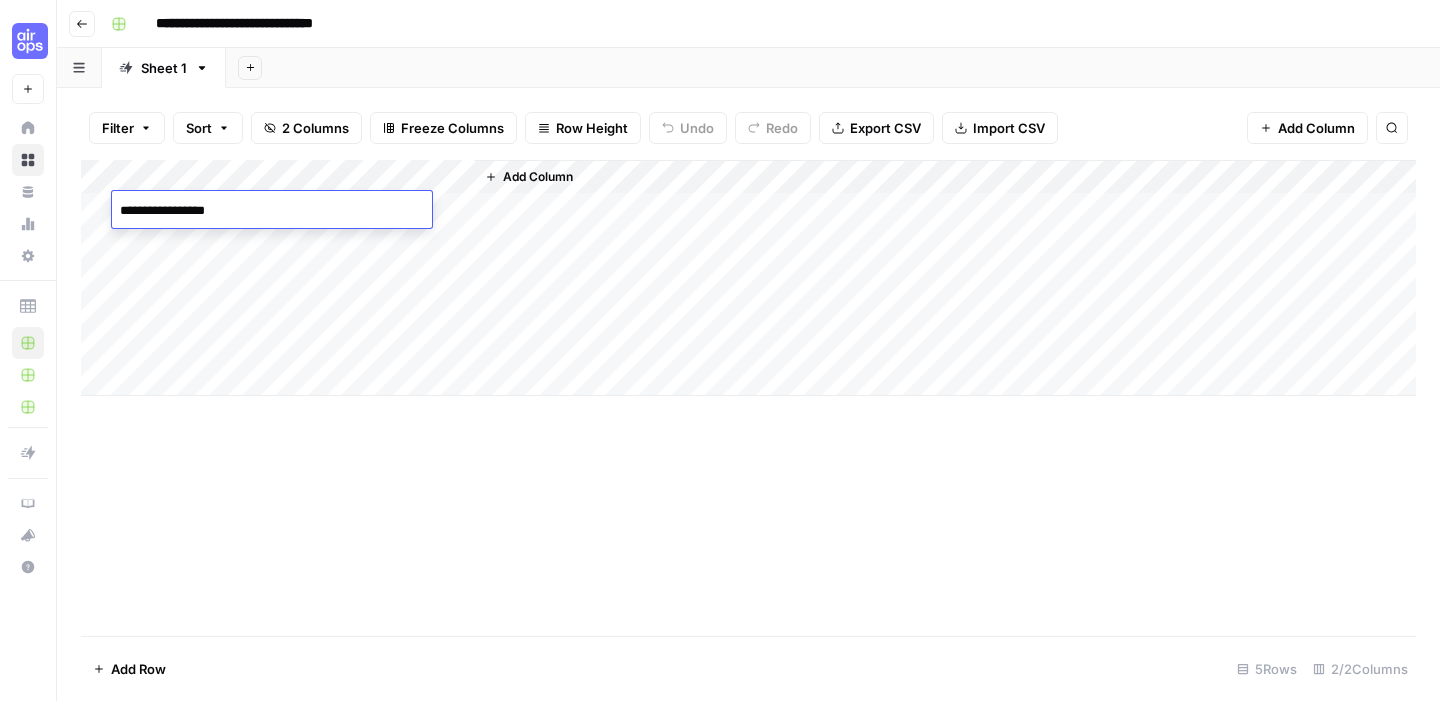 type on "**********" 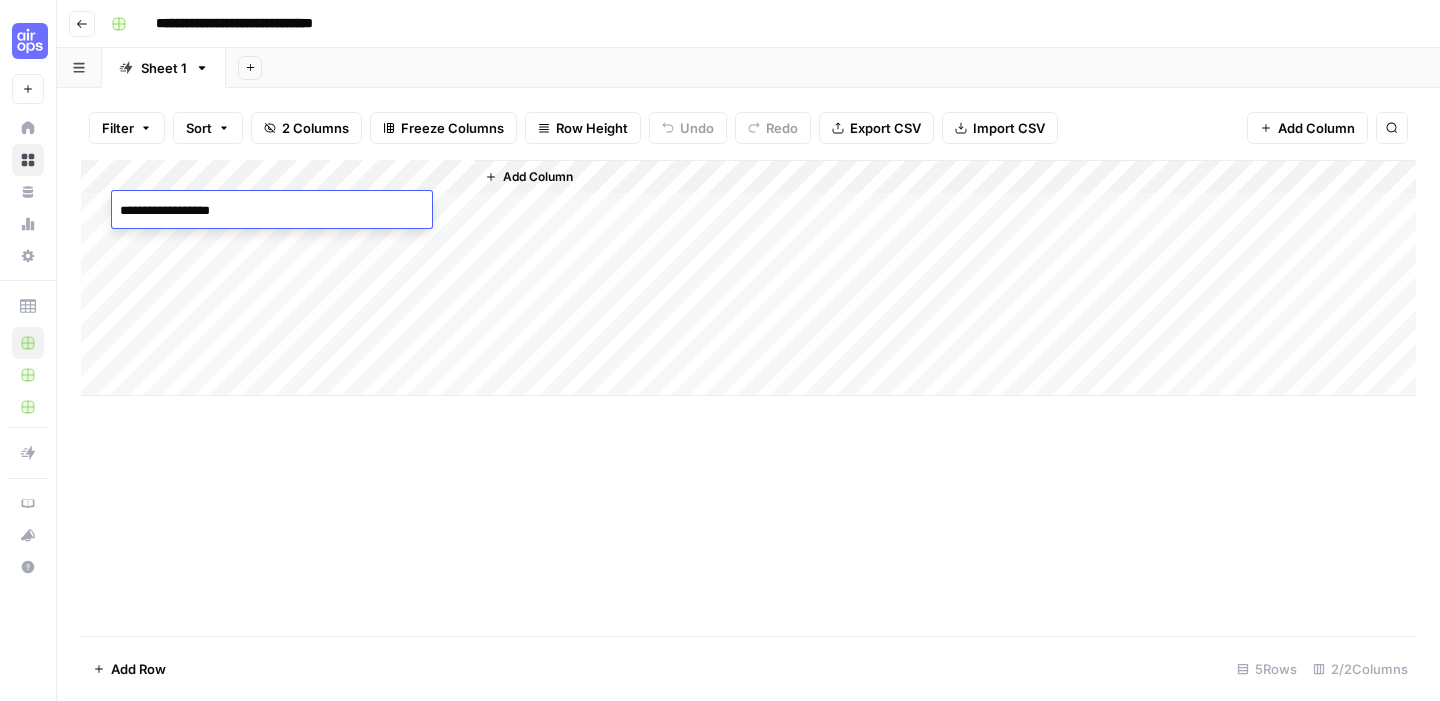 click on "Add Column" at bounding box center [748, 398] 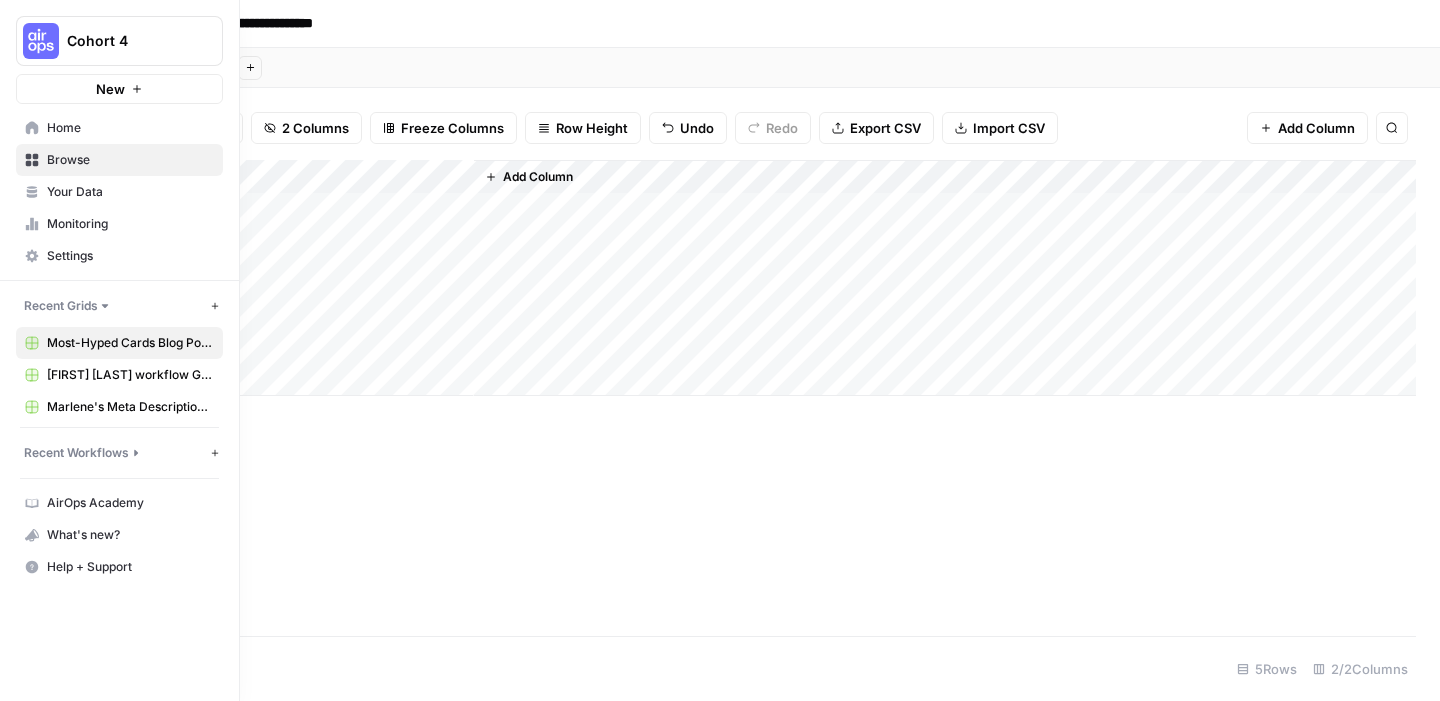 click on "Home" at bounding box center (130, 128) 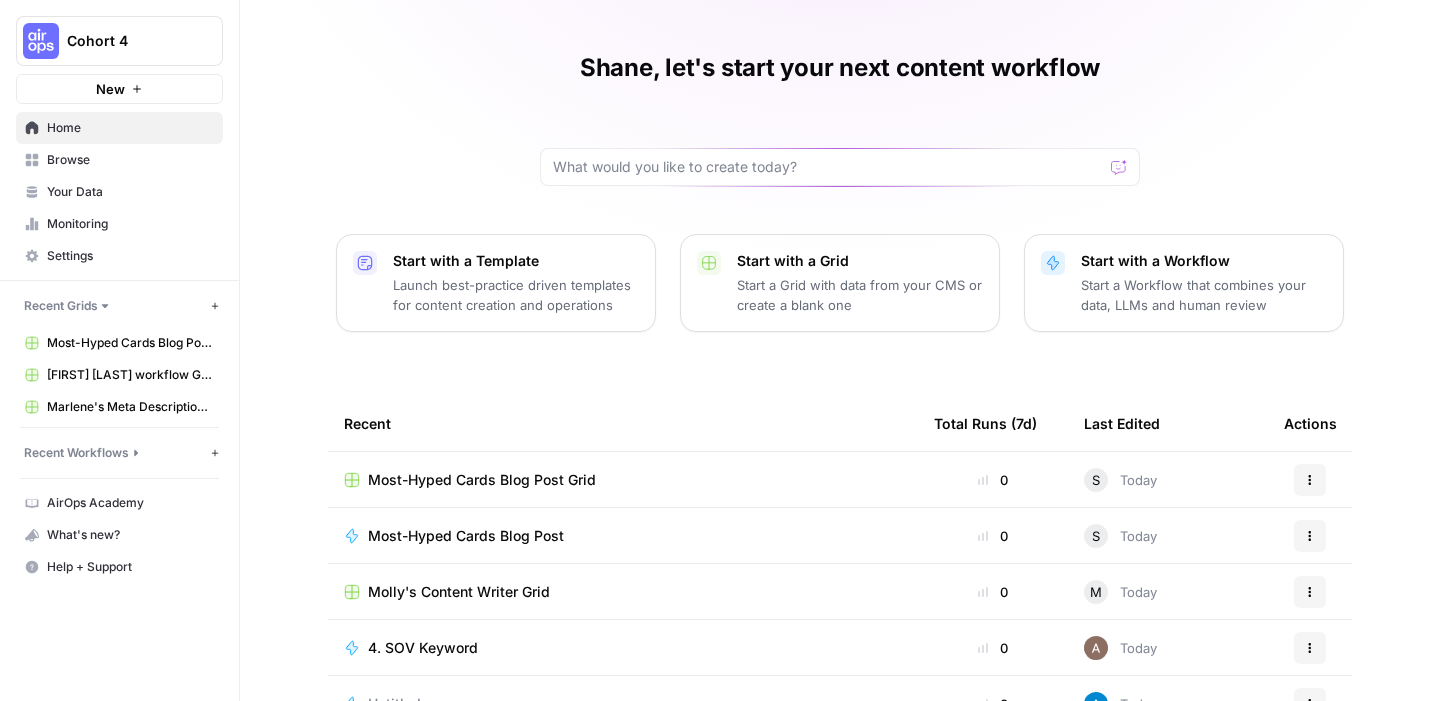 scroll, scrollTop: 47, scrollLeft: 0, axis: vertical 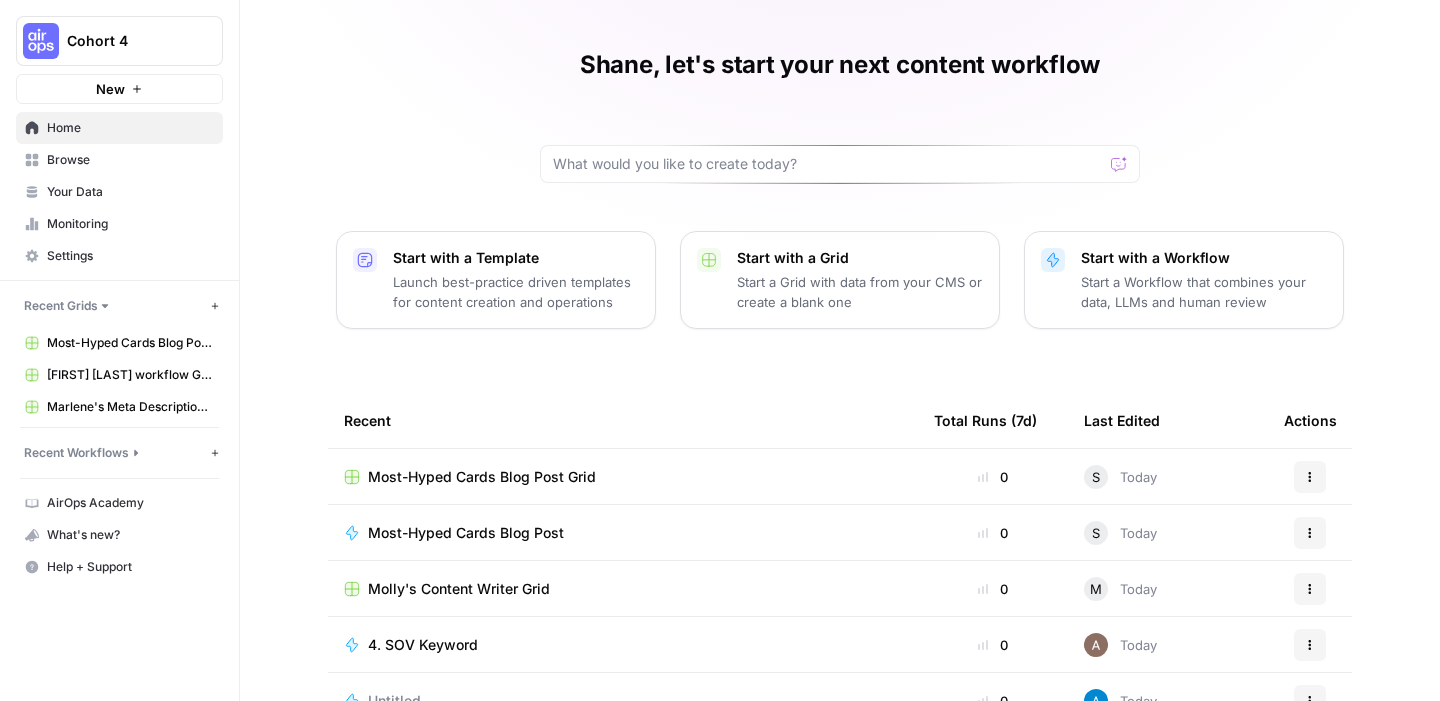 click on "Most-Hyped Cards Blog Post" at bounding box center (466, 533) 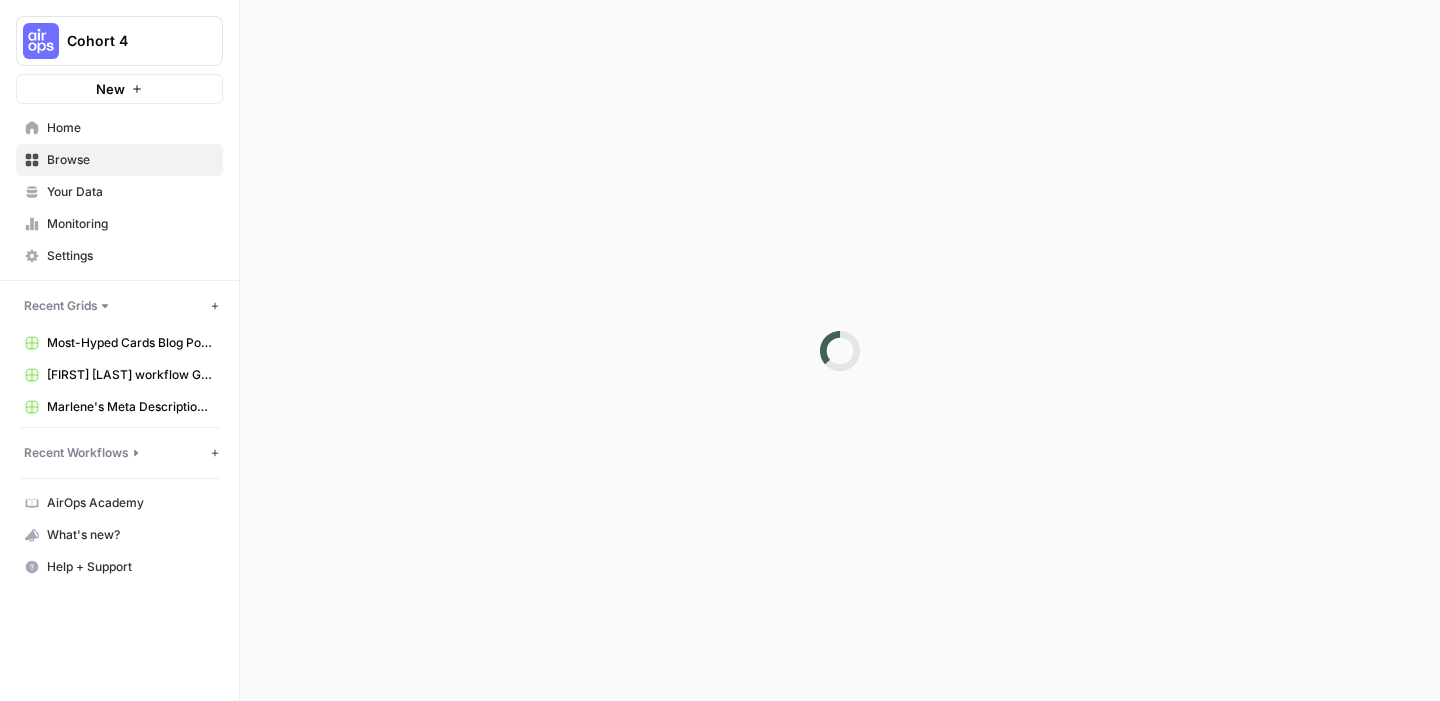scroll, scrollTop: 0, scrollLeft: 0, axis: both 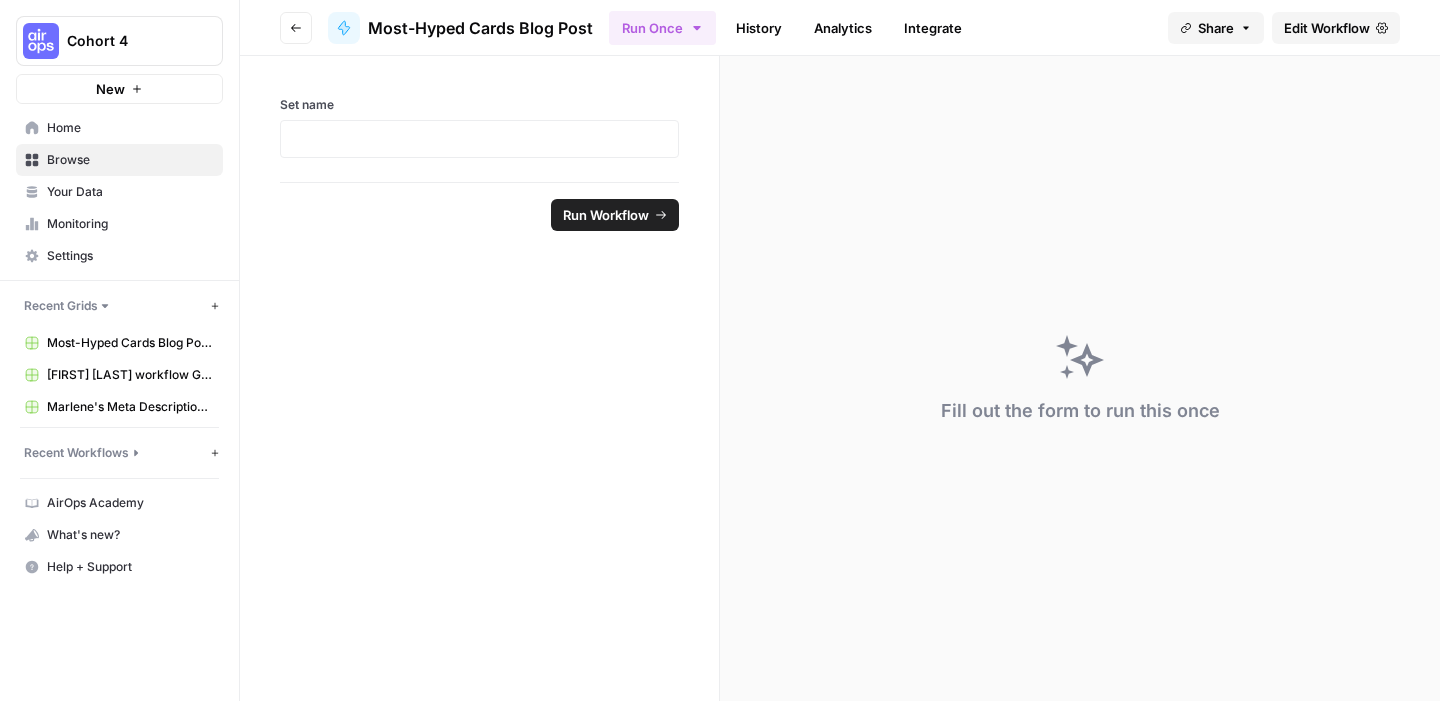 click on "Edit Workflow" at bounding box center (1327, 28) 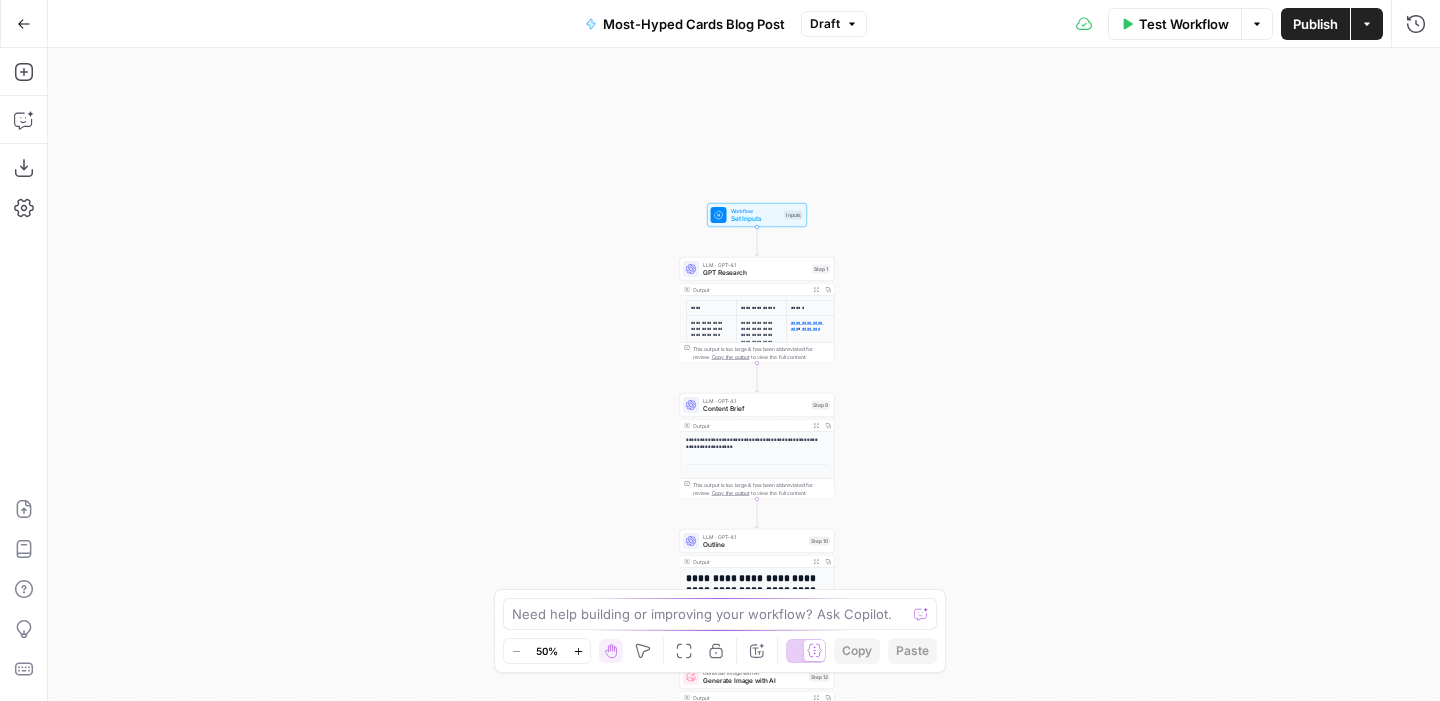 click on "This output is too large & has been abbreviated for review.   Copy the output   to view the full content." at bounding box center (761, 353) 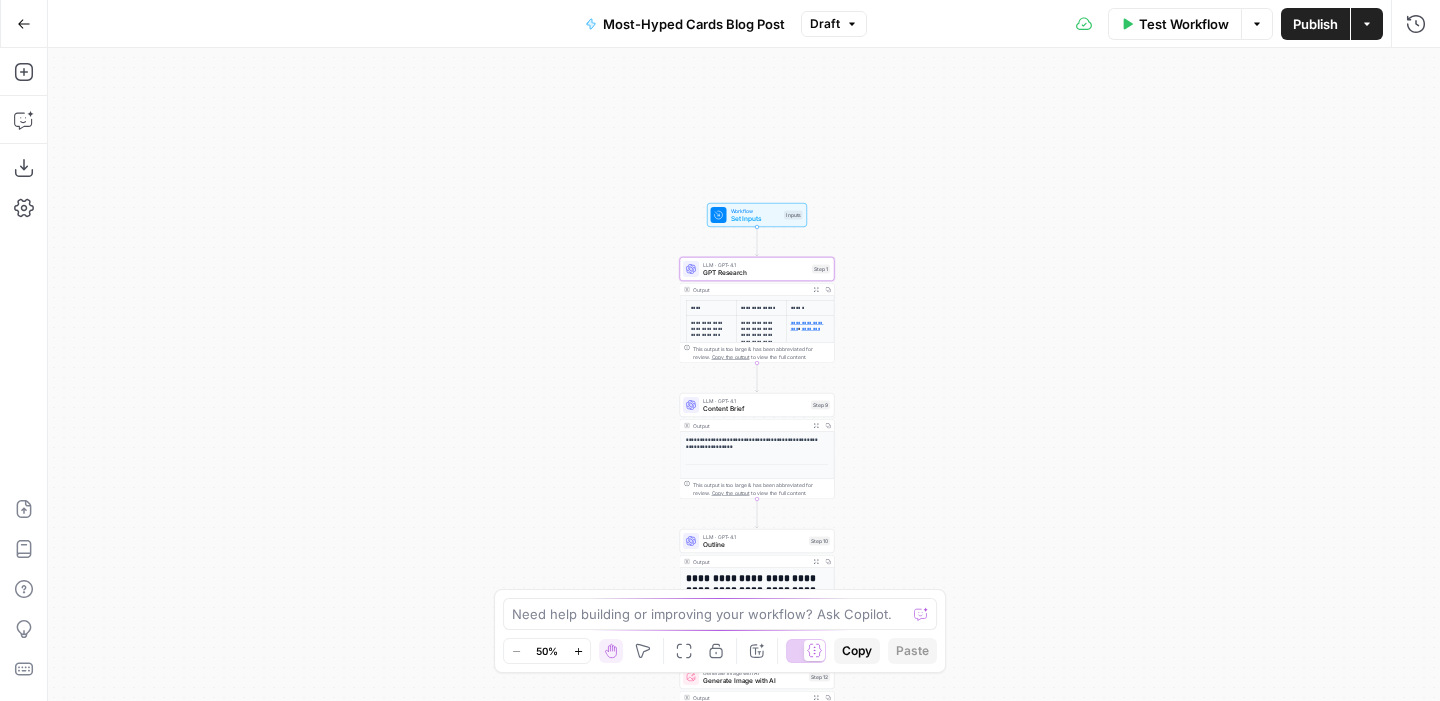 click on "**********" at bounding box center (761, 307) 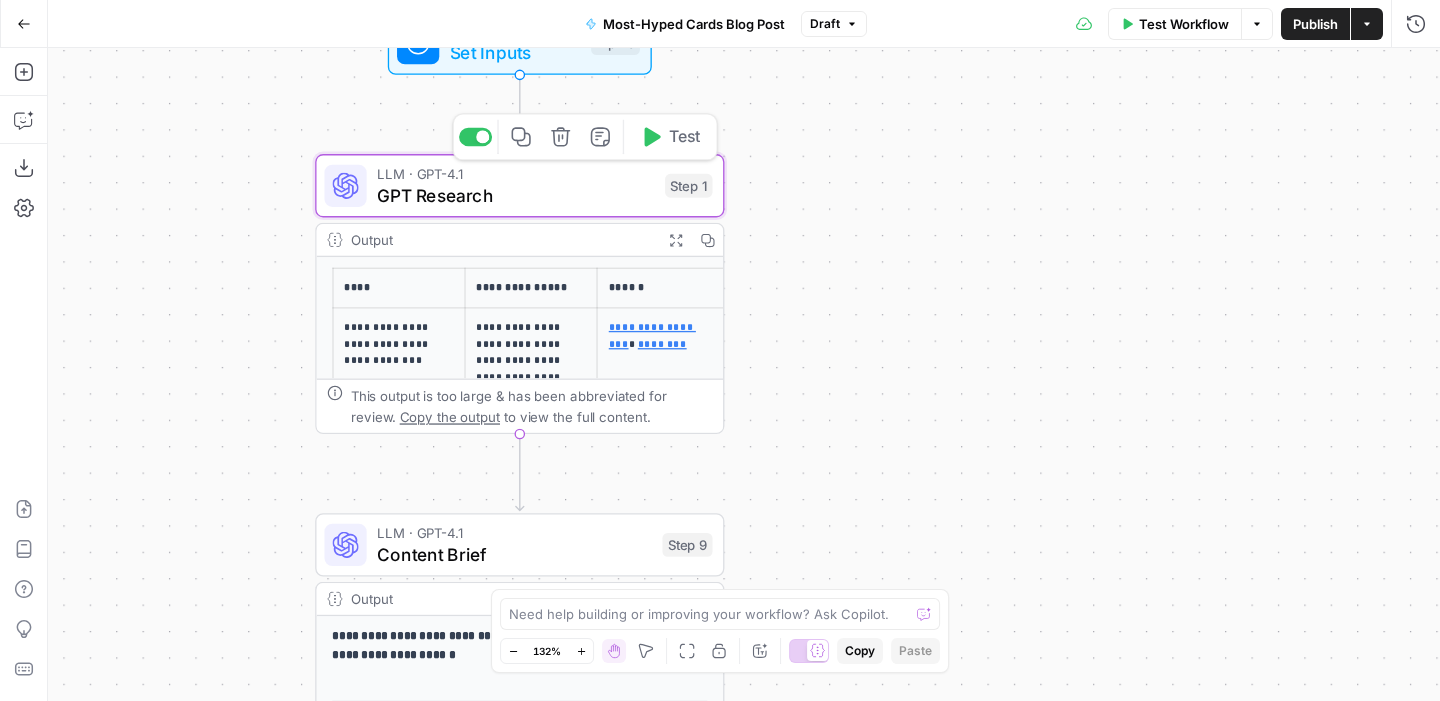 click on "GPT Research" at bounding box center [515, 195] 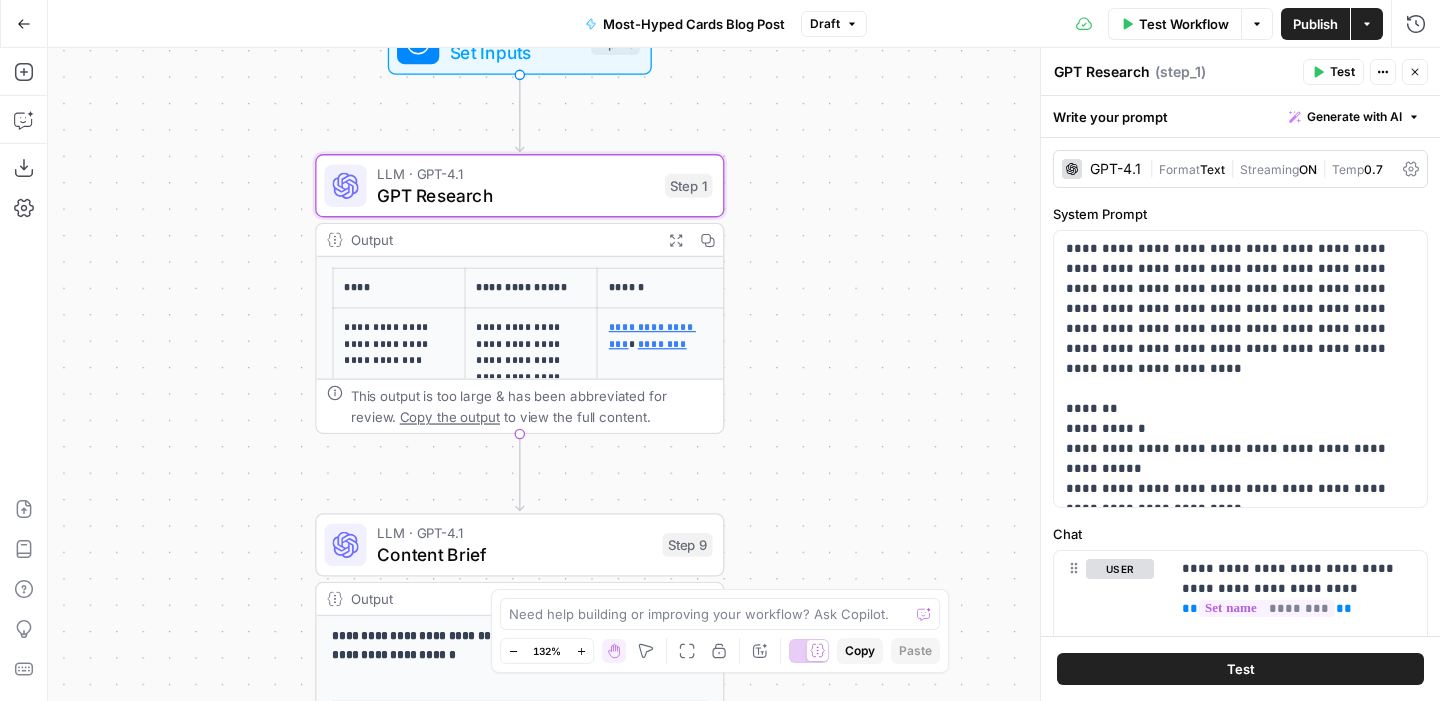 click on "GPT-4.1" at bounding box center [1115, 169] 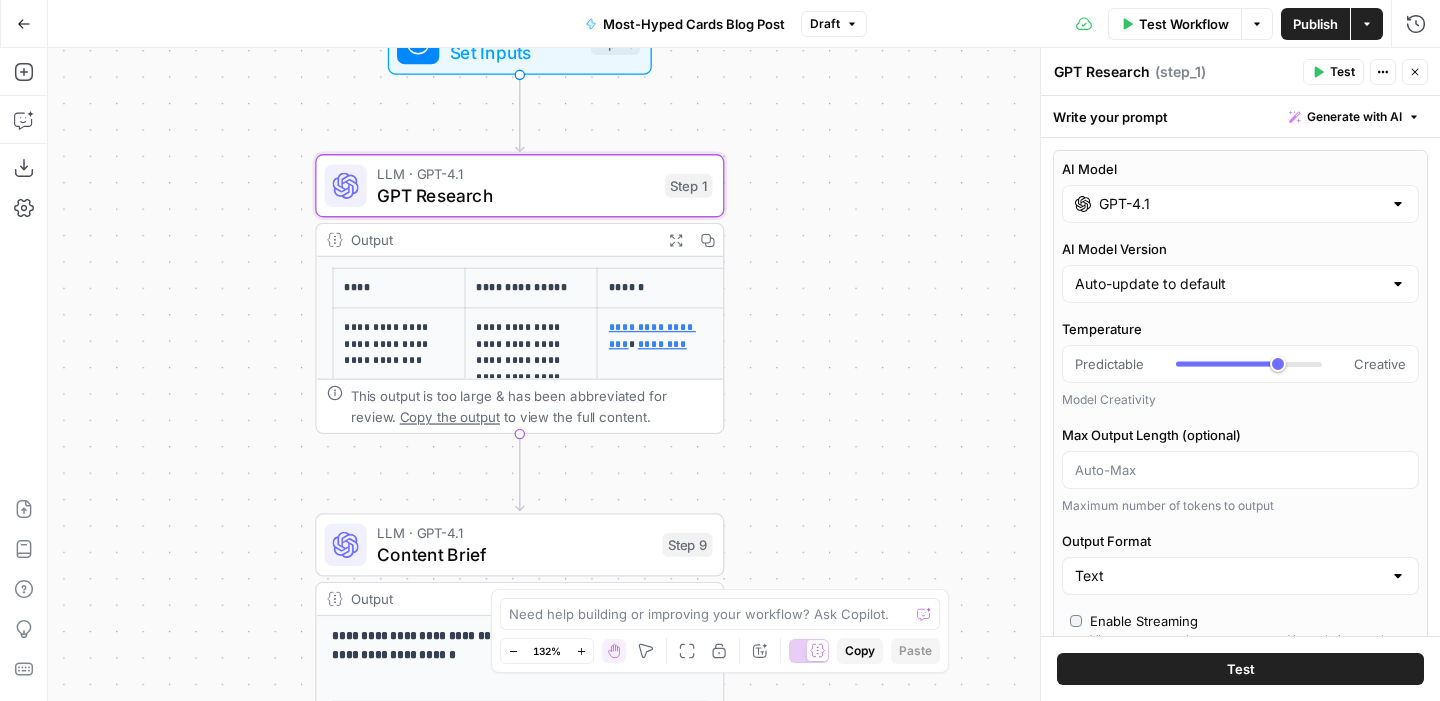 click on "GPT-4.1" at bounding box center (1240, 204) 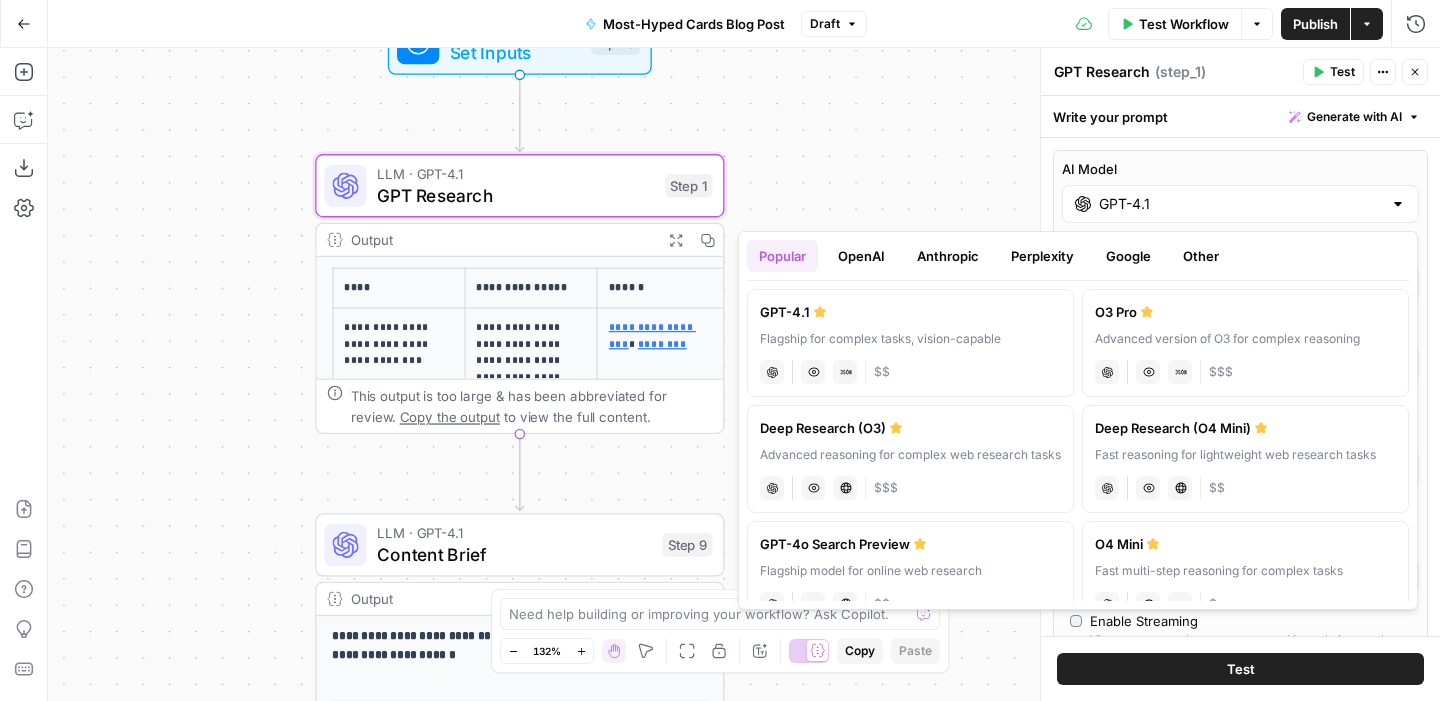 click on "Perplexity" at bounding box center (1042, 256) 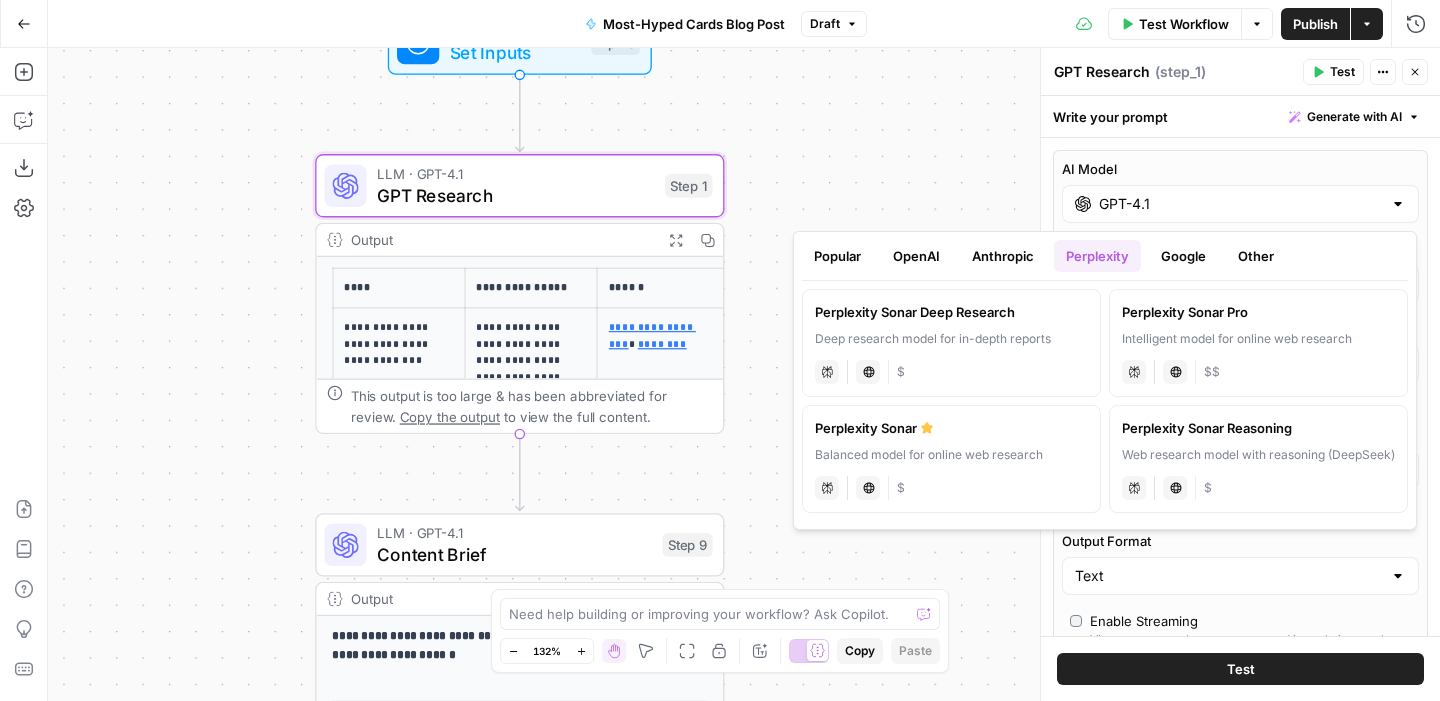 click on "Perplexity Sonar Pro" at bounding box center (1258, 312) 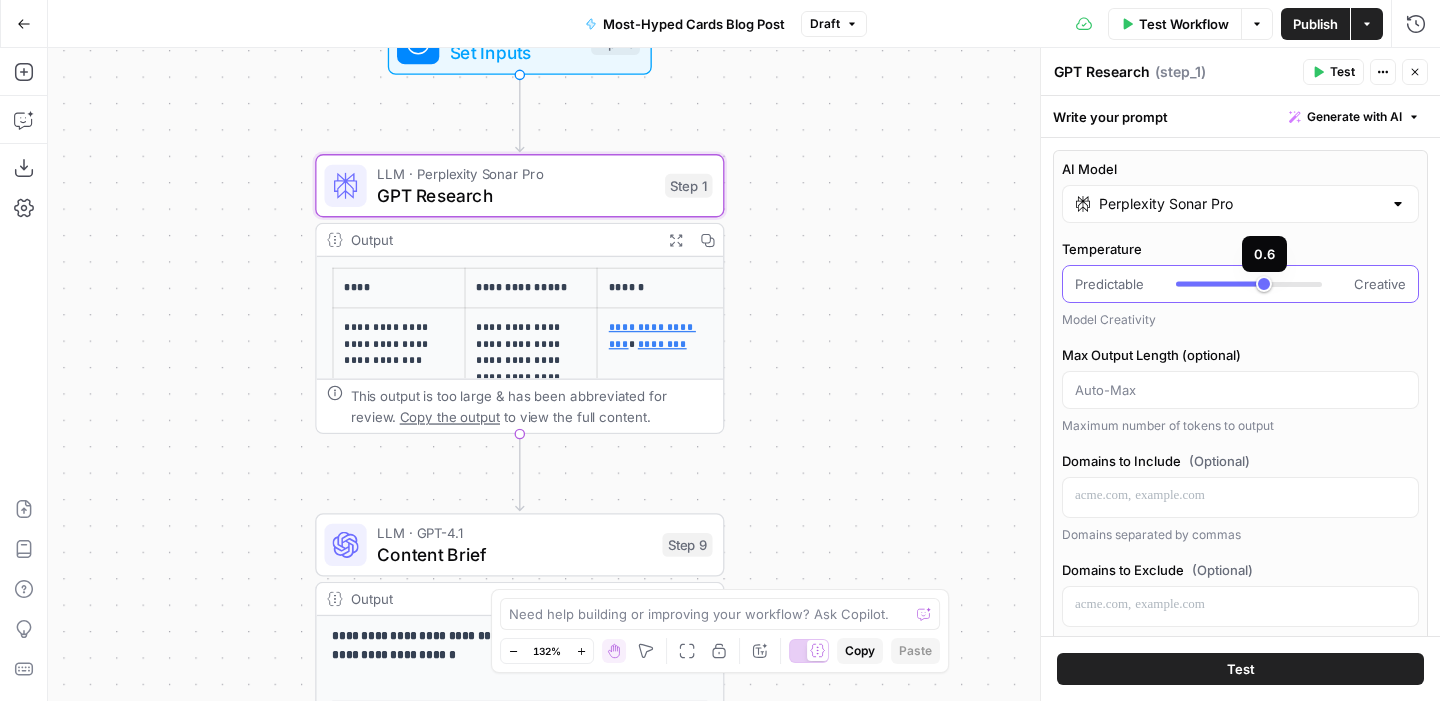 type on "***" 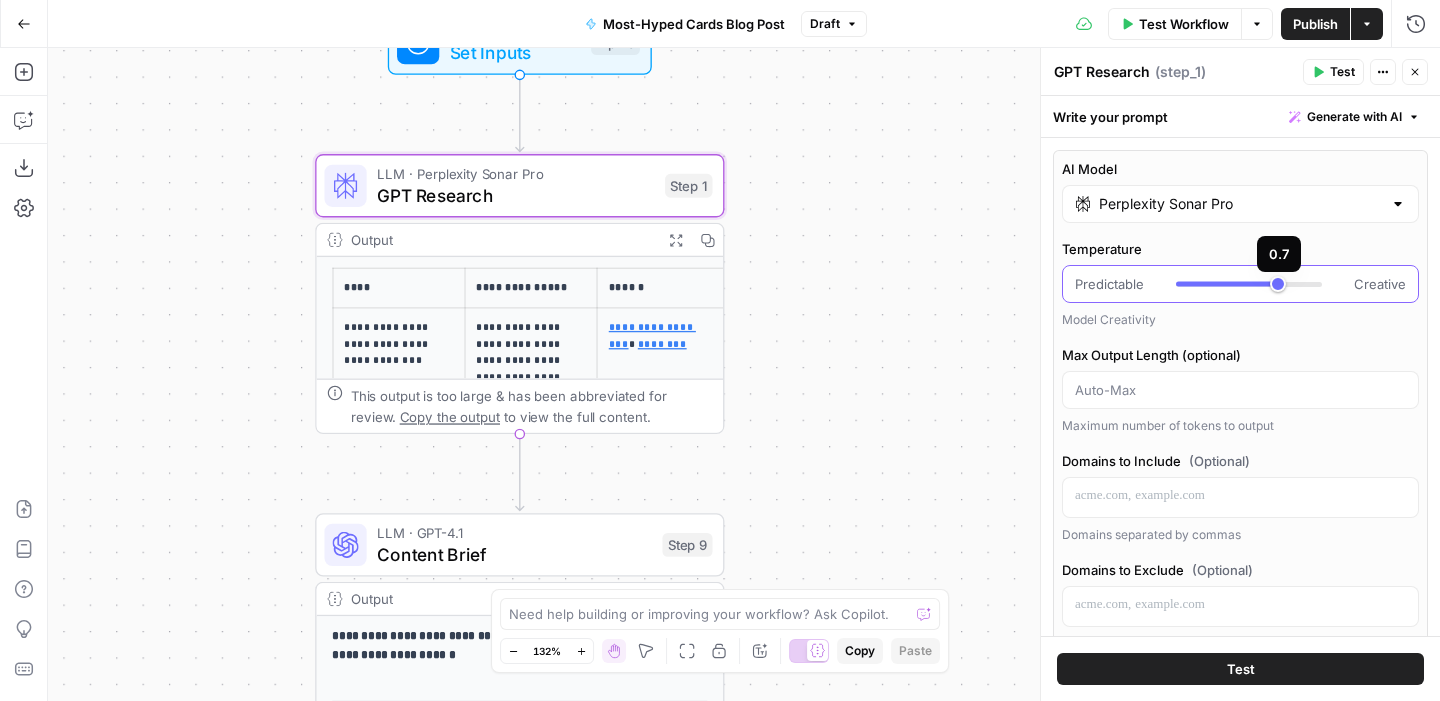 click at bounding box center [1249, 284] 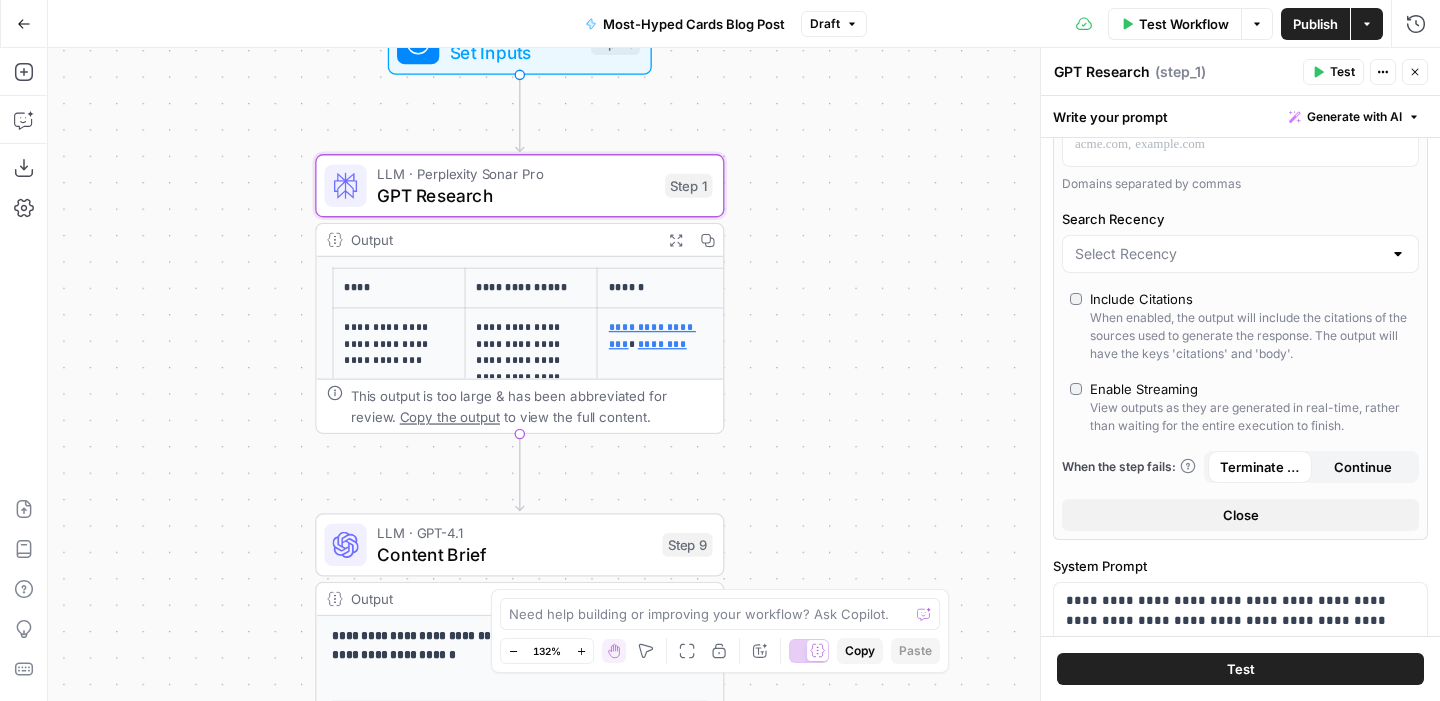 scroll, scrollTop: 0, scrollLeft: 0, axis: both 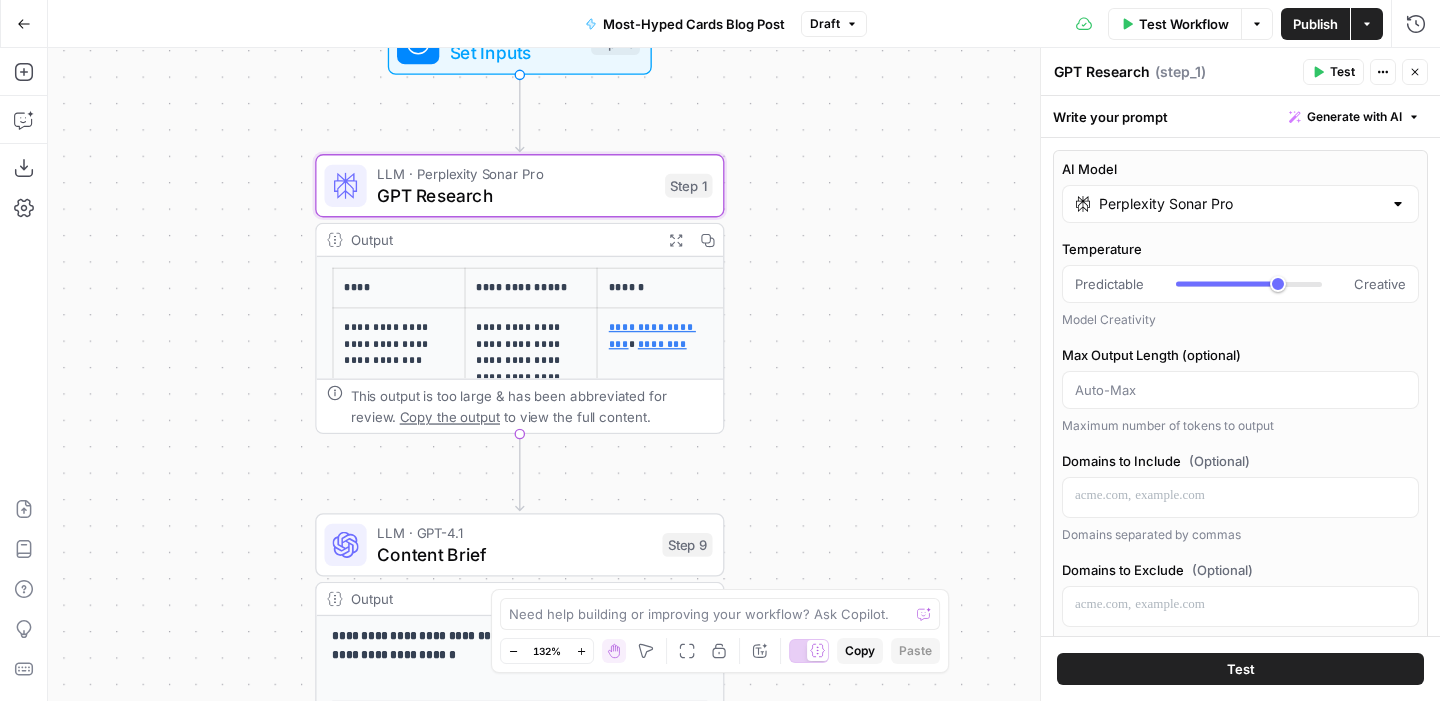 click 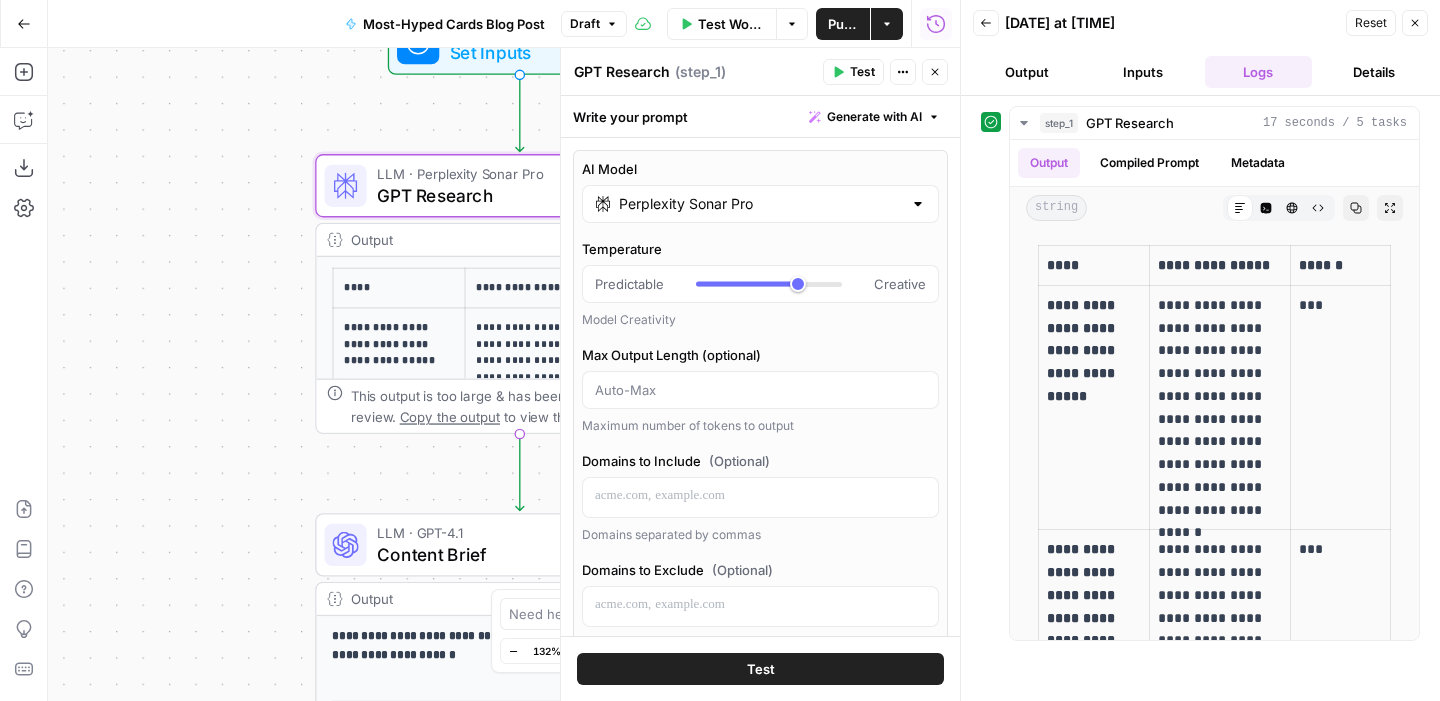 click 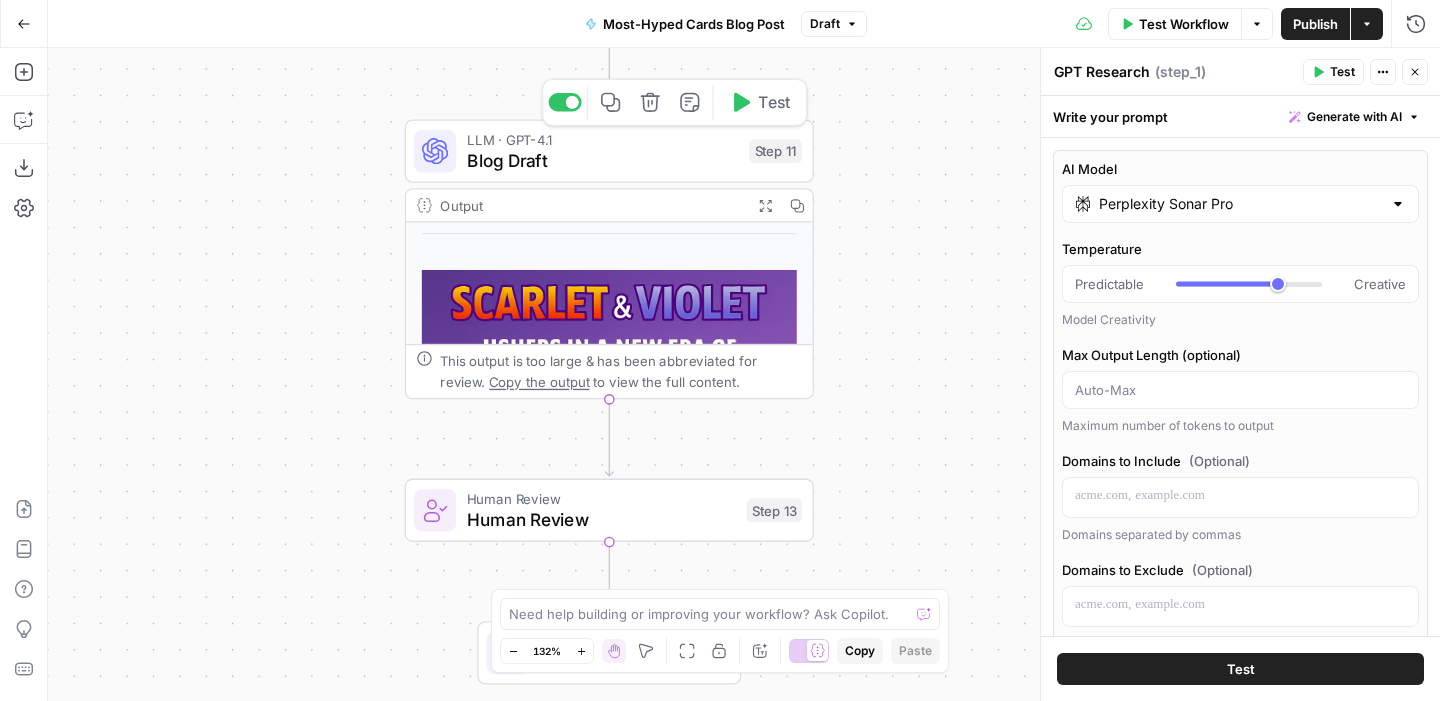 click on "Blog Draft" at bounding box center (603, 160) 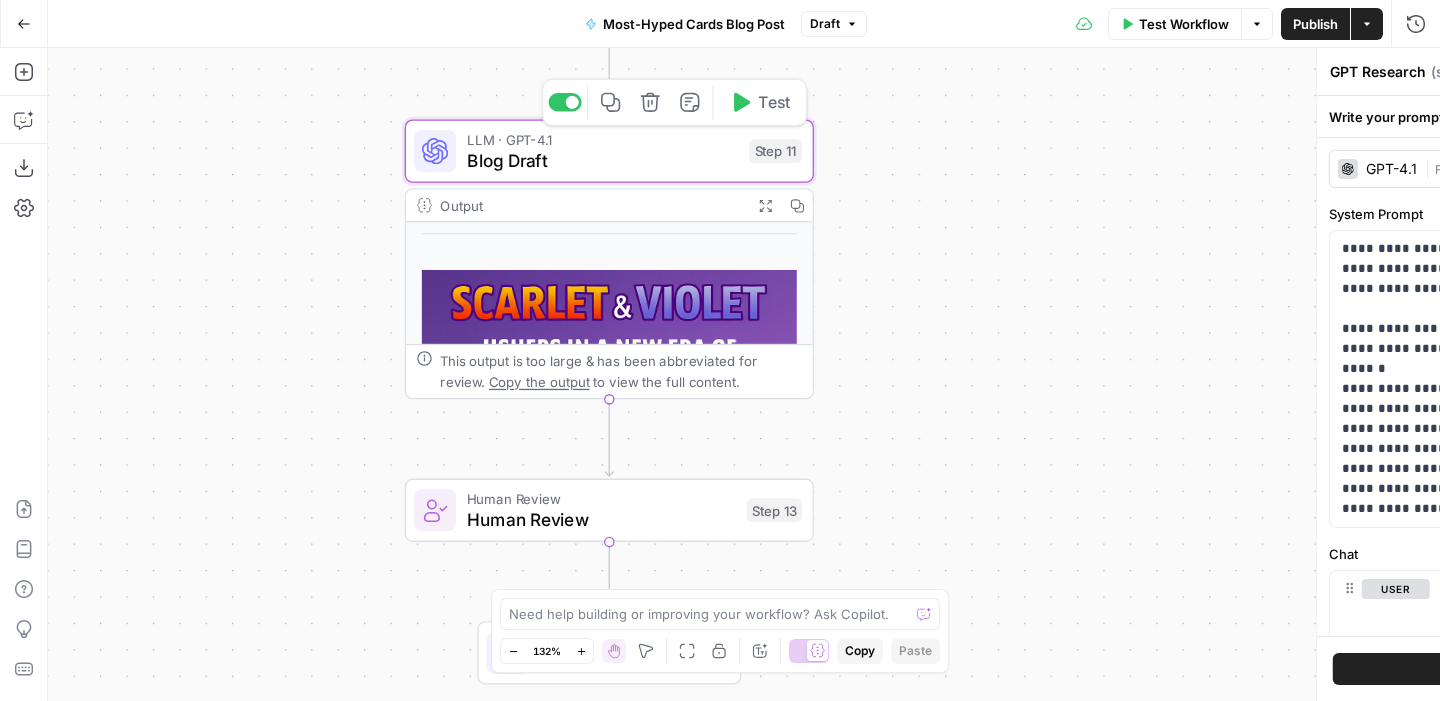 type on "Blog Draft" 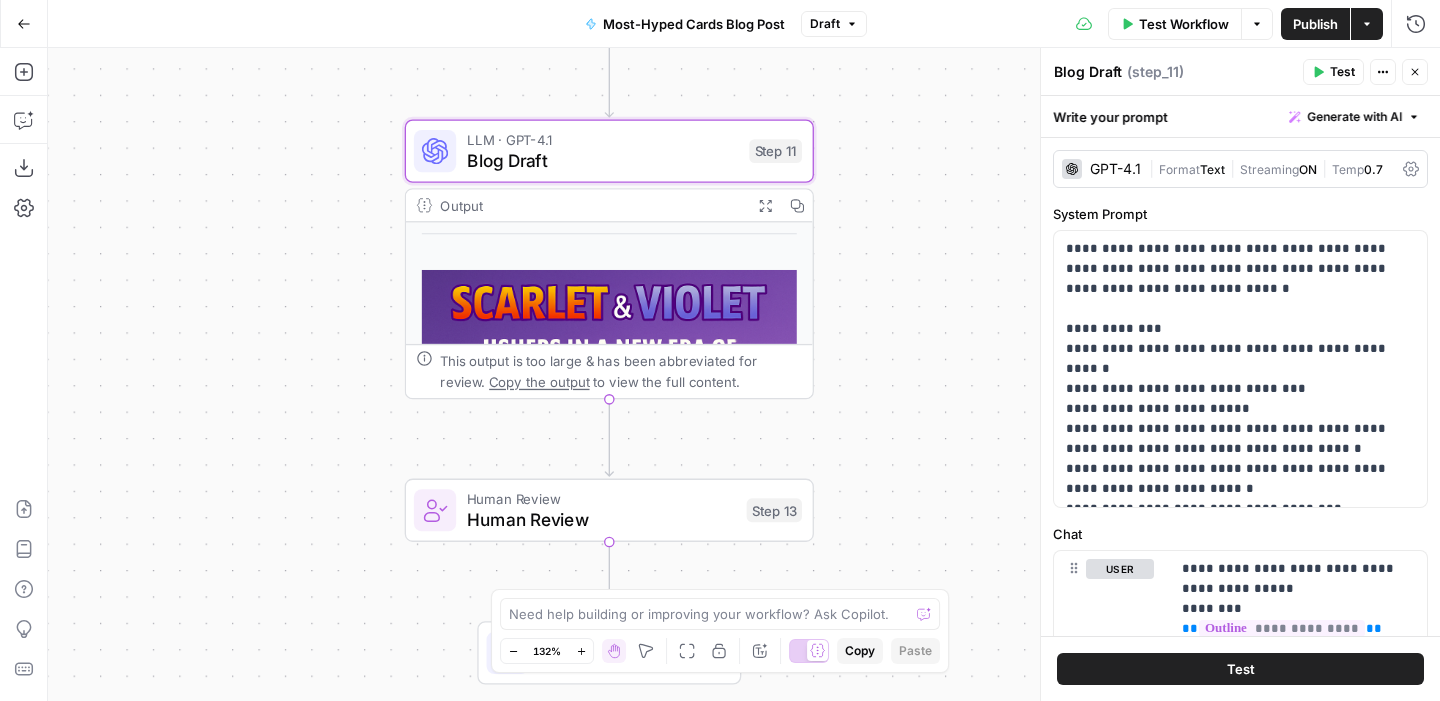 click on "GPT-4.1" at bounding box center [1115, 169] 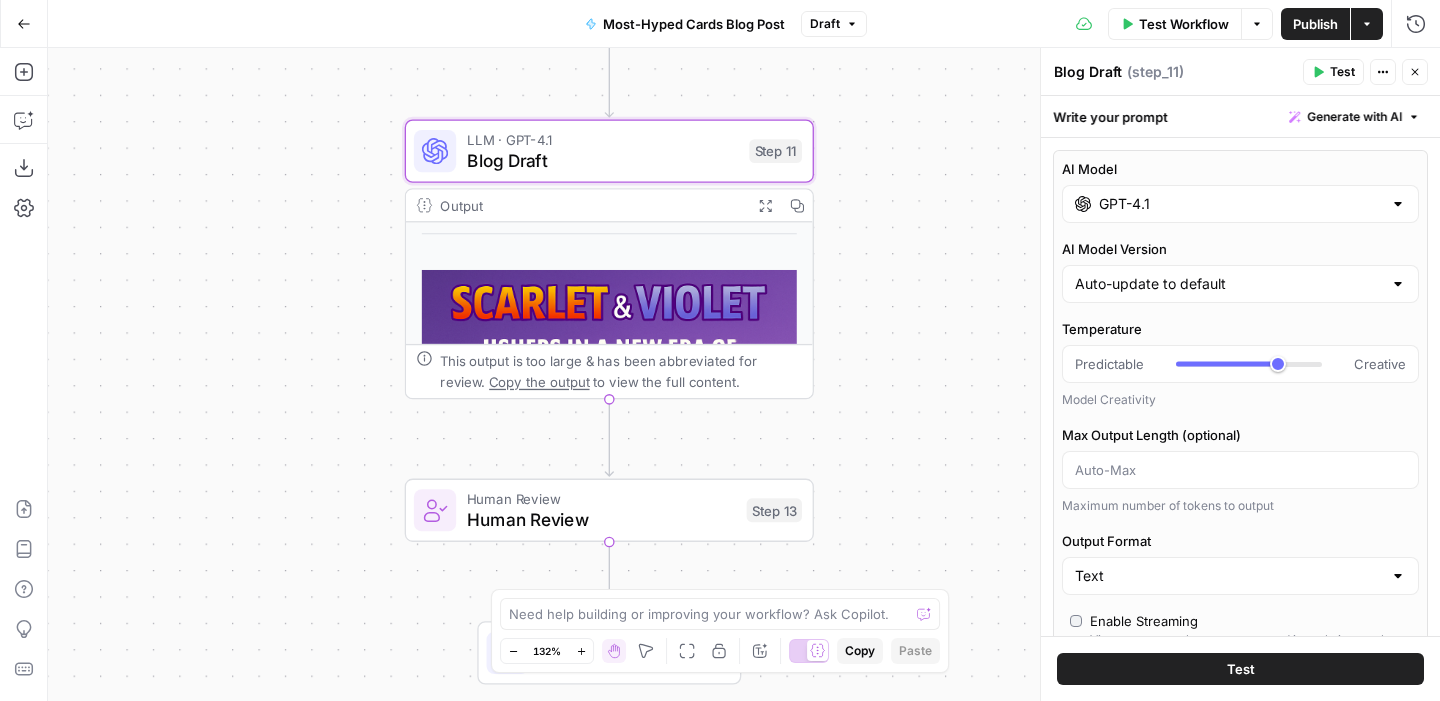 click at bounding box center [1398, 204] 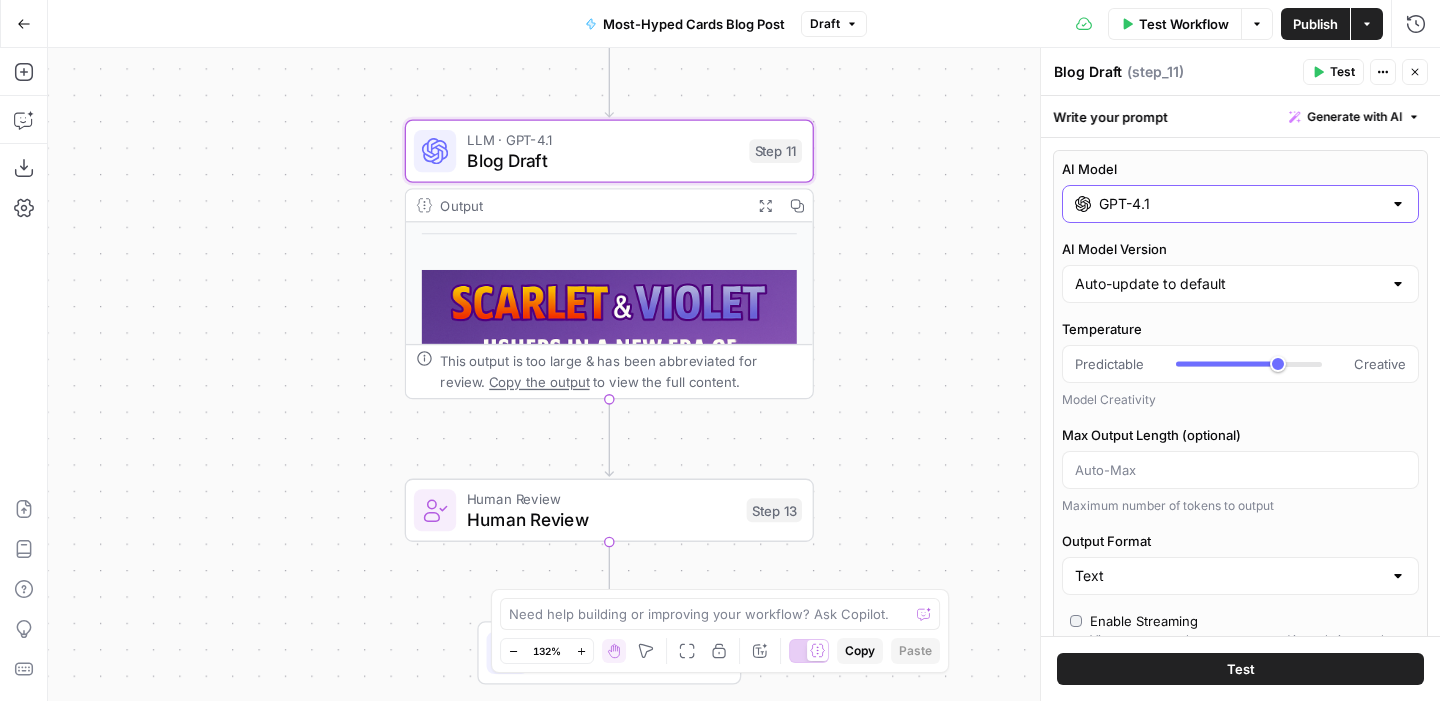 click at bounding box center [1398, 204] 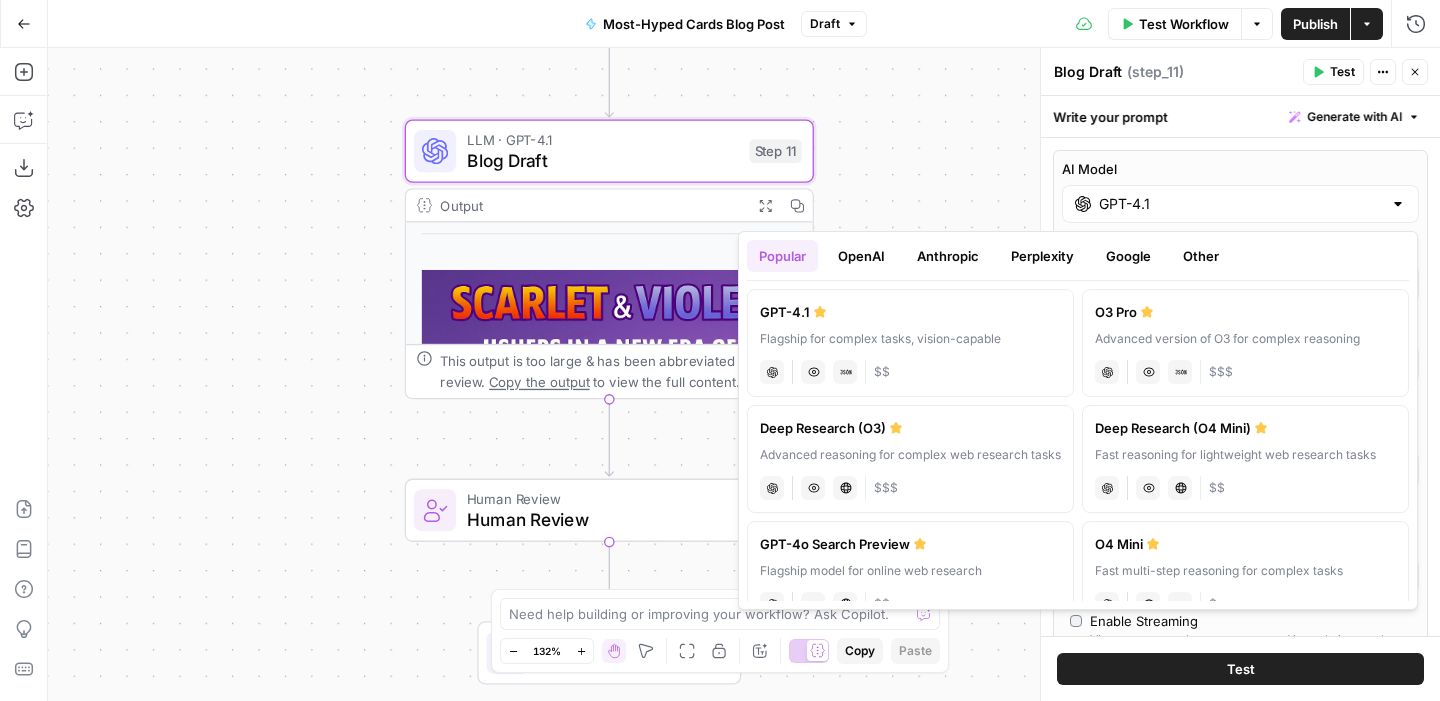 click on "Anthropic" at bounding box center (948, 256) 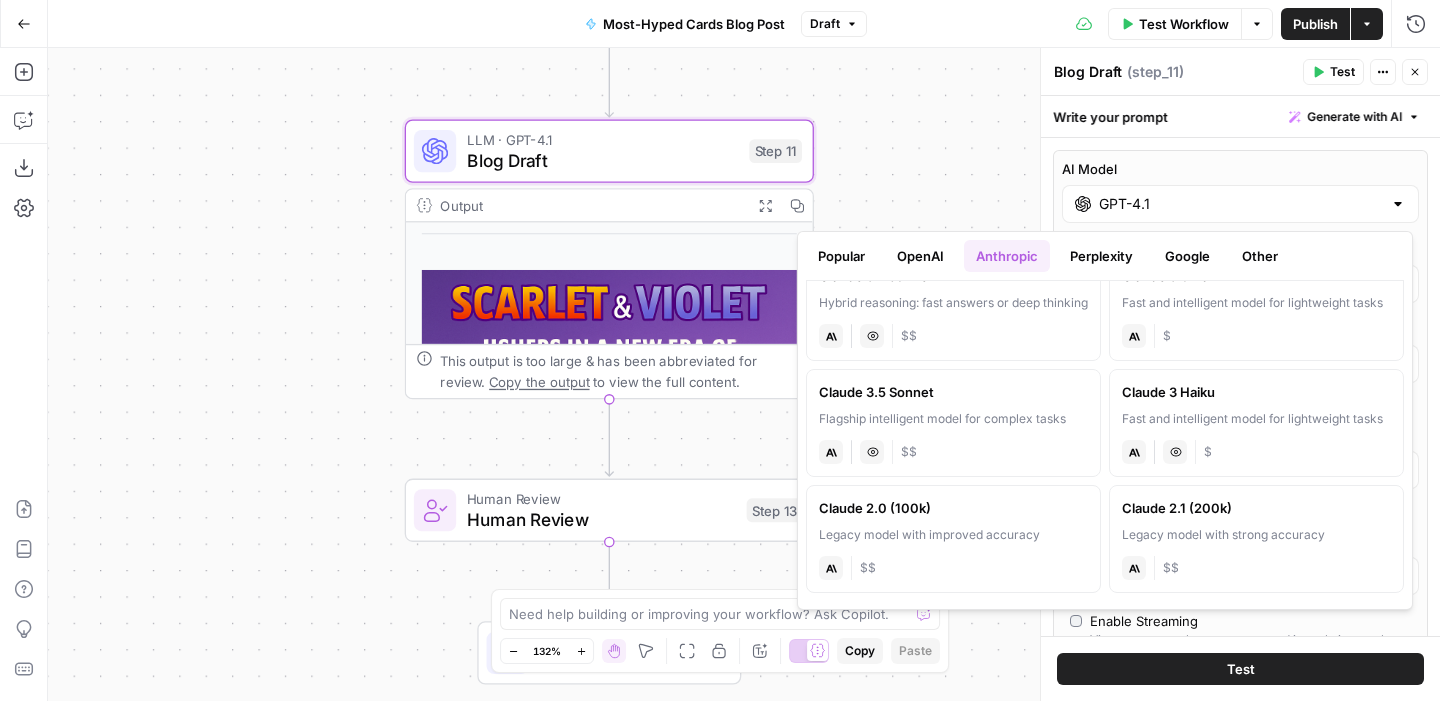 scroll, scrollTop: 0, scrollLeft: 0, axis: both 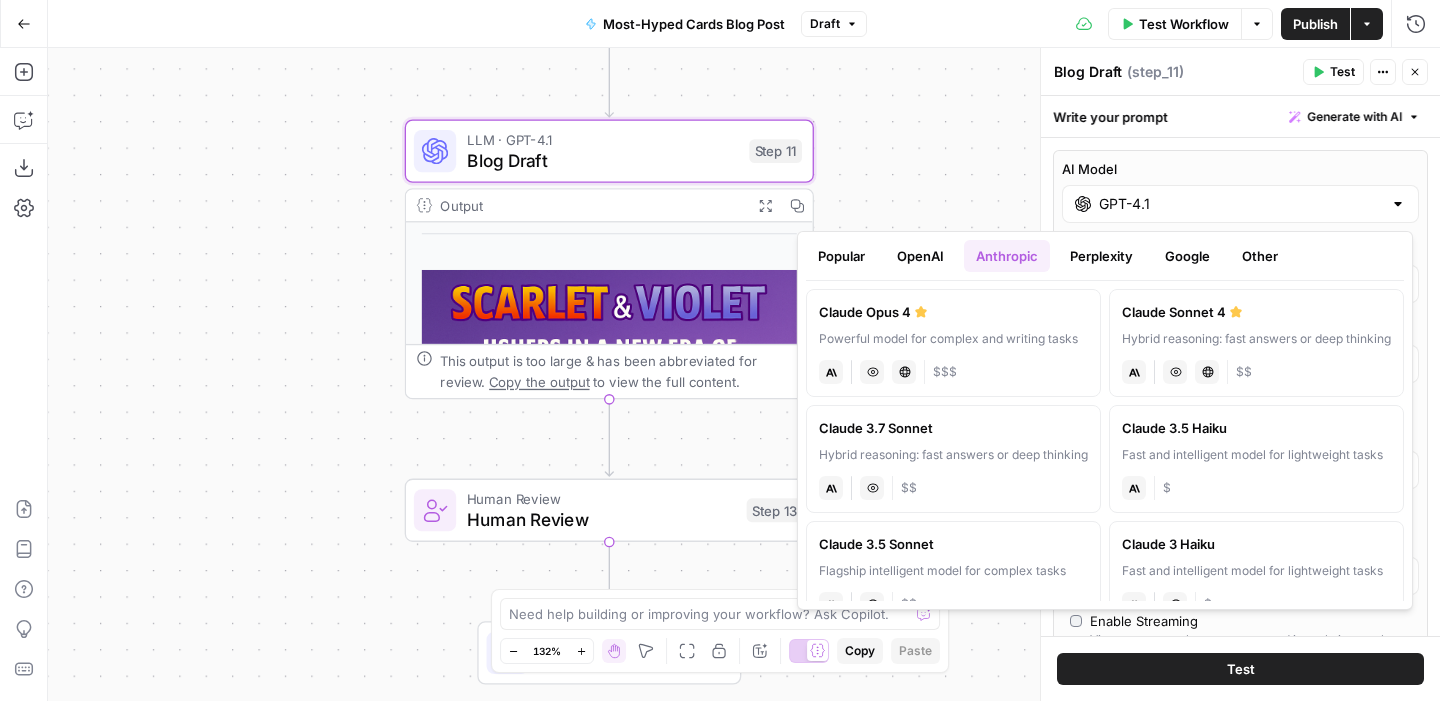 click on "anthropic Vision Capabilities Live Web Research $$$" at bounding box center (953, 370) 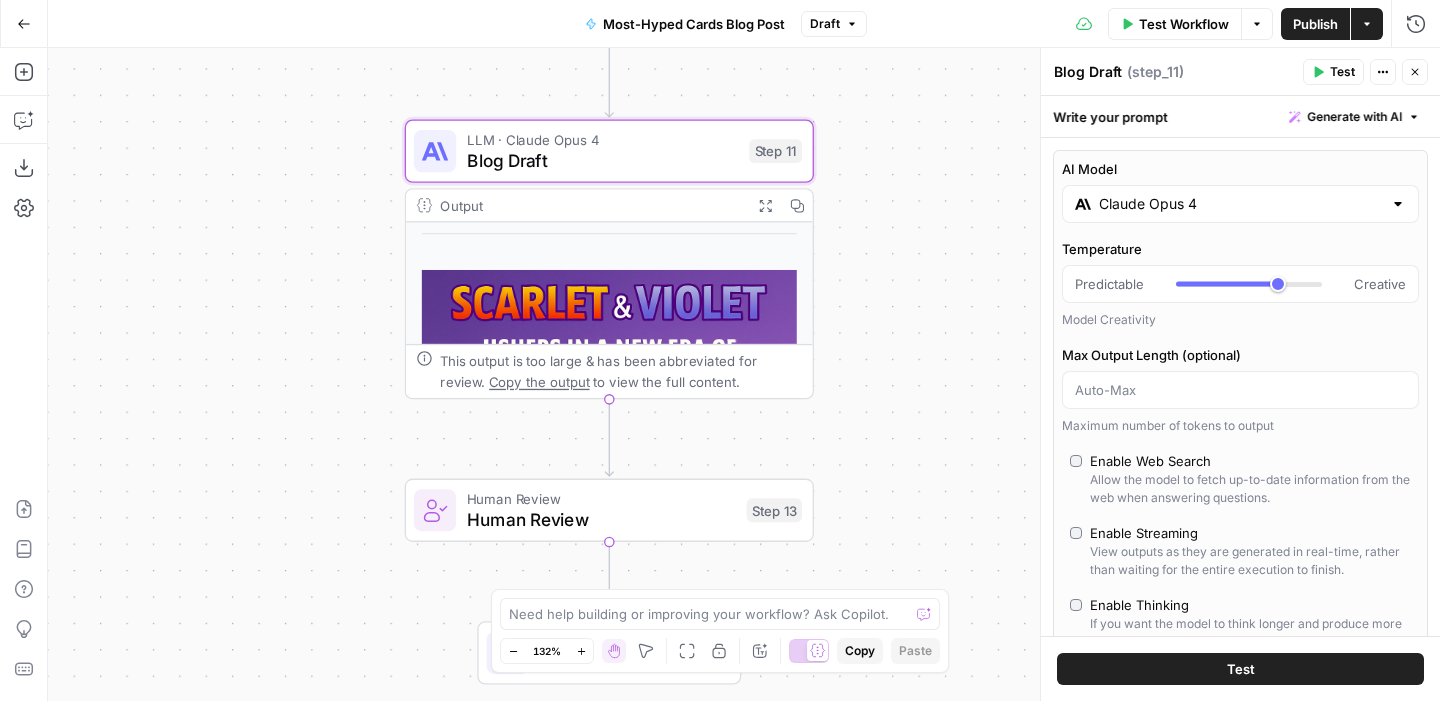 click on "Test" at bounding box center [1240, 669] 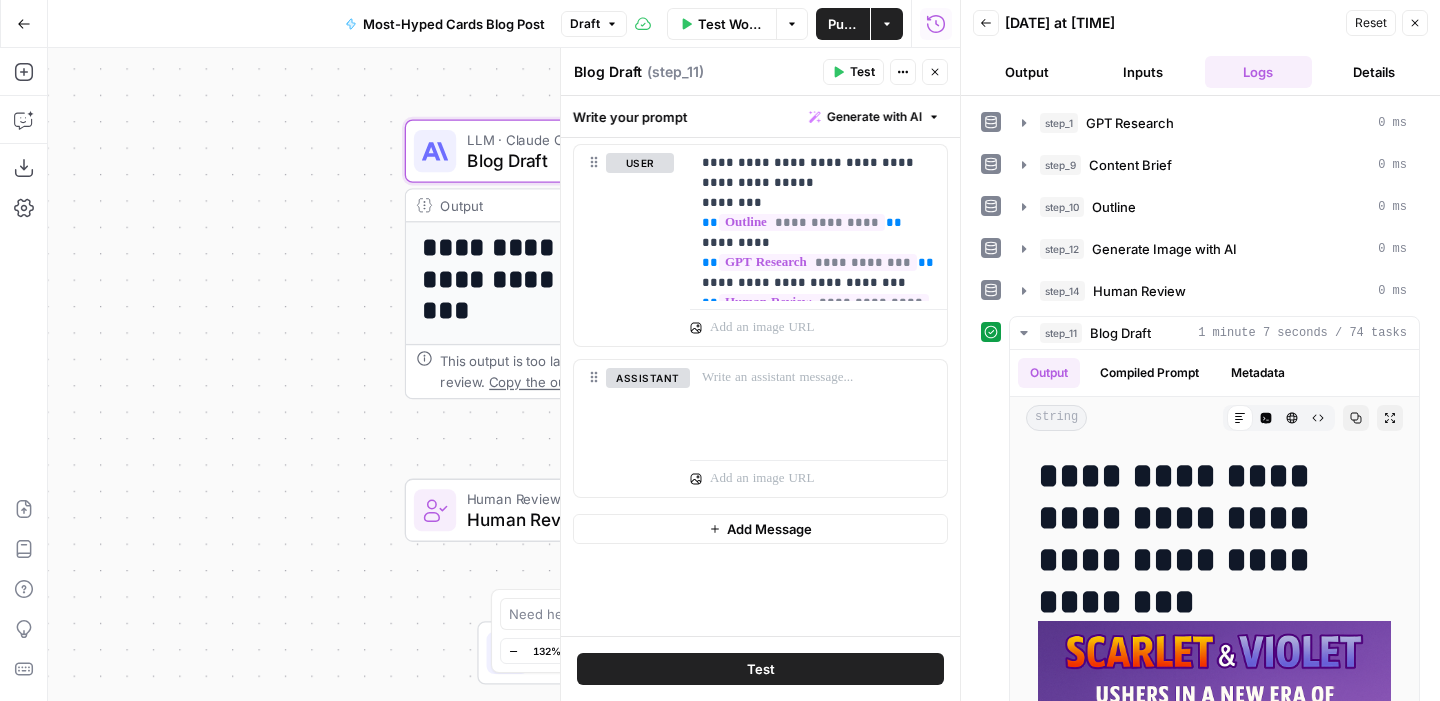 scroll, scrollTop: 0, scrollLeft: 0, axis: both 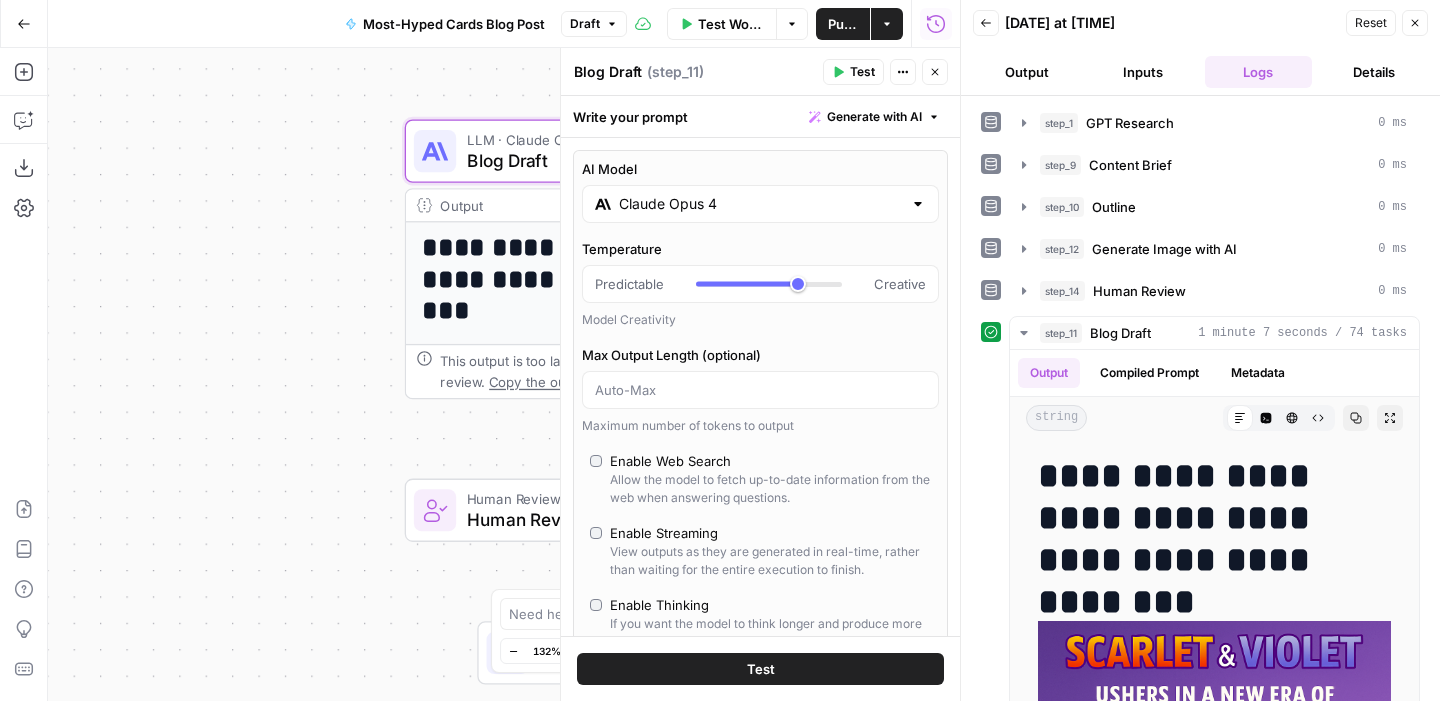 click on "Go Back" at bounding box center [30, 23] 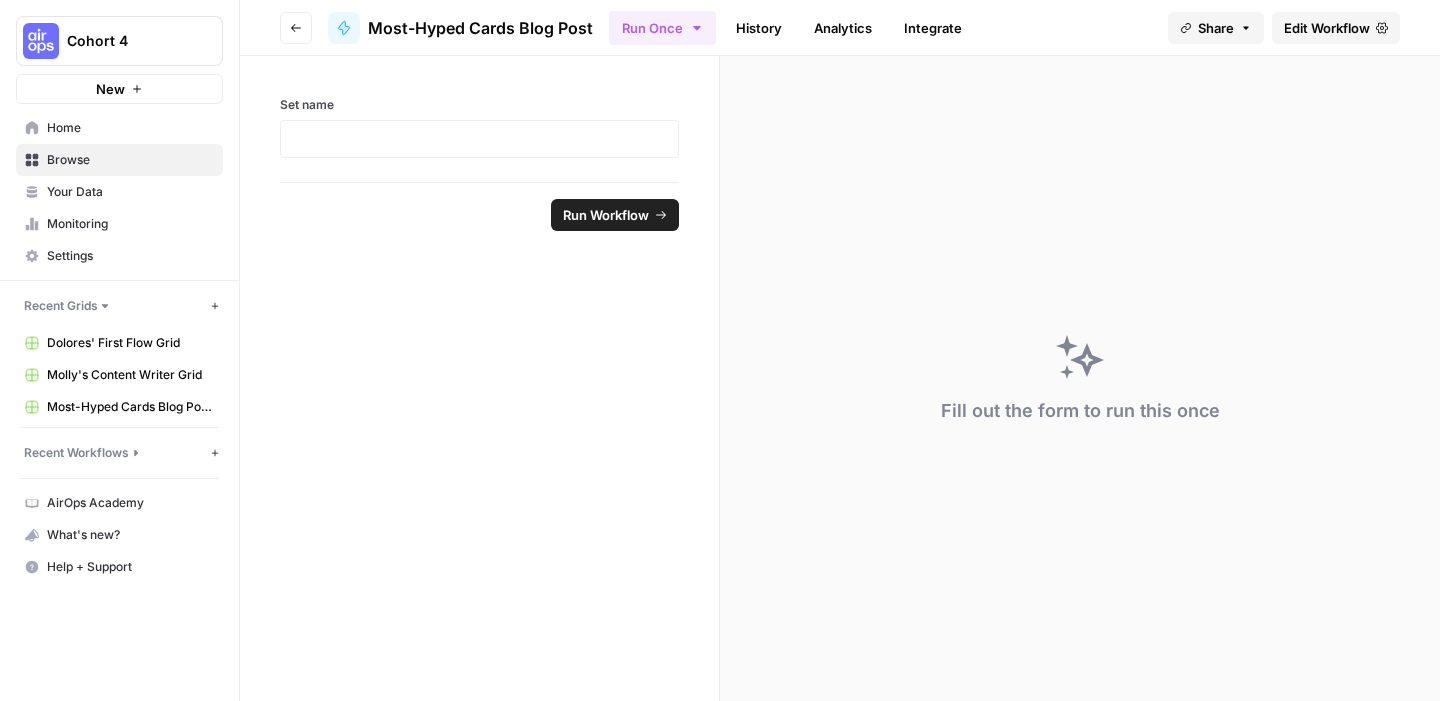 click on "Your Data" at bounding box center [119, 192] 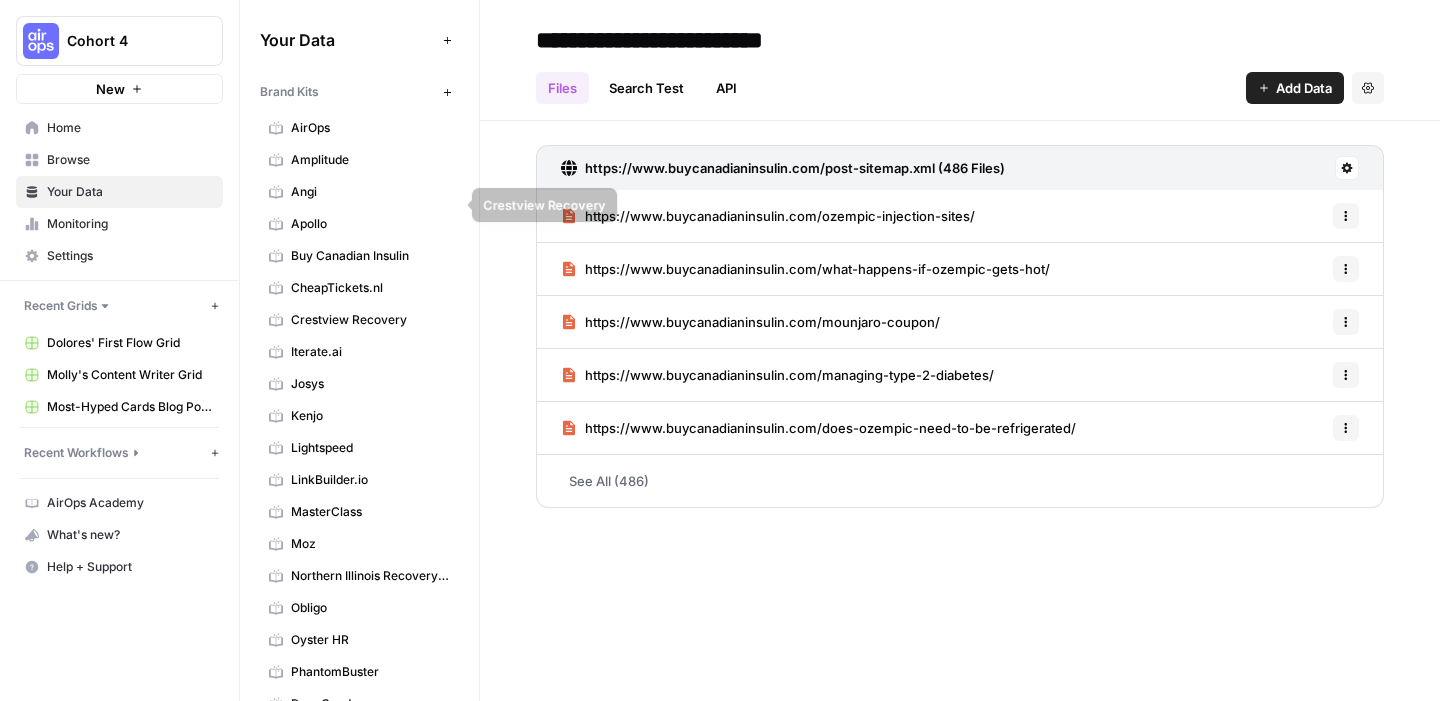 scroll, scrollTop: 355, scrollLeft: 0, axis: vertical 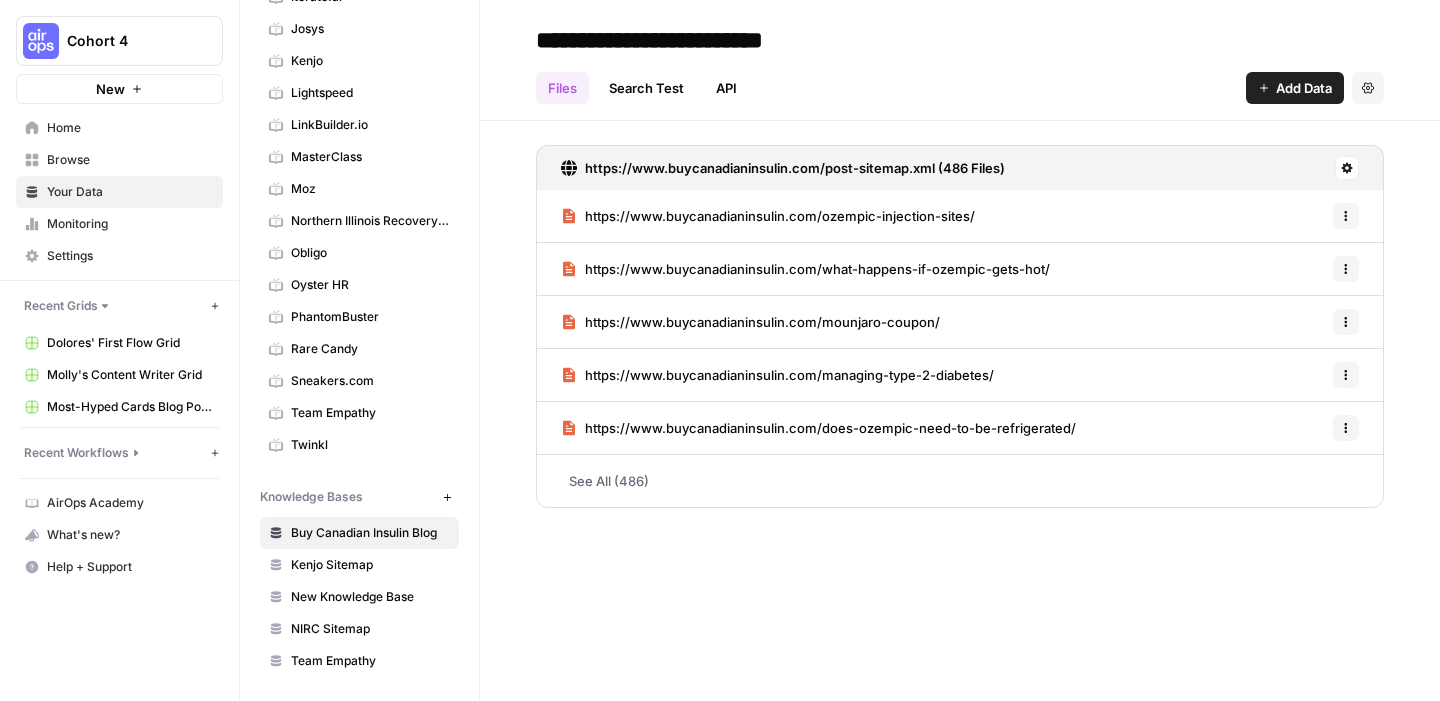 click on "Rare Candy" at bounding box center [370, 349] 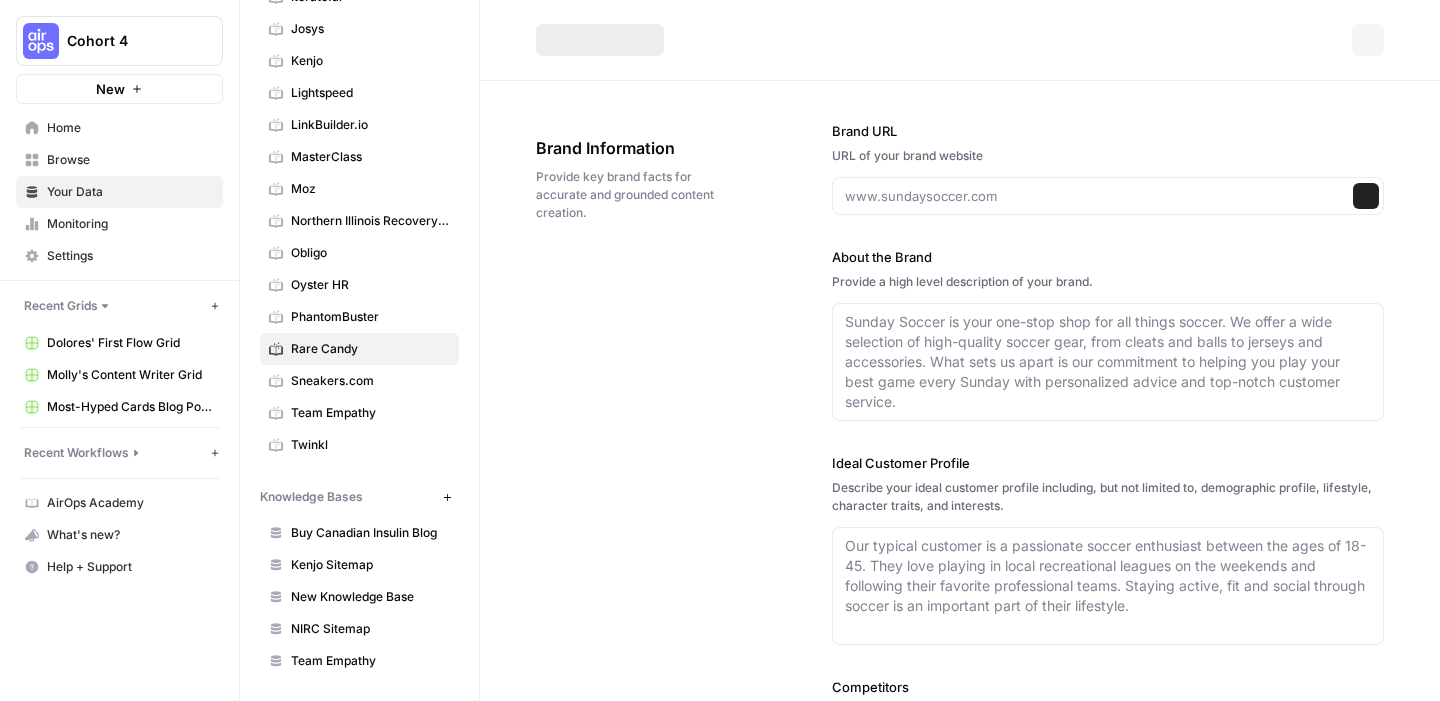 type on "www.rarecandy.com" 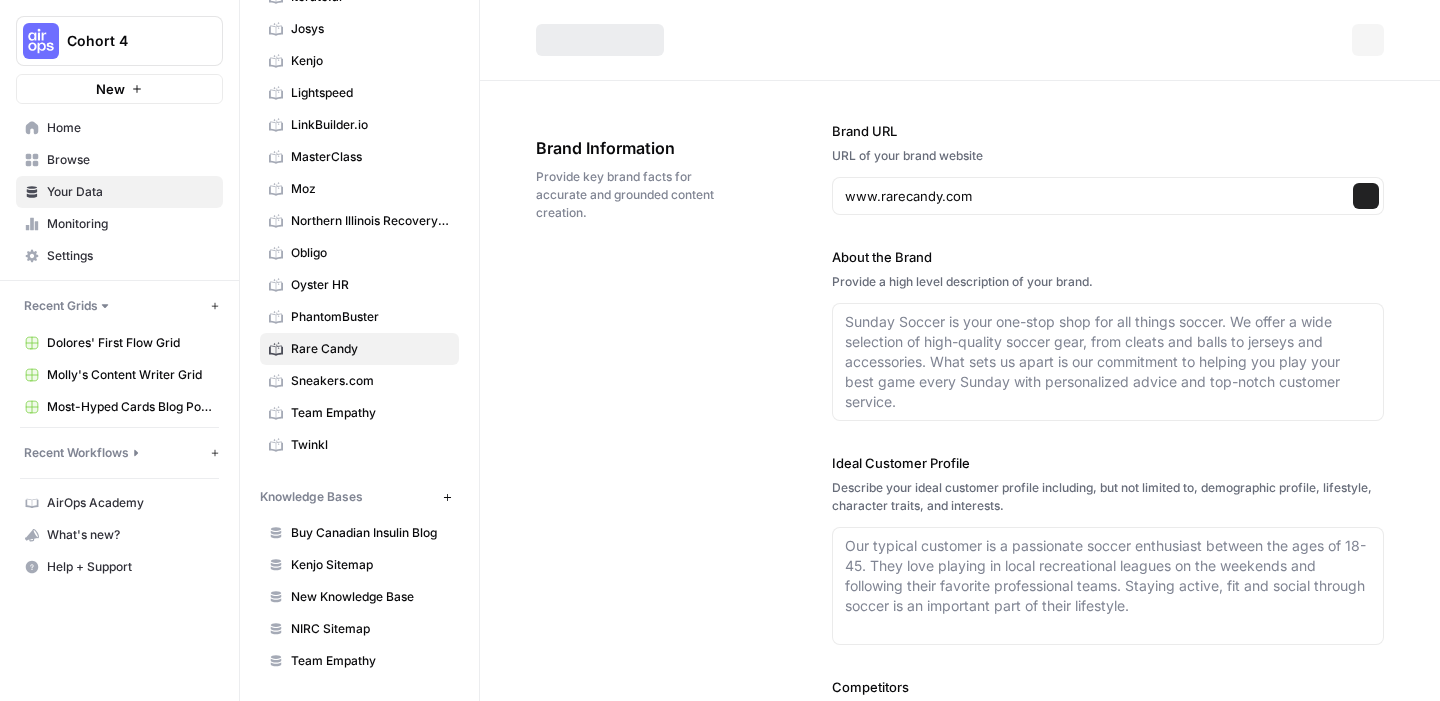 type on "Rare Candy is a leading platform dedicated to making the rarest trading cards and collectibles accessible to everyone. The company specializes in verified products, exclusive drops, and a curated selection of booster boxes, vintage packs, graded cards, and Japanese collectibles. Rare Candy fosters a vibrant collector community, offering both seasoned enthusiasts and newcomers a trusted space to buy, sell, and discover legendary items. With a focus on authenticity and community engagement, Rare Candy stands out as a hub for collectors seeking quality and connection." 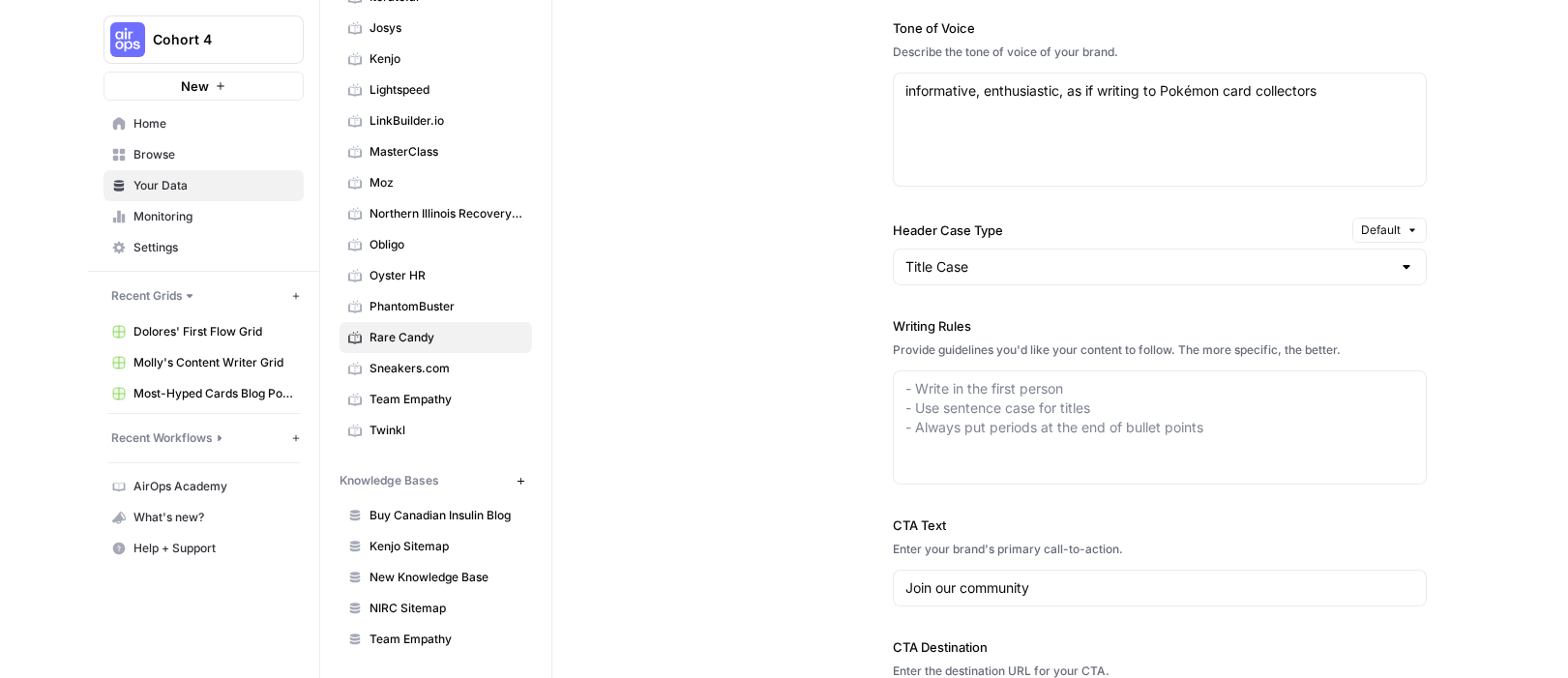scroll, scrollTop: 1391, scrollLeft: 0, axis: vertical 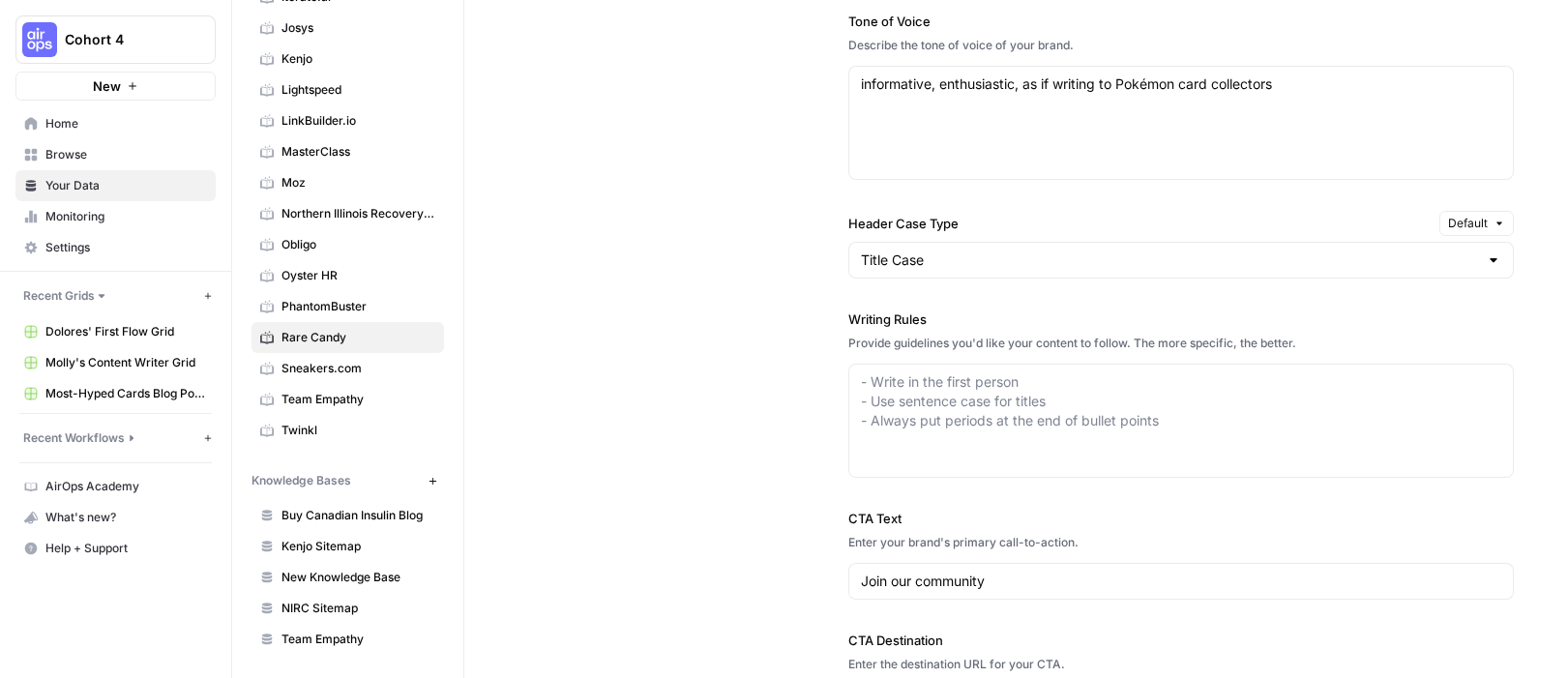 click on "Home" at bounding box center (115, 124) 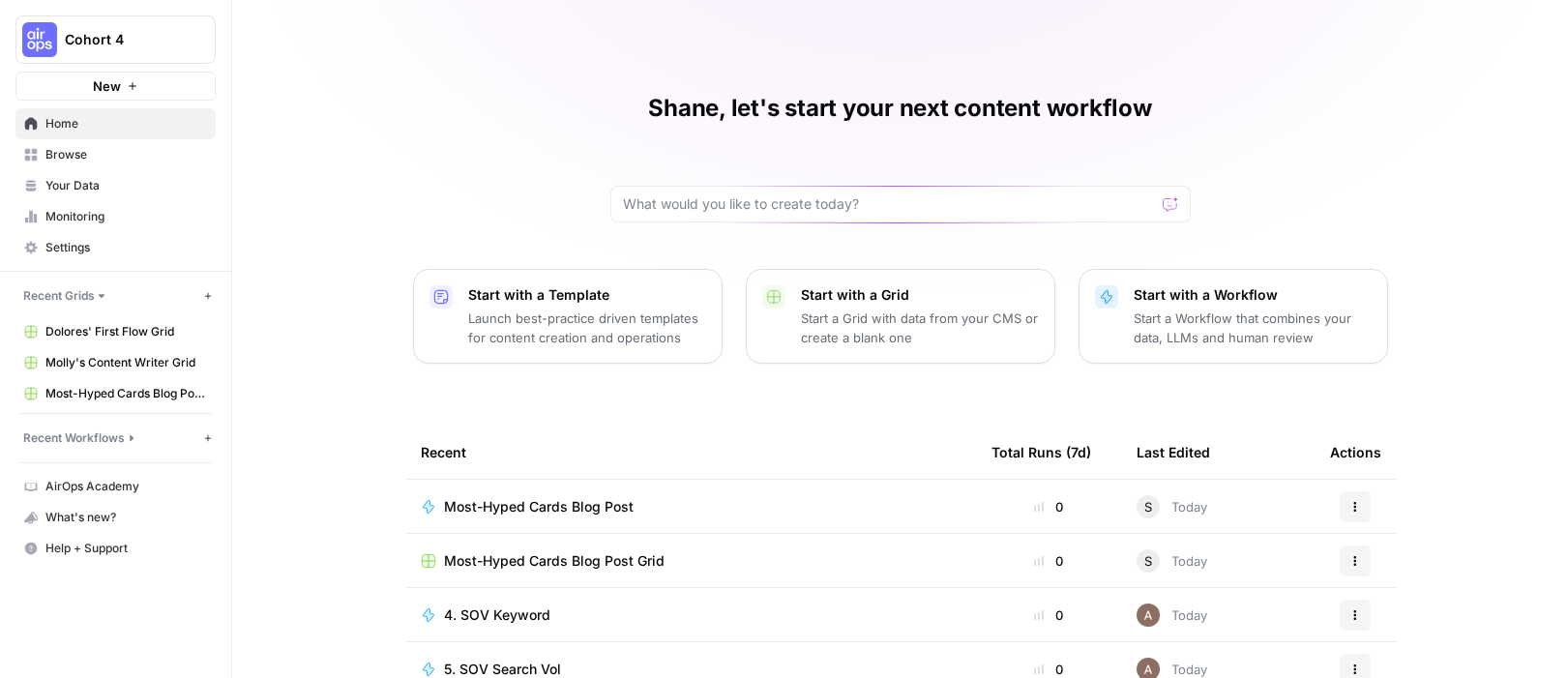 click on "Most-Hyped Cards Blog Post" at bounding box center [539, 507] 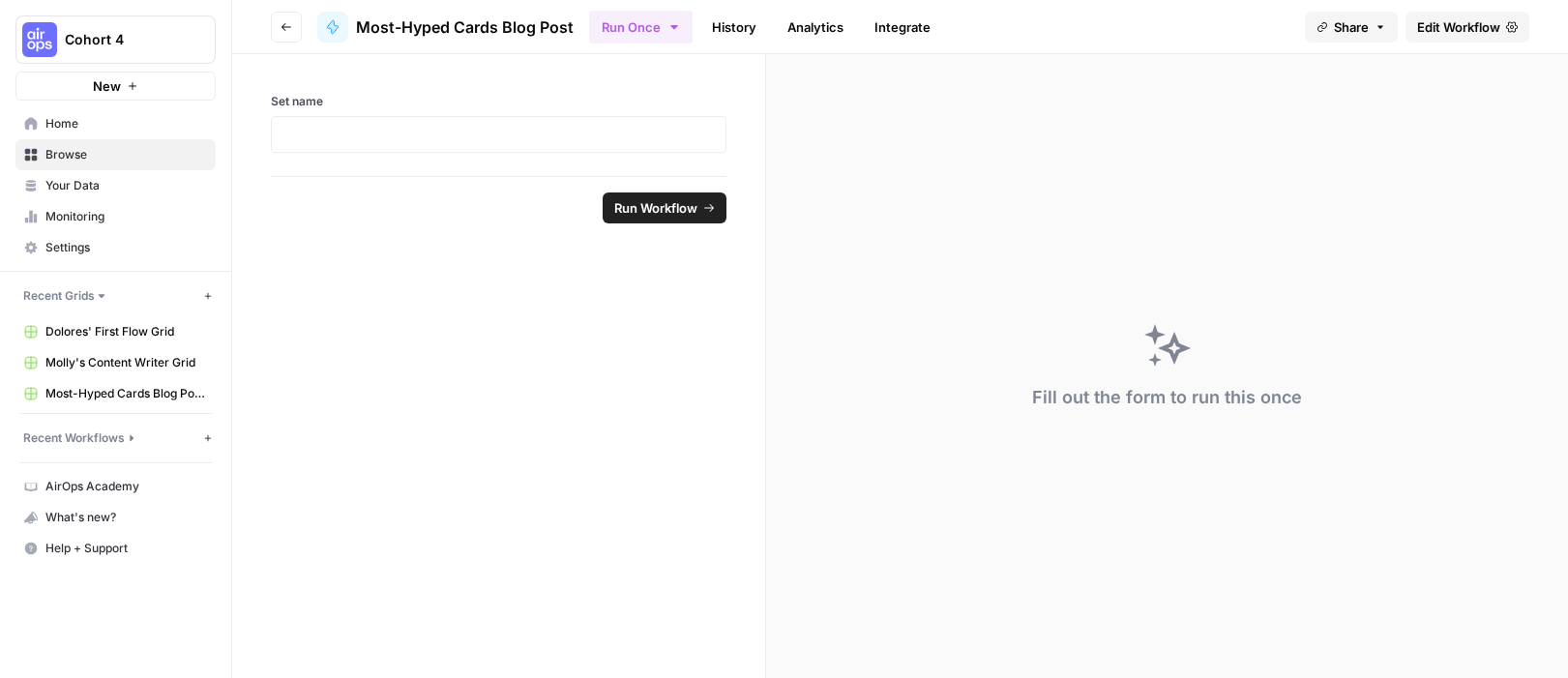 click on "Edit Workflow" at bounding box center [1467, 27] 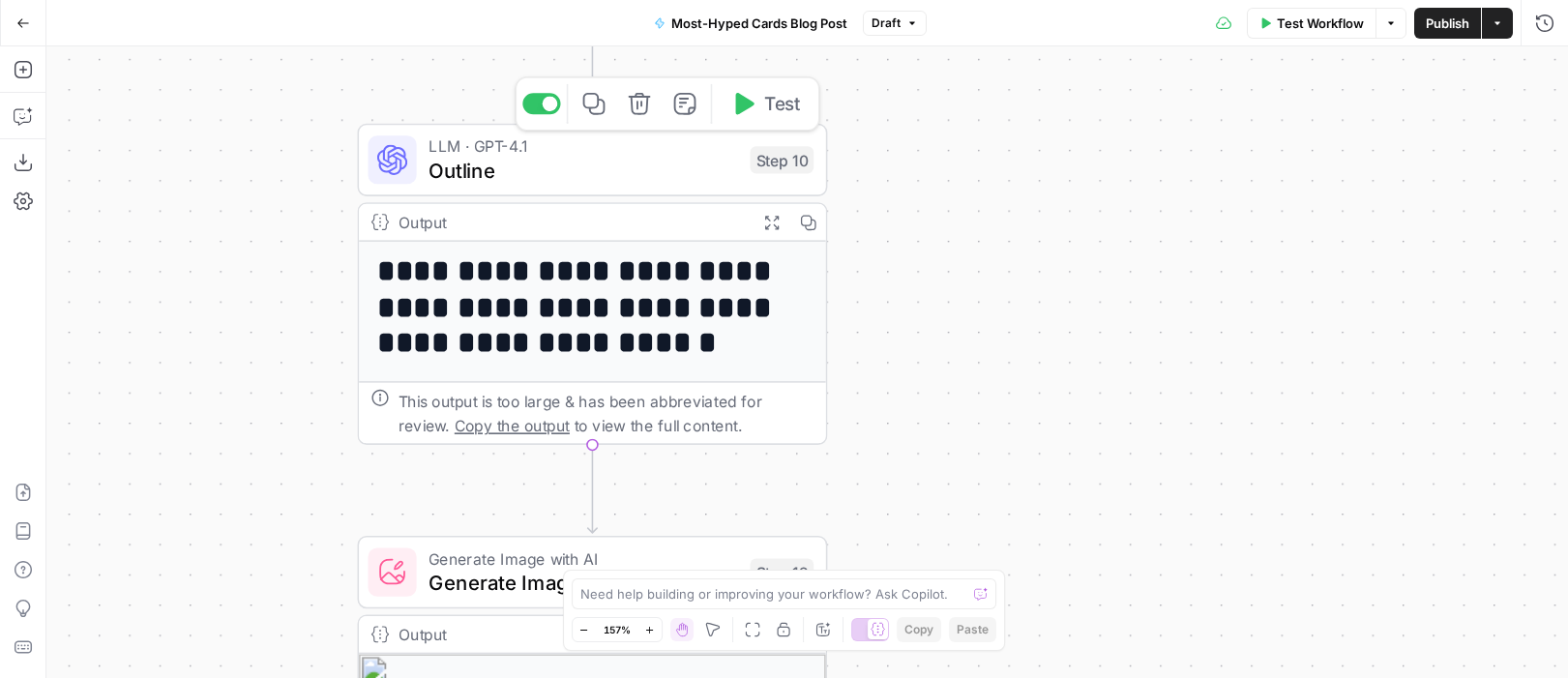 click on "Outline" at bounding box center (583, 170) 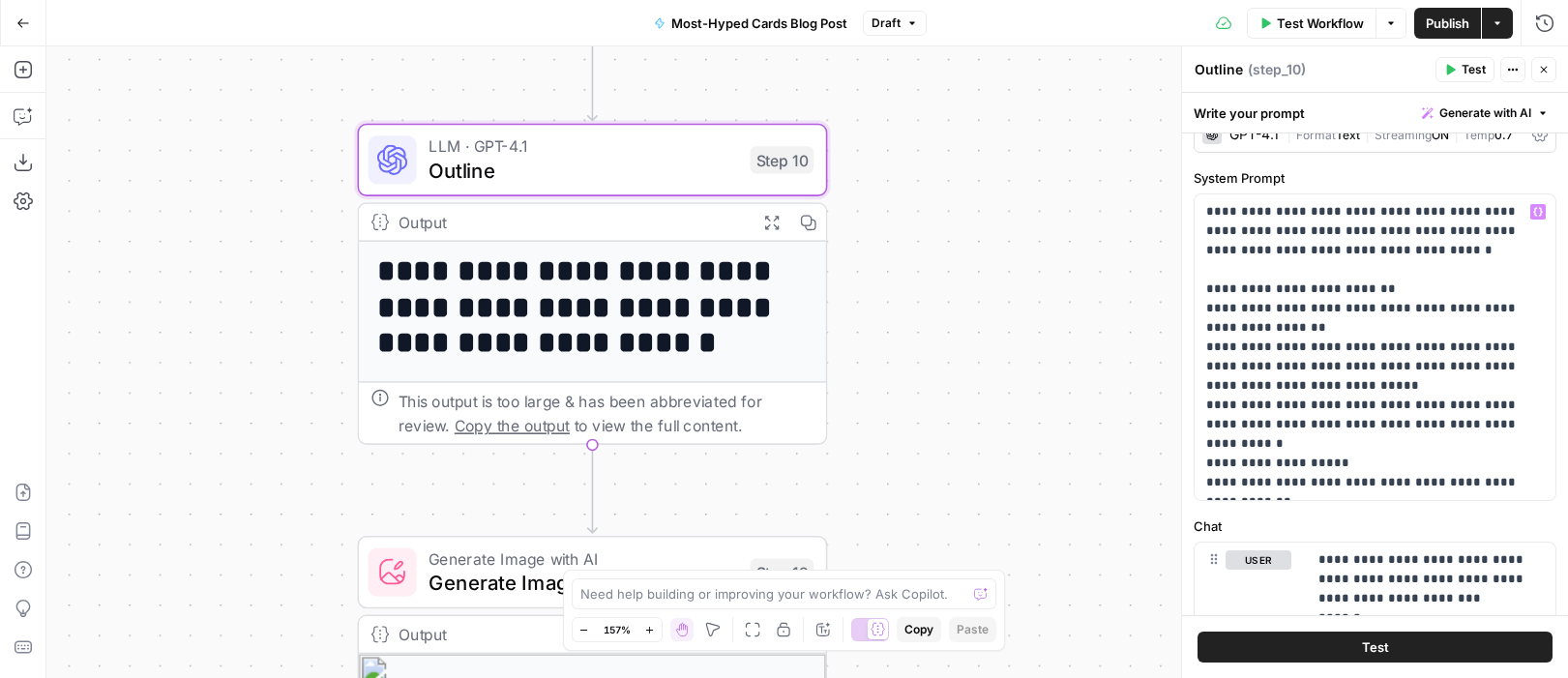 scroll, scrollTop: 0, scrollLeft: 0, axis: both 